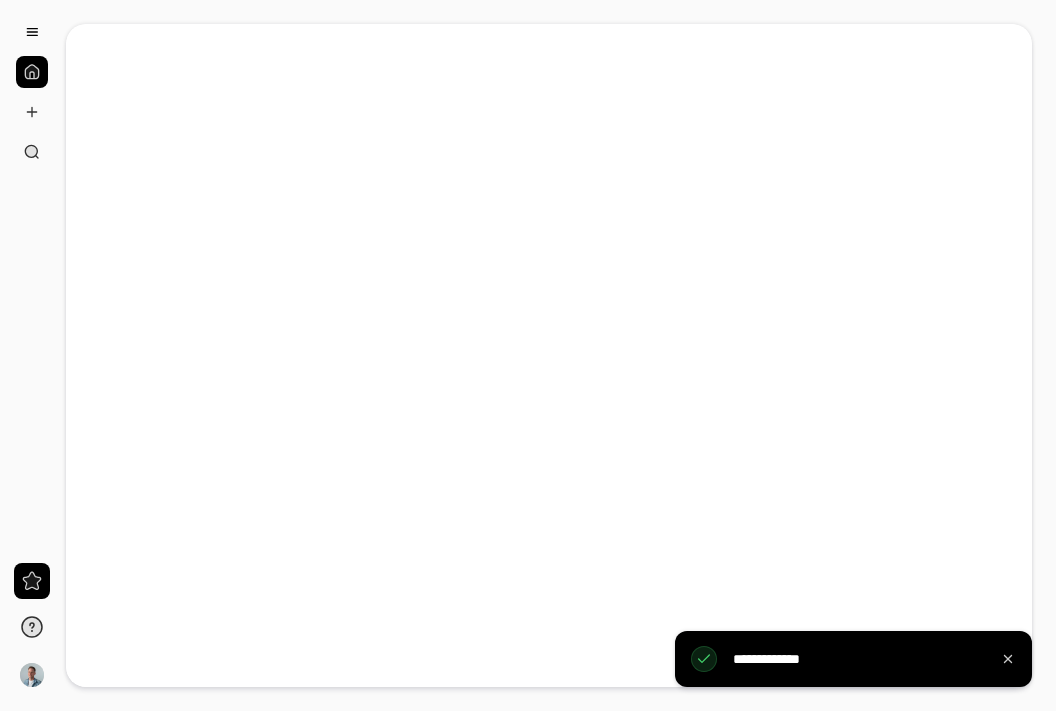 scroll, scrollTop: 0, scrollLeft: 0, axis: both 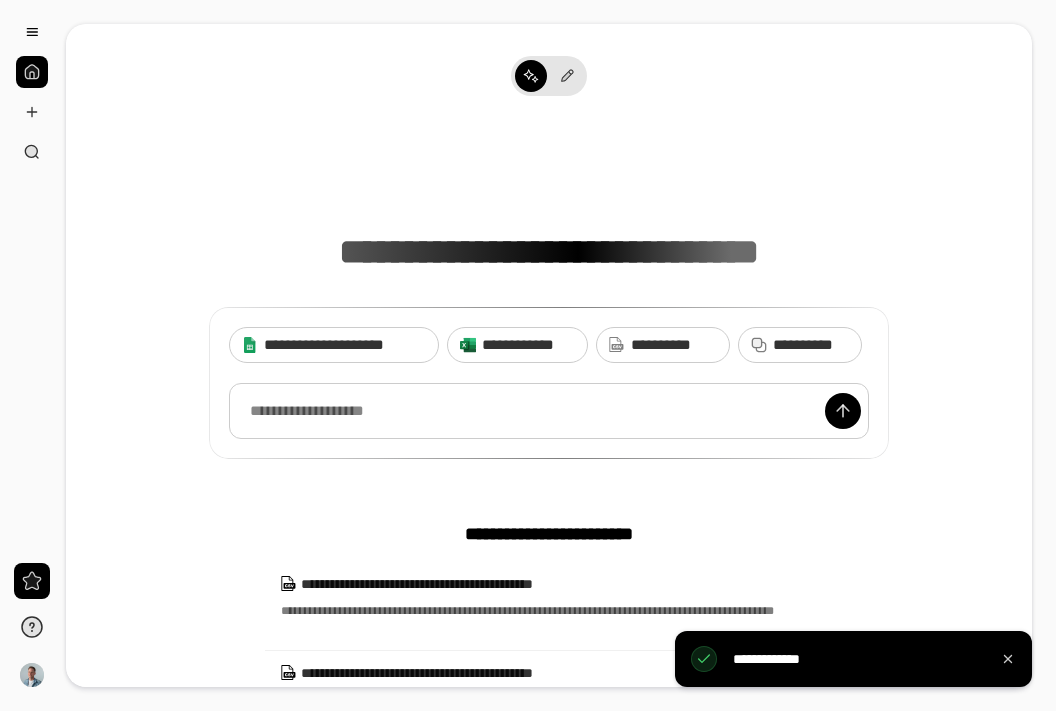 click at bounding box center [549, 411] 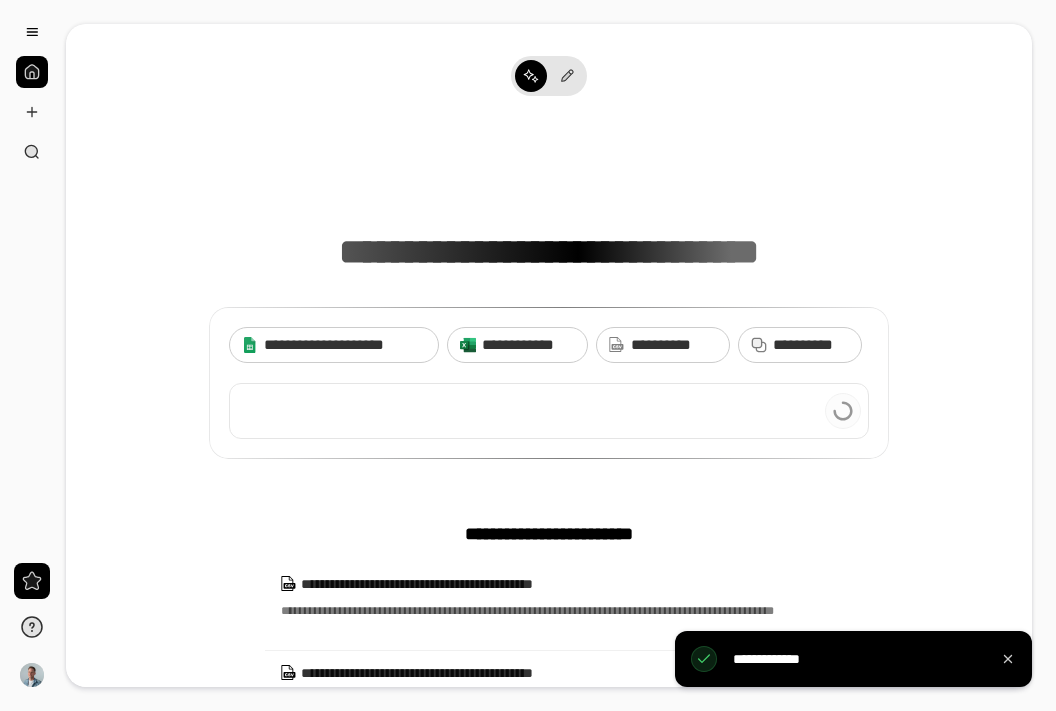 click at bounding box center [549, 411] 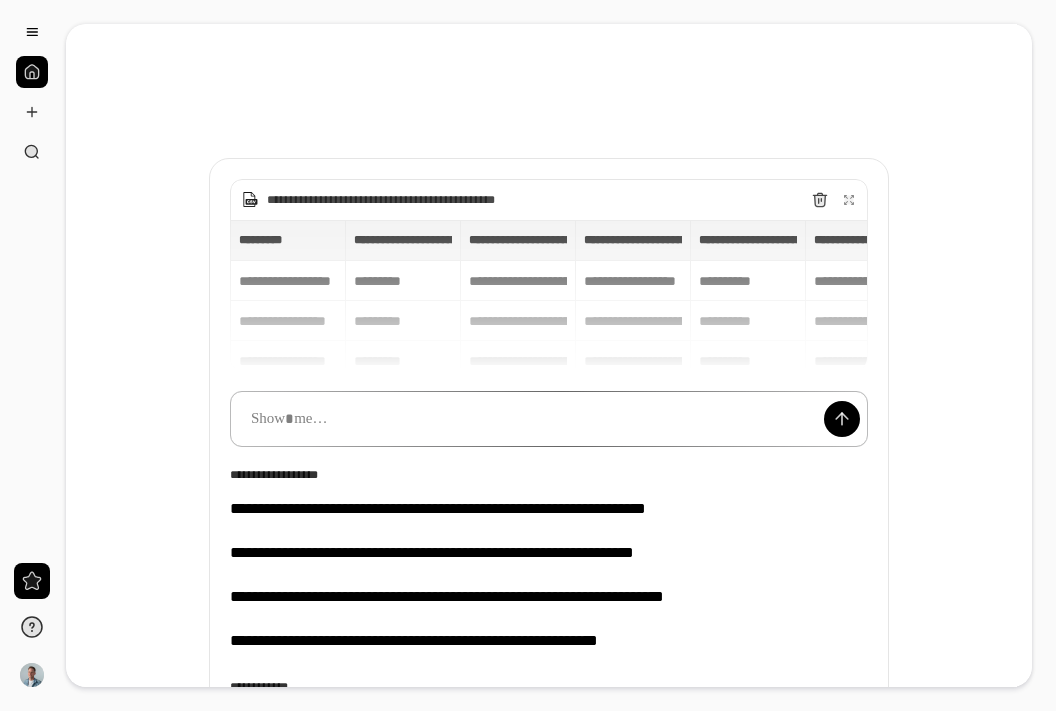 type 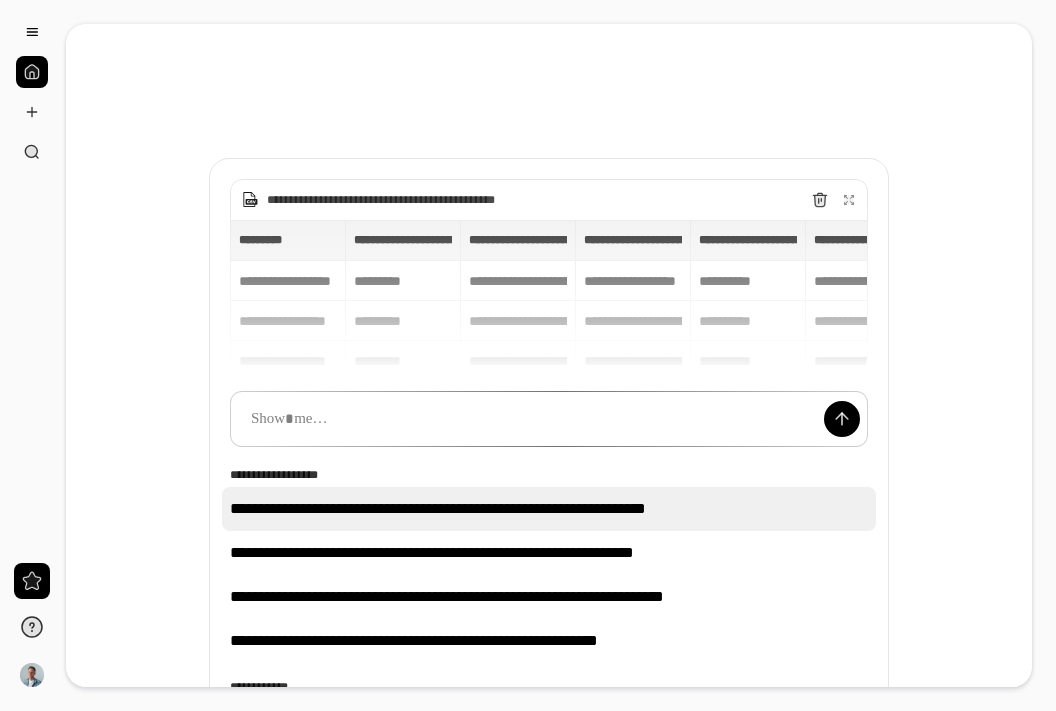 click on "**********" at bounding box center (549, 509) 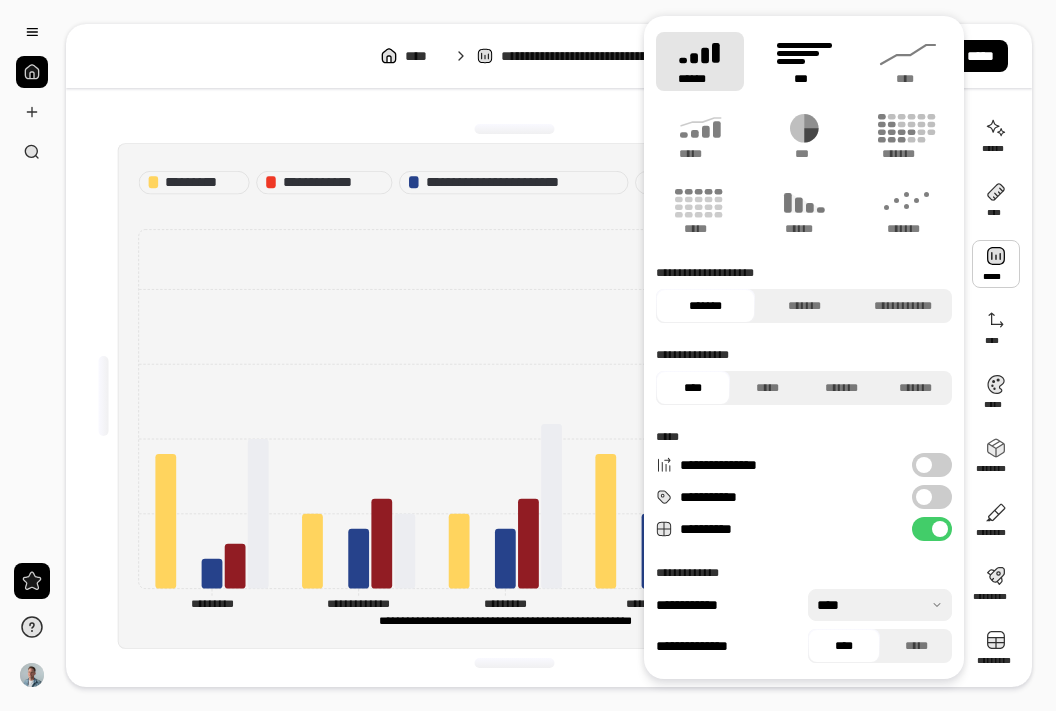 click 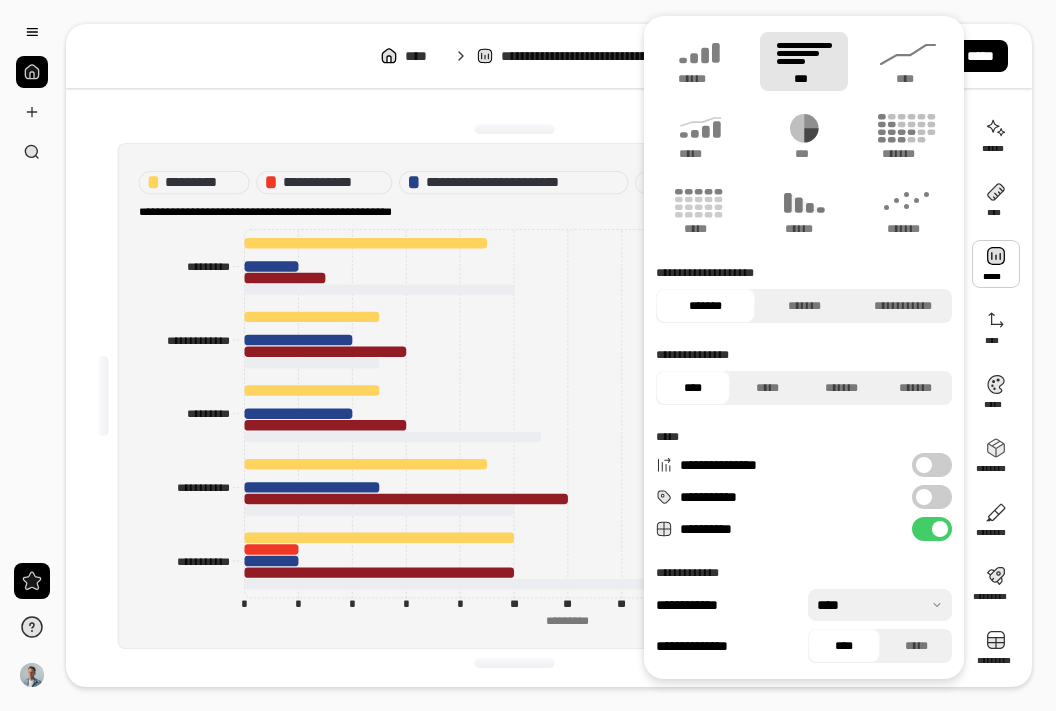 click on "**********" at bounding box center [515, 396] 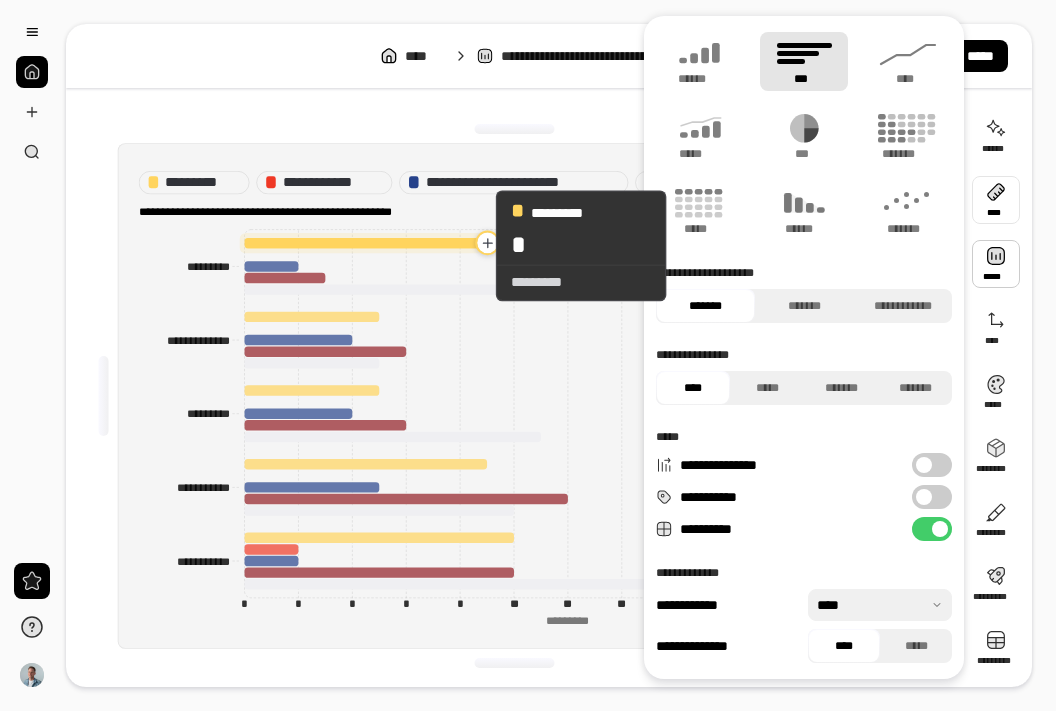scroll, scrollTop: 1, scrollLeft: 0, axis: vertical 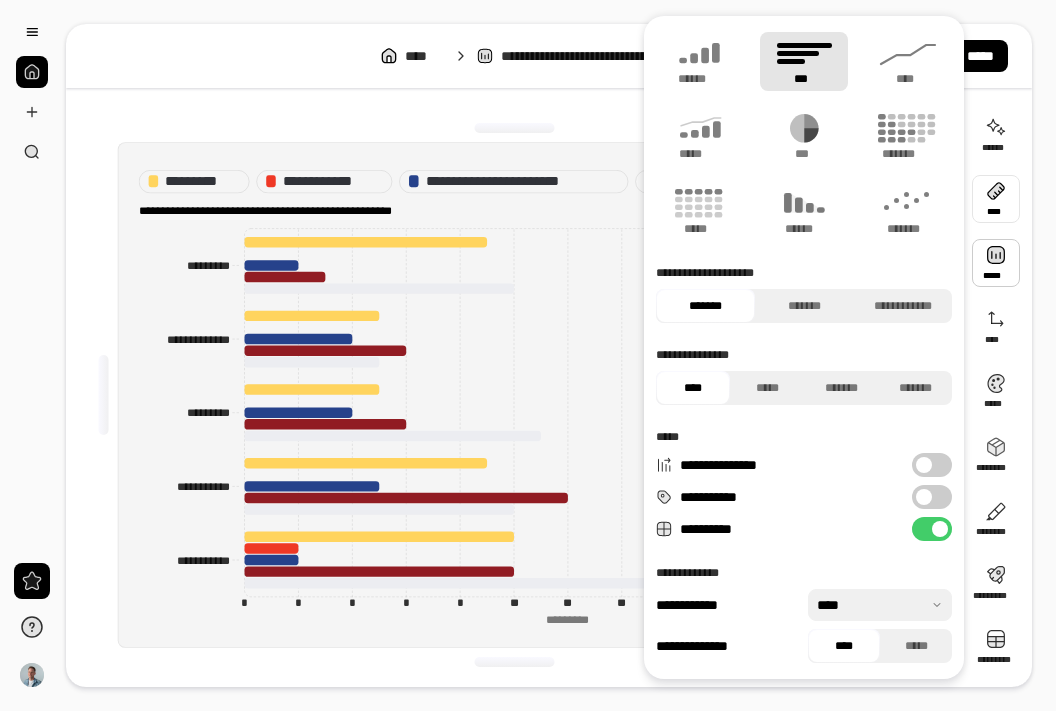 click at bounding box center (515, 128) 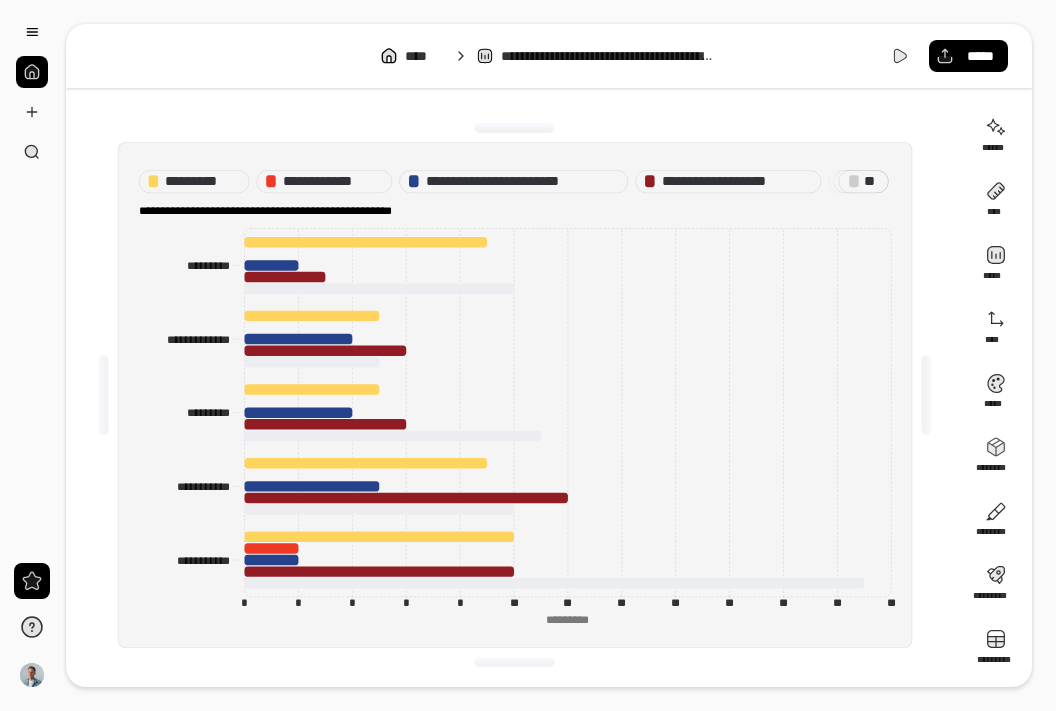 click on "**********" at bounding box center (515, 395) 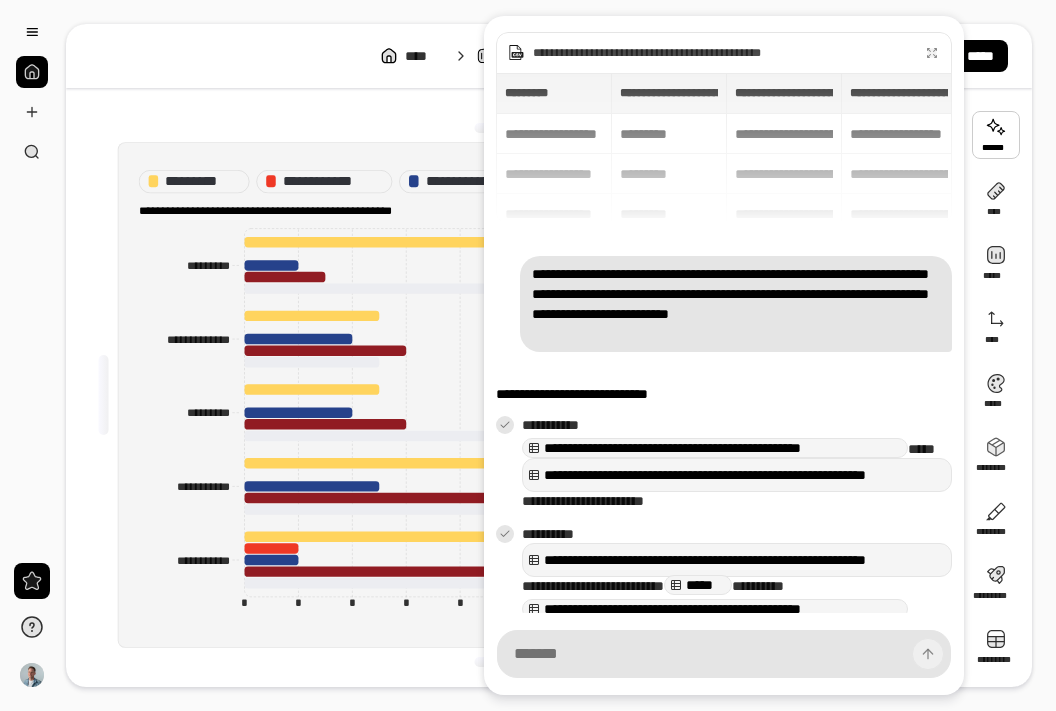 scroll, scrollTop: 122, scrollLeft: 0, axis: vertical 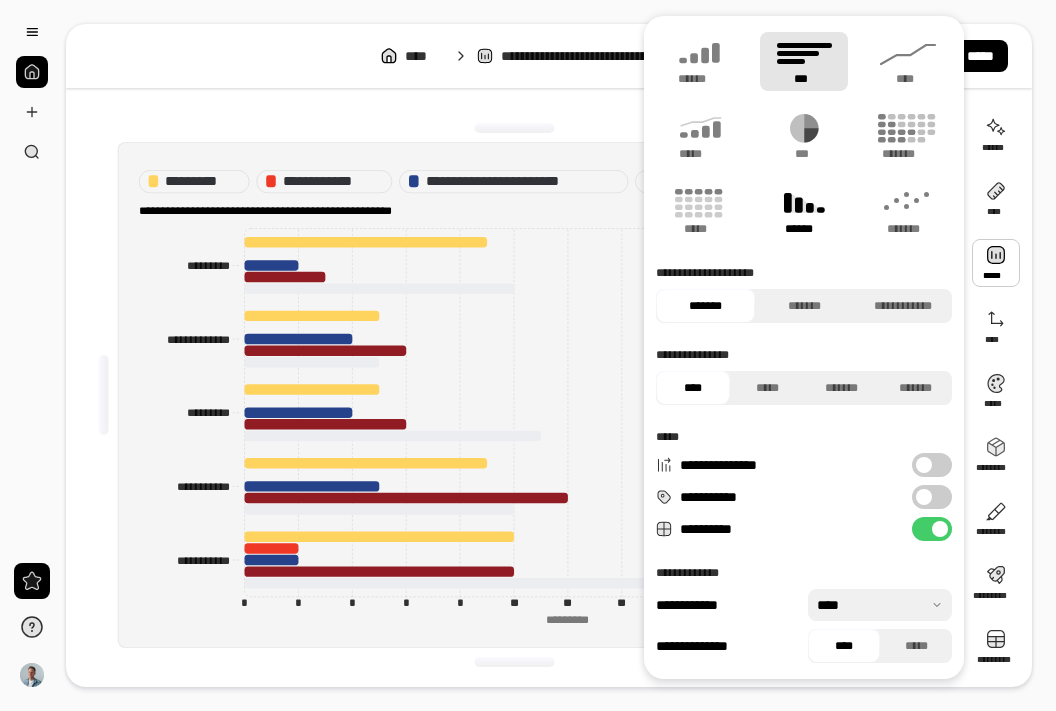 click 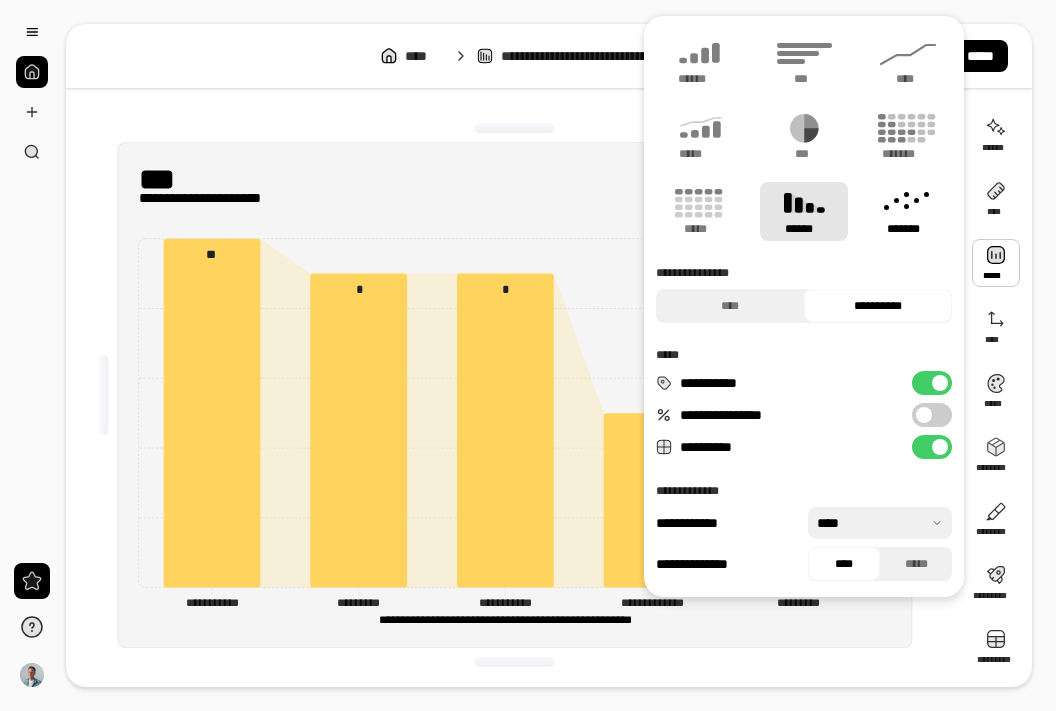 click 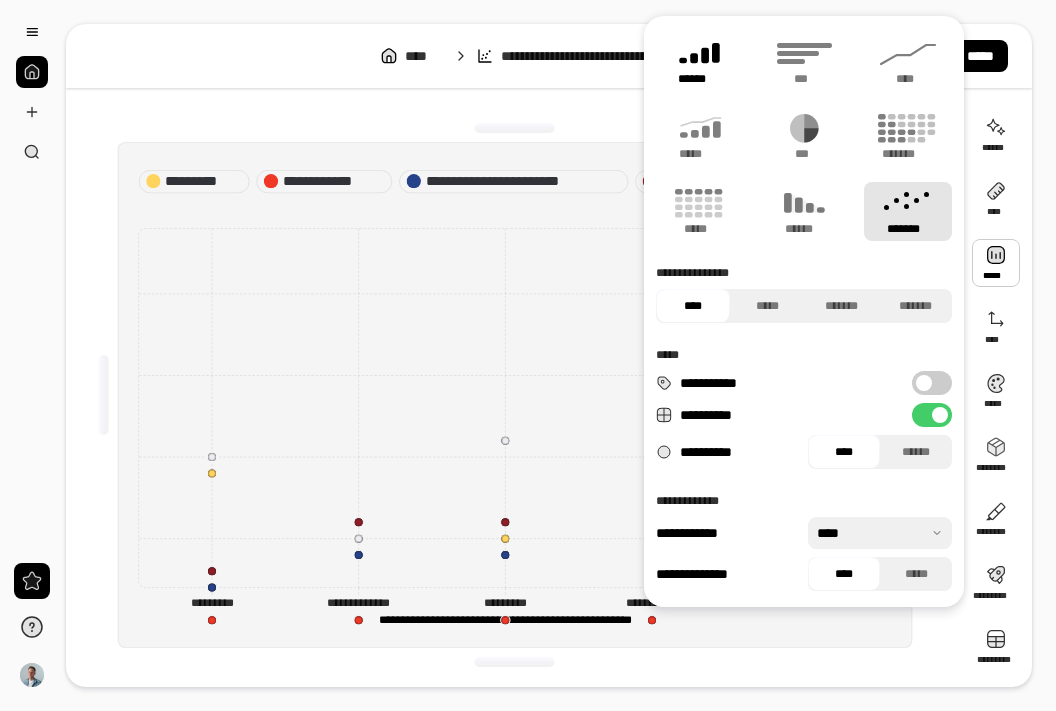 click 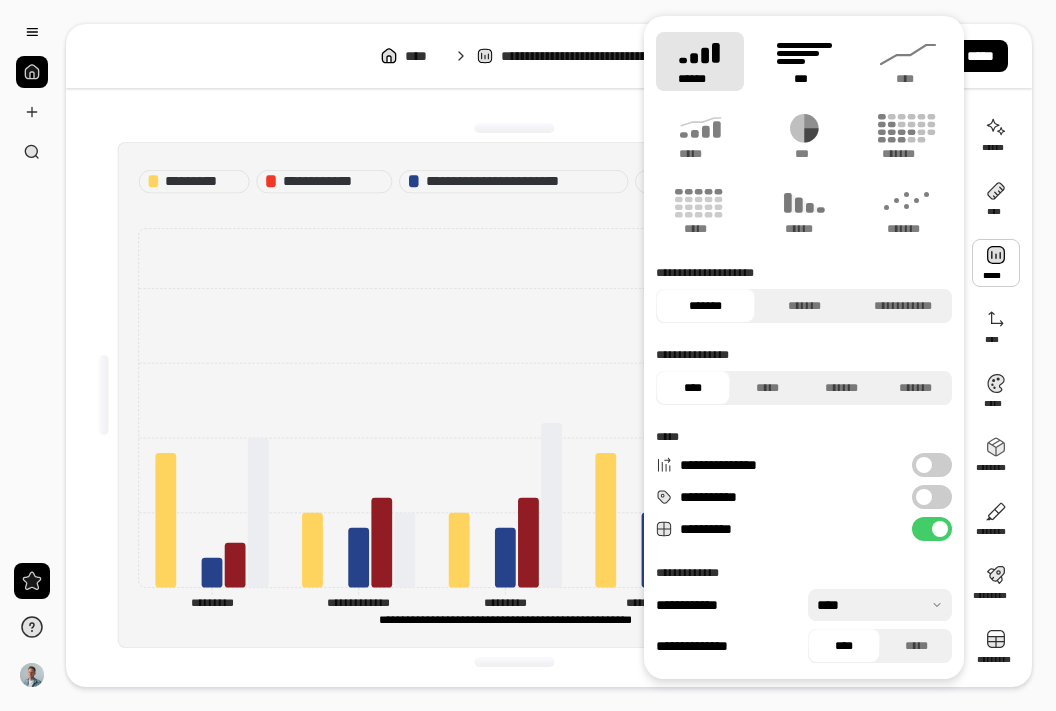 click on "***" at bounding box center [804, 61] 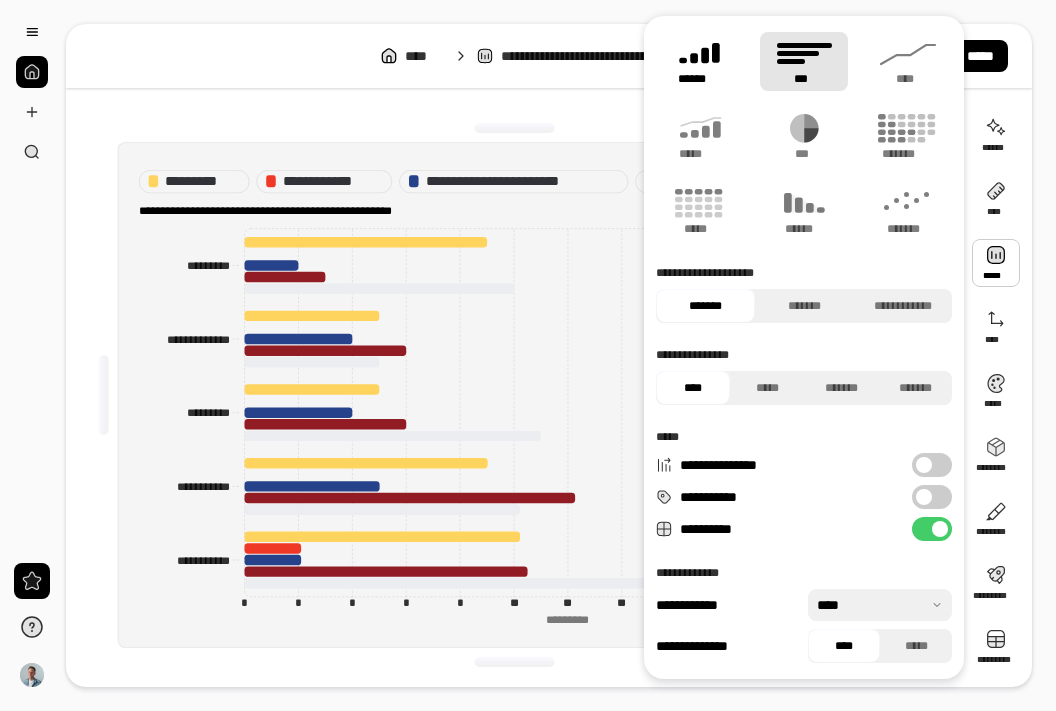 click 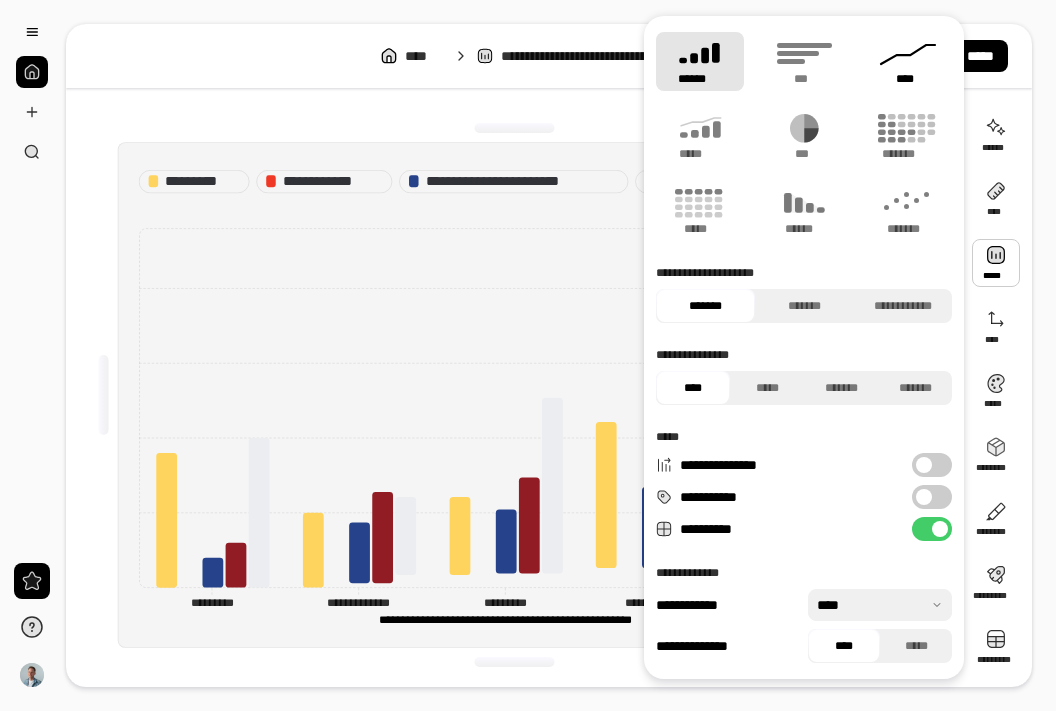click 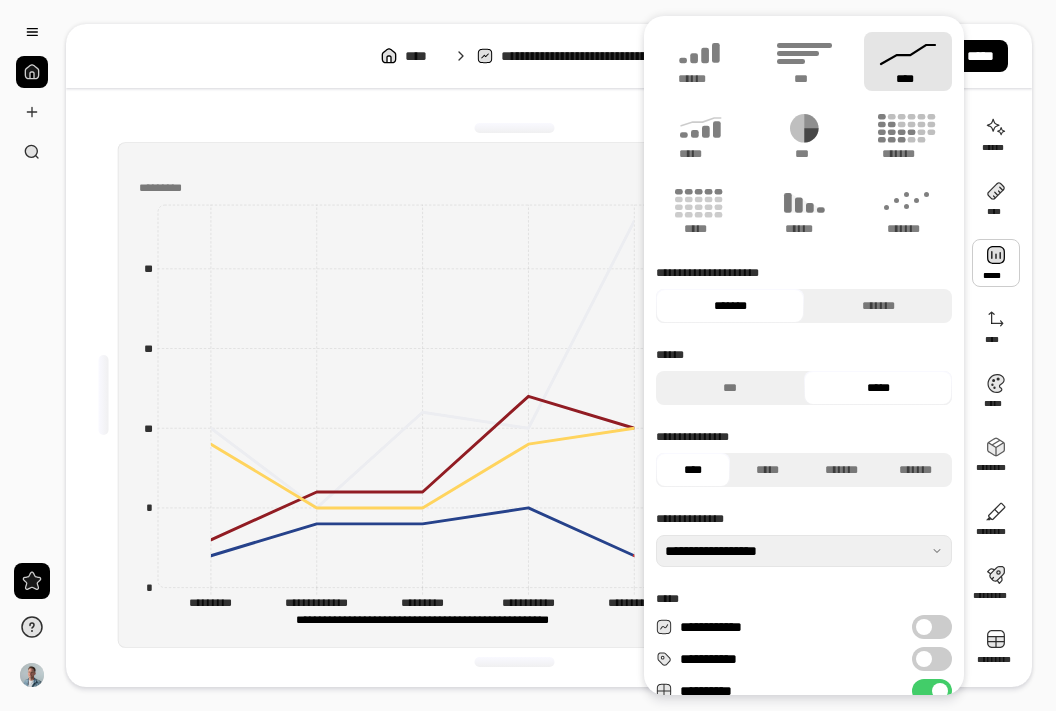 click on "**********" at bounding box center [515, 395] 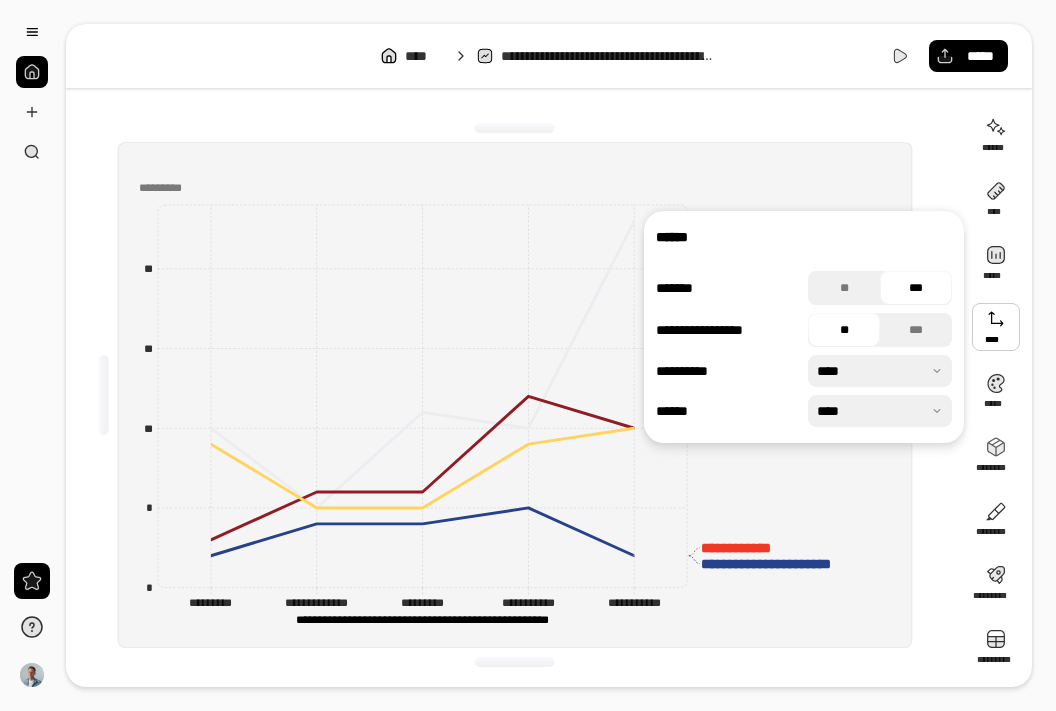 click at bounding box center (996, 327) 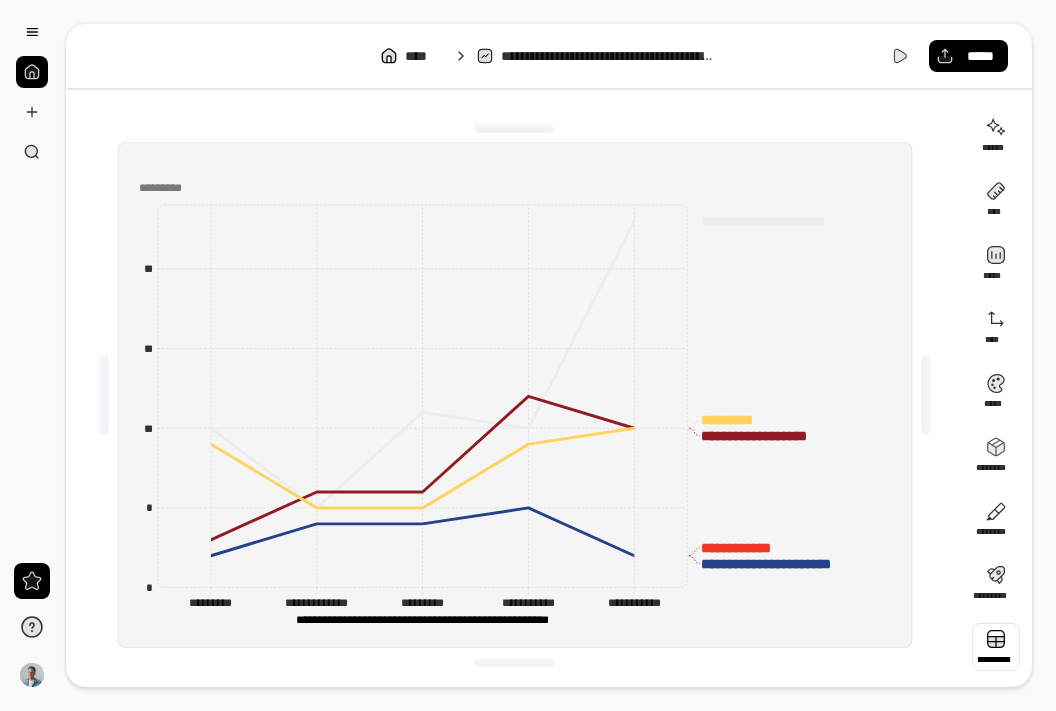 click at bounding box center (996, 647) 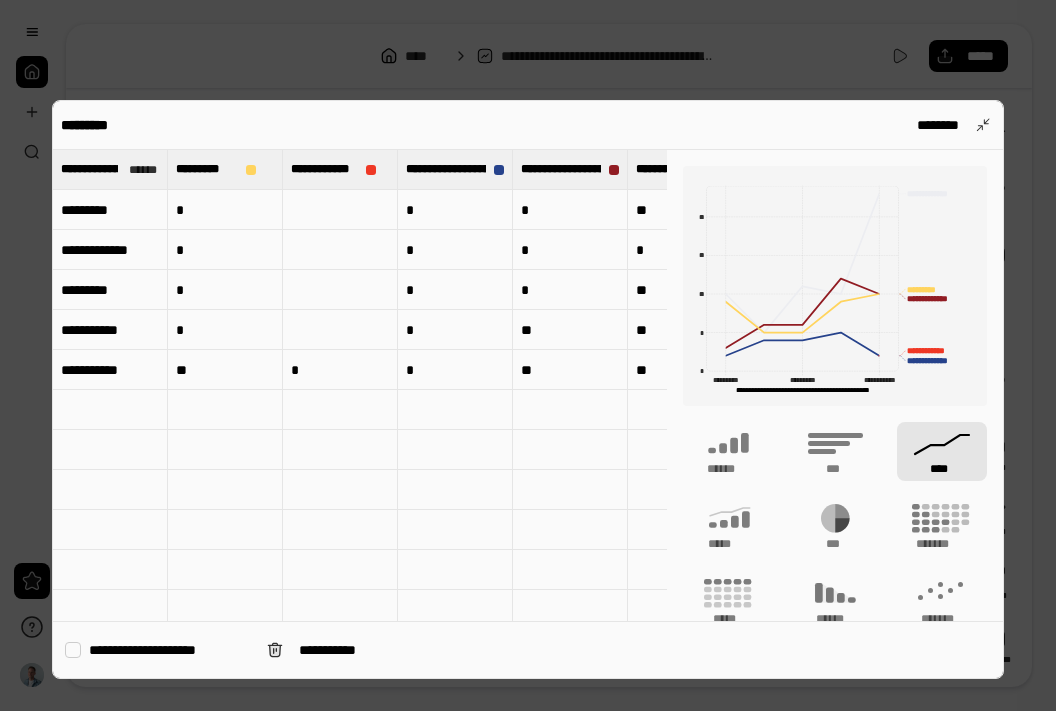 click on "*" at bounding box center [225, 210] 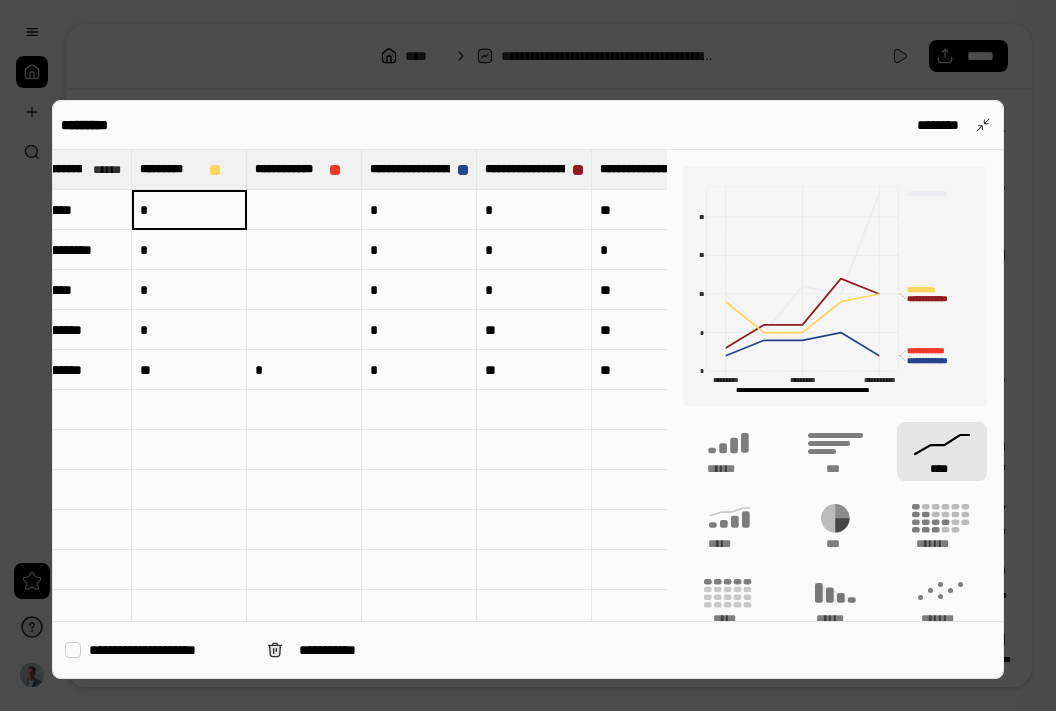 scroll, scrollTop: 0, scrollLeft: 0, axis: both 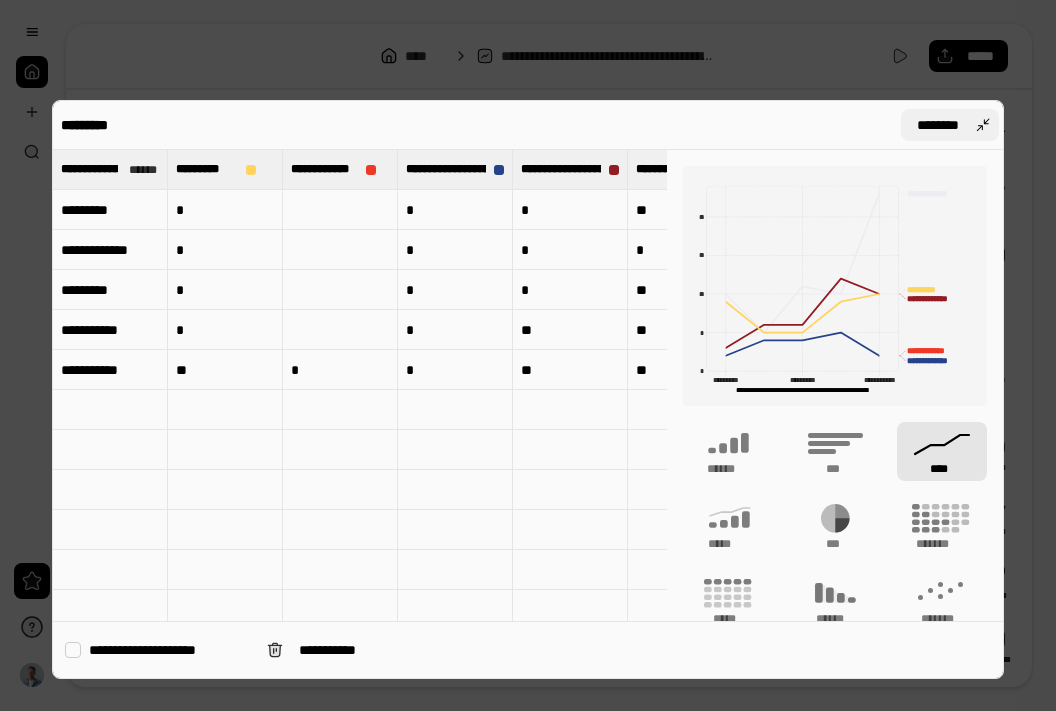 click on "********" at bounding box center [950, 125] 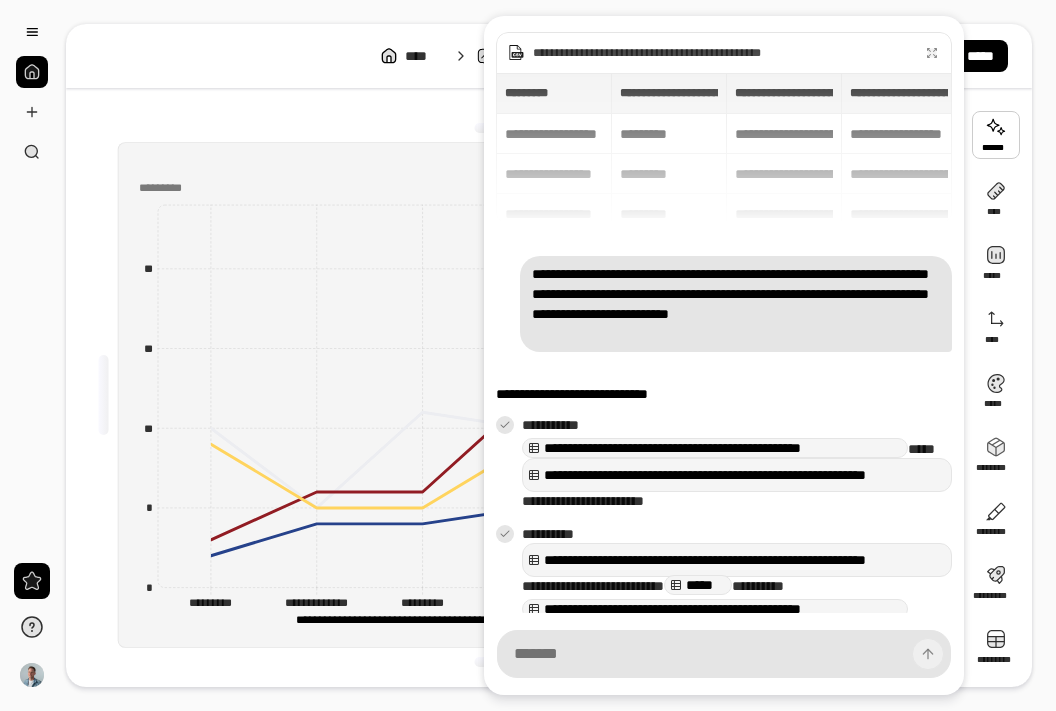 scroll, scrollTop: 122, scrollLeft: 0, axis: vertical 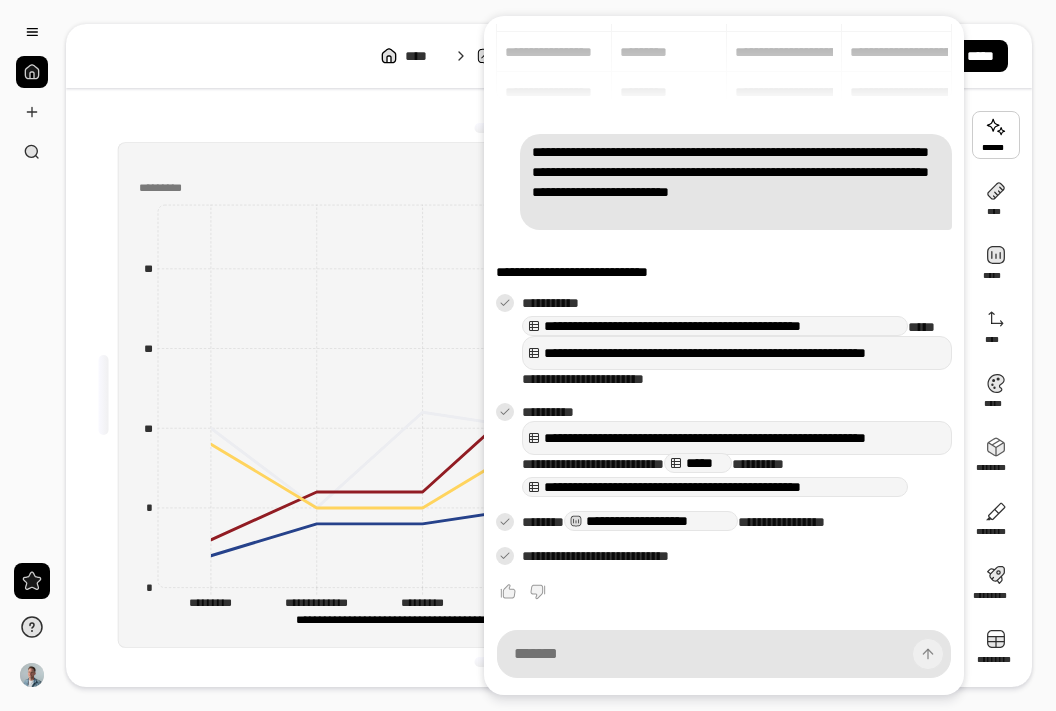 click at bounding box center [996, 135] 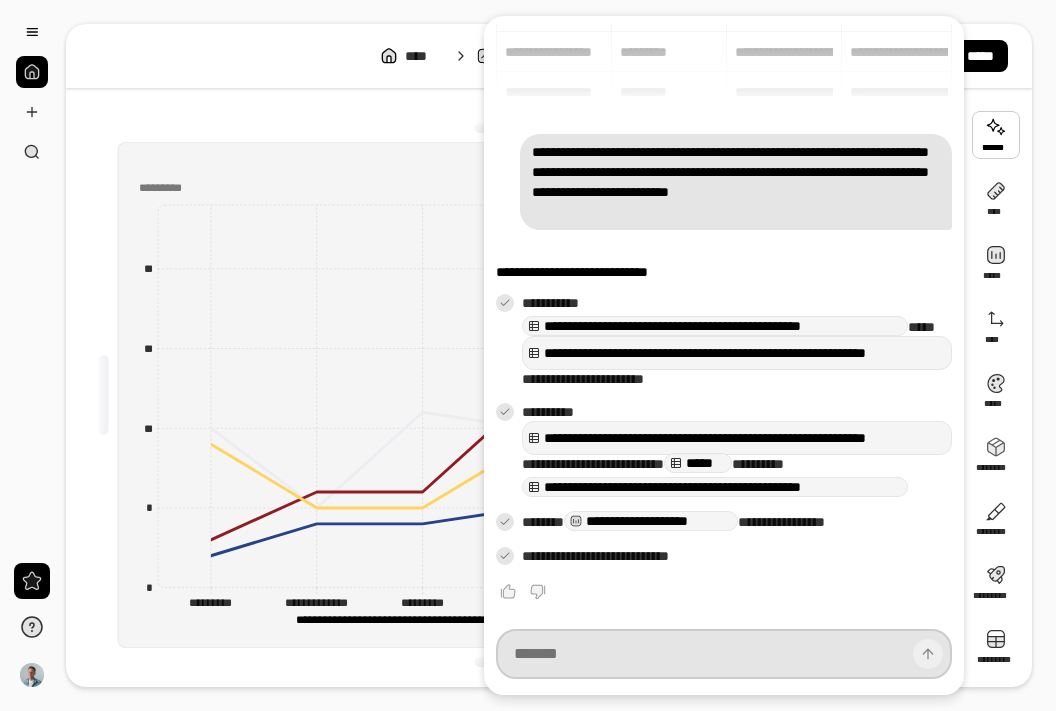 click at bounding box center (724, 654) 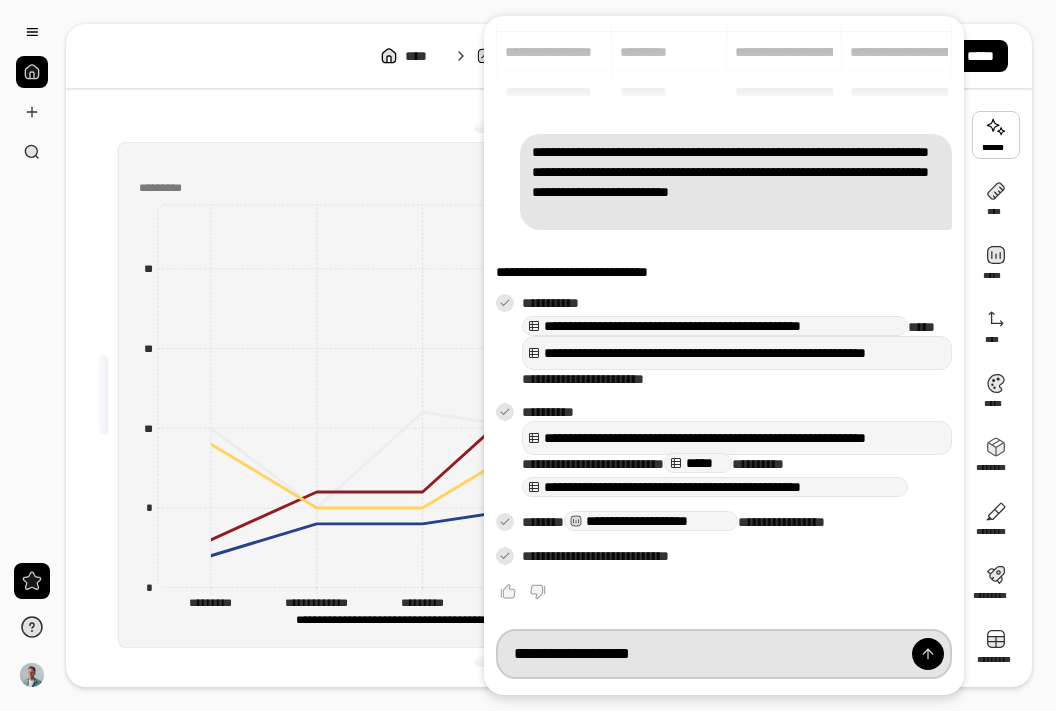type on "**********" 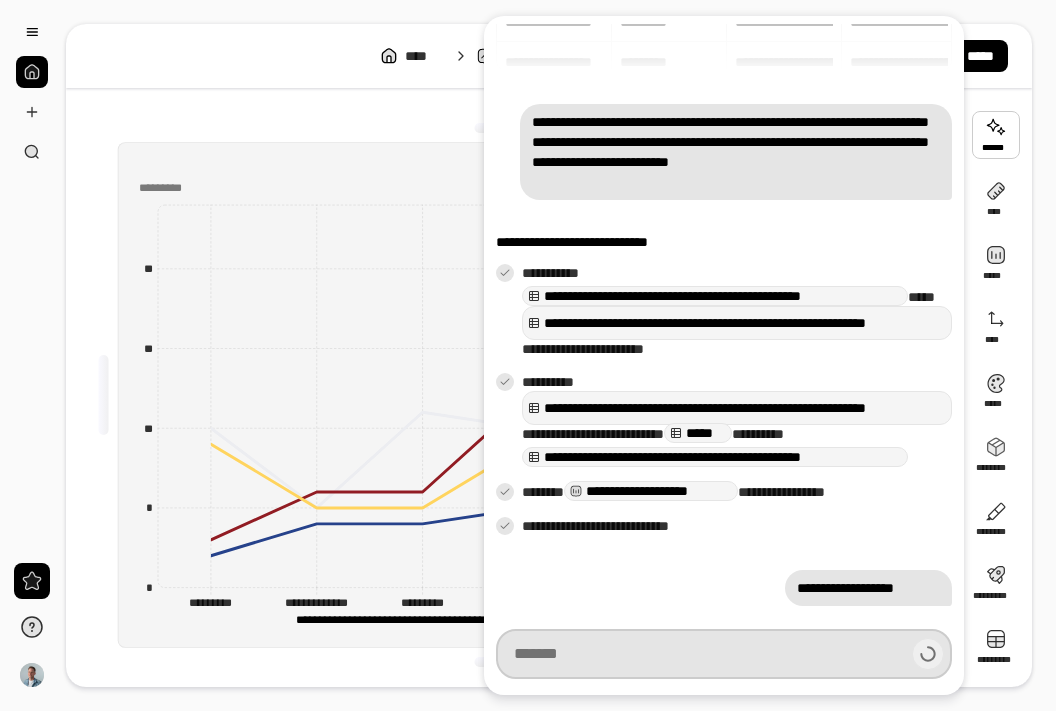 scroll, scrollTop: 153, scrollLeft: 0, axis: vertical 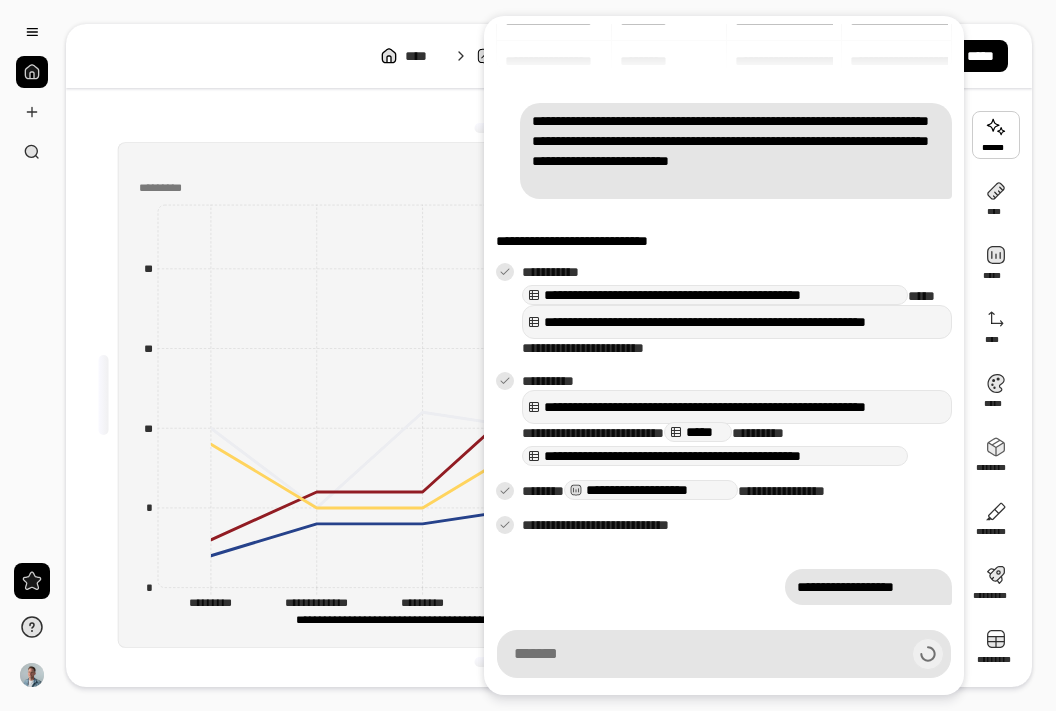 click on "**********" at bounding box center [549, 56] 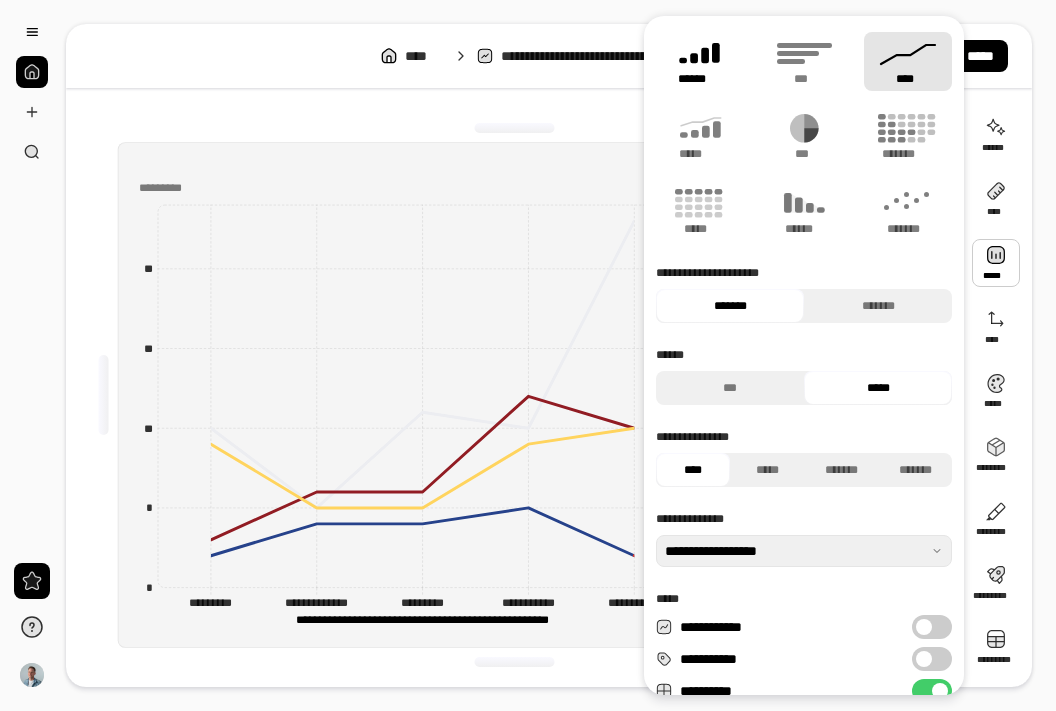 click 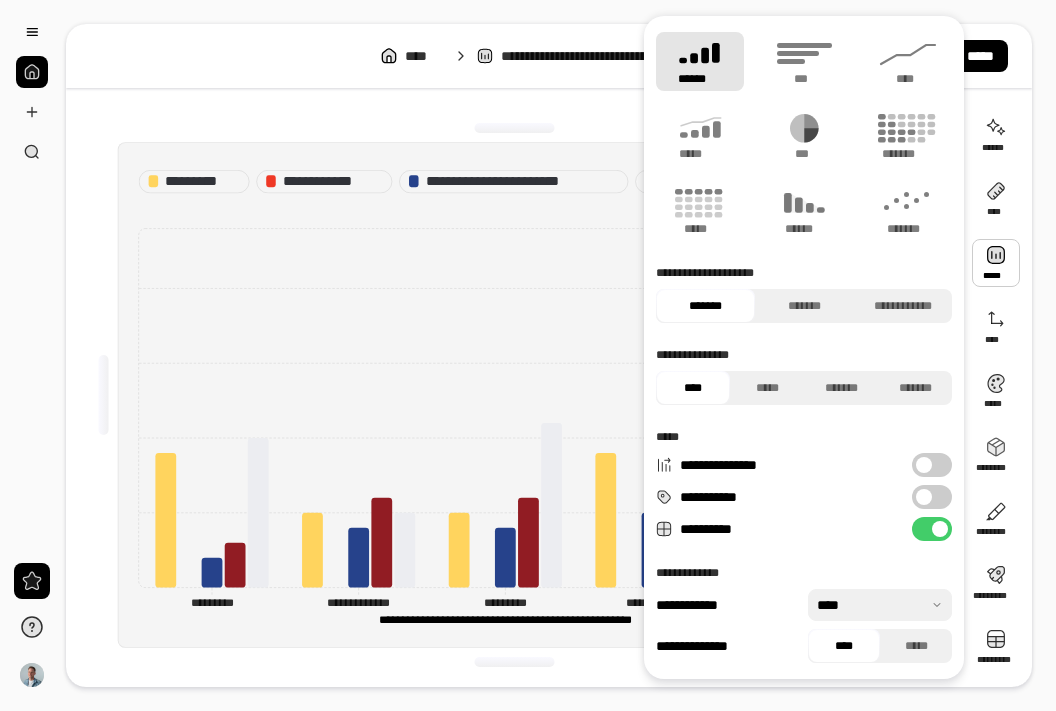 click at bounding box center [515, 128] 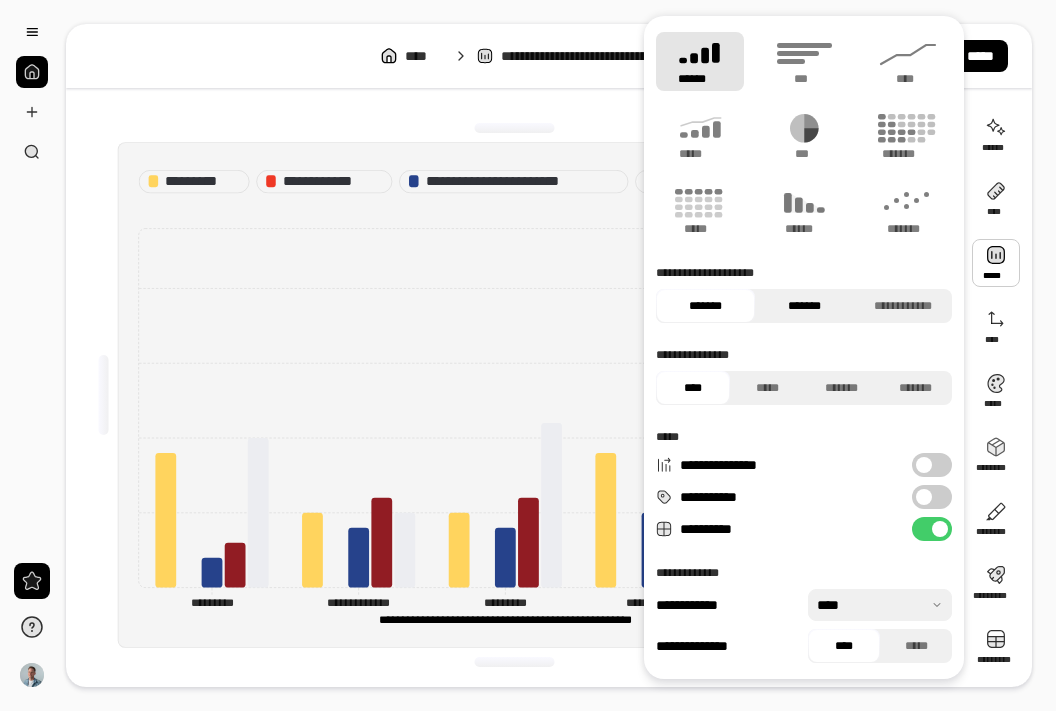 click on "*******" at bounding box center [804, 306] 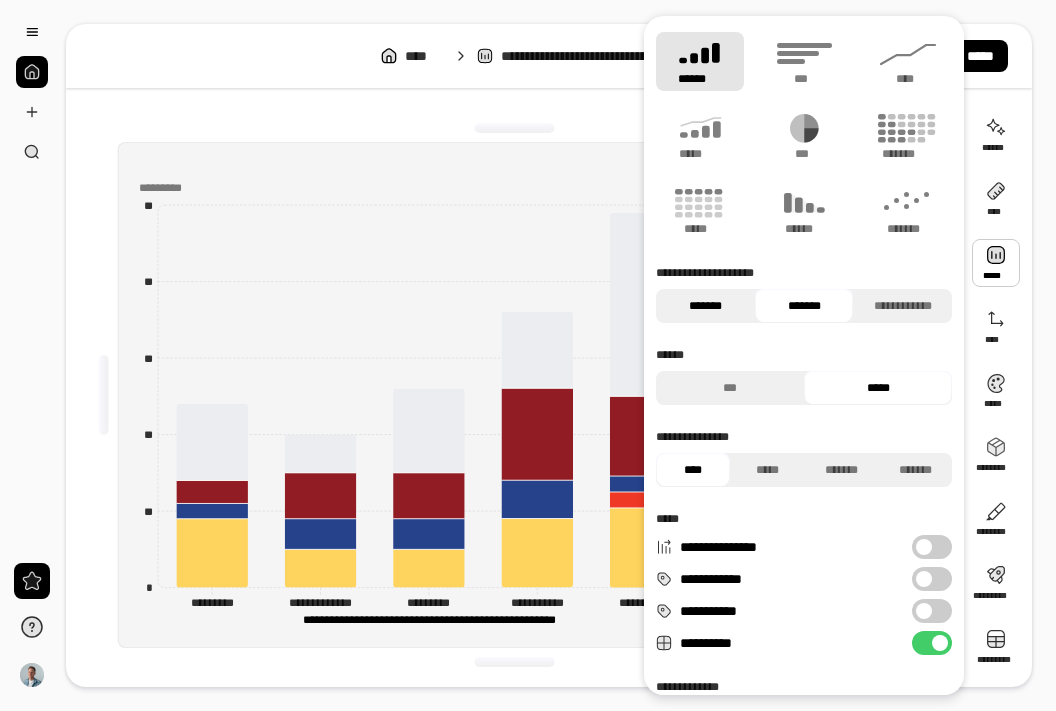 click on "*******" at bounding box center [705, 306] 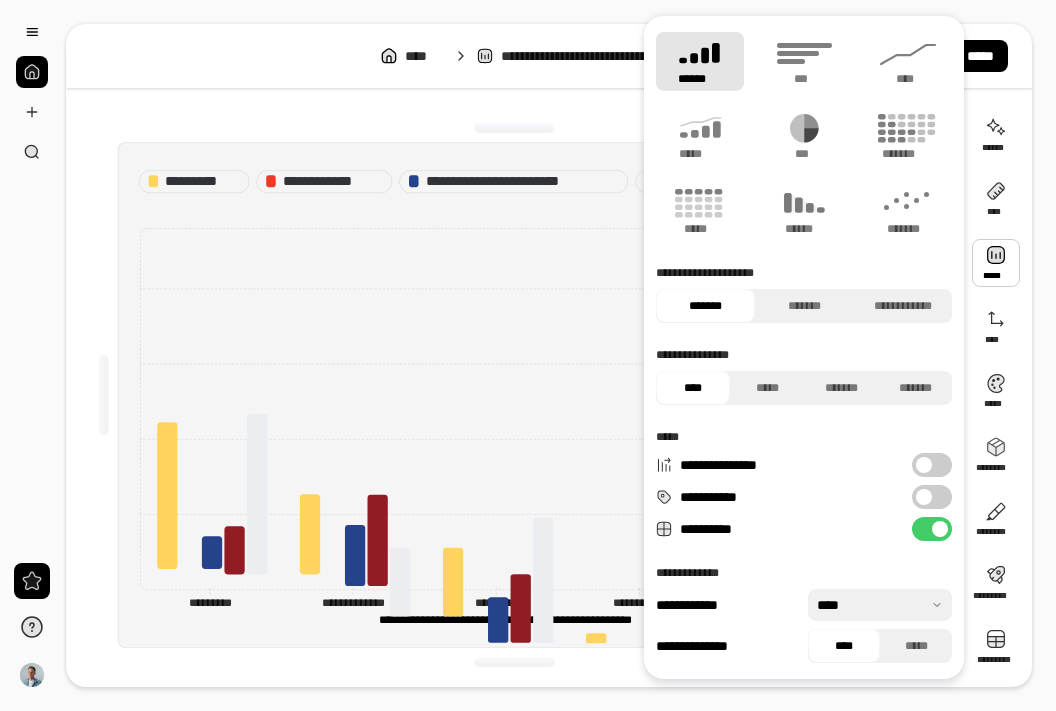 click on "**********" at bounding box center [515, 395] 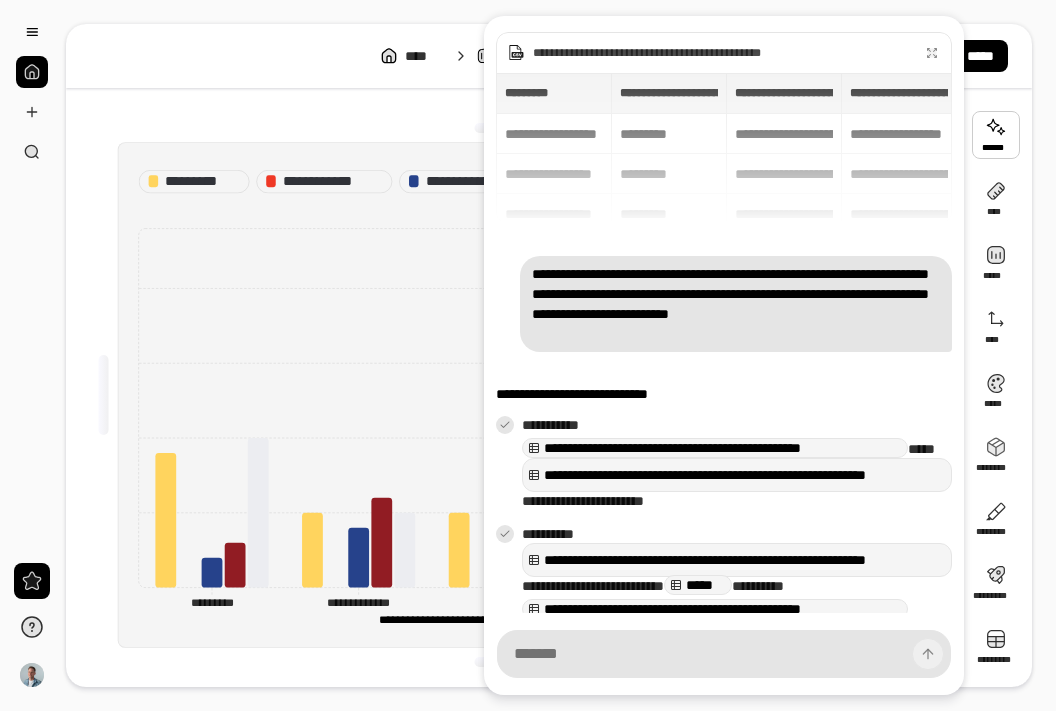 click at bounding box center (996, 135) 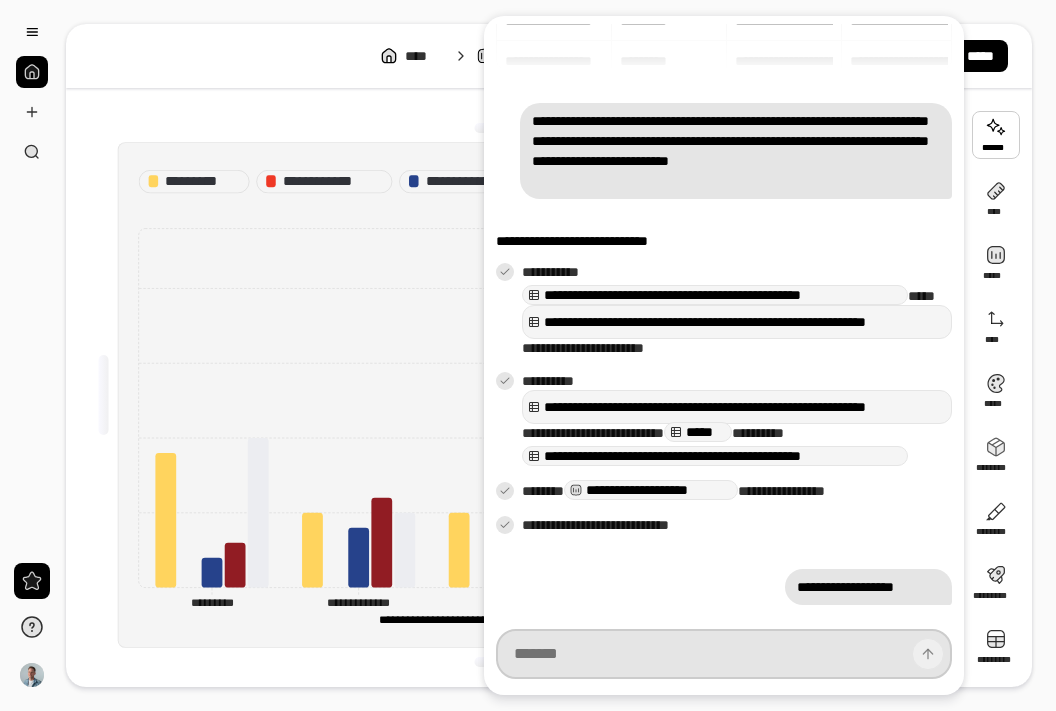 click at bounding box center (724, 654) 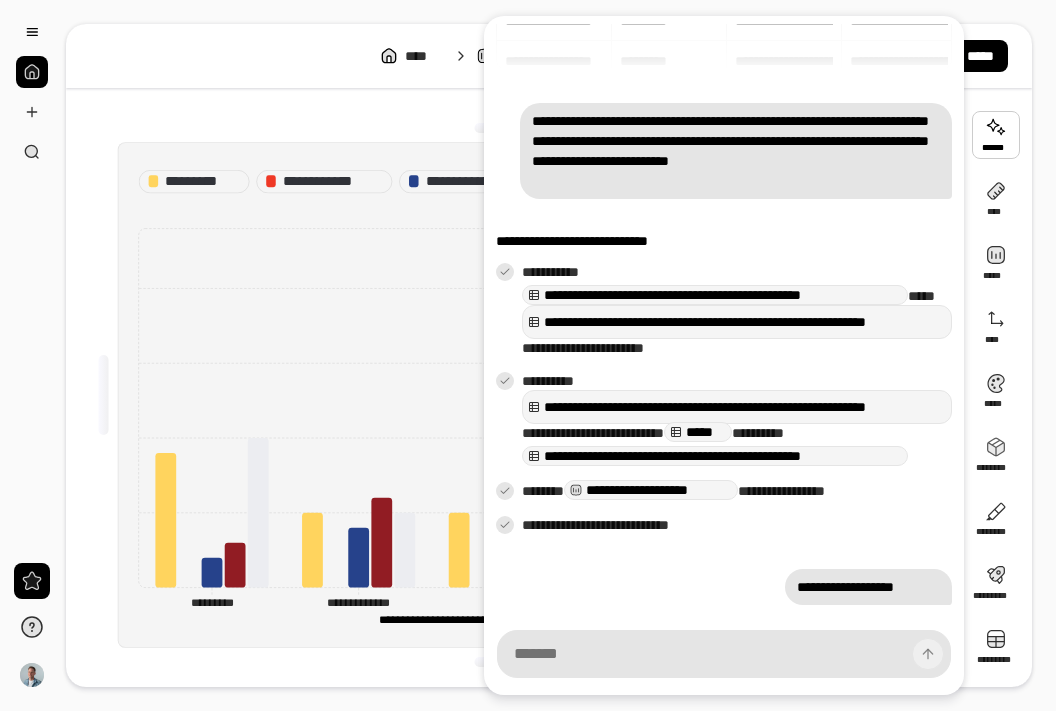 click on "**********" at bounding box center (868, 587) 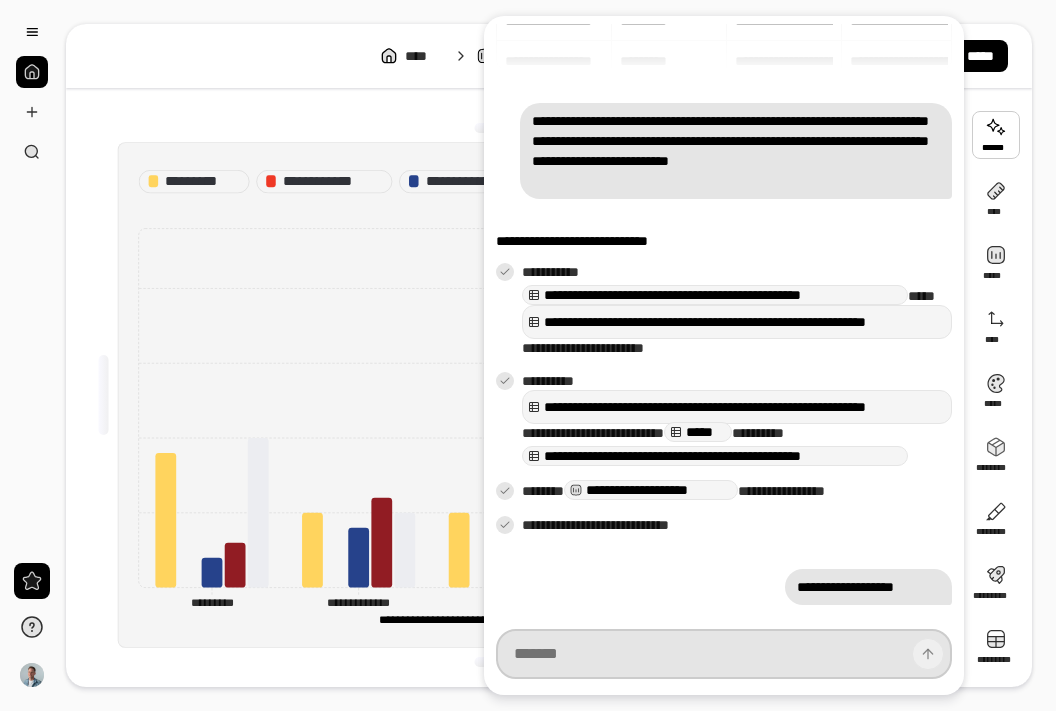 click at bounding box center (724, 654) 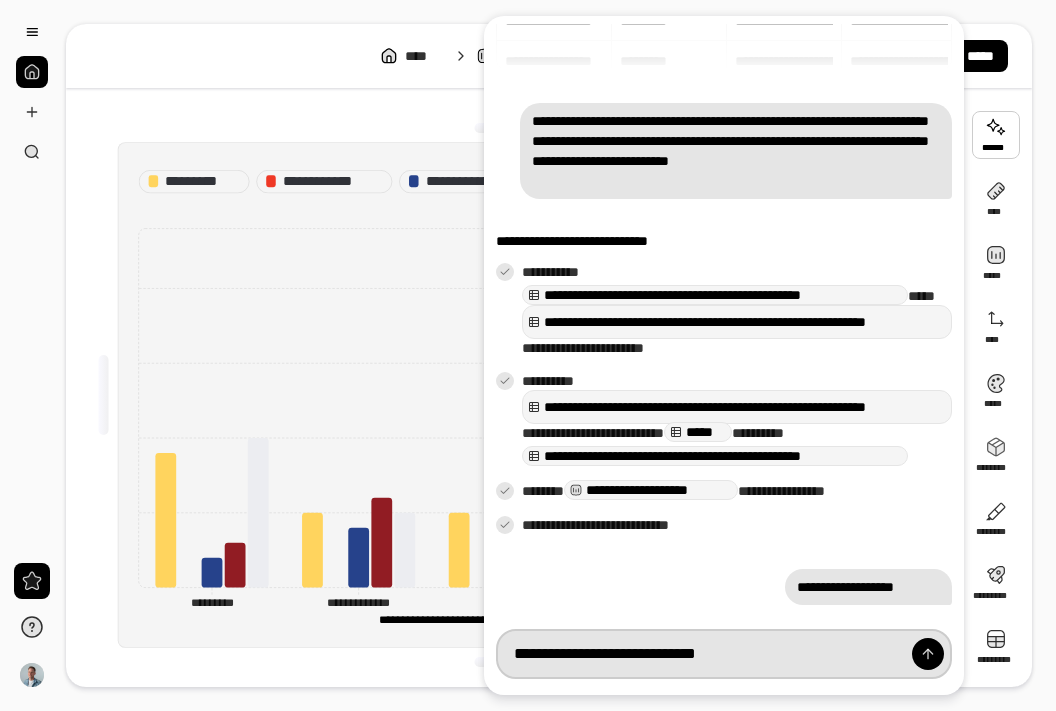 type on "**********" 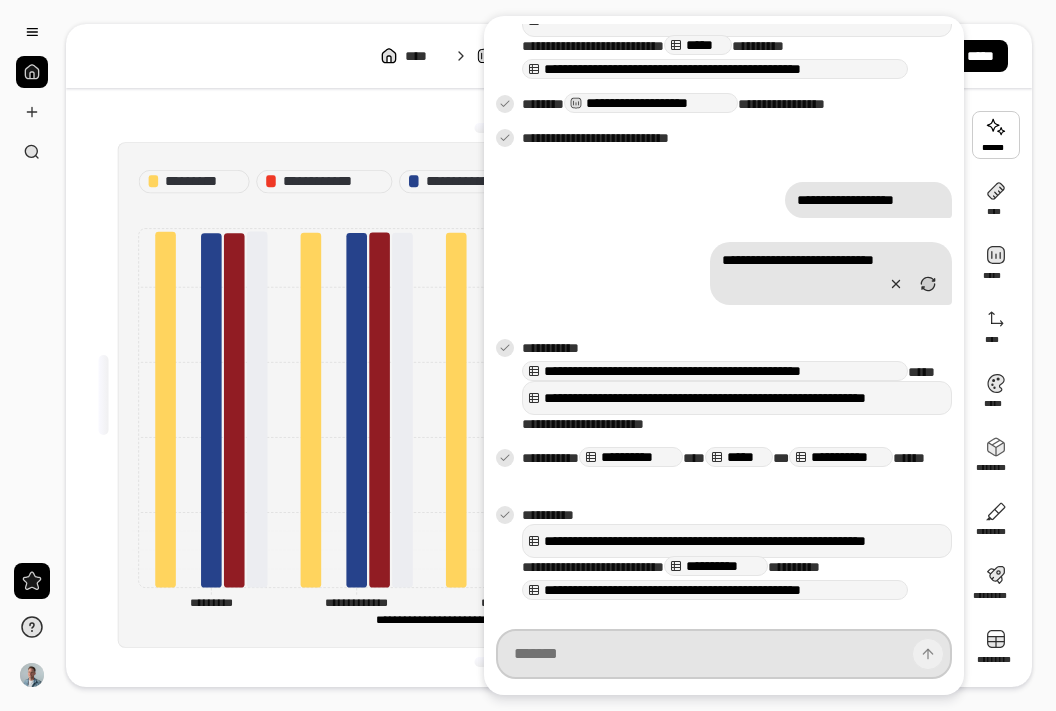 scroll, scrollTop: 576, scrollLeft: 0, axis: vertical 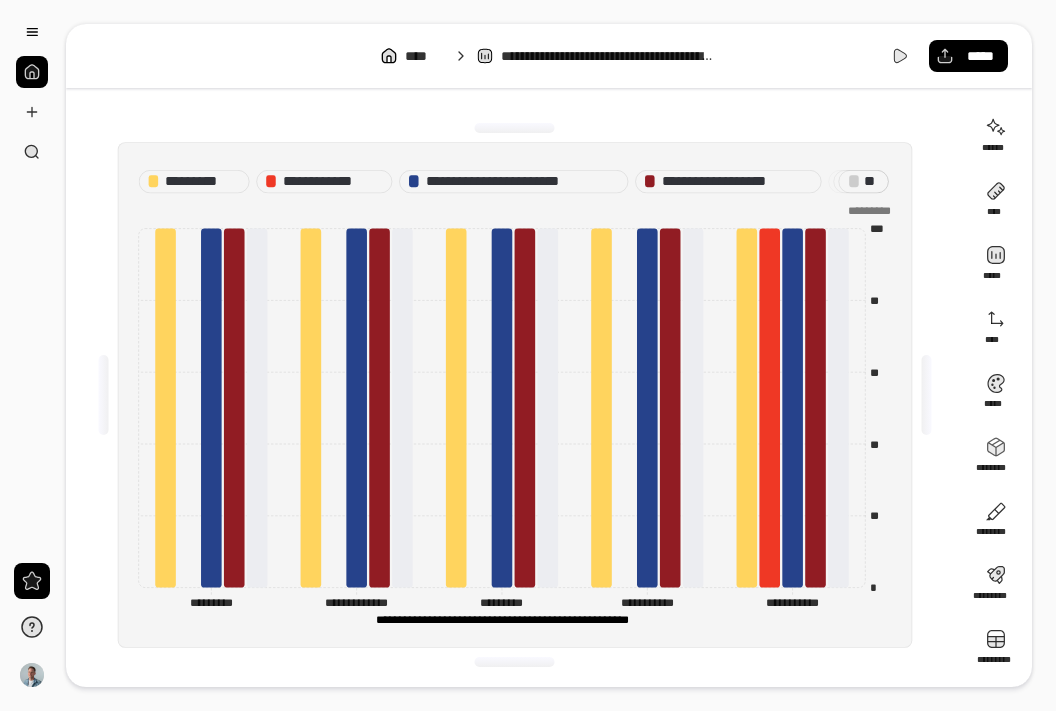 click on "**********" at bounding box center [549, 355] 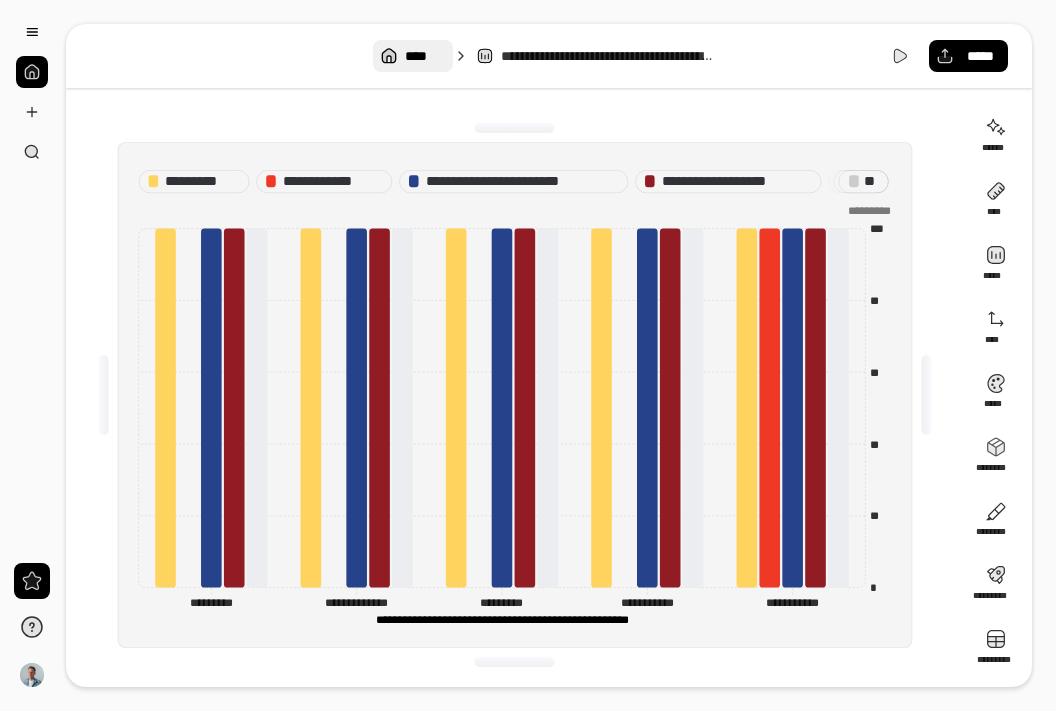click on "****" at bounding box center (424, 56) 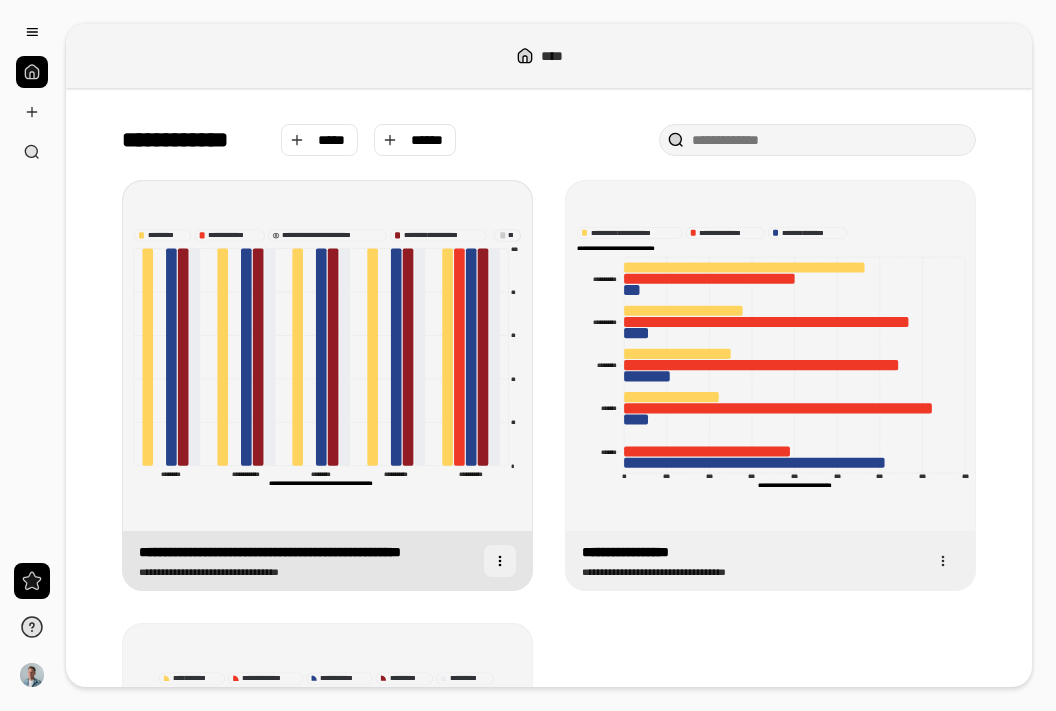 click at bounding box center (500, 561) 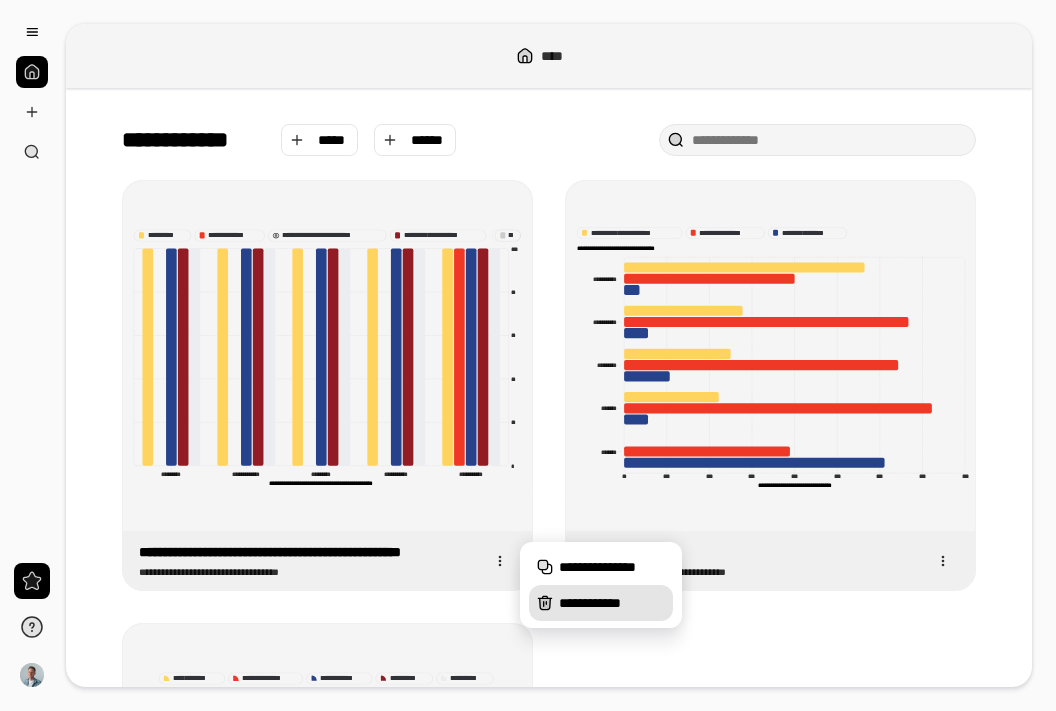 click on "**********" at bounding box center (612, 603) 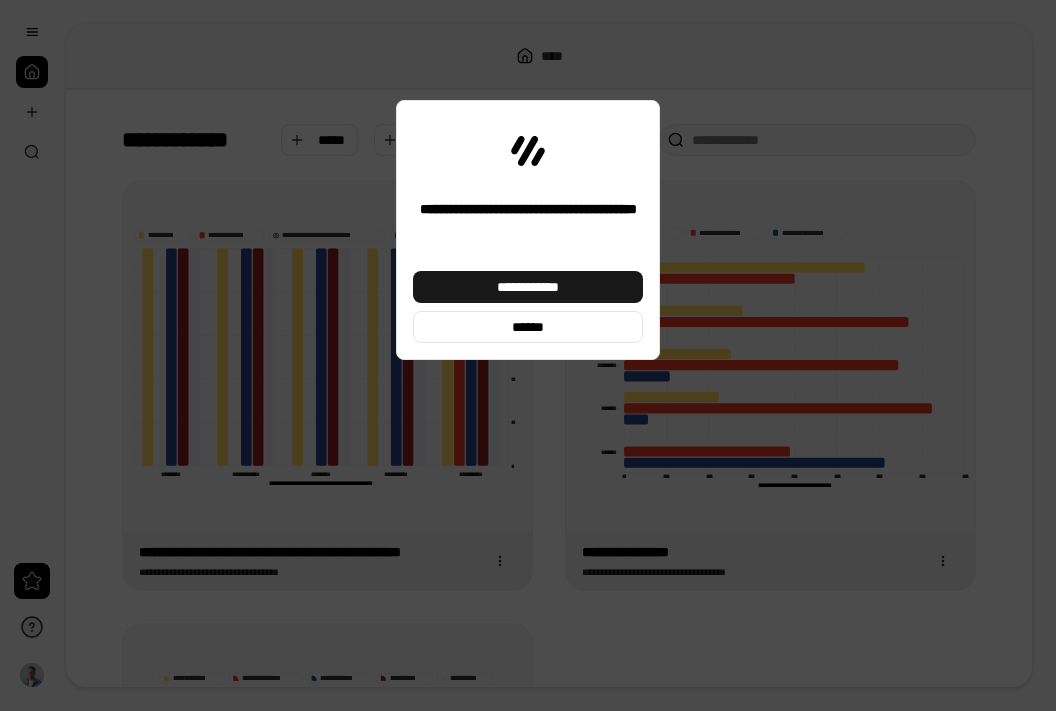click on "**********" at bounding box center [528, 287] 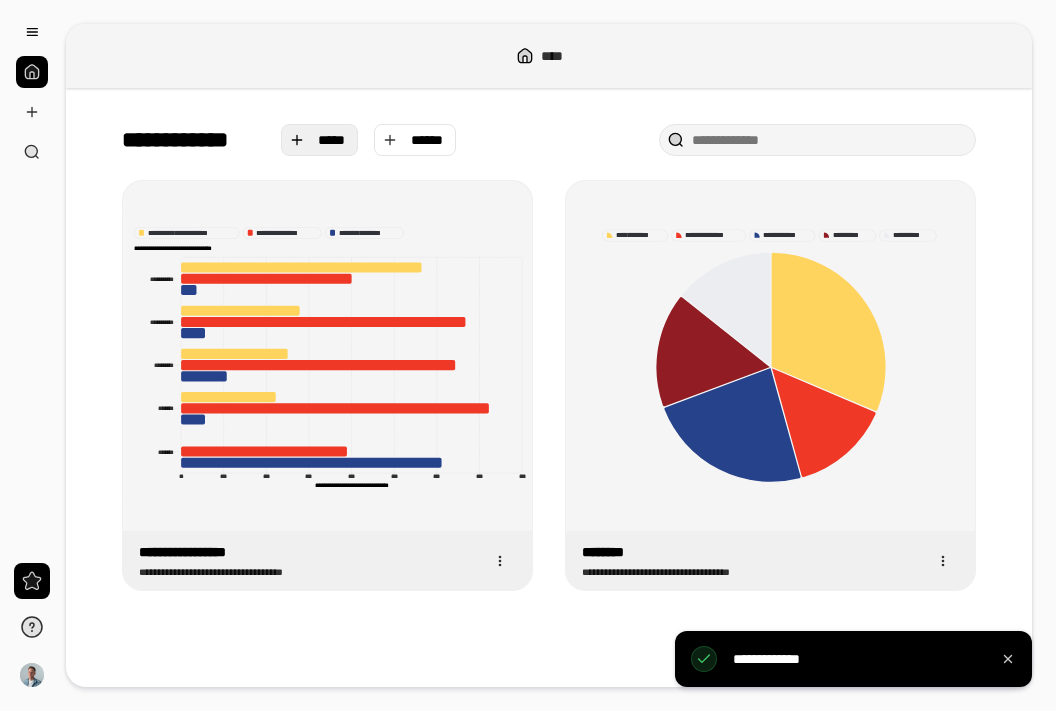 click on "*****" at bounding box center (332, 140) 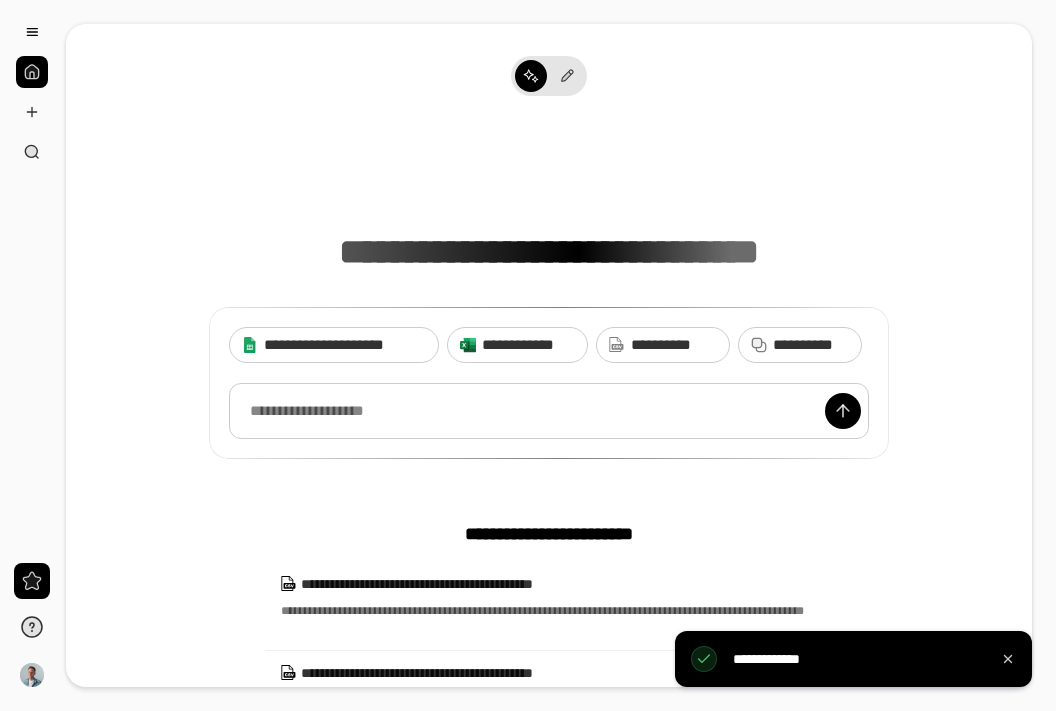 click at bounding box center (549, 411) 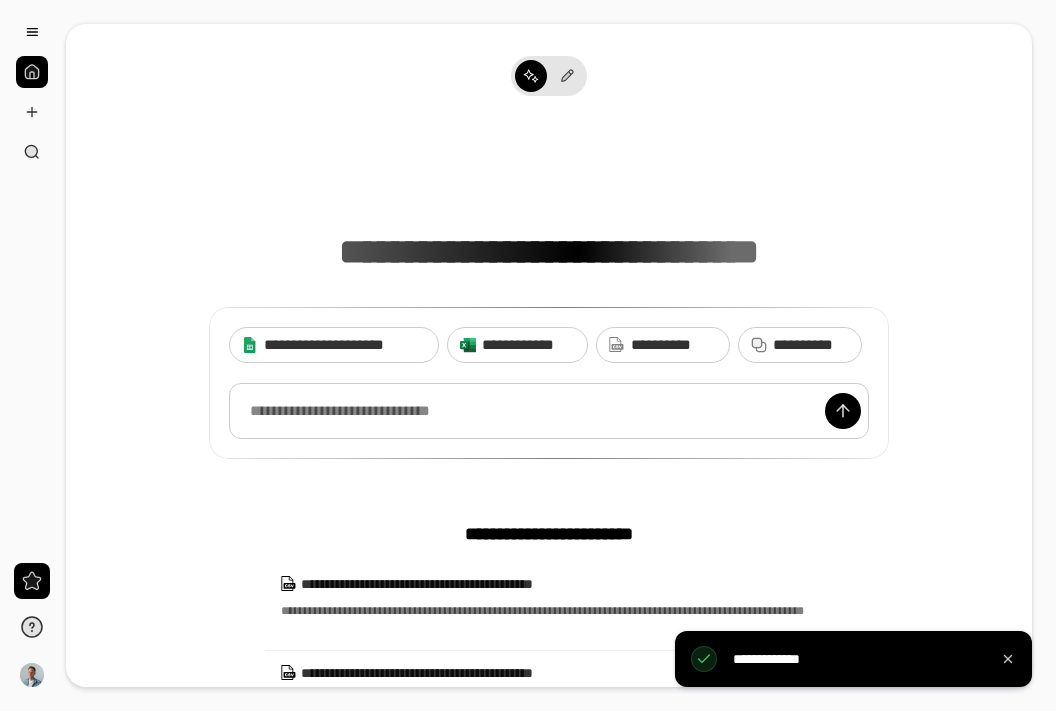 paste 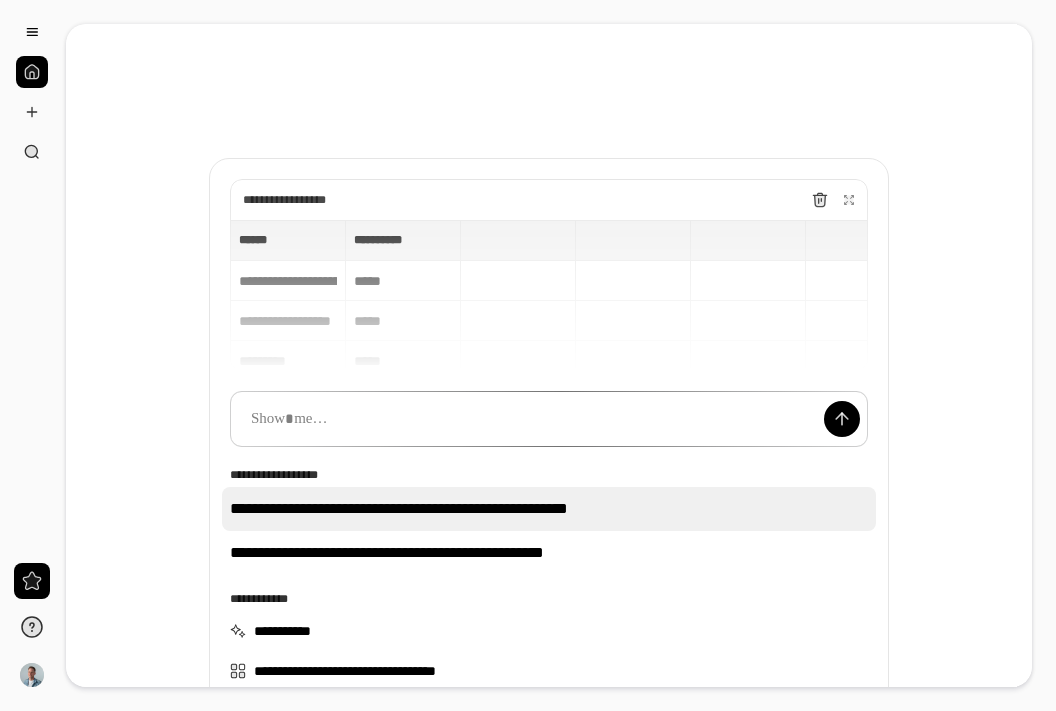 click on "**********" at bounding box center (549, 509) 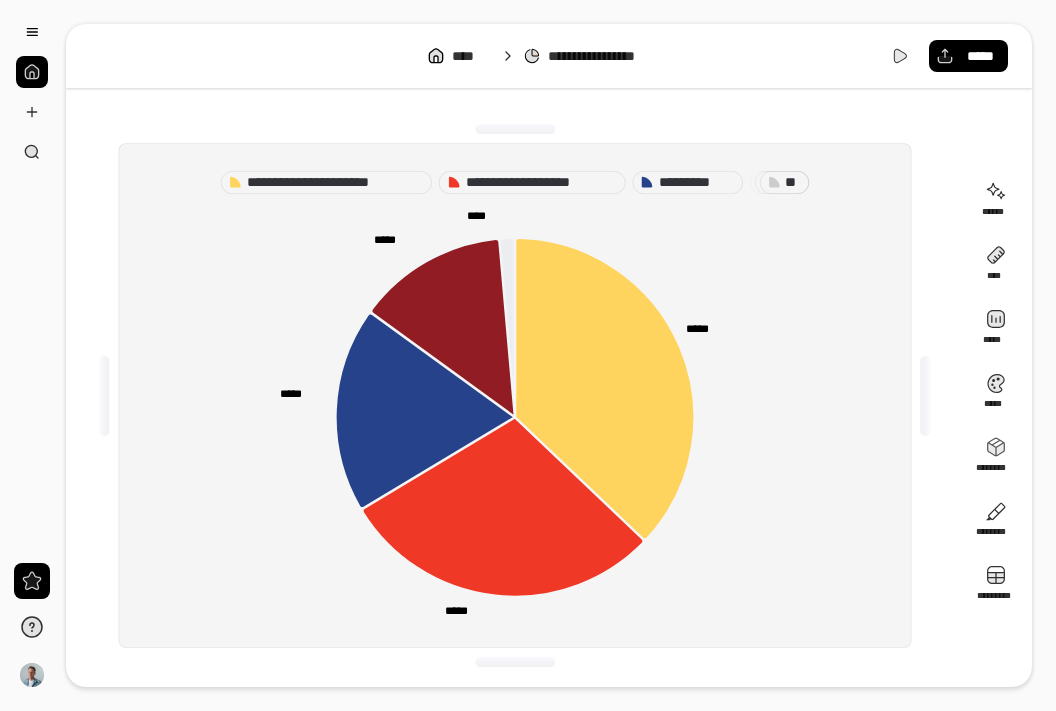 click on "* *" at bounding box center [793, 182] 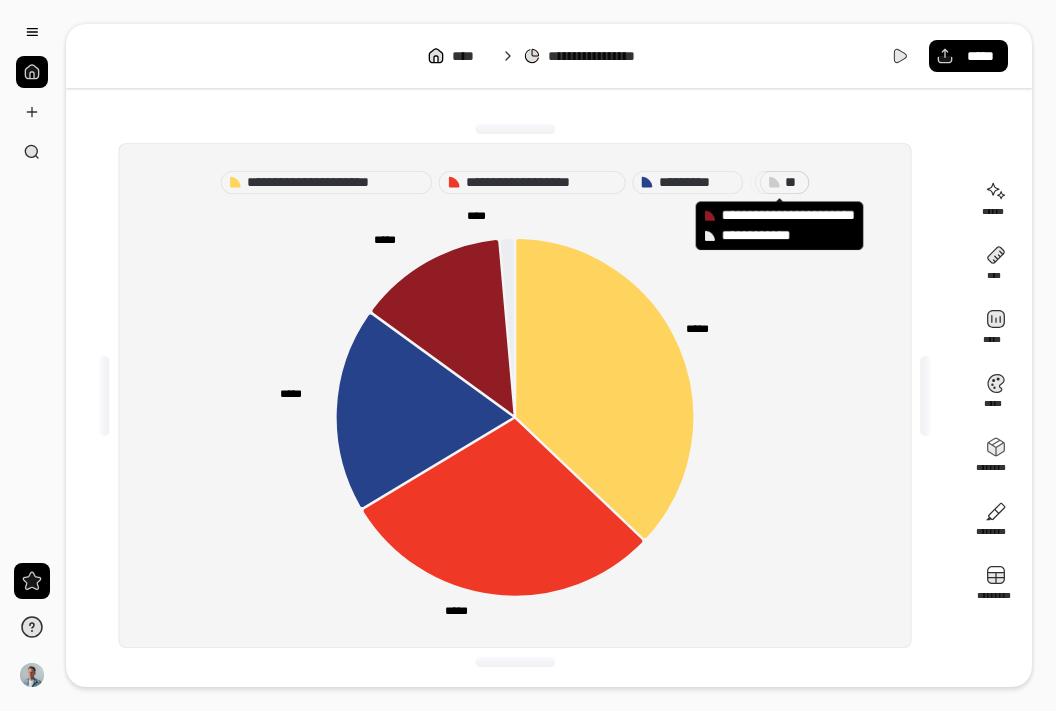 click on "* *" at bounding box center [793, 182] 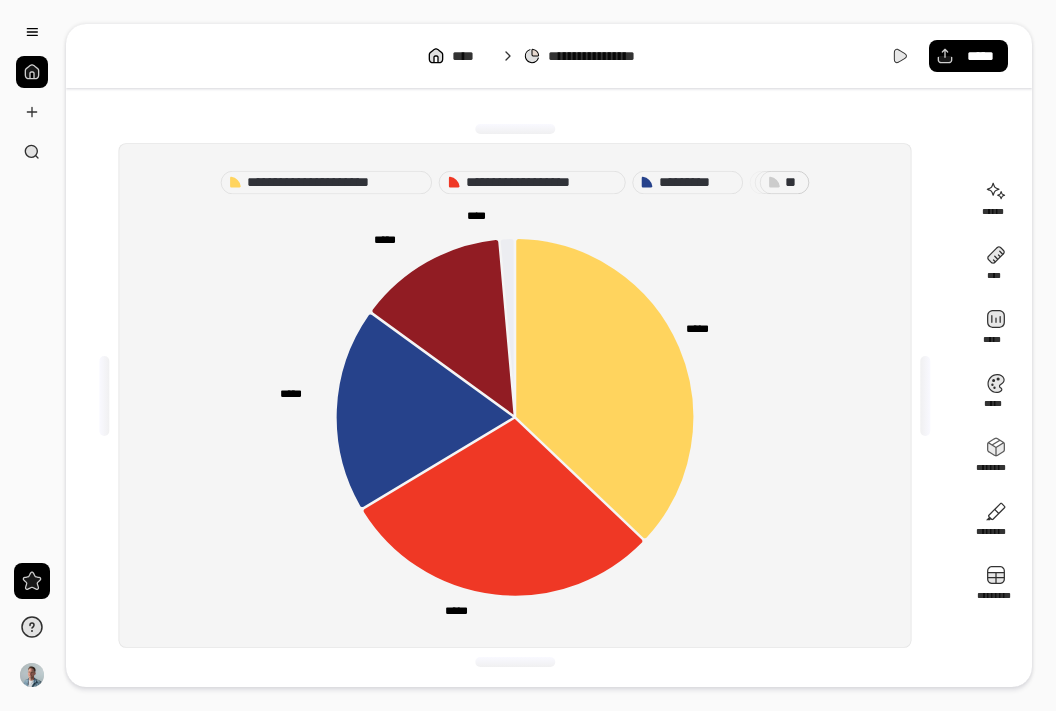click on "* *" at bounding box center (793, 182) 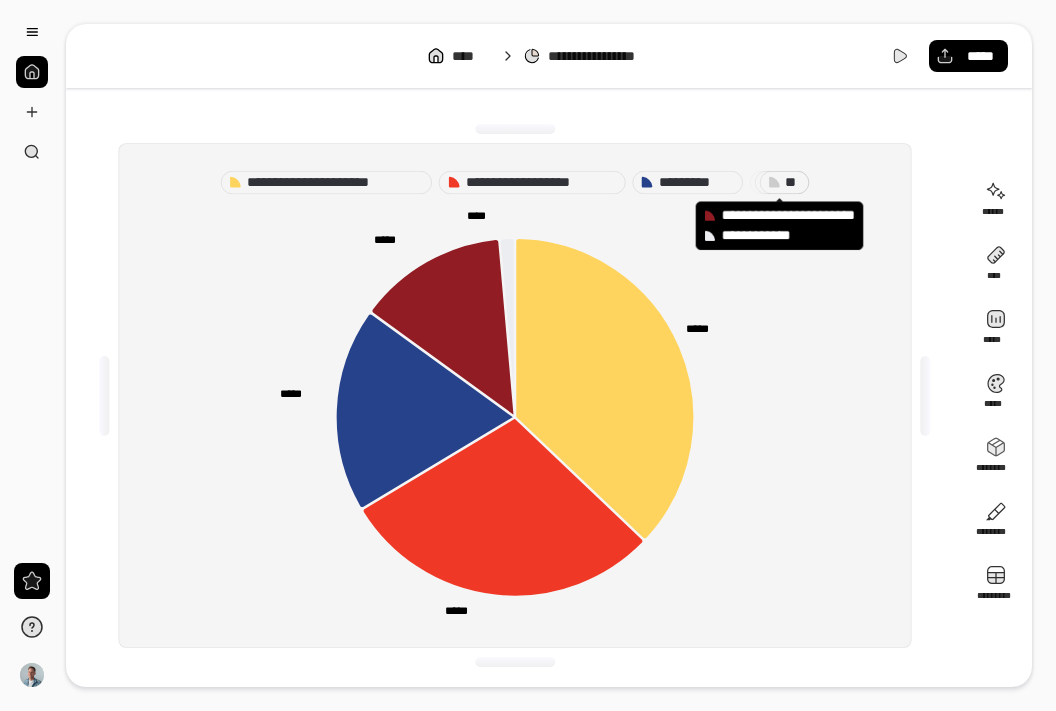 click on "* *" at bounding box center [793, 182] 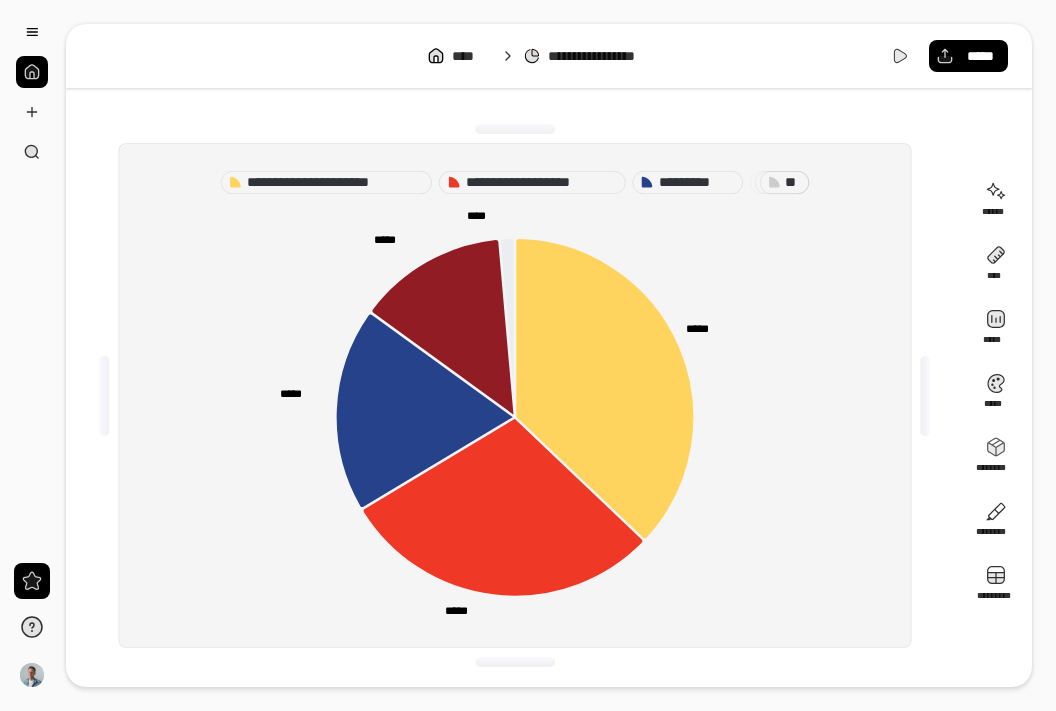 click on "* *" at bounding box center (793, 182) 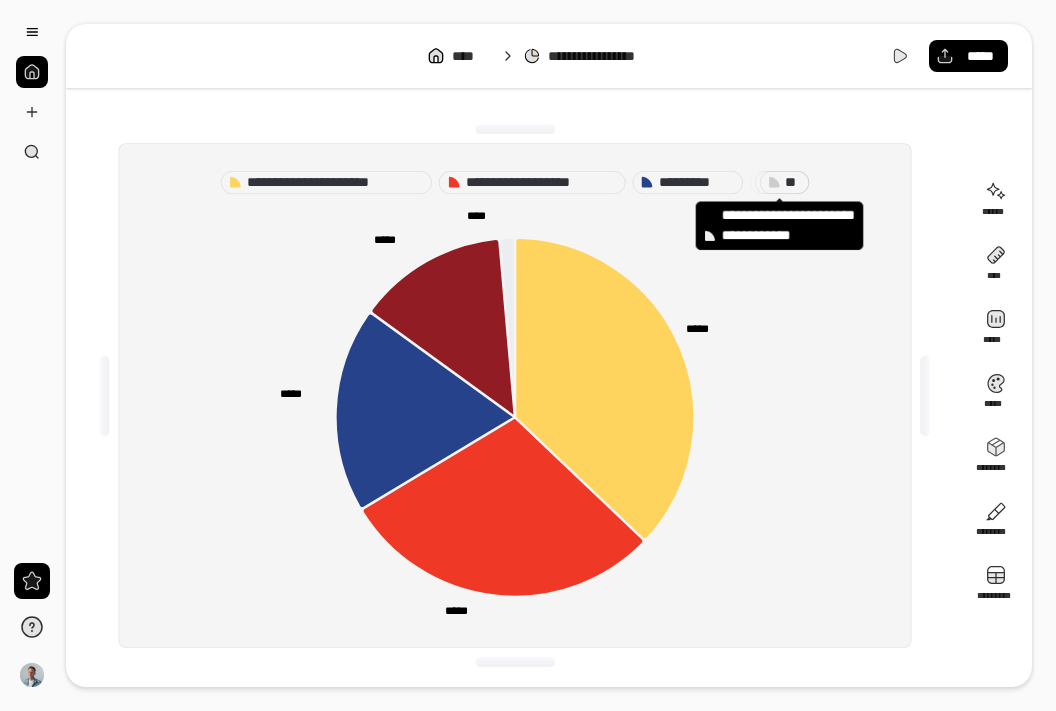 click on "**********" at bounding box center (789, 215) 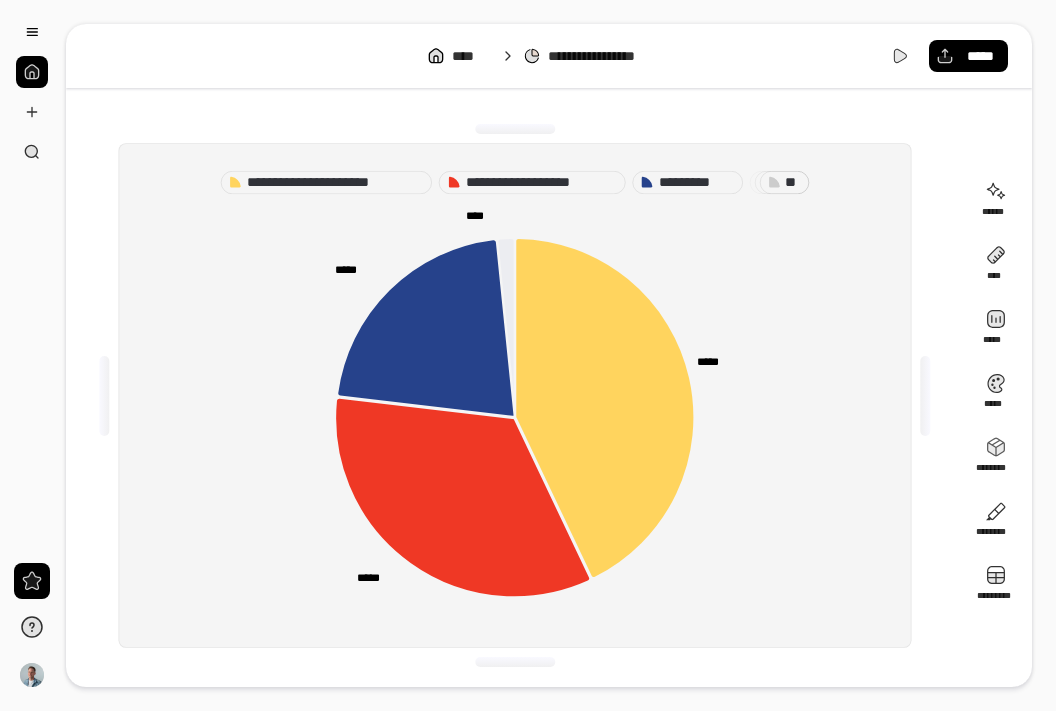 click 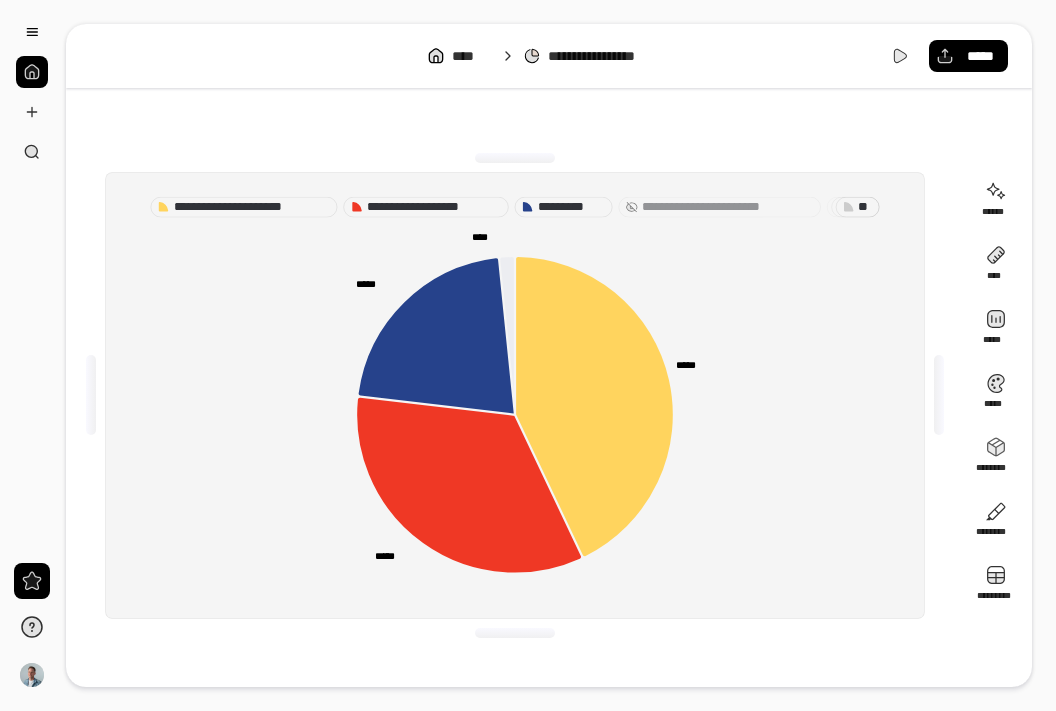 click on "**********" at bounding box center [528, 355] 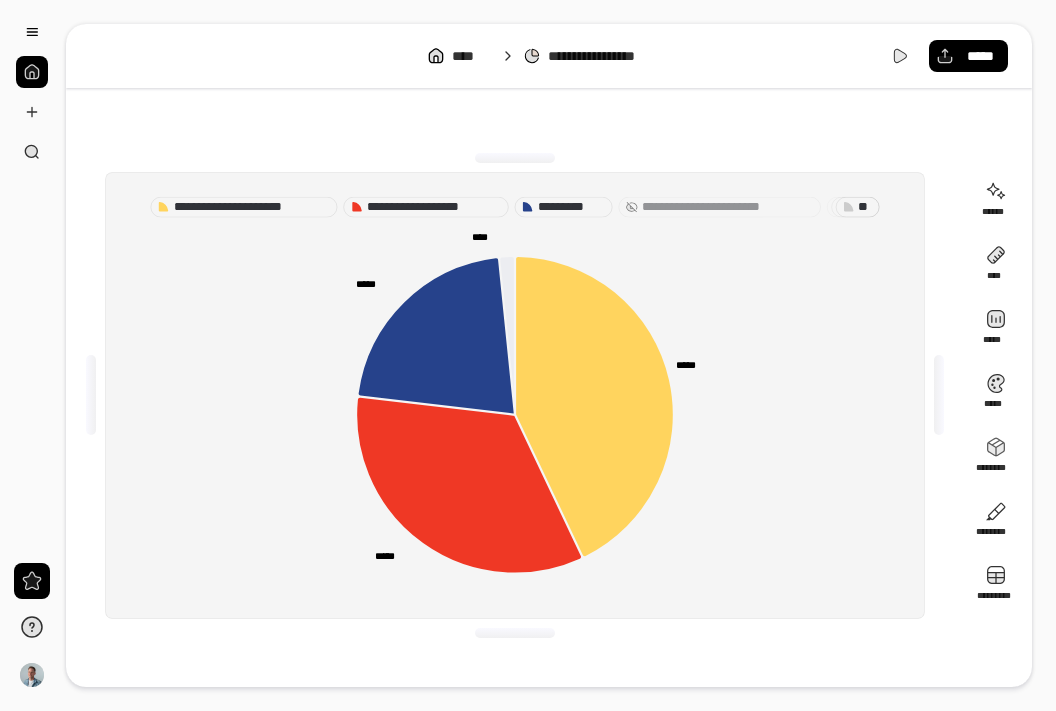 click 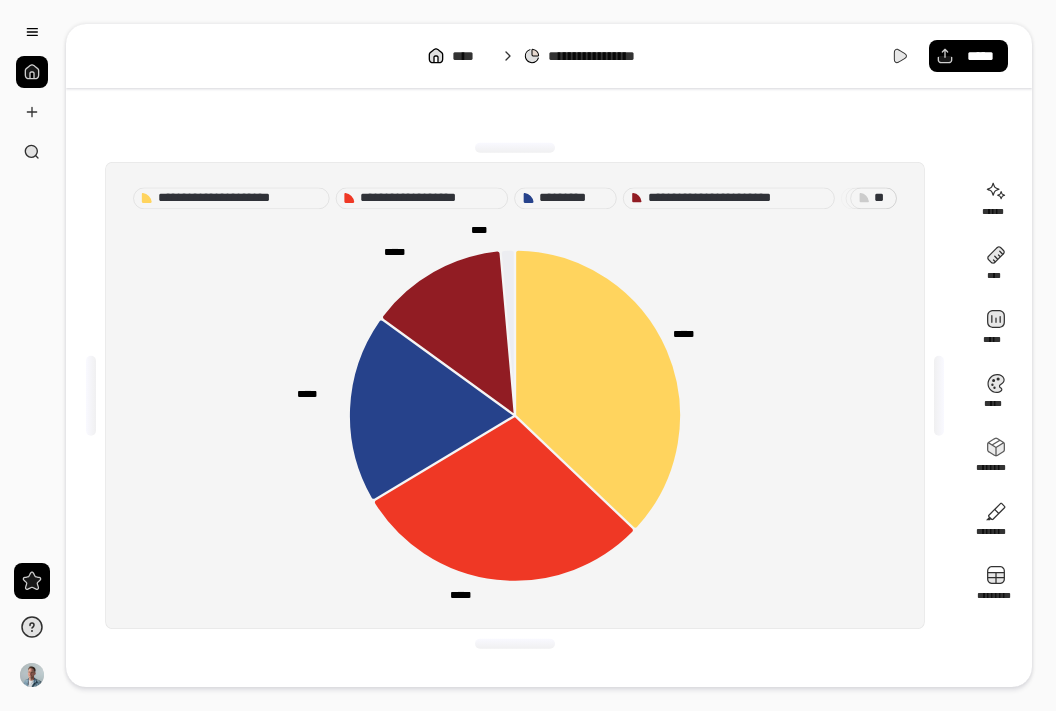 click on "**********" at bounding box center [515, 396] 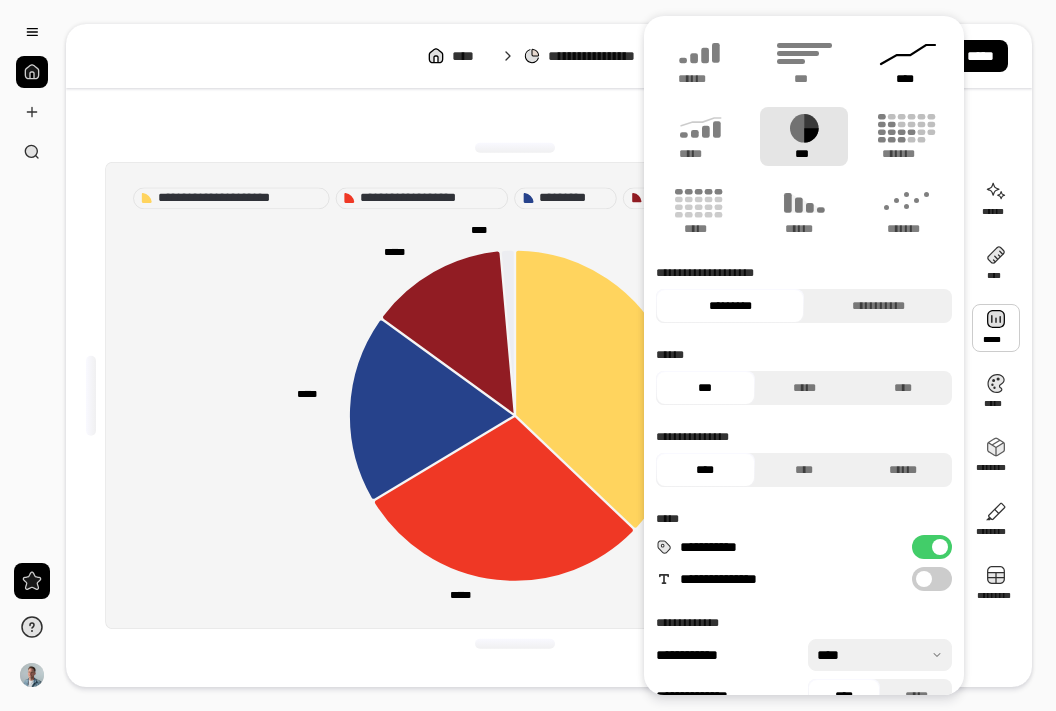 click 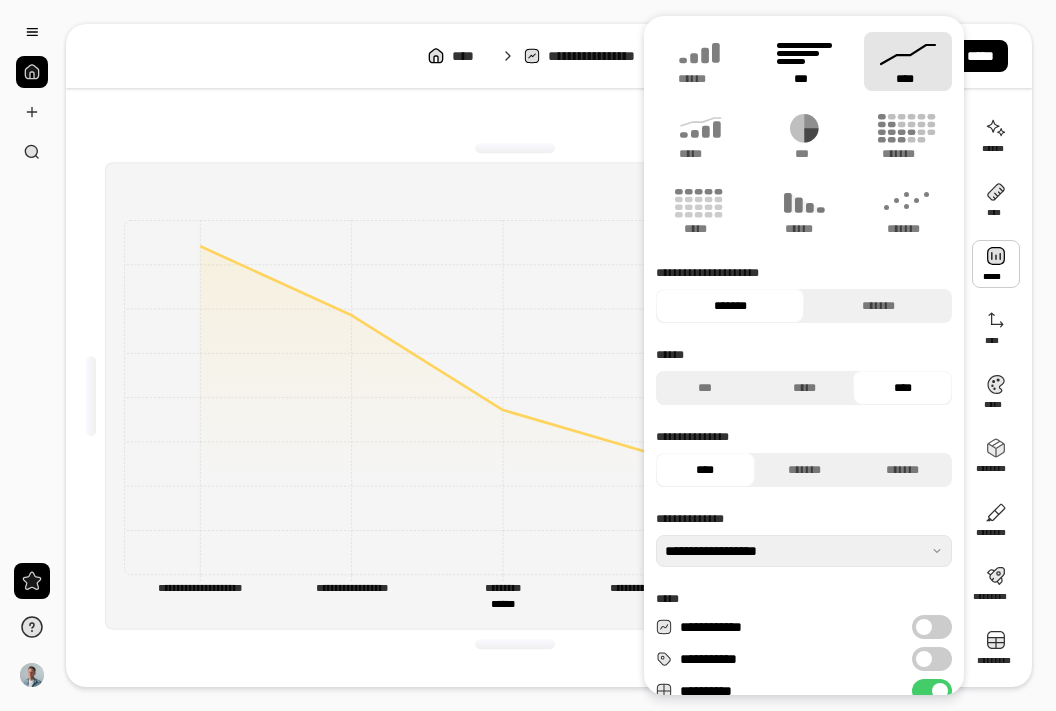 click 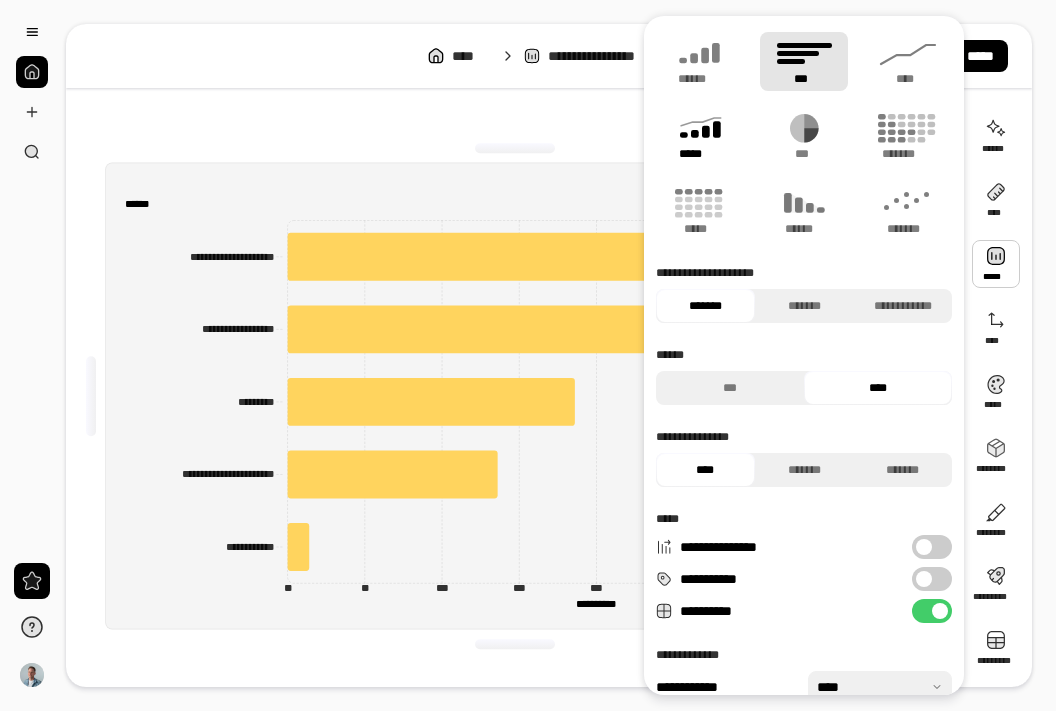 click 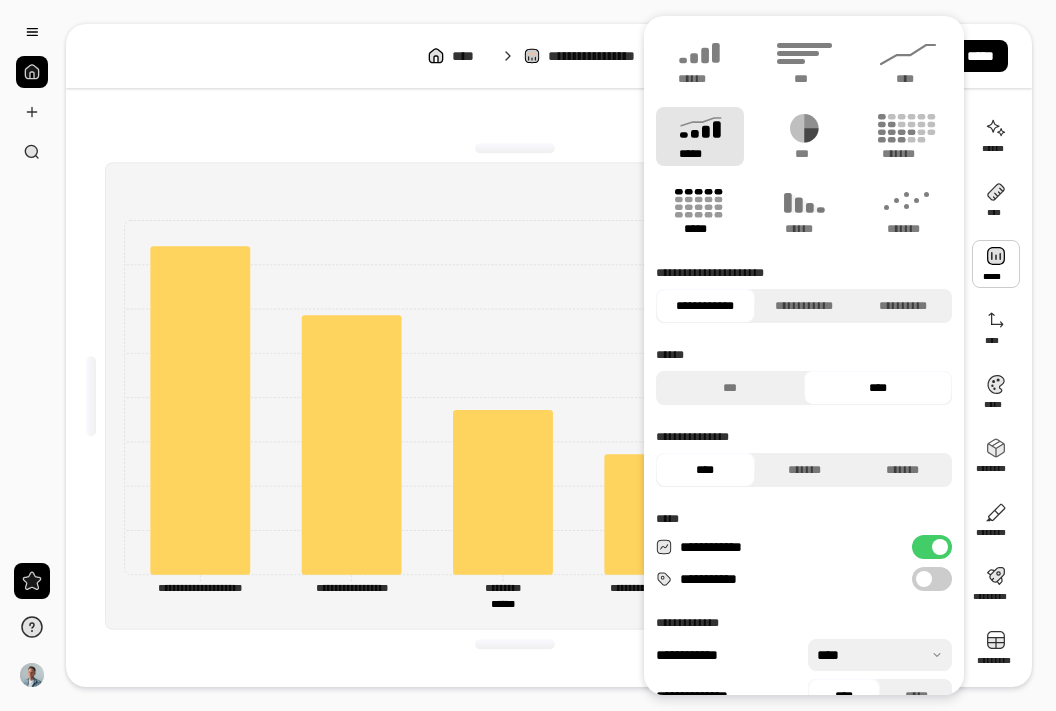 click 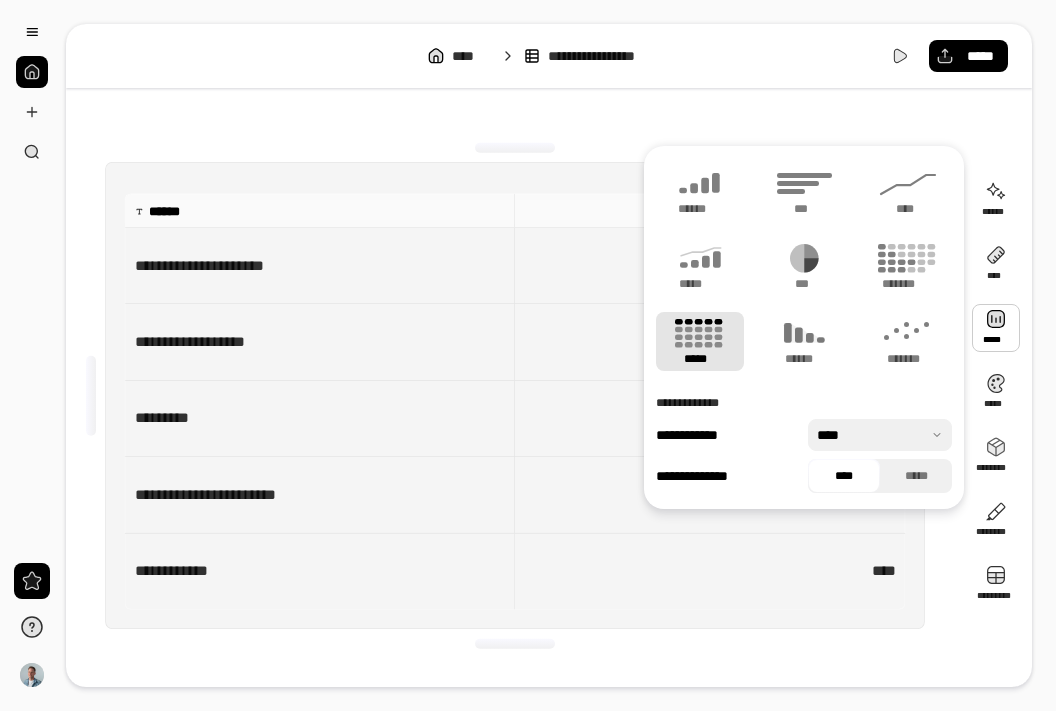 click on "**********" at bounding box center [515, 395] 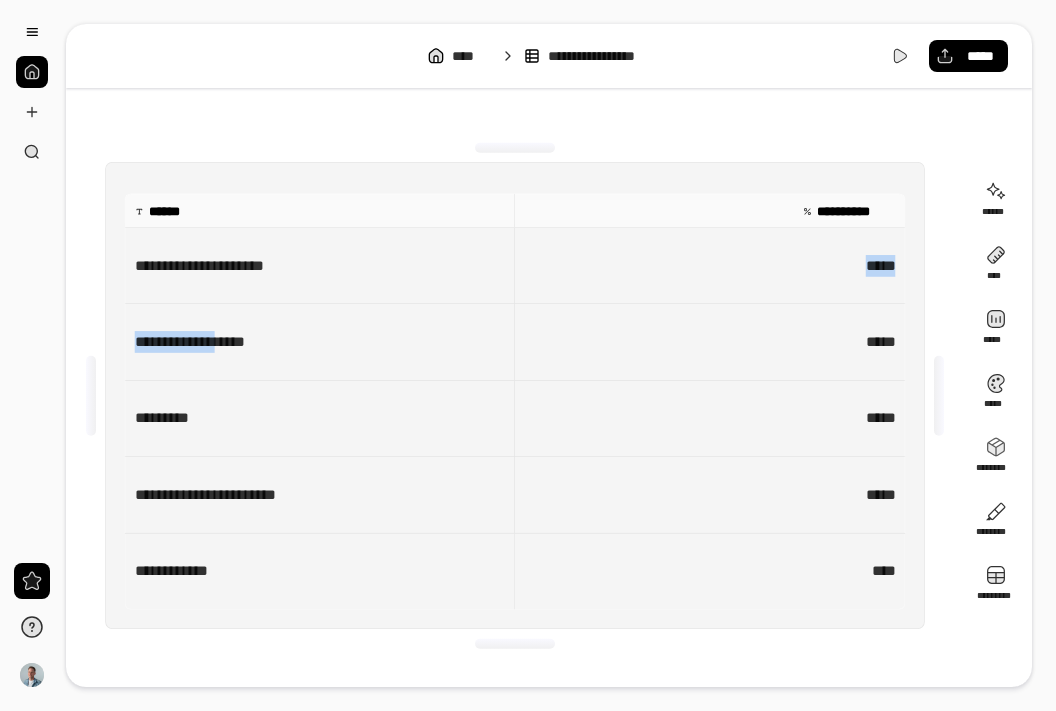 drag, startPoint x: 277, startPoint y: 277, endPoint x: 253, endPoint y: 349, distance: 75.89466 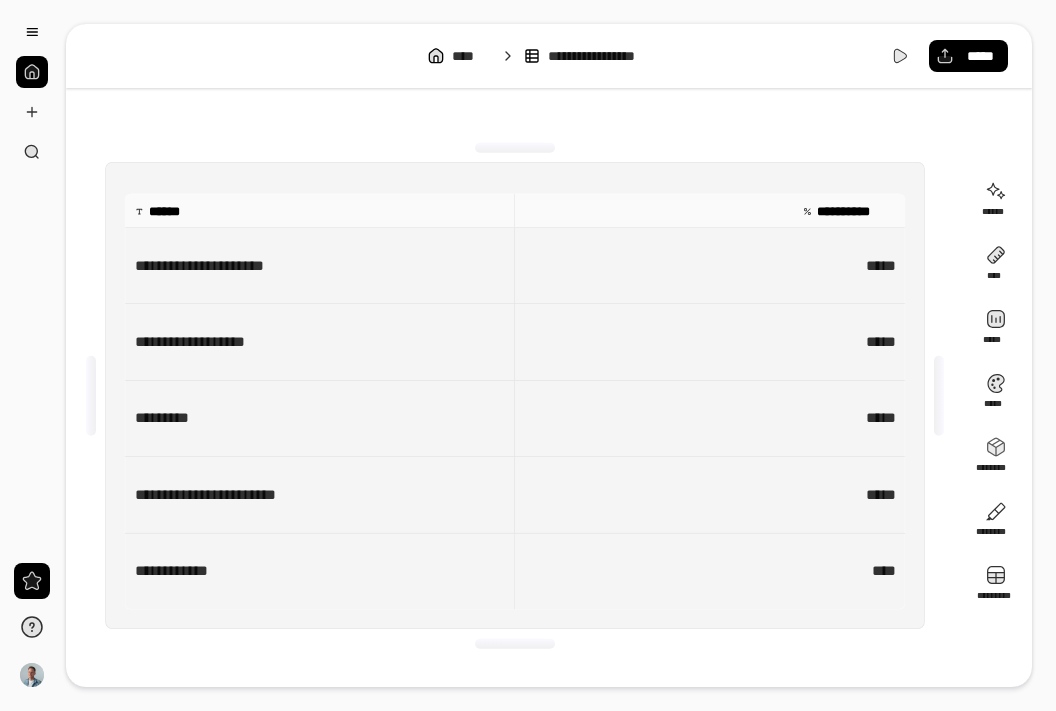click on "**********" at bounding box center (320, 266) 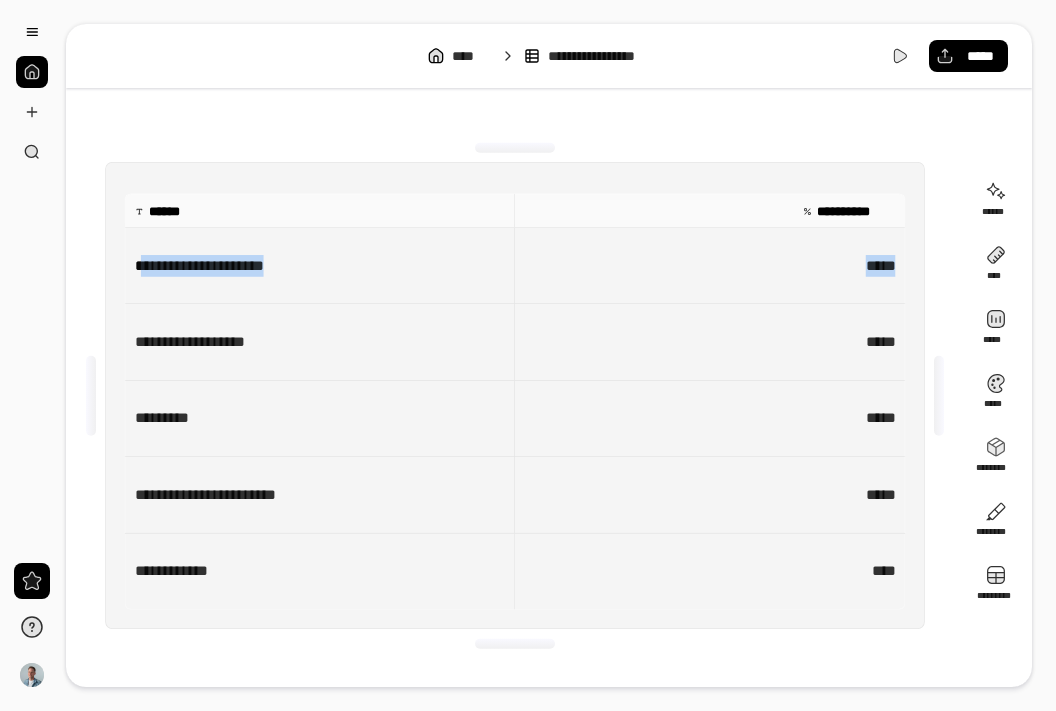 drag, startPoint x: 141, startPoint y: 269, endPoint x: 142, endPoint y: 311, distance: 42.0119 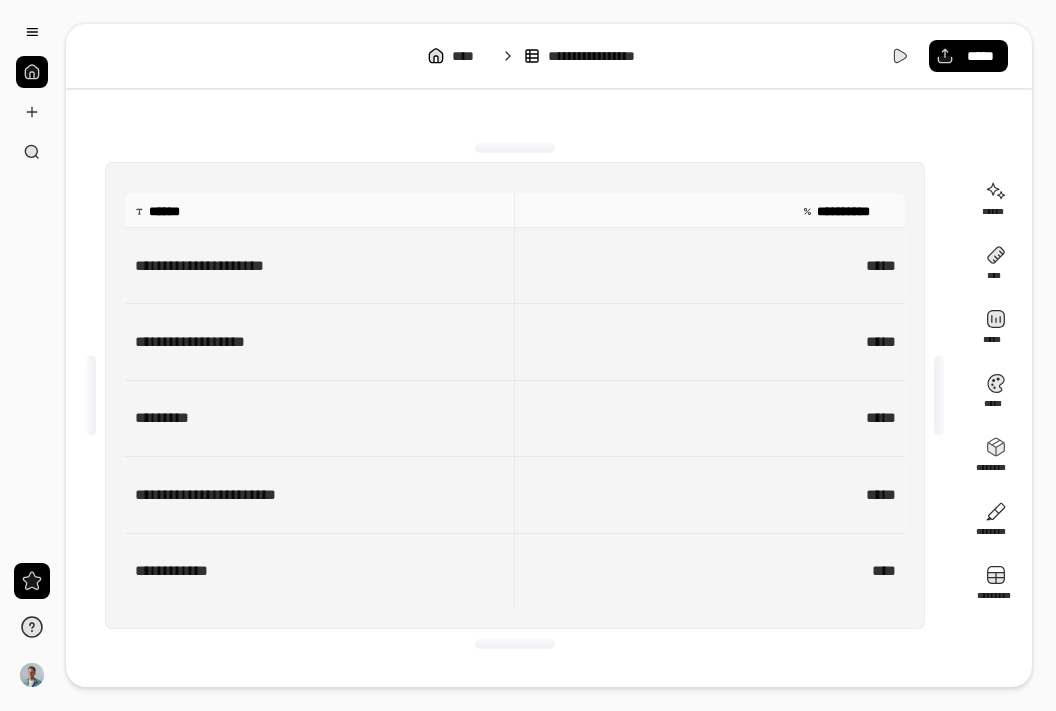 click on "**********" at bounding box center [320, 266] 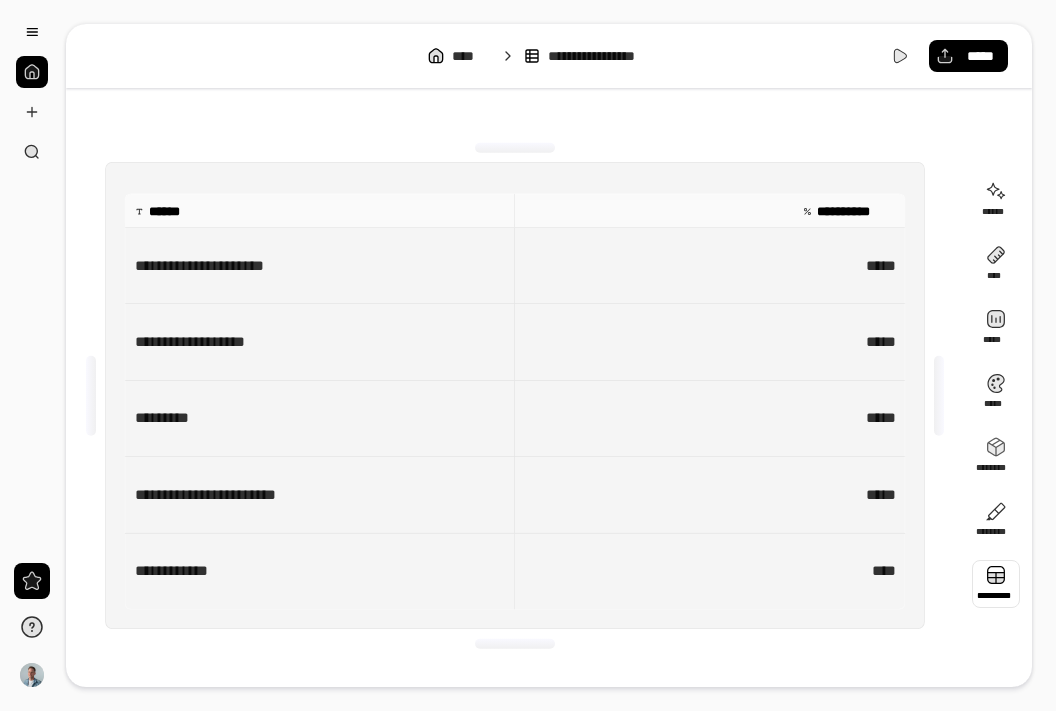 click at bounding box center (996, 584) 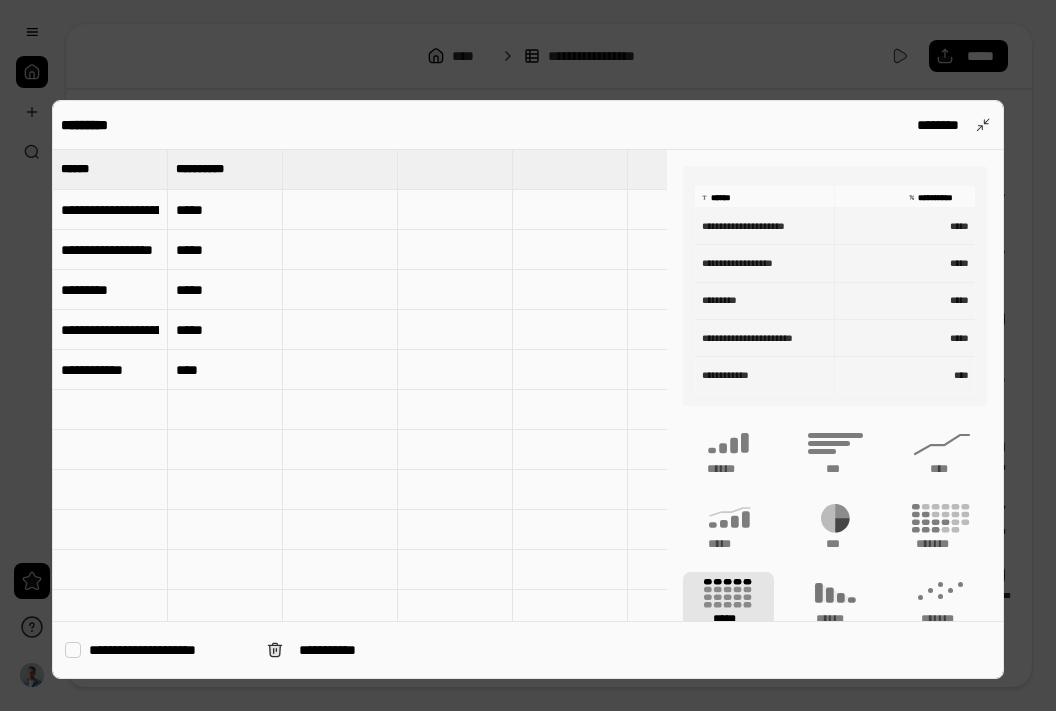 click on "**********" at bounding box center (110, 210) 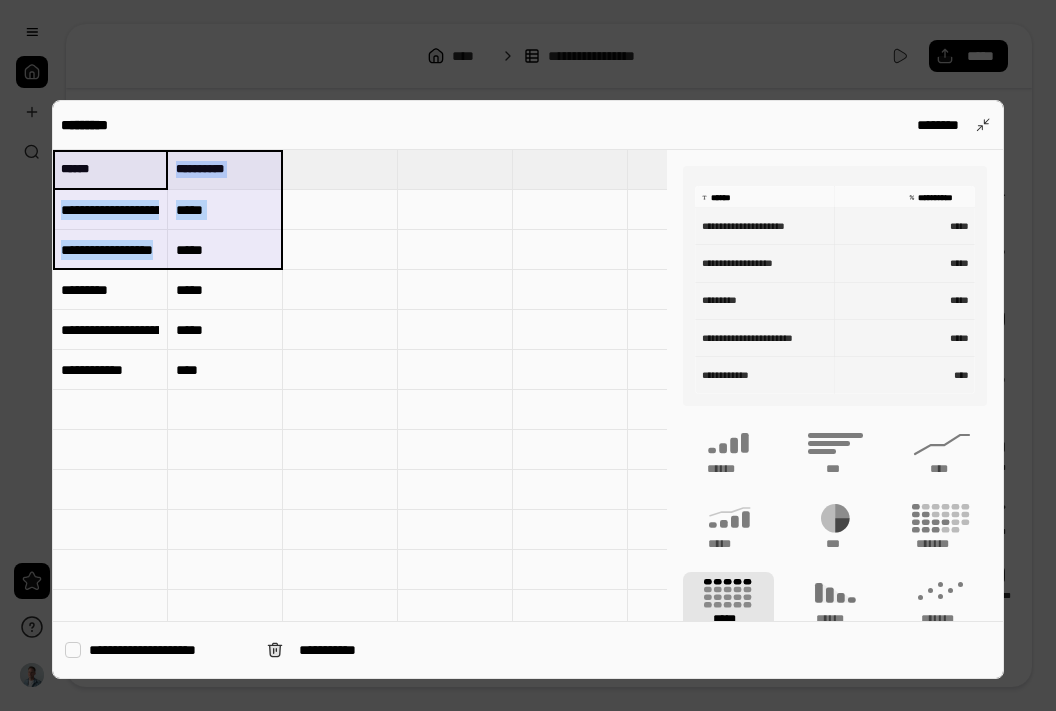 drag, startPoint x: 116, startPoint y: 170, endPoint x: 252, endPoint y: 258, distance: 161.98766 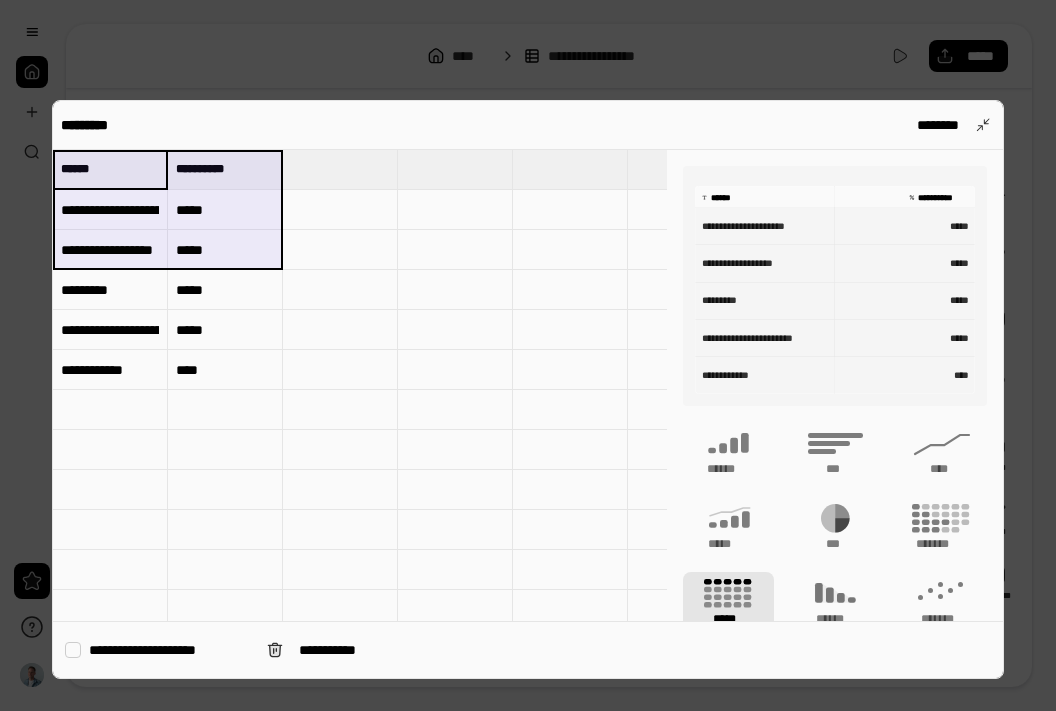 click at bounding box center (528, 355) 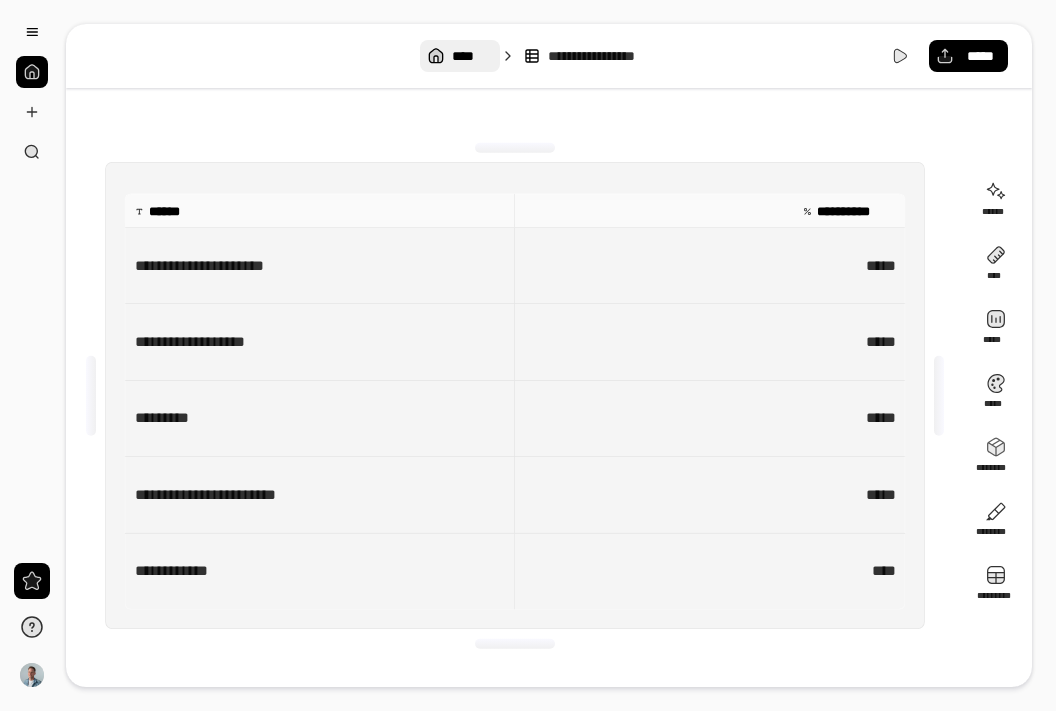 click on "****" at bounding box center (471, 56) 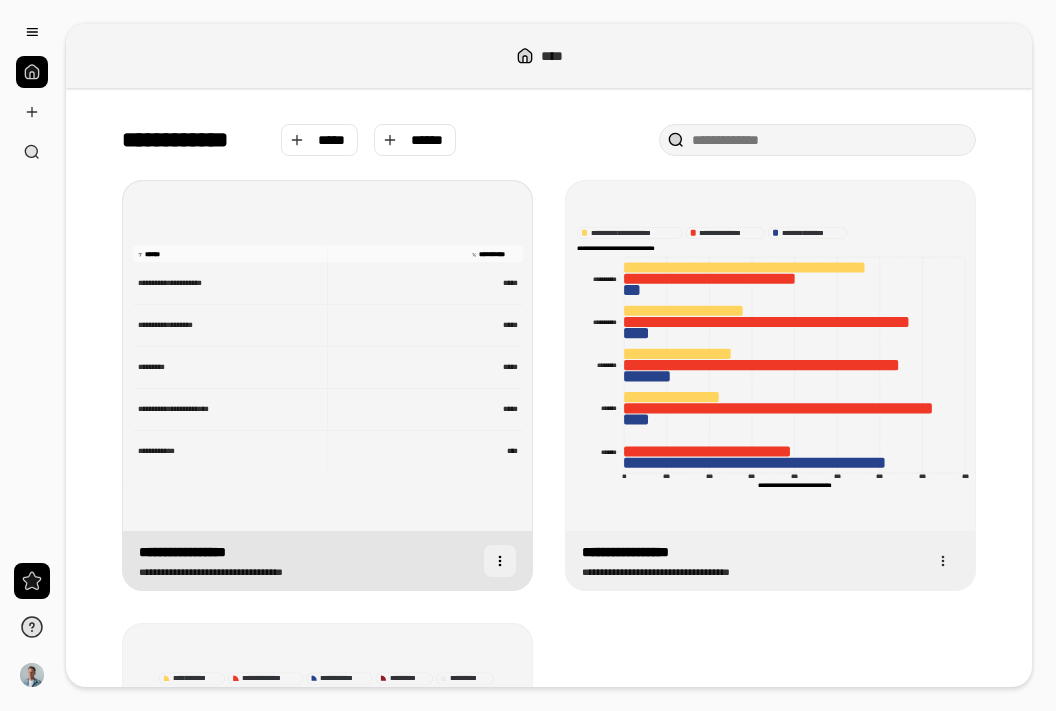 click at bounding box center [500, 561] 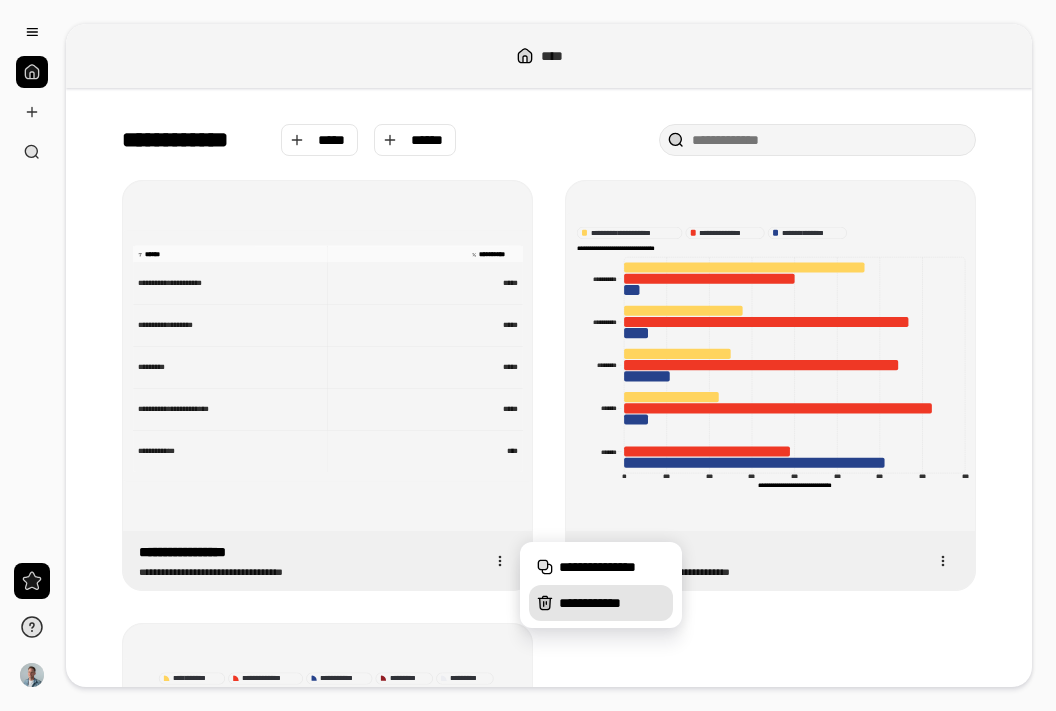 click on "**********" at bounding box center [601, 603] 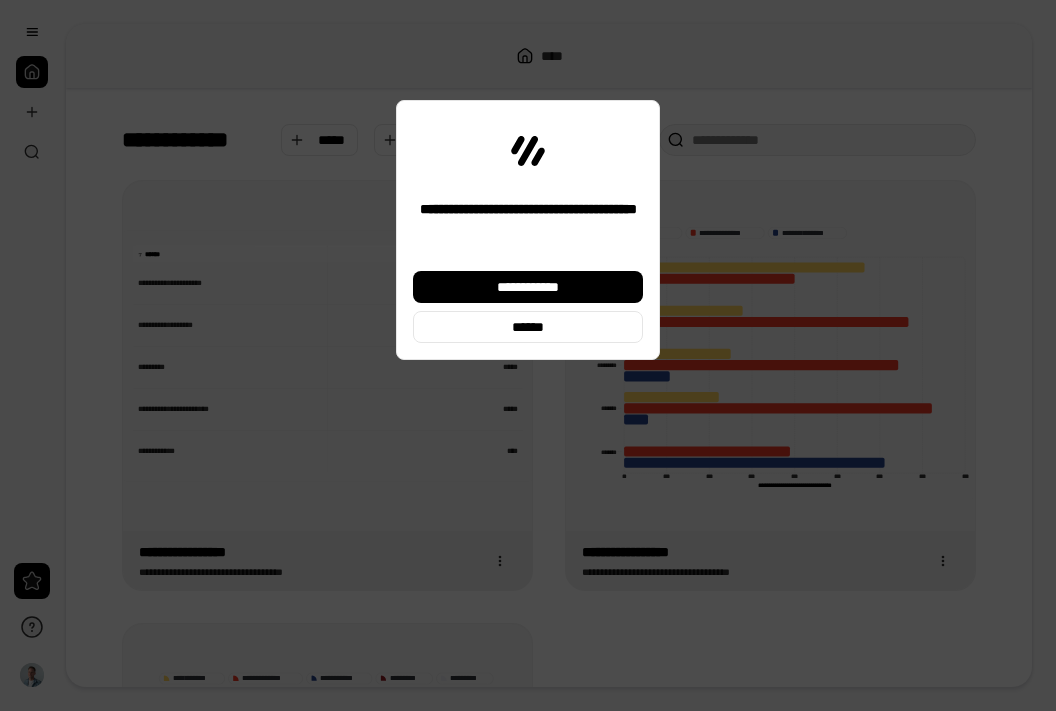click on "**********" at bounding box center (528, 307) 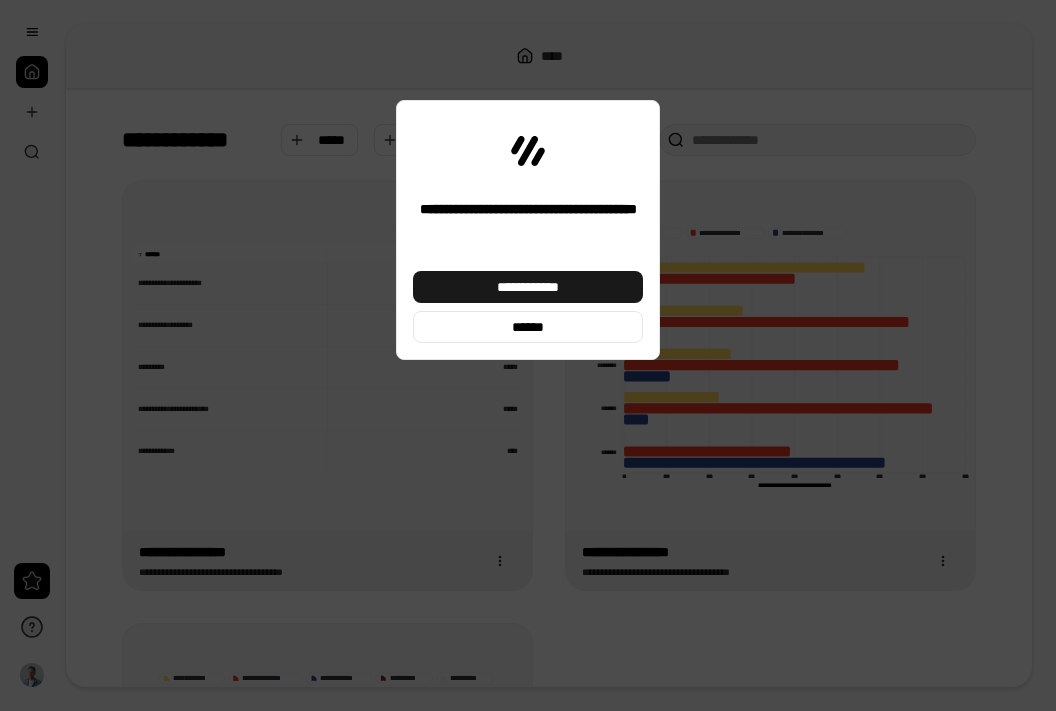 click on "**********" at bounding box center [528, 287] 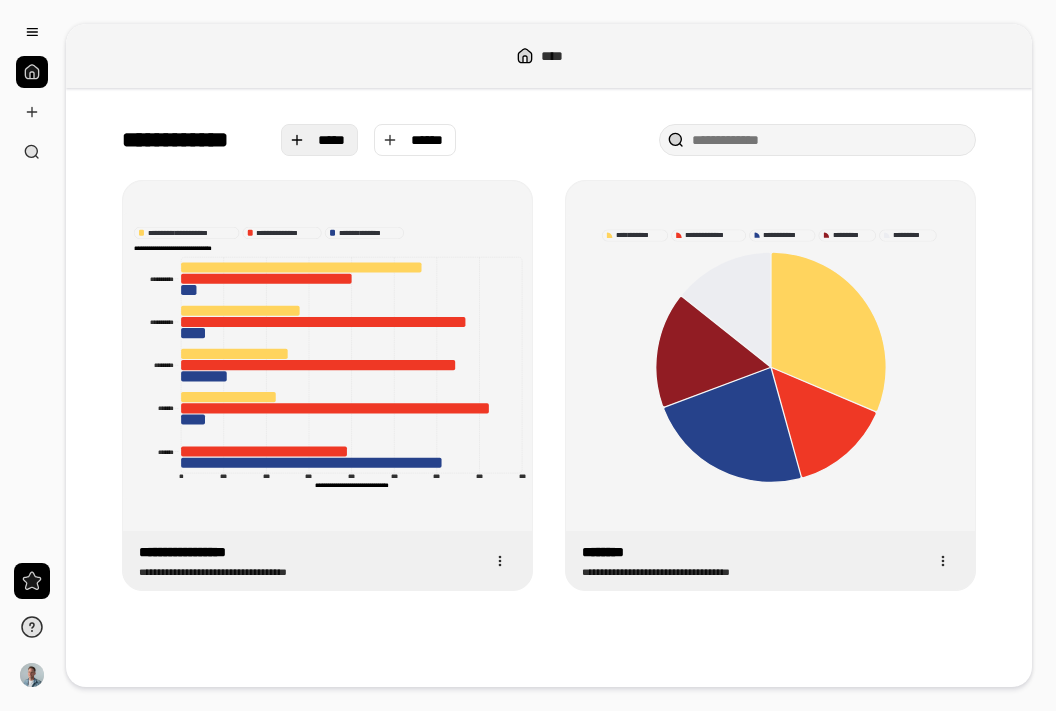click on "*****" at bounding box center (332, 140) 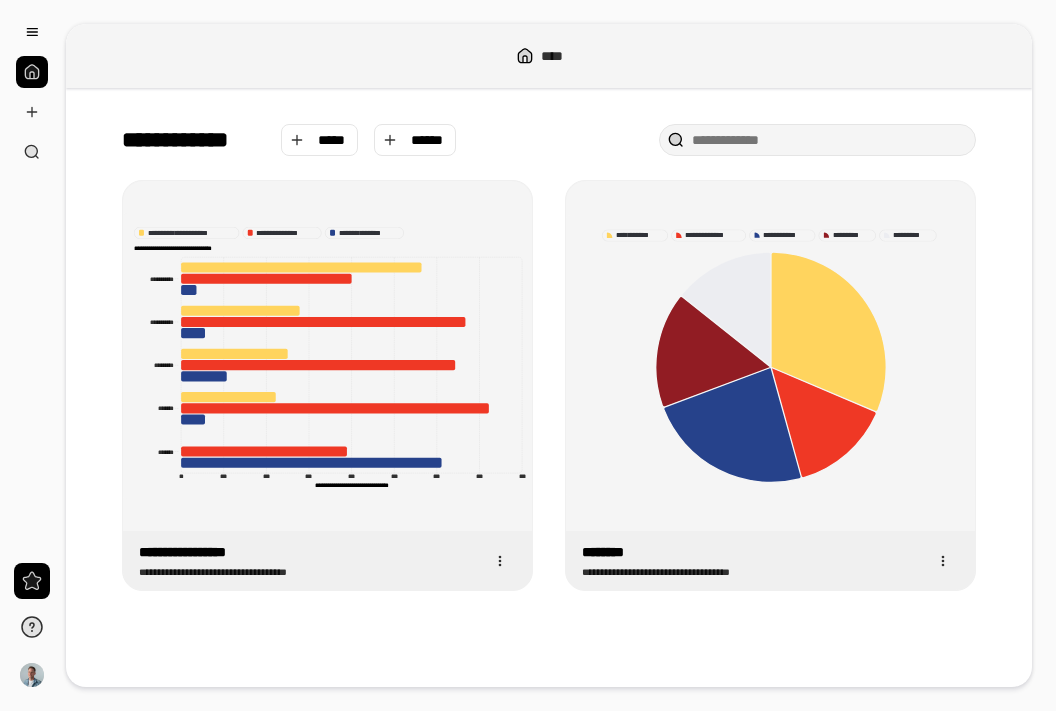 click on "**********" at bounding box center [549, 357] 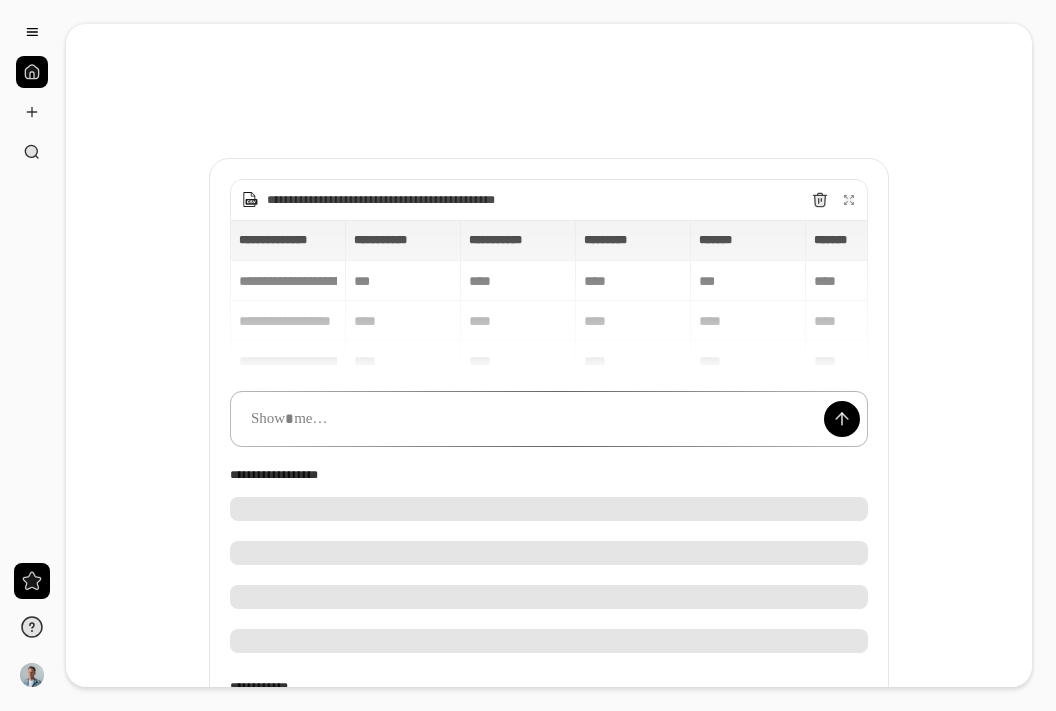 type 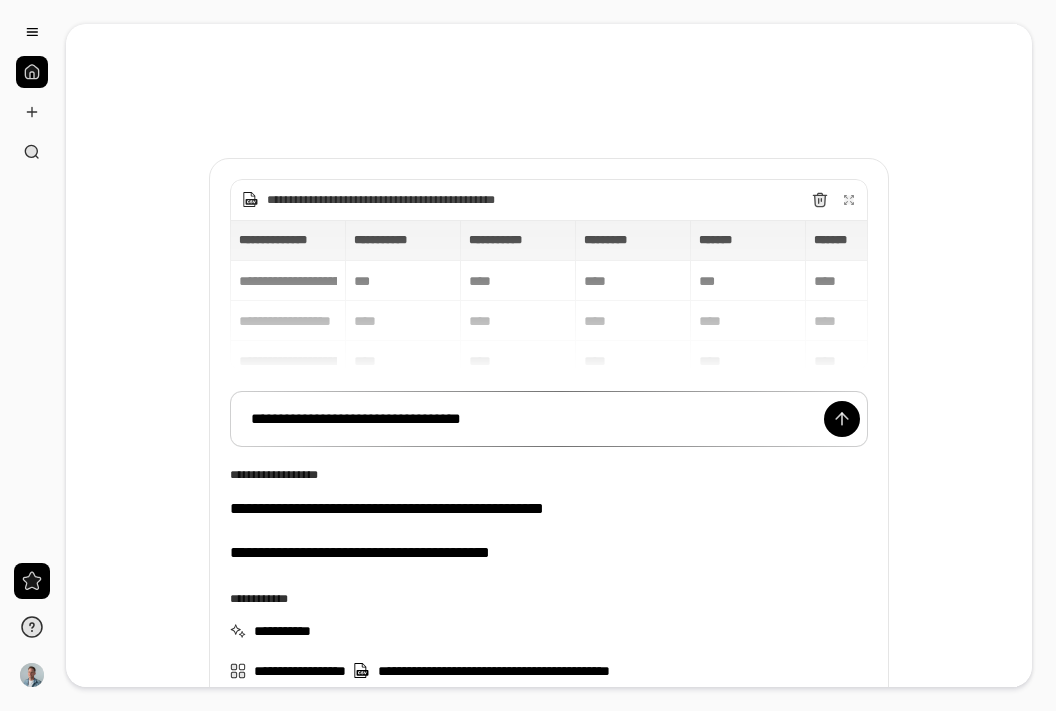 scroll, scrollTop: 78, scrollLeft: 0, axis: vertical 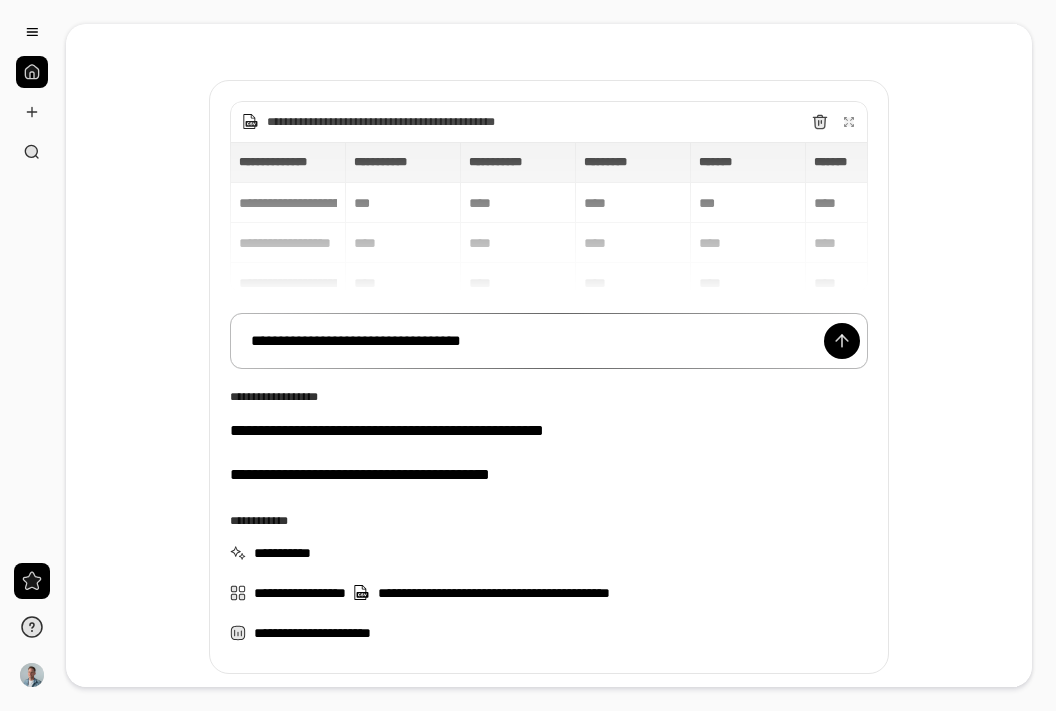 click on "**********" at bounding box center [549, 341] 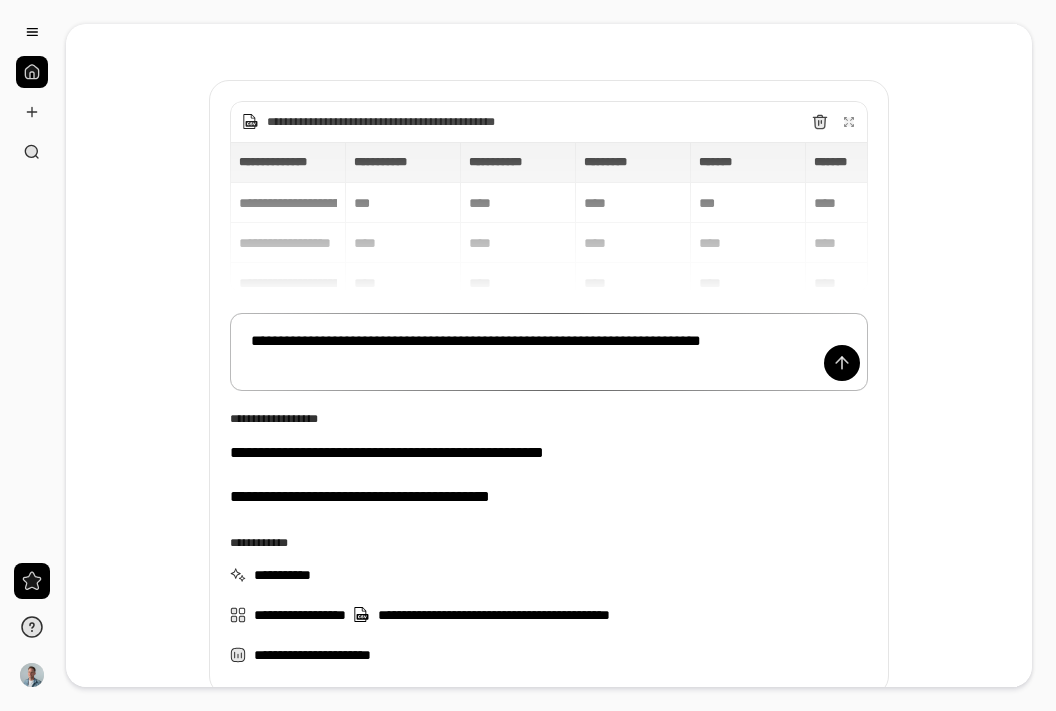 click on "**********" at bounding box center [549, 352] 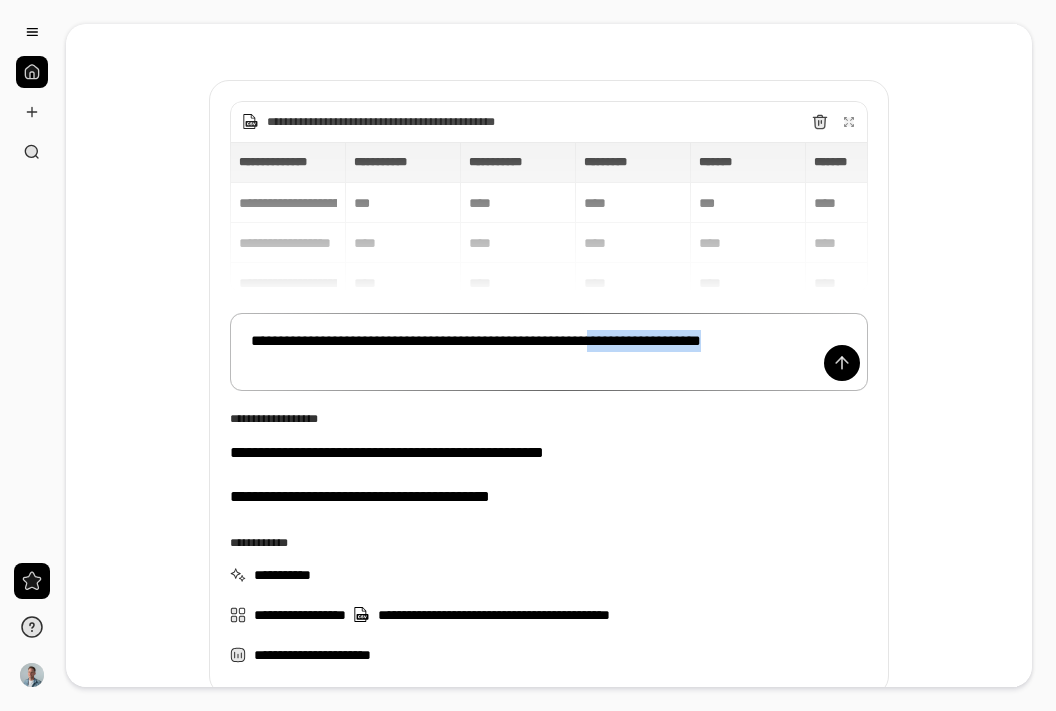 drag, startPoint x: 690, startPoint y: 366, endPoint x: 681, endPoint y: 342, distance: 25.632011 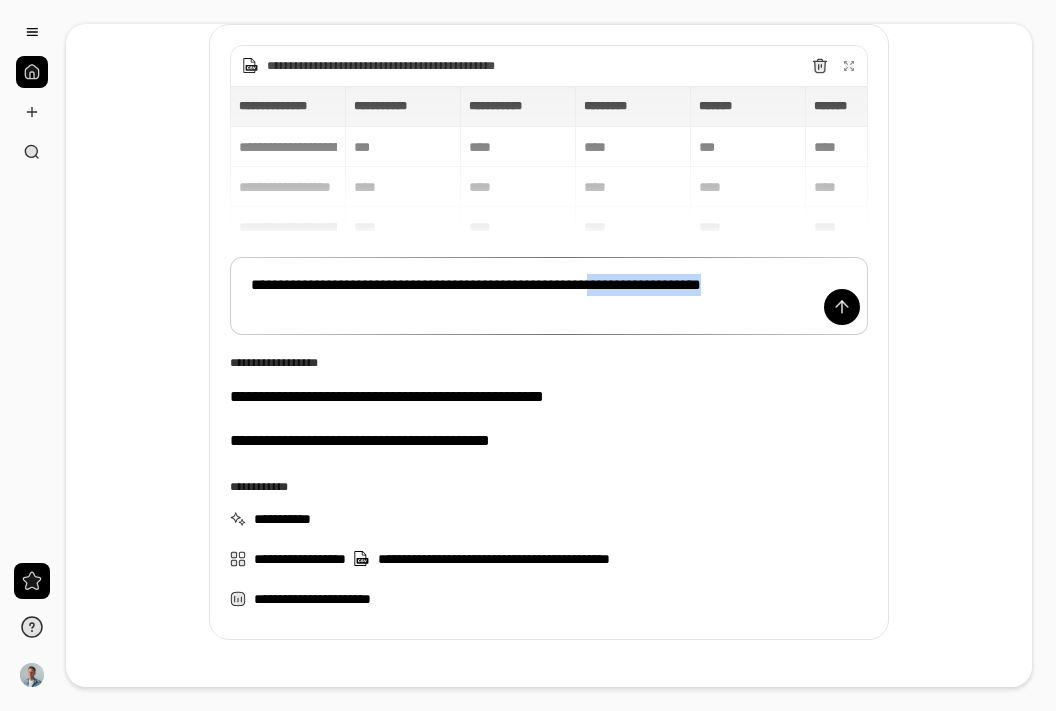 scroll, scrollTop: 130, scrollLeft: 0, axis: vertical 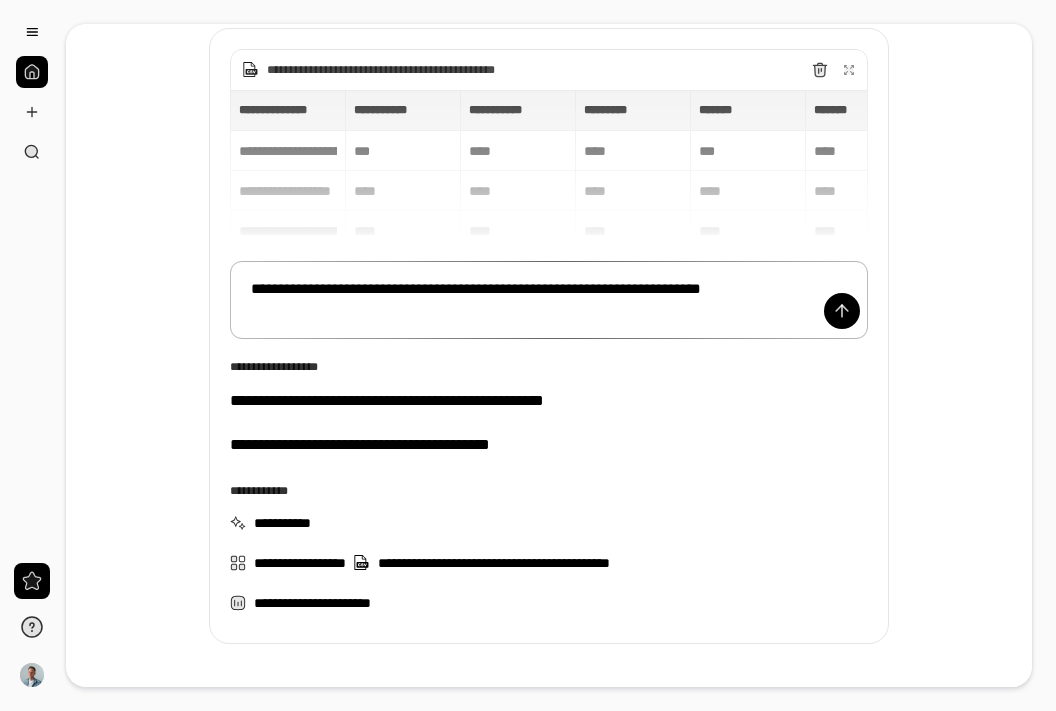 click on "**********" at bounding box center (549, 300) 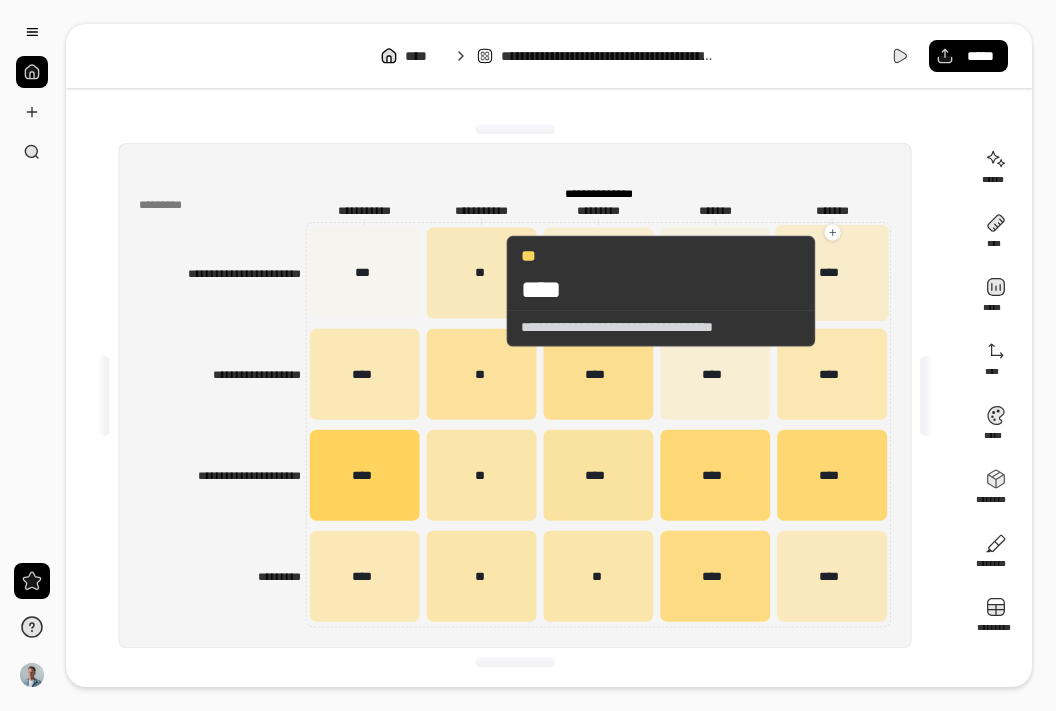 click 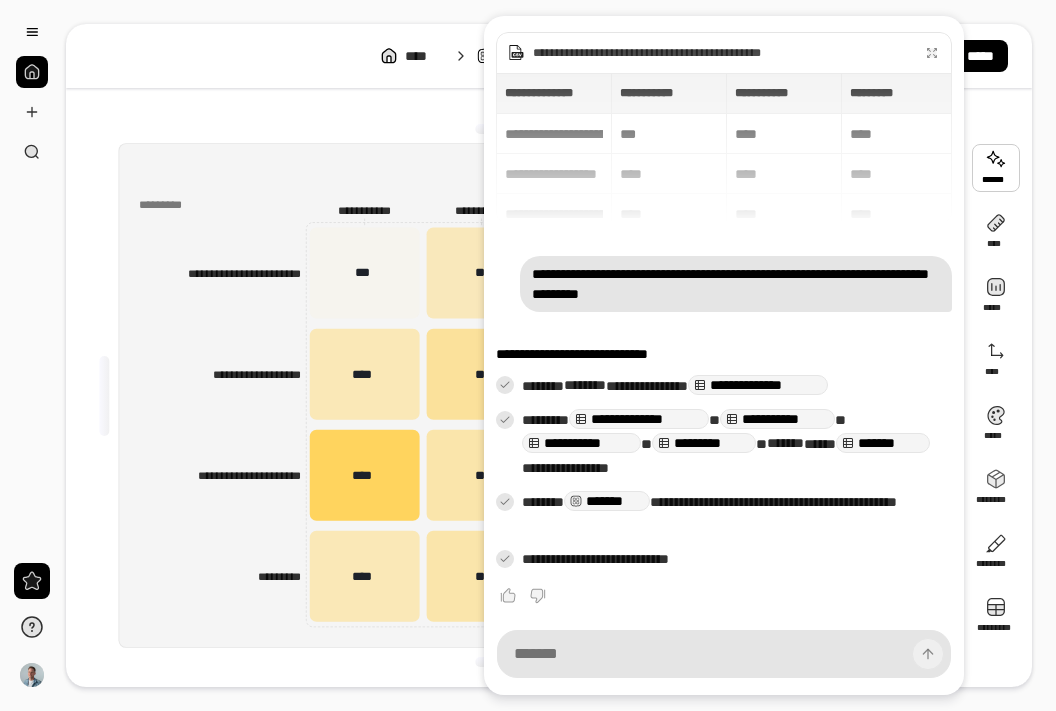 scroll, scrollTop: 4, scrollLeft: 0, axis: vertical 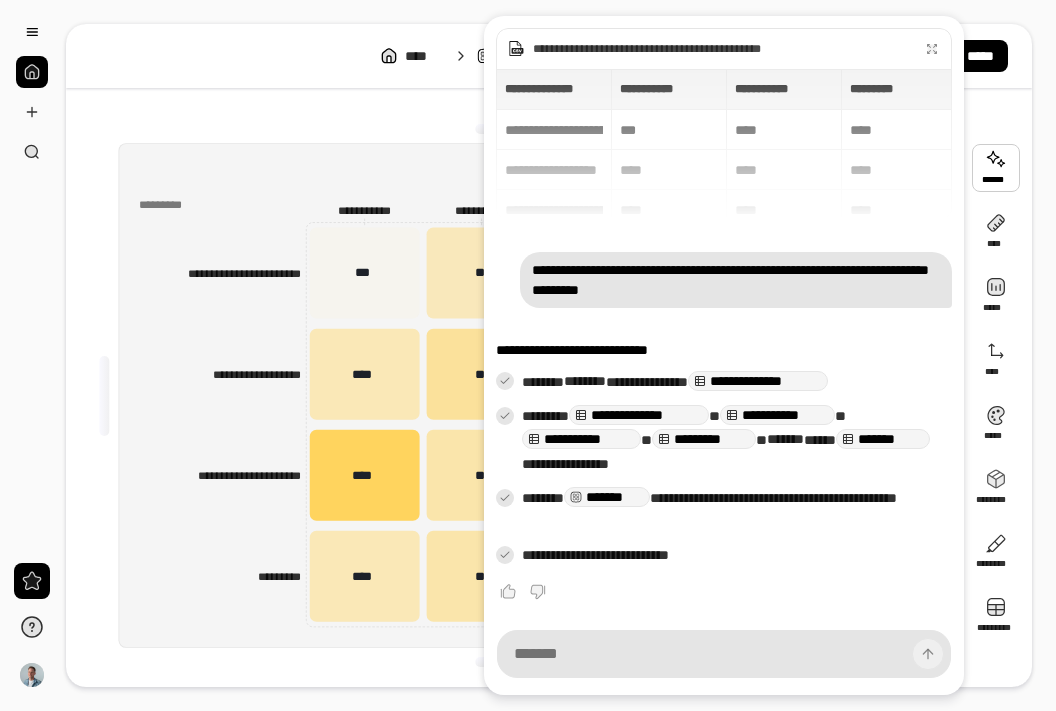 click at bounding box center (996, 168) 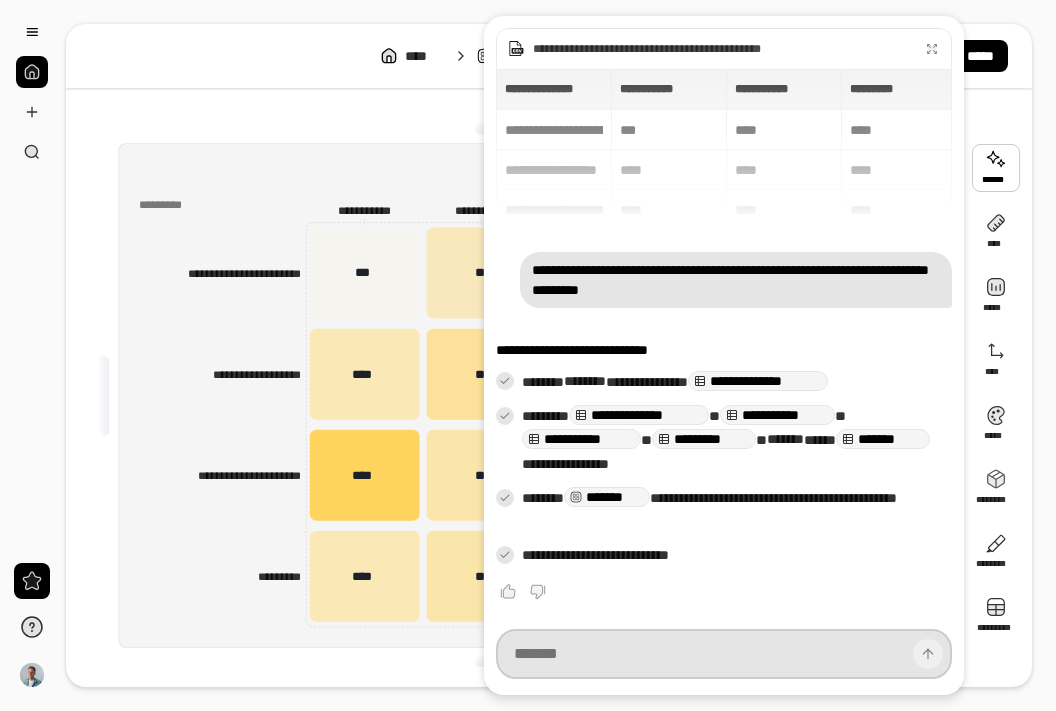 click at bounding box center [724, 654] 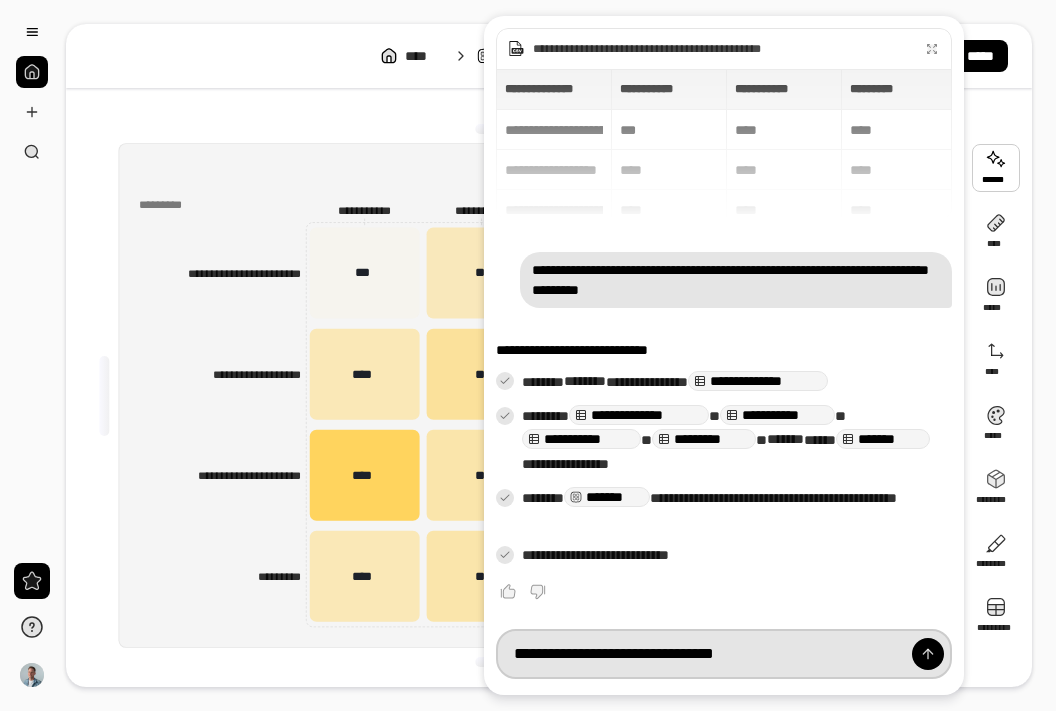 type on "**********" 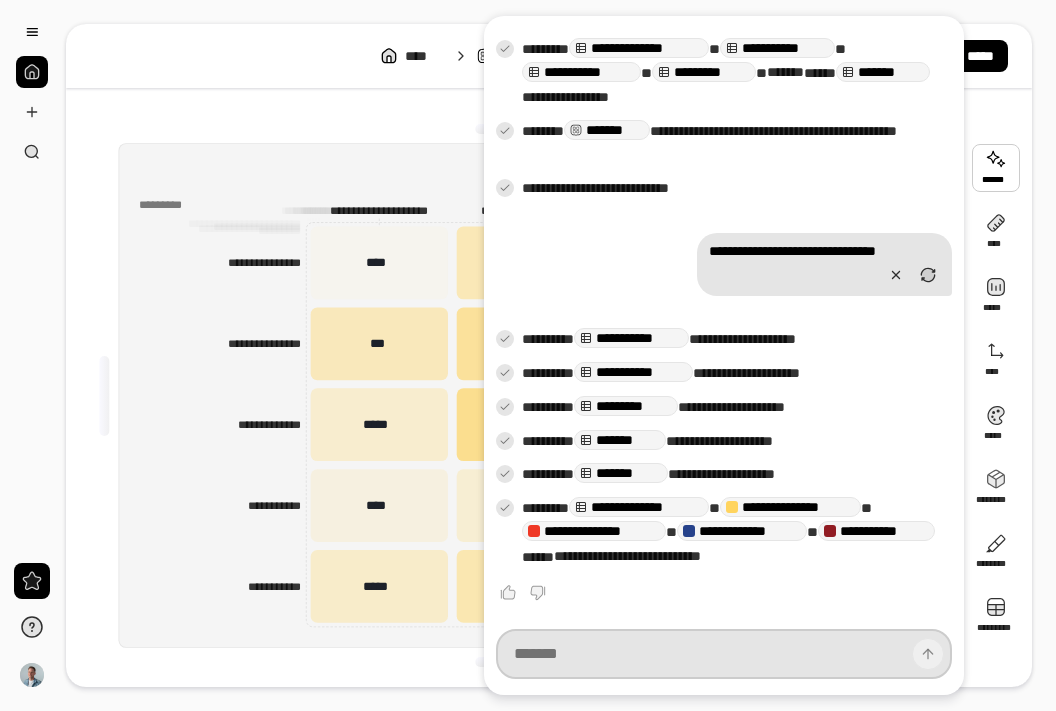 scroll, scrollTop: 372, scrollLeft: 0, axis: vertical 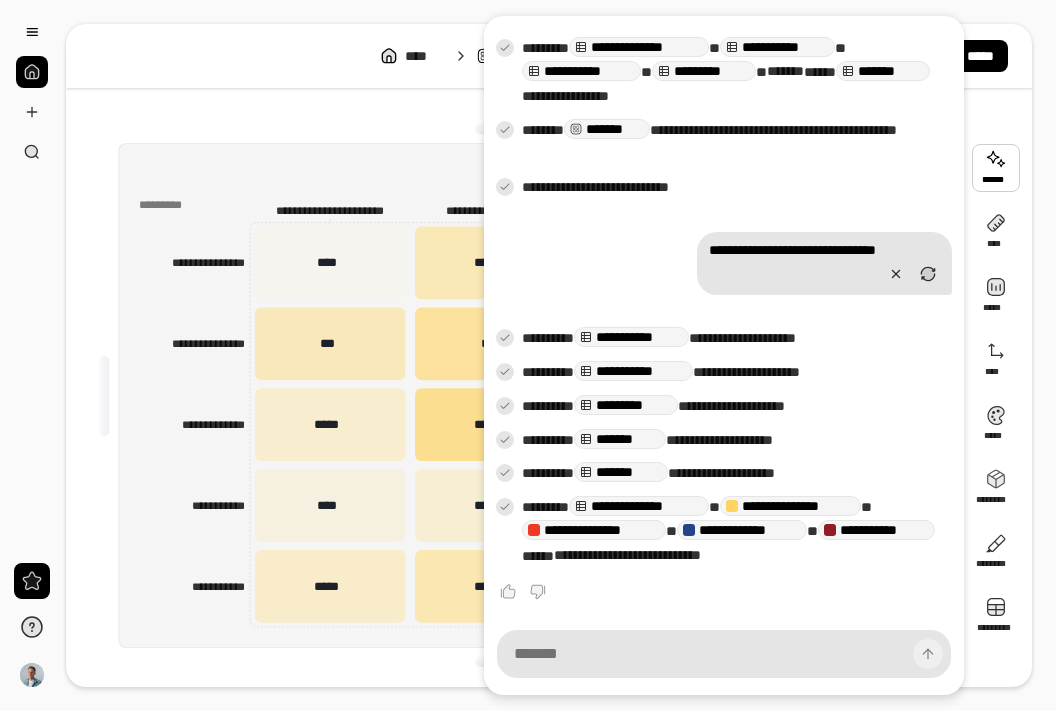 click on "**********" at bounding box center (515, 395) 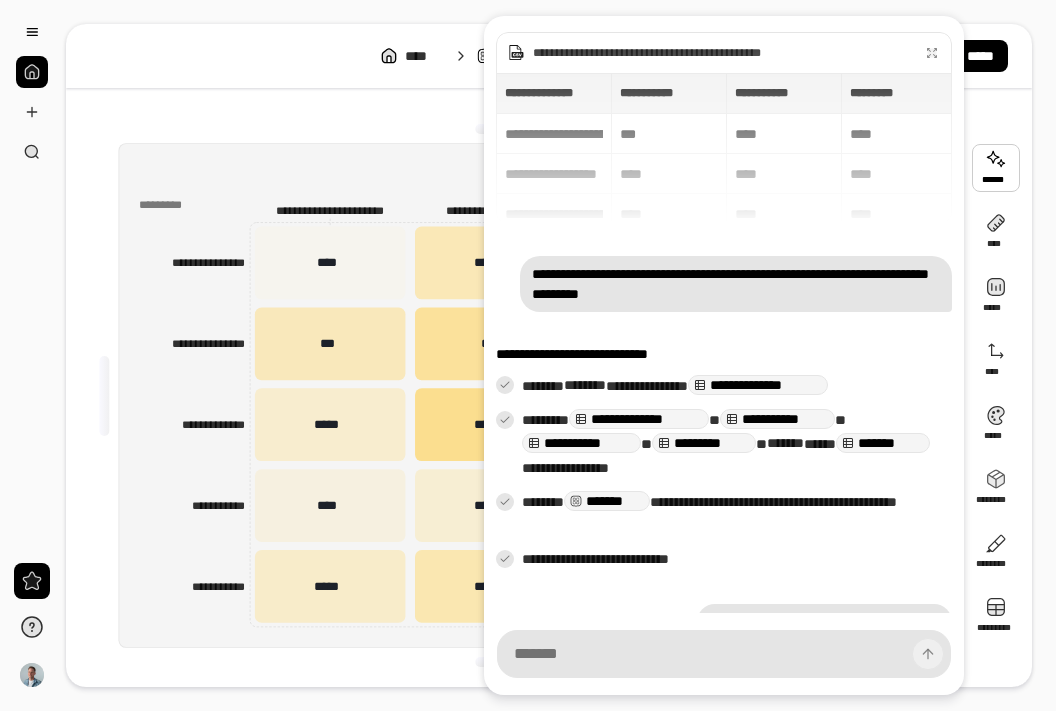 scroll, scrollTop: 345, scrollLeft: 0, axis: vertical 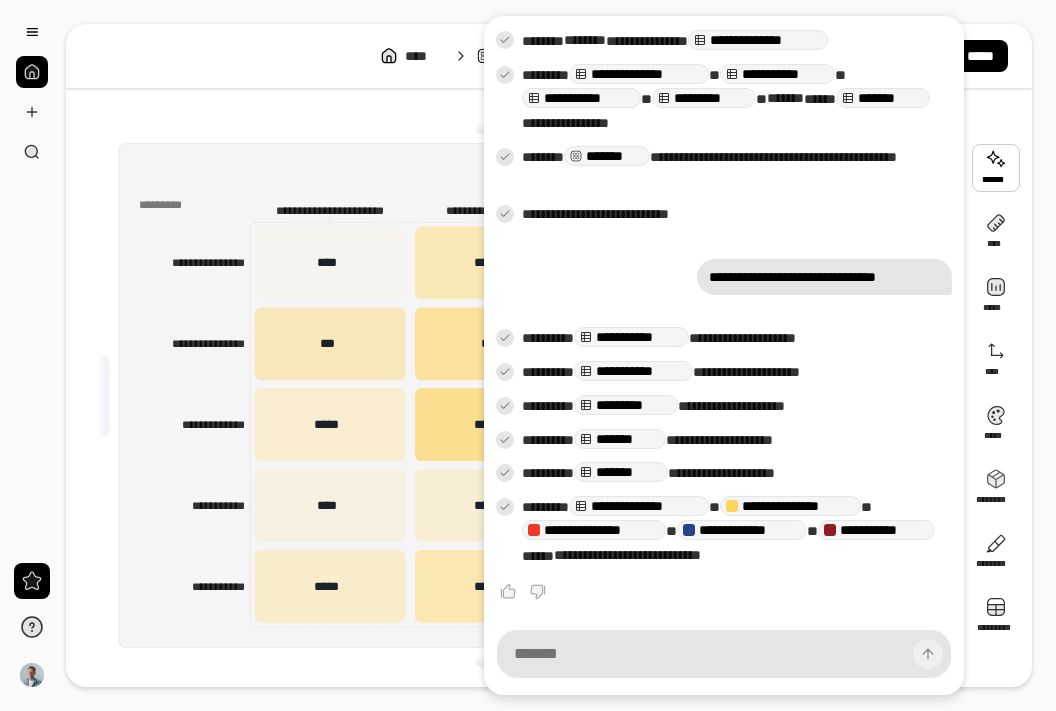 click at bounding box center (996, 168) 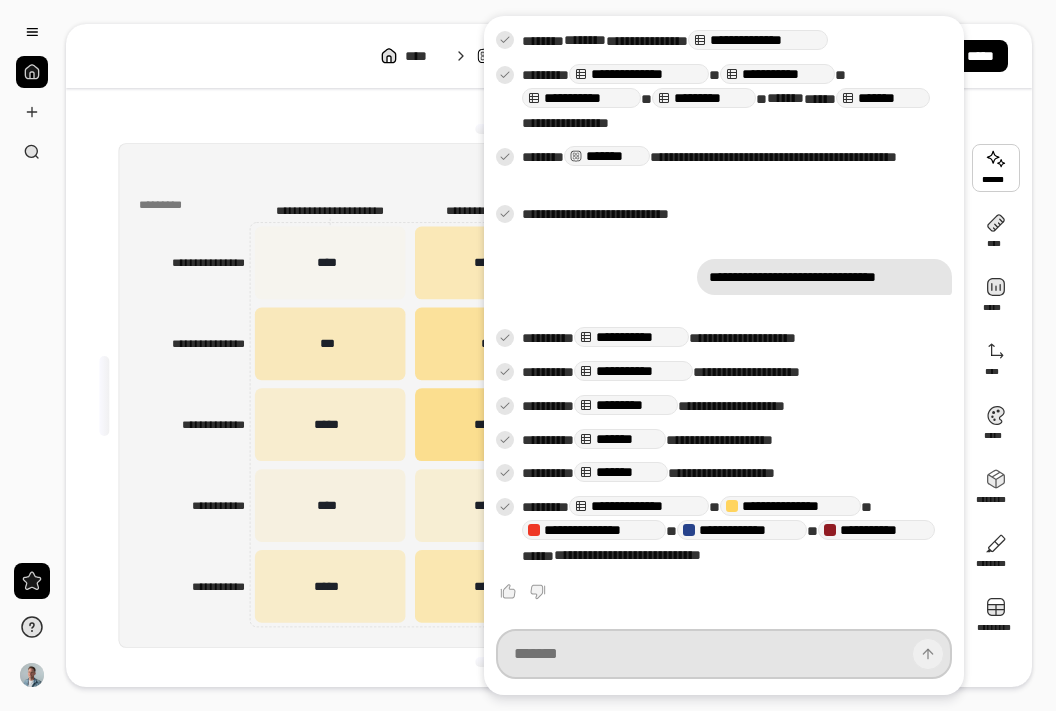 click at bounding box center (724, 654) 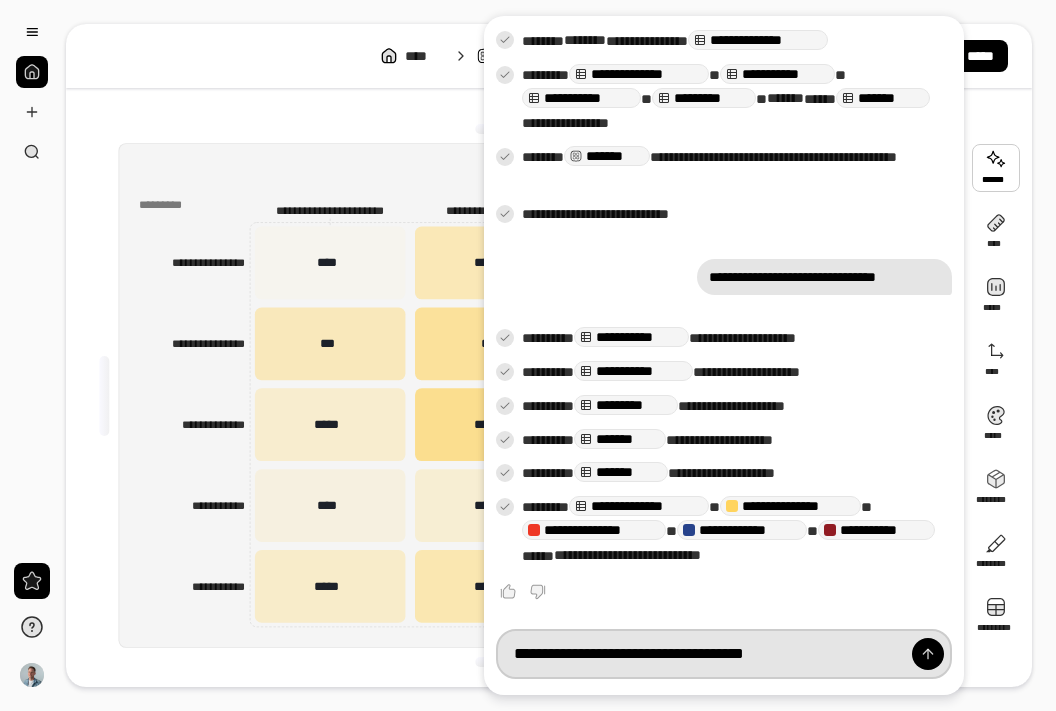type on "**********" 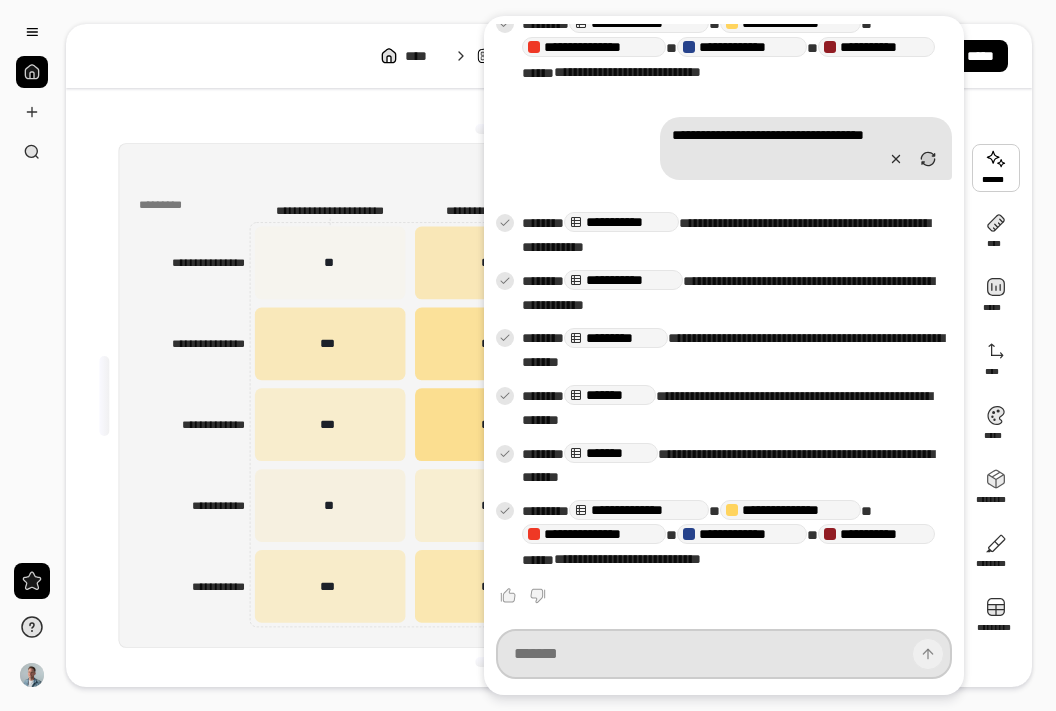 scroll, scrollTop: 832, scrollLeft: 0, axis: vertical 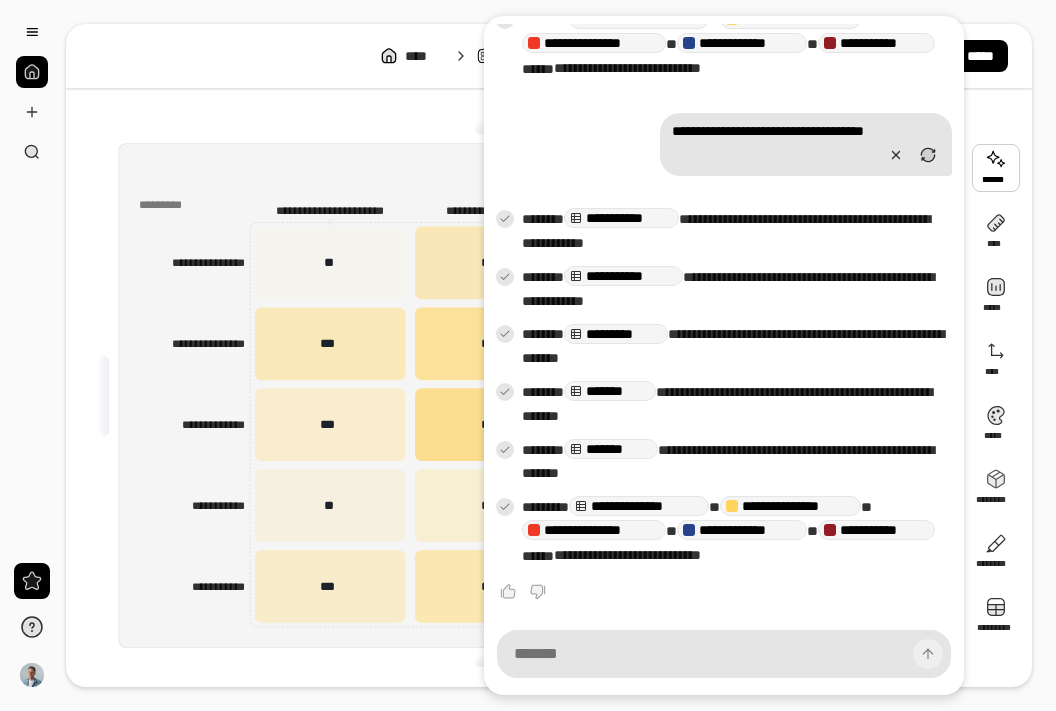 click on "**********" at bounding box center (515, 395) 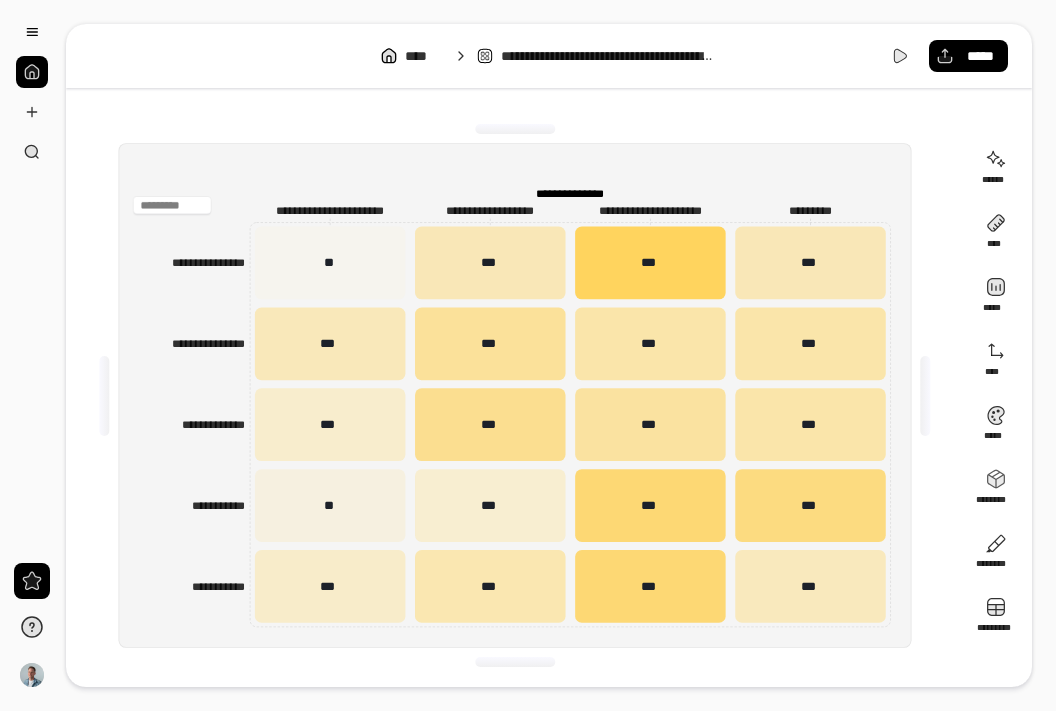click at bounding box center (172, 205) 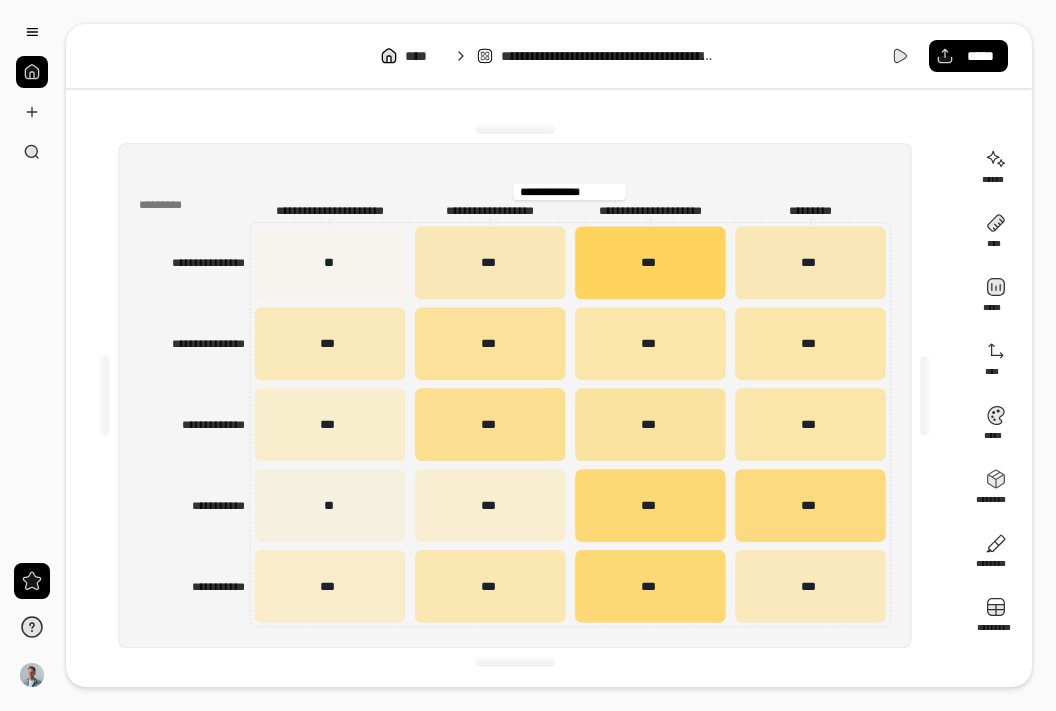 click on "**********" at bounding box center (569, 192) 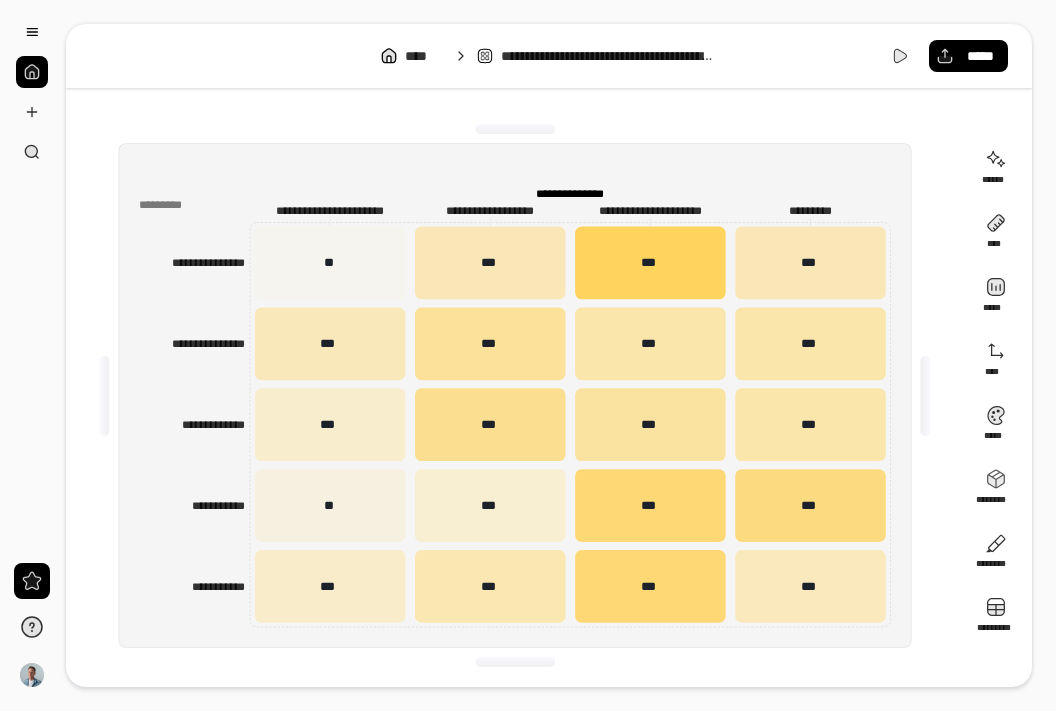 drag, startPoint x: 623, startPoint y: 192, endPoint x: 497, endPoint y: 192, distance: 126 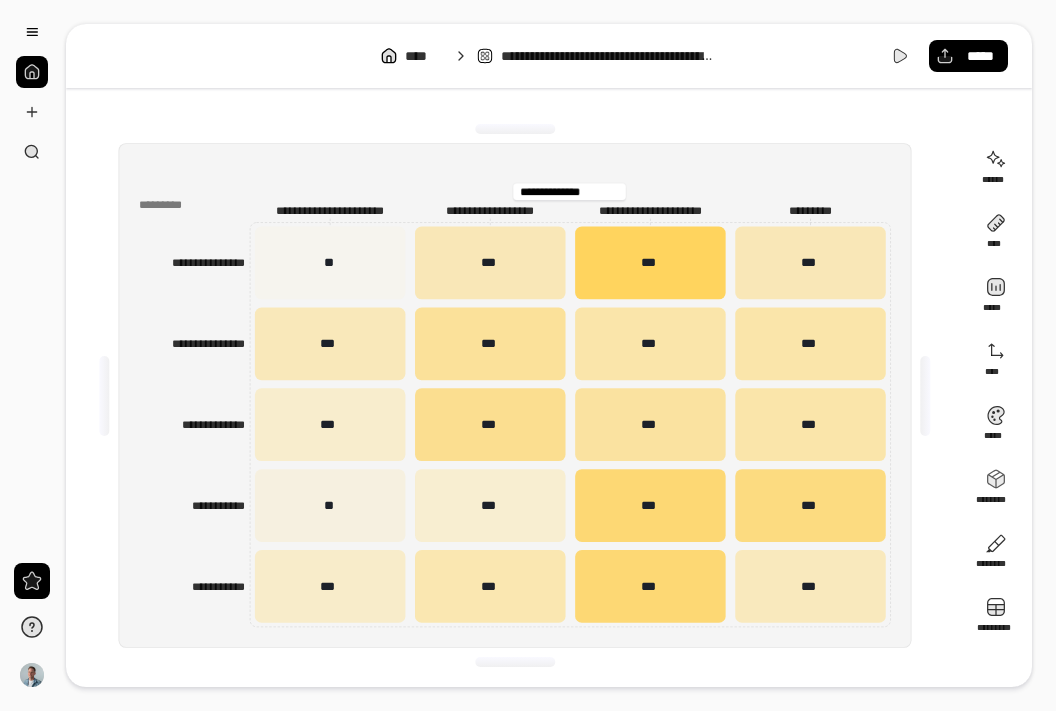click on "**********" at bounding box center (569, 192) 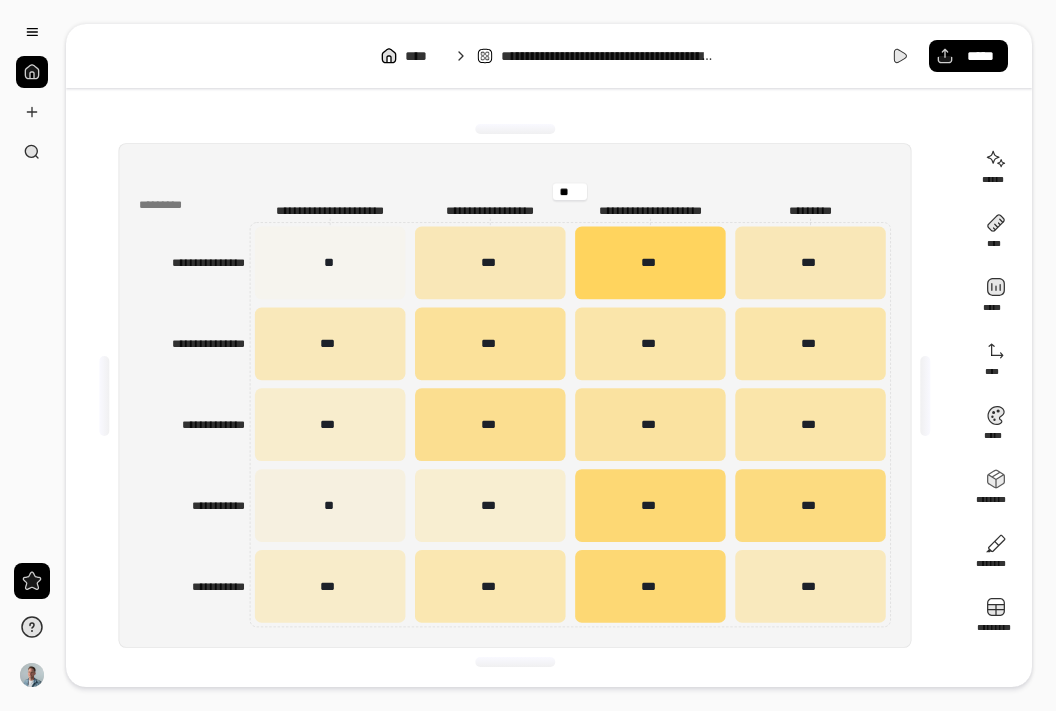 type on "*" 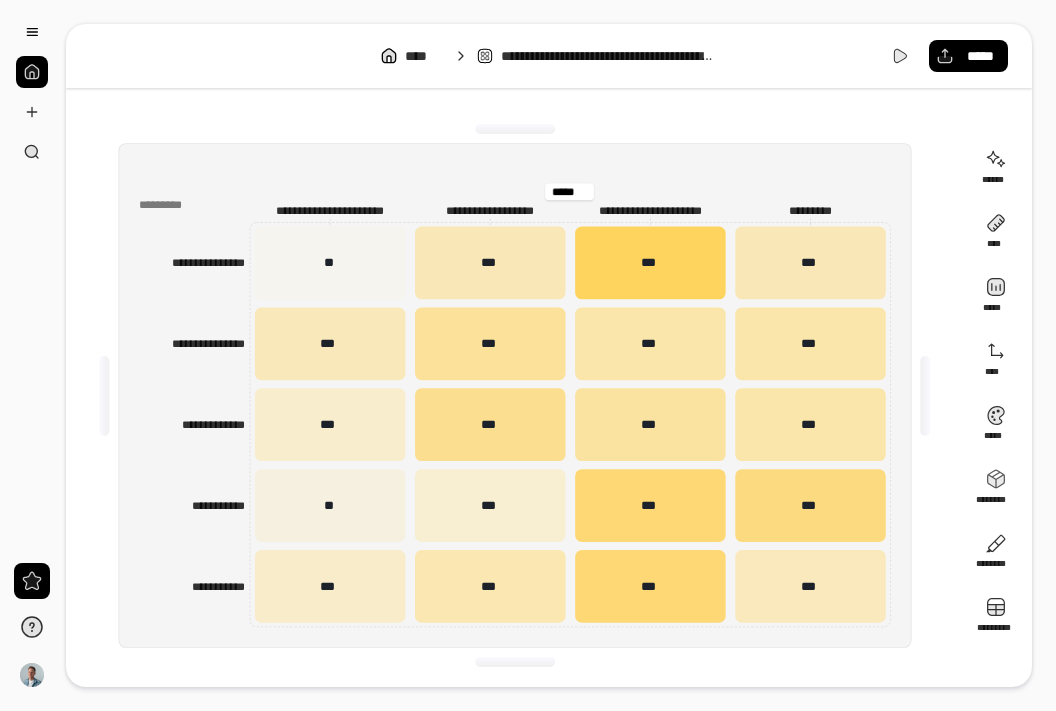 scroll, scrollTop: 0, scrollLeft: 0, axis: both 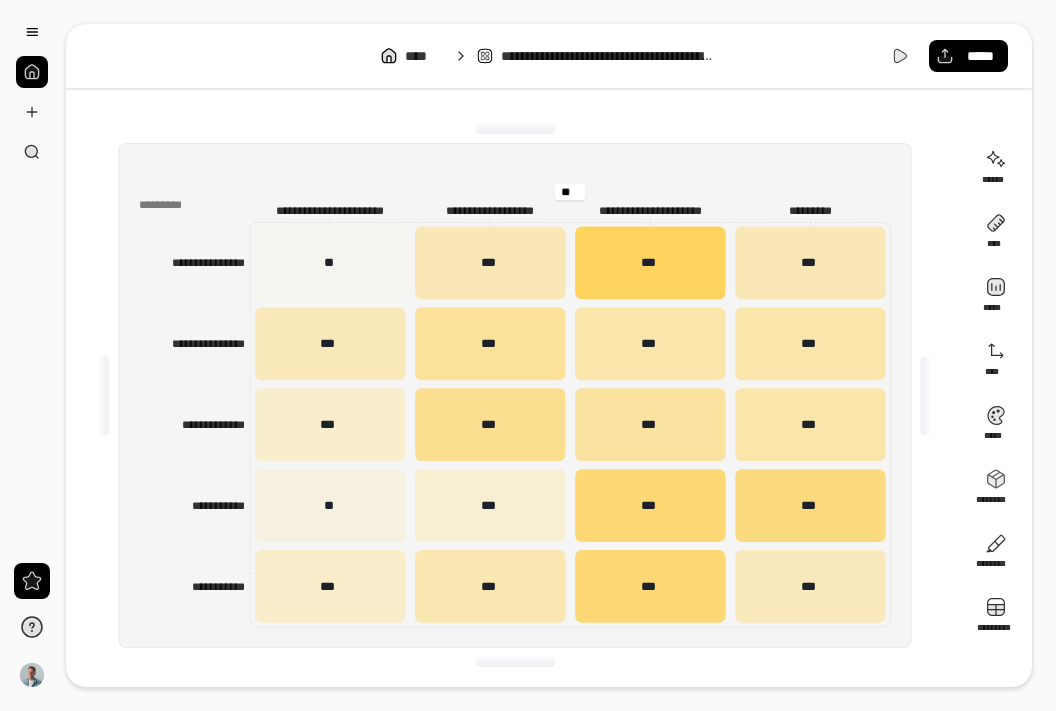 type on "*" 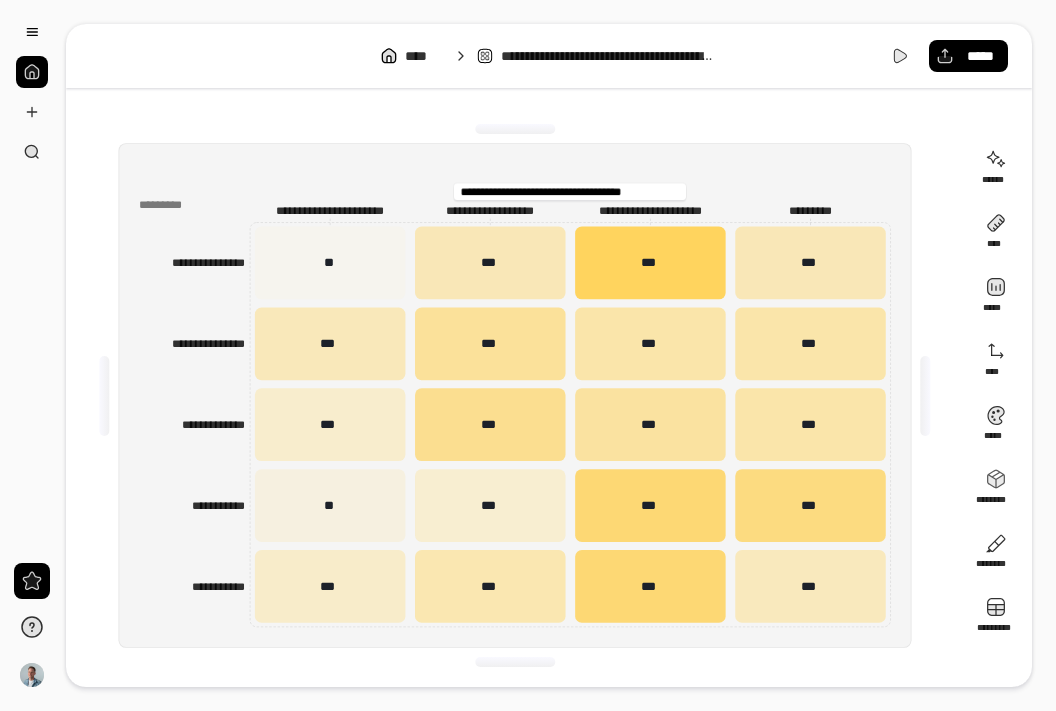 scroll, scrollTop: 0, scrollLeft: 0, axis: both 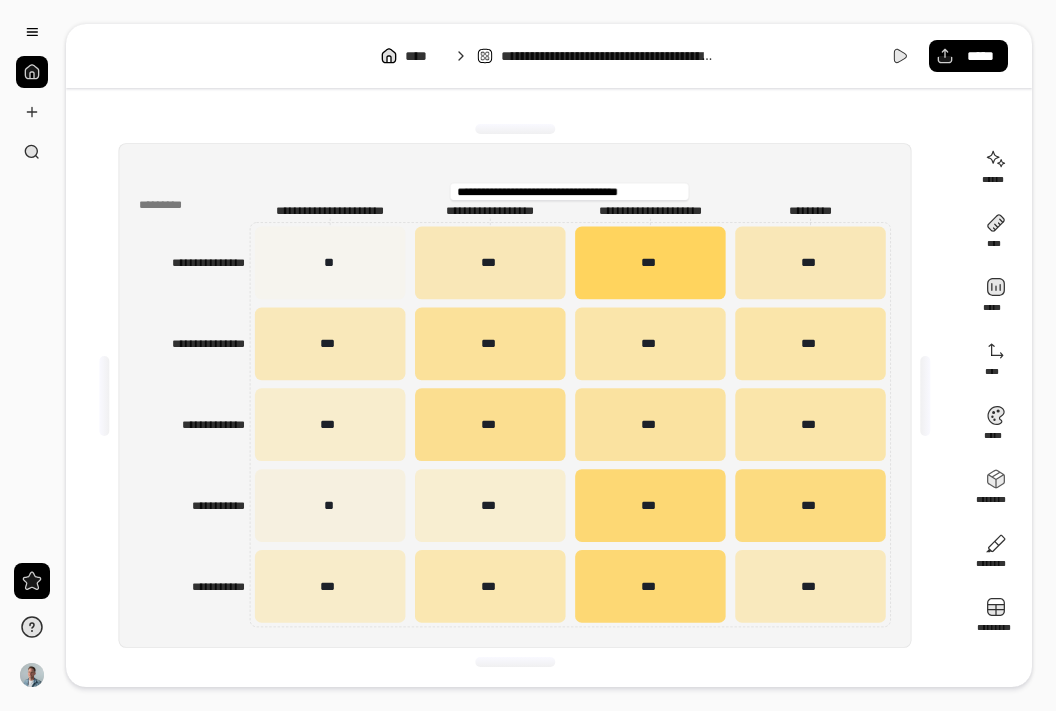 click on "**********" at bounding box center (570, 192) 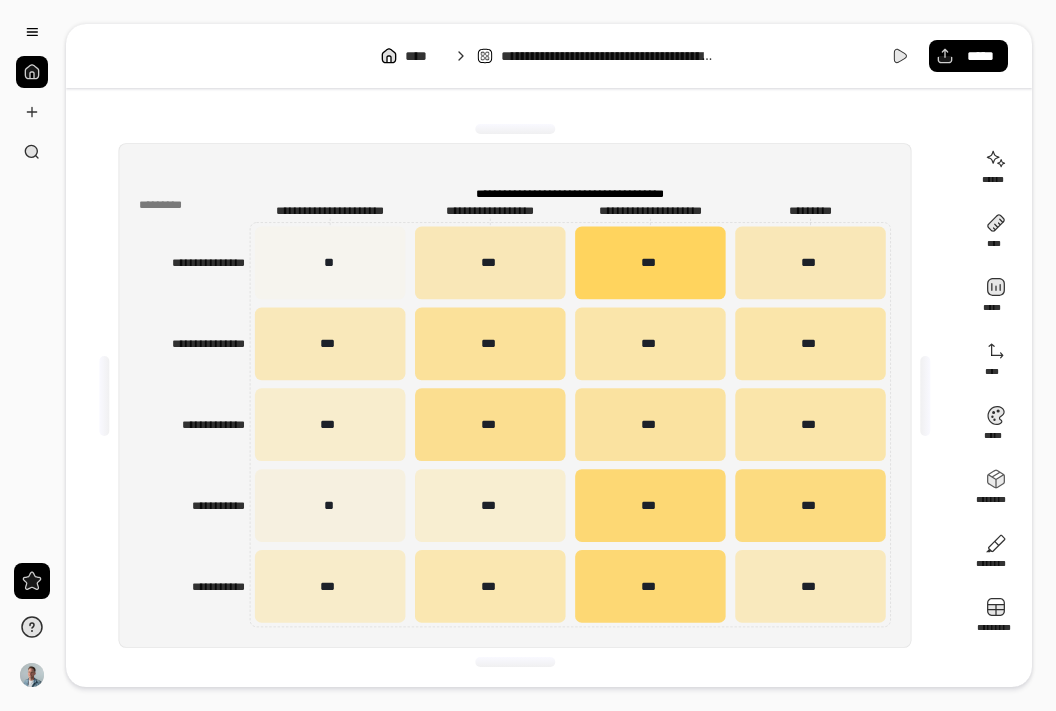 click on "**********" at bounding box center (514, 395) 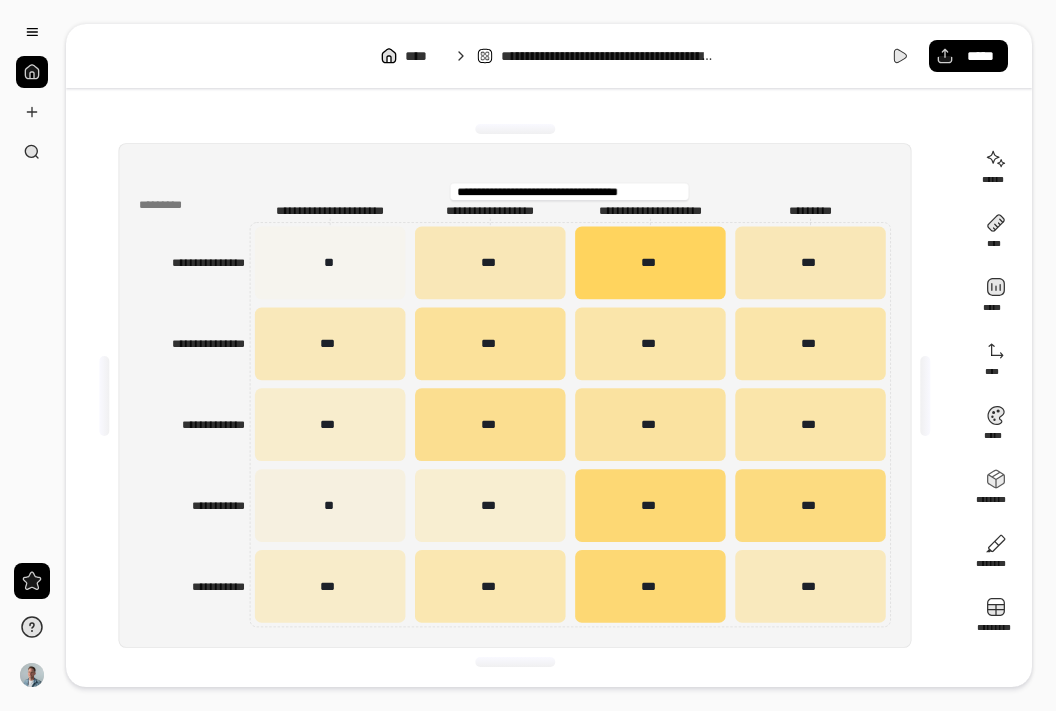 click on "**********" at bounding box center (570, 192) 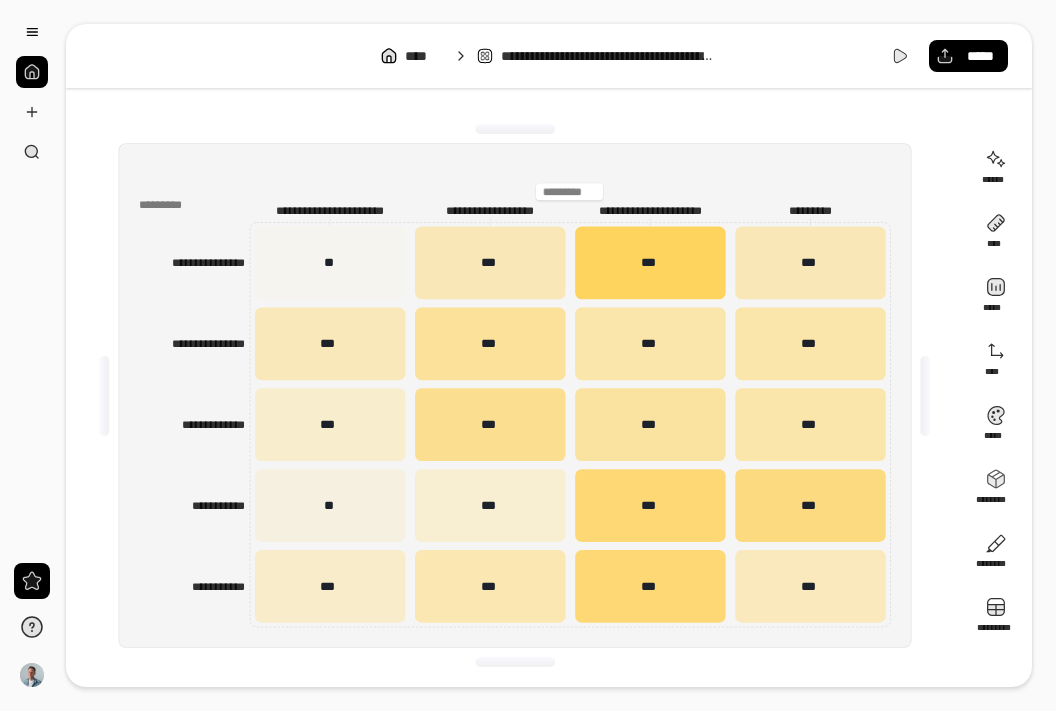 type 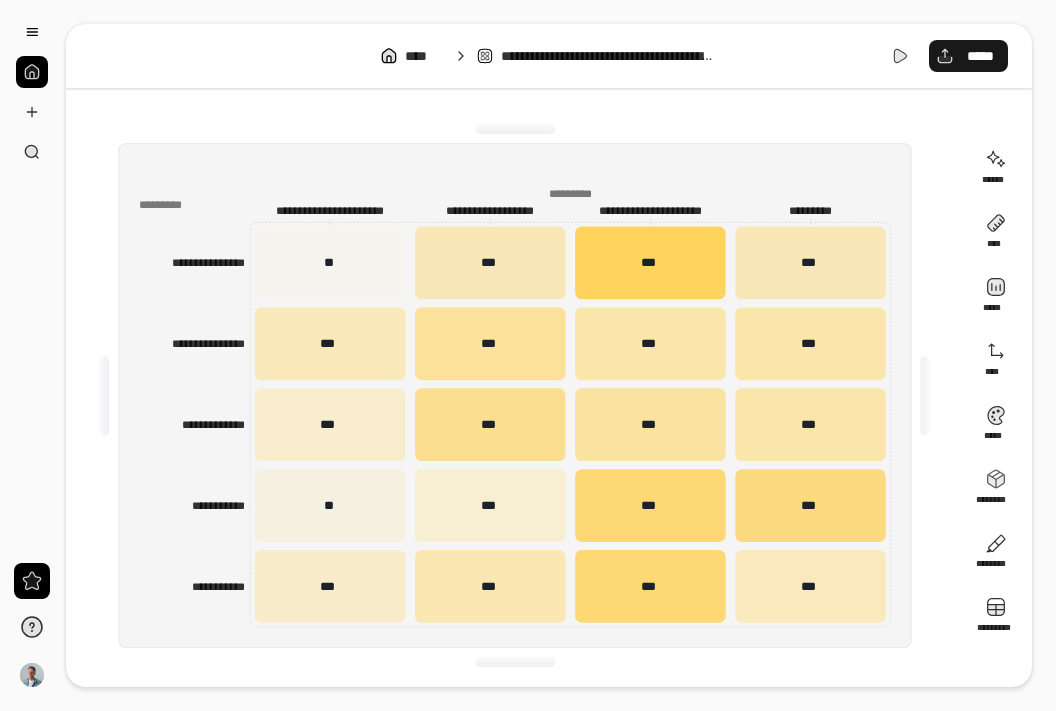 click on "*****" at bounding box center [968, 56] 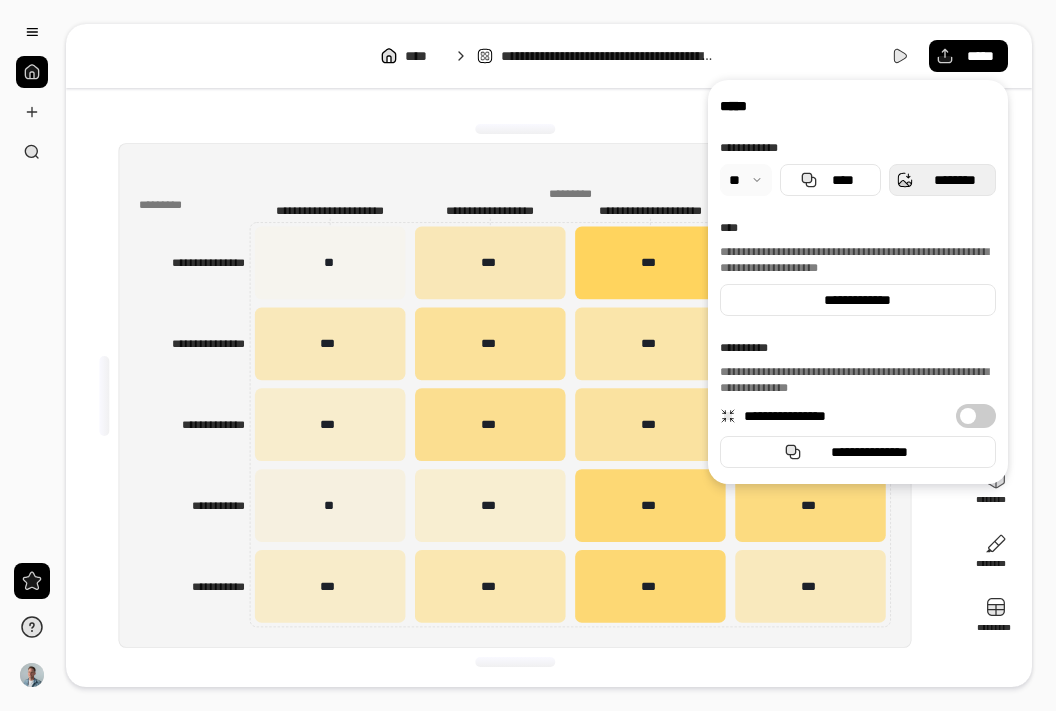 click on "********" at bounding box center (954, 180) 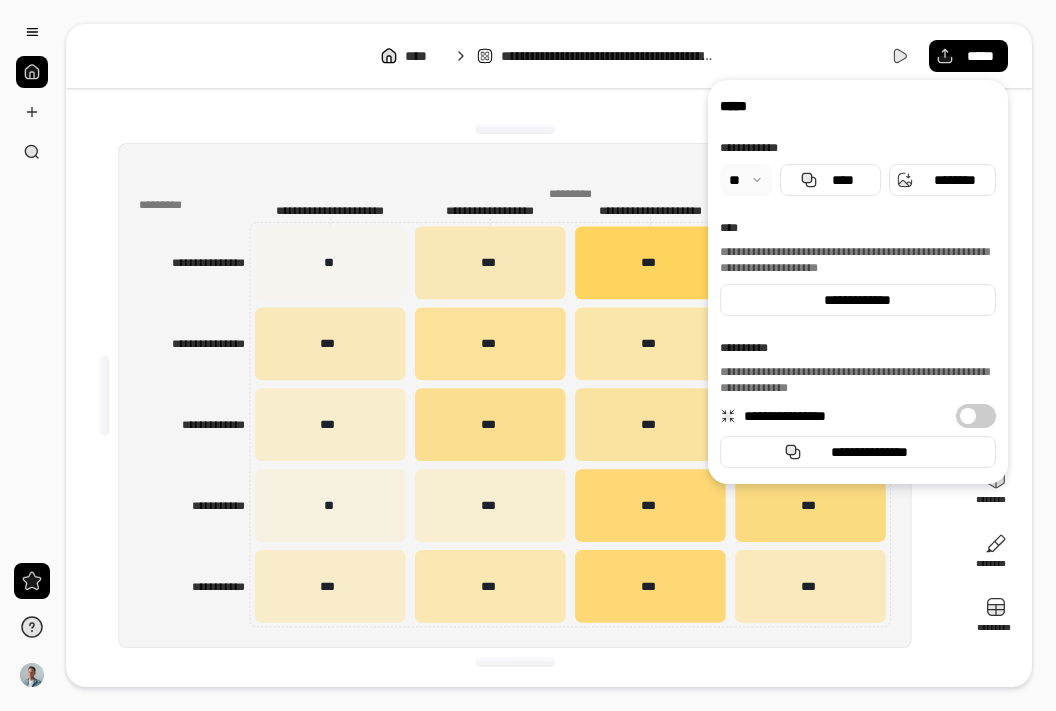 click at bounding box center (515, 129) 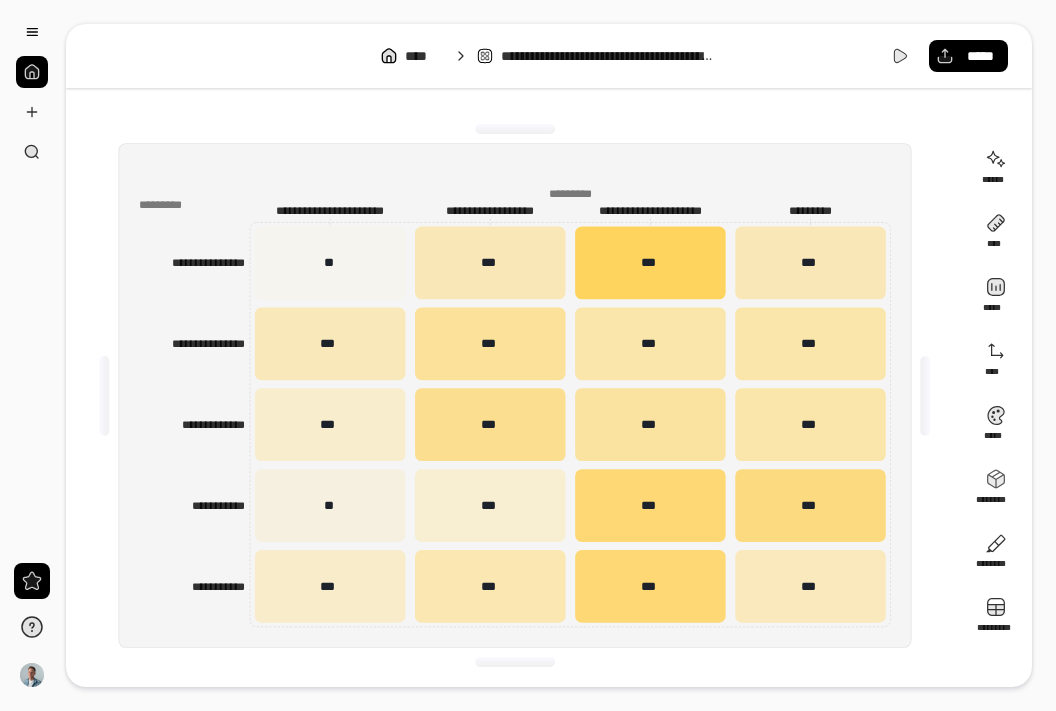 click on "**********" at bounding box center [549, 56] 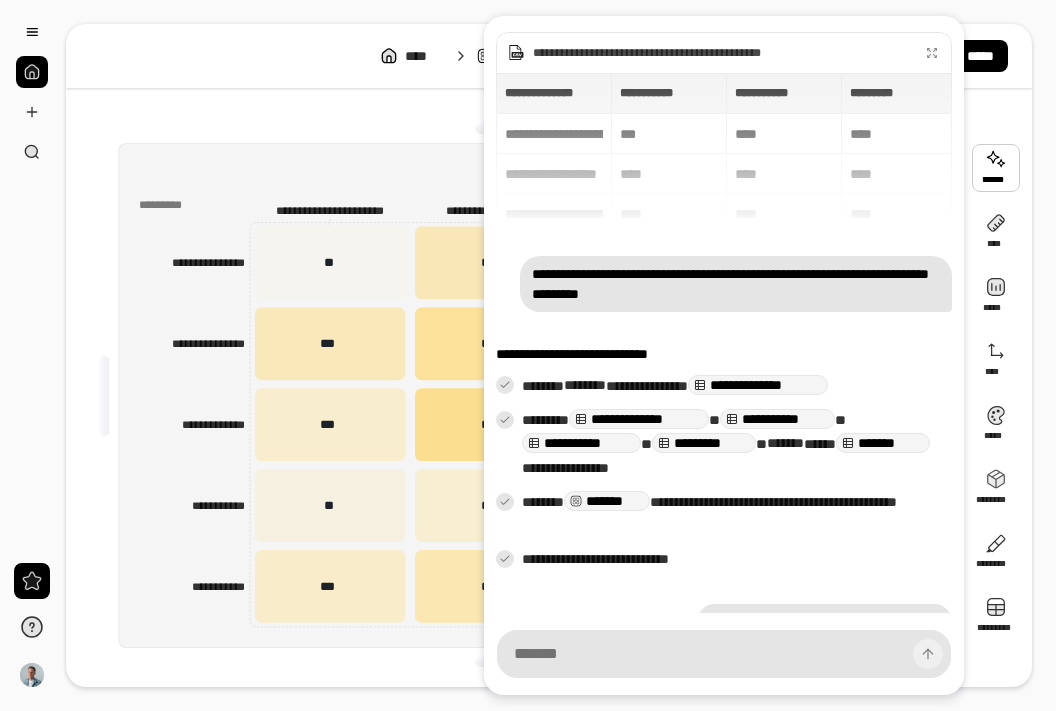 scroll, scrollTop: 805, scrollLeft: 0, axis: vertical 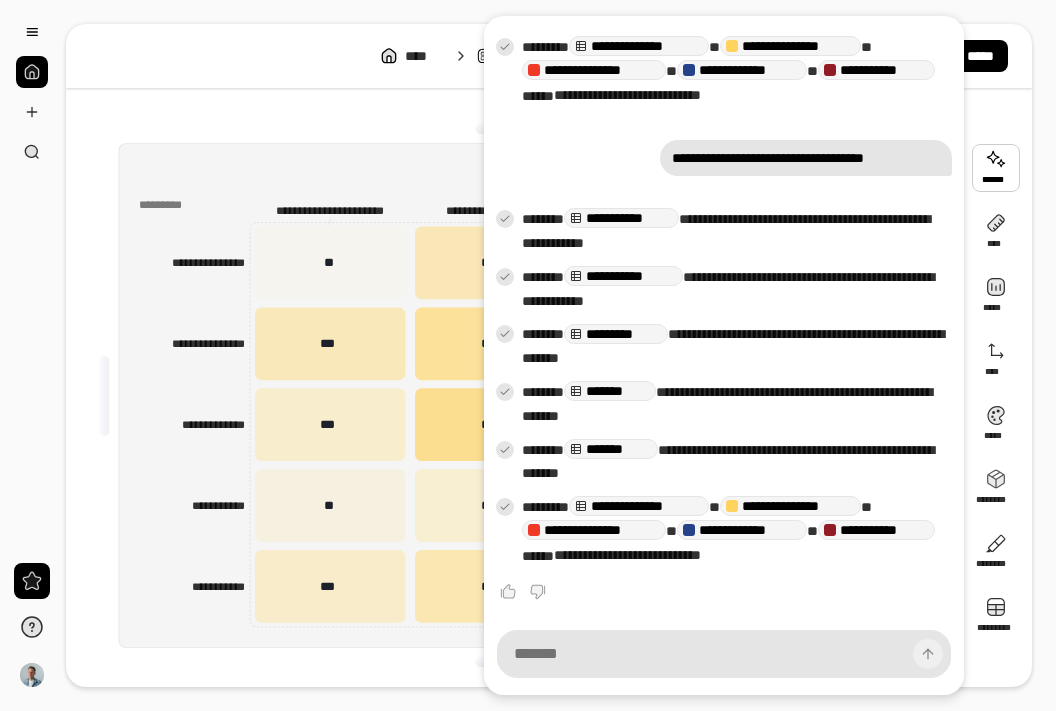 click at bounding box center (996, 168) 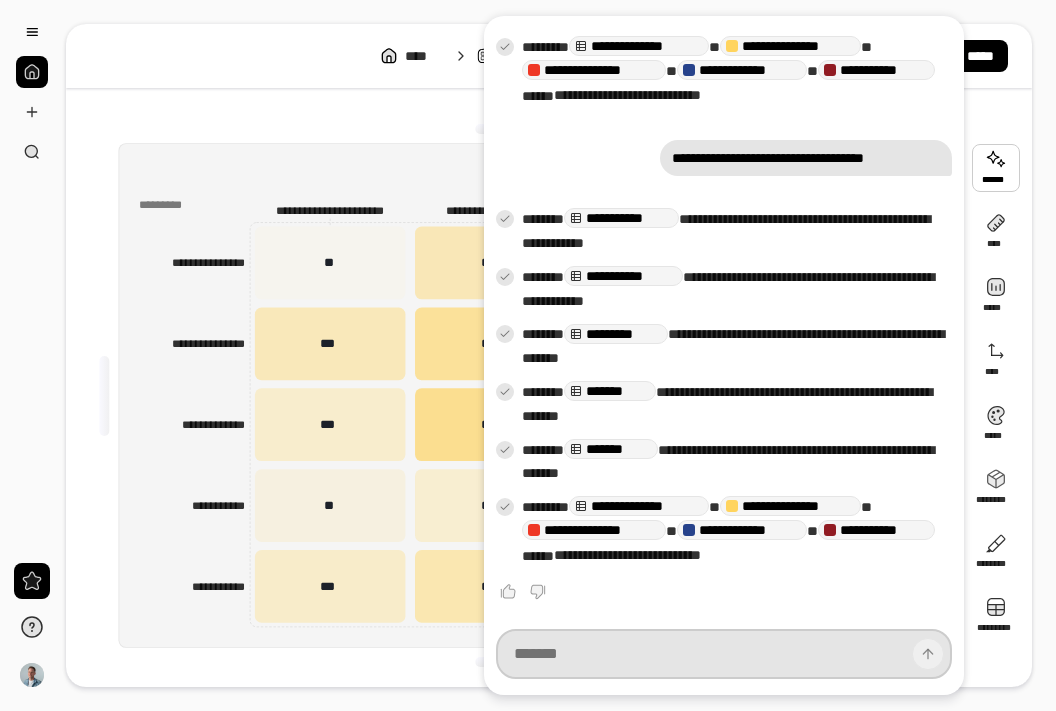 click at bounding box center (724, 654) 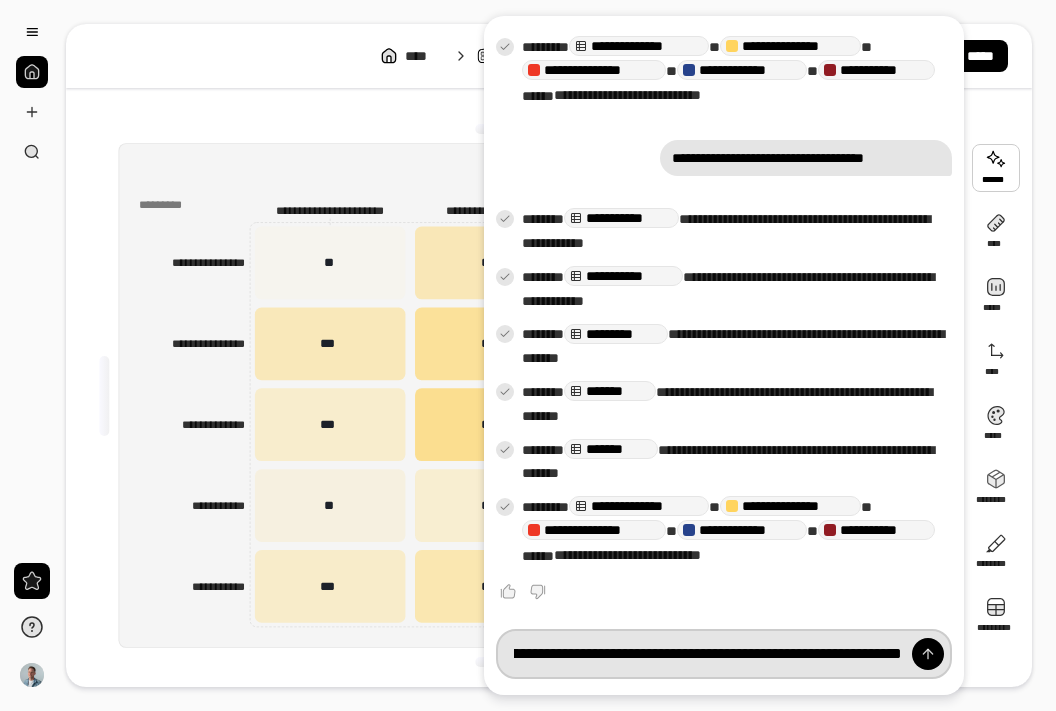 scroll, scrollTop: 0, scrollLeft: 150, axis: horizontal 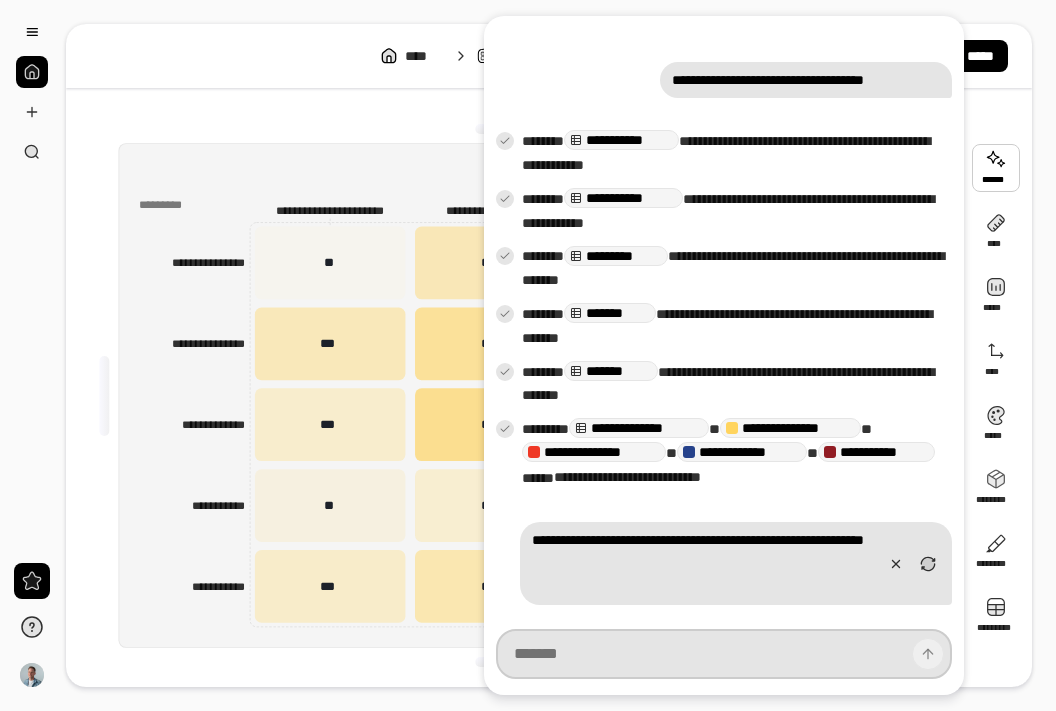 click at bounding box center [515, 129] 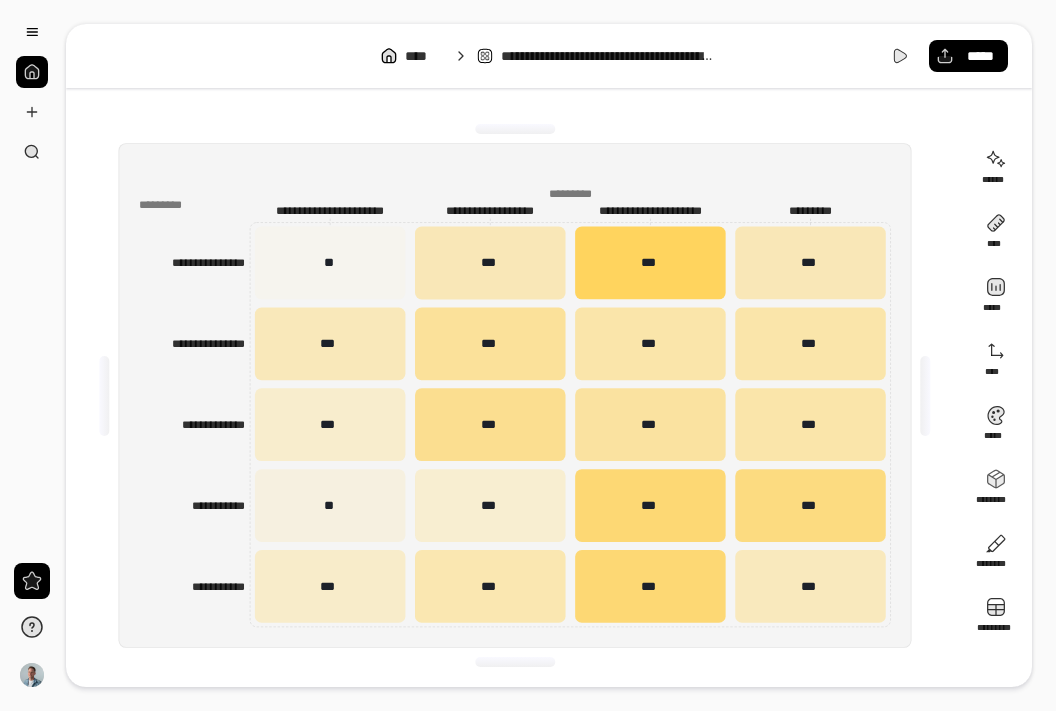 click at bounding box center (514, 167) 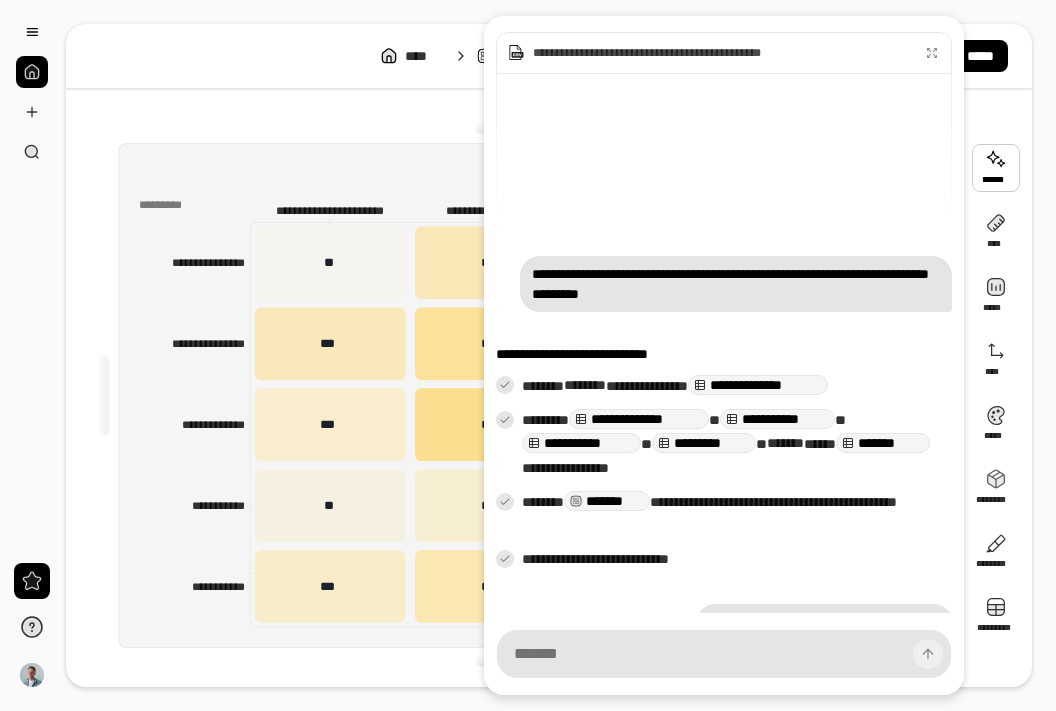 scroll, scrollTop: 856, scrollLeft: 0, axis: vertical 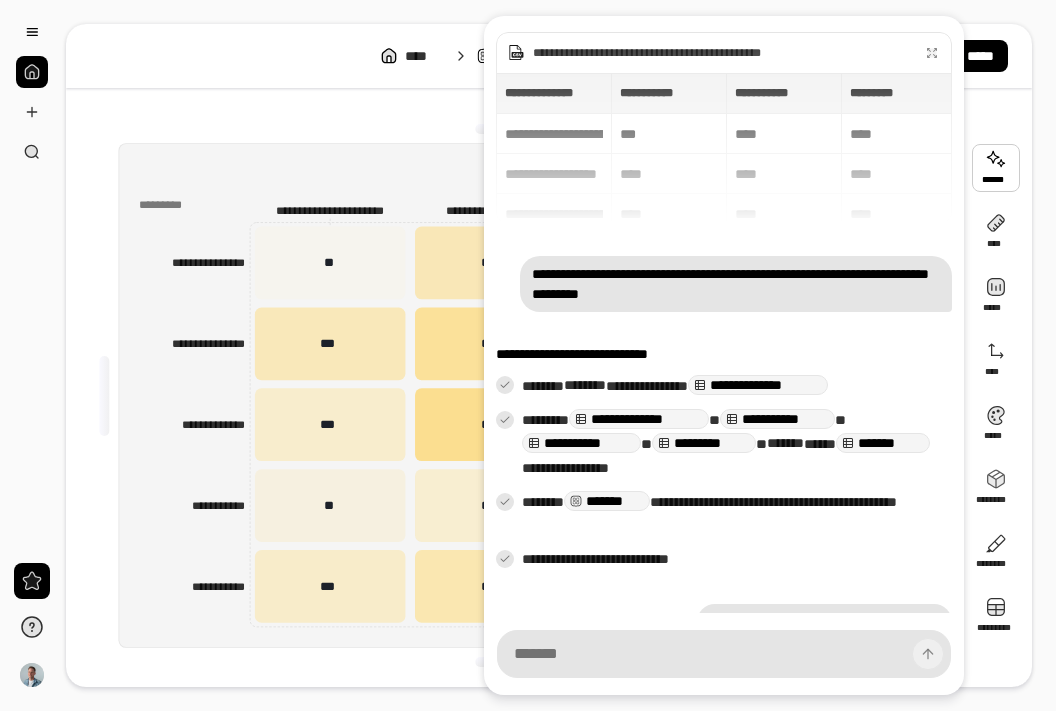 click at bounding box center (996, 168) 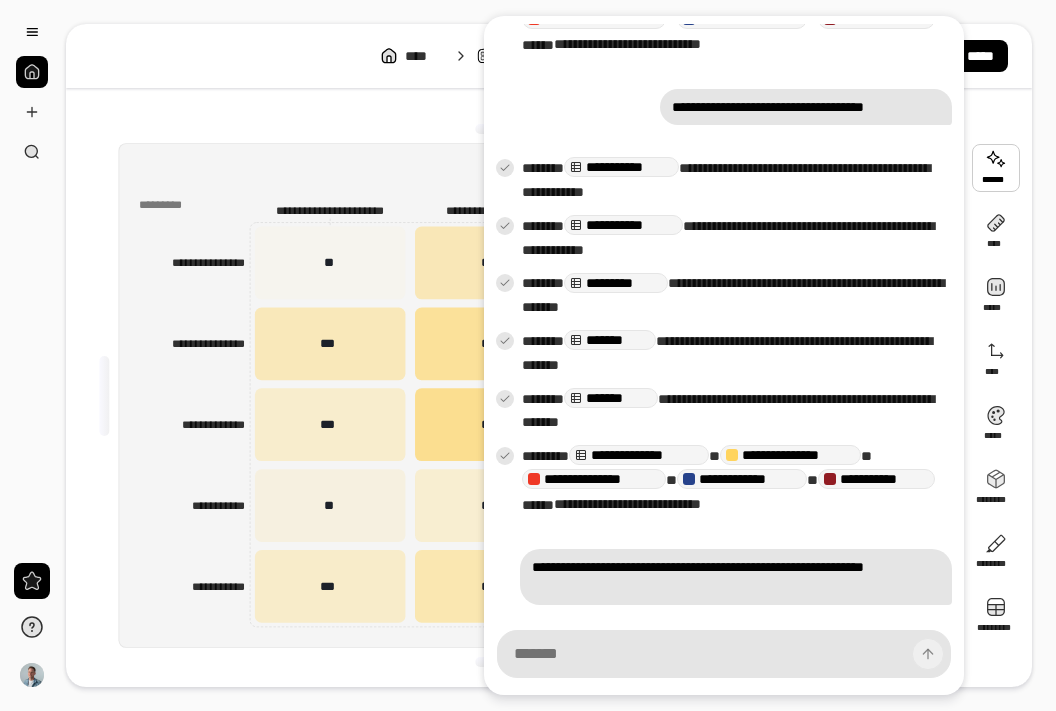 type 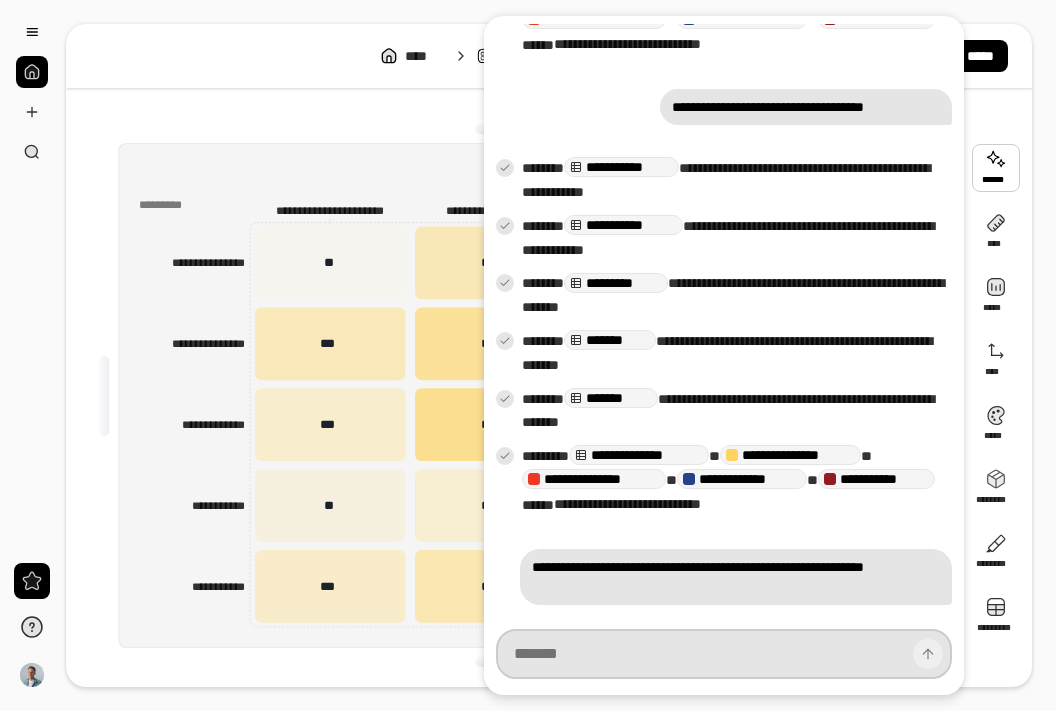 click at bounding box center [724, 654] 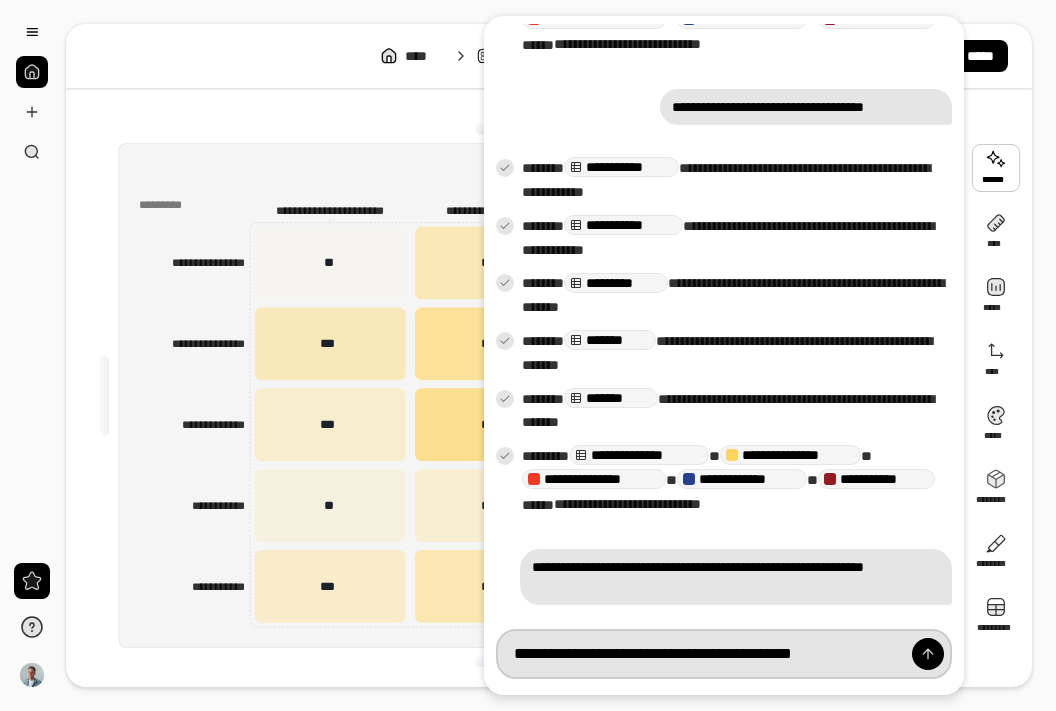 type on "**********" 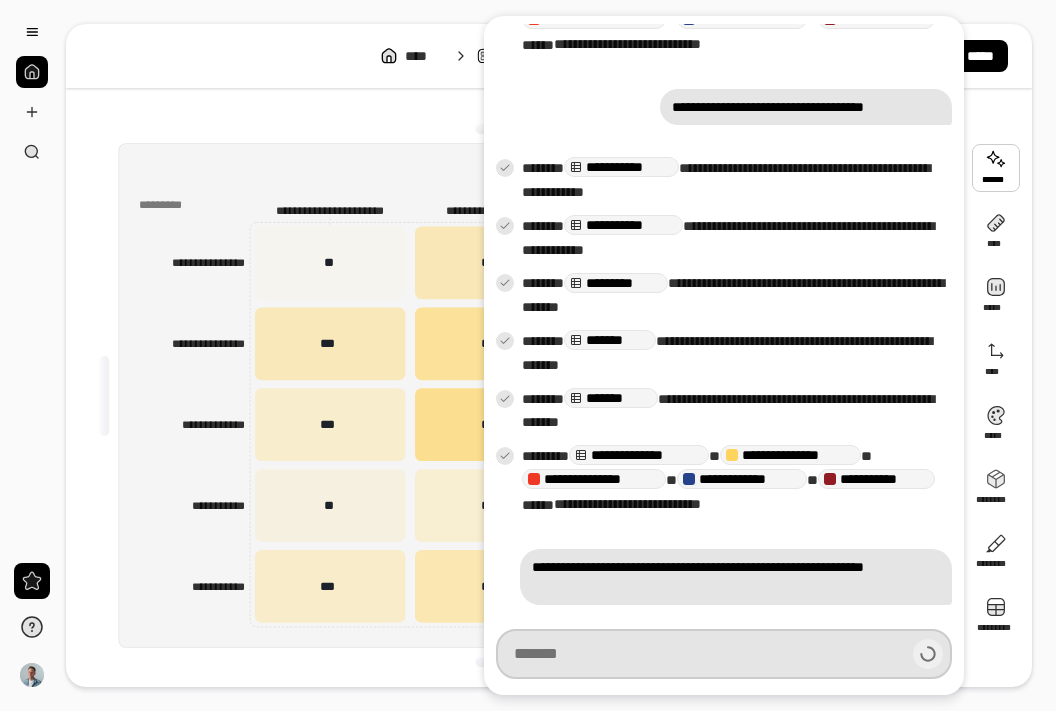 scroll, scrollTop: 916, scrollLeft: 0, axis: vertical 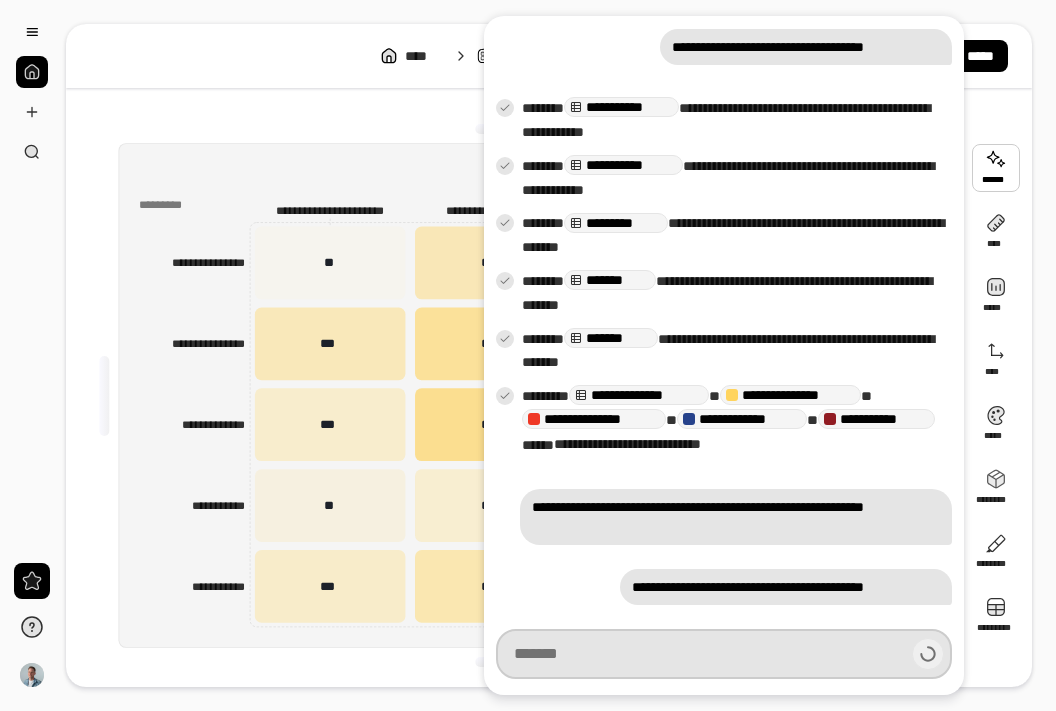 click at bounding box center [724, 654] 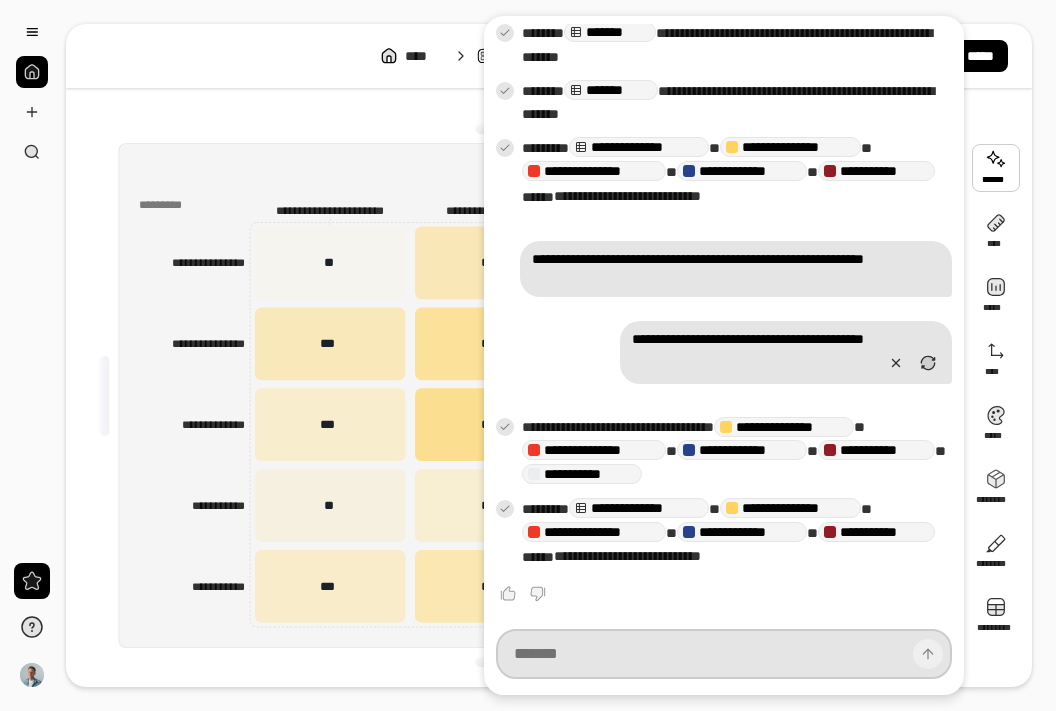 scroll, scrollTop: 1166, scrollLeft: 0, axis: vertical 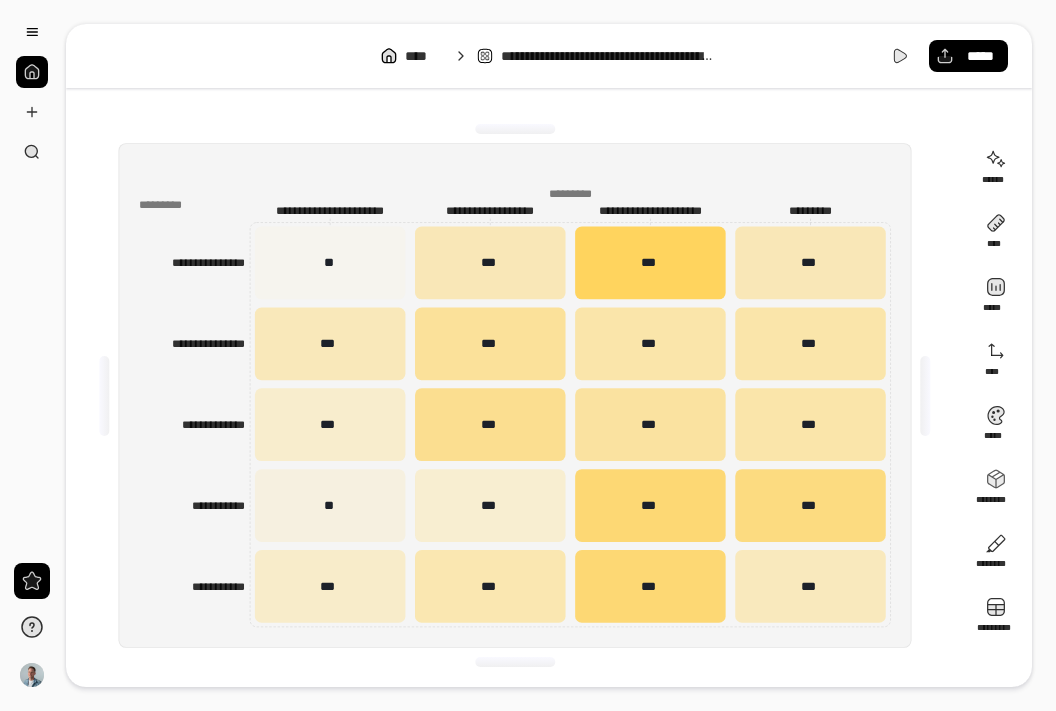 click on "**********" at bounding box center (515, 395) 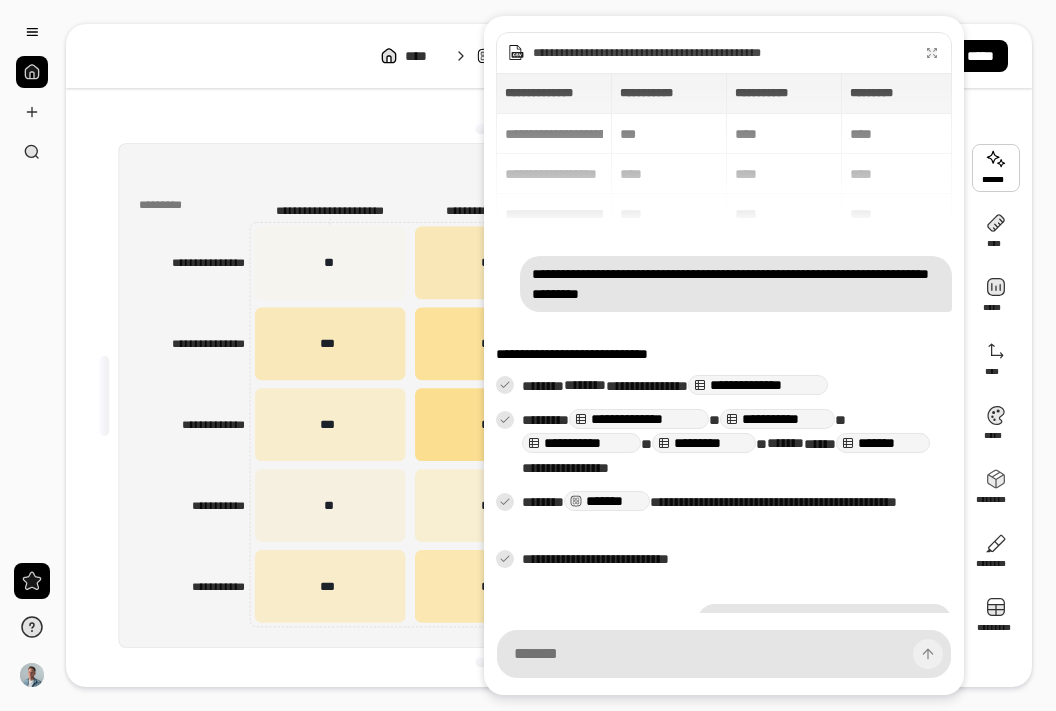 click at bounding box center [996, 168] 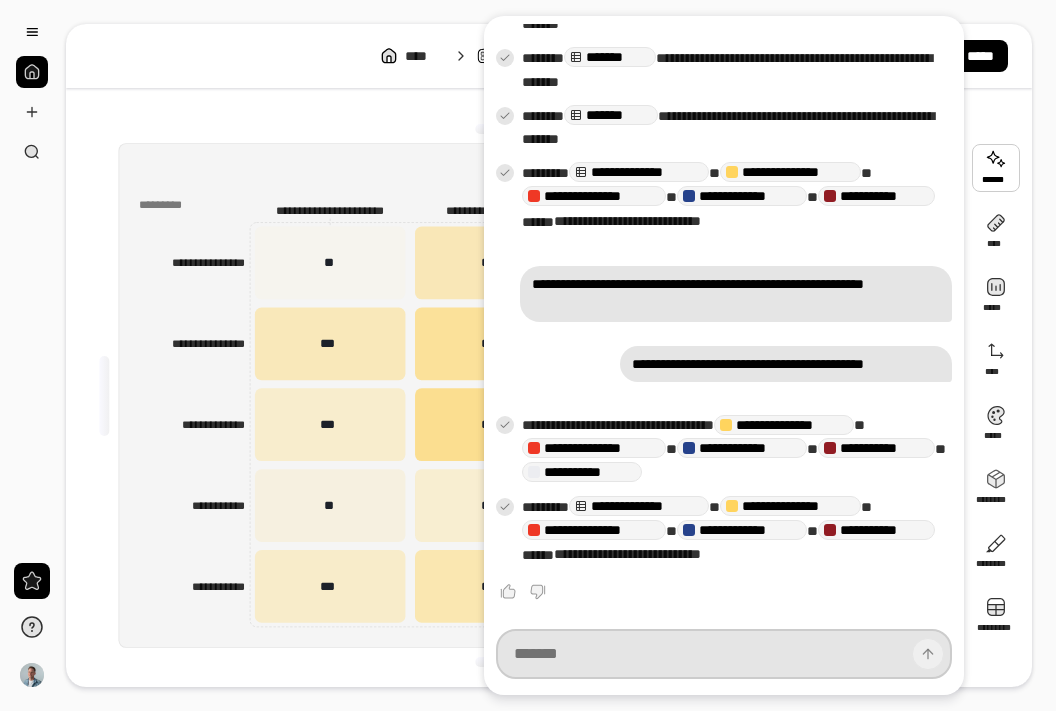 click at bounding box center (724, 654) 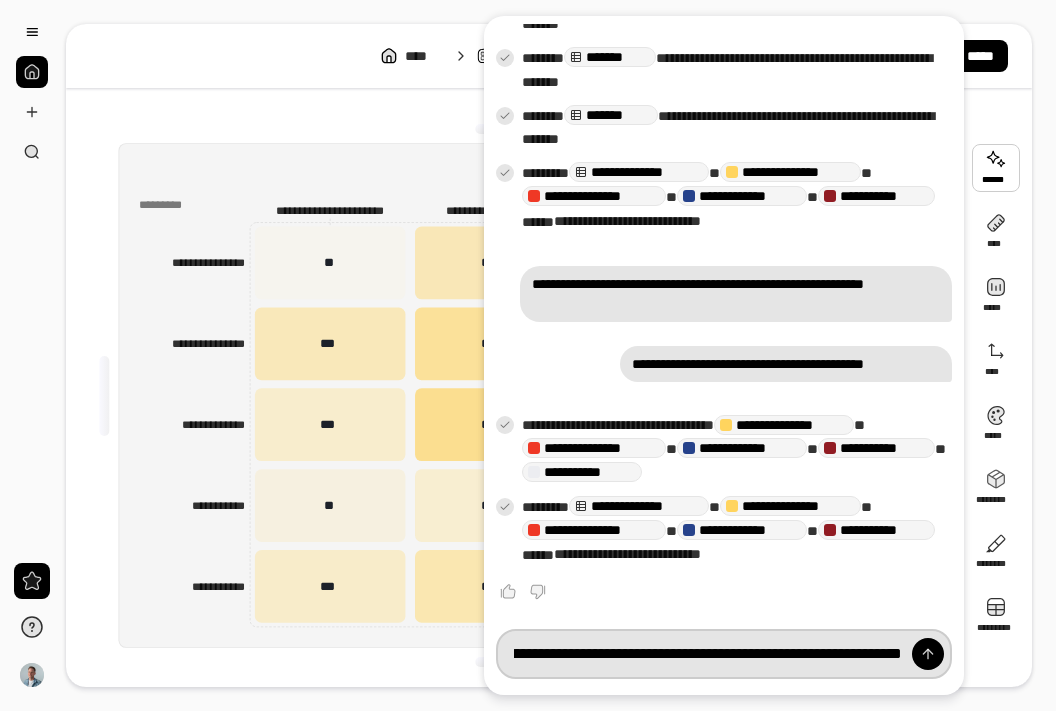 scroll, scrollTop: 0, scrollLeft: 403, axis: horizontal 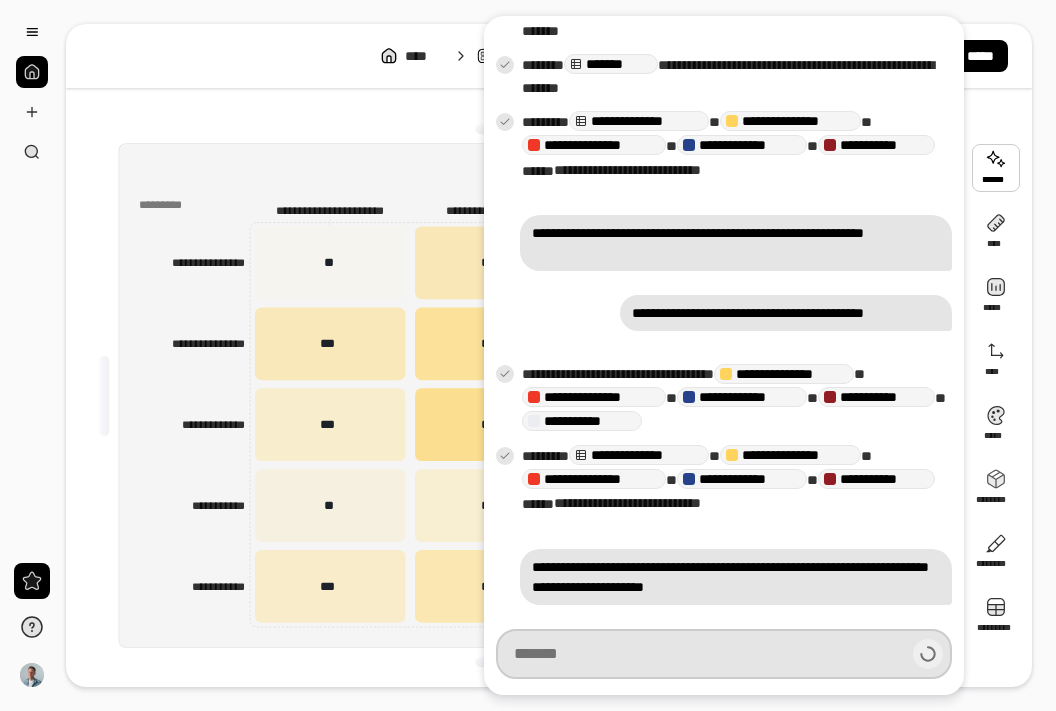 click at bounding box center (515, 129) 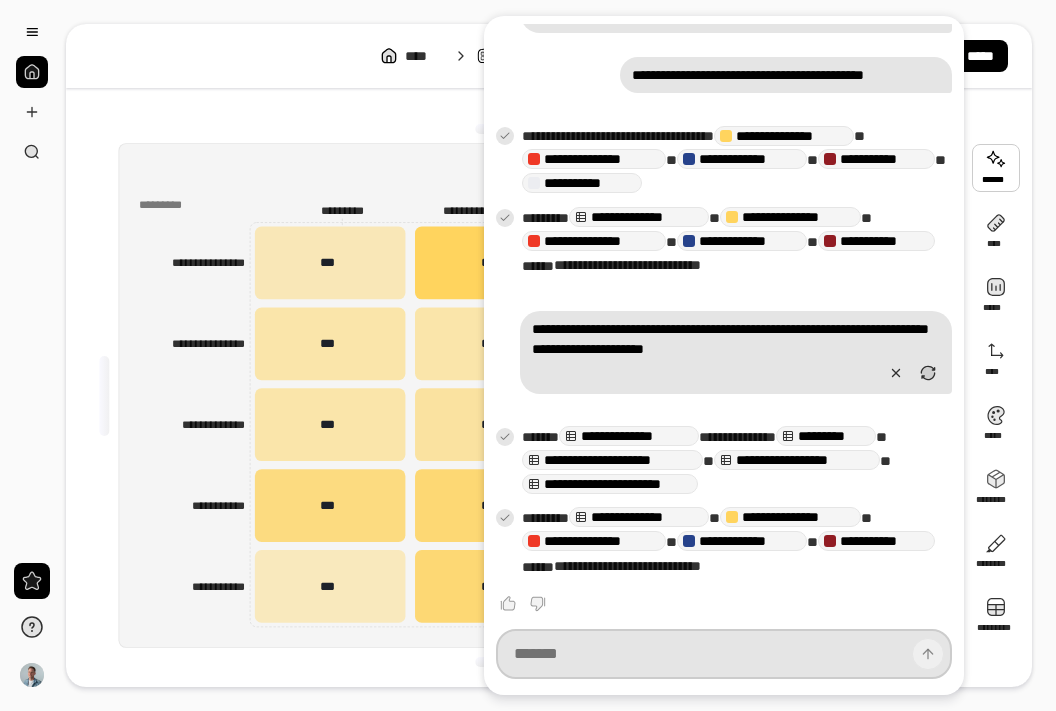 scroll, scrollTop: 1439, scrollLeft: 0, axis: vertical 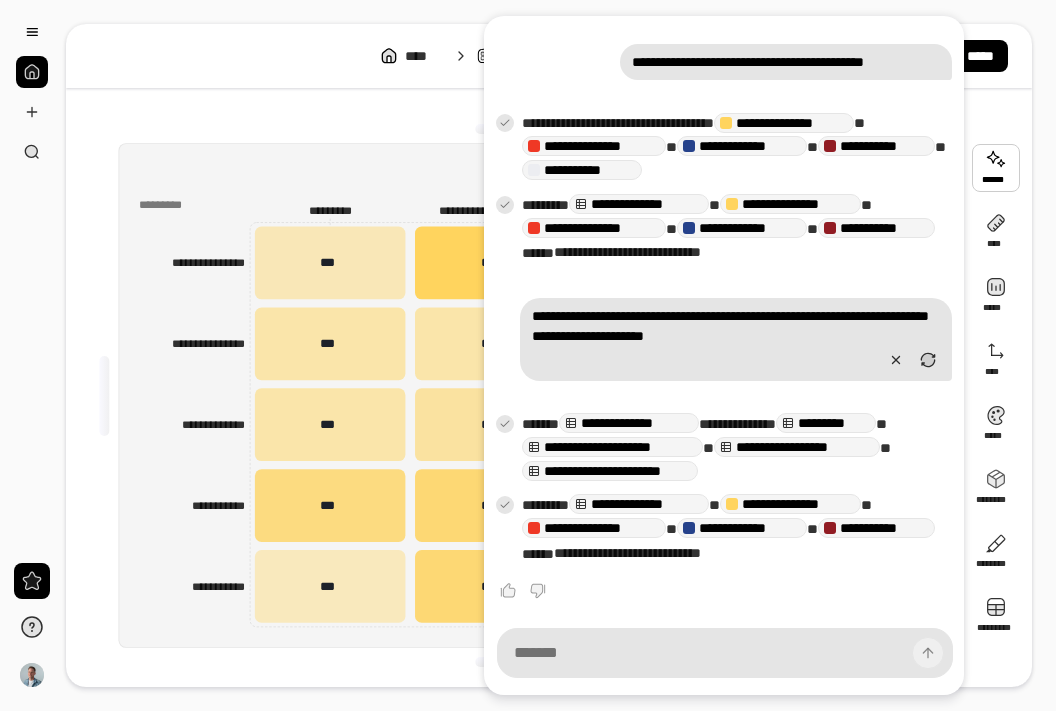 click on "**********" at bounding box center [515, 395] 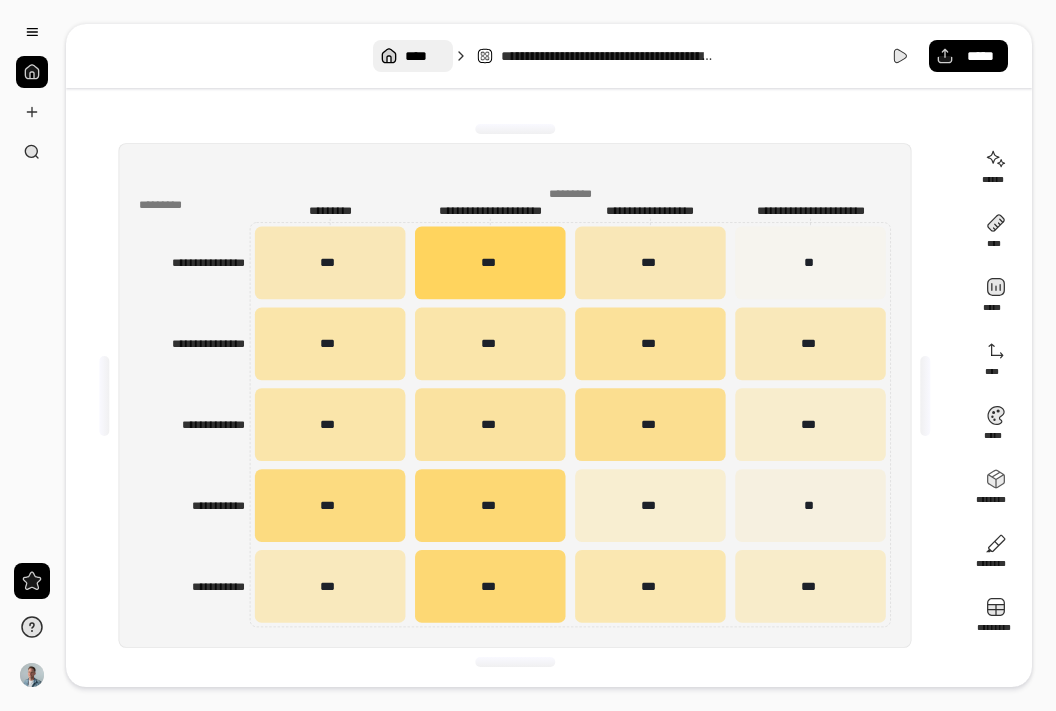 click on "****" at bounding box center [424, 56] 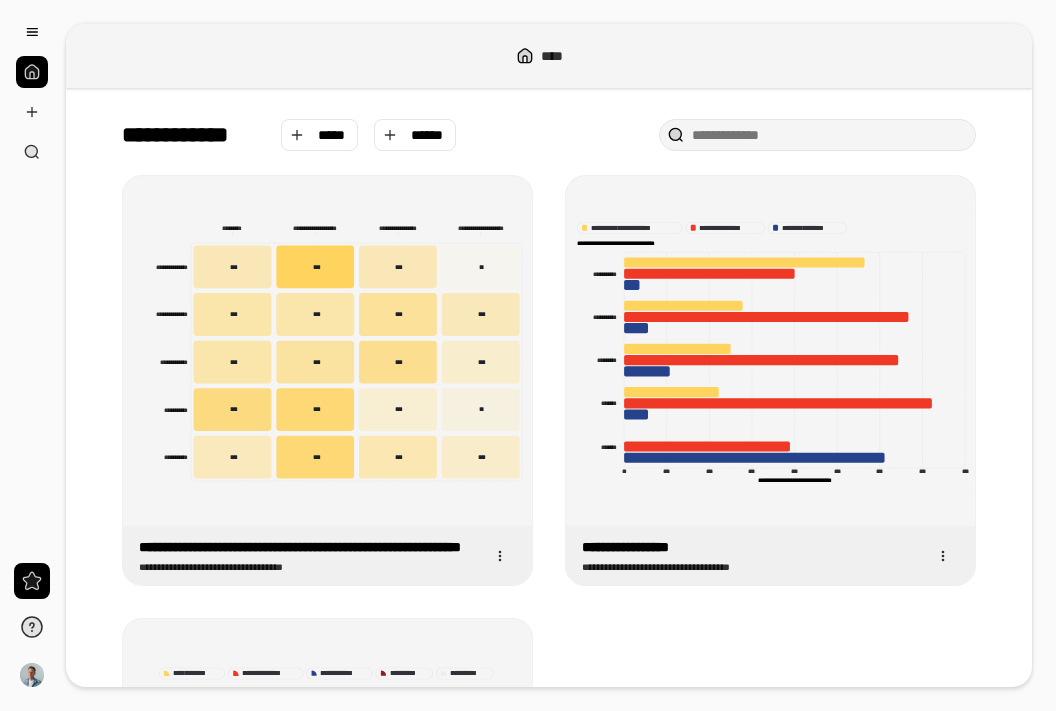 scroll, scrollTop: 0, scrollLeft: 0, axis: both 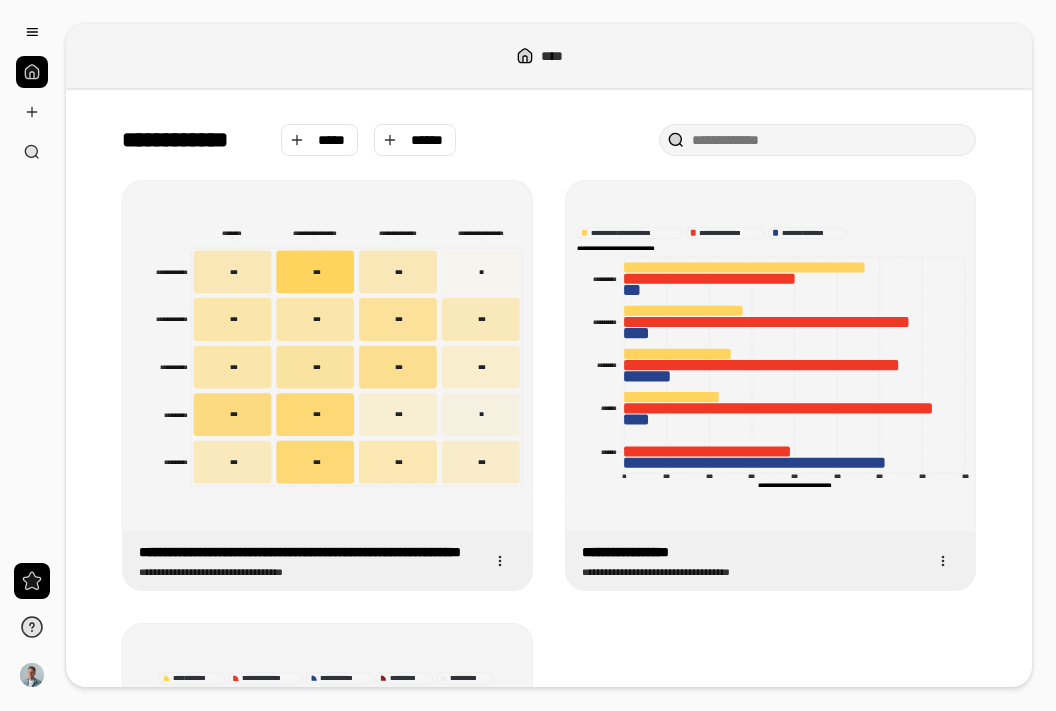 click on "**********" at bounding box center (549, 579) 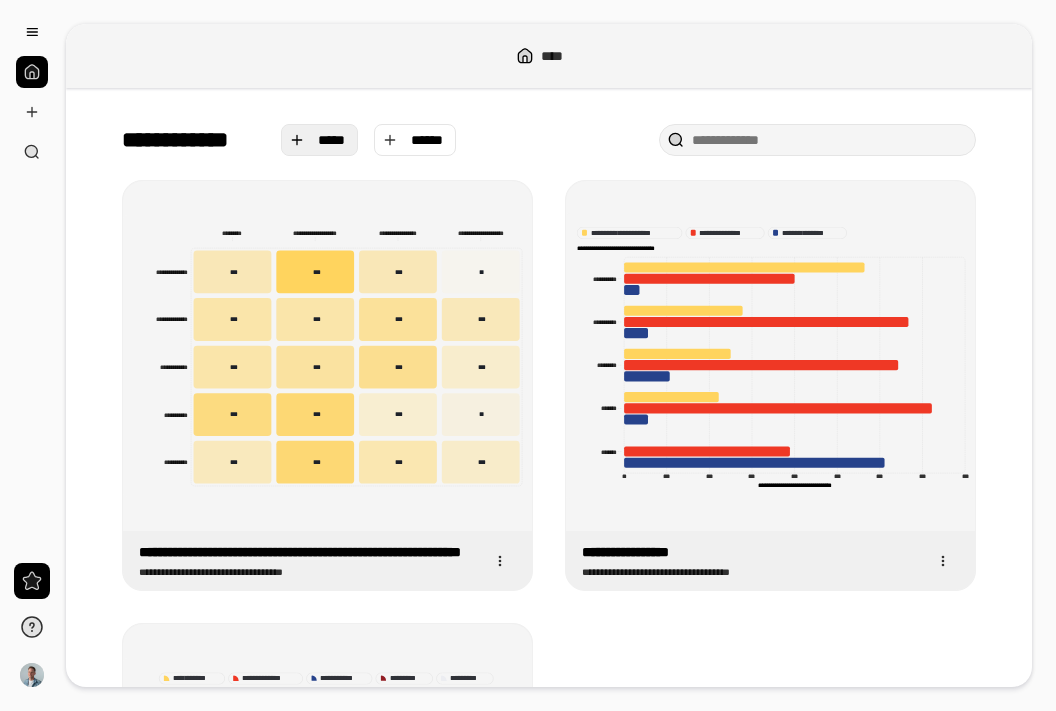 click on "*****" at bounding box center [320, 140] 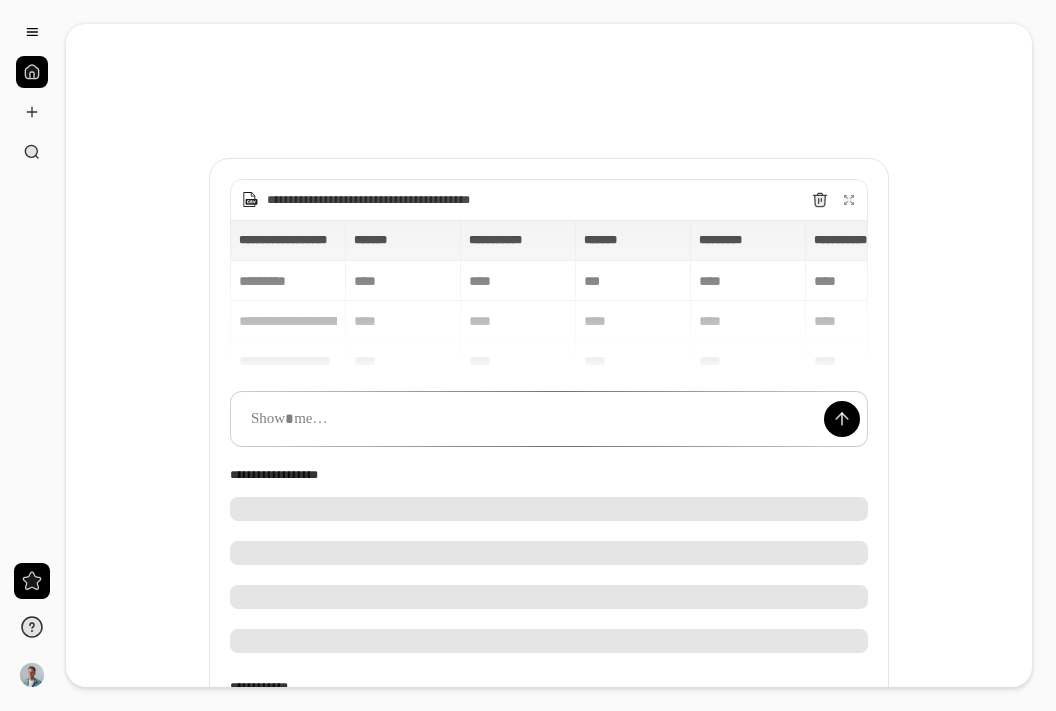 click at bounding box center (549, 419) 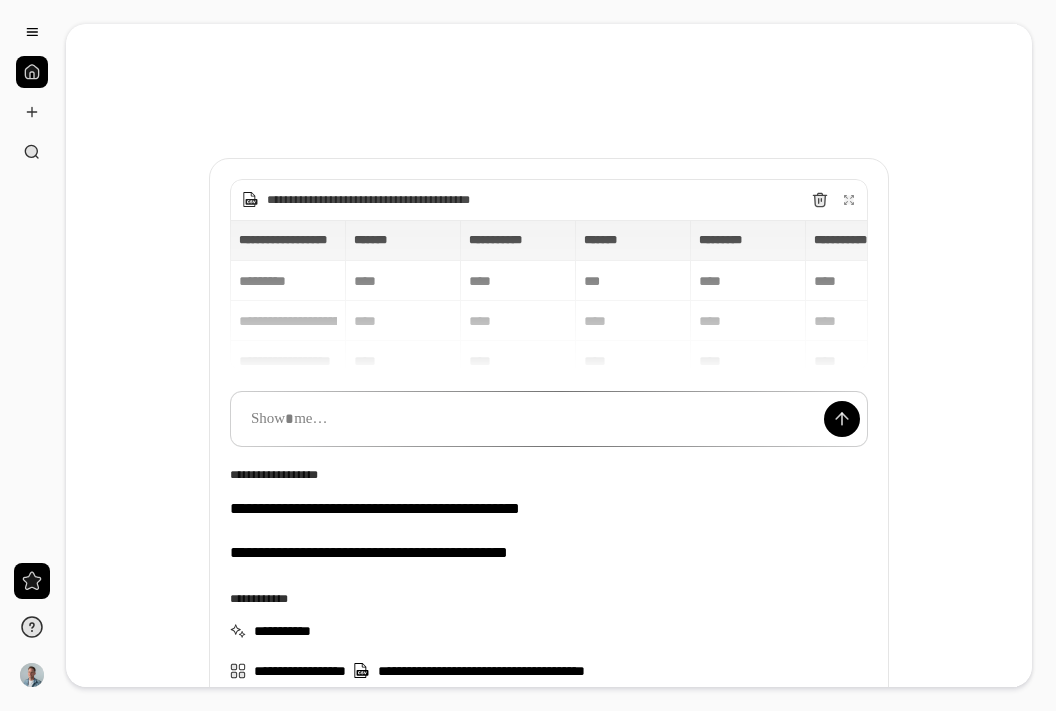 type 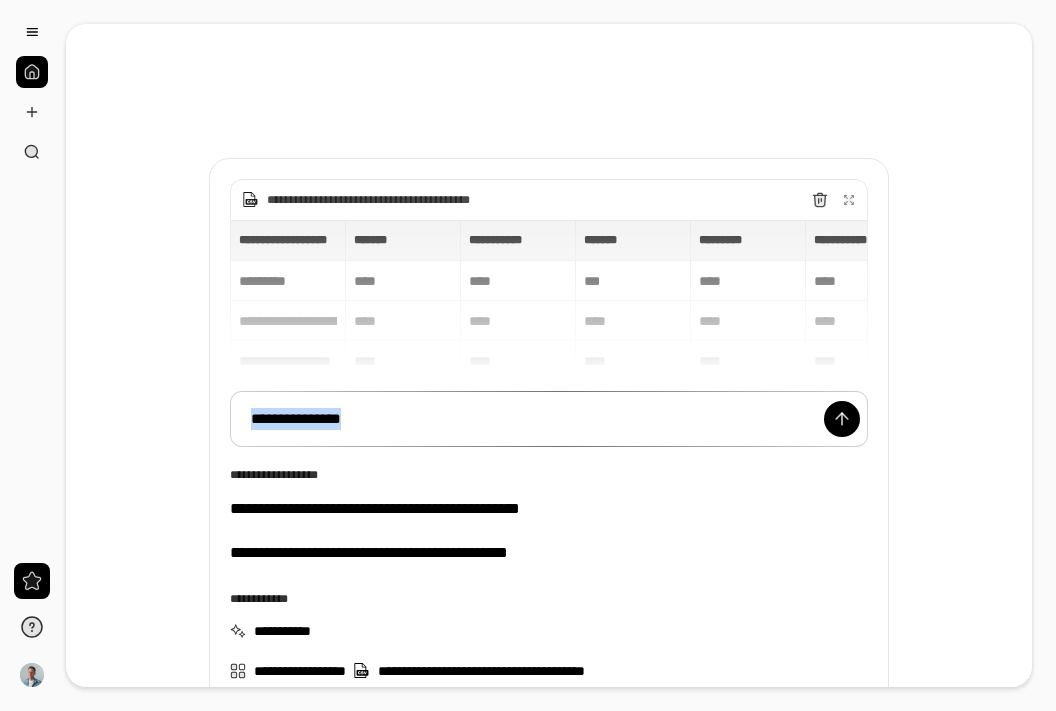 drag, startPoint x: 476, startPoint y: 430, endPoint x: 219, endPoint y: 423, distance: 257.0953 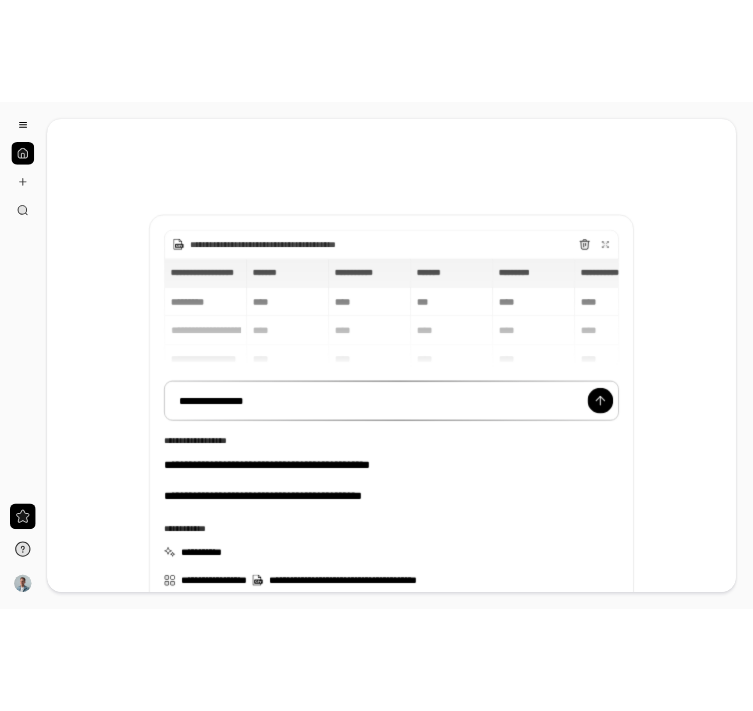 scroll, scrollTop: 15, scrollLeft: 0, axis: vertical 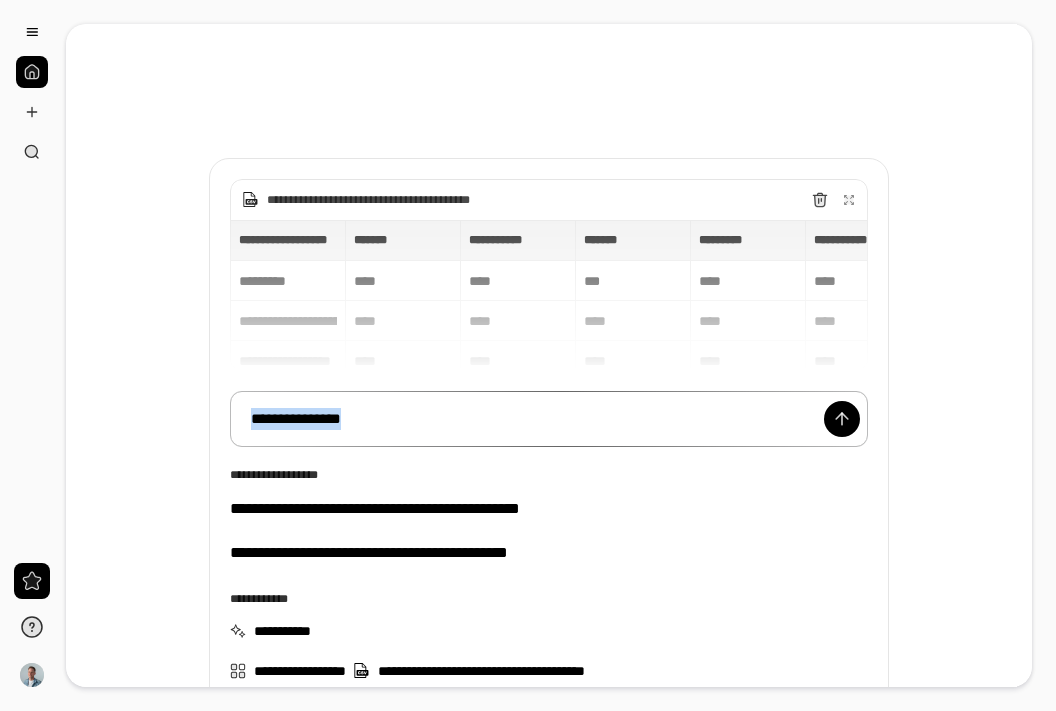 drag, startPoint x: 385, startPoint y: 434, endPoint x: 238, endPoint y: 417, distance: 147.97972 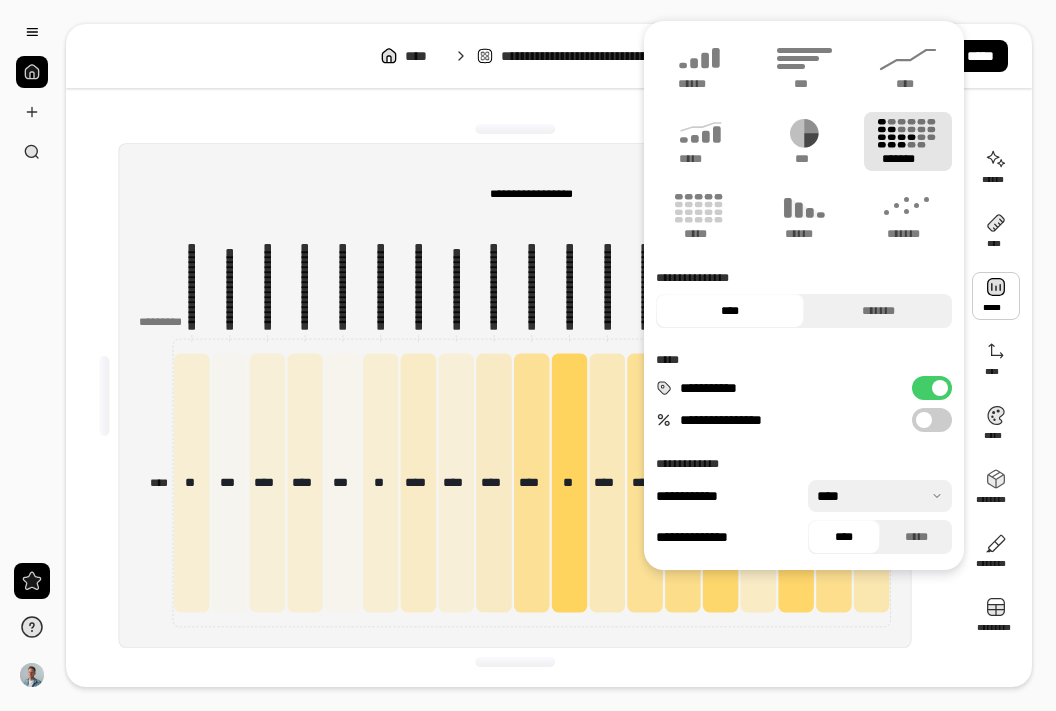 click on "*******" at bounding box center [908, 141] 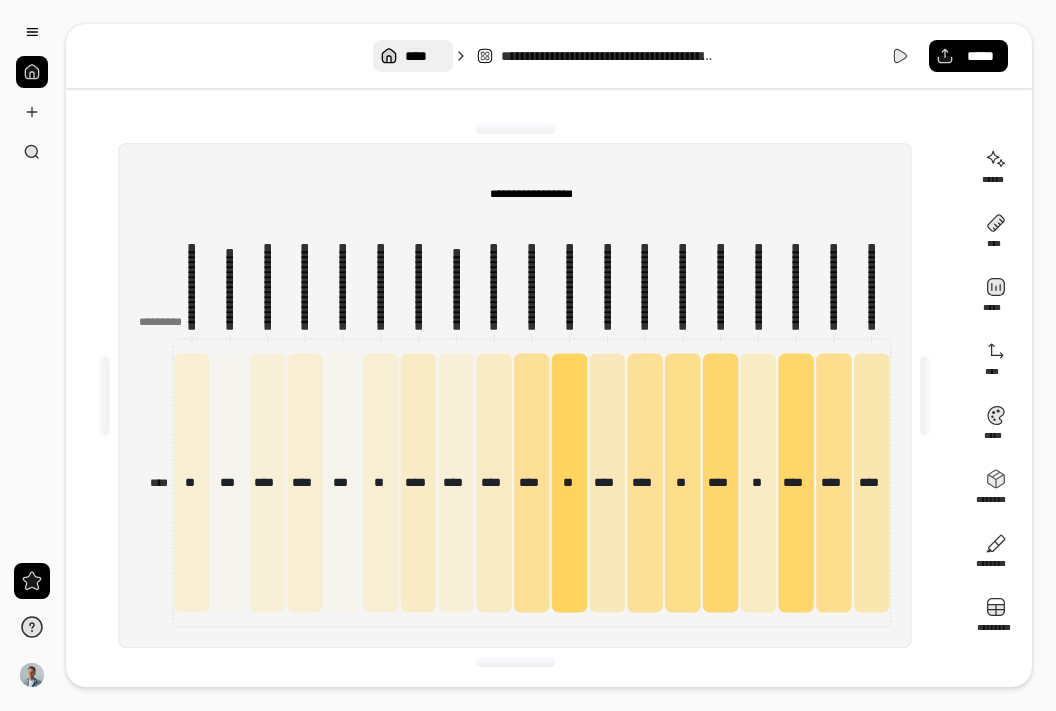 click 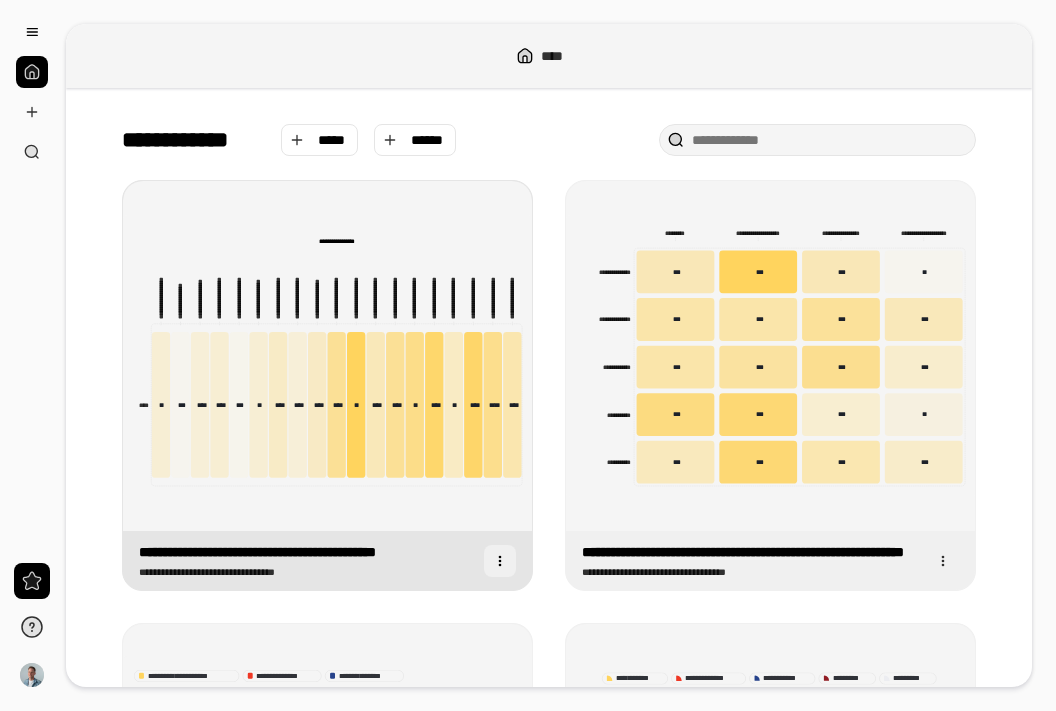 click at bounding box center [500, 561] 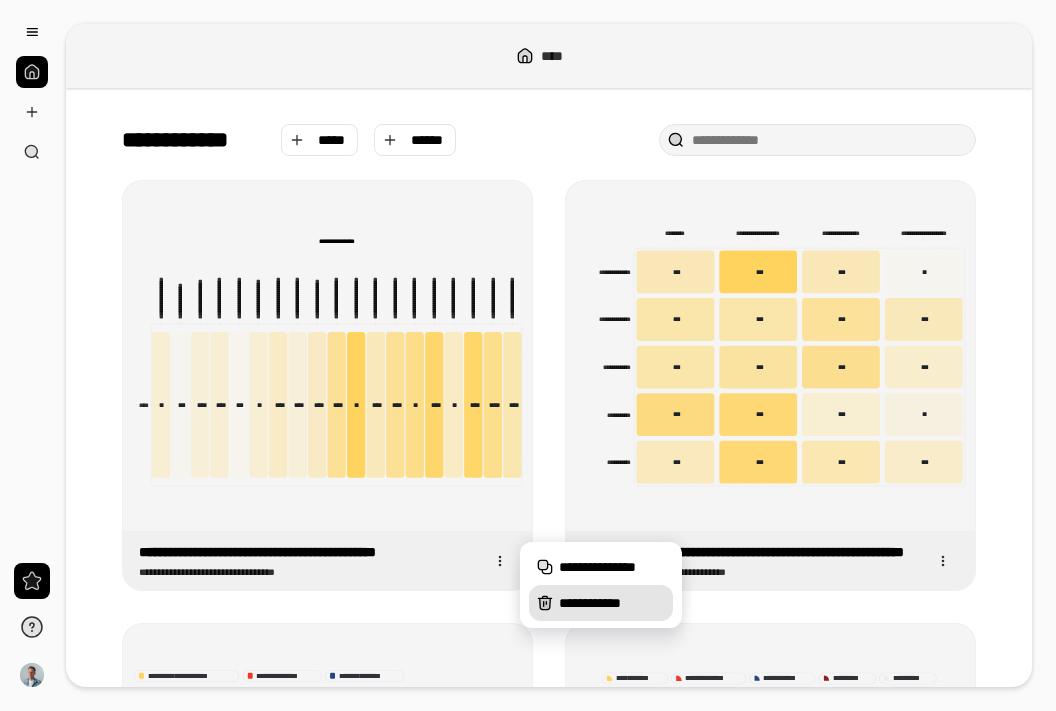 click on "**********" at bounding box center (612, 603) 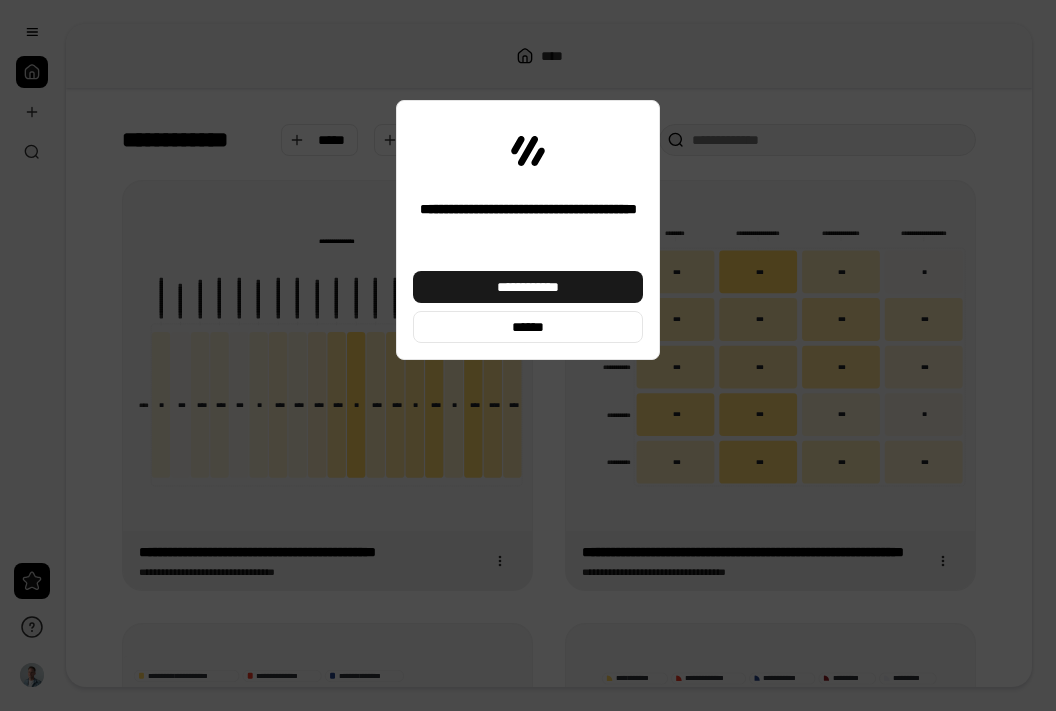 click on "**********" at bounding box center (528, 287) 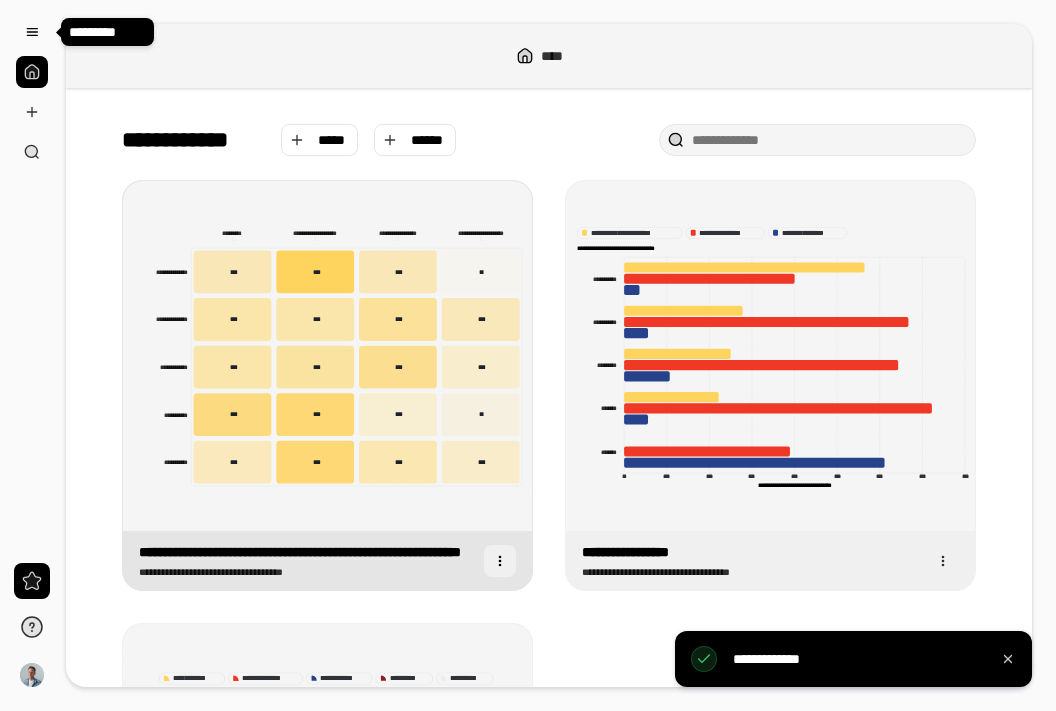 click at bounding box center [500, 561] 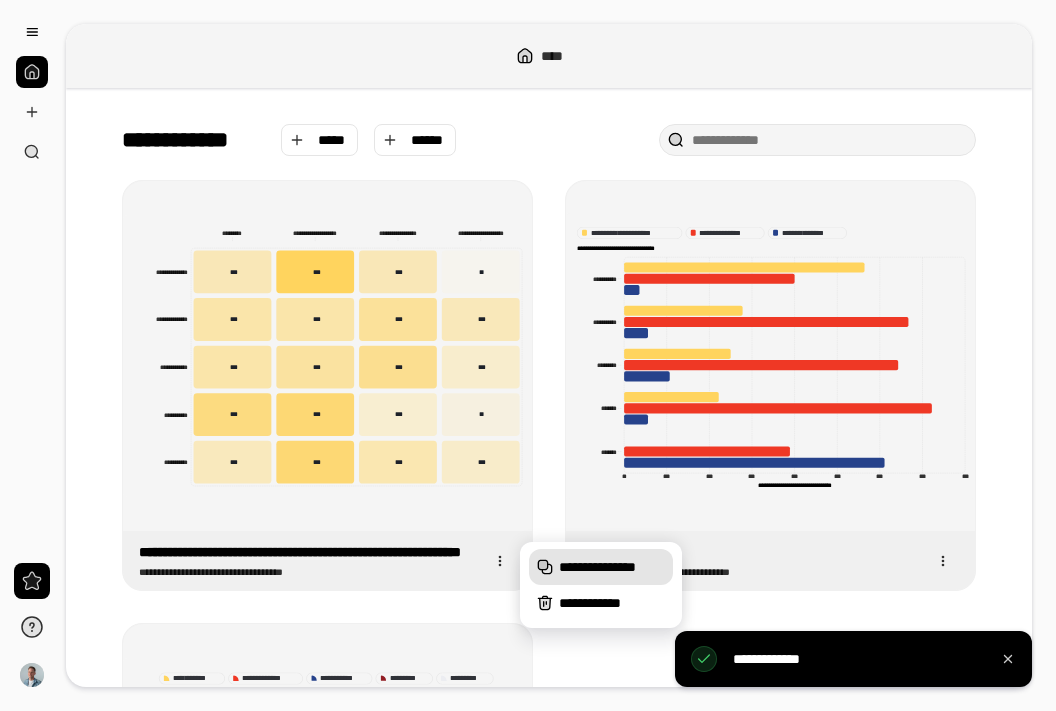 click on "**********" at bounding box center (612, 567) 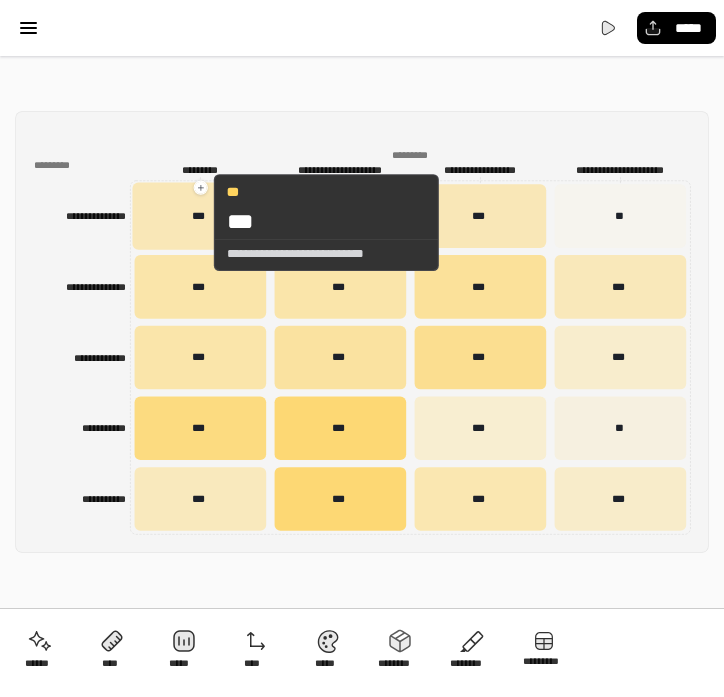click 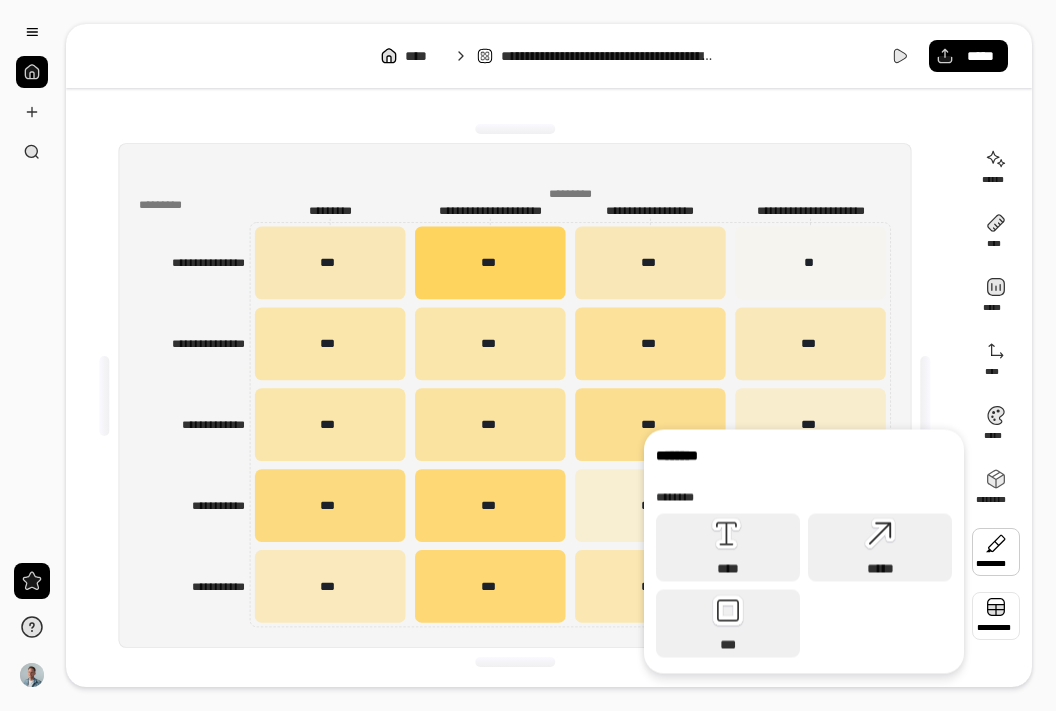 click at bounding box center [996, 616] 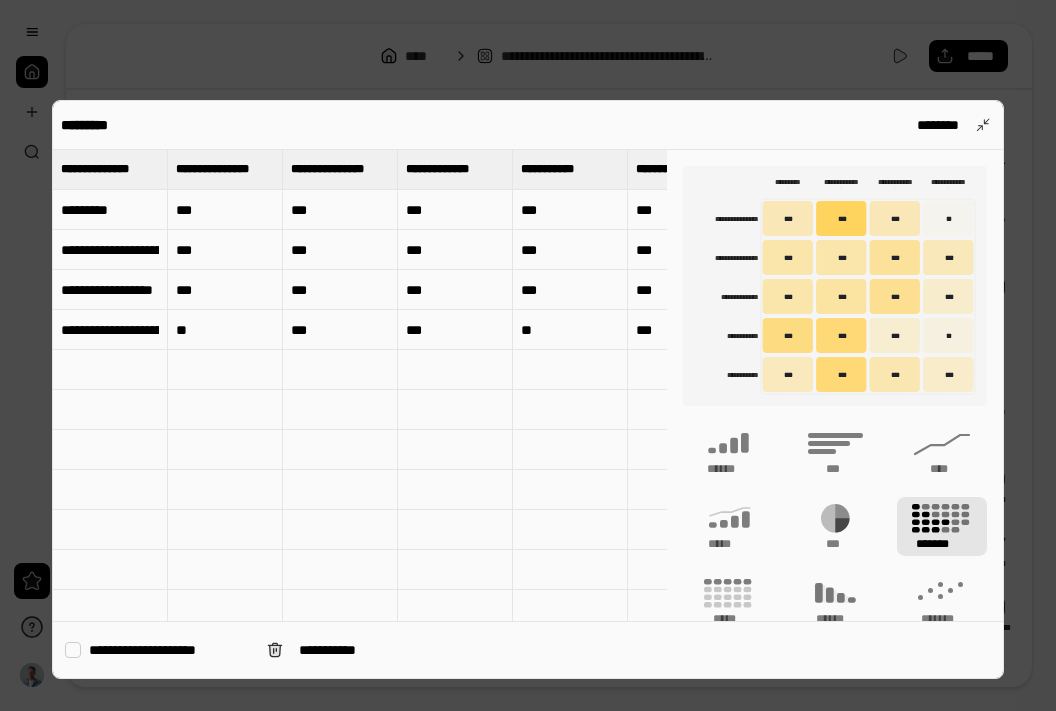 click on "***" at bounding box center [225, 210] 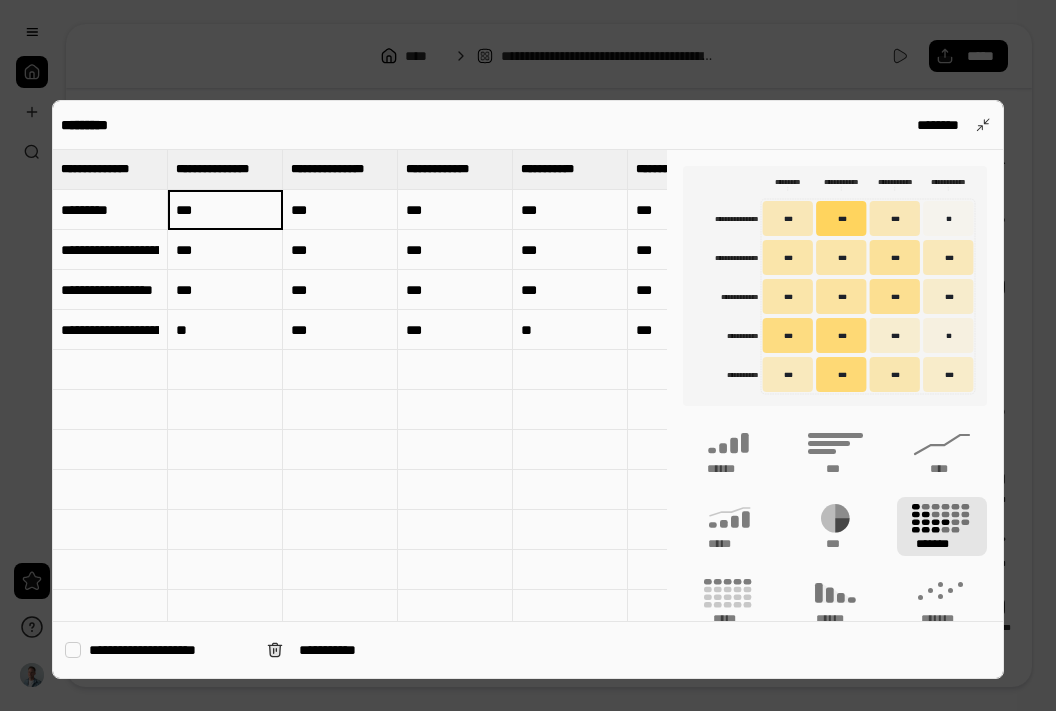 click on "***" at bounding box center (225, 210) 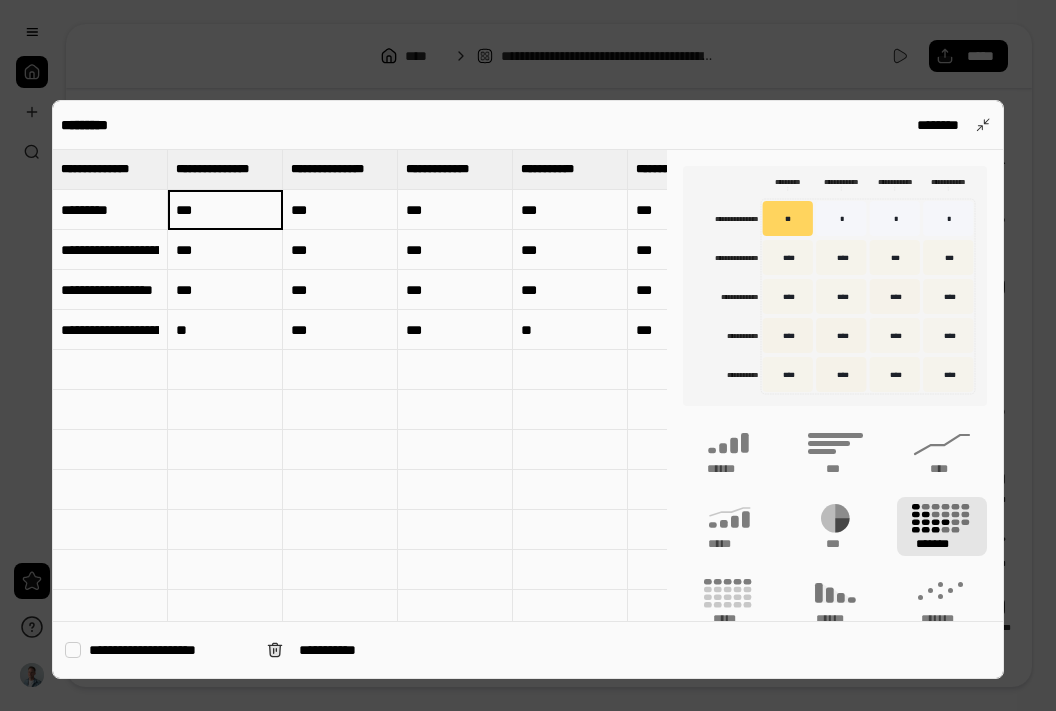 type on "***" 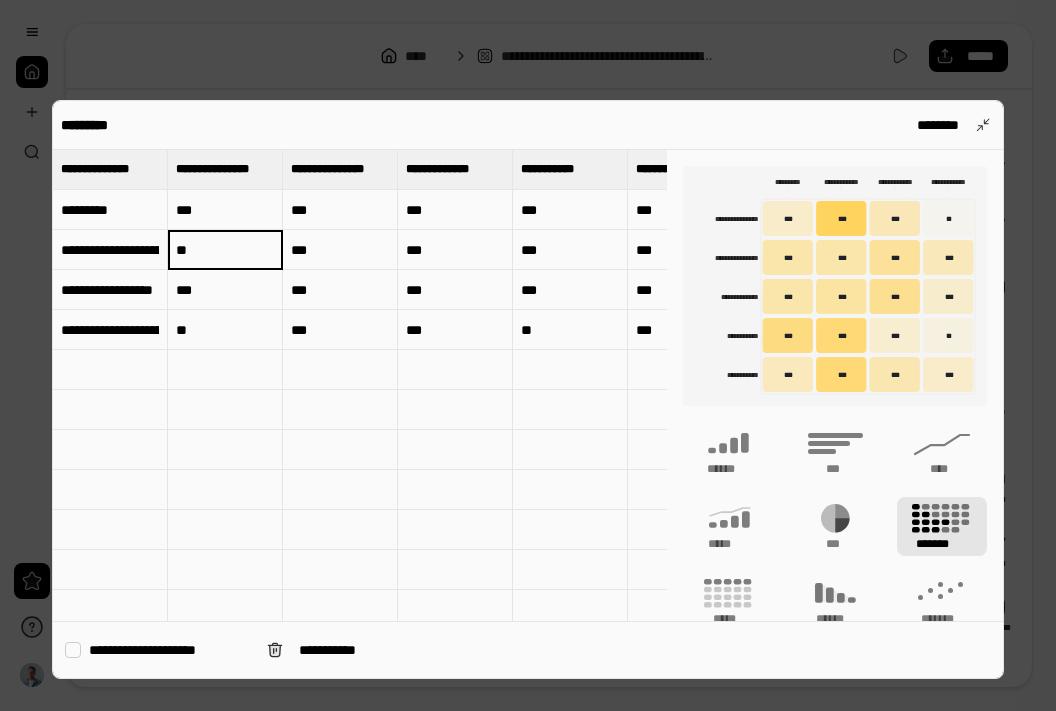 type on "*" 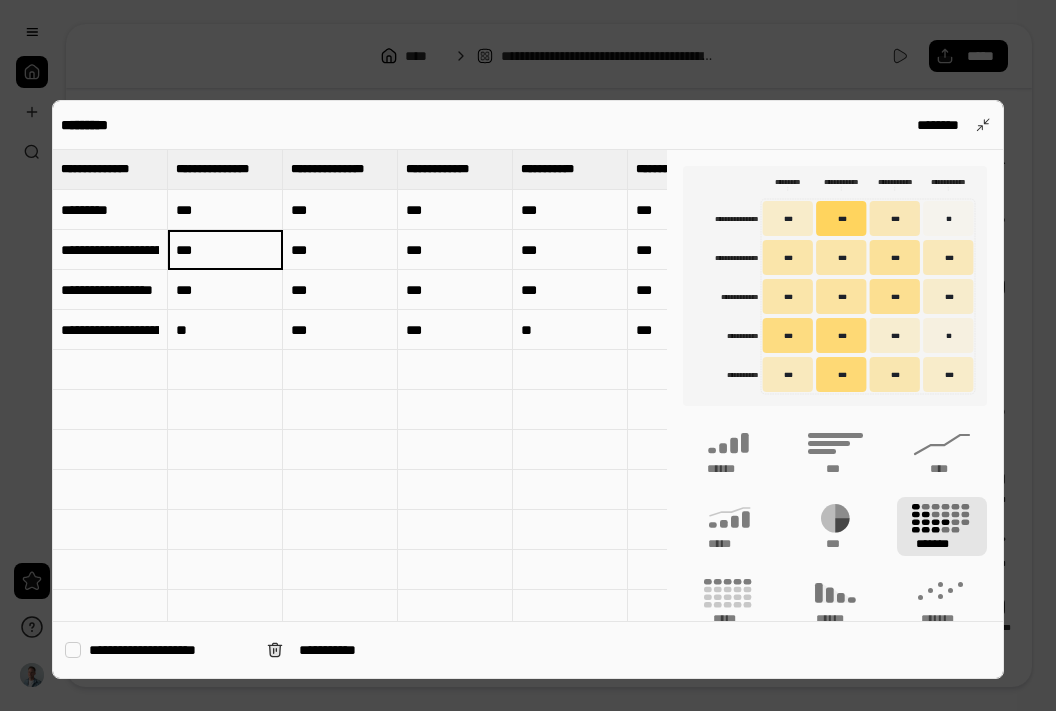 type on "***" 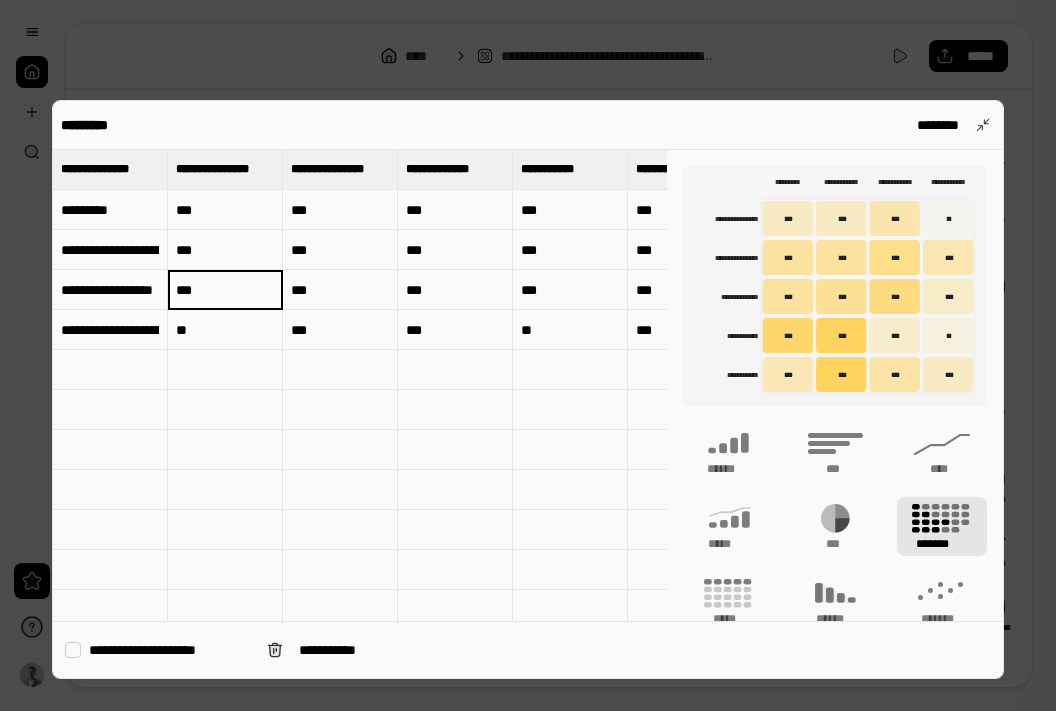 type on "***" 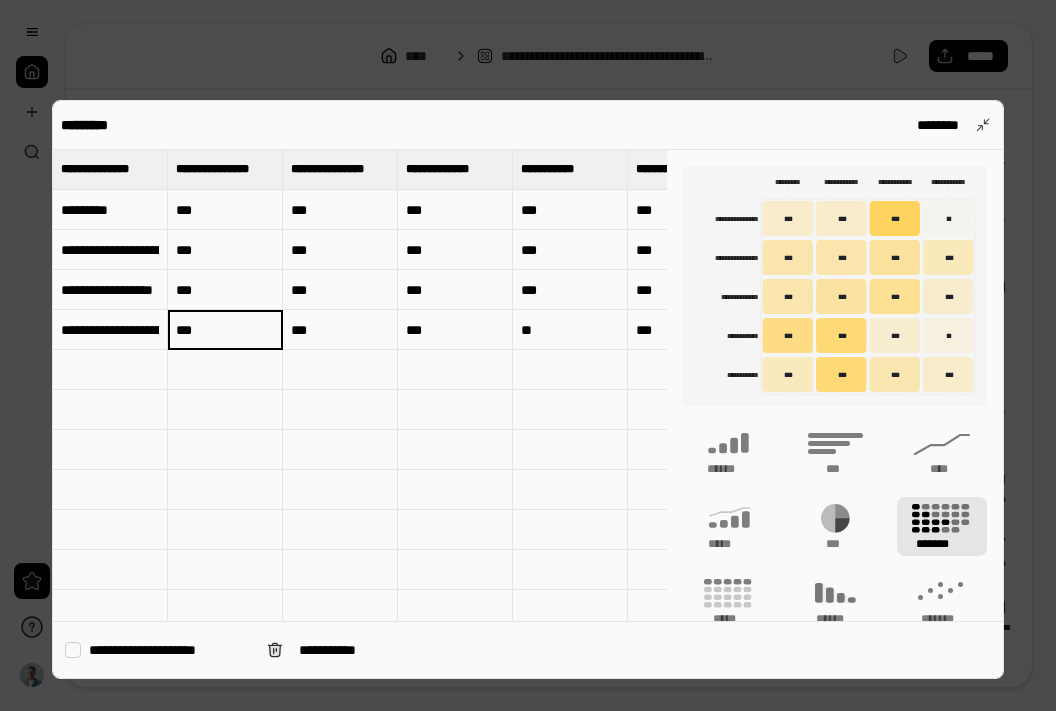 type on "***" 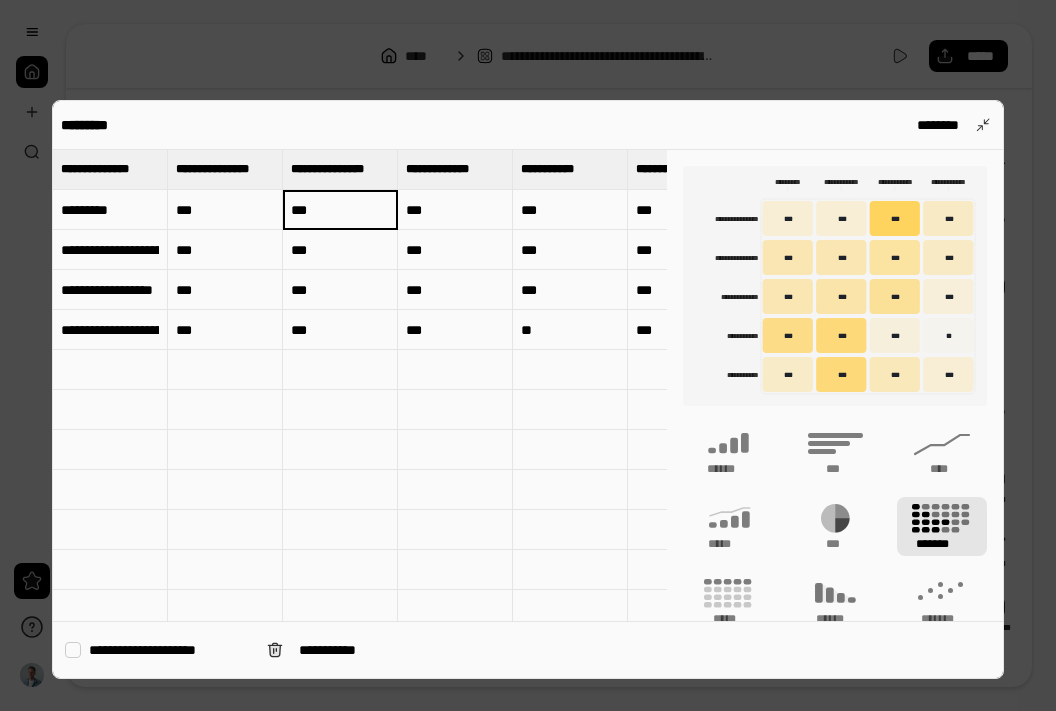 click on "***" at bounding box center (225, 210) 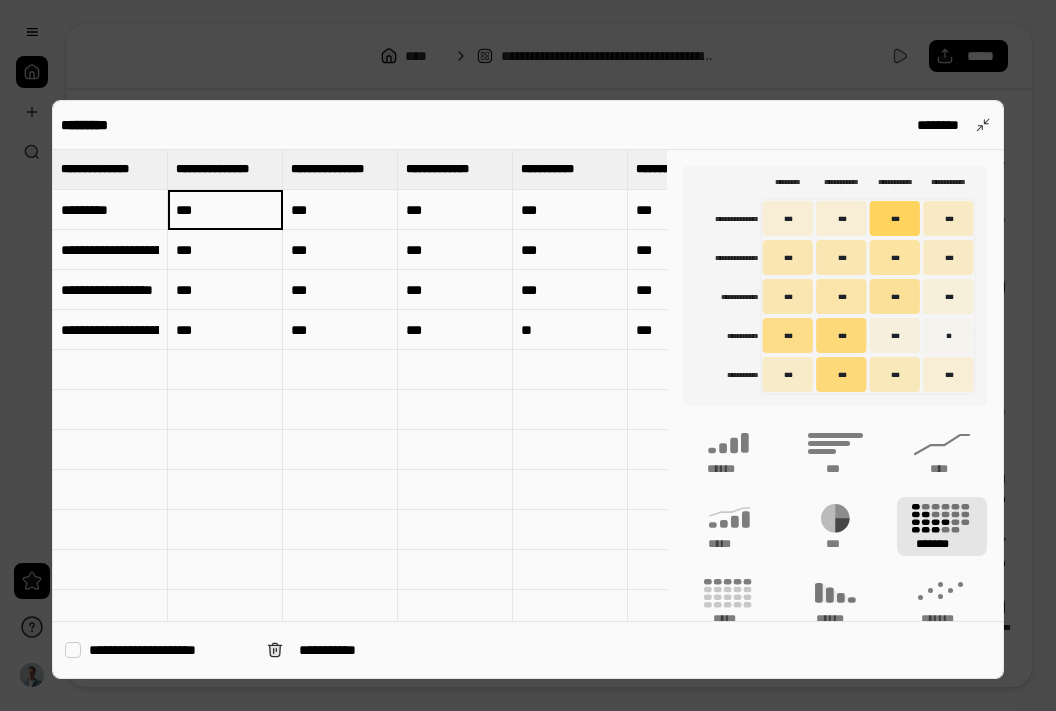 click on "***" at bounding box center [340, 210] 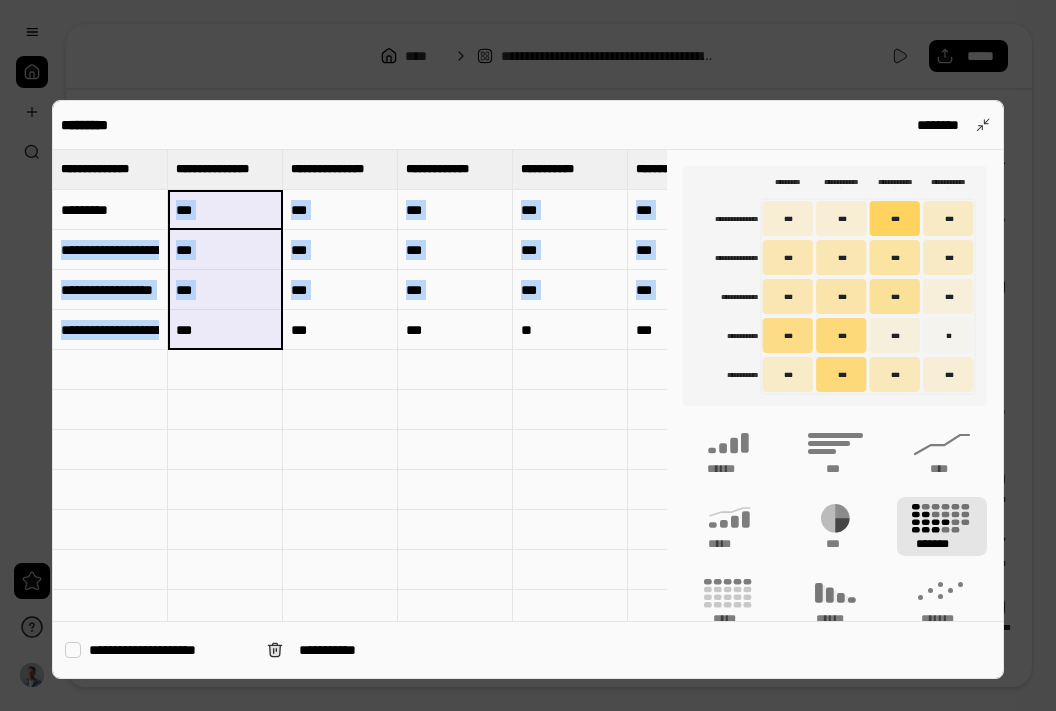 drag, startPoint x: 253, startPoint y: 209, endPoint x: 253, endPoint y: 328, distance: 119 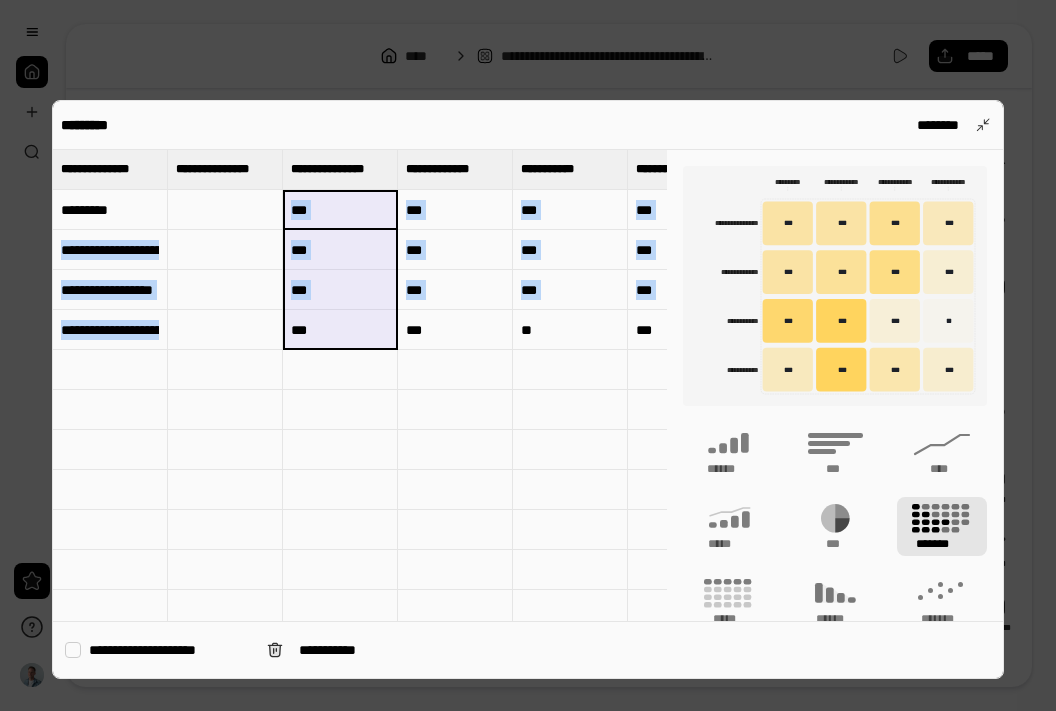 drag, startPoint x: 339, startPoint y: 215, endPoint x: 336, endPoint y: 327, distance: 112.04017 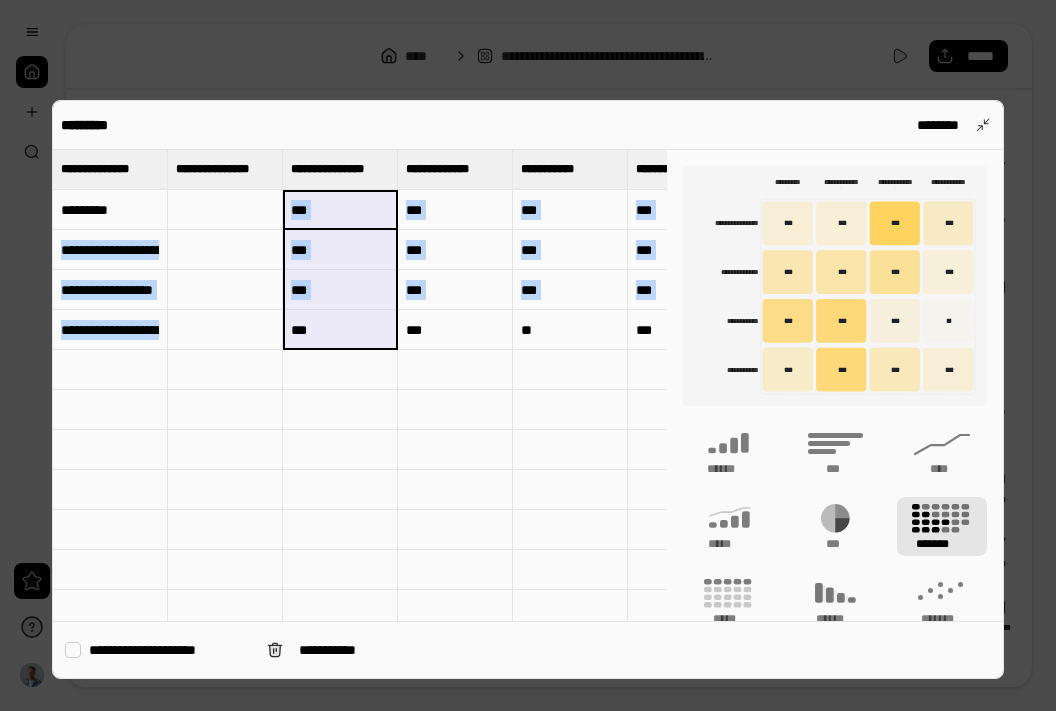 type on "***" 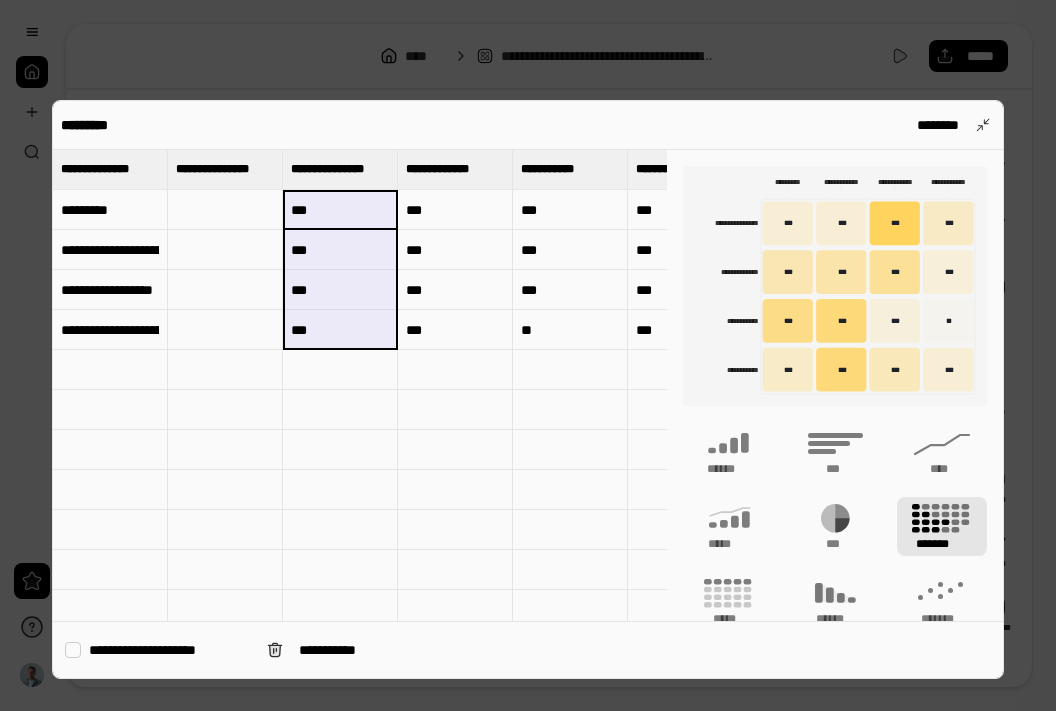 click at bounding box center [225, 210] 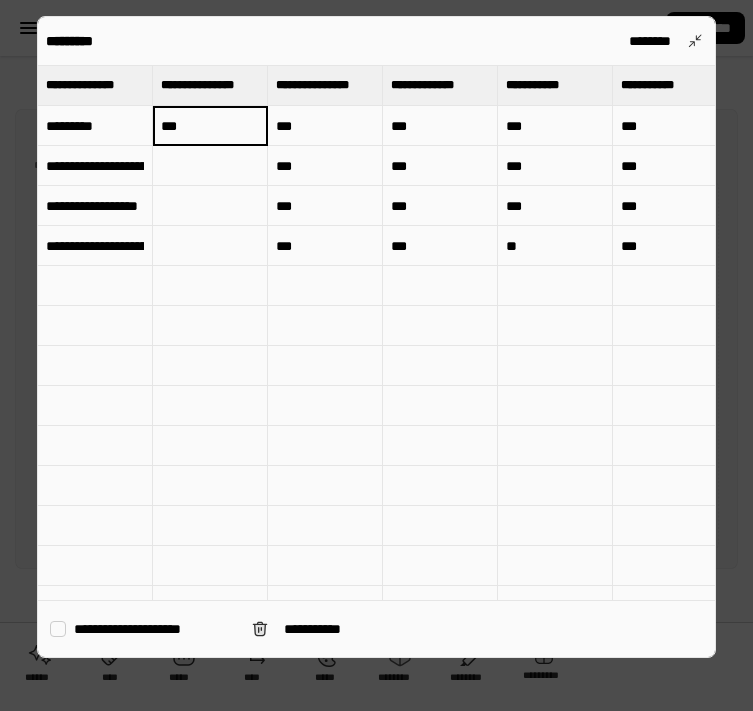 type on "***" 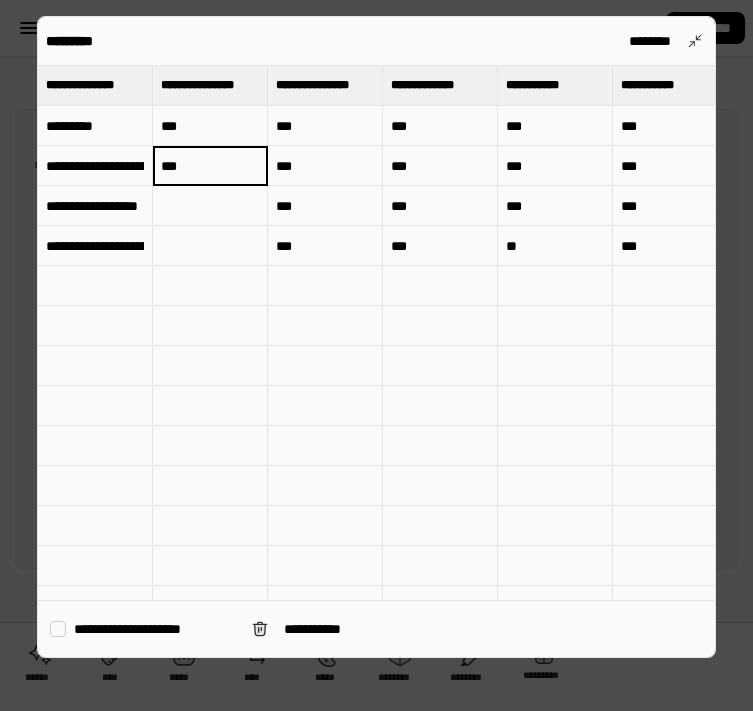 type on "***" 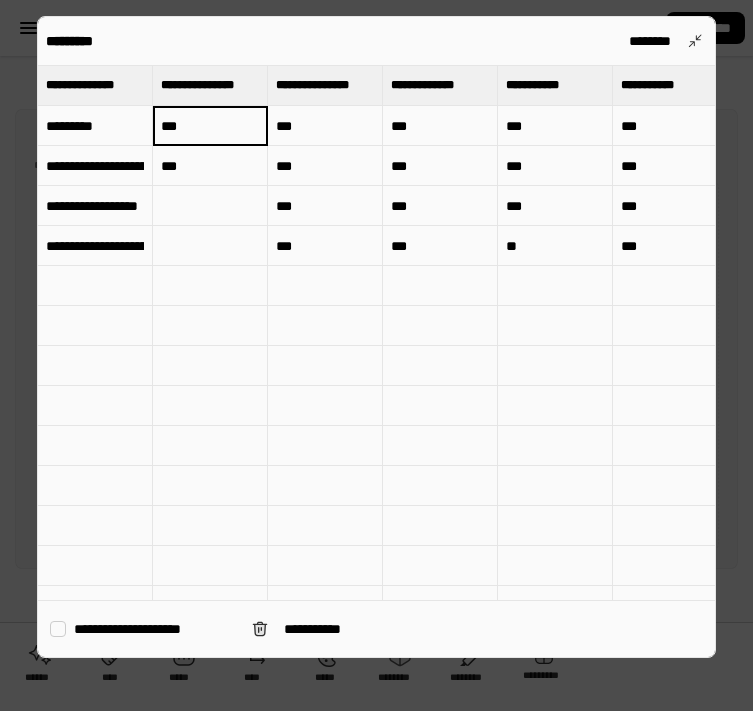 type on "***" 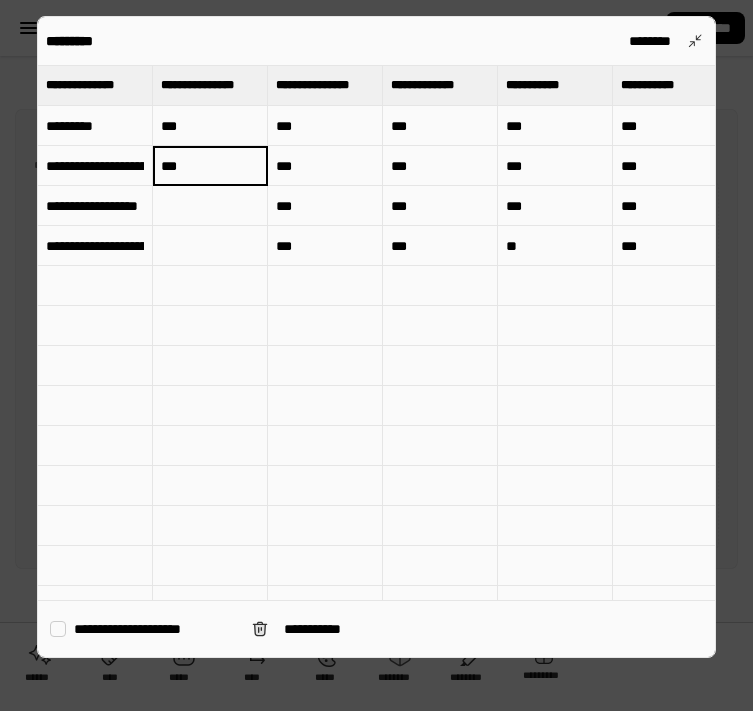 type on "***" 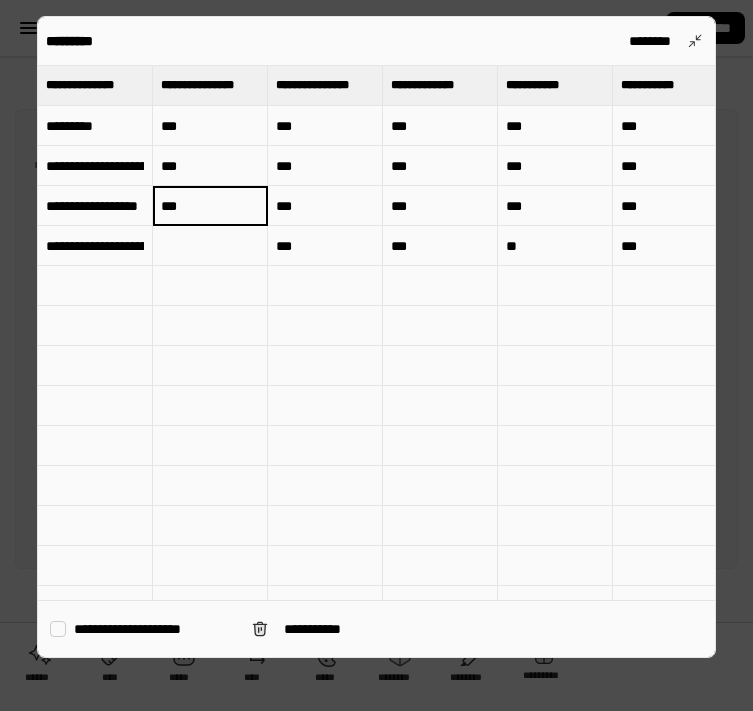 type on "***" 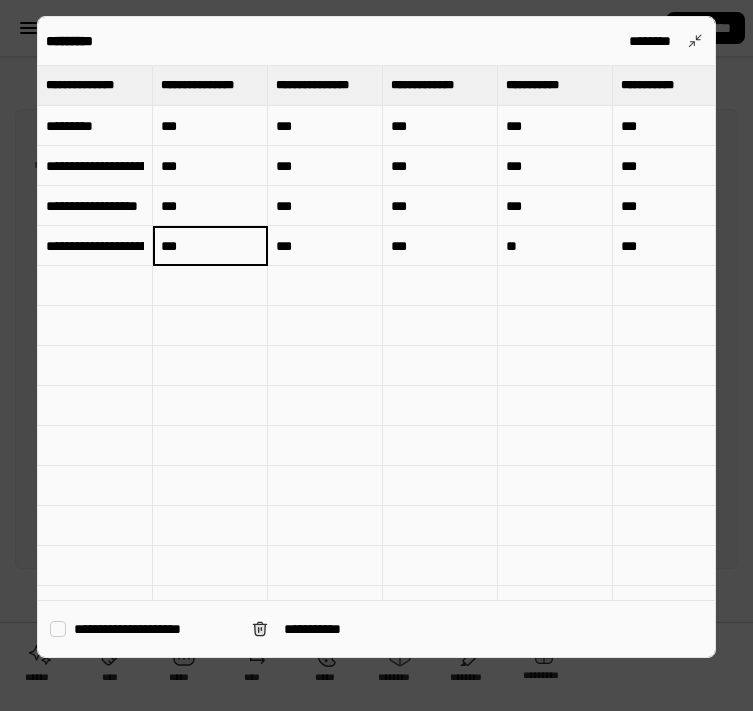 type on "***" 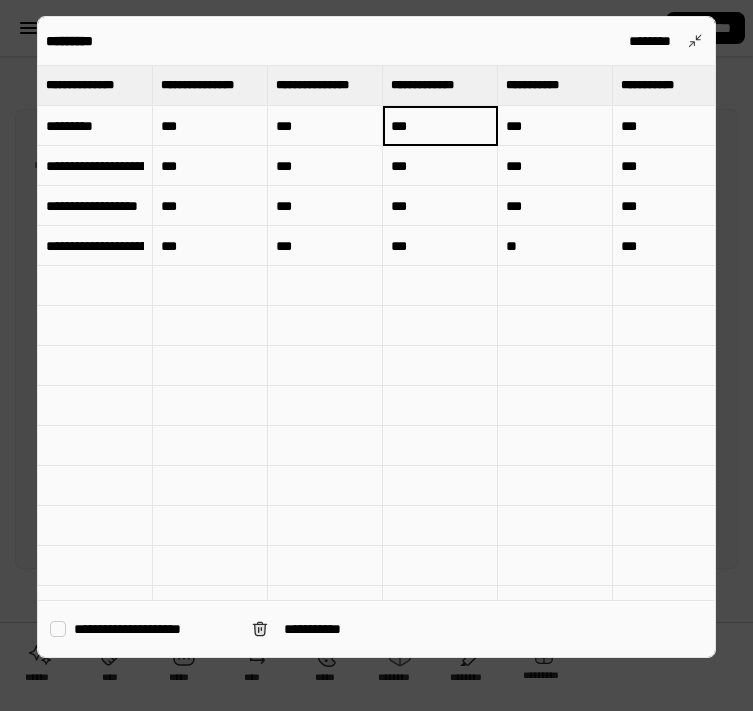 type on "***" 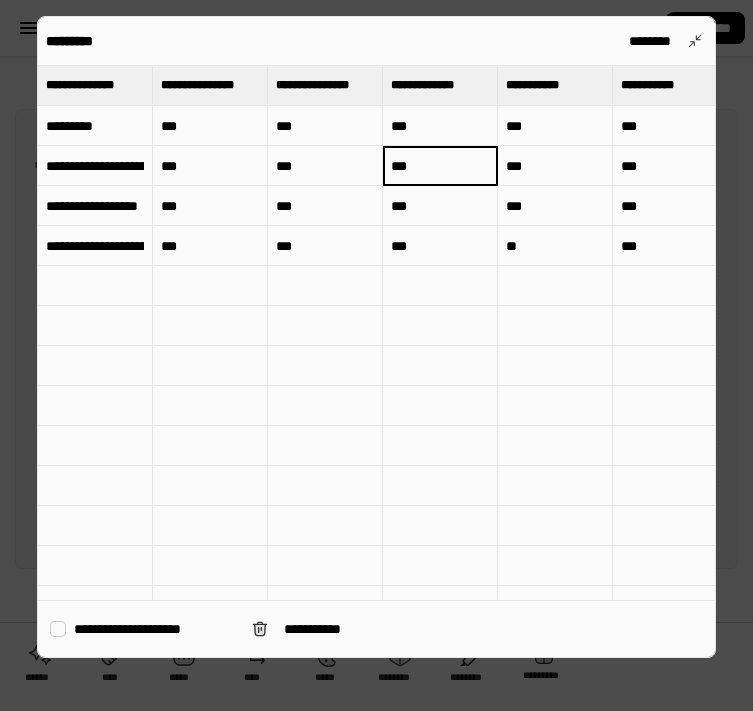 type on "***" 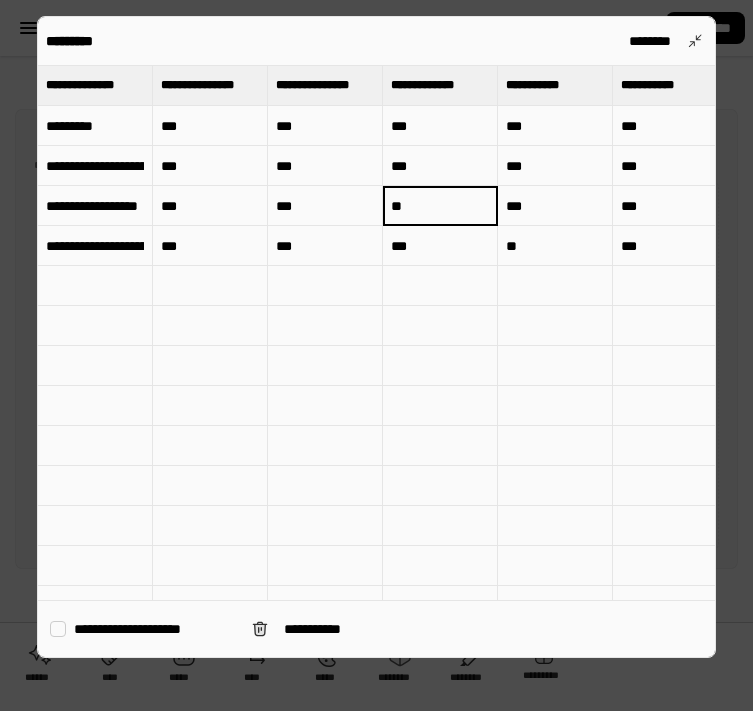 type on "*" 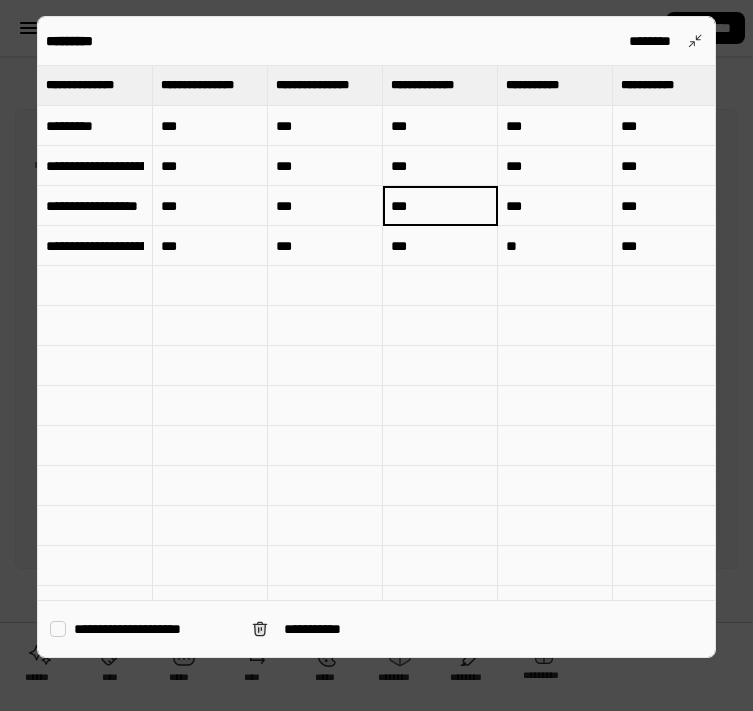 type on "***" 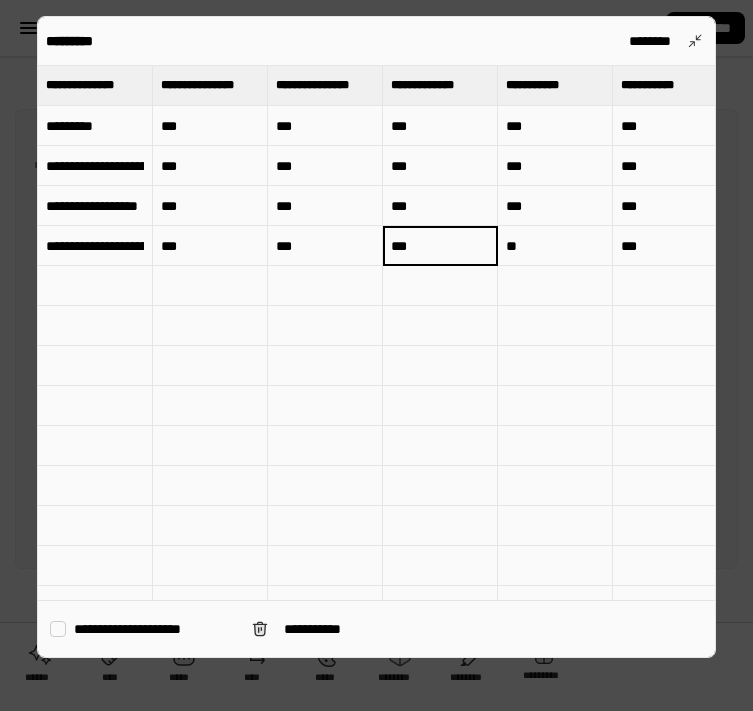type on "***" 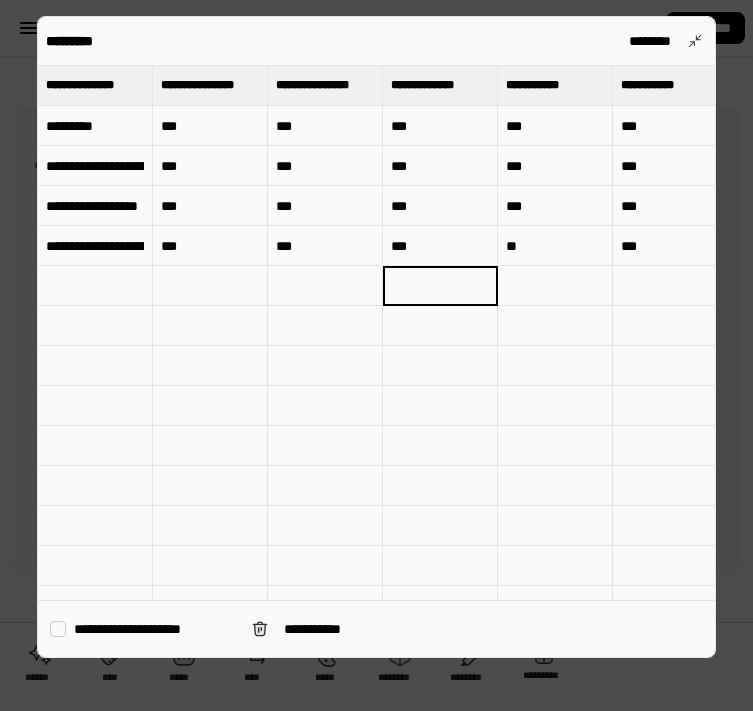 click on "***" at bounding box center [555, 126] 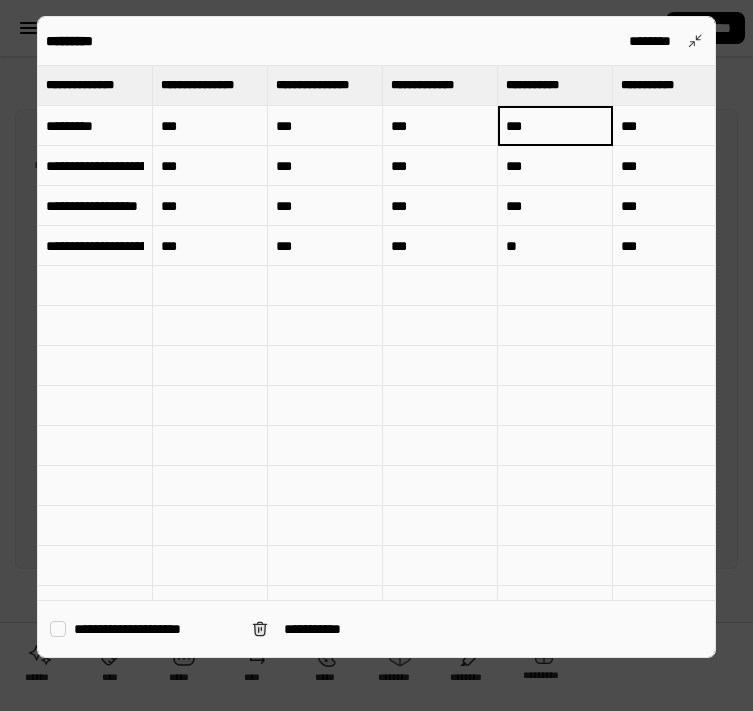 type on "***" 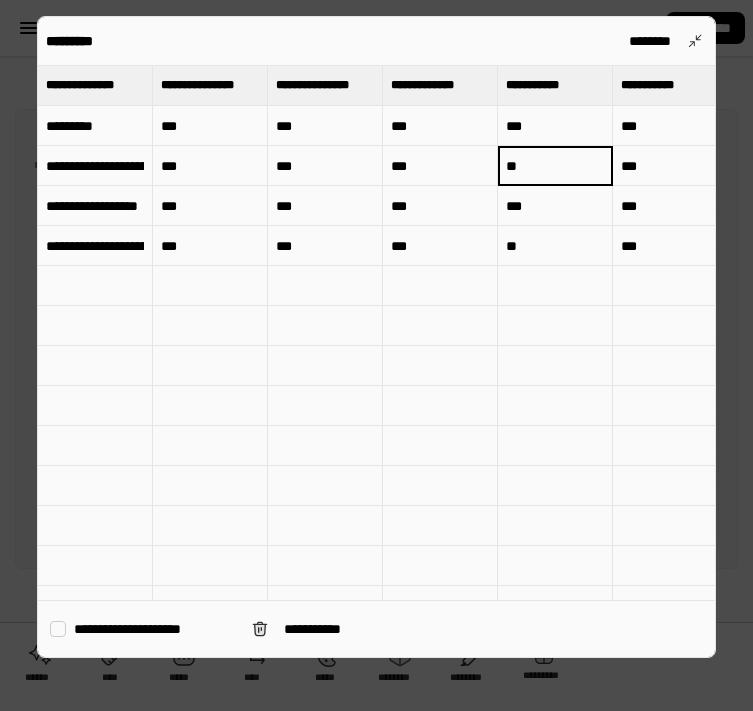 type on "**" 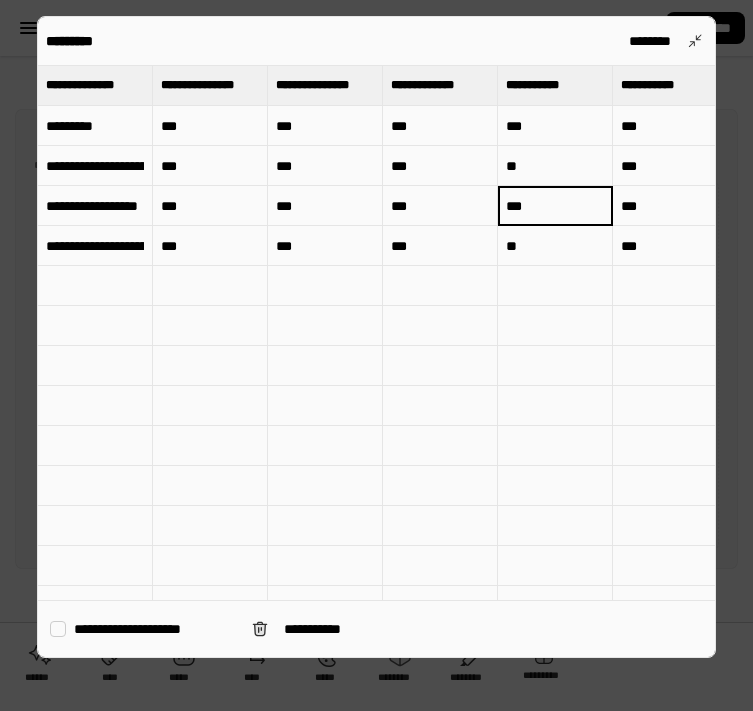 type on "***" 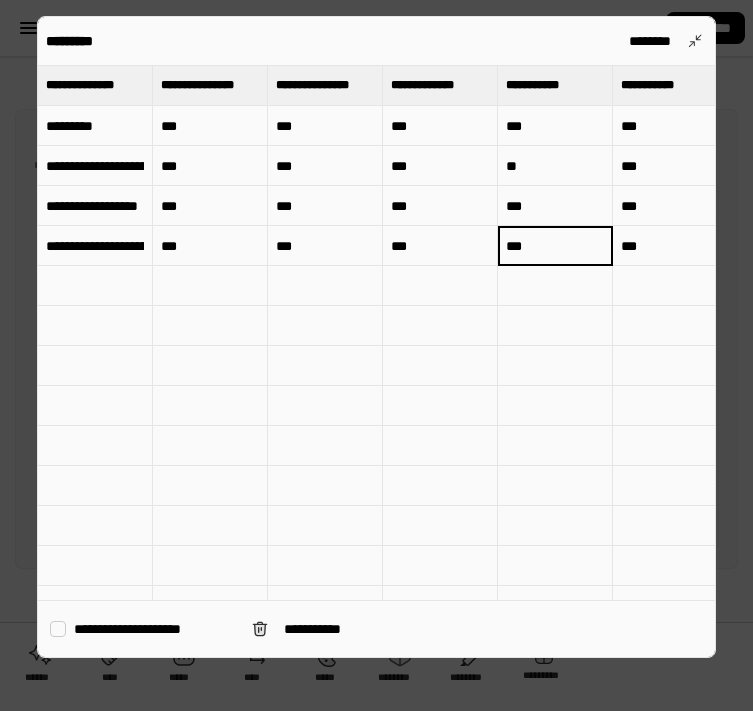 type on "***" 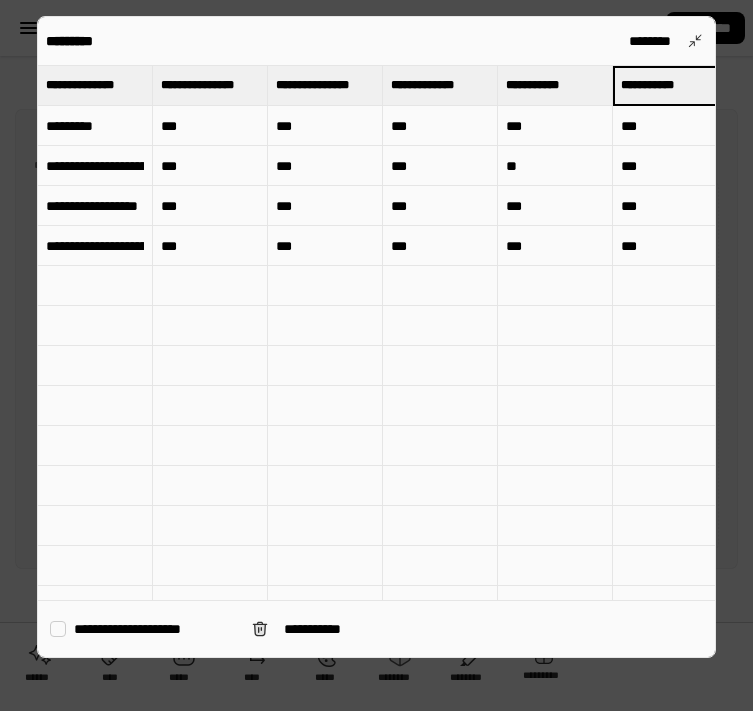 click on "***" at bounding box center [670, 126] 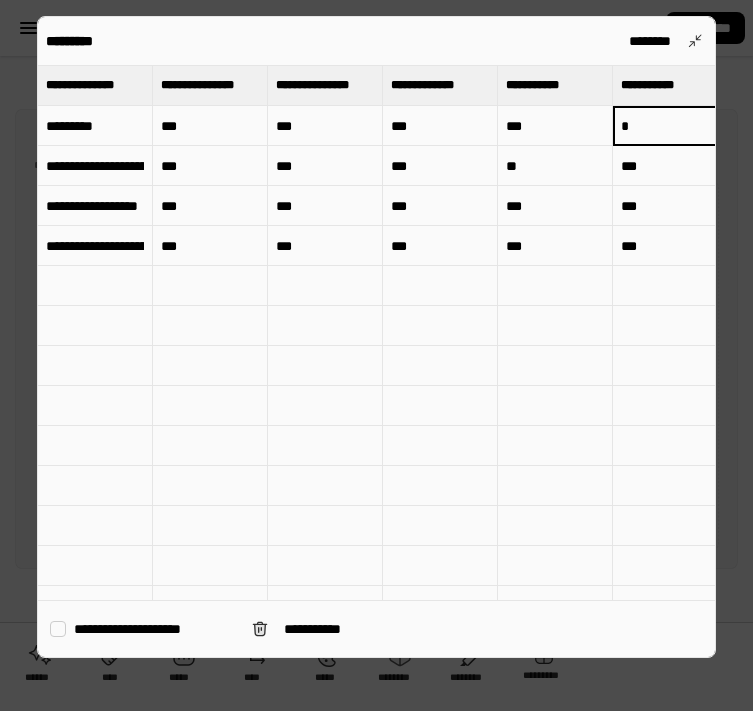 scroll, scrollTop: 0, scrollLeft: 11, axis: horizontal 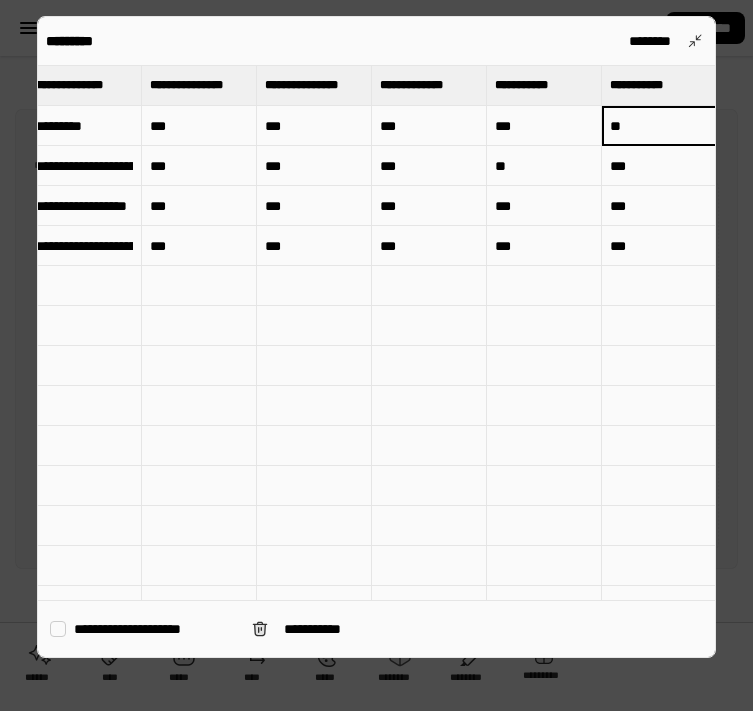 type on "**" 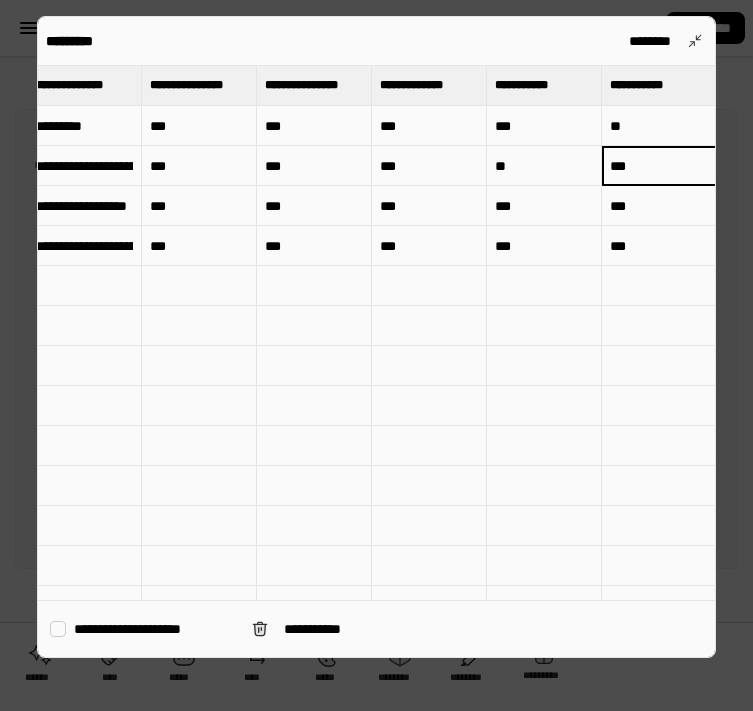 scroll, scrollTop: 0, scrollLeft: 12, axis: horizontal 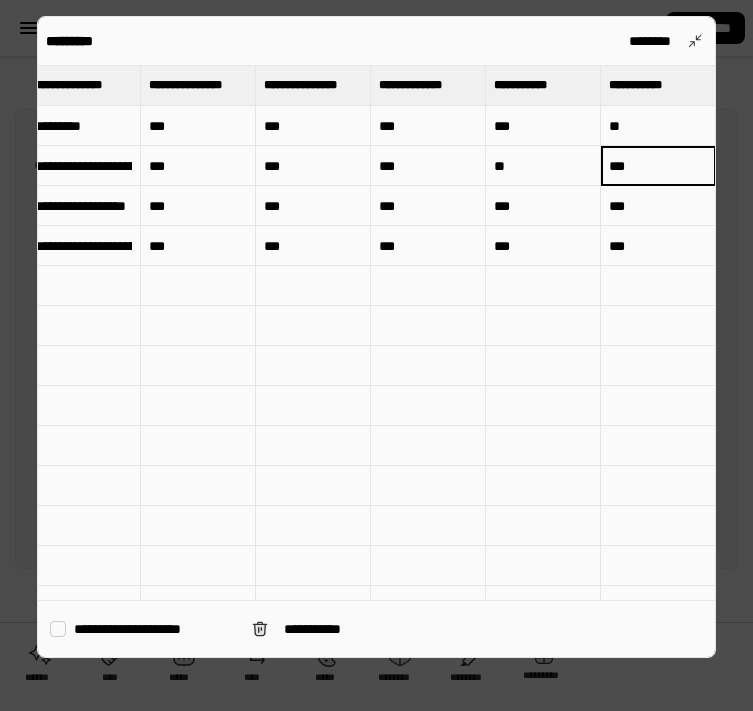 type on "***" 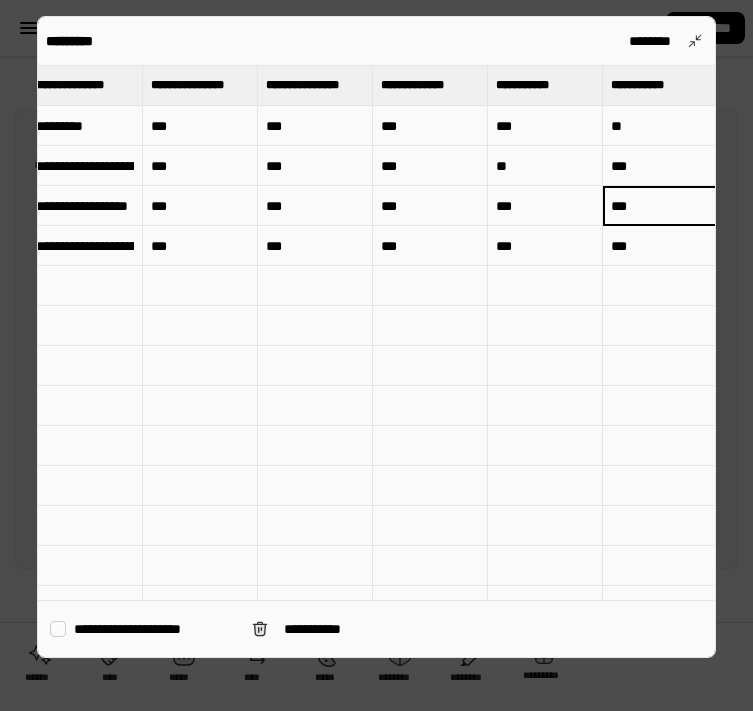 scroll, scrollTop: 0, scrollLeft: 0, axis: both 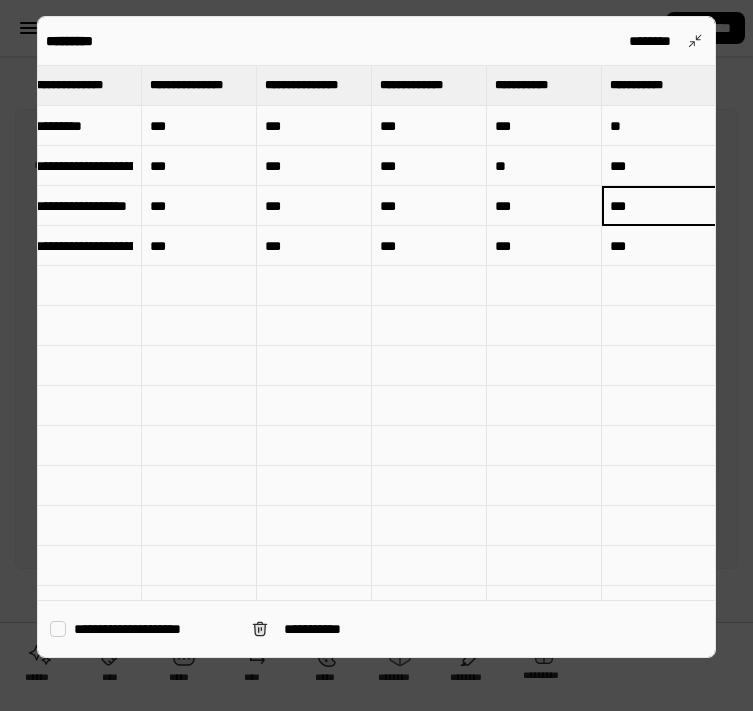 type on "***" 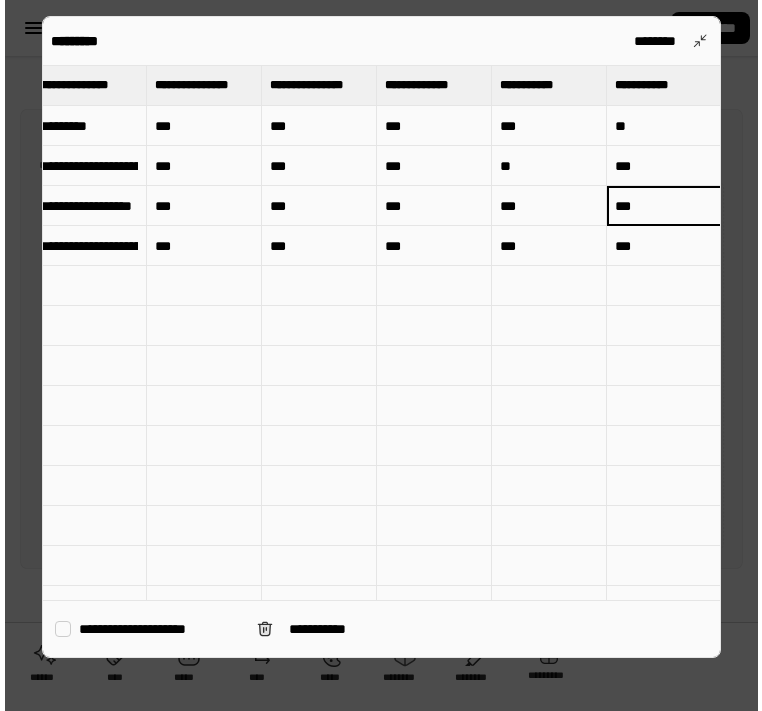 scroll, scrollTop: 0, scrollLeft: 12, axis: horizontal 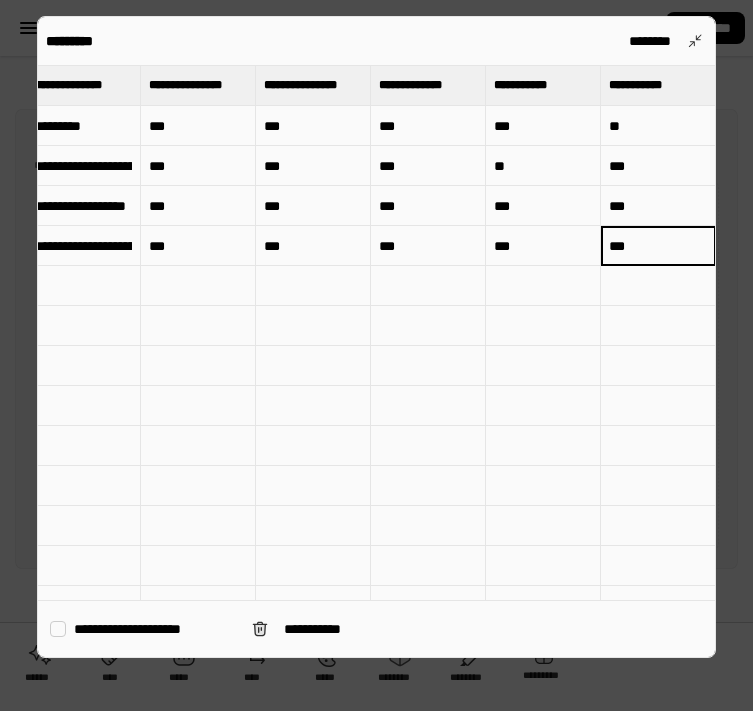 type on "***" 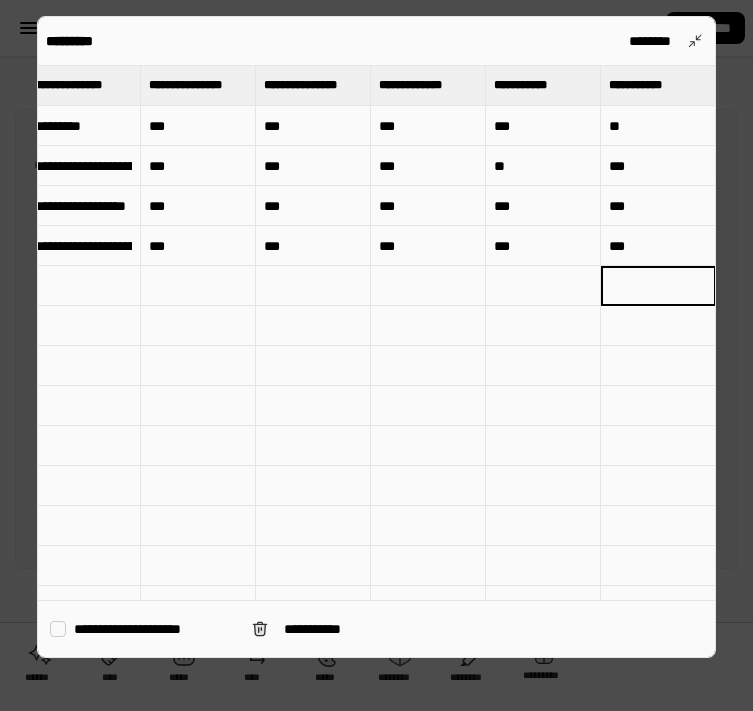 click on "***" at bounding box center (658, 246) 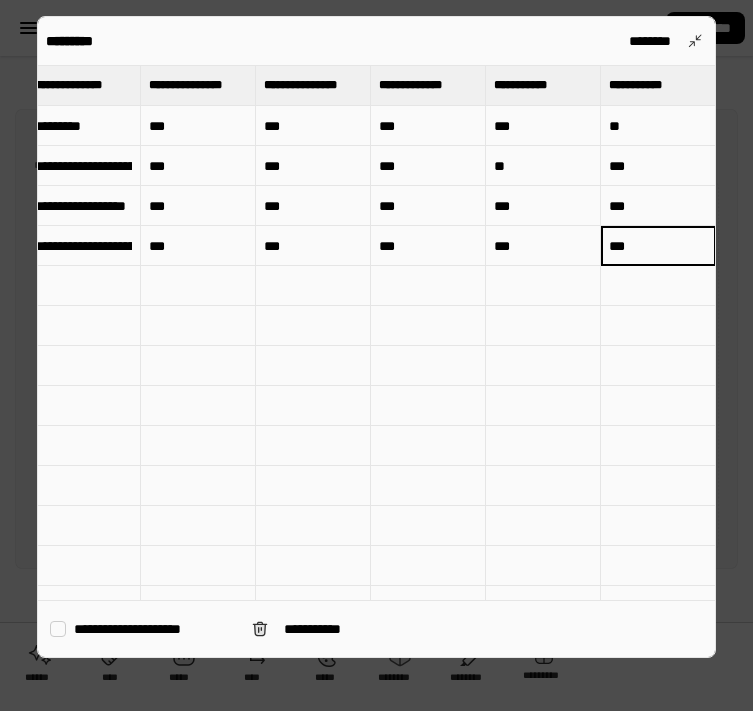 click on "***" at bounding box center (658, 206) 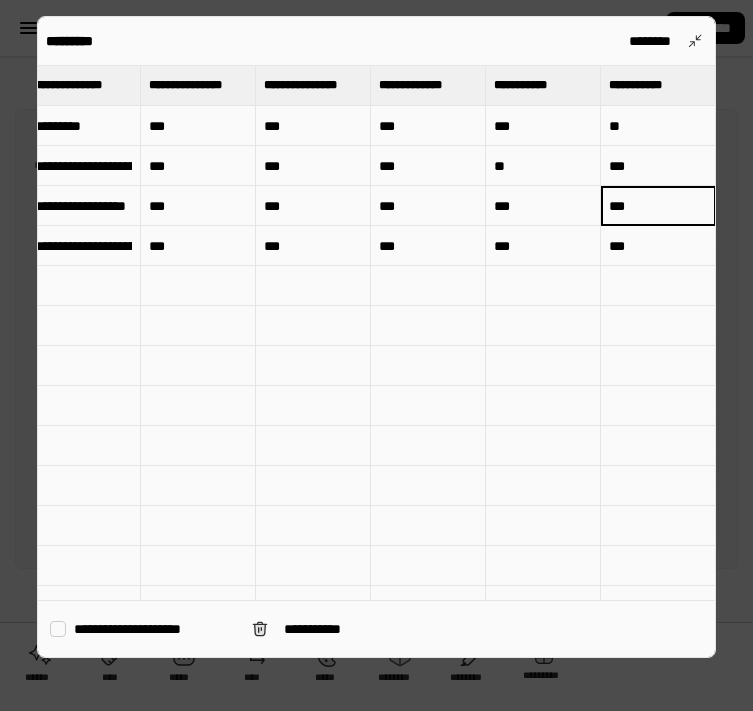 click on "***" at bounding box center [658, 166] 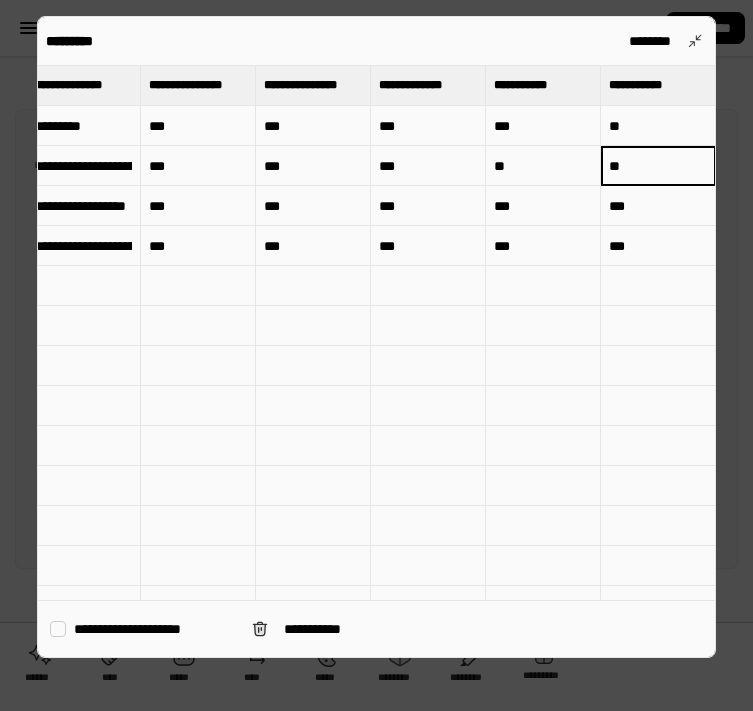 type on "*" 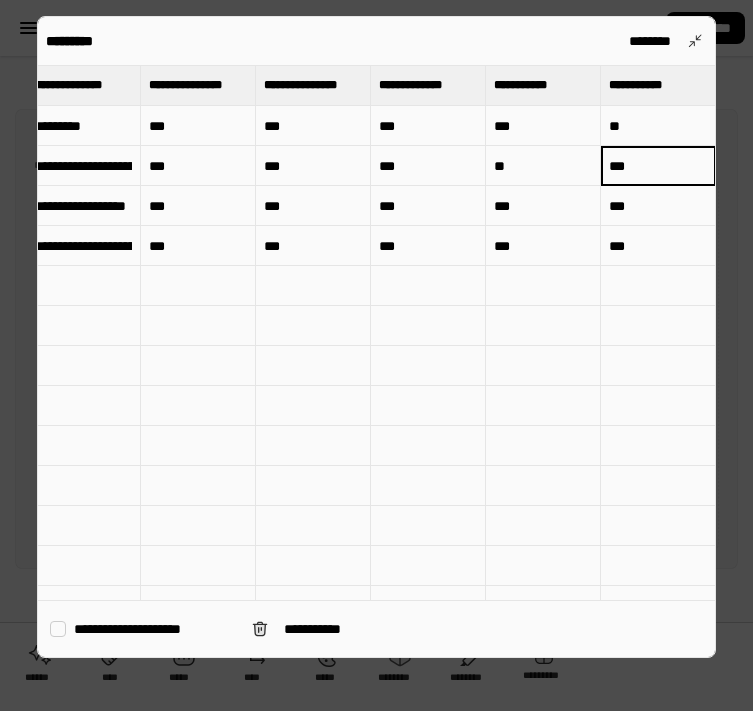 type on "***" 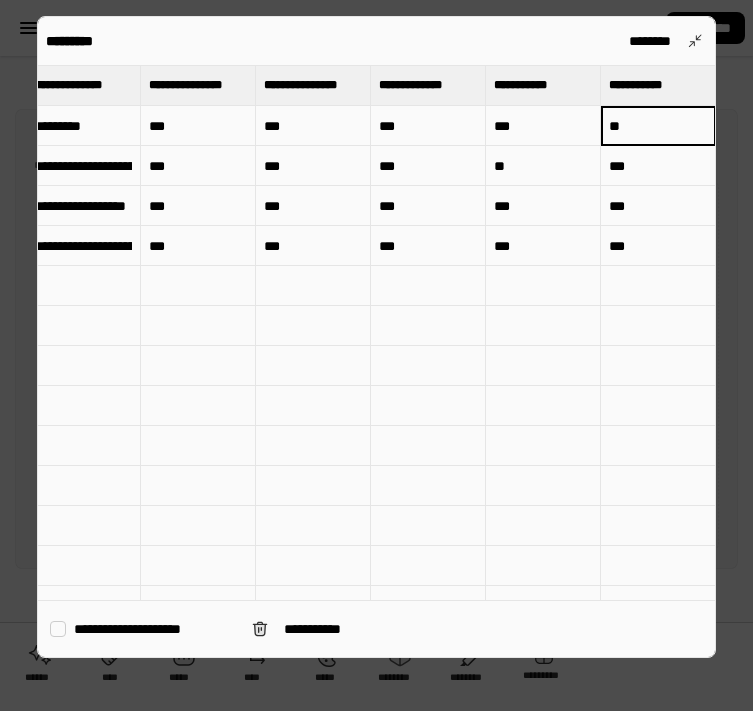 type on "**" 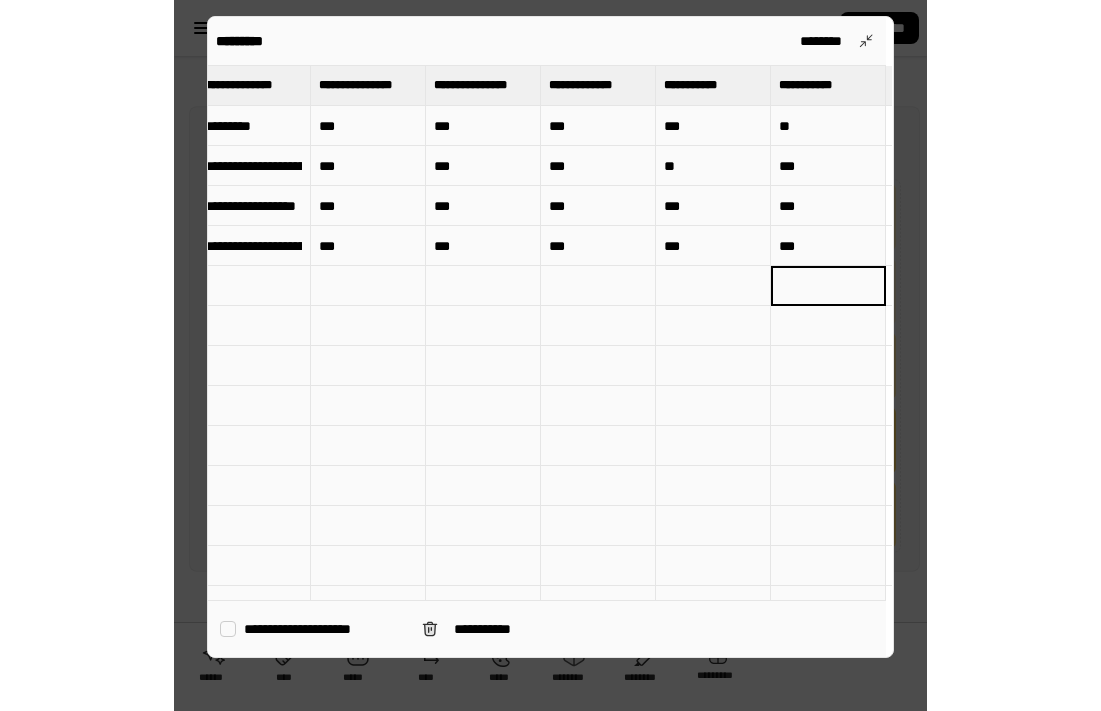 scroll, scrollTop: 0, scrollLeft: 0, axis: both 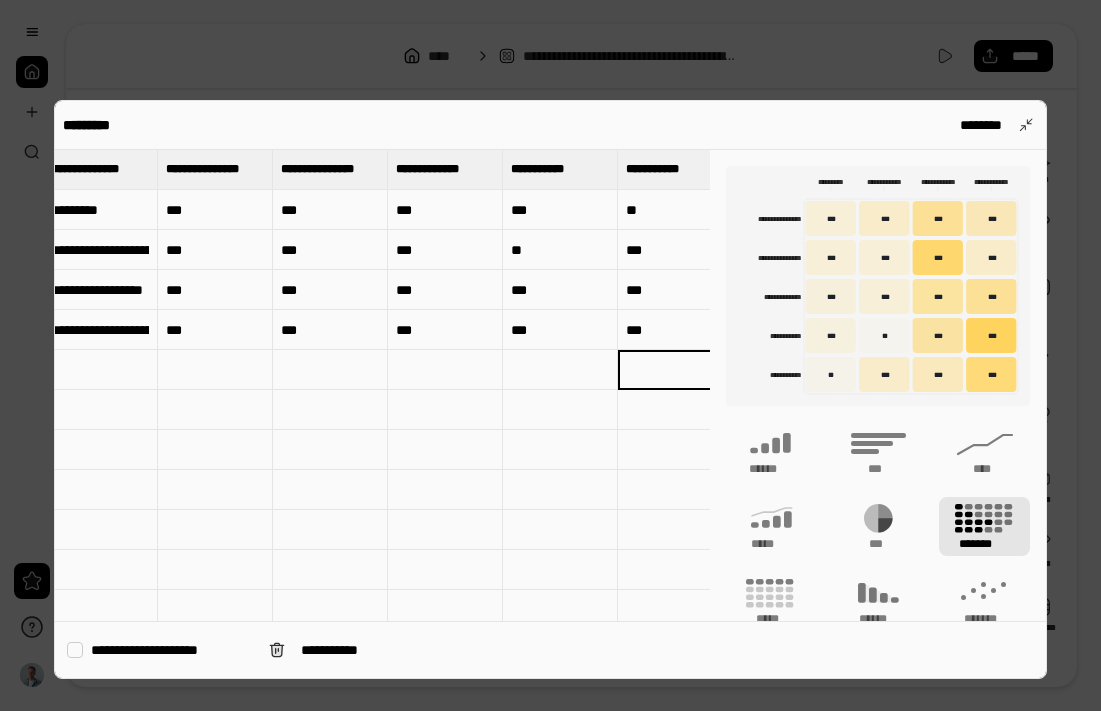 click at bounding box center (550, 355) 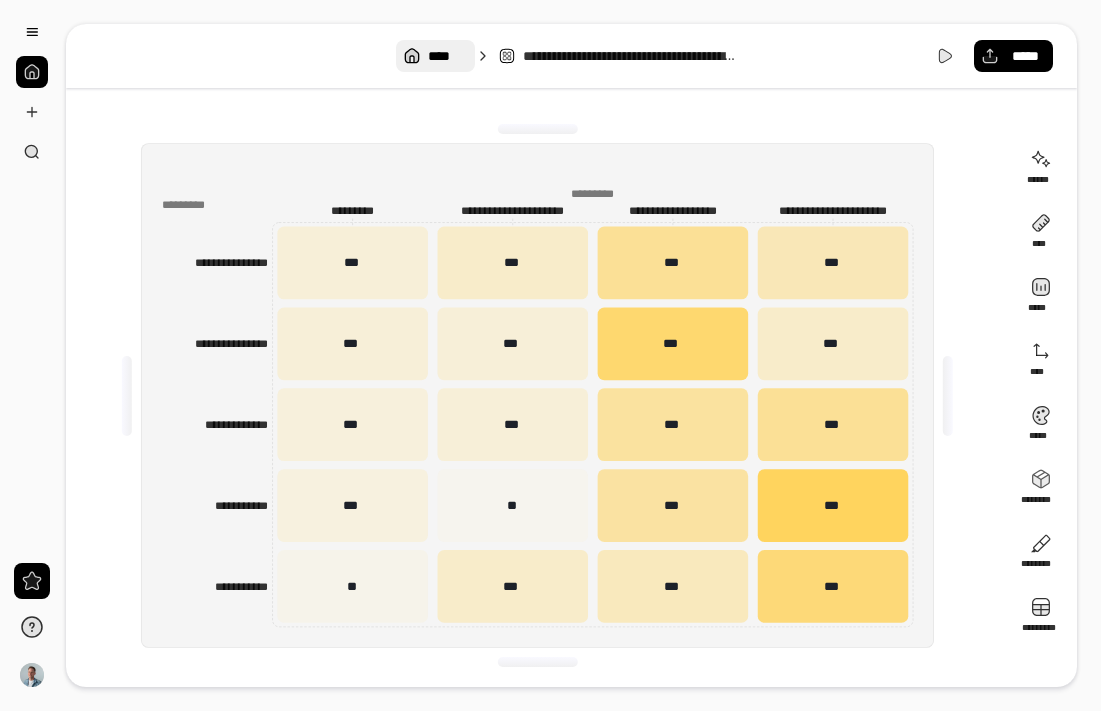 click on "****" at bounding box center (447, 56) 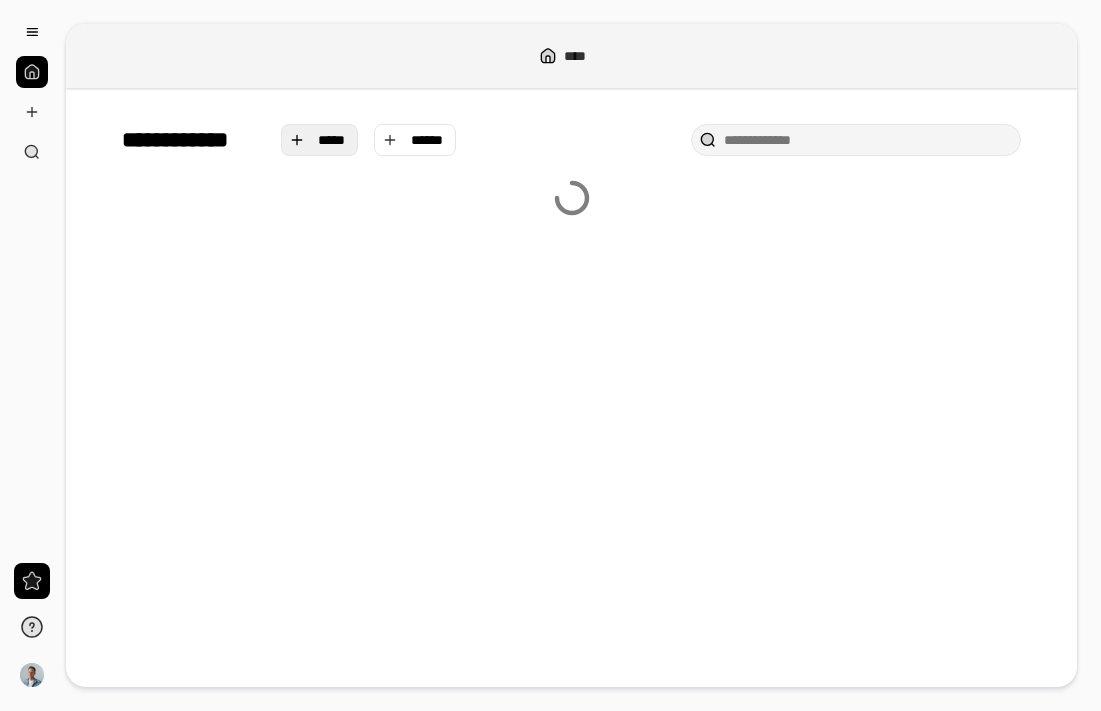 click on "*****" at bounding box center (332, 140) 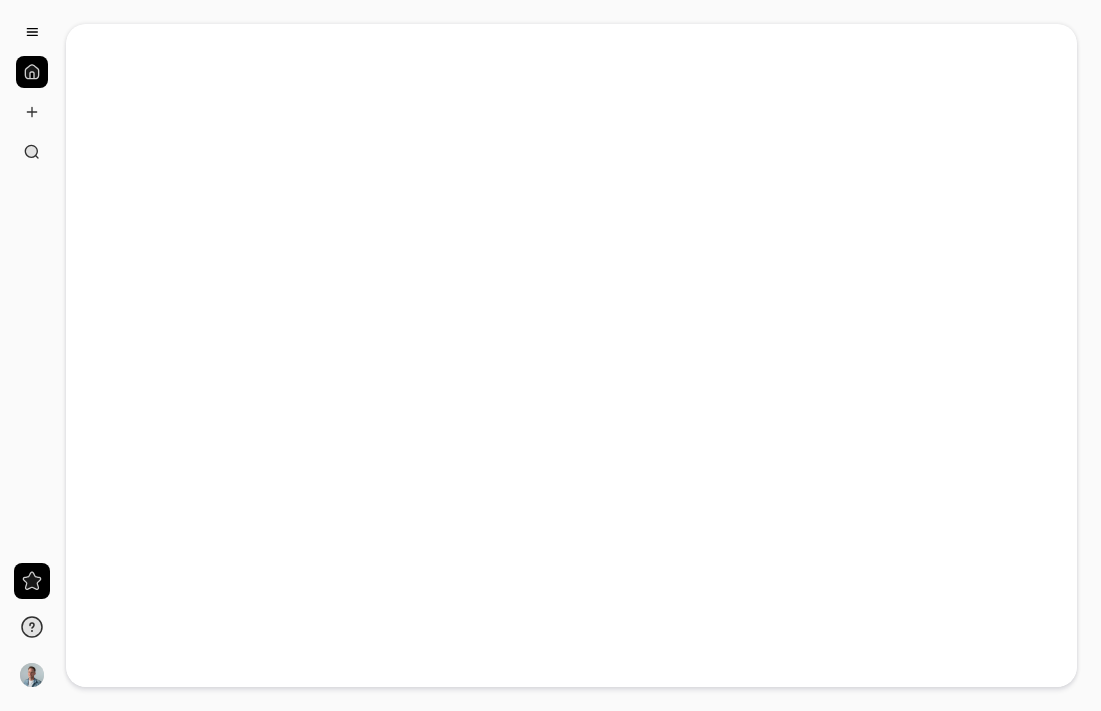 type 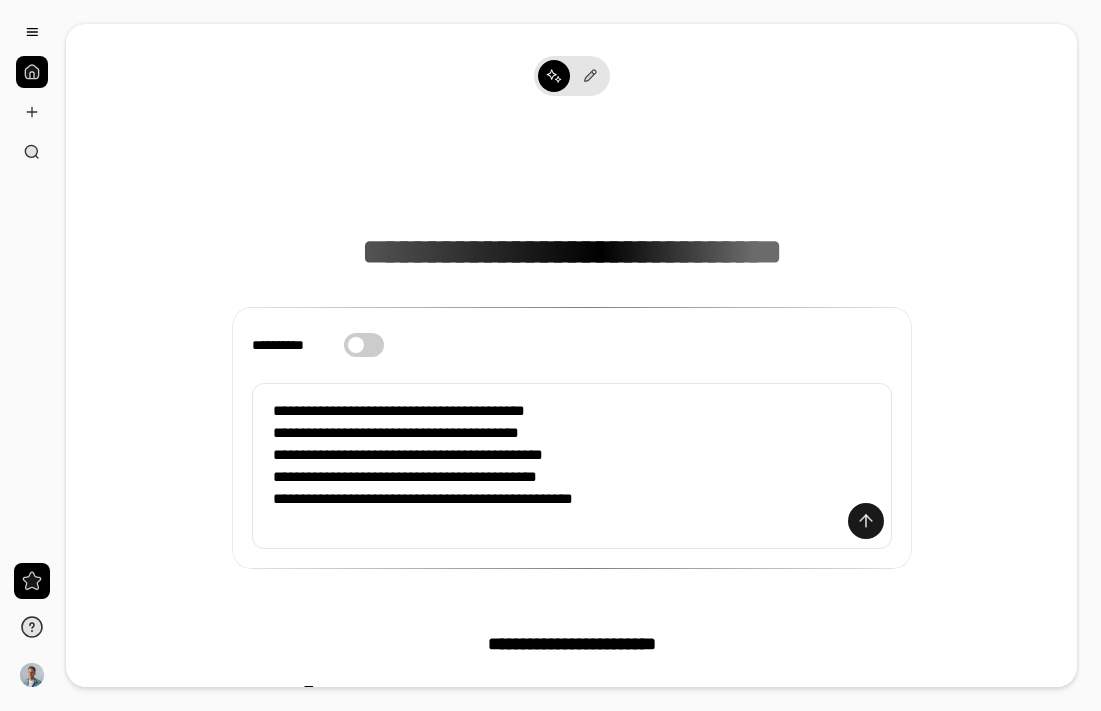click at bounding box center (866, 521) 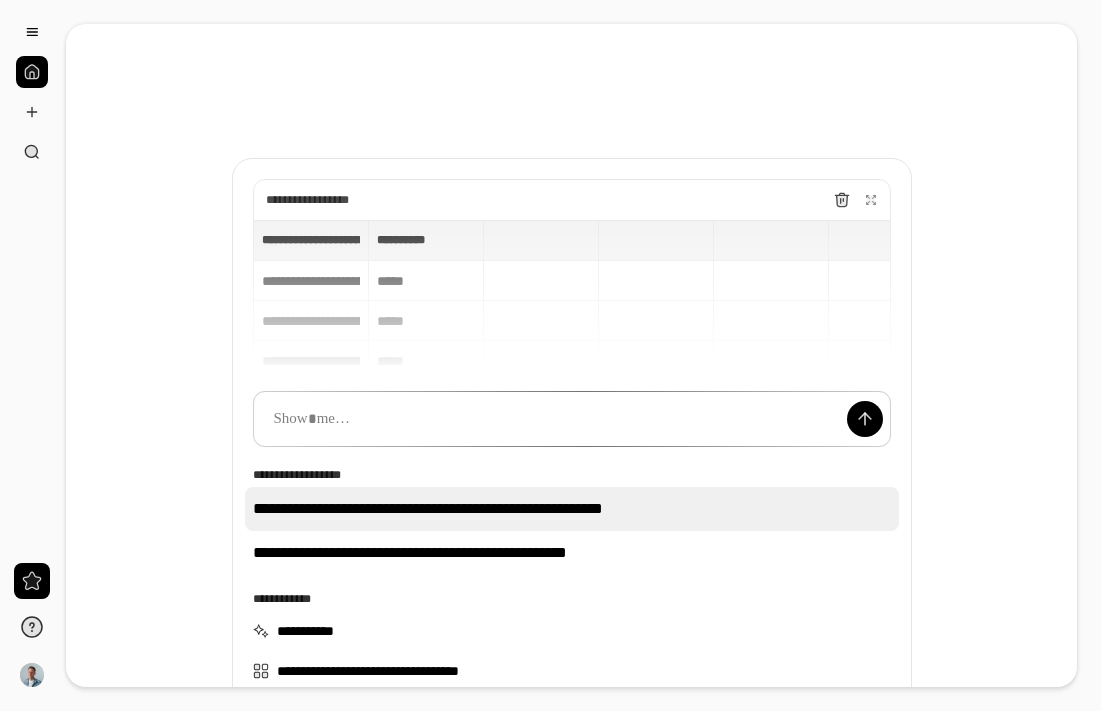 click on "**********" at bounding box center (572, 509) 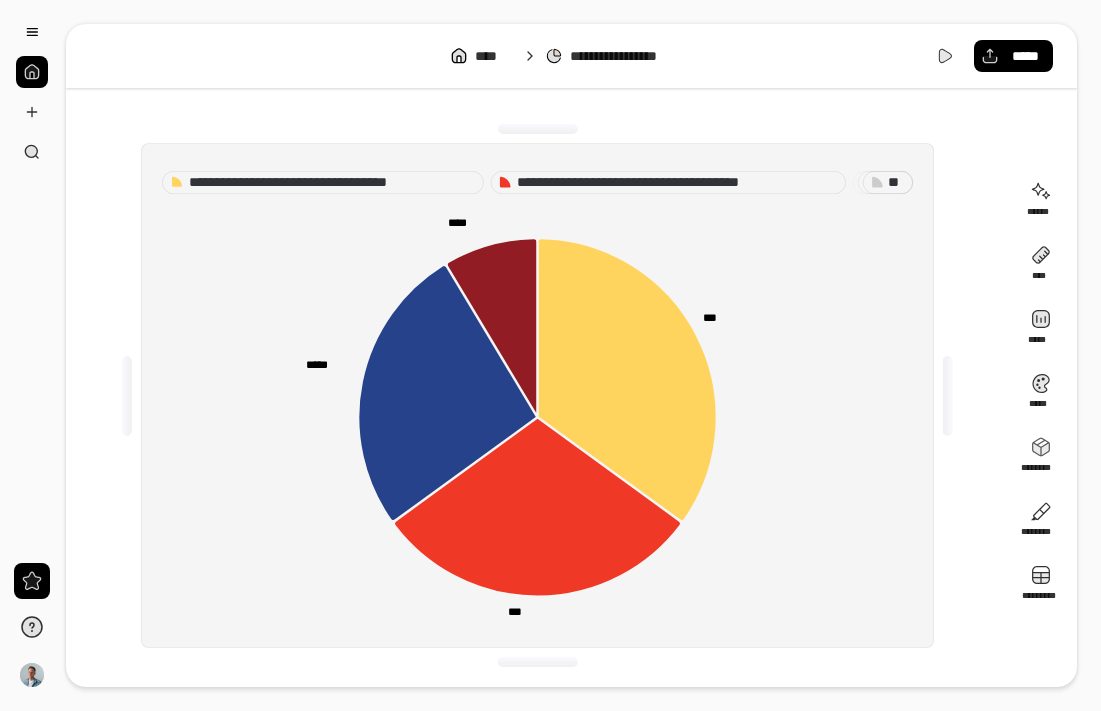 click 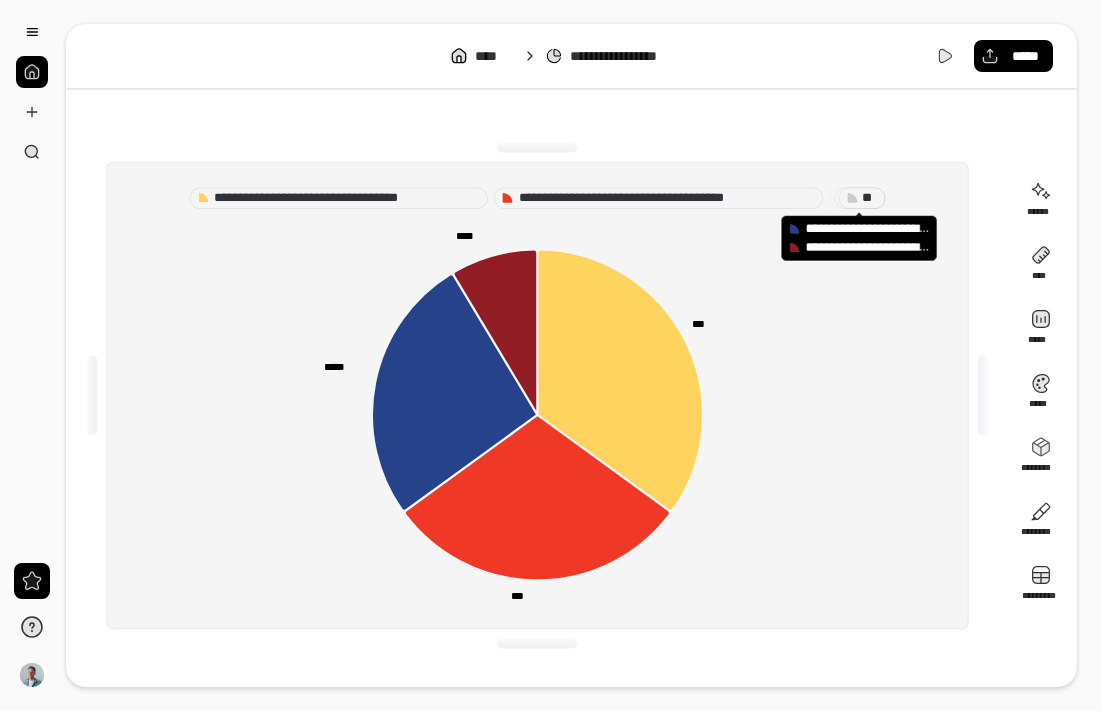 click at bounding box center (92, 395) 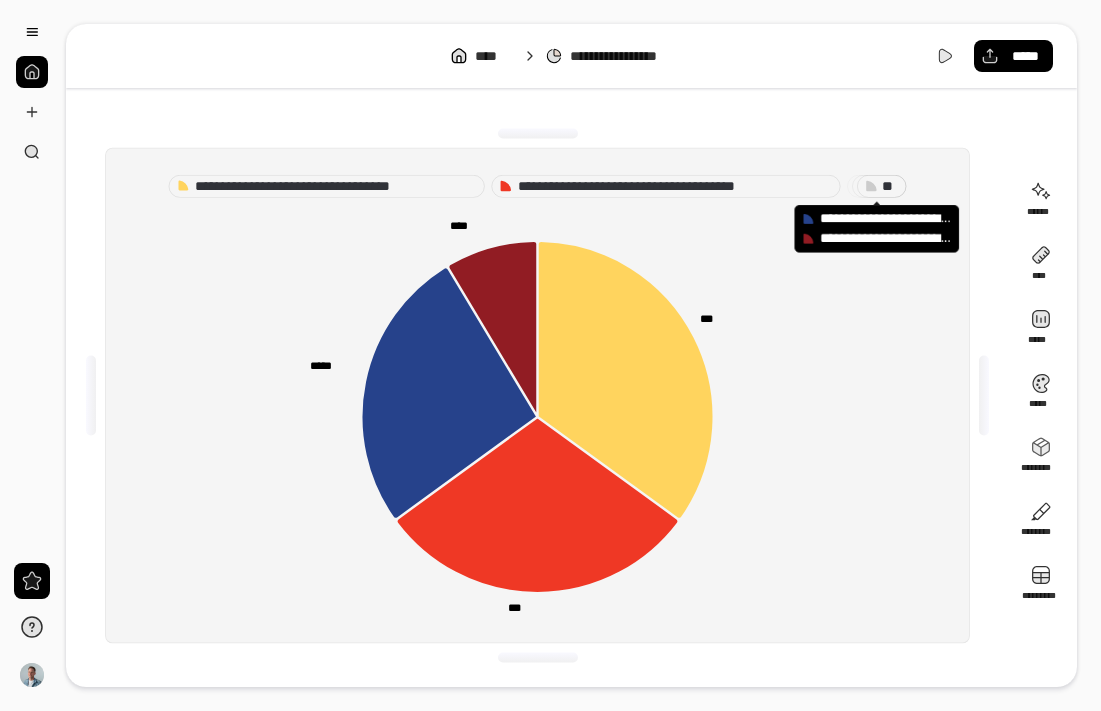 click on "* *" at bounding box center [890, 186] 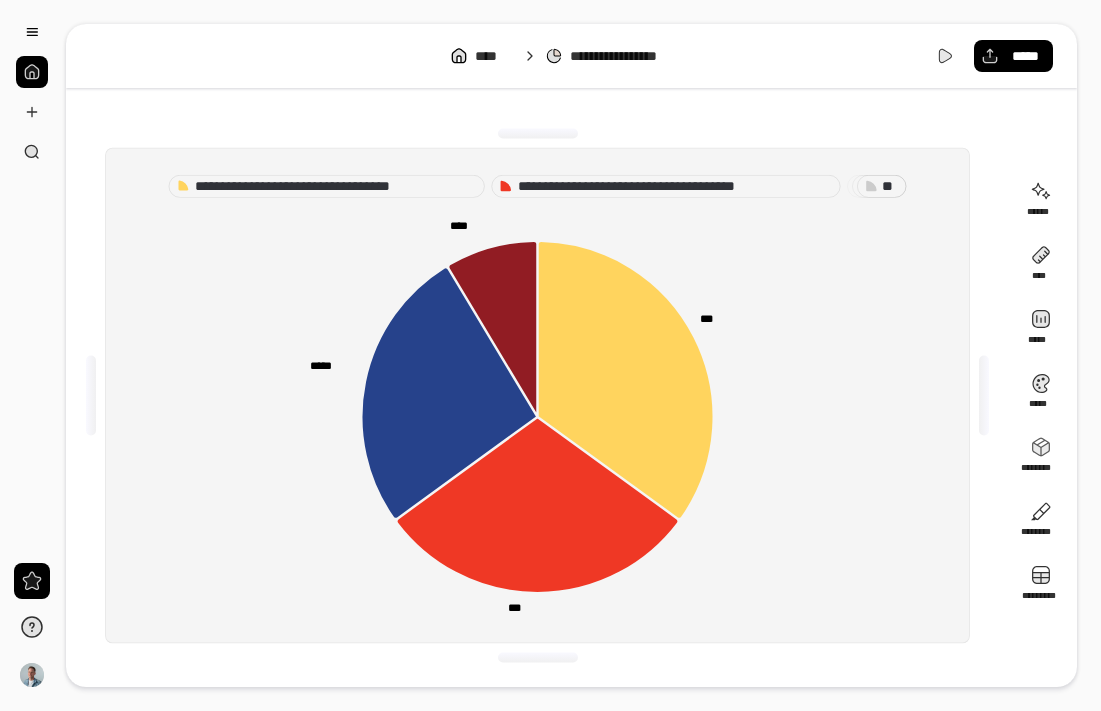 click on "* *" at bounding box center [890, 186] 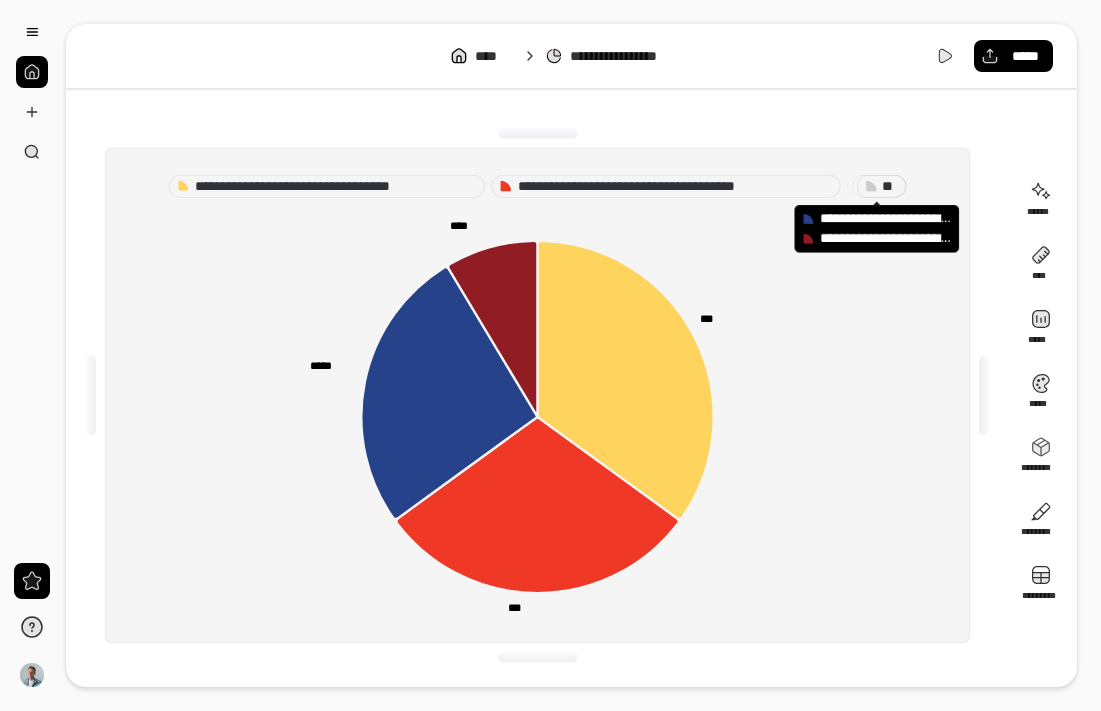 drag, startPoint x: 882, startPoint y: 183, endPoint x: 855, endPoint y: 270, distance: 91.09336 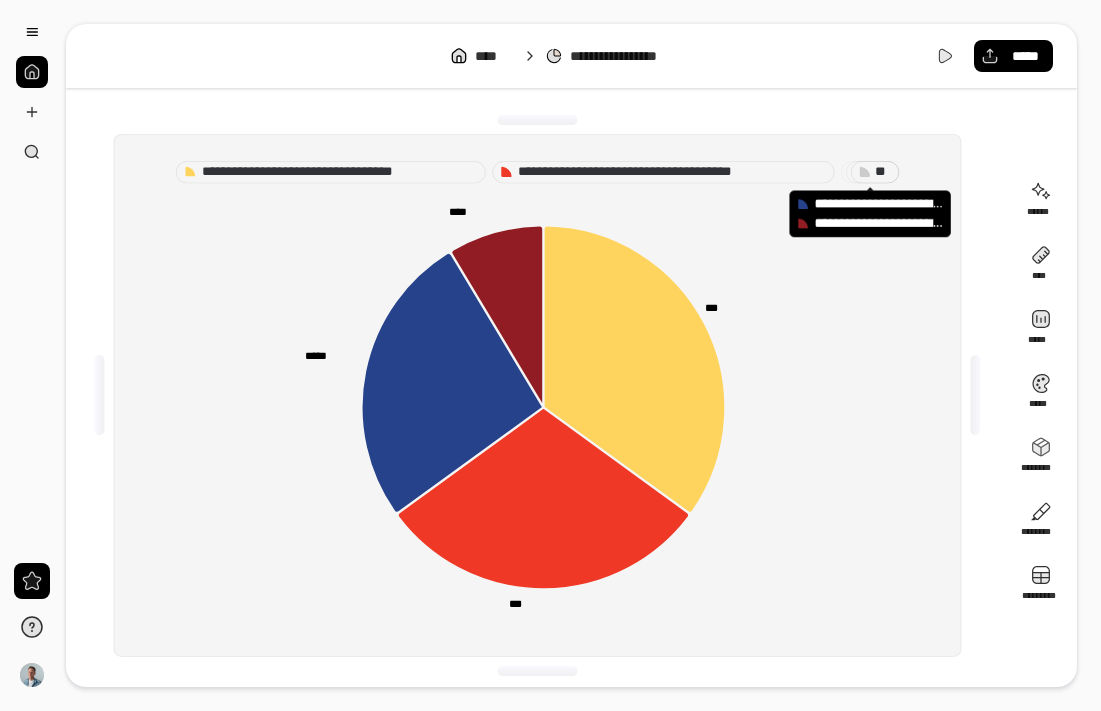 click on "**********" at bounding box center (571, 355) 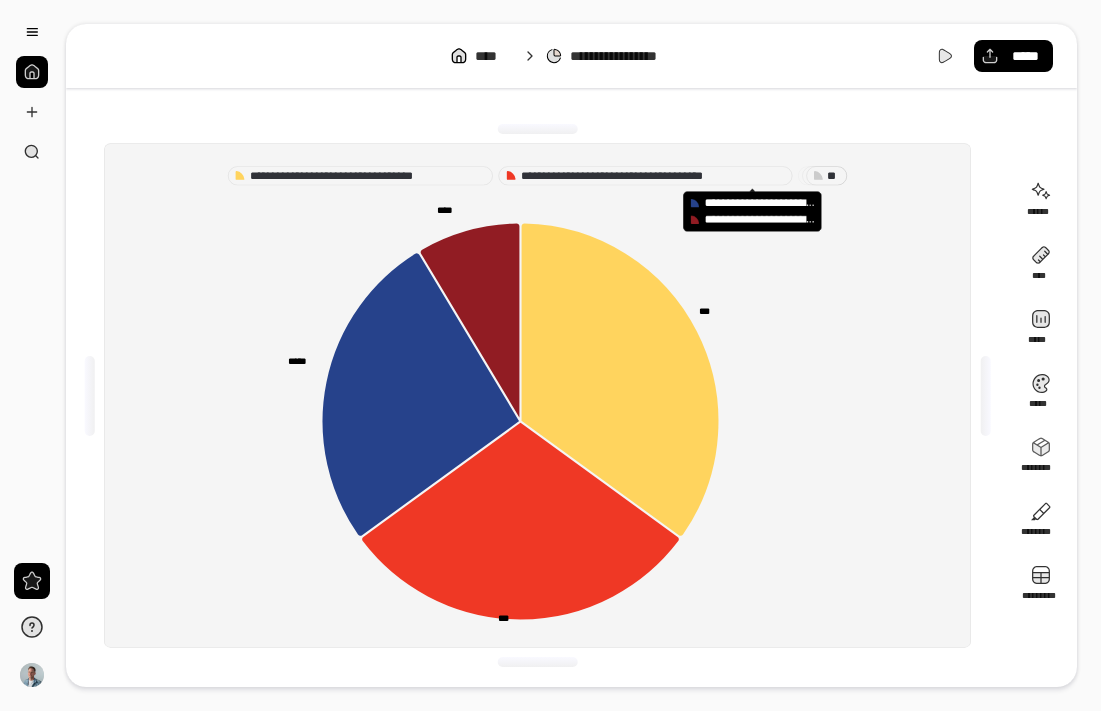 click at bounding box center (90, 396) 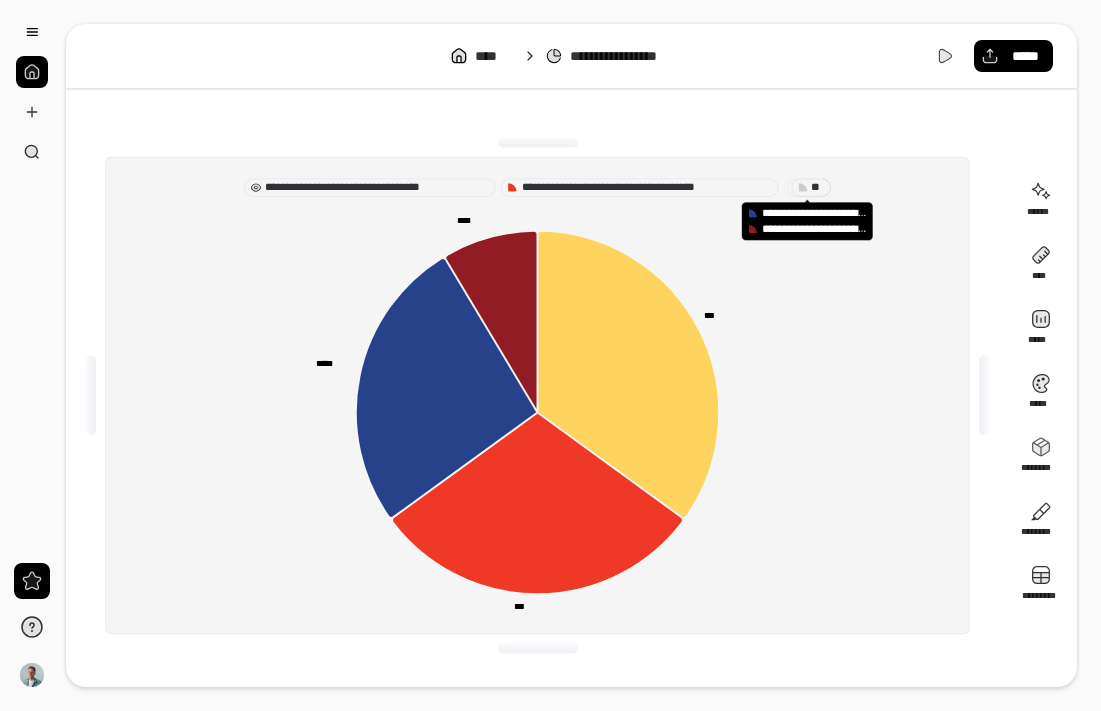 click on "**********" at bounding box center [377, 187] 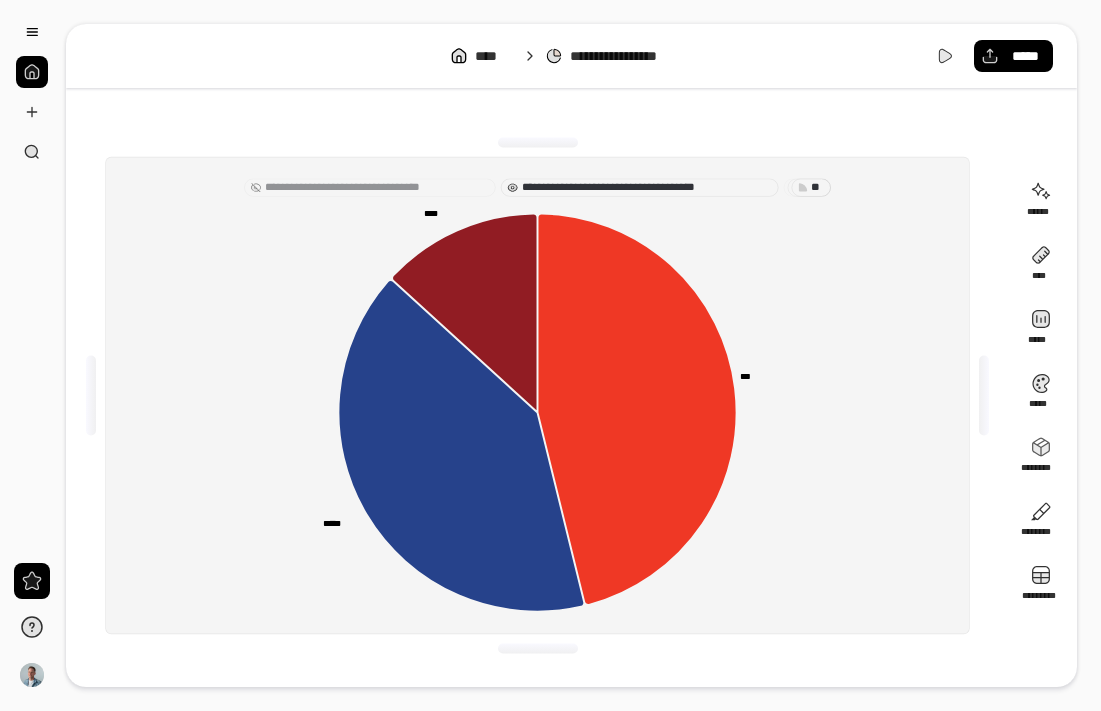 click on "**********" at bounding box center (647, 187) 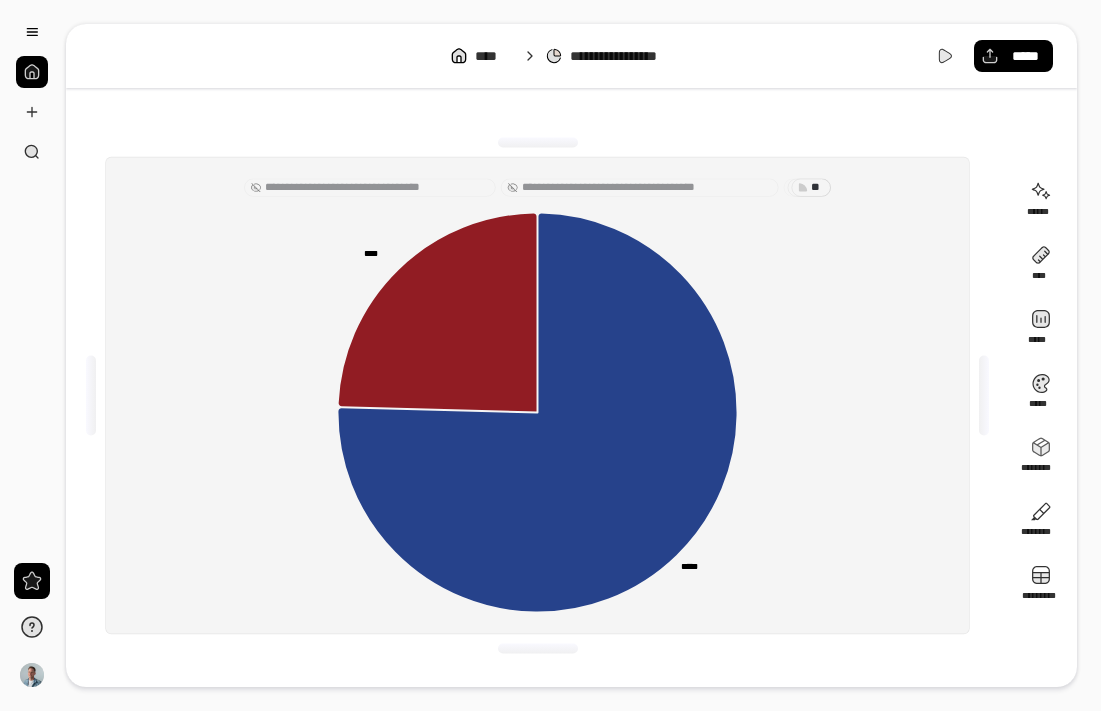 click on "**********" at bounding box center (647, 187) 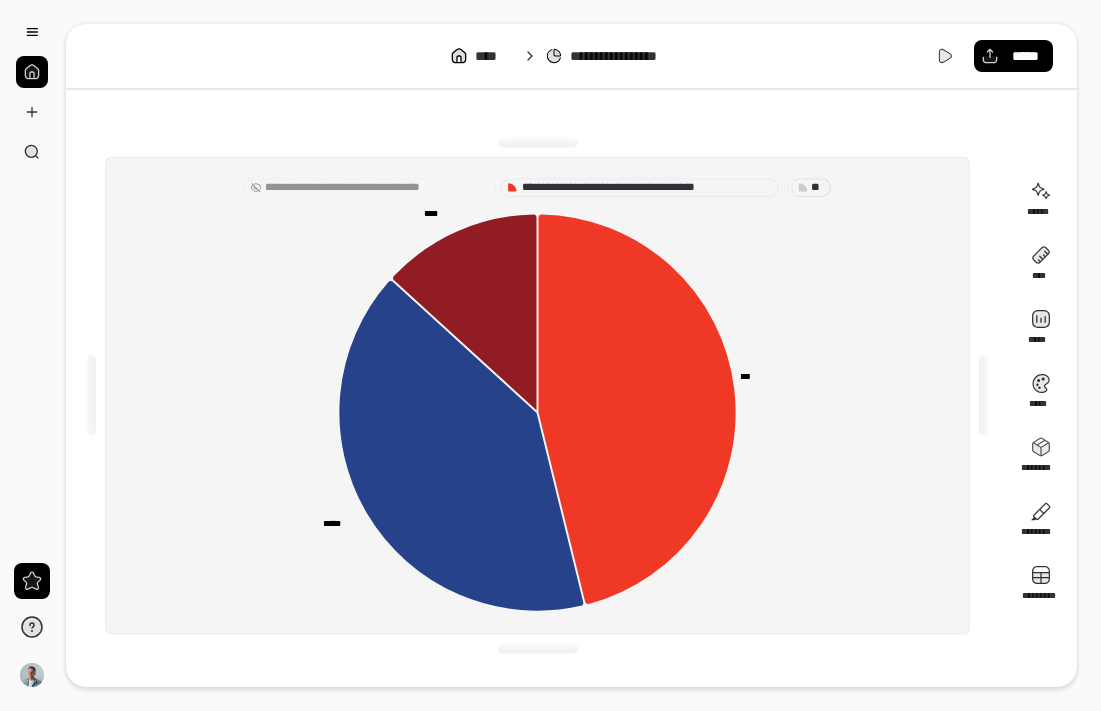 click on "**********" at bounding box center [377, 187] 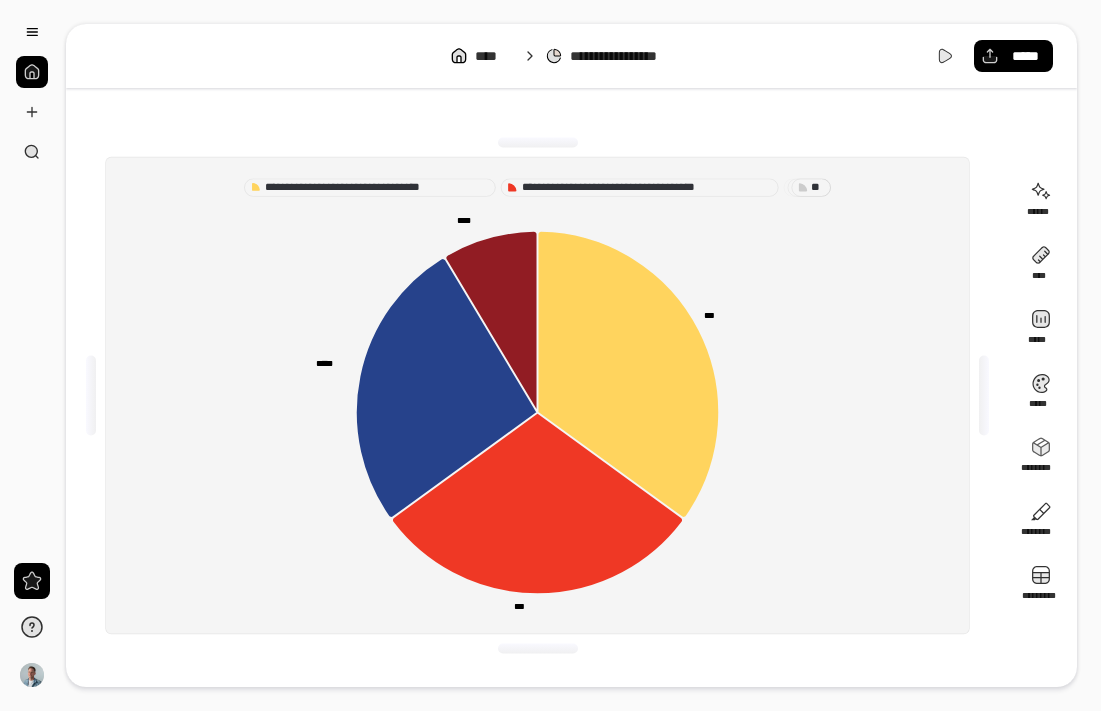 click on "* *" at bounding box center [811, 187] 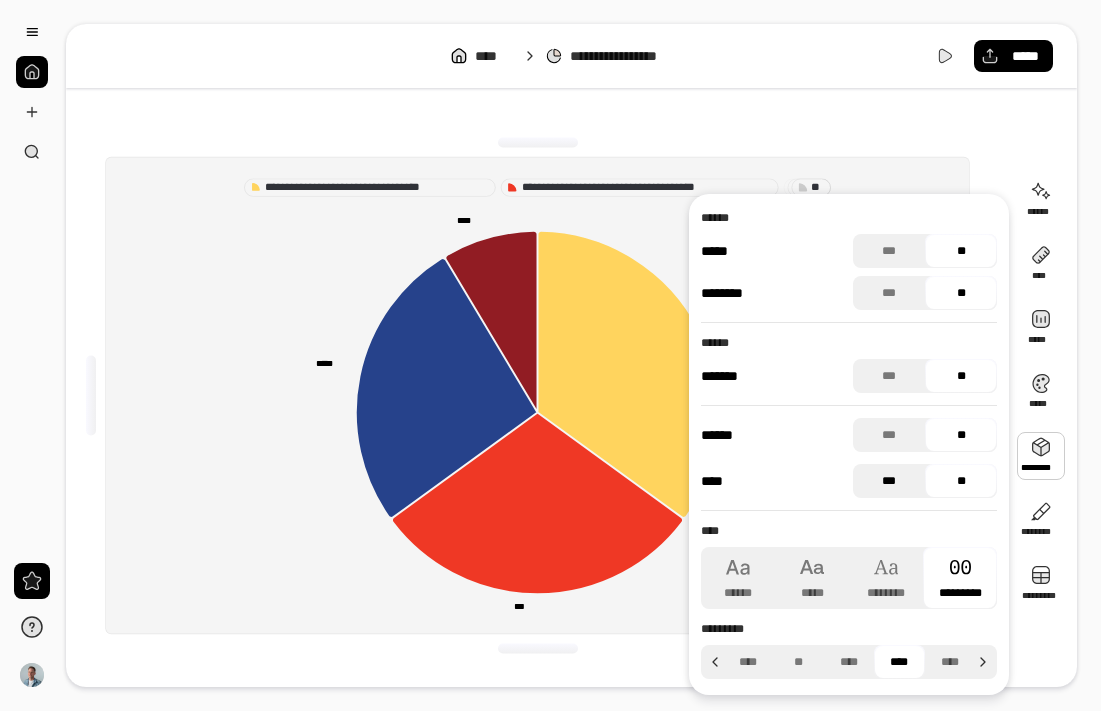click on "***" at bounding box center (889, 481) 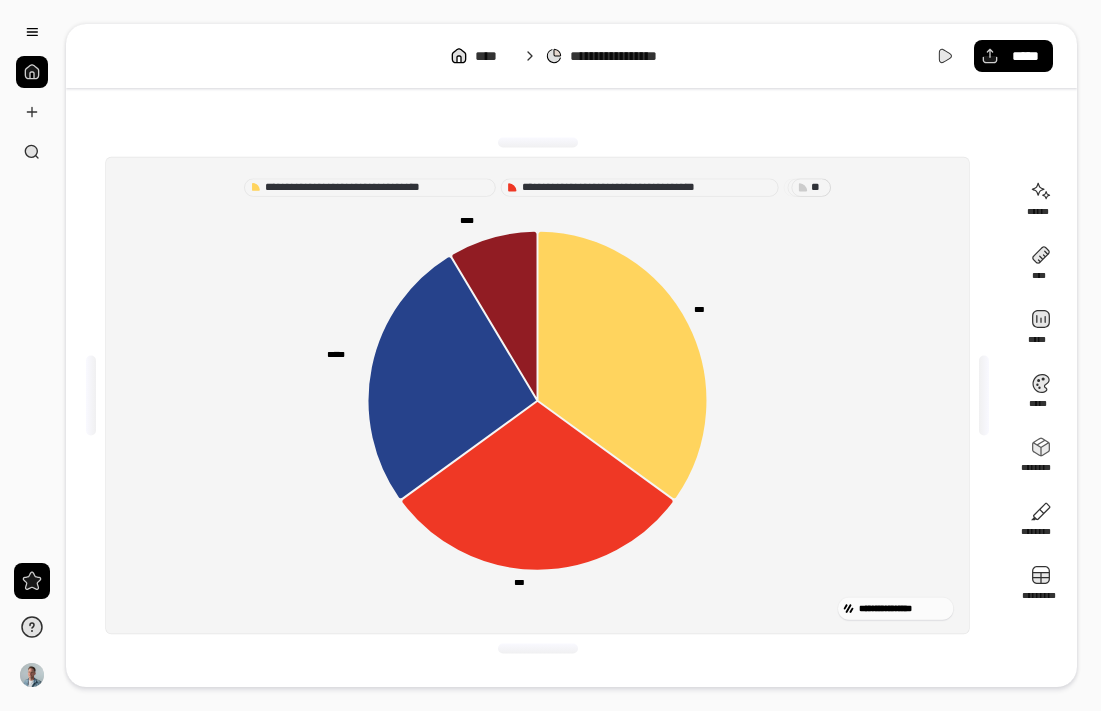 click 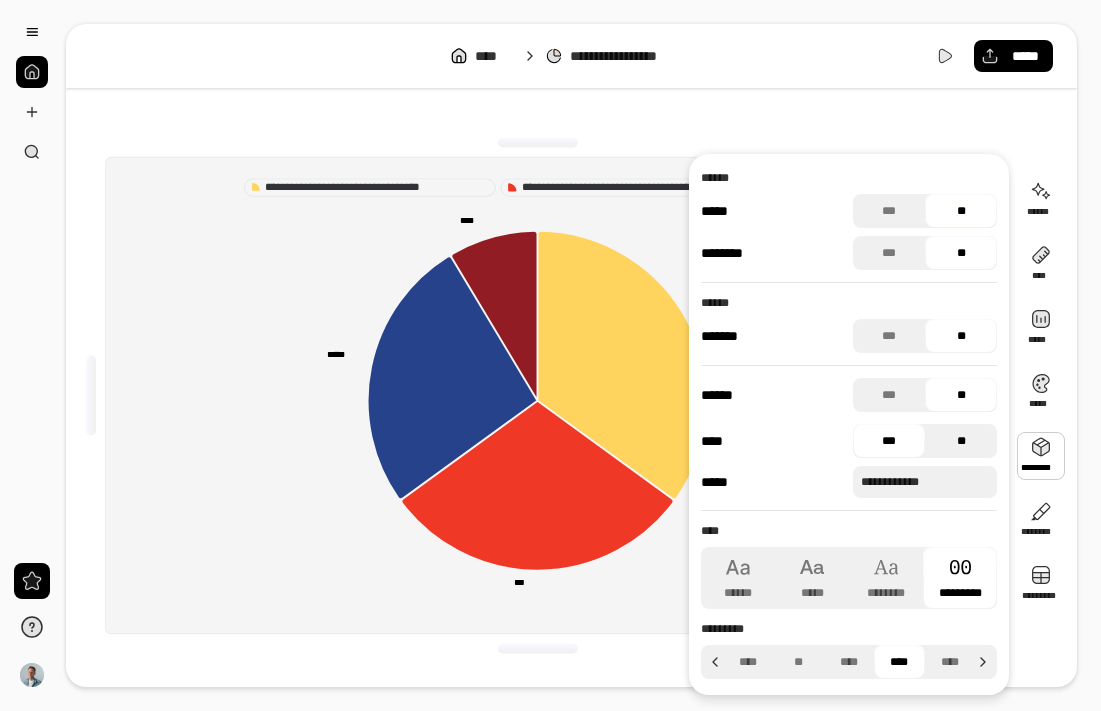 click on "**" at bounding box center [961, 441] 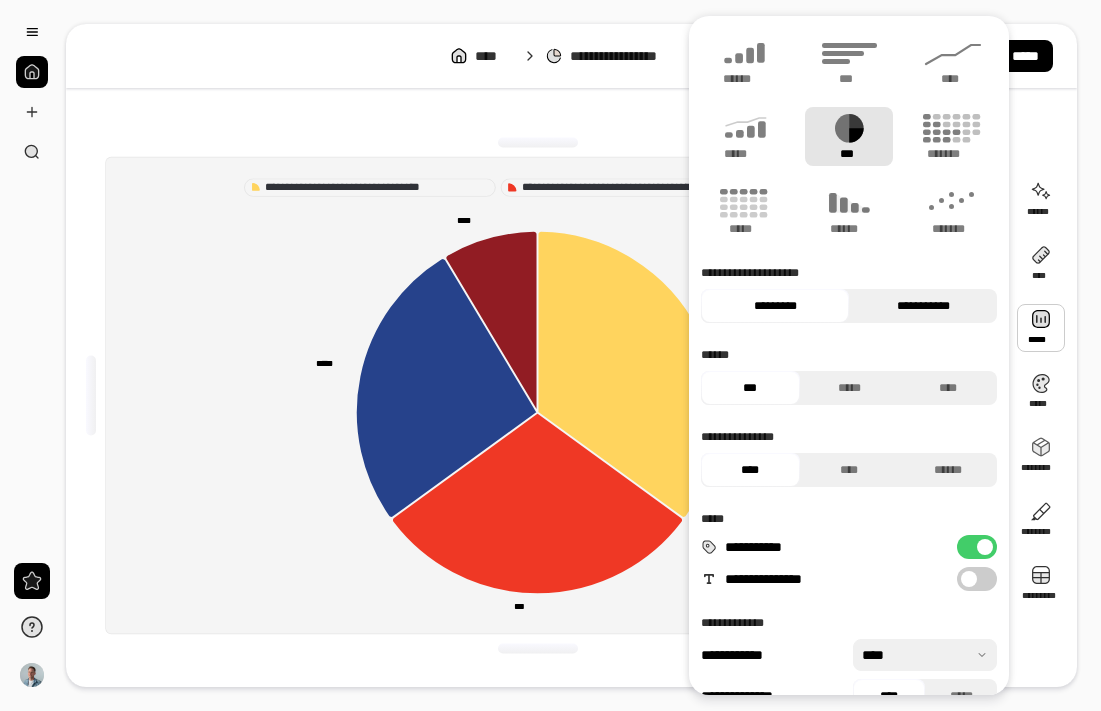 click on "**********" at bounding box center (923, 306) 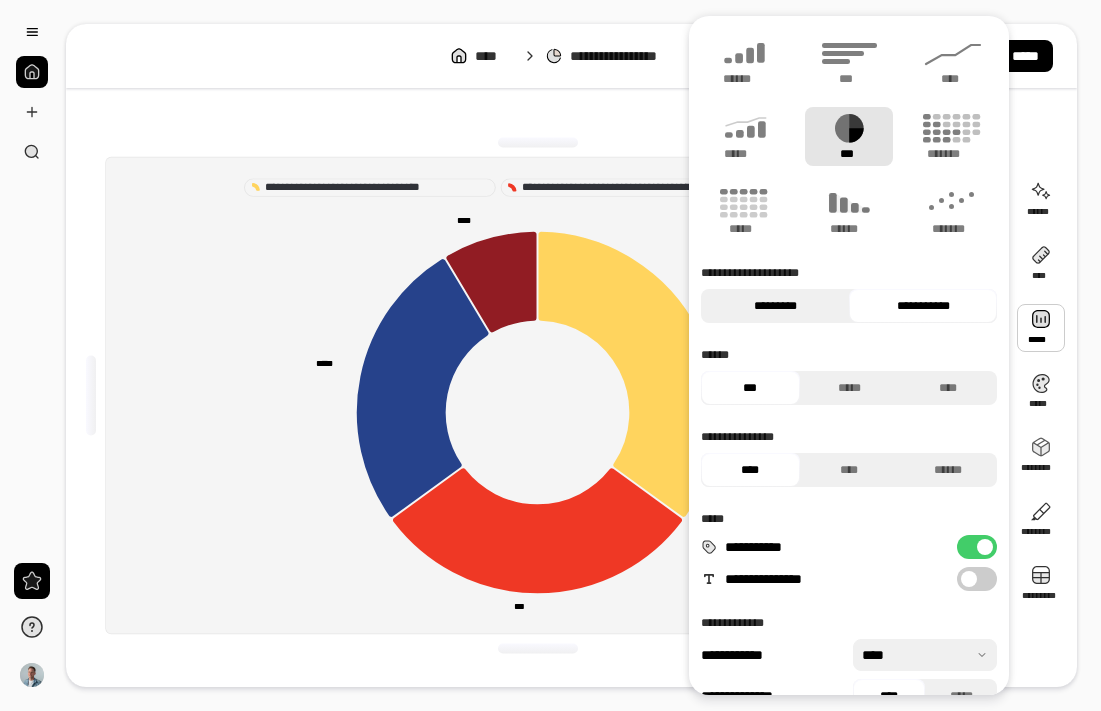 click on "*********" at bounding box center [775, 306] 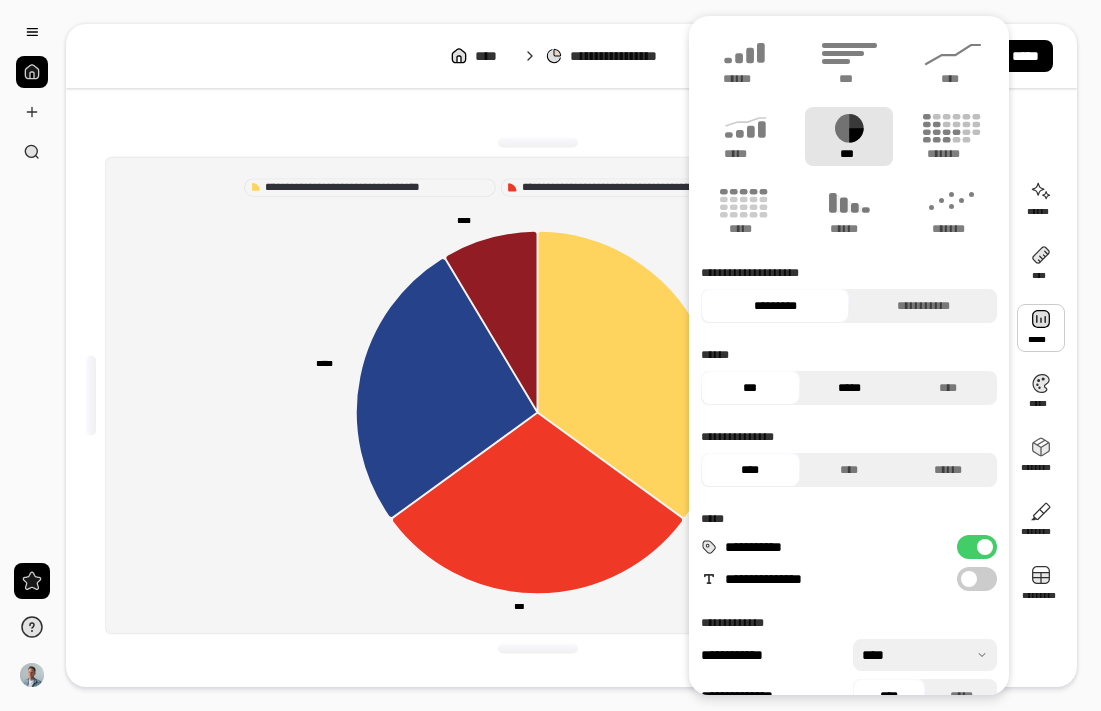 click on "*****" at bounding box center (849, 388) 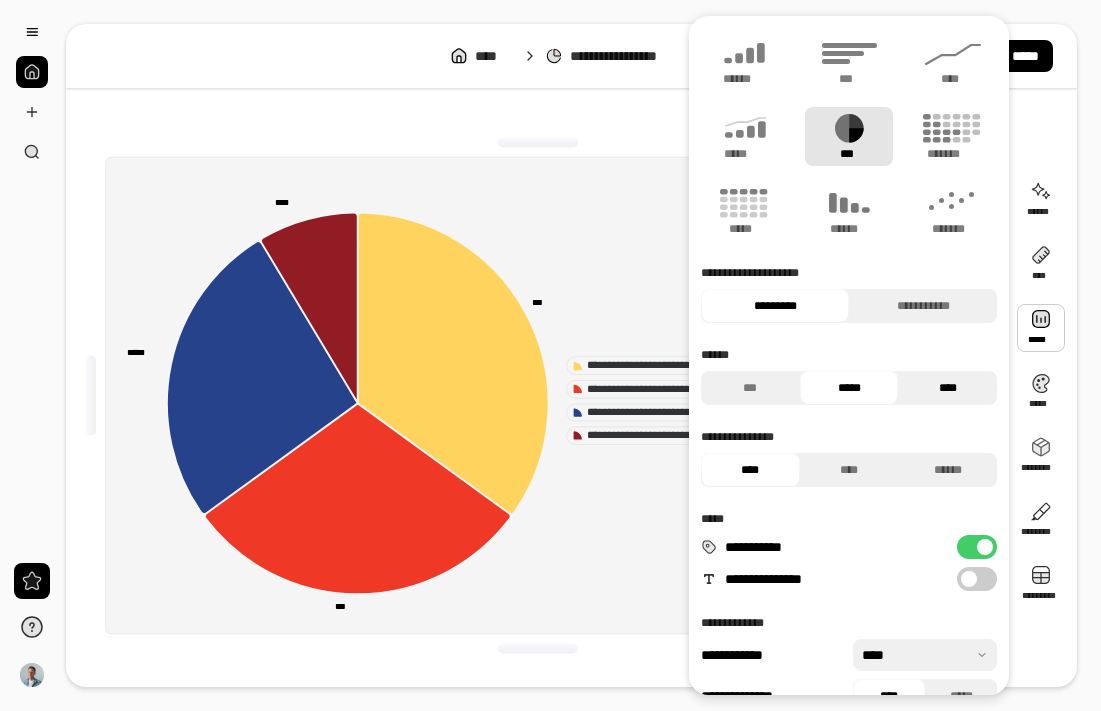 click on "****" at bounding box center (947, 388) 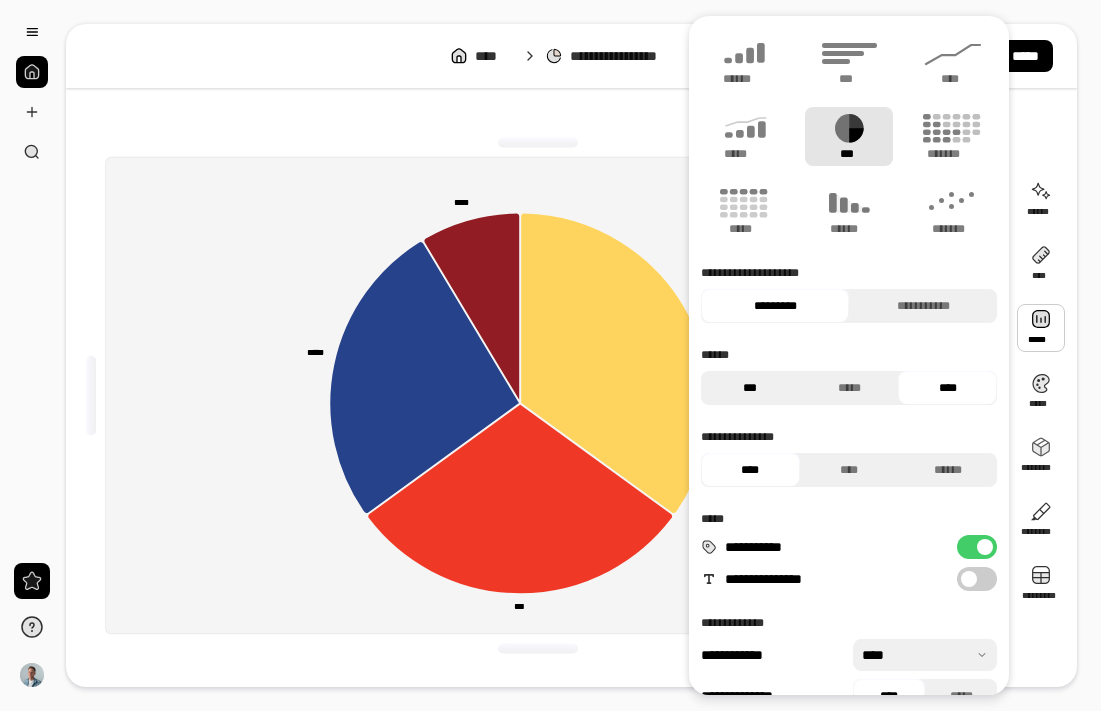 click on "***" at bounding box center [750, 388] 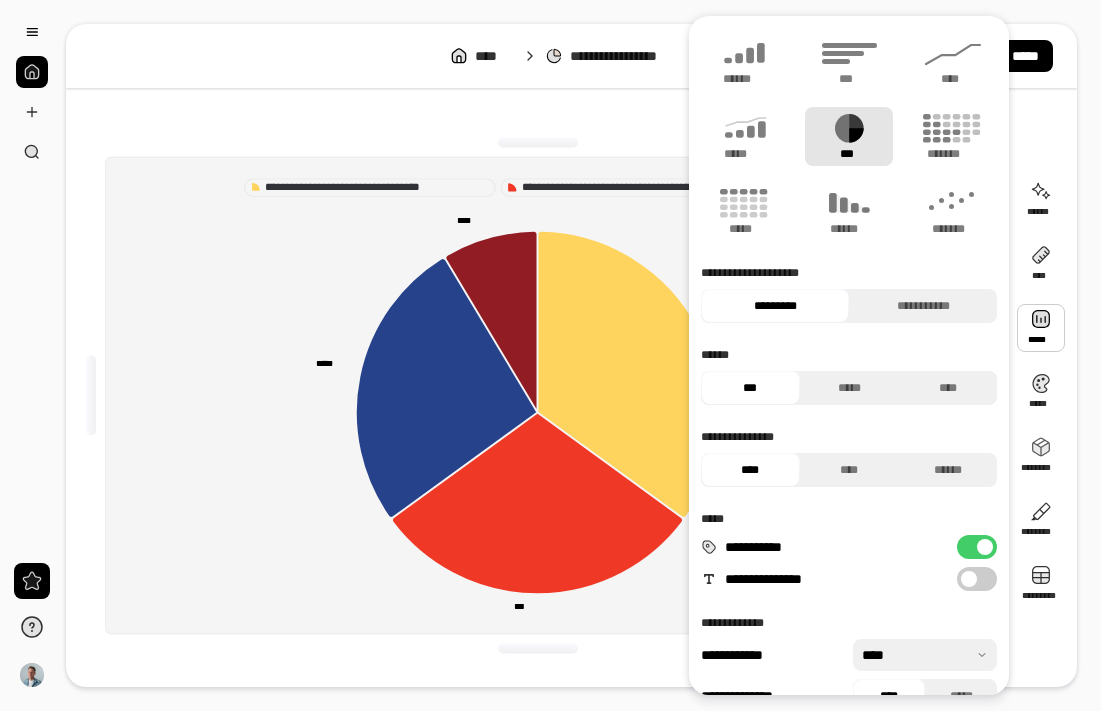 click at bounding box center (969, 579) 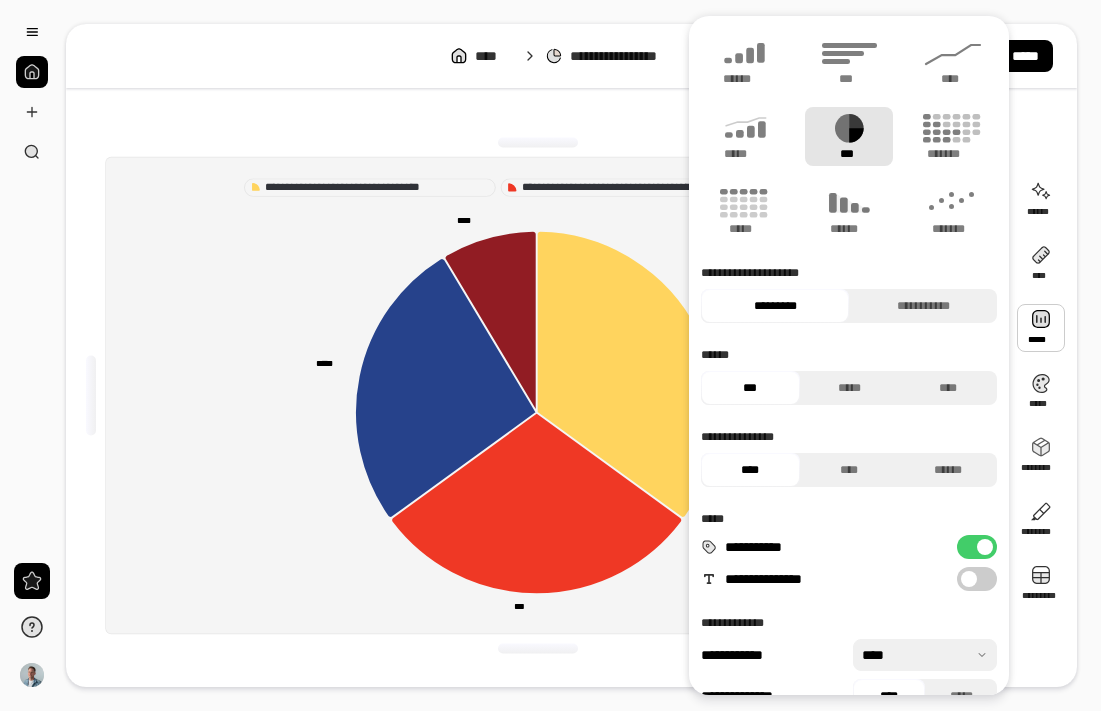click at bounding box center (969, 579) 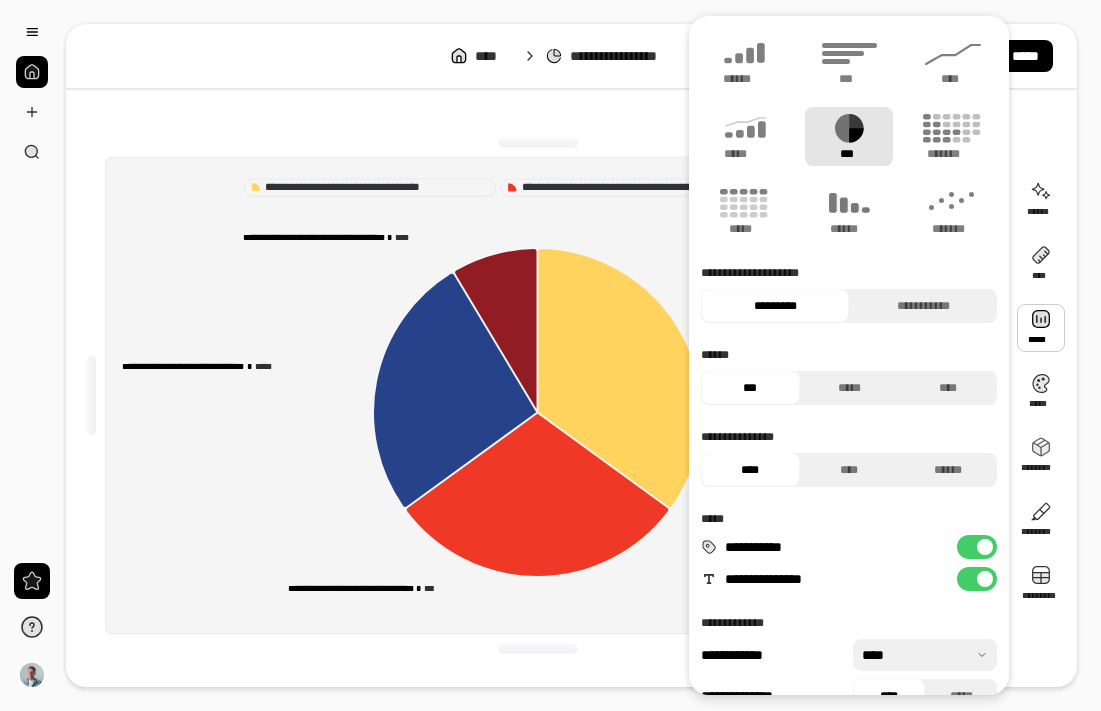click on "**********" at bounding box center [977, 579] 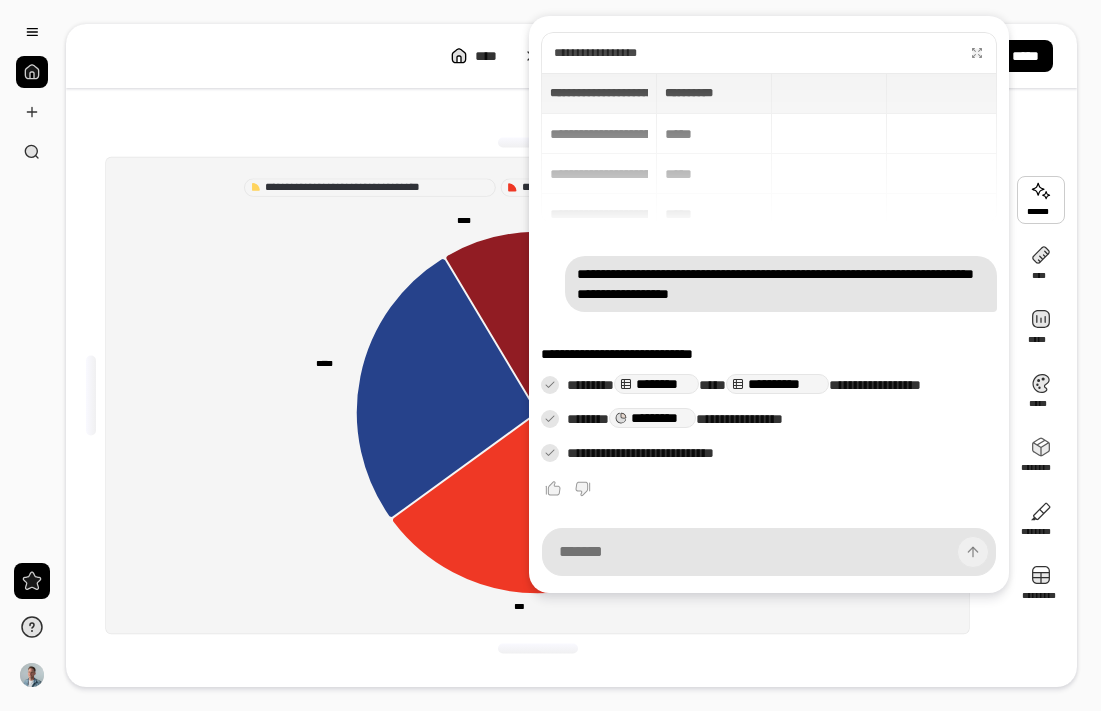 click on "**********" at bounding box center (571, 395) 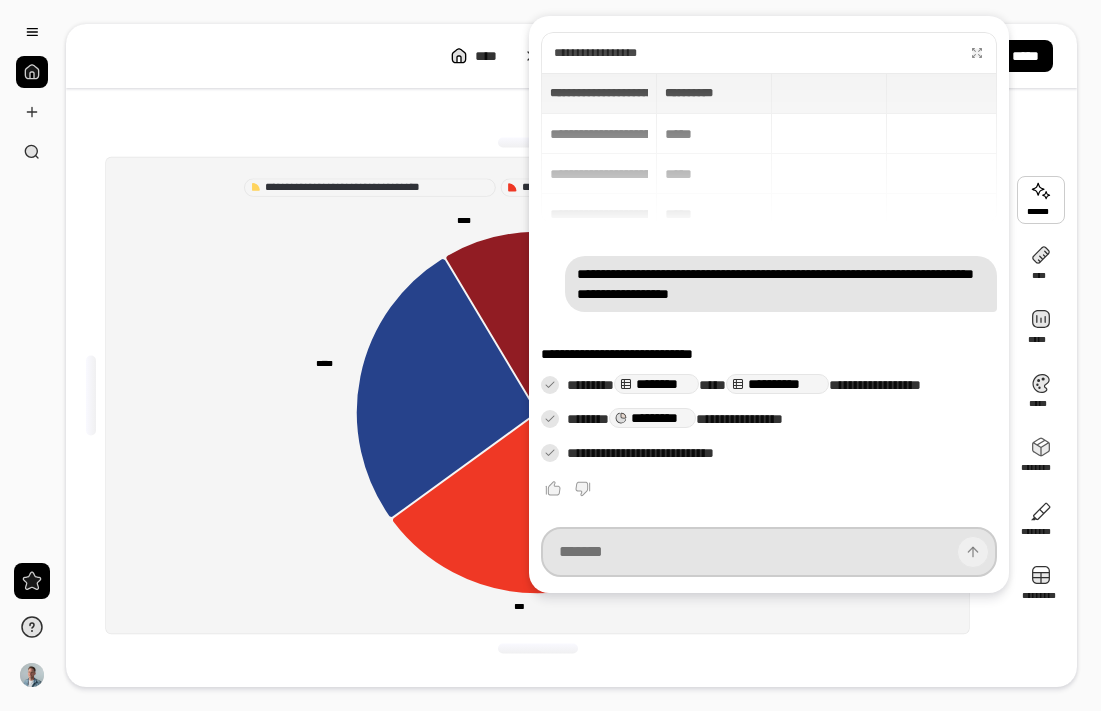 click at bounding box center (769, 552) 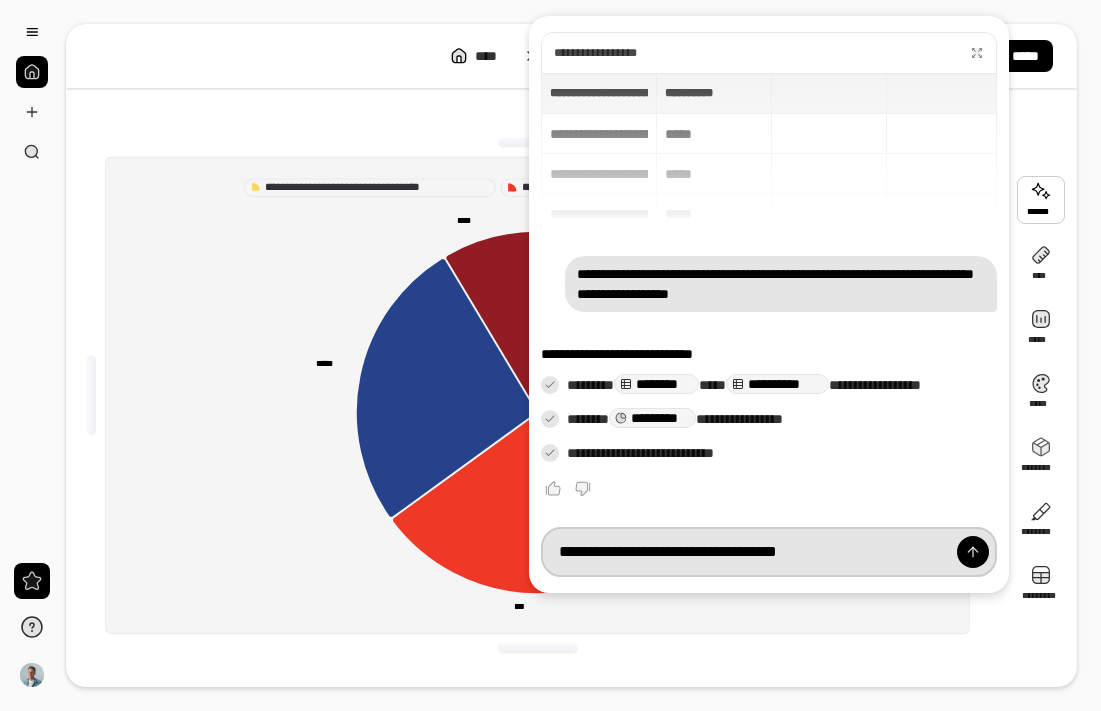 type on "**********" 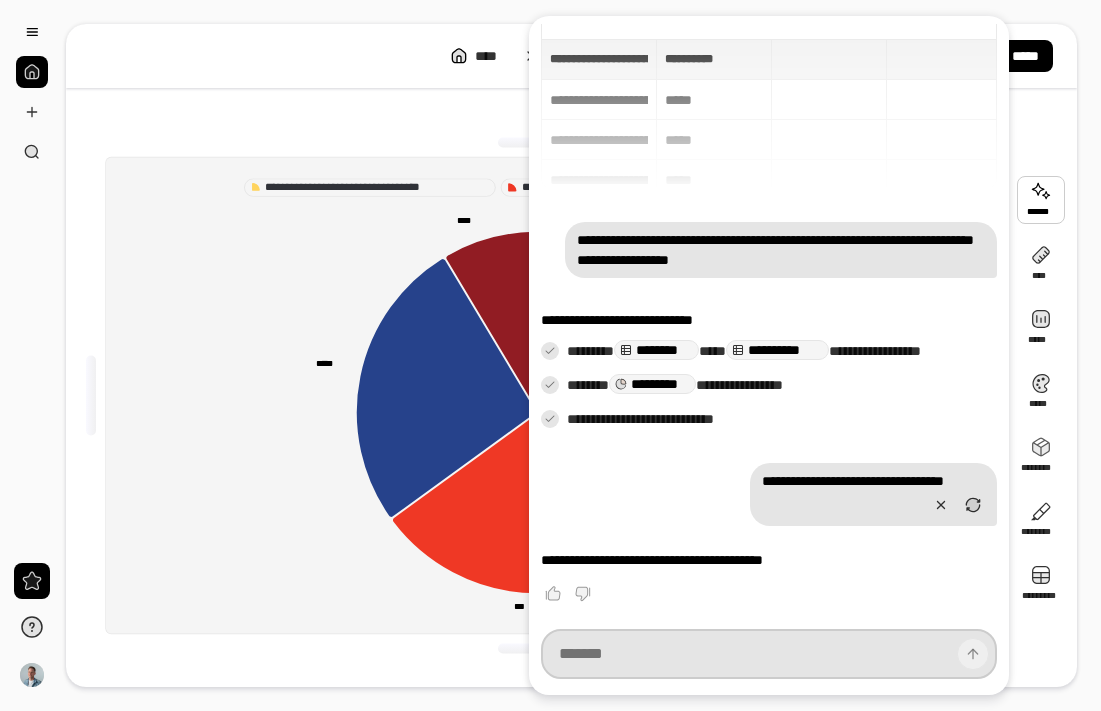 scroll, scrollTop: 36, scrollLeft: 0, axis: vertical 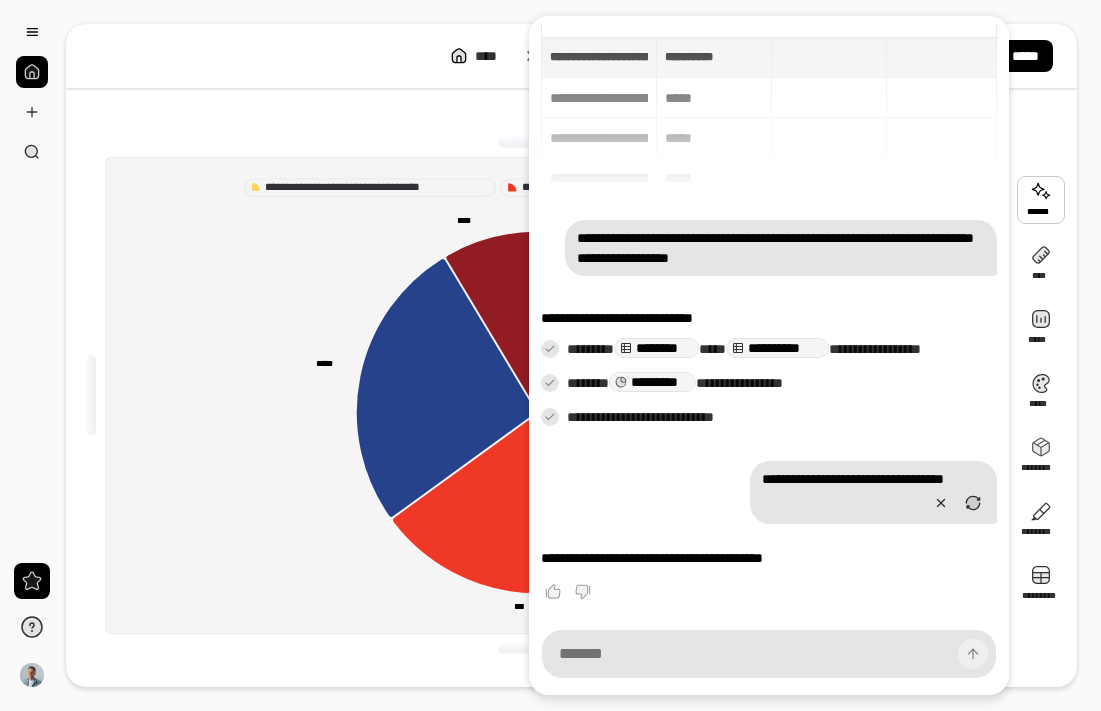click 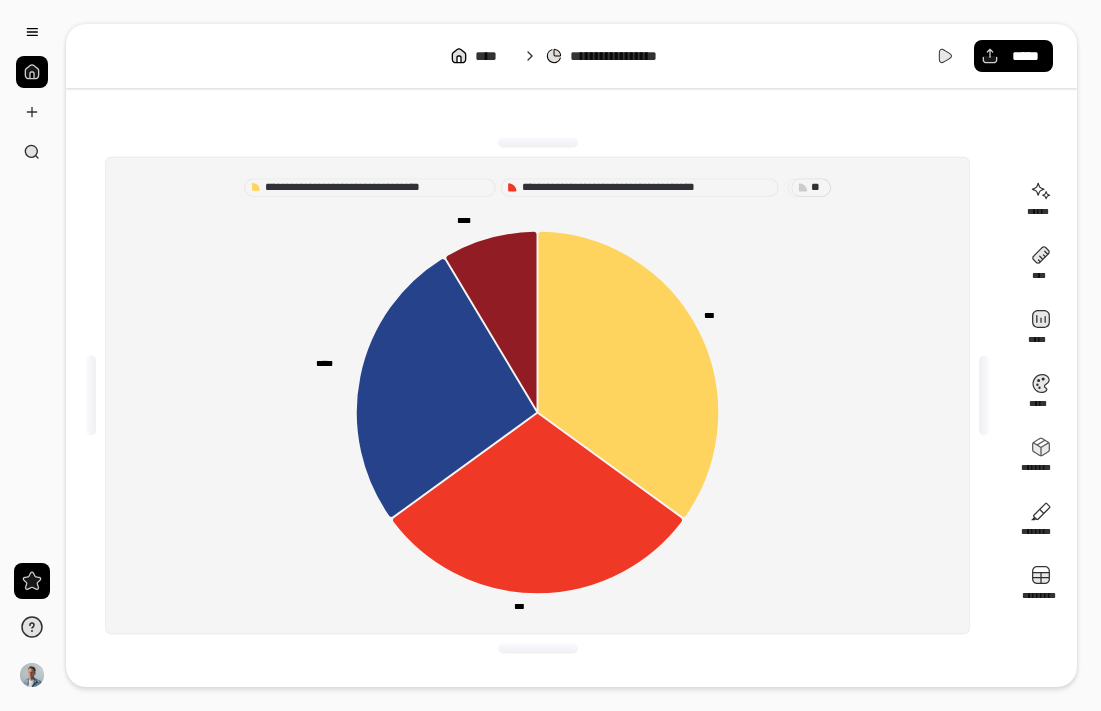click on "* *" at bounding box center (811, 187) 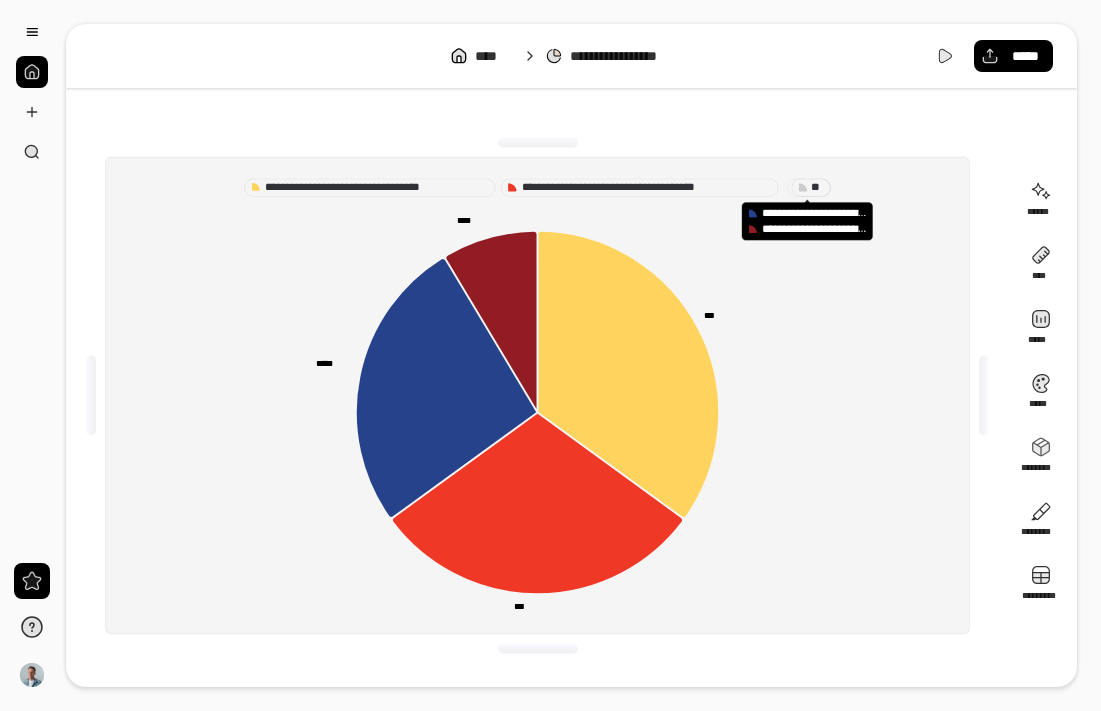 click 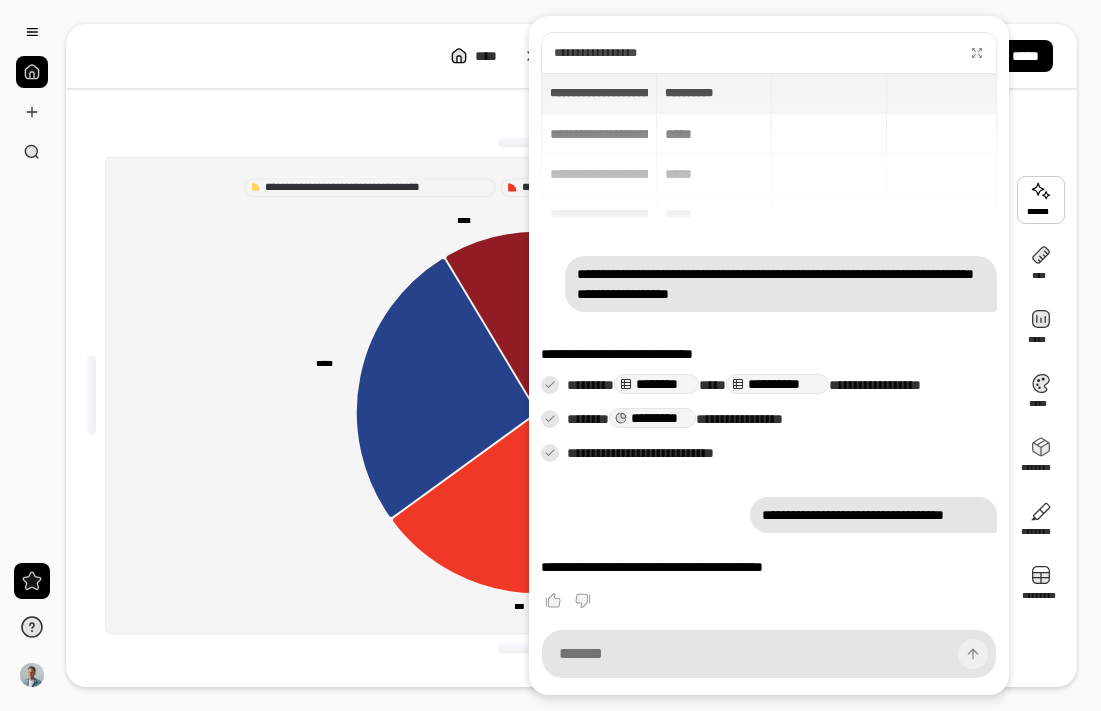 scroll, scrollTop: 9, scrollLeft: 0, axis: vertical 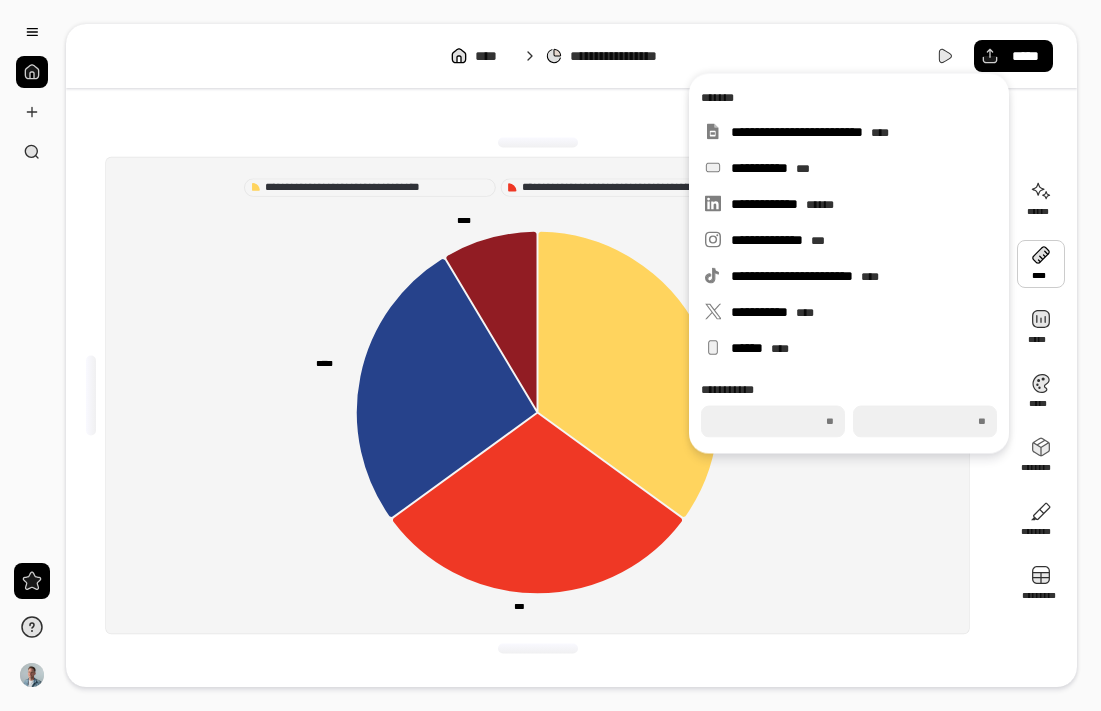 click 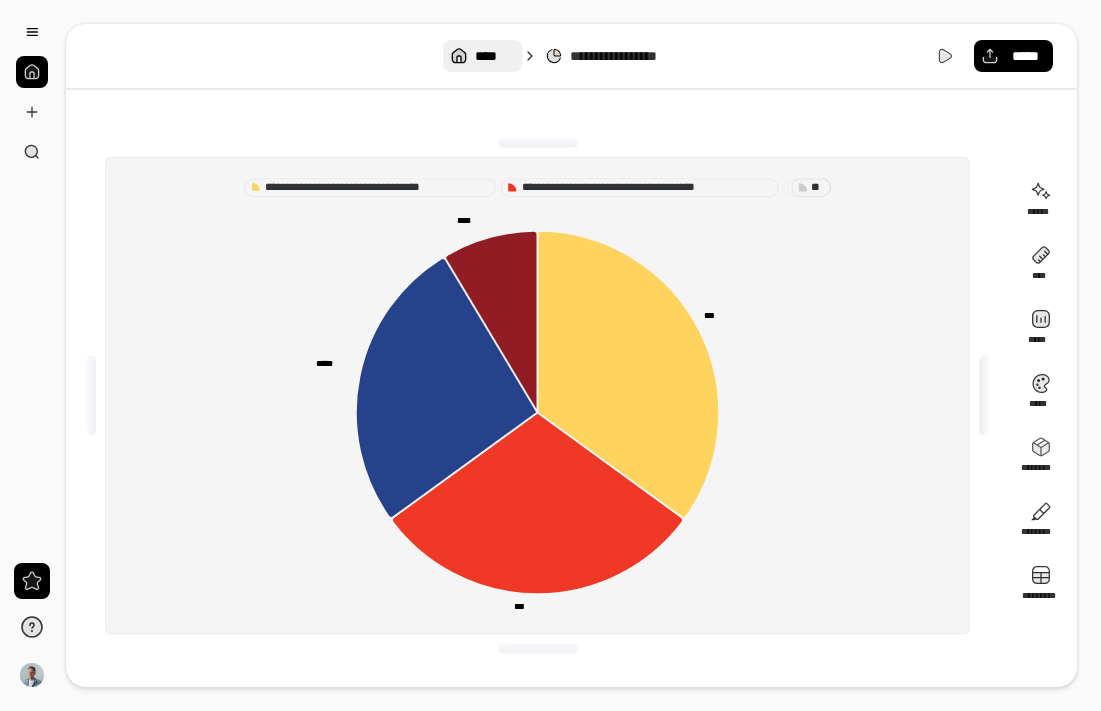 click on "****" at bounding box center (482, 56) 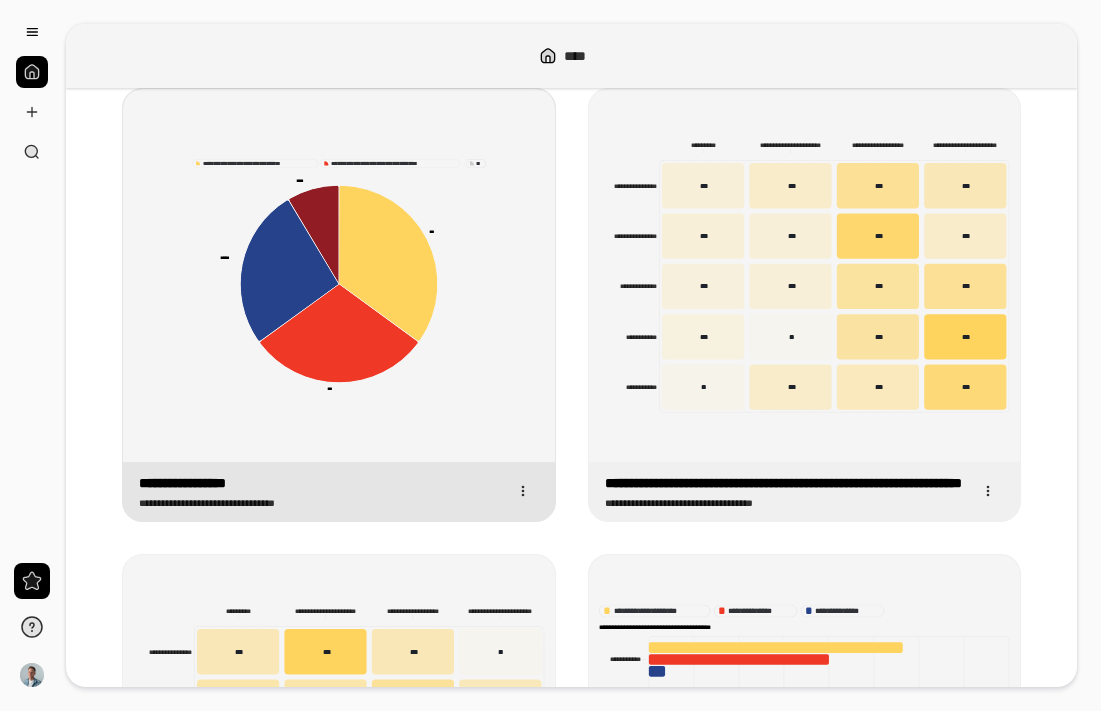 scroll, scrollTop: 78, scrollLeft: 0, axis: vertical 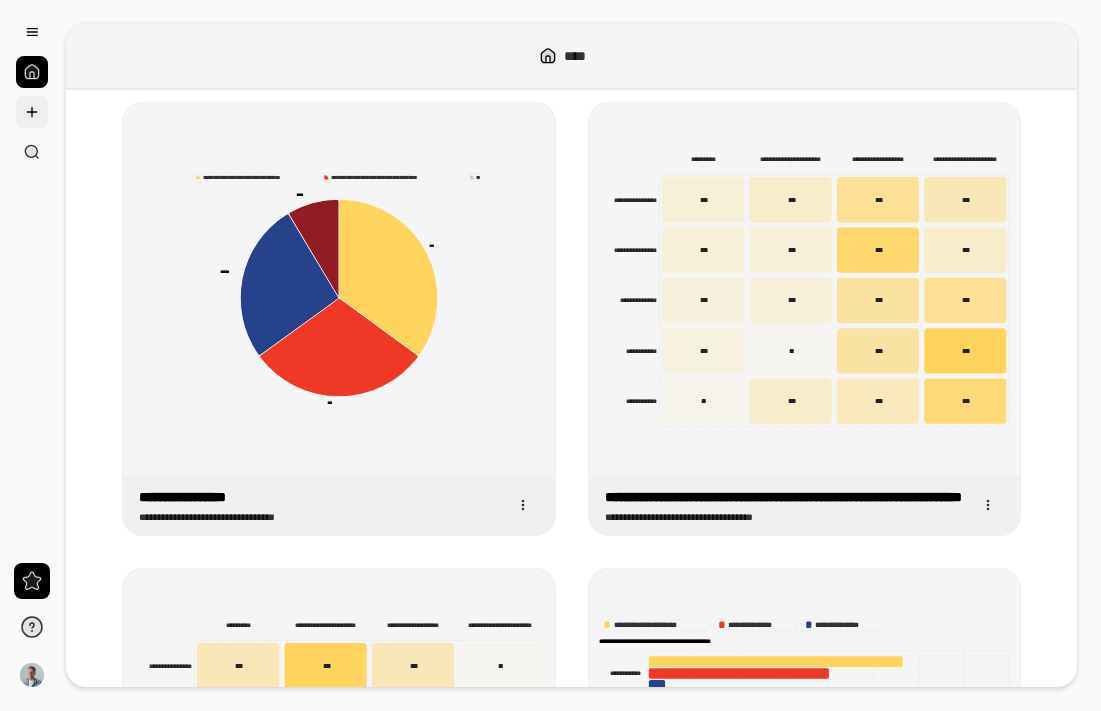 click at bounding box center (32, 112) 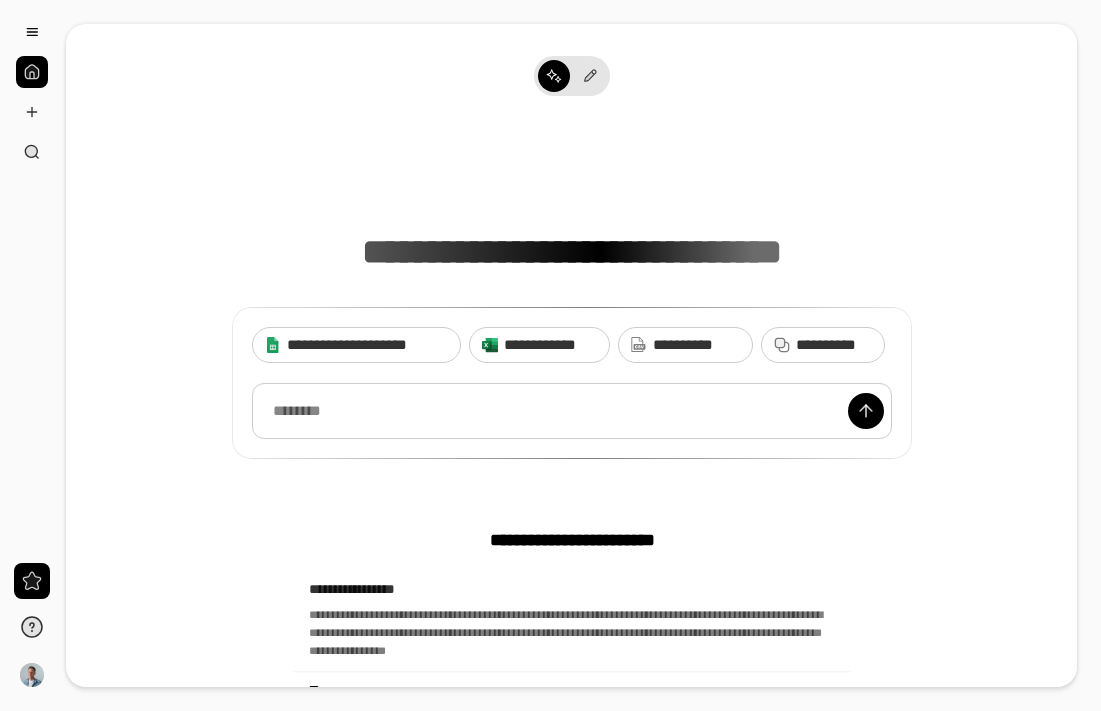 type 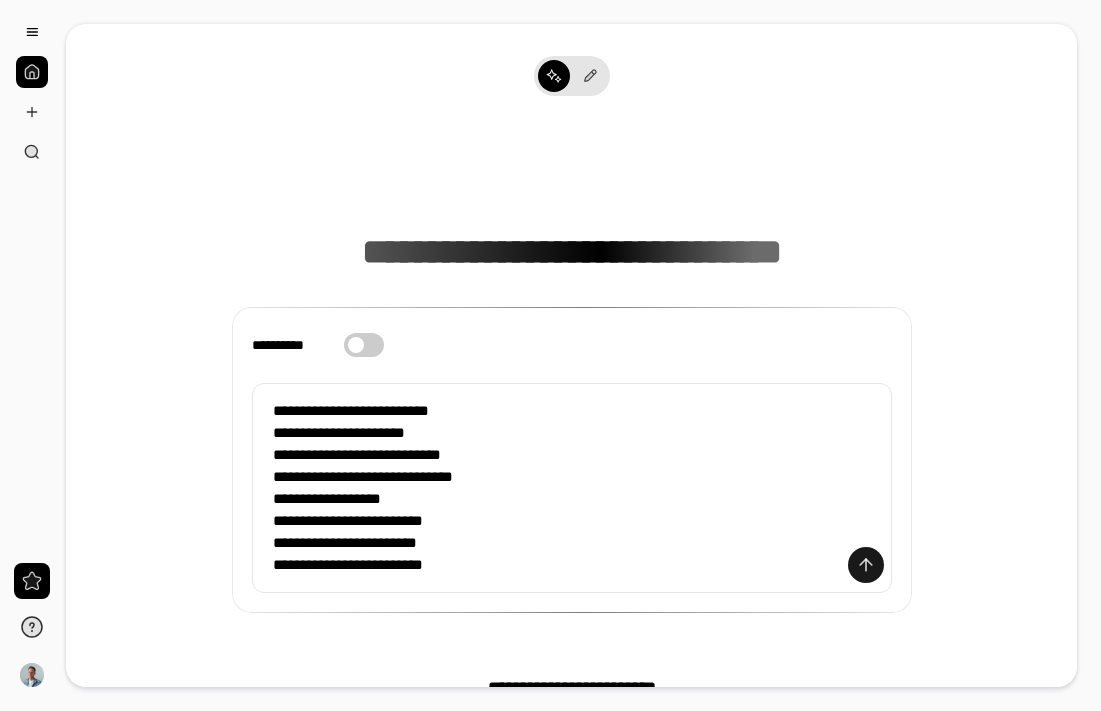 click at bounding box center [866, 565] 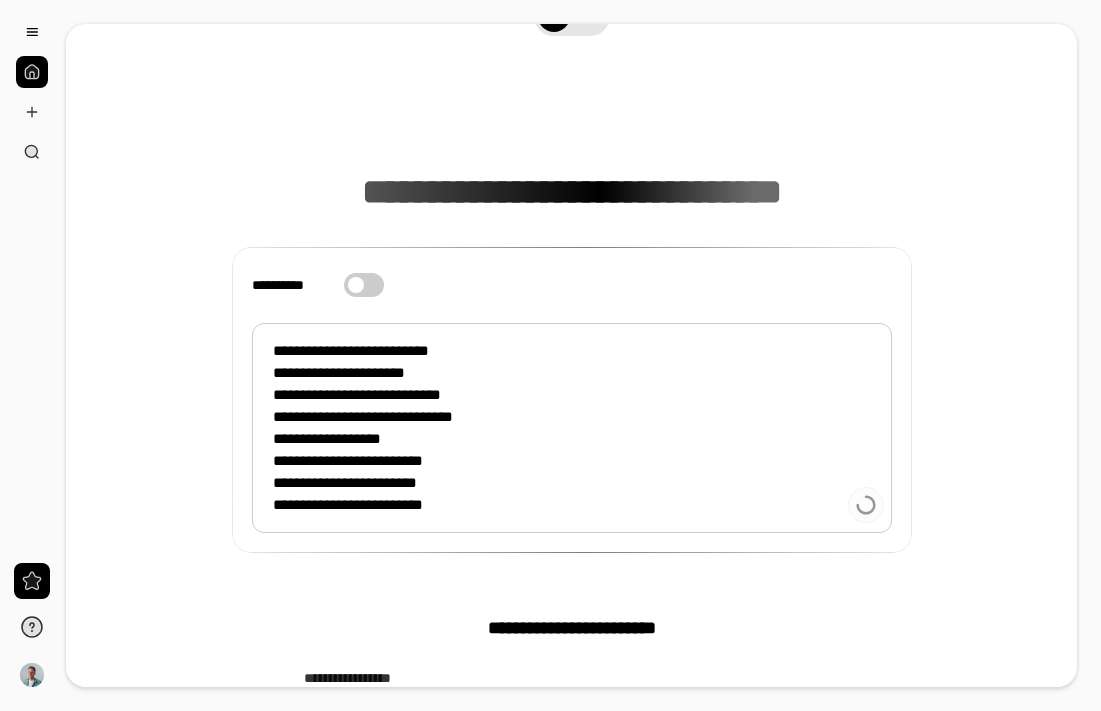 scroll, scrollTop: 41, scrollLeft: 0, axis: vertical 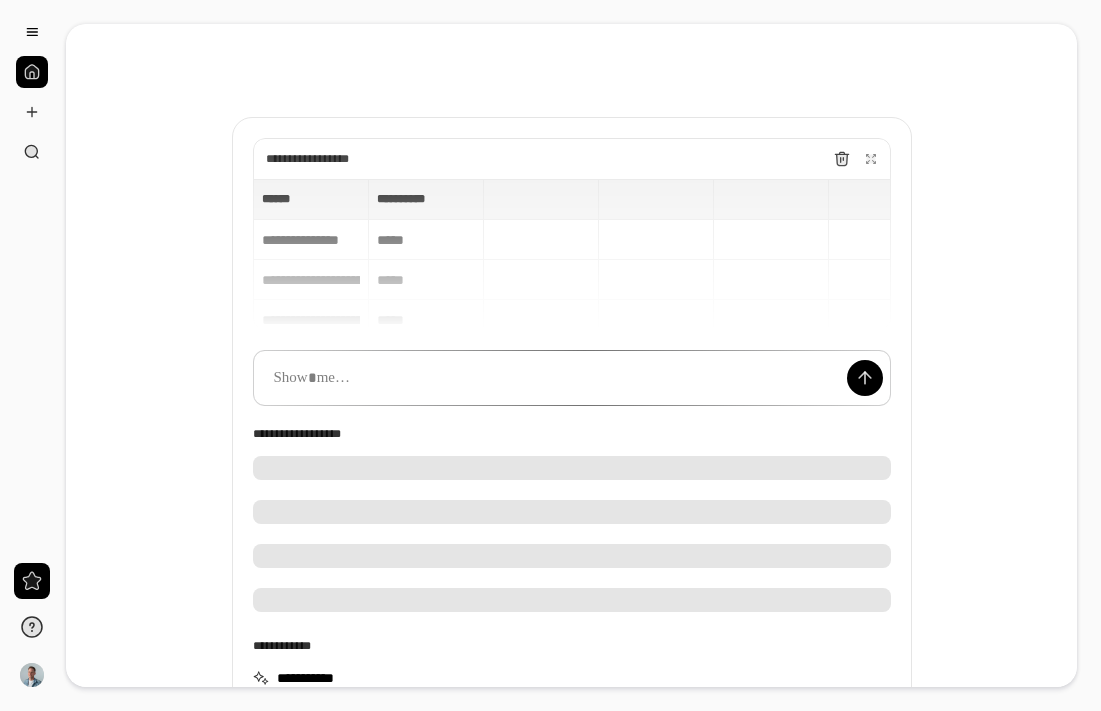 type 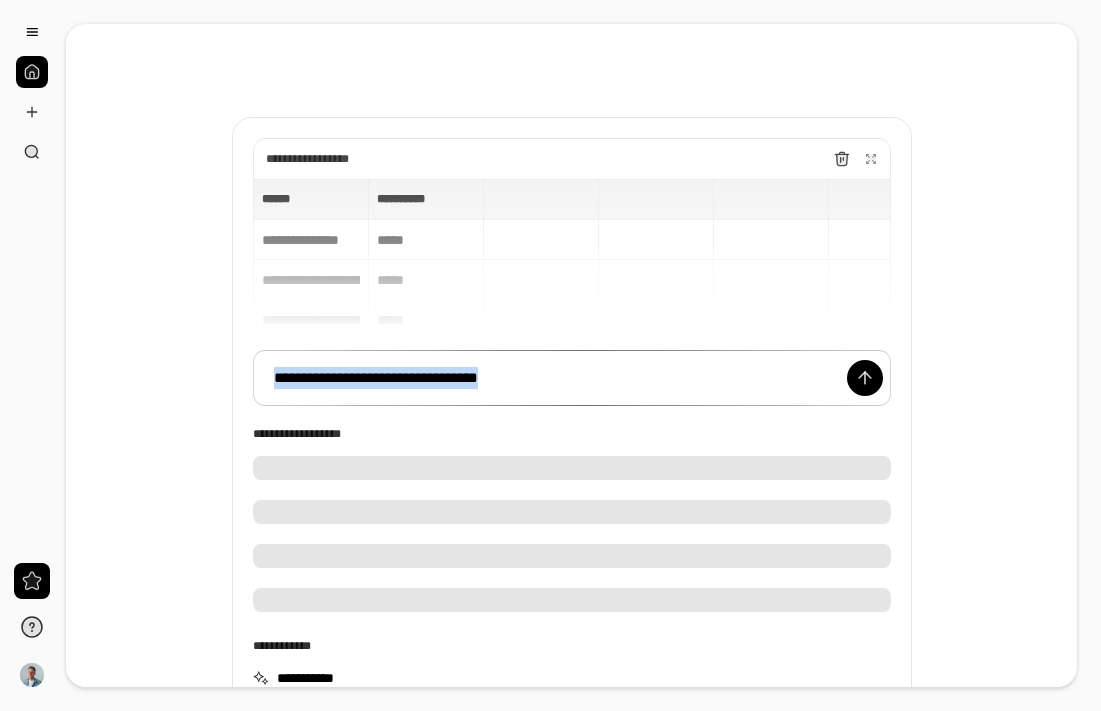 drag, startPoint x: 627, startPoint y: 390, endPoint x: 107, endPoint y: 337, distance: 522.694 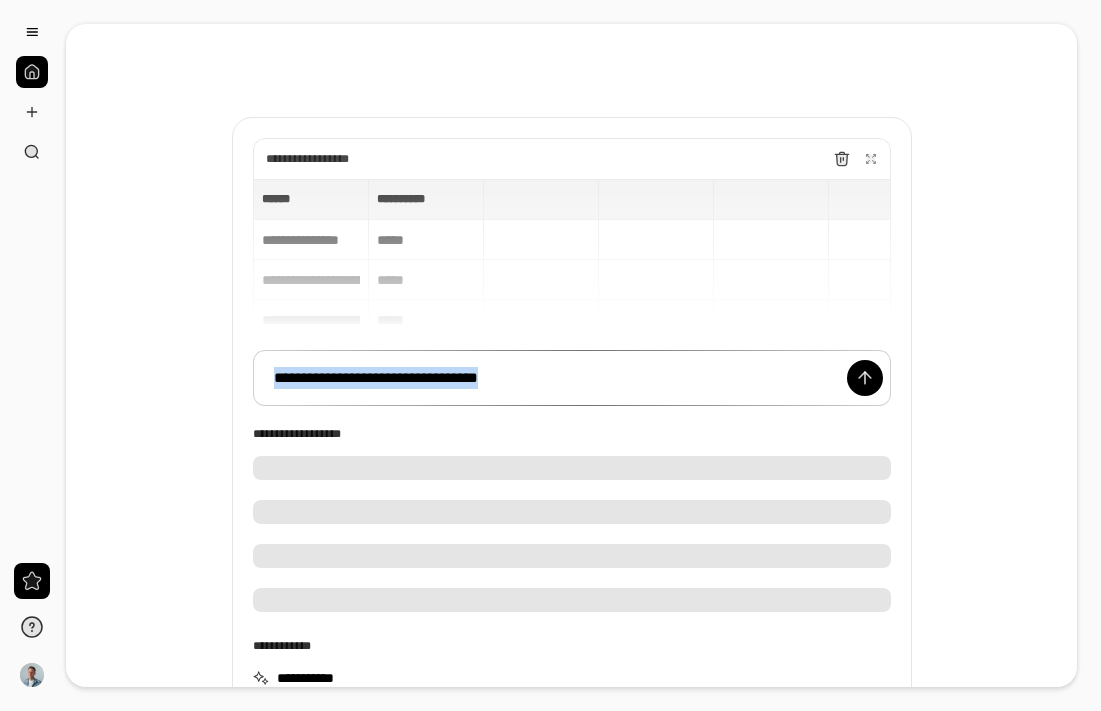 click on "**********" at bounding box center [571, 407] 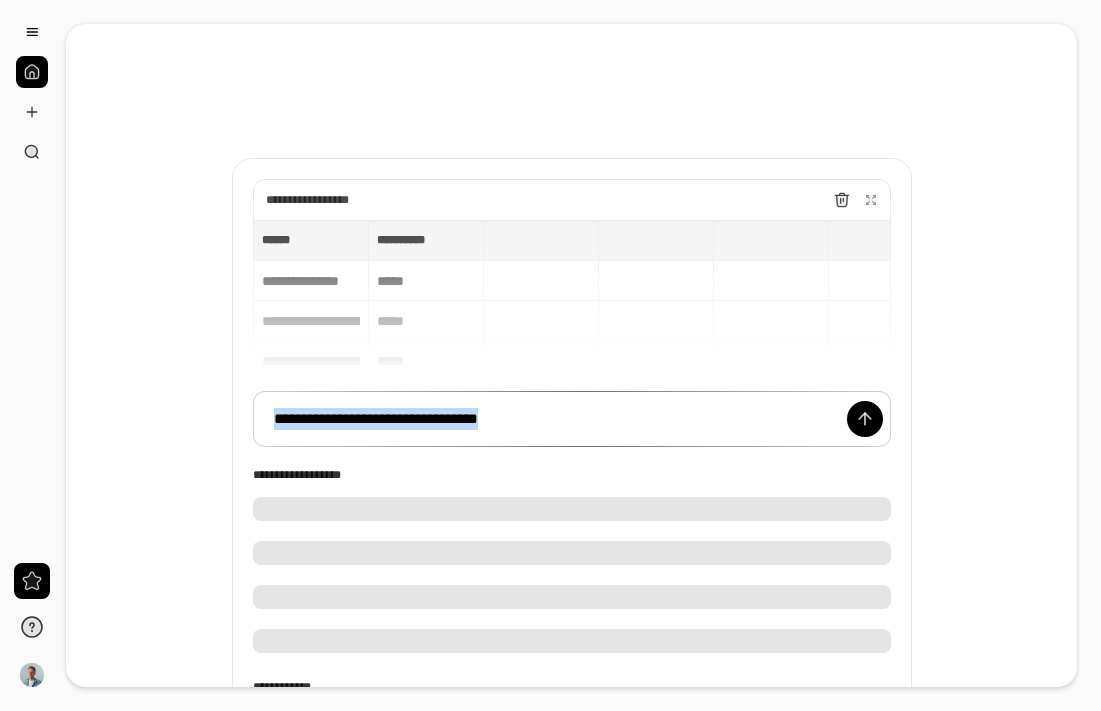 click at bounding box center (572, 575) 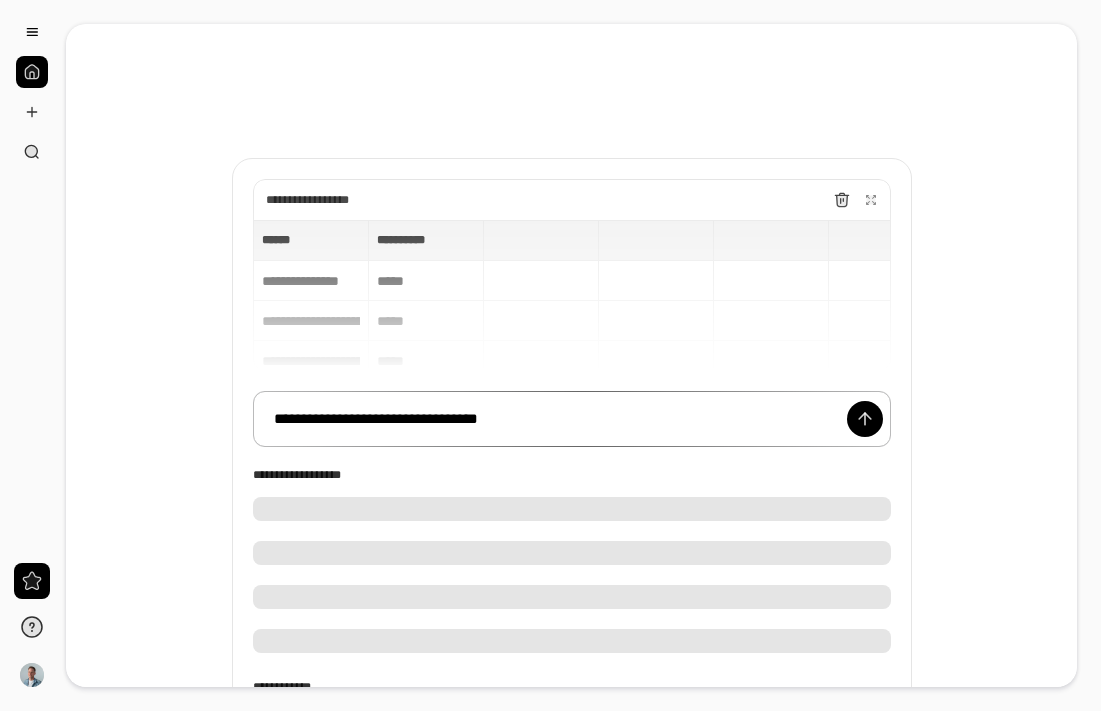 click on "**********" at bounding box center (572, 419) 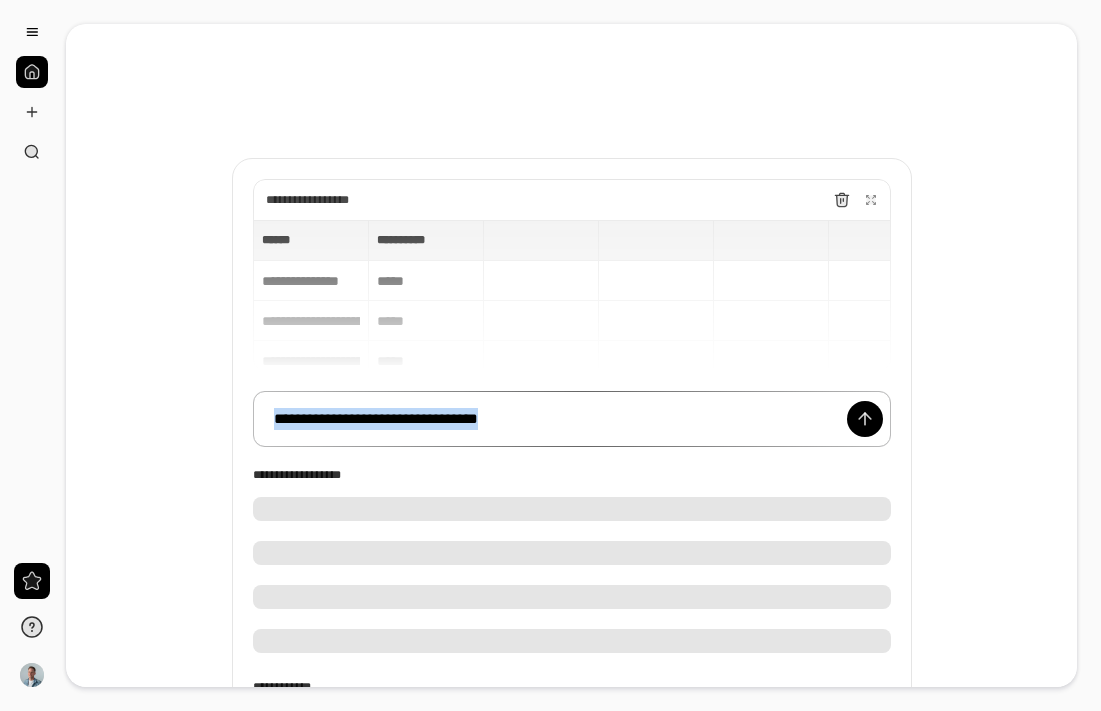 drag, startPoint x: 568, startPoint y: 423, endPoint x: 153, endPoint y: 401, distance: 415.58273 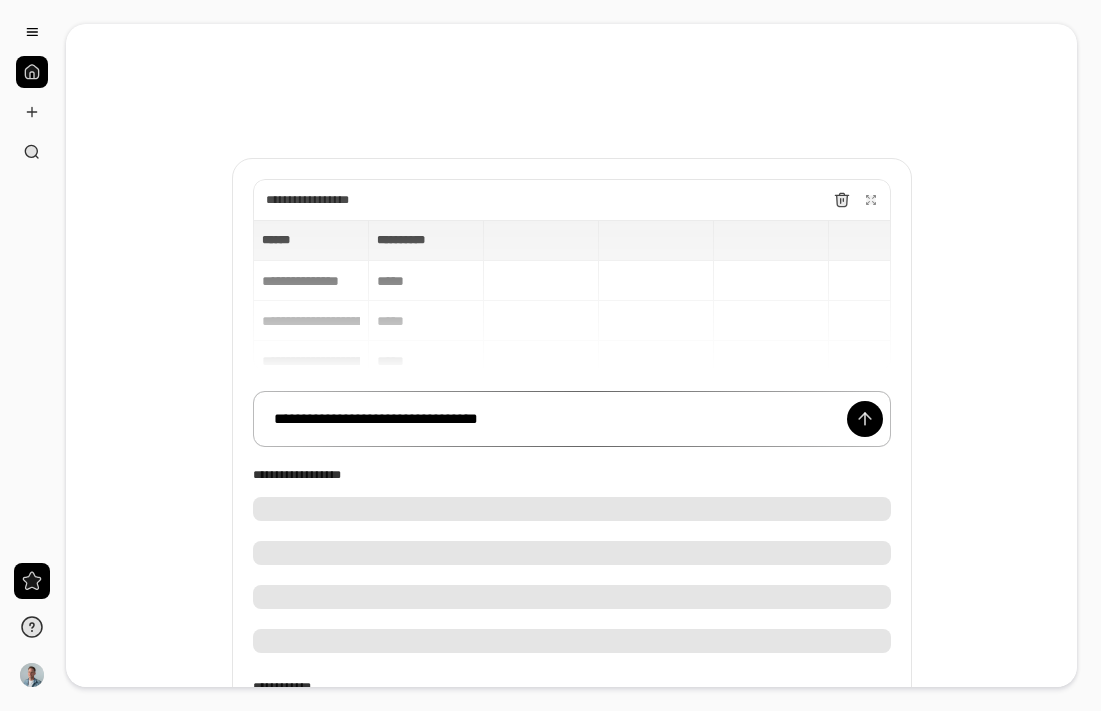 click on "**********" at bounding box center [572, 419] 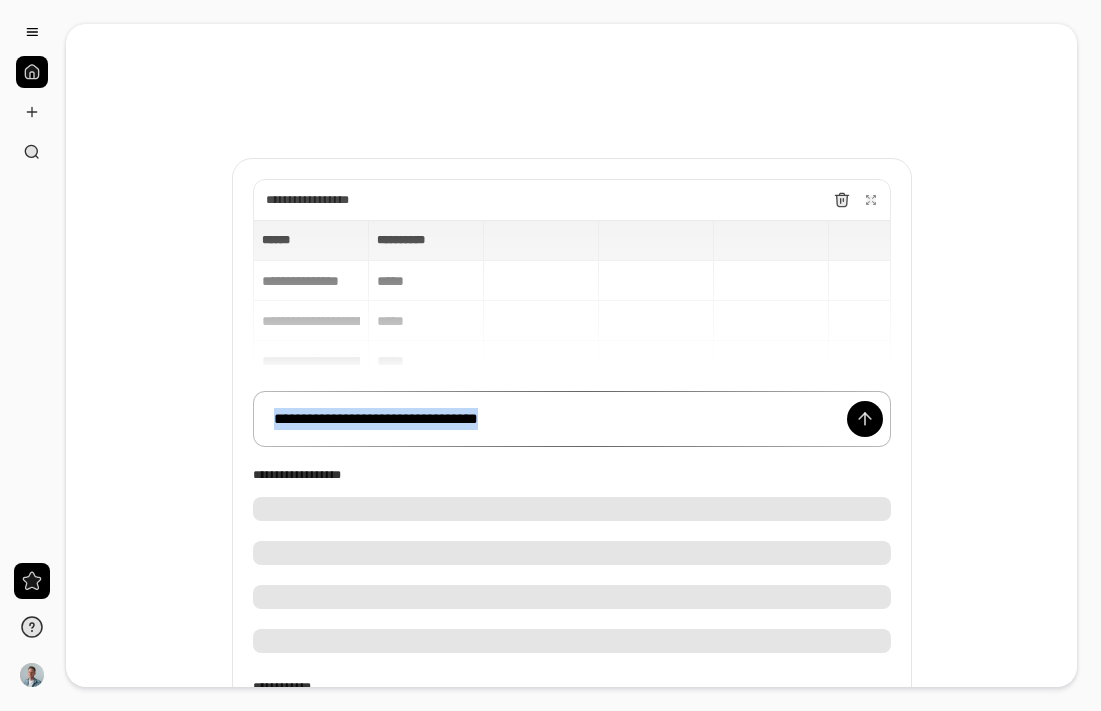 drag, startPoint x: 275, startPoint y: 417, endPoint x: 646, endPoint y: 420, distance: 371.01212 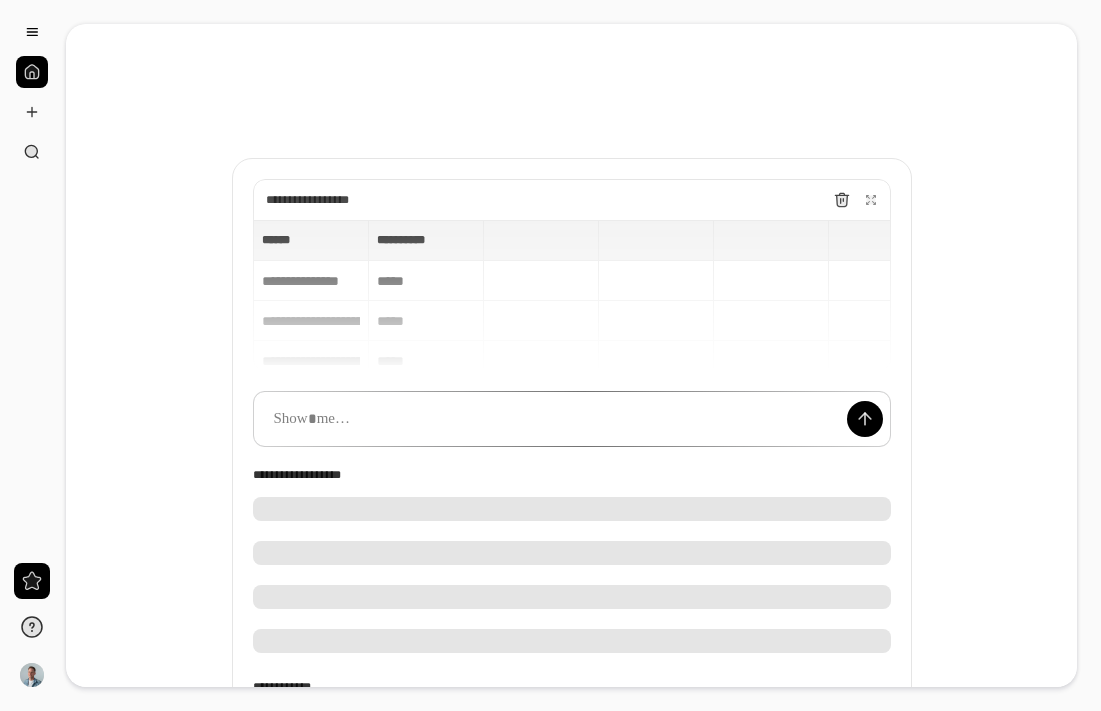 click on "**********" at bounding box center [572, 295] 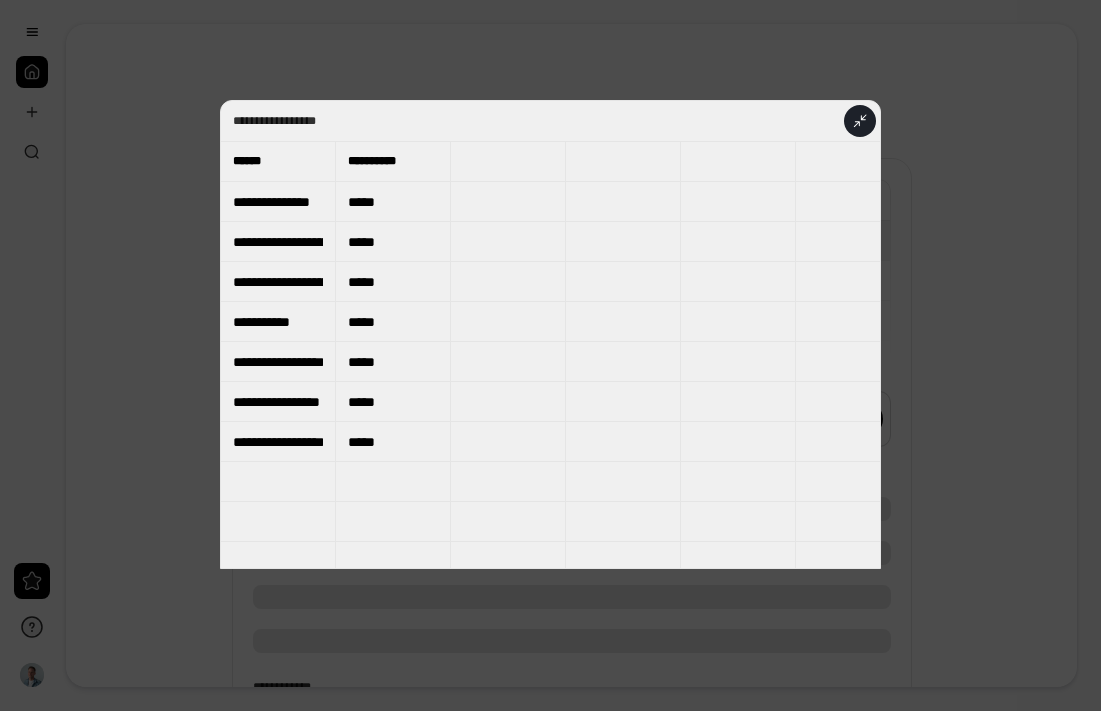 drag, startPoint x: 872, startPoint y: 113, endPoint x: 972, endPoint y: 176, distance: 118.19052 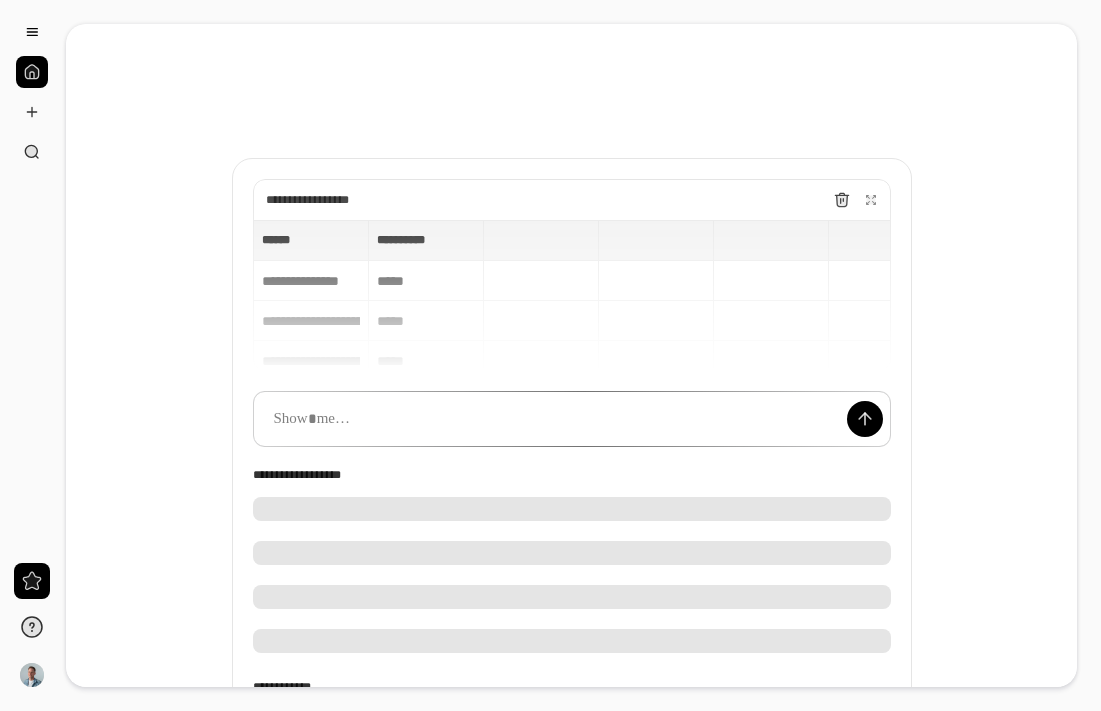 click on "**********" at bounding box center (551, 358) 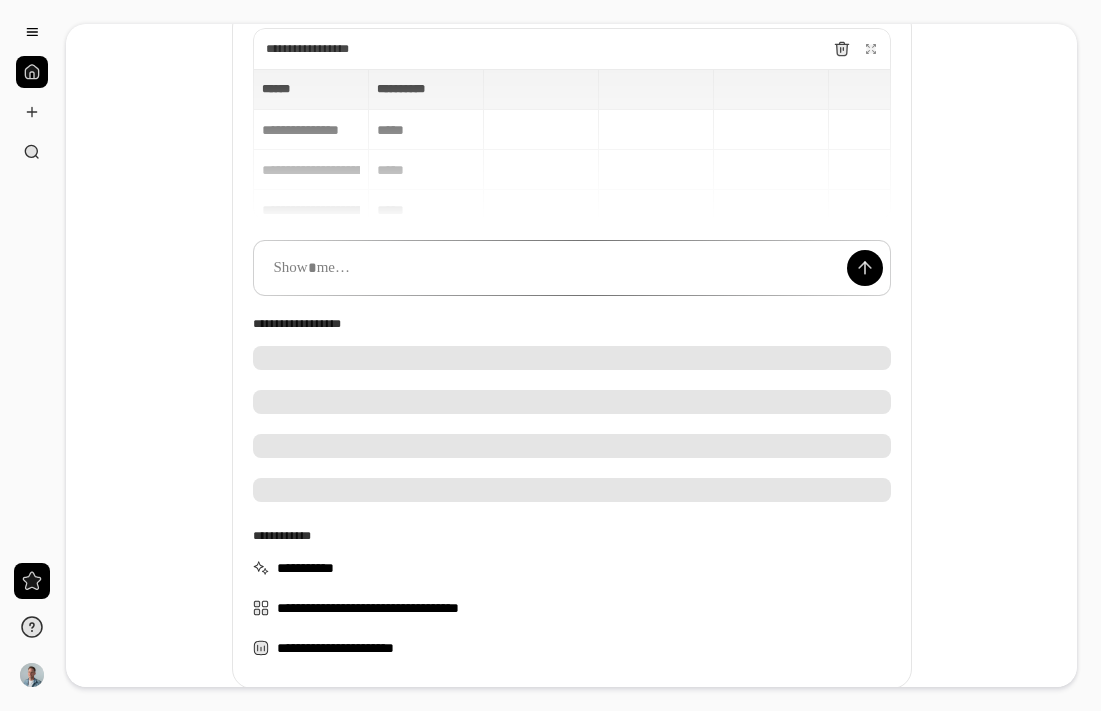 scroll, scrollTop: 229, scrollLeft: 0, axis: vertical 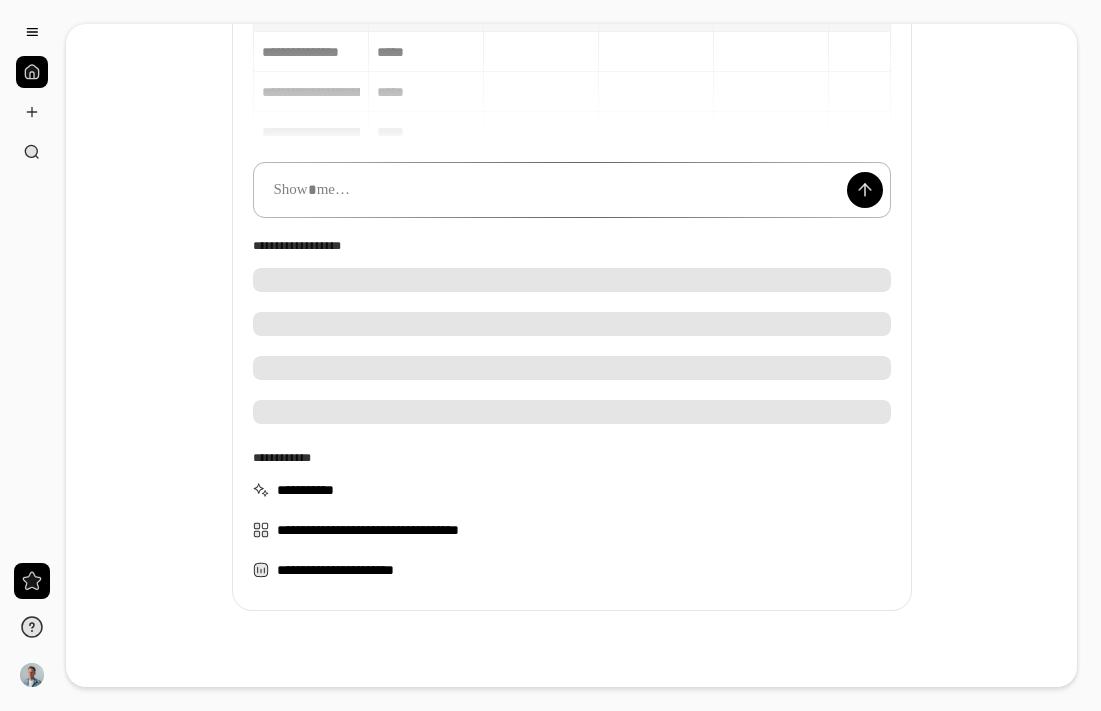 click at bounding box center (572, 190) 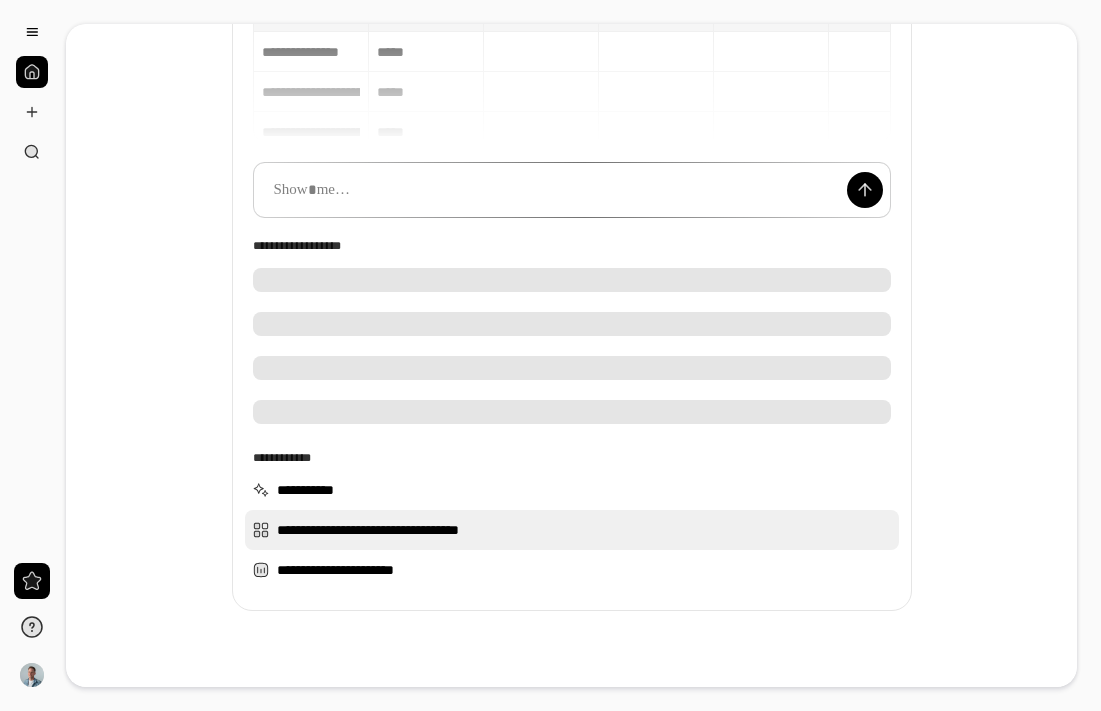 click on "**********" at bounding box center (572, 530) 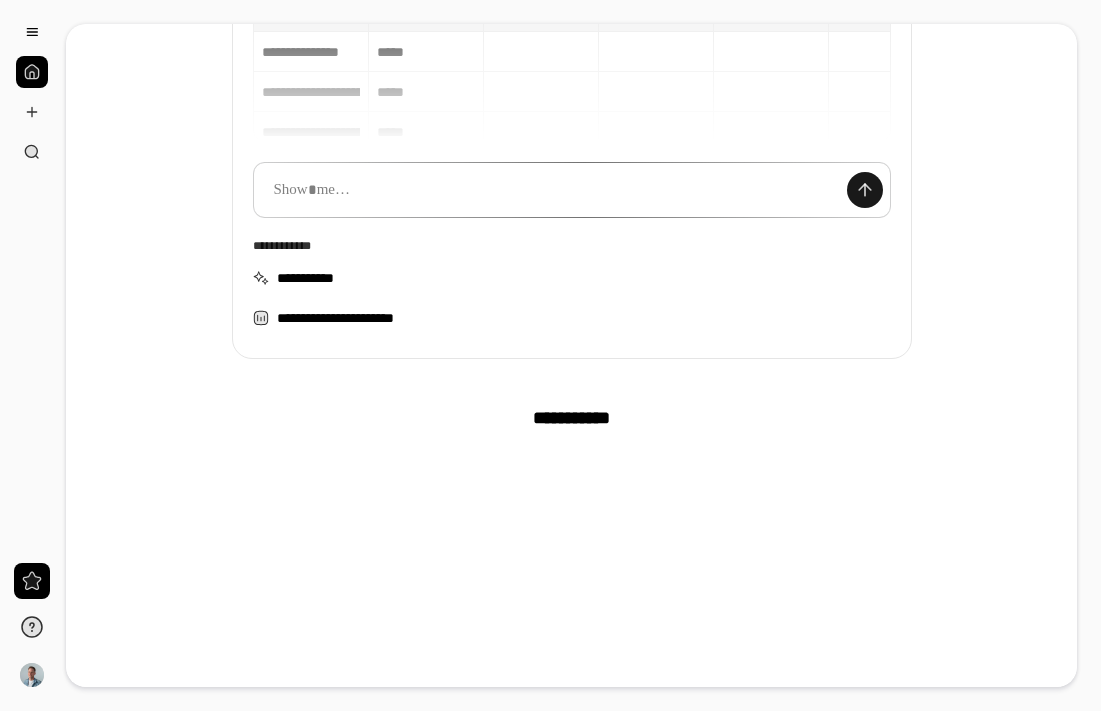 click at bounding box center [865, 190] 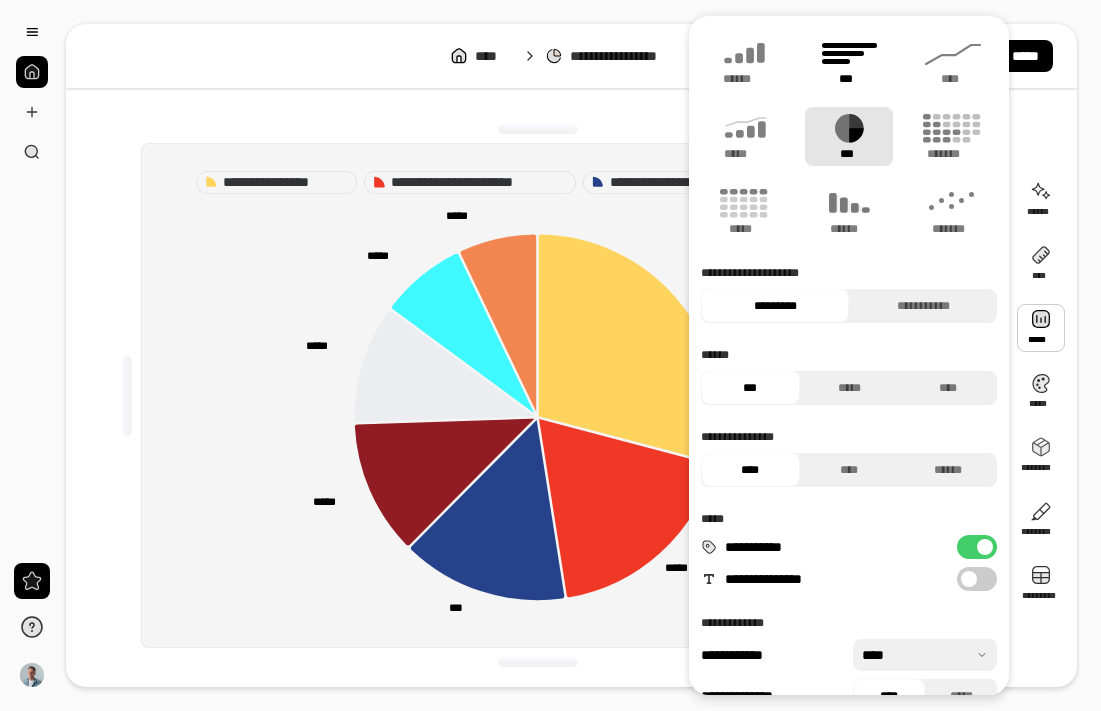 click 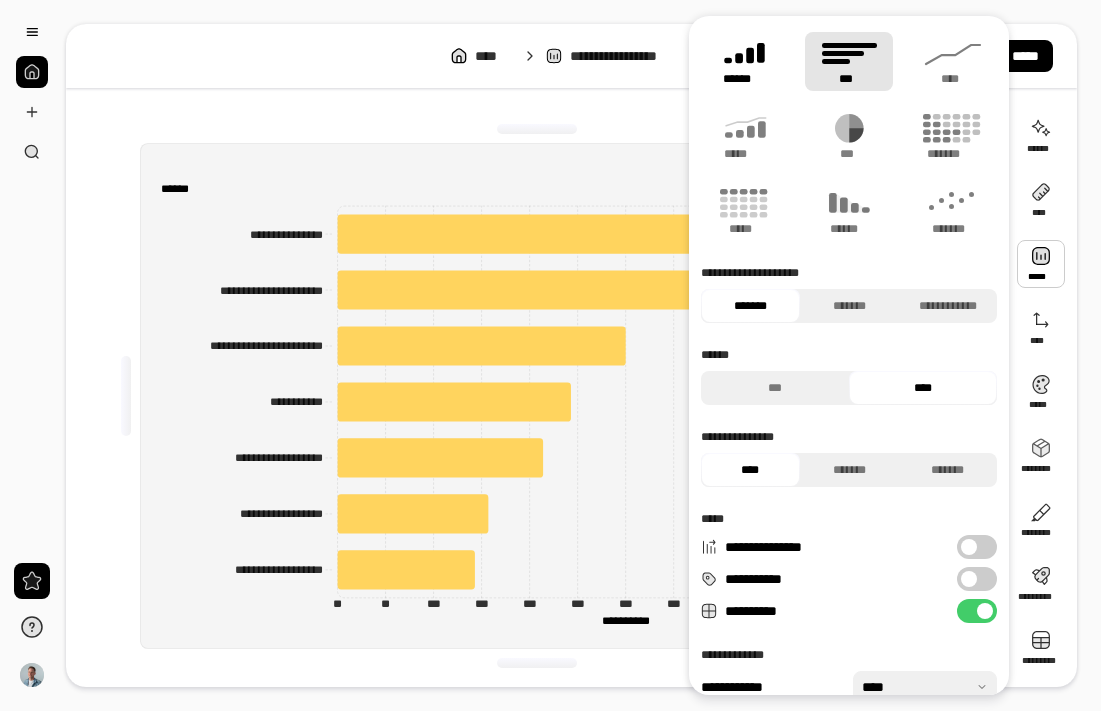click 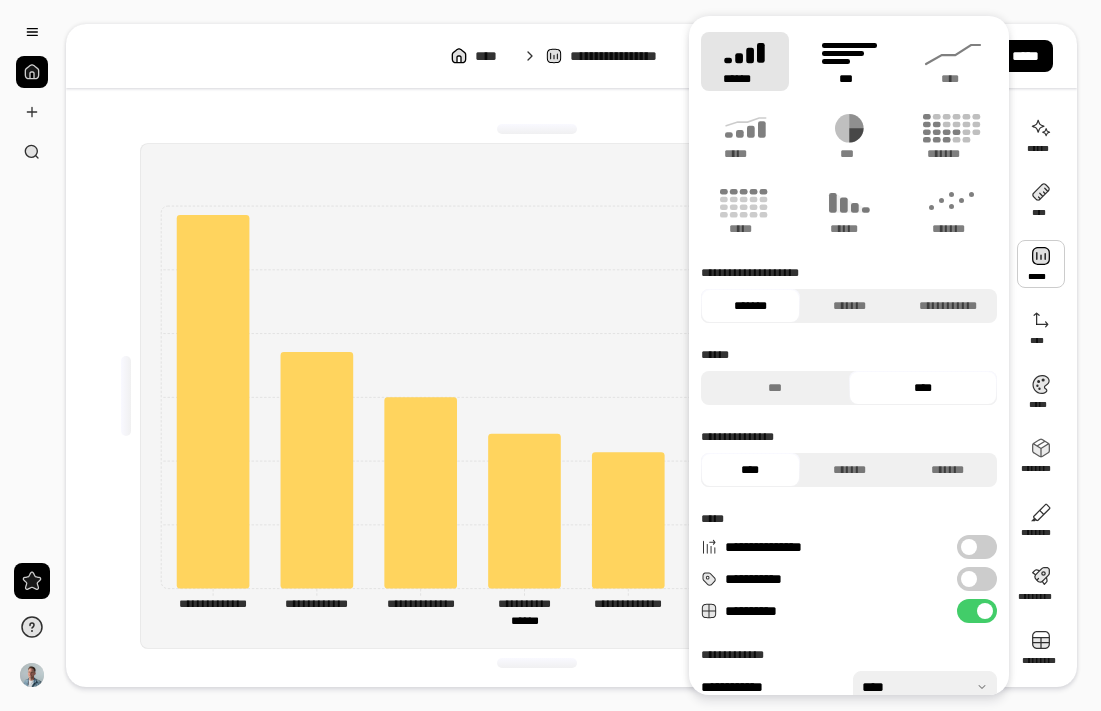click 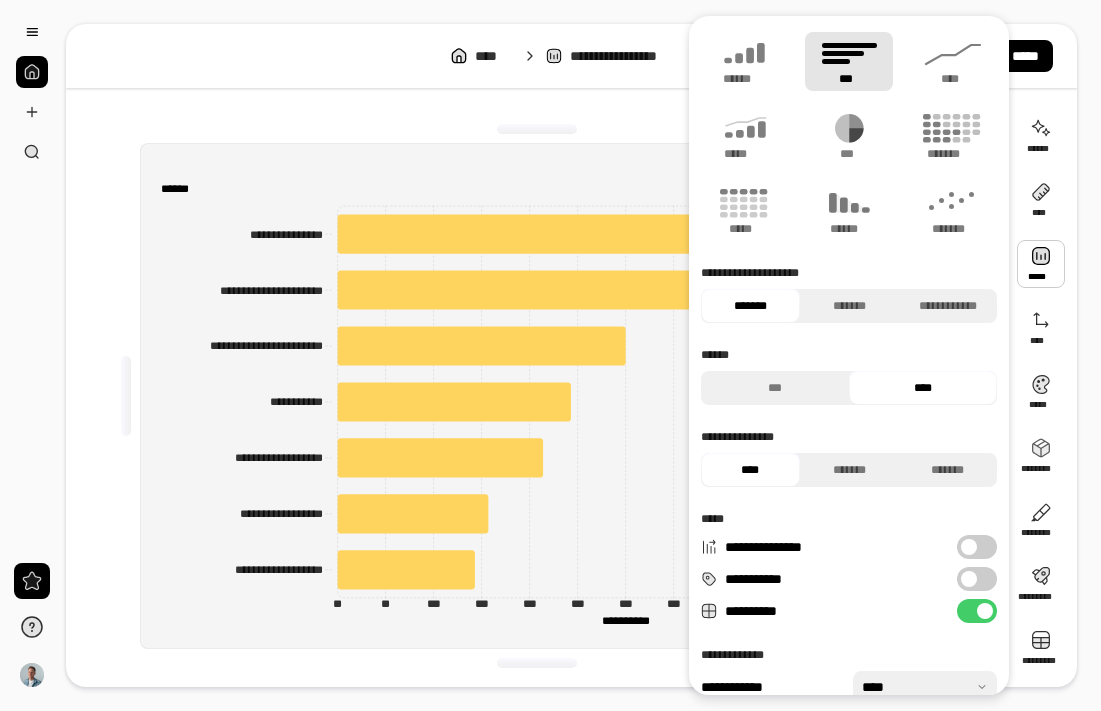 click at bounding box center [537, 129] 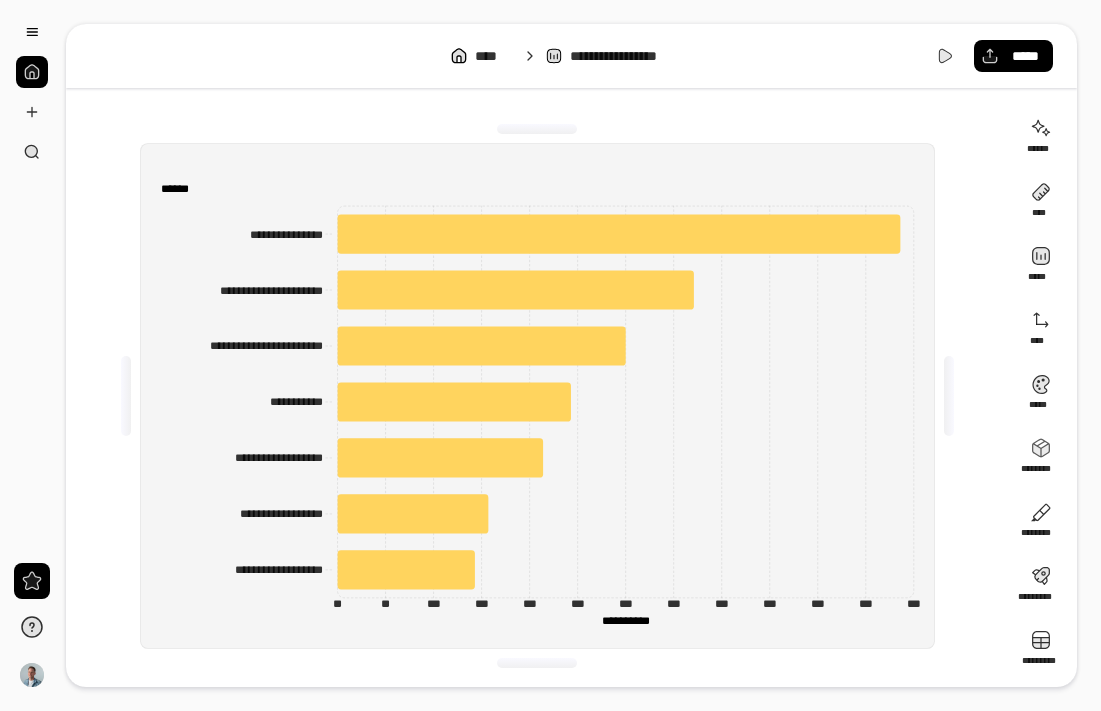 click on "**********" at bounding box center [571, 56] 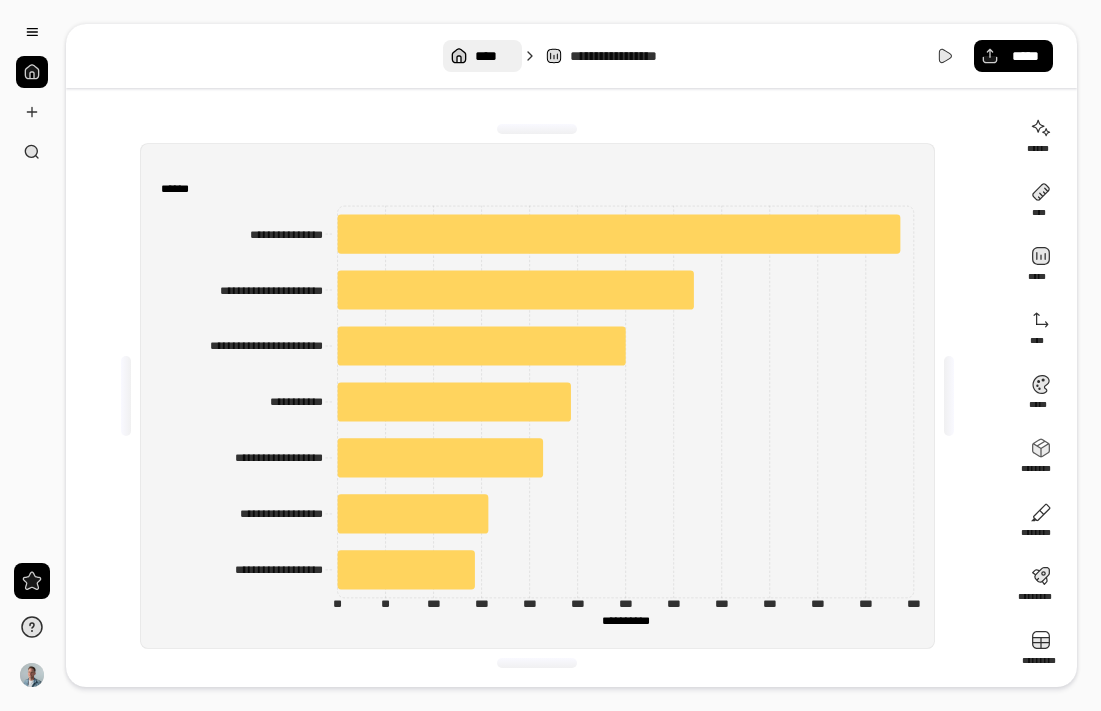 click on "****" at bounding box center [482, 56] 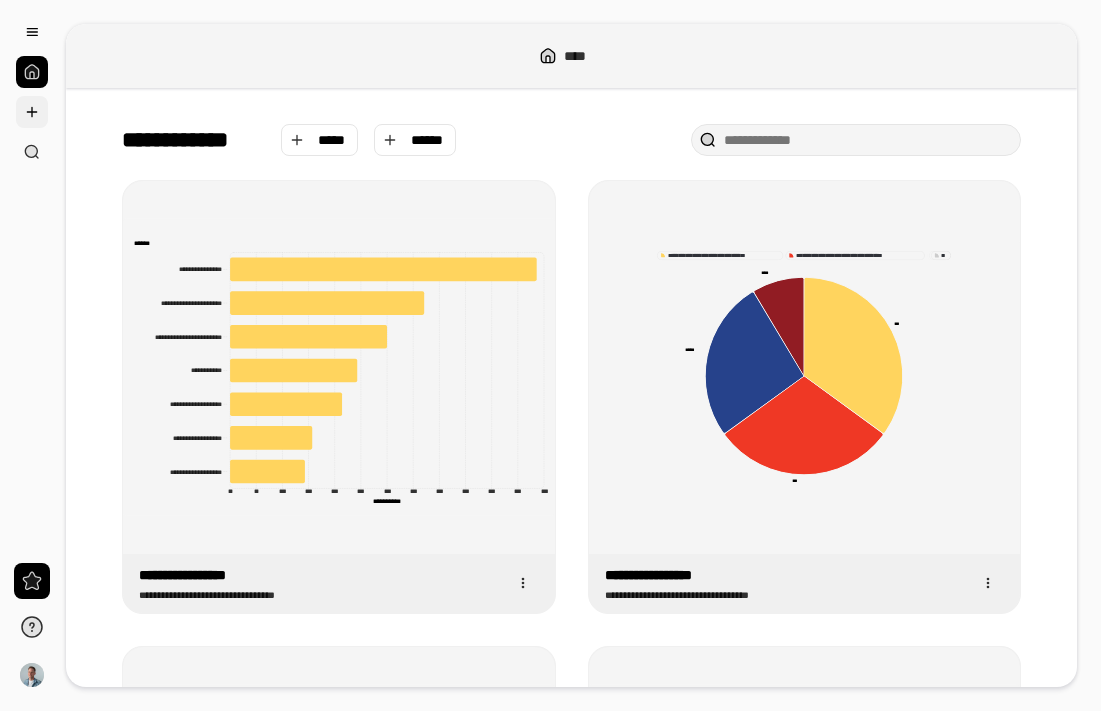 click at bounding box center [32, 112] 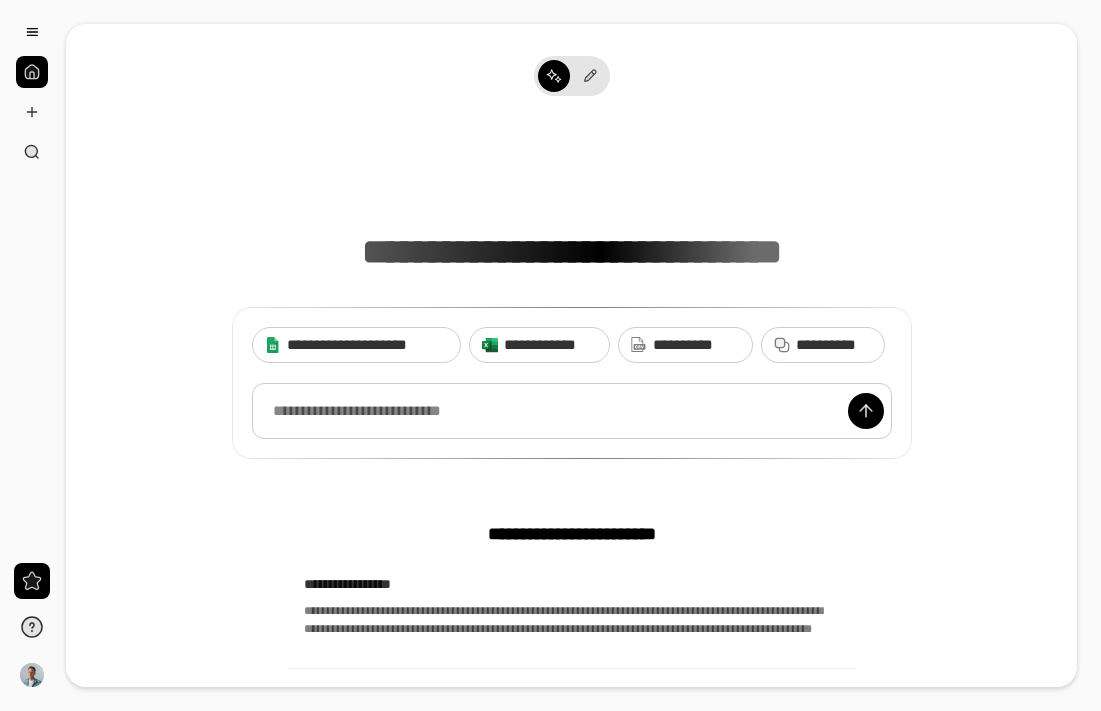 click at bounding box center (572, 411) 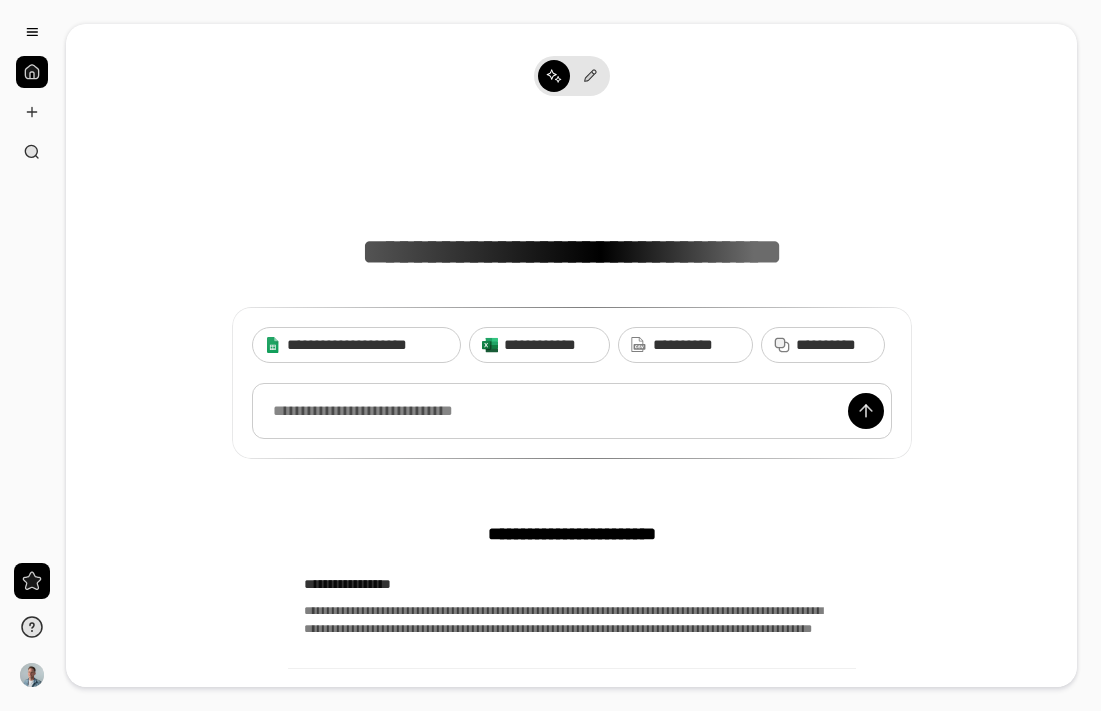 click at bounding box center (572, 411) 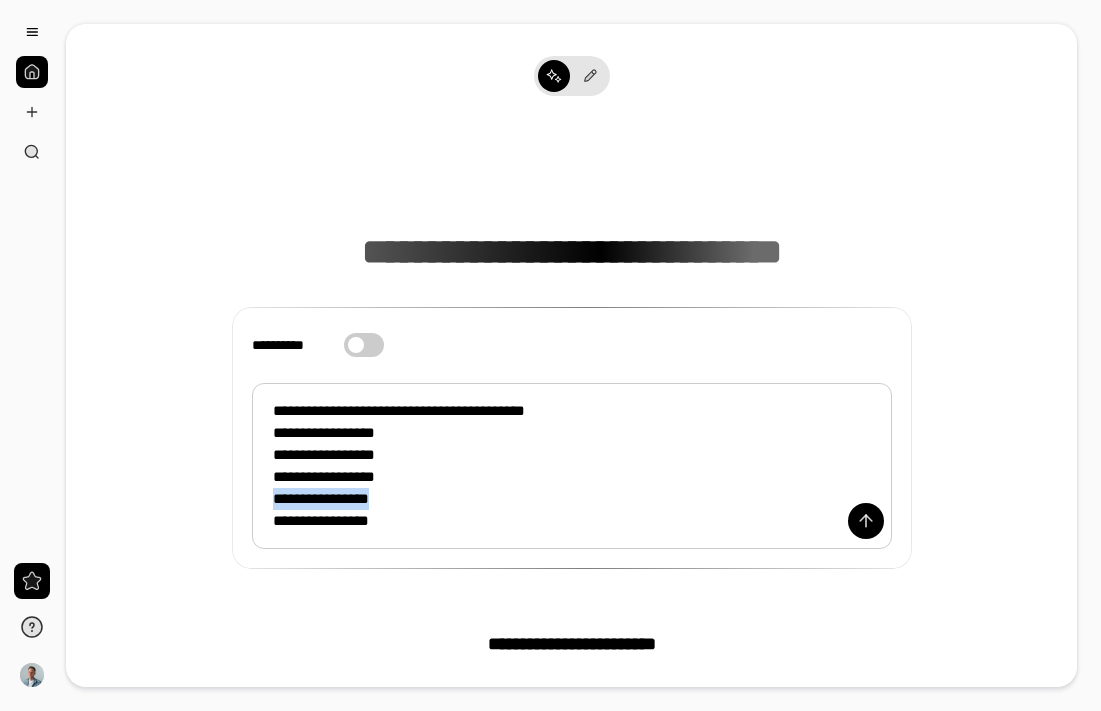 drag, startPoint x: 397, startPoint y: 501, endPoint x: 269, endPoint y: 501, distance: 128 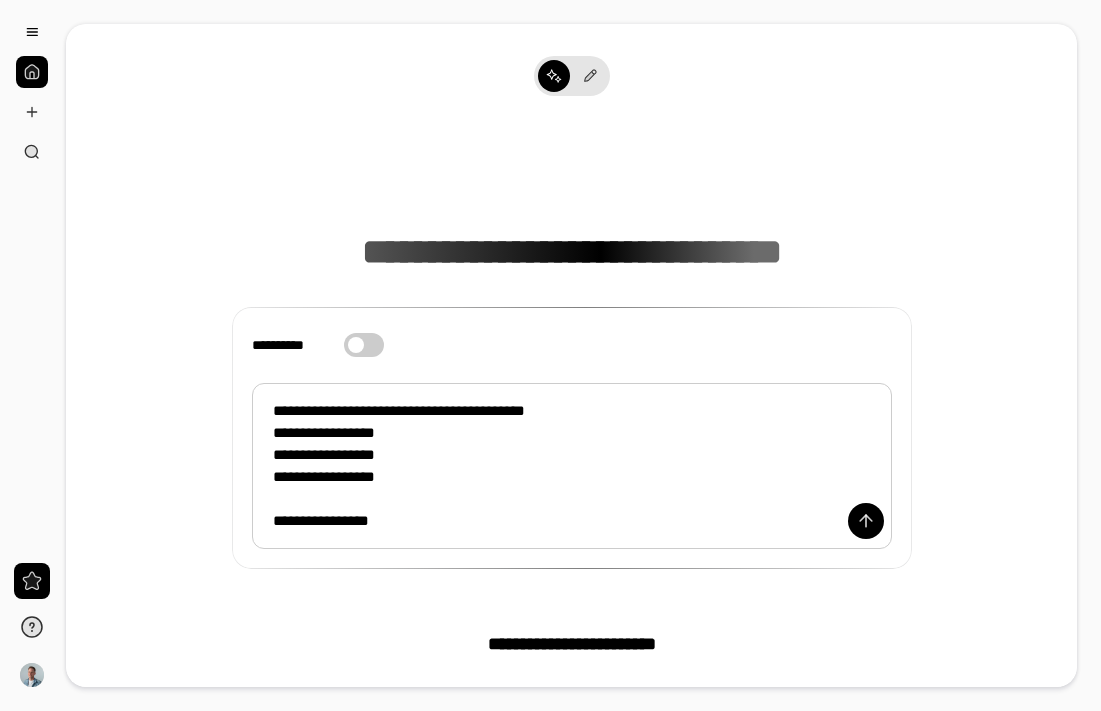 click on "**********" at bounding box center (572, 466) 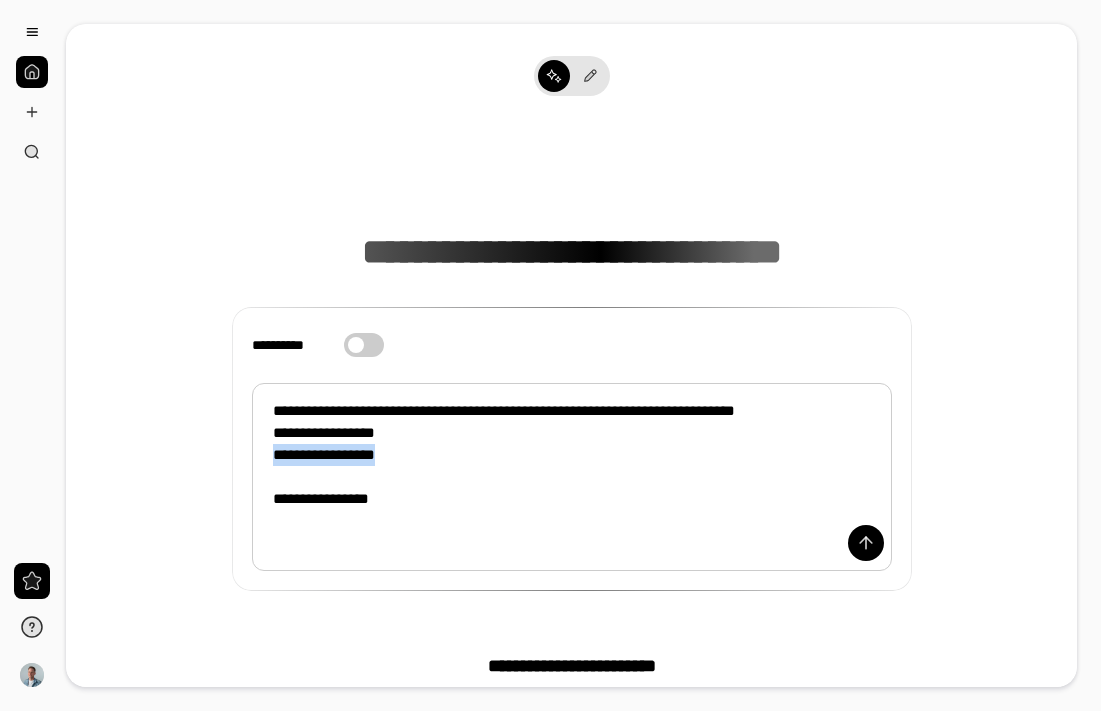 drag, startPoint x: 272, startPoint y: 492, endPoint x: 420, endPoint y: 499, distance: 148.16545 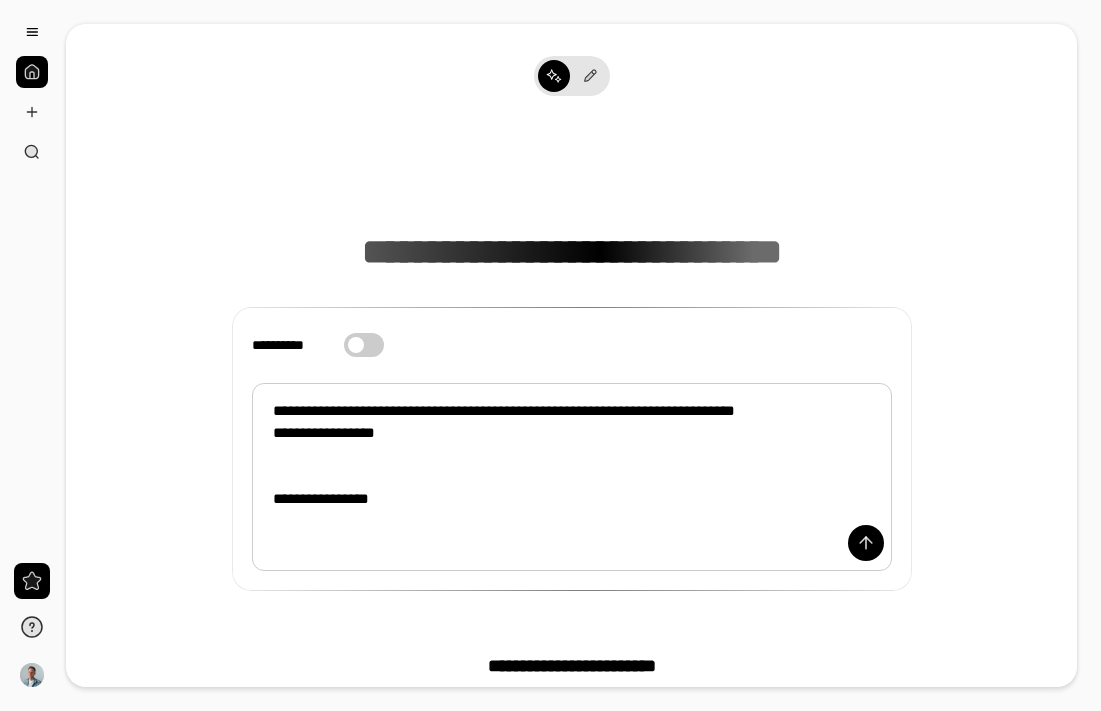 click on "**********" at bounding box center (572, 477) 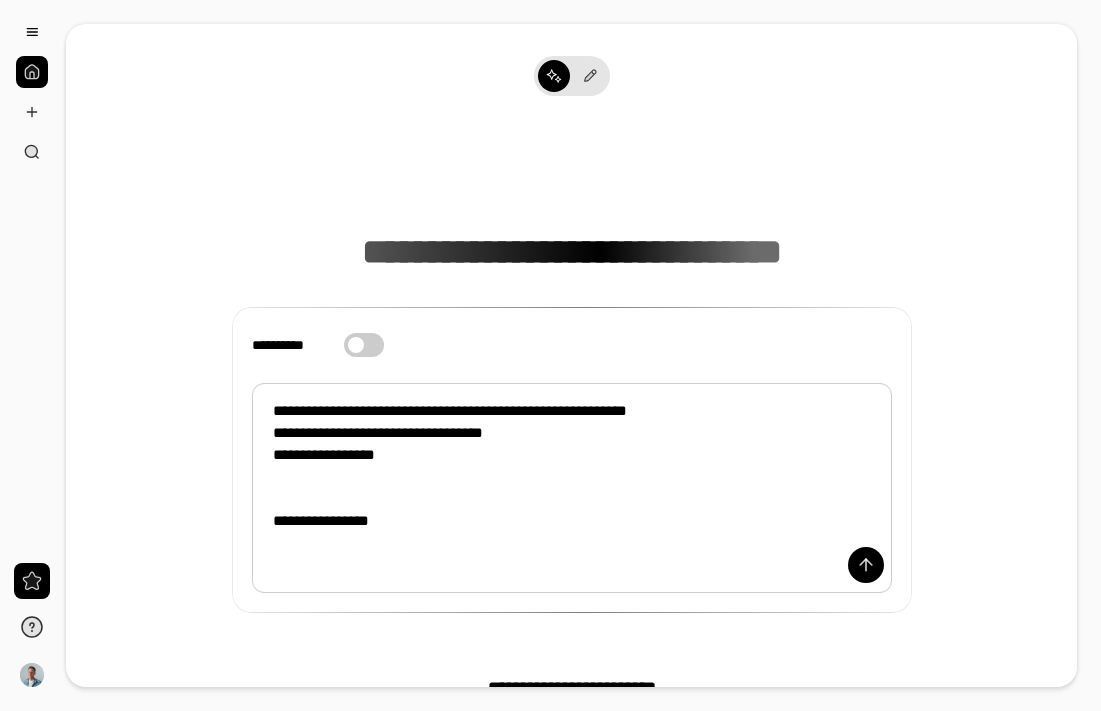 click on "**********" at bounding box center (572, 488) 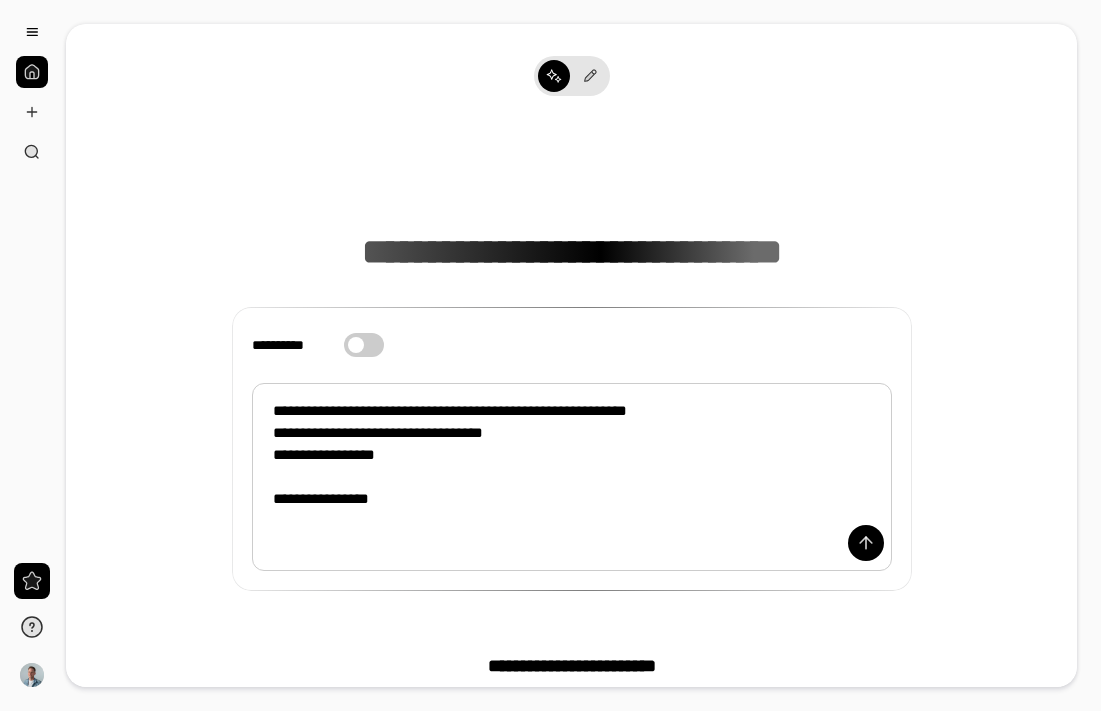 click on "**********" at bounding box center (572, 477) 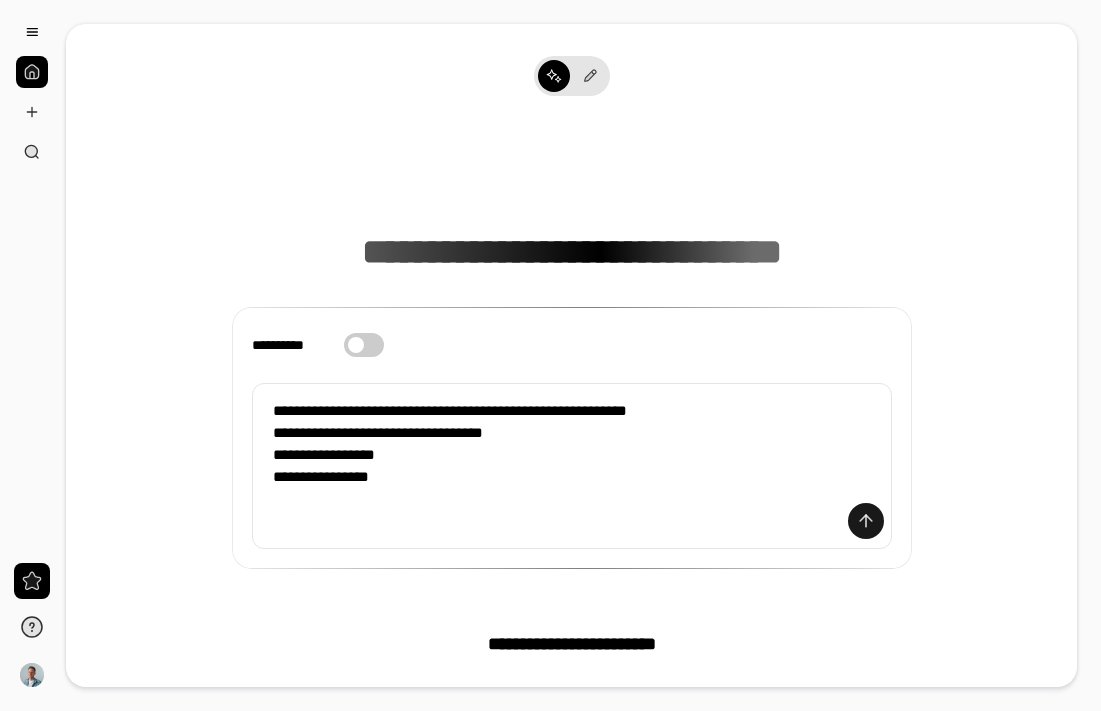 click at bounding box center (866, 521) 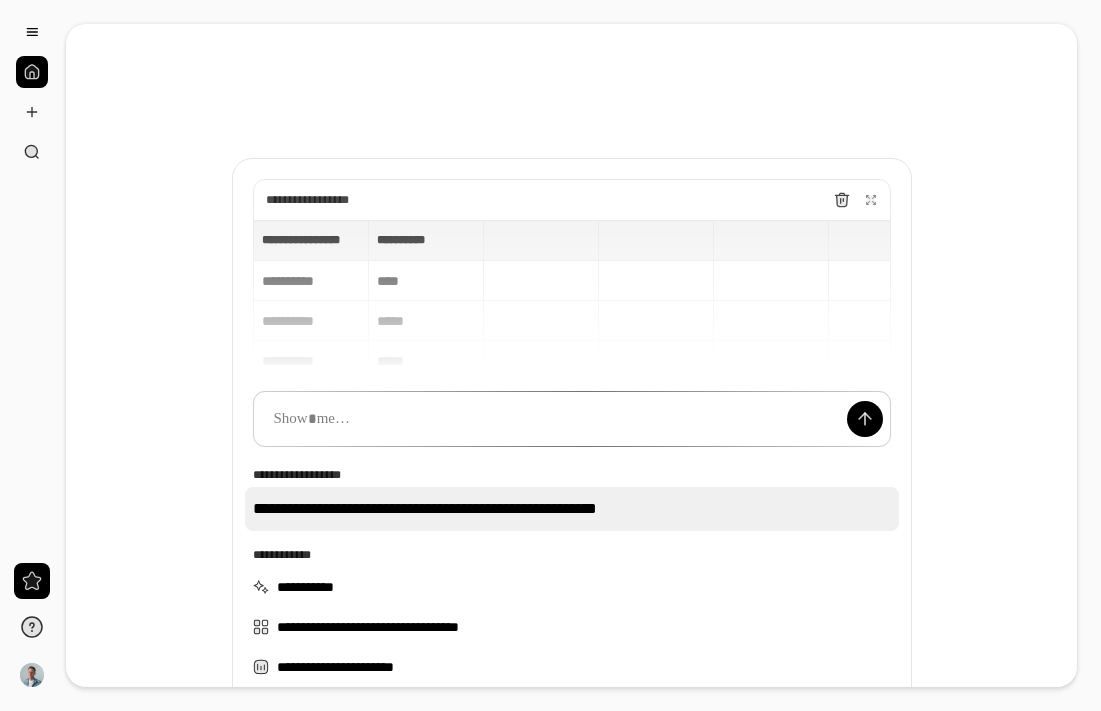click on "**********" at bounding box center (572, 509) 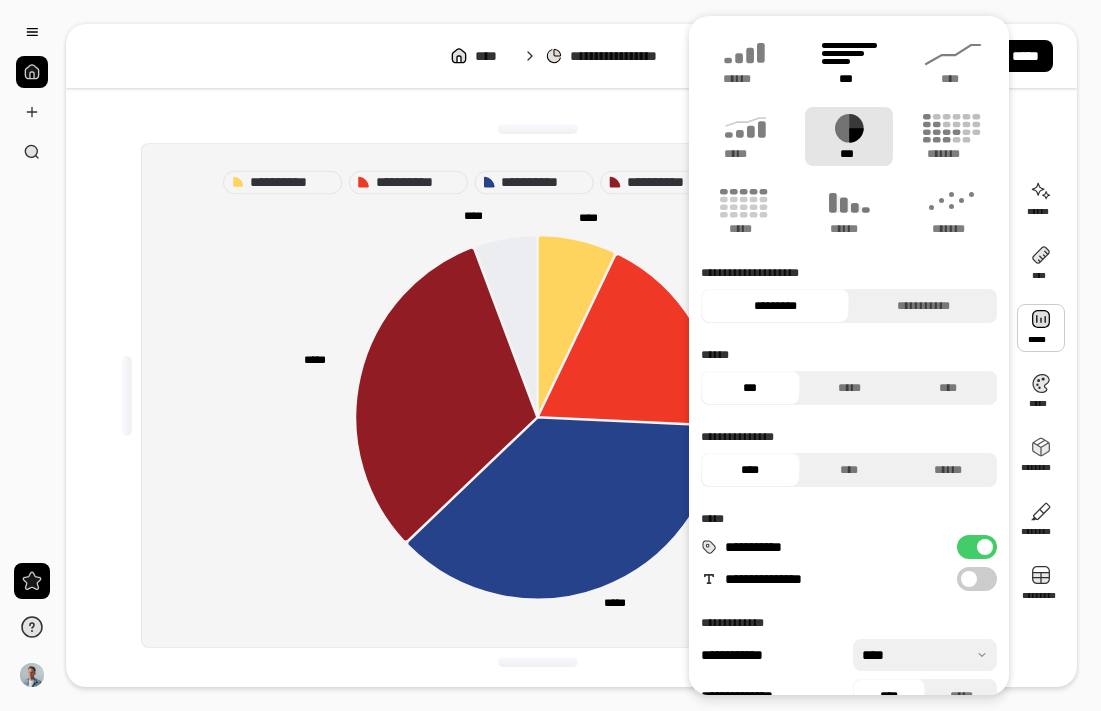 click 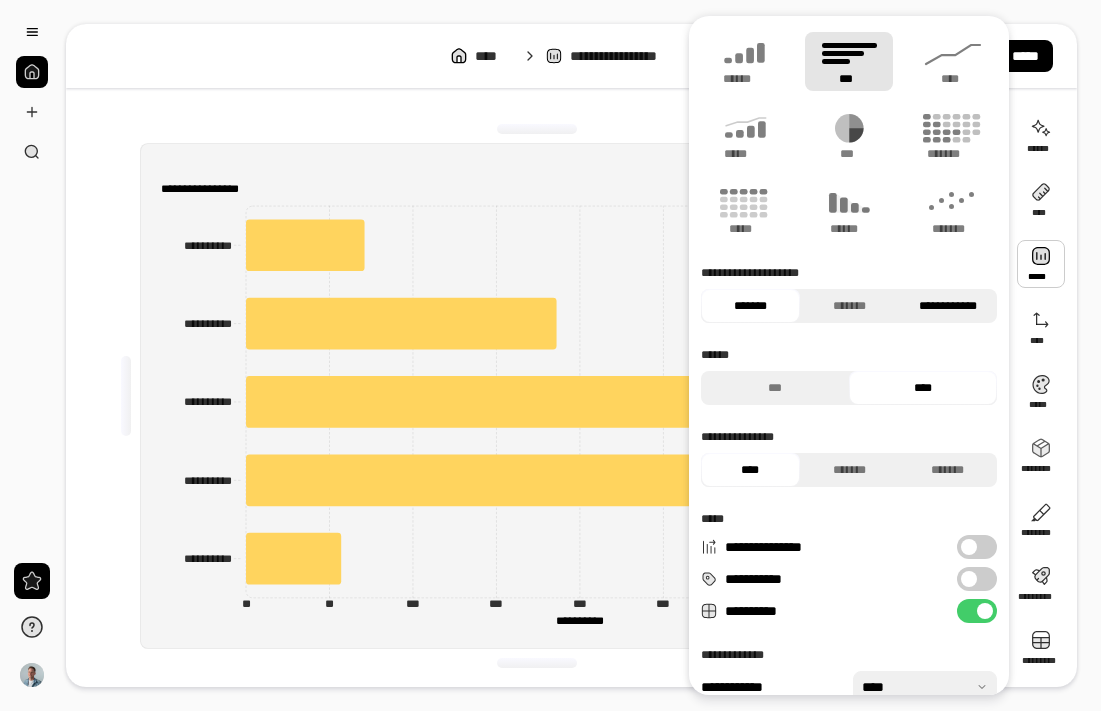 click on "**********" at bounding box center [947, 306] 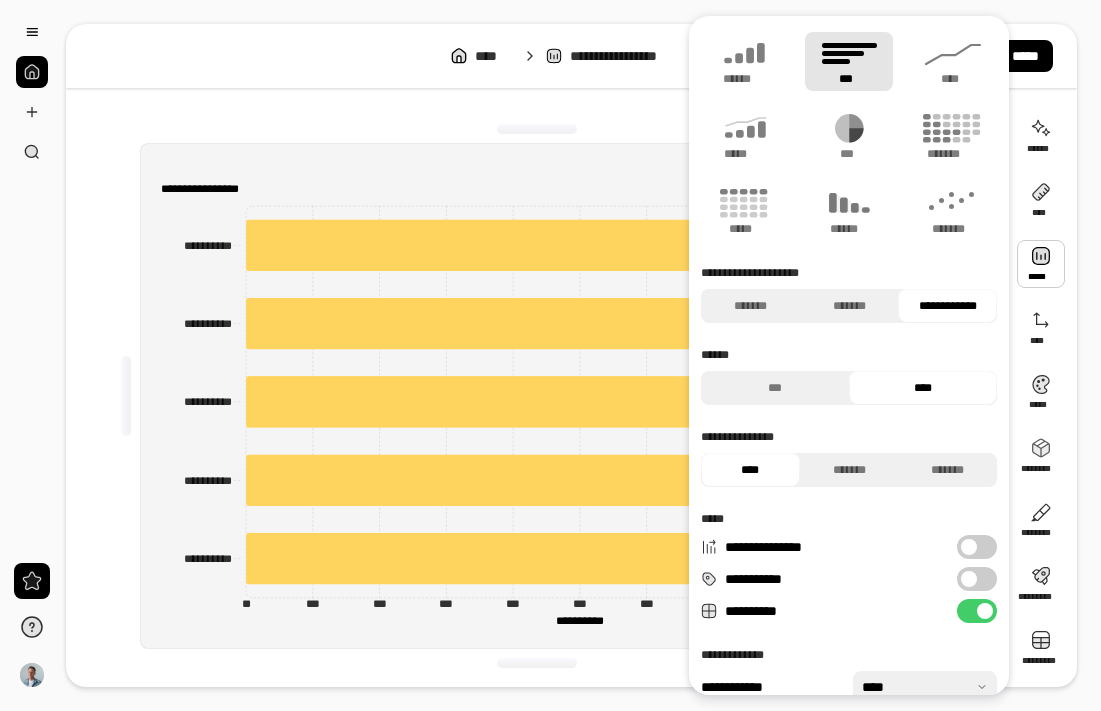 click on "**********" at bounding box center (849, 355) 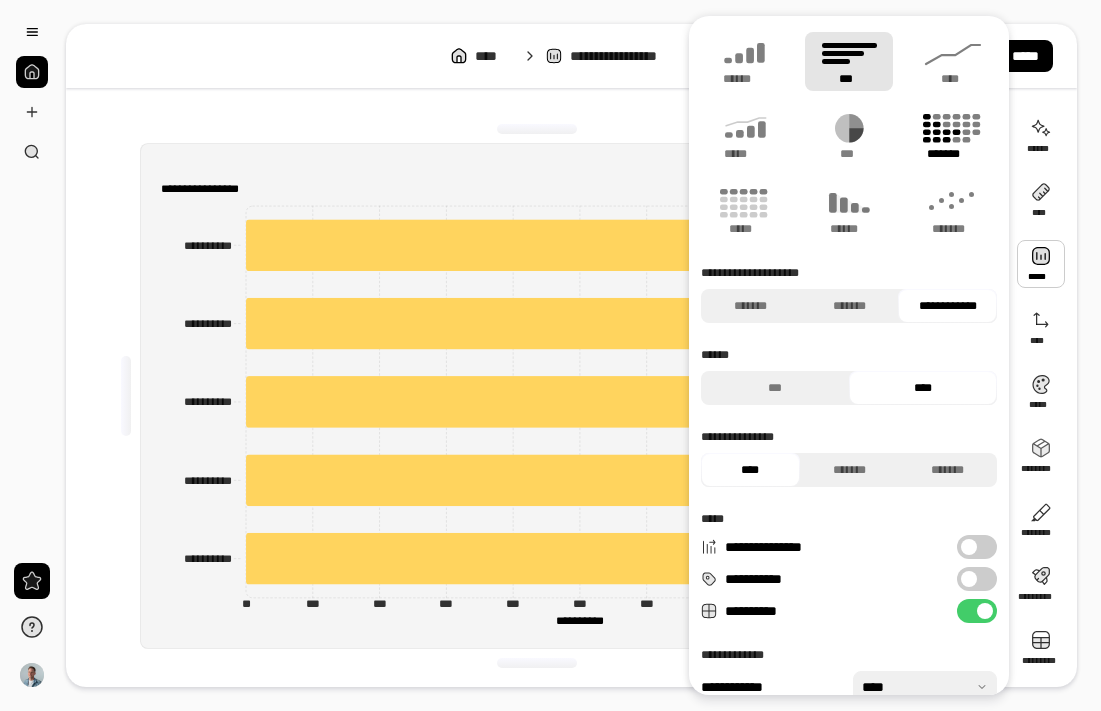 click 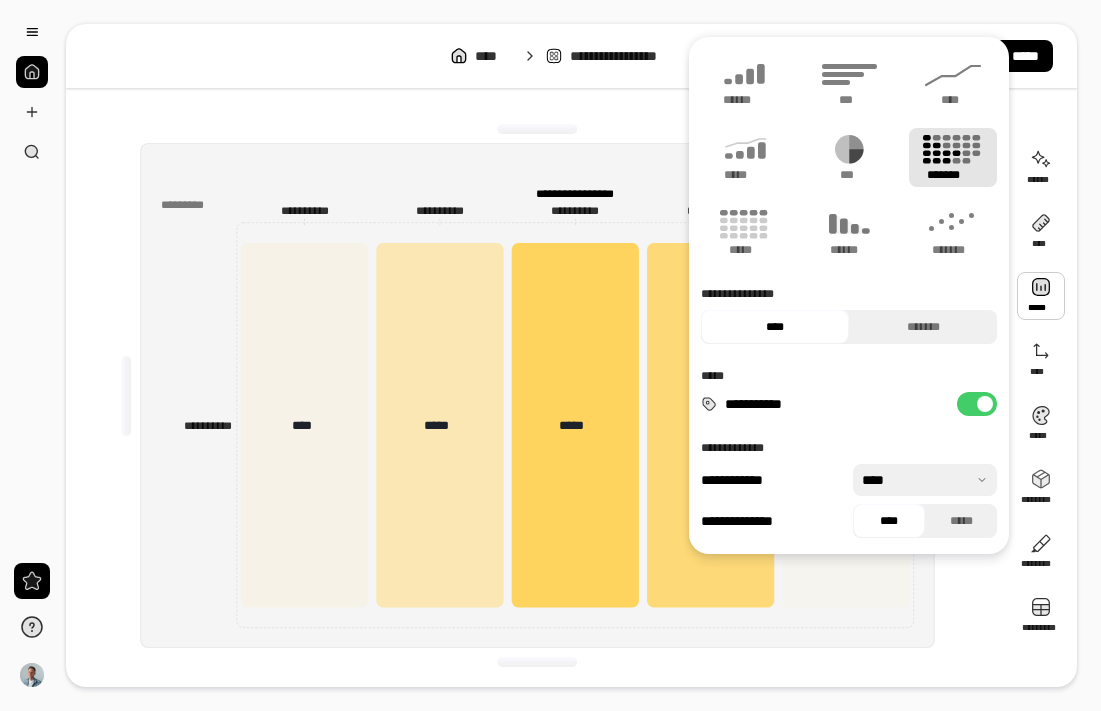 click at bounding box center (537, 129) 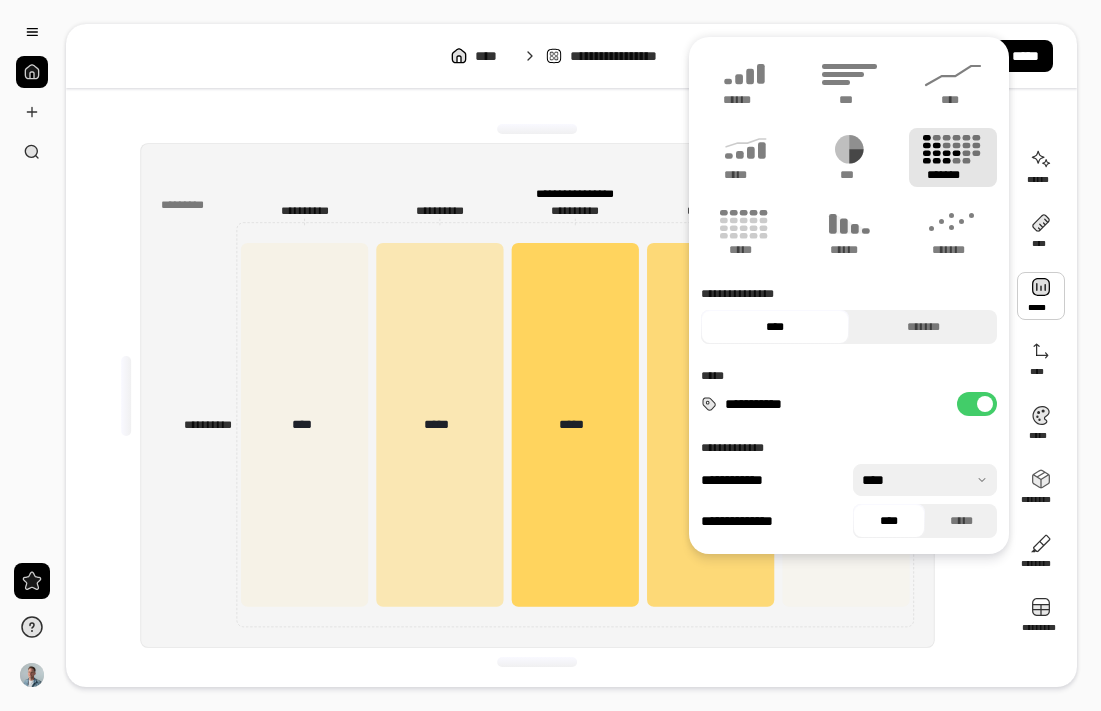 click at bounding box center (537, 129) 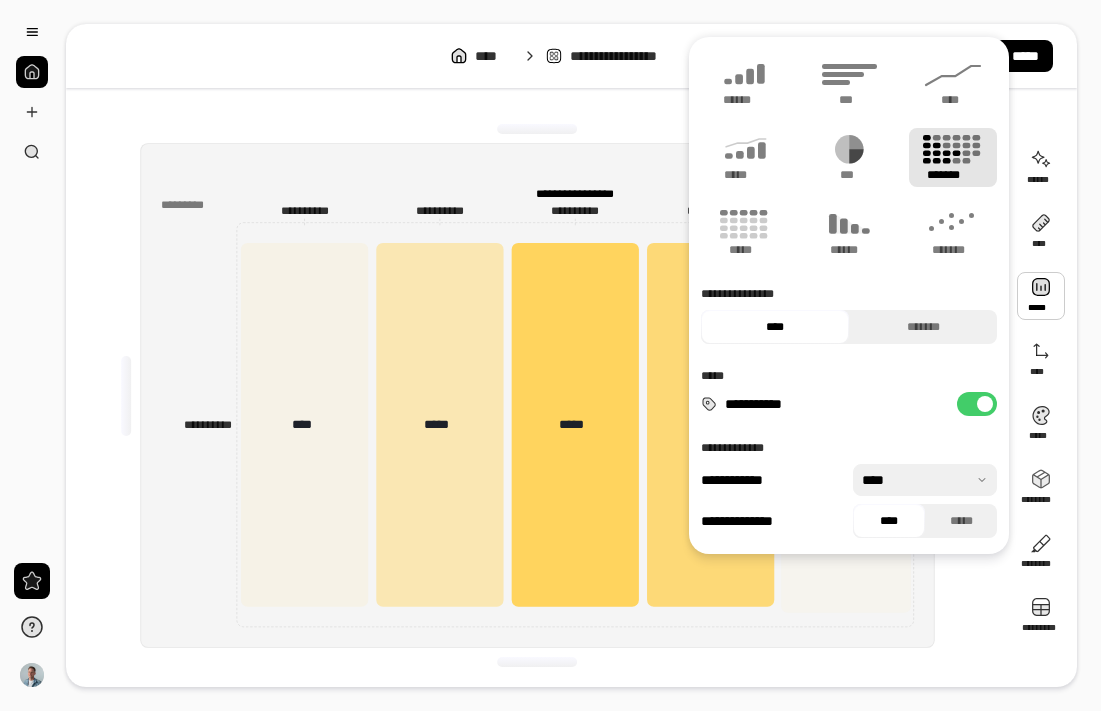 click on "**********" at bounding box center (537, 395) 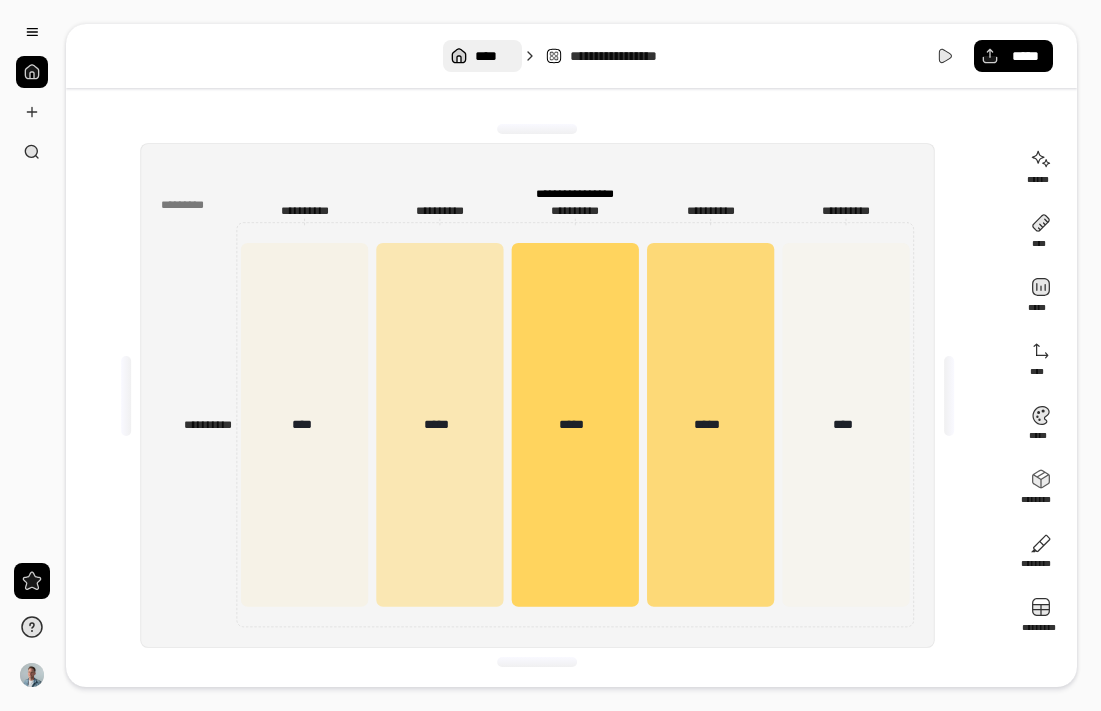 click on "****" at bounding box center (494, 56) 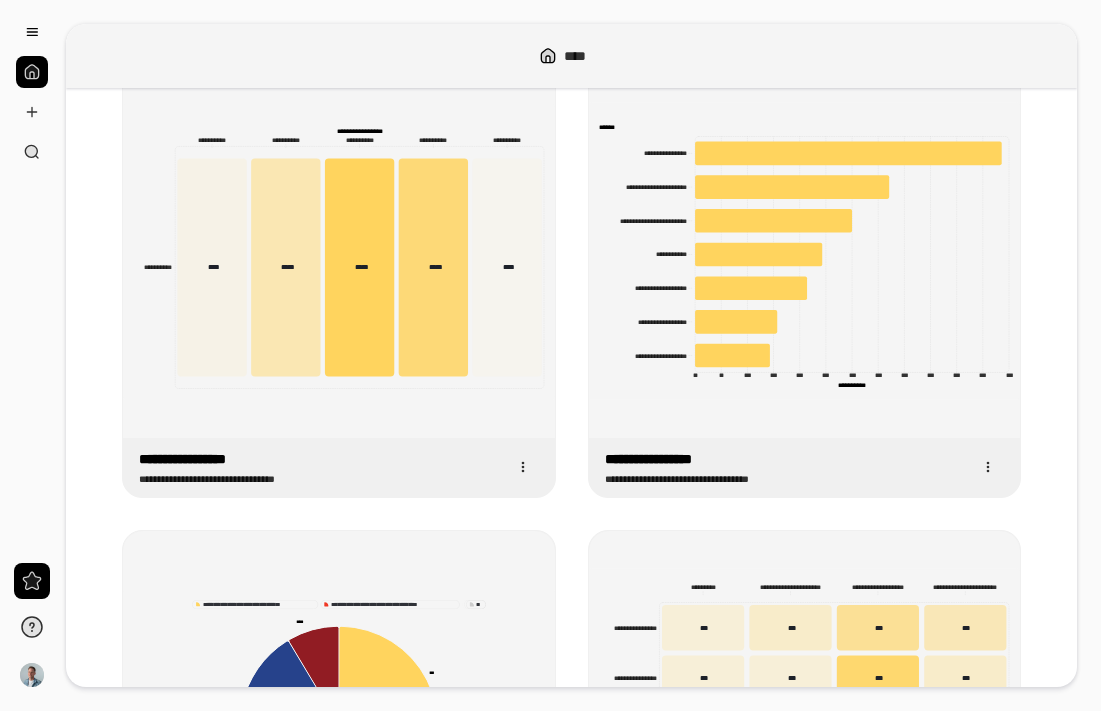 scroll, scrollTop: 0, scrollLeft: 0, axis: both 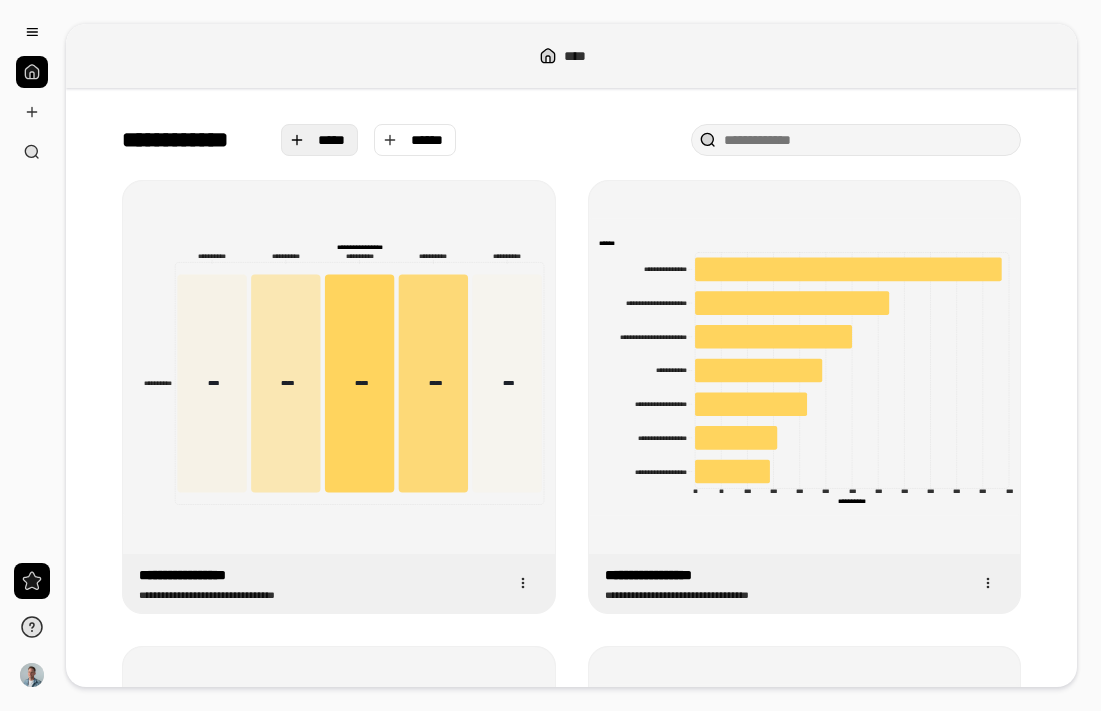 click on "*****" at bounding box center (320, 140) 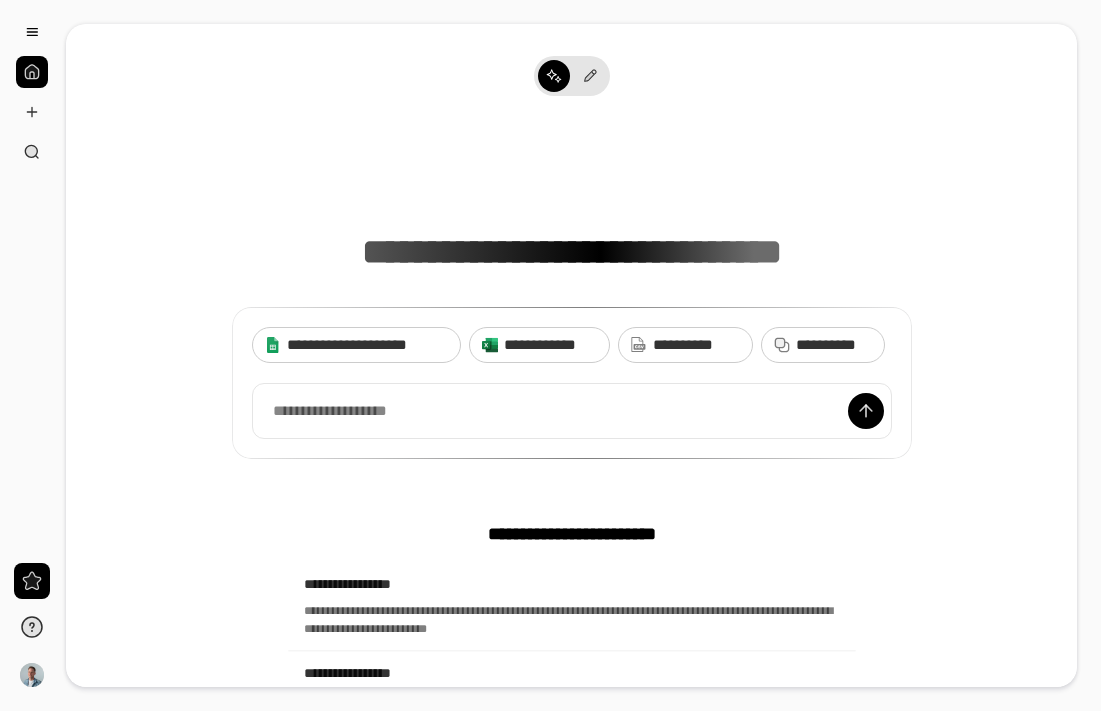 type 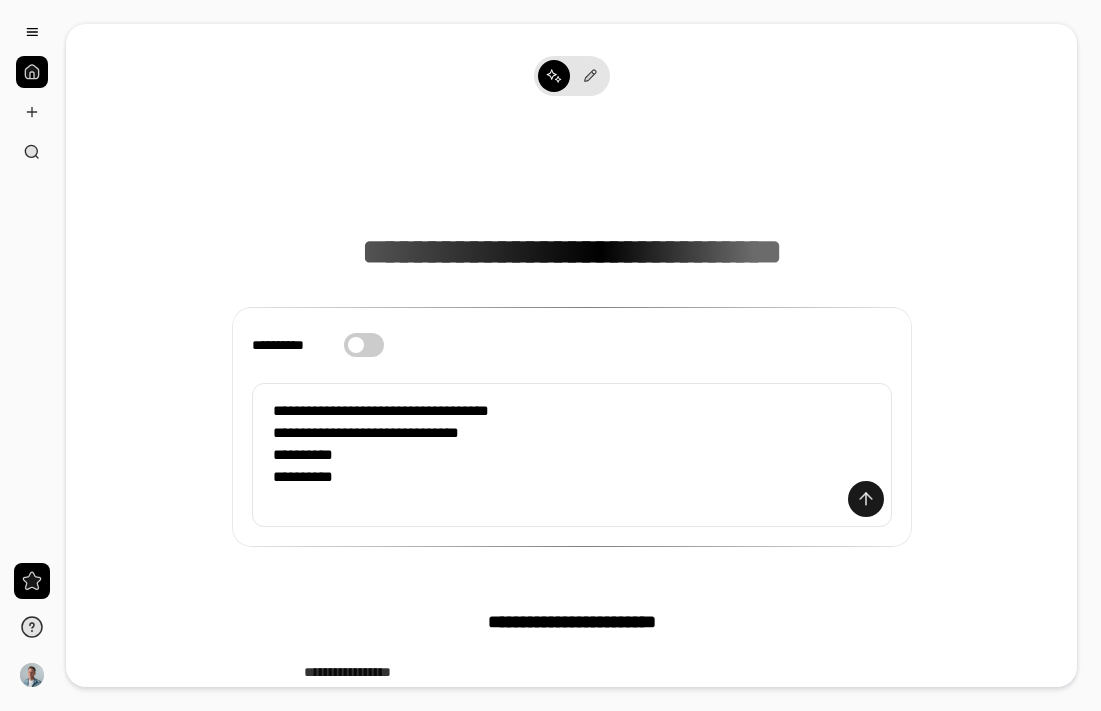 click at bounding box center (866, 499) 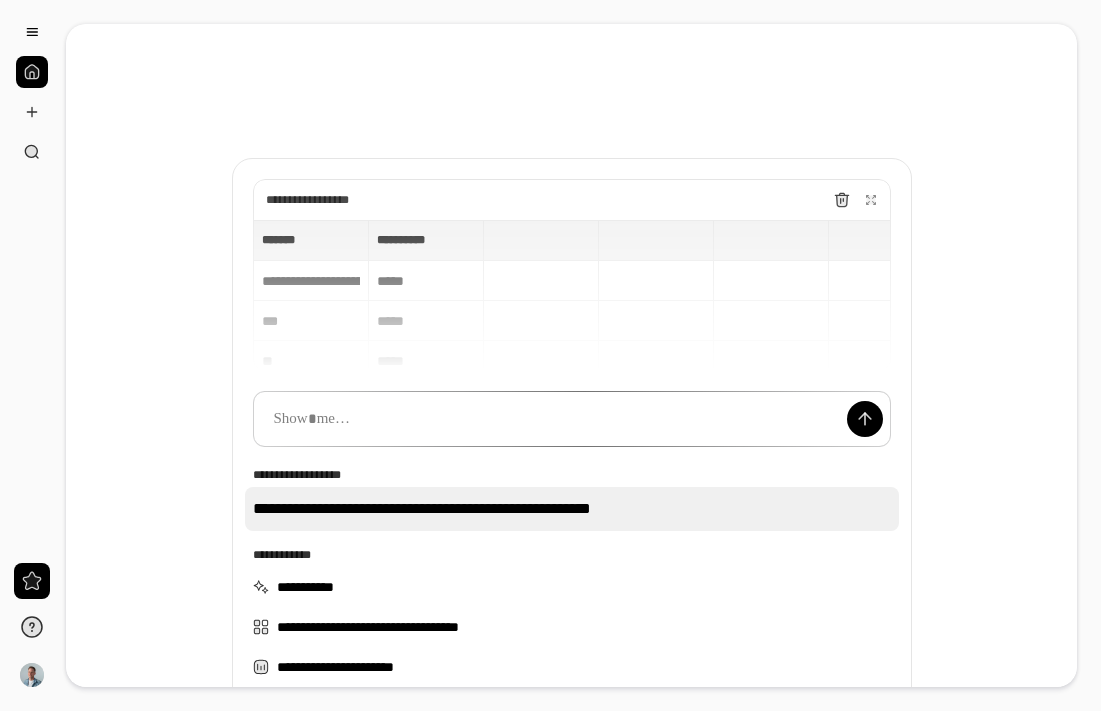 click on "**********" at bounding box center [572, 509] 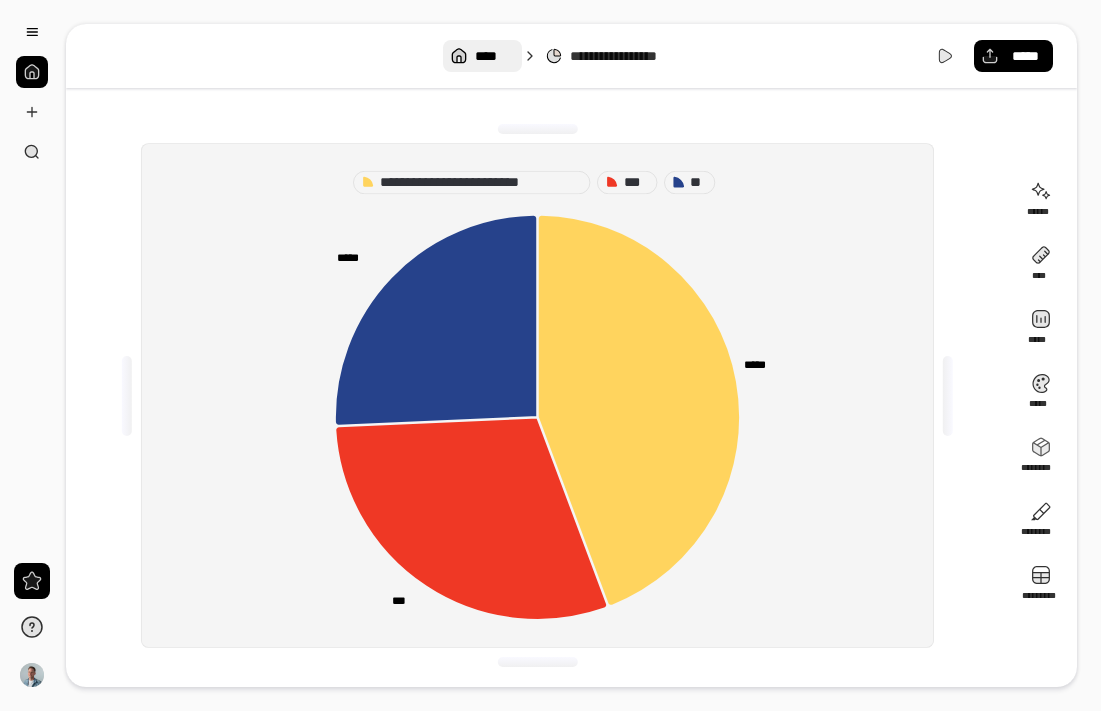 click on "****" at bounding box center [494, 56] 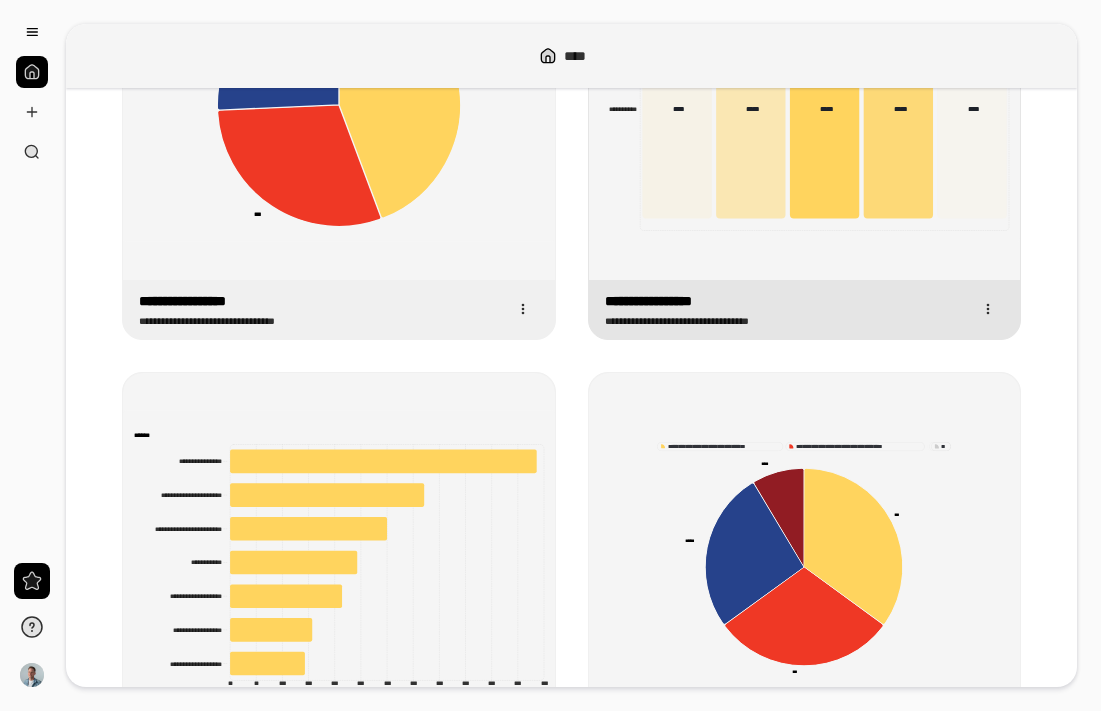 scroll, scrollTop: 0, scrollLeft: 0, axis: both 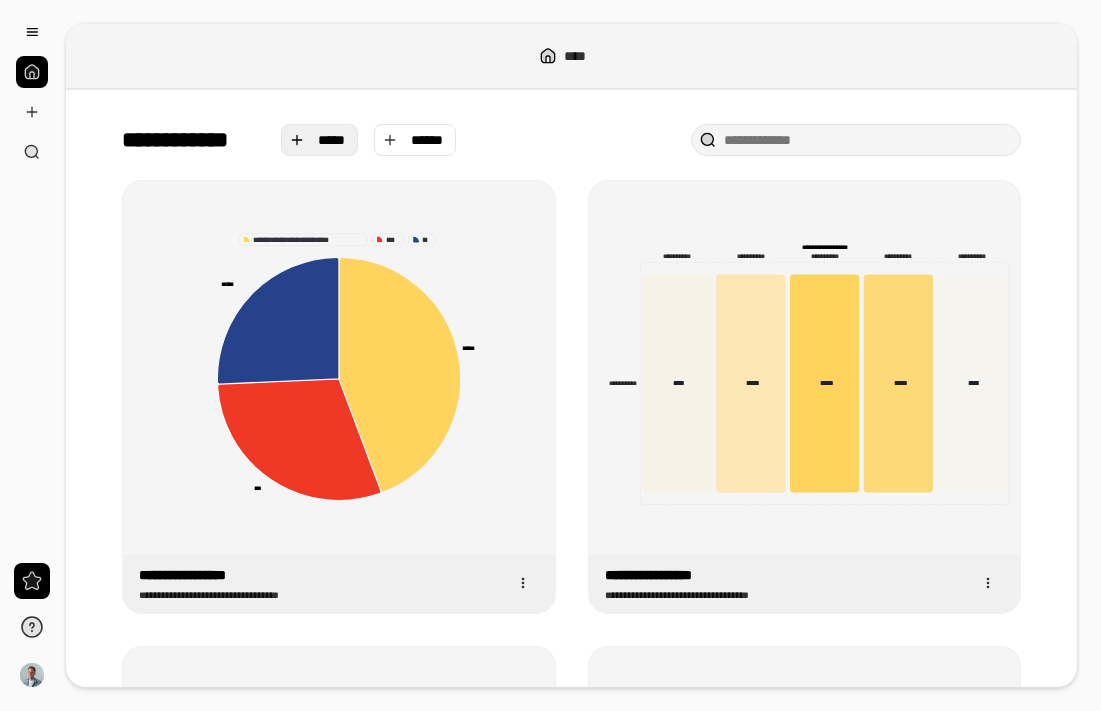 click on "*****" at bounding box center (320, 140) 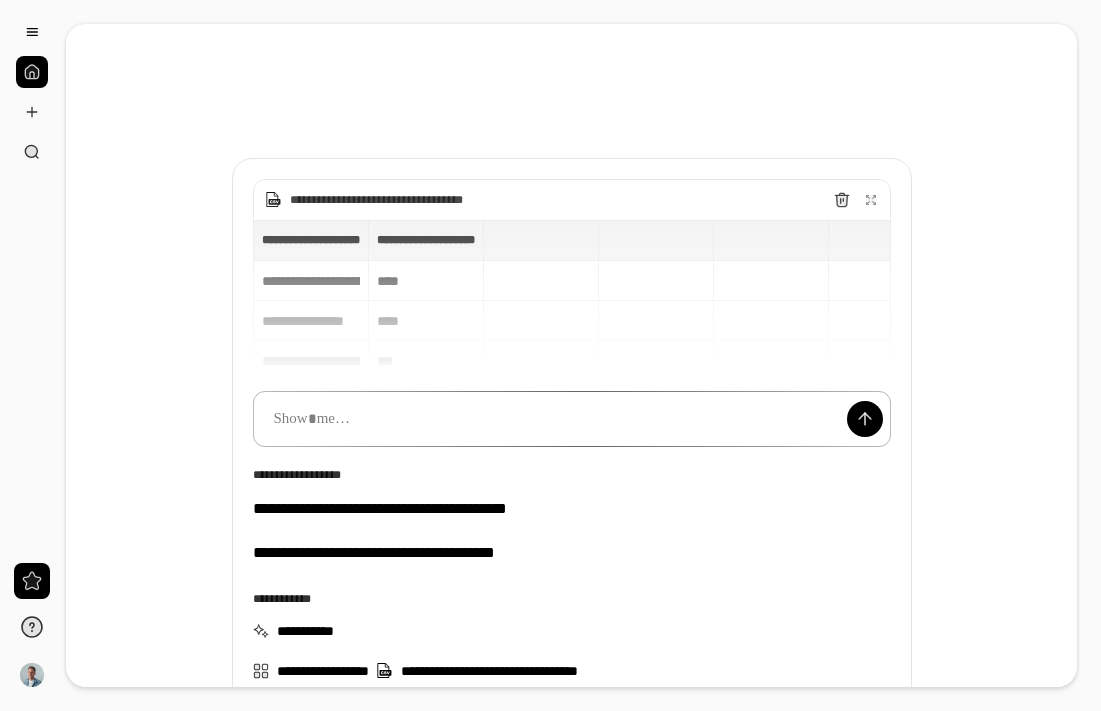 click at bounding box center (572, 419) 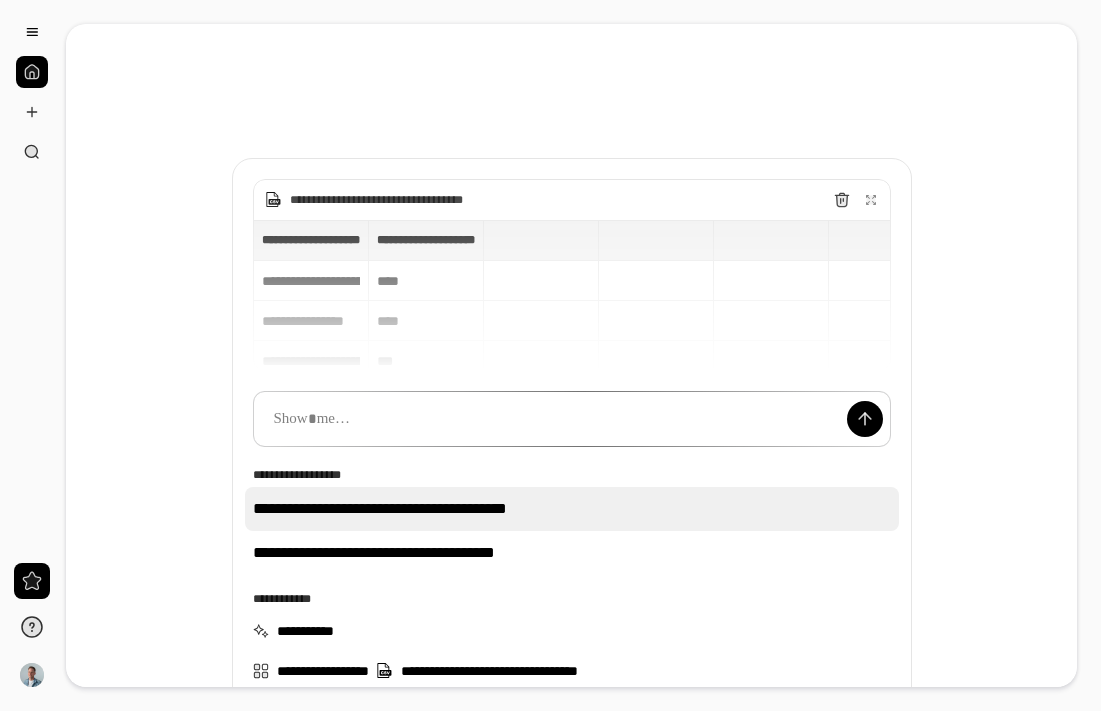 click on "**********" at bounding box center (572, 509) 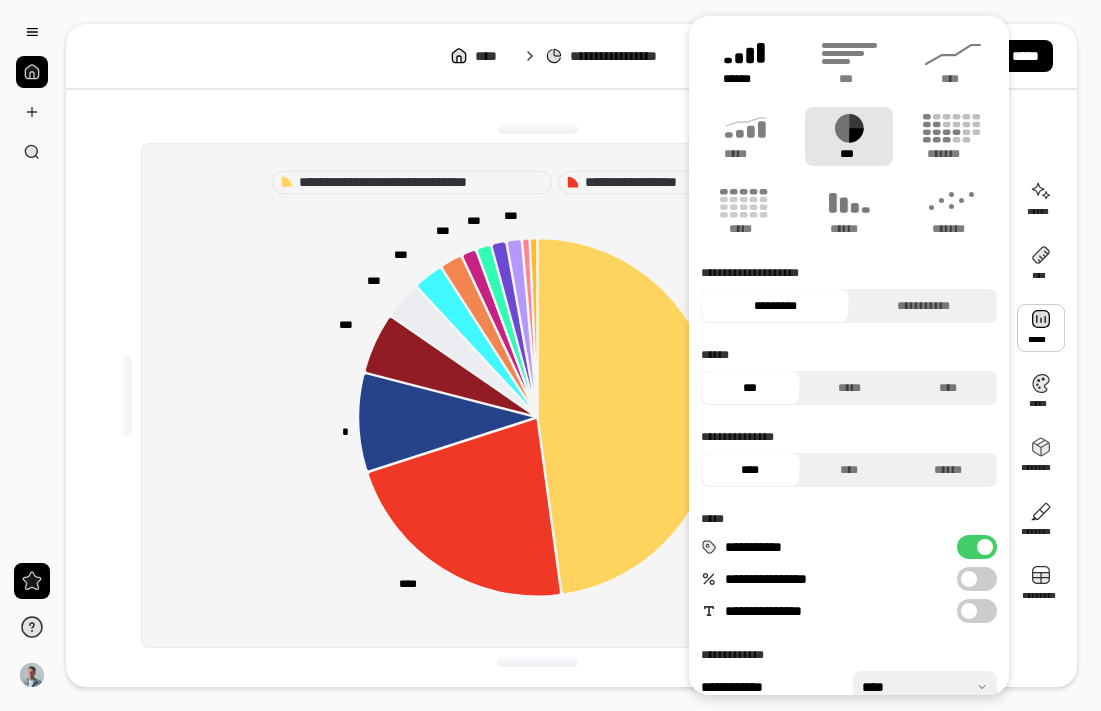 click on "******" at bounding box center (745, 79) 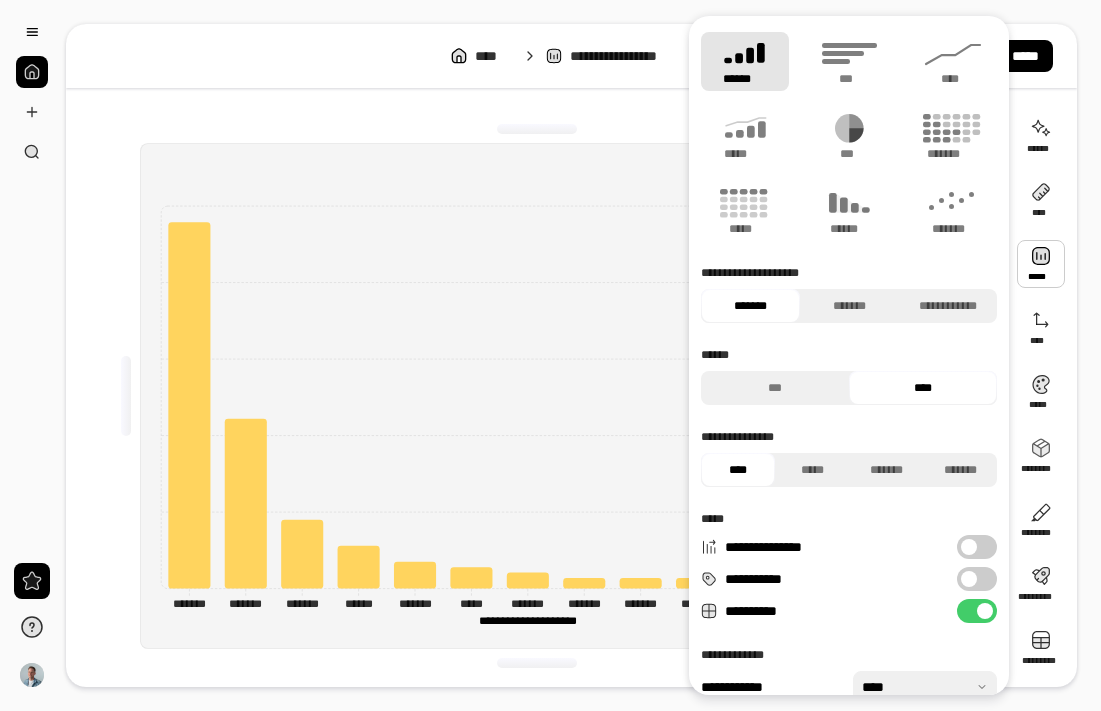 click at bounding box center [537, 167] 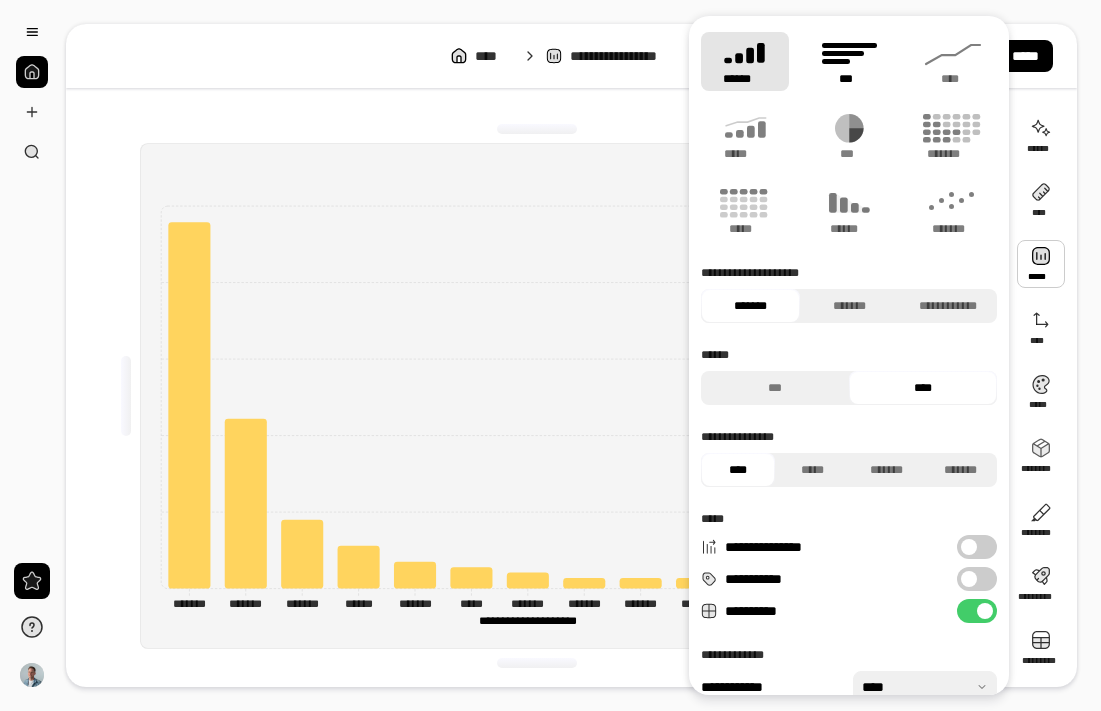 click on "***" at bounding box center [849, 61] 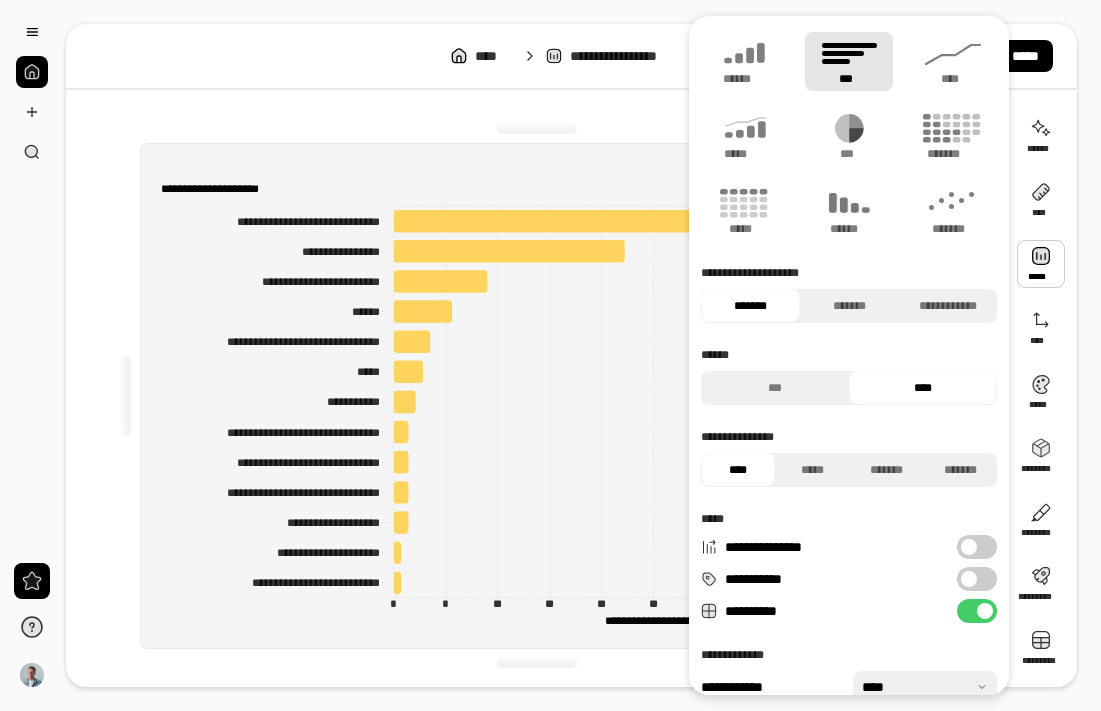click at bounding box center [126, 396] 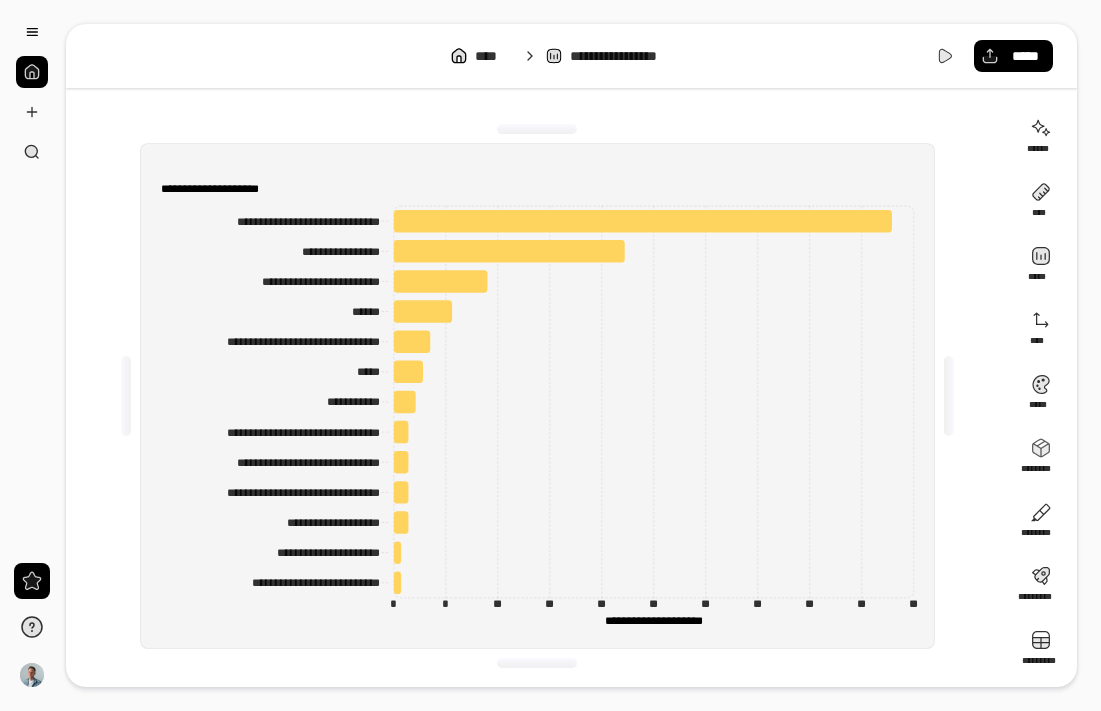click on "**********" at bounding box center (571, 355) 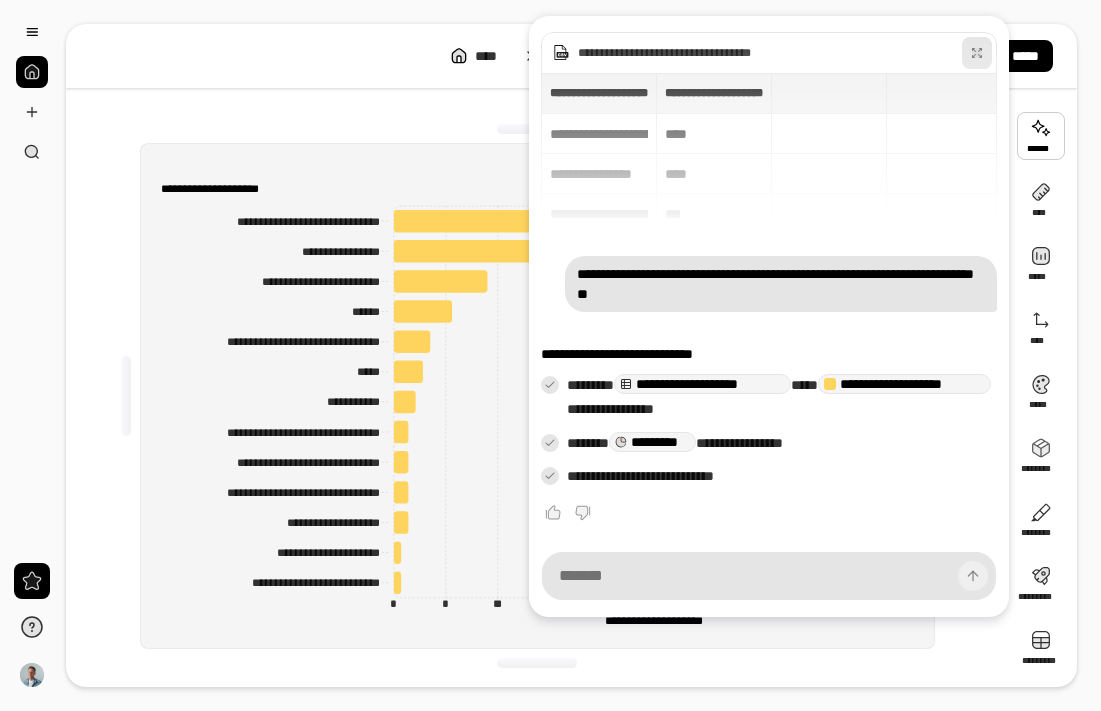 click 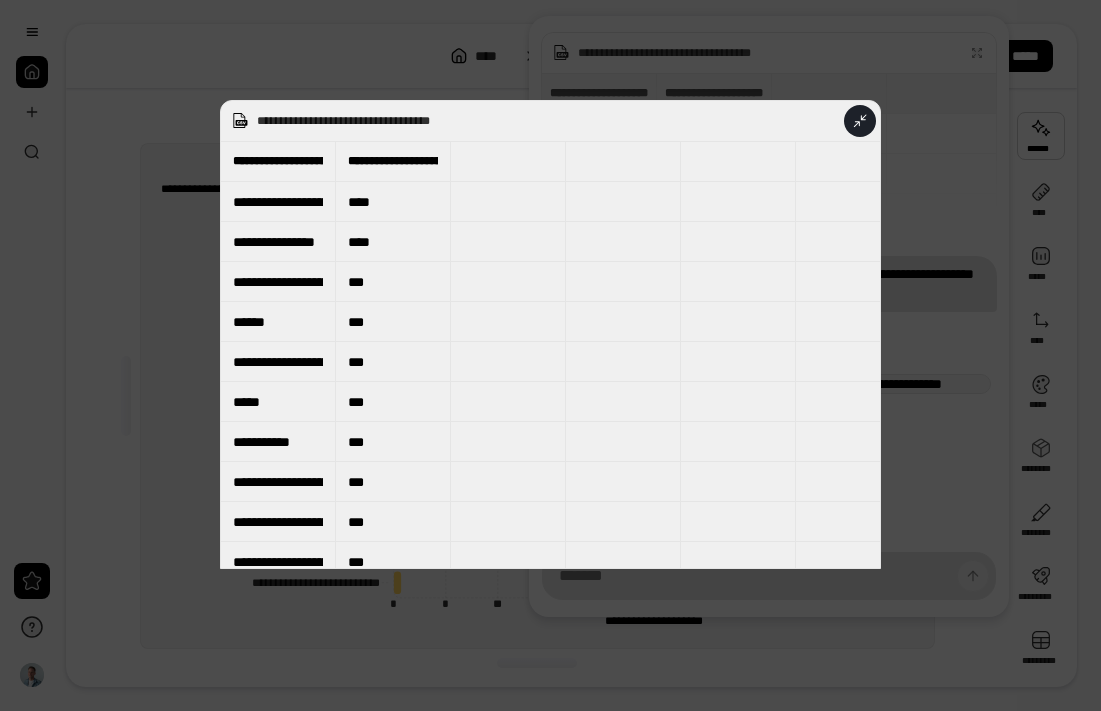 click 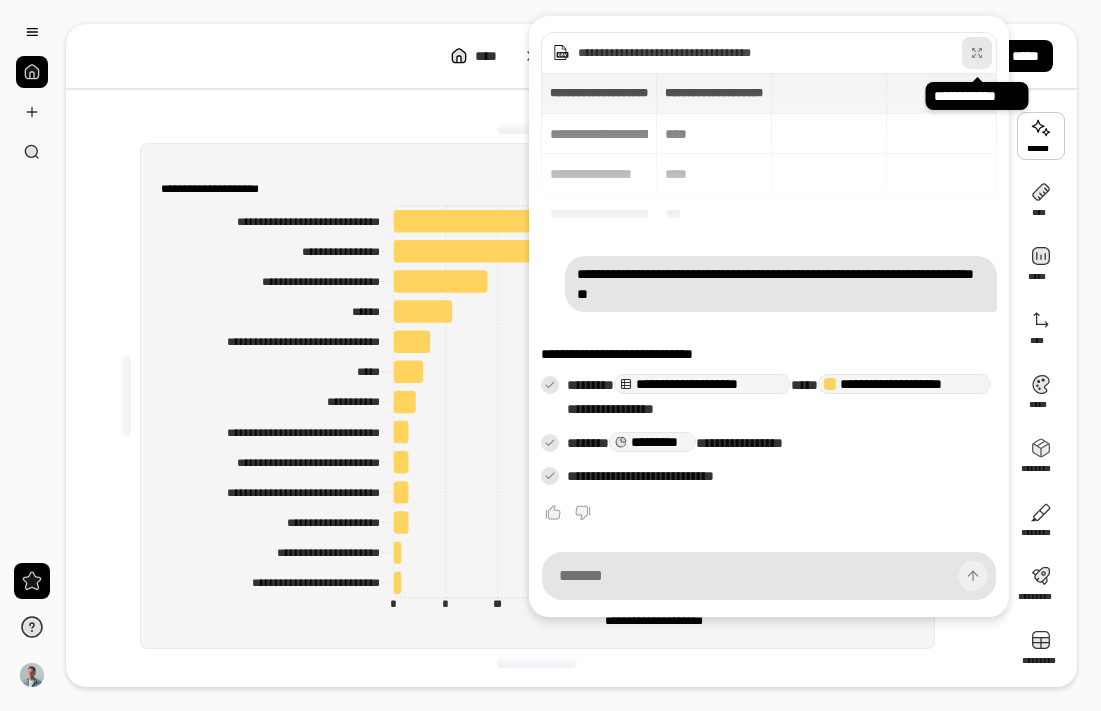 click on "**********" at bounding box center [752, 53] 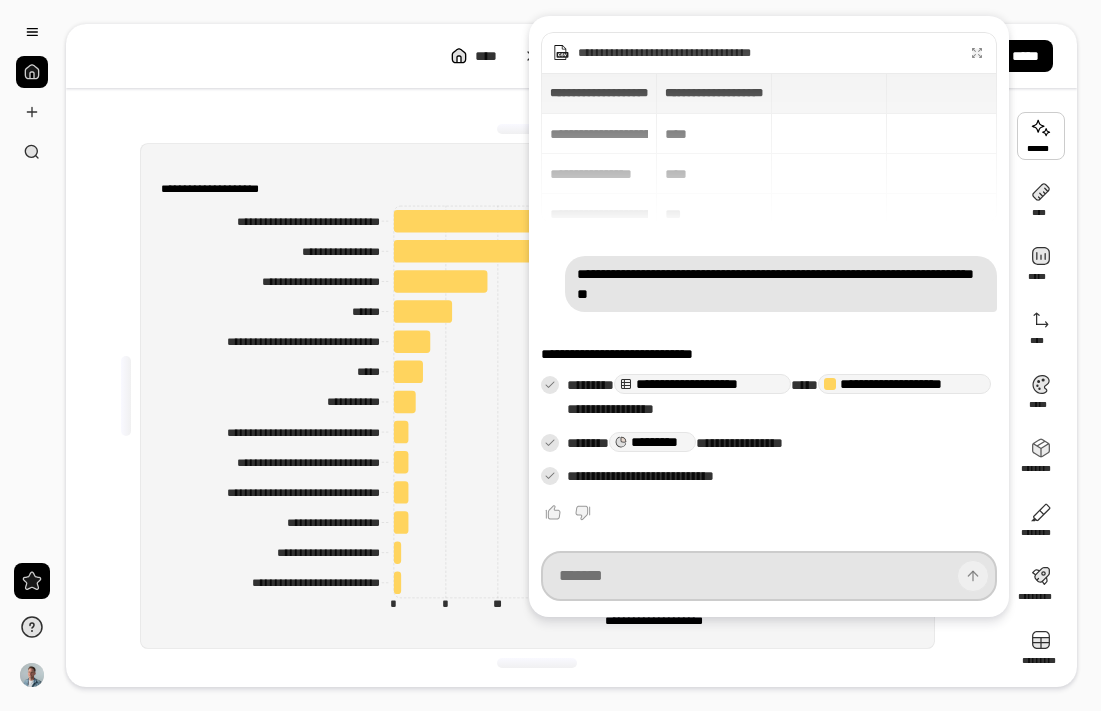 click at bounding box center (769, 576) 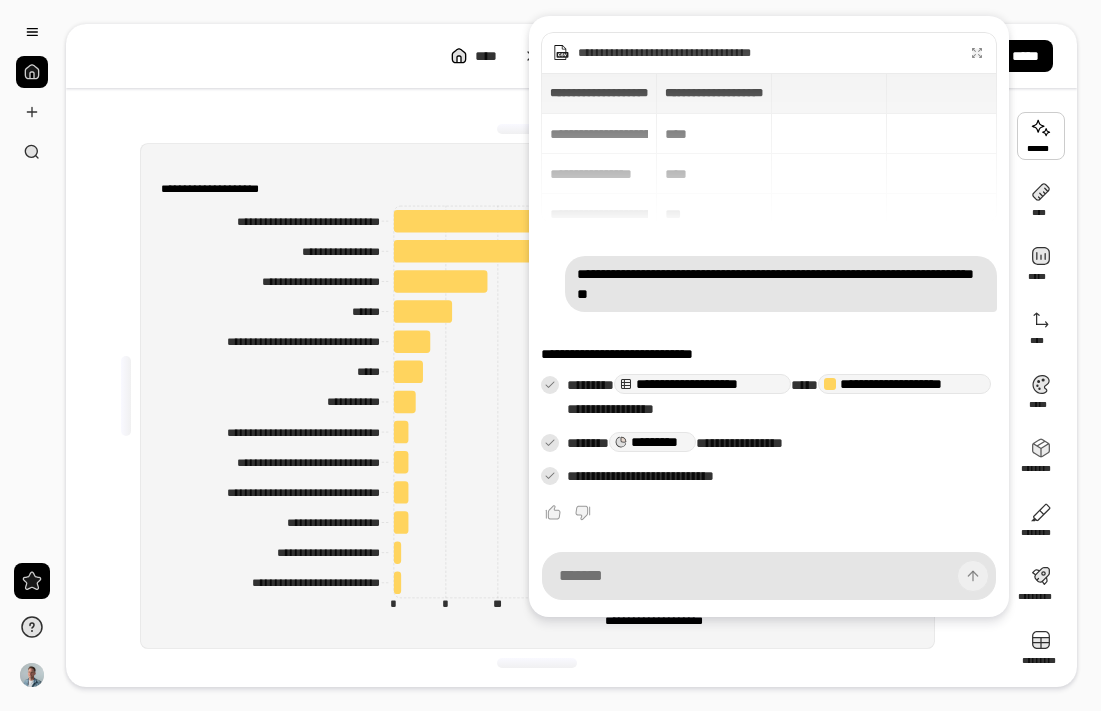 click on "**********" at bounding box center [537, 396] 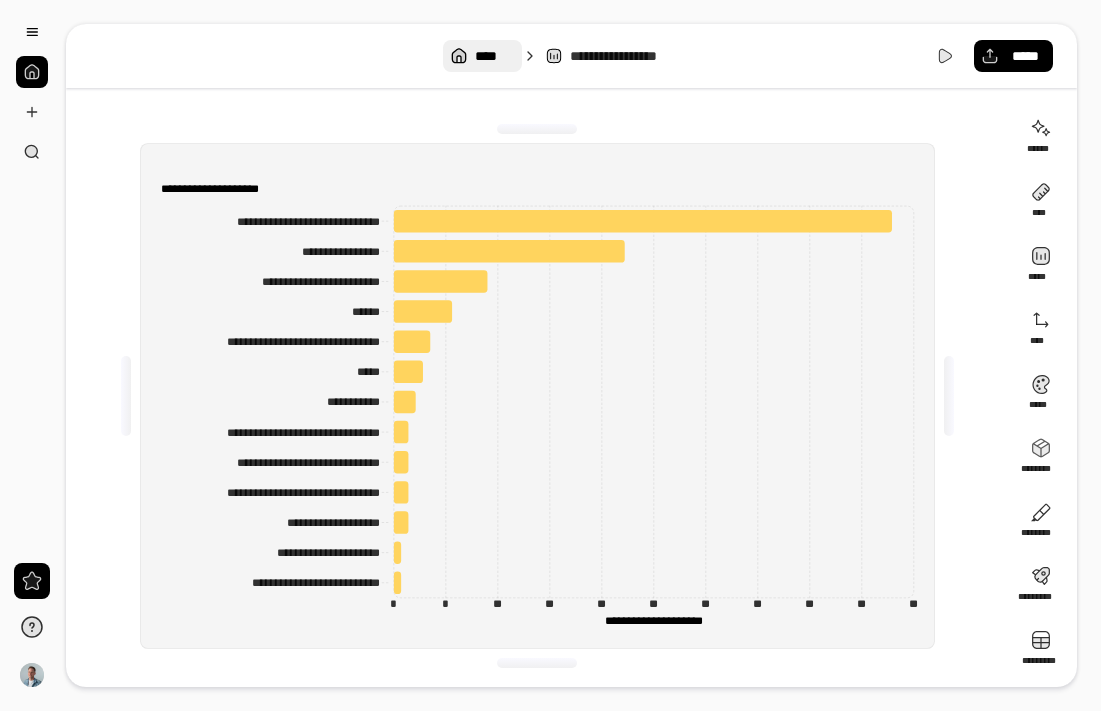 click on "****" at bounding box center (494, 56) 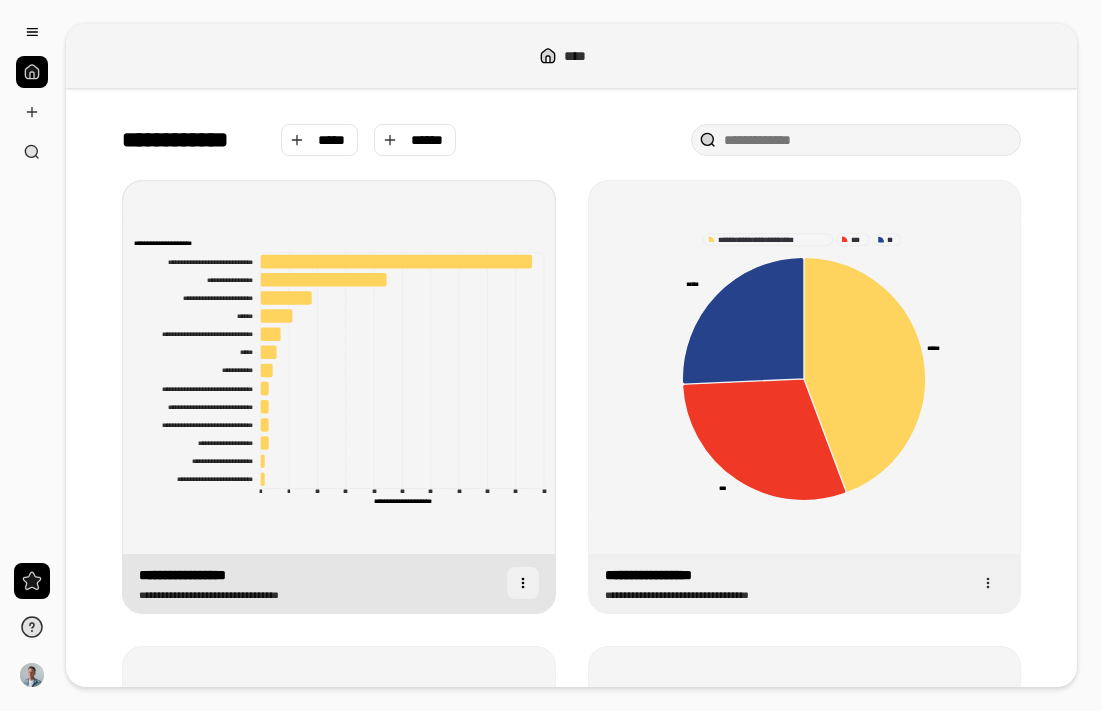 click at bounding box center (523, 583) 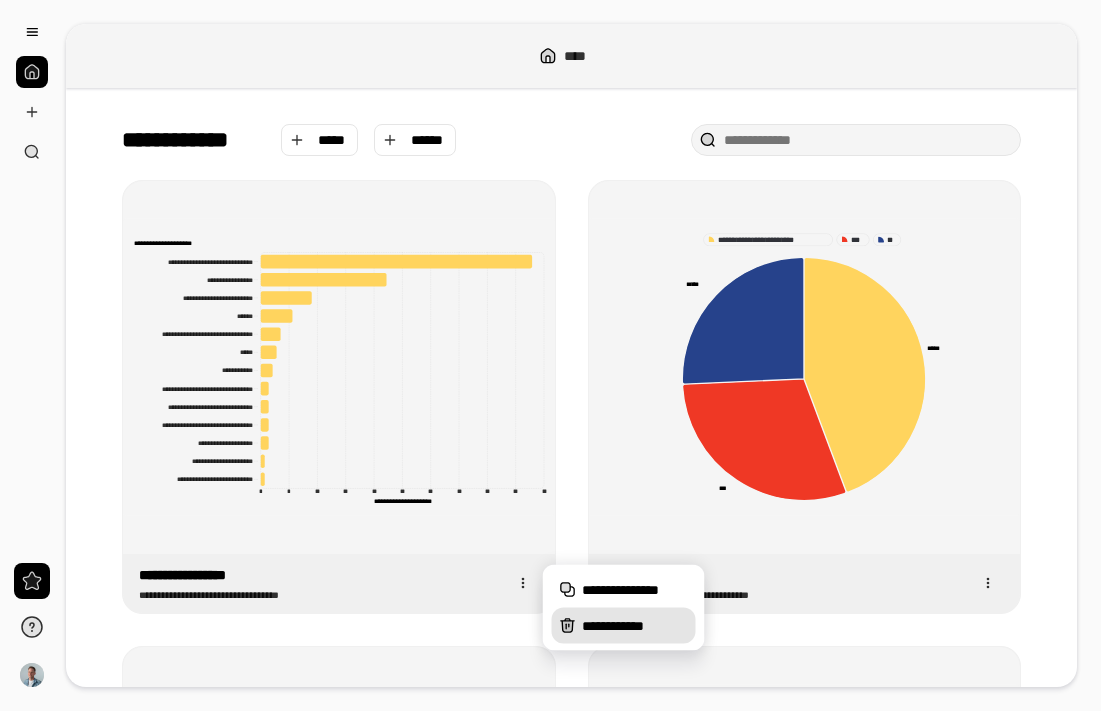 click on "**********" at bounding box center (624, 626) 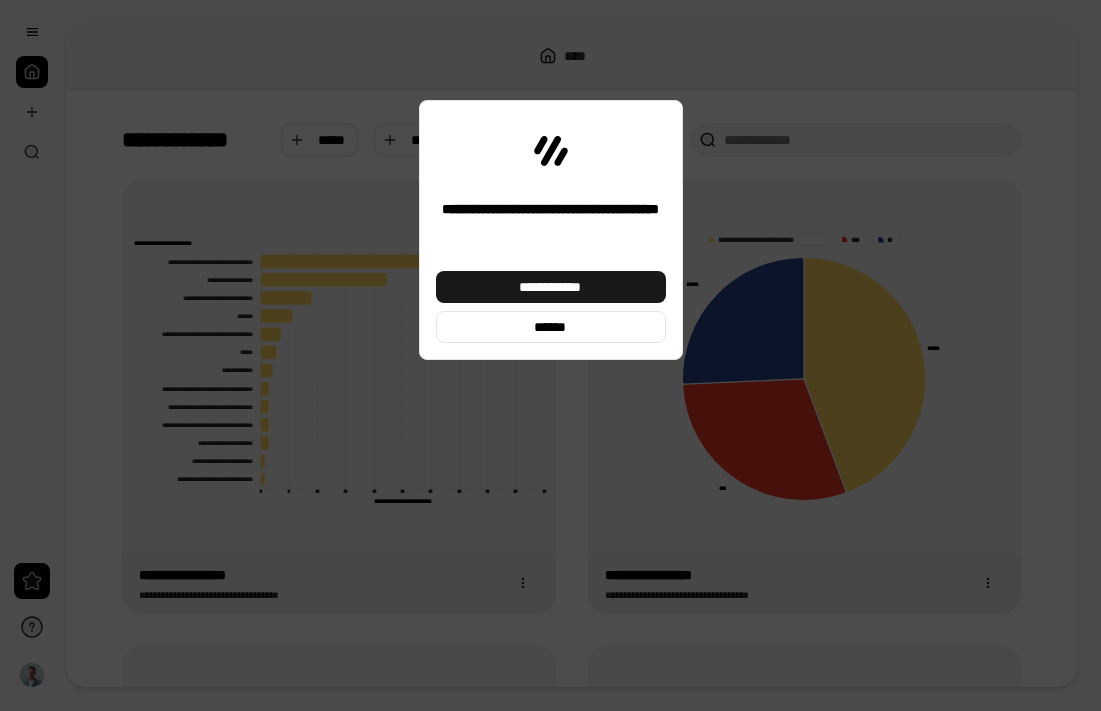click on "**********" at bounding box center (551, 287) 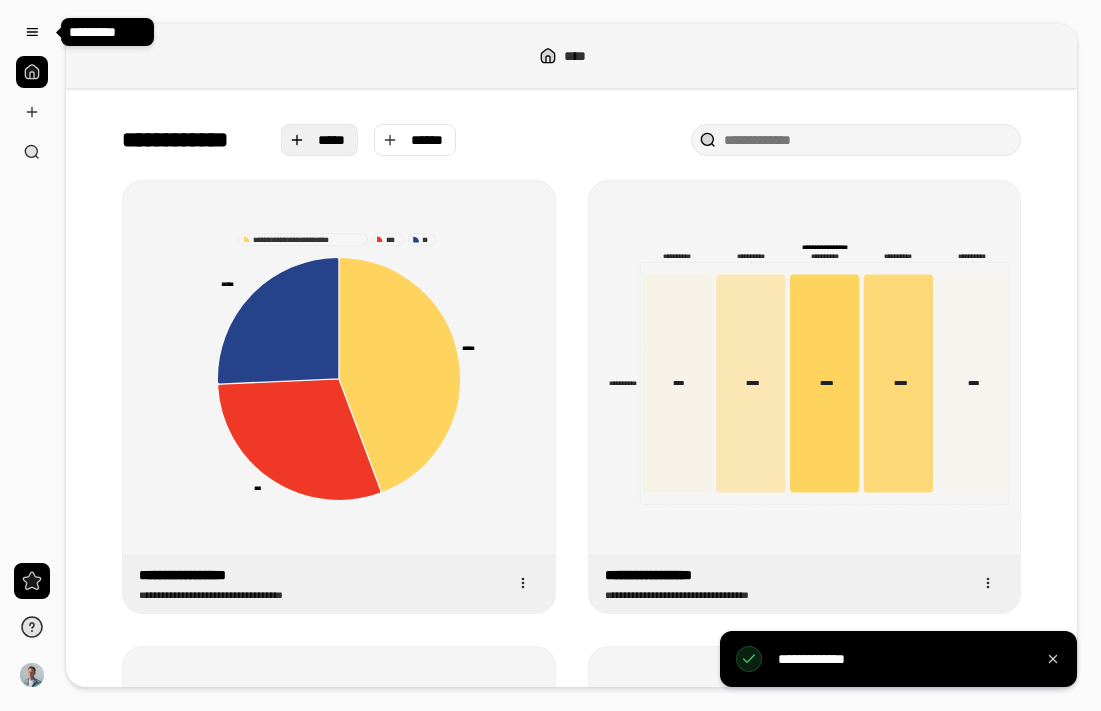 click on "*****" at bounding box center (332, 140) 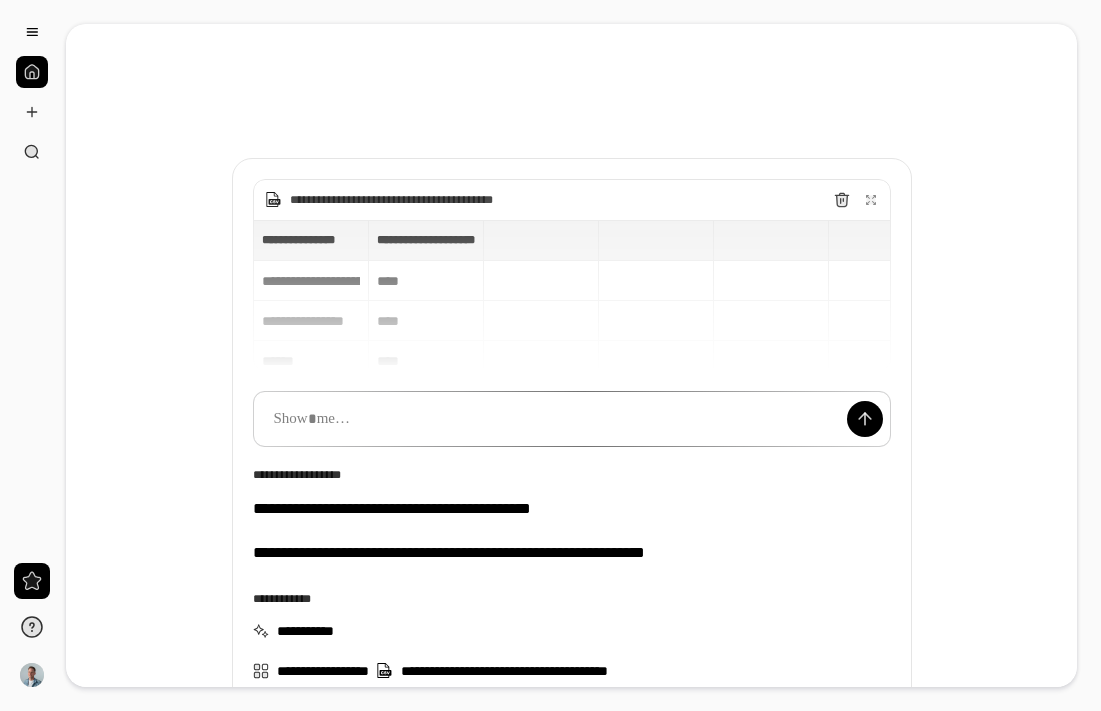 drag, startPoint x: 858, startPoint y: 423, endPoint x: 742, endPoint y: 455, distance: 120.33287 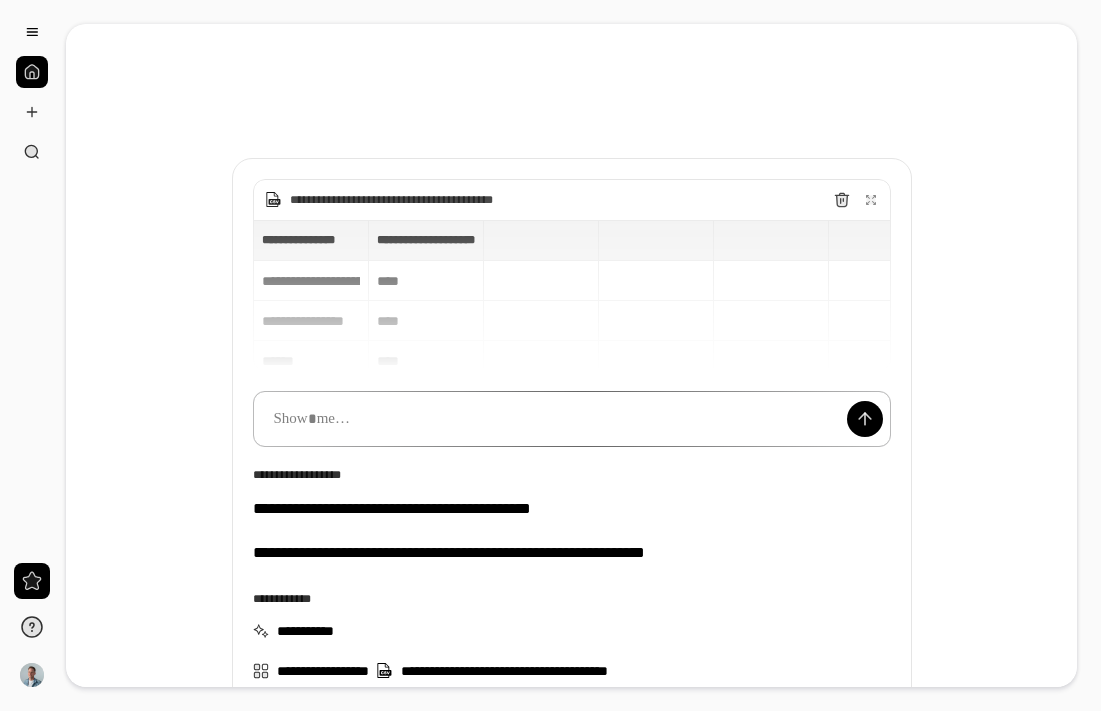 scroll, scrollTop: 15, scrollLeft: 0, axis: vertical 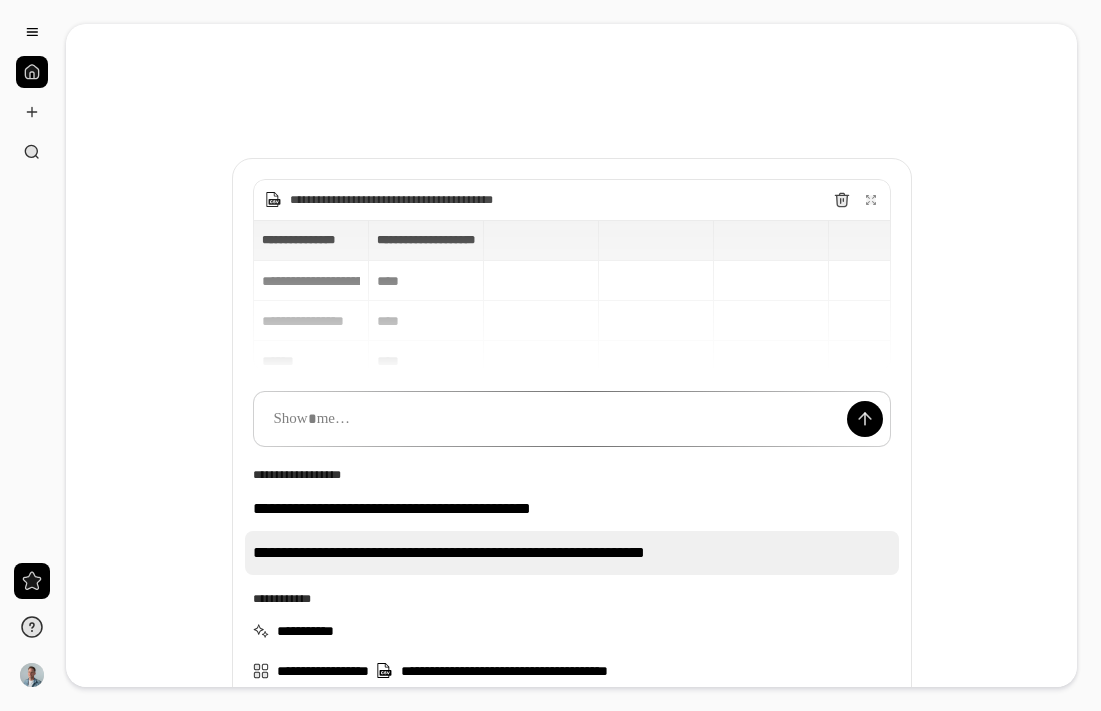 click on "**********" at bounding box center (572, 553) 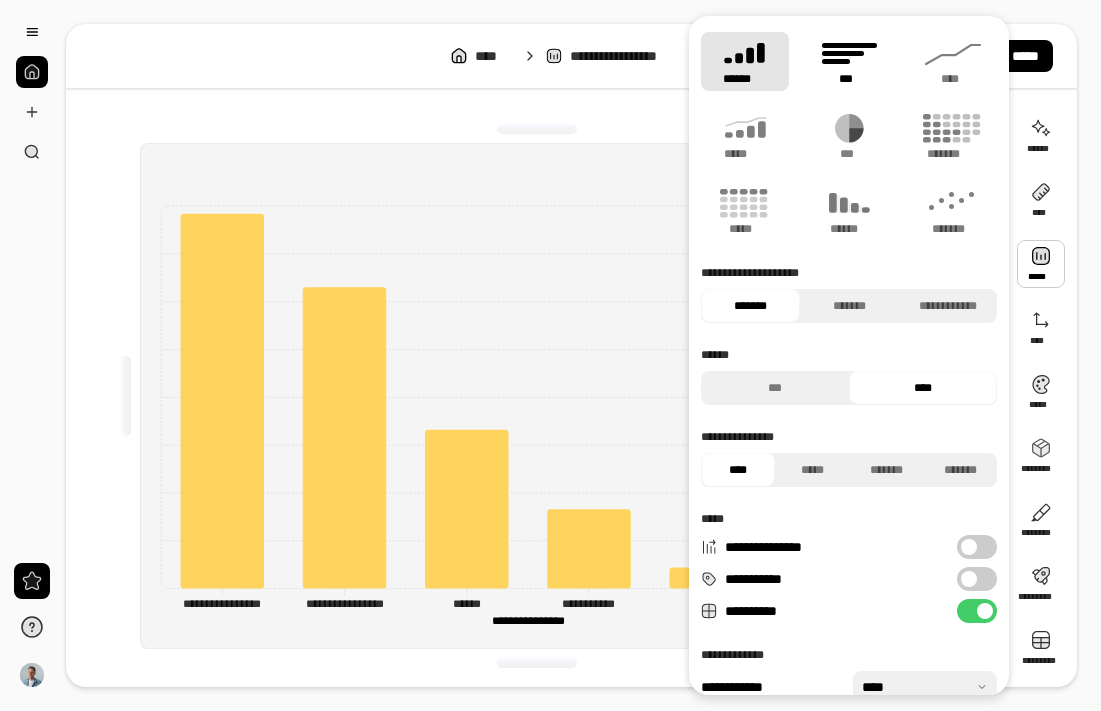 click 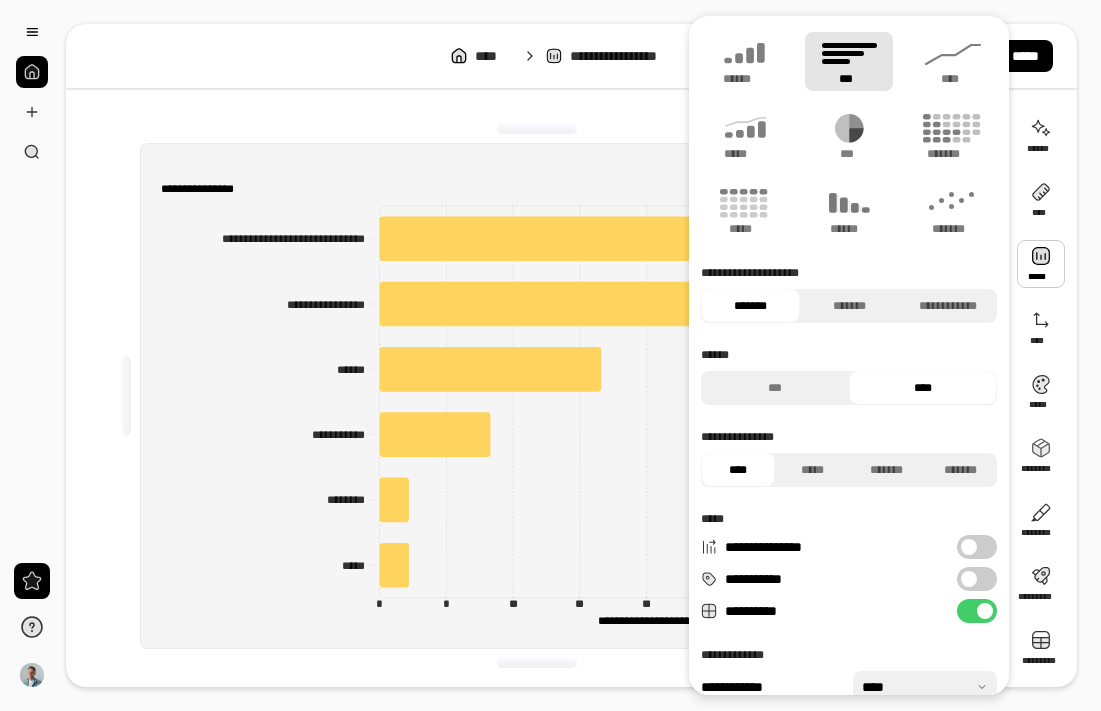 click on "**********" at bounding box center [571, 355] 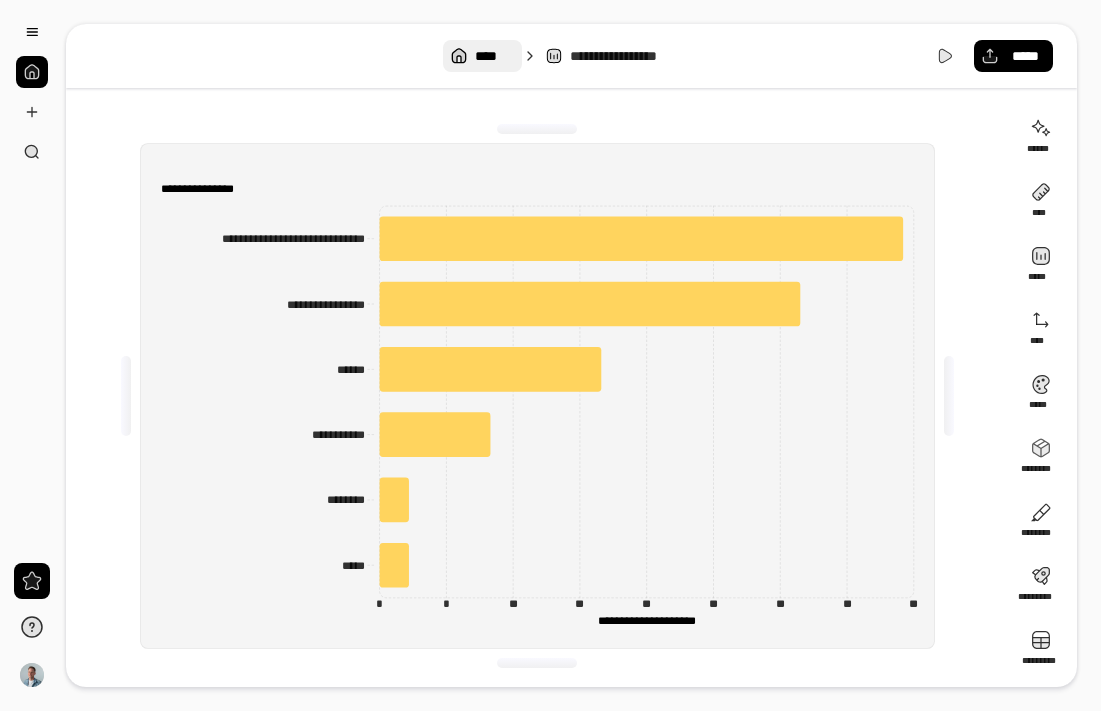 click on "****" at bounding box center (494, 56) 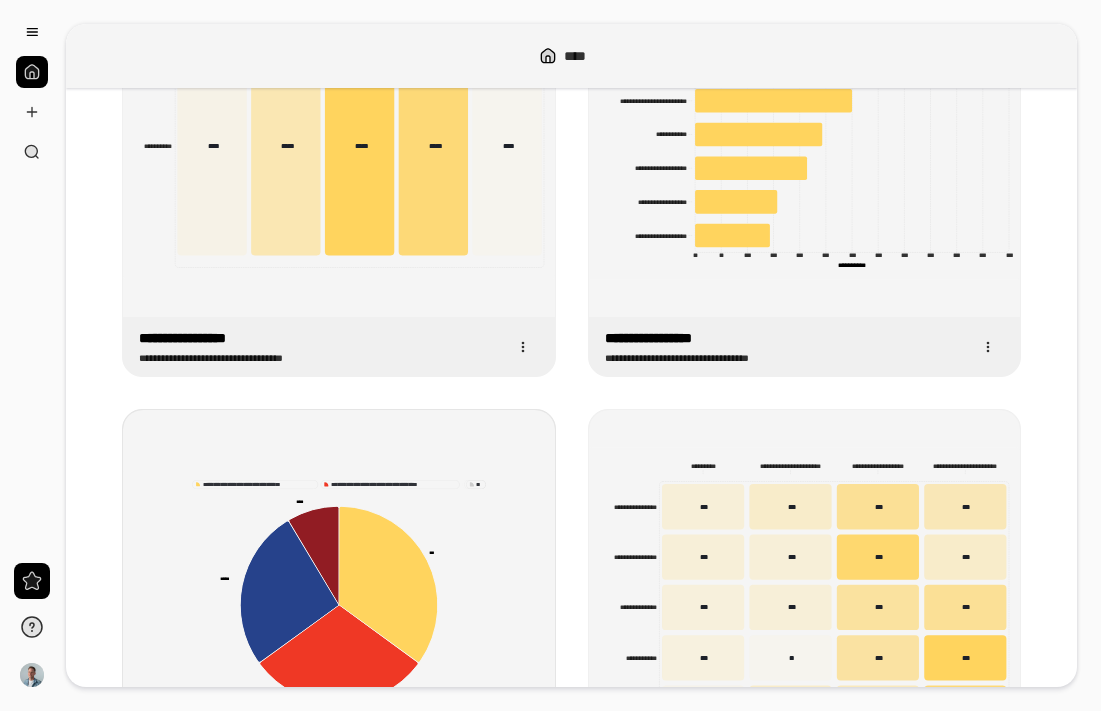 scroll, scrollTop: 0, scrollLeft: 0, axis: both 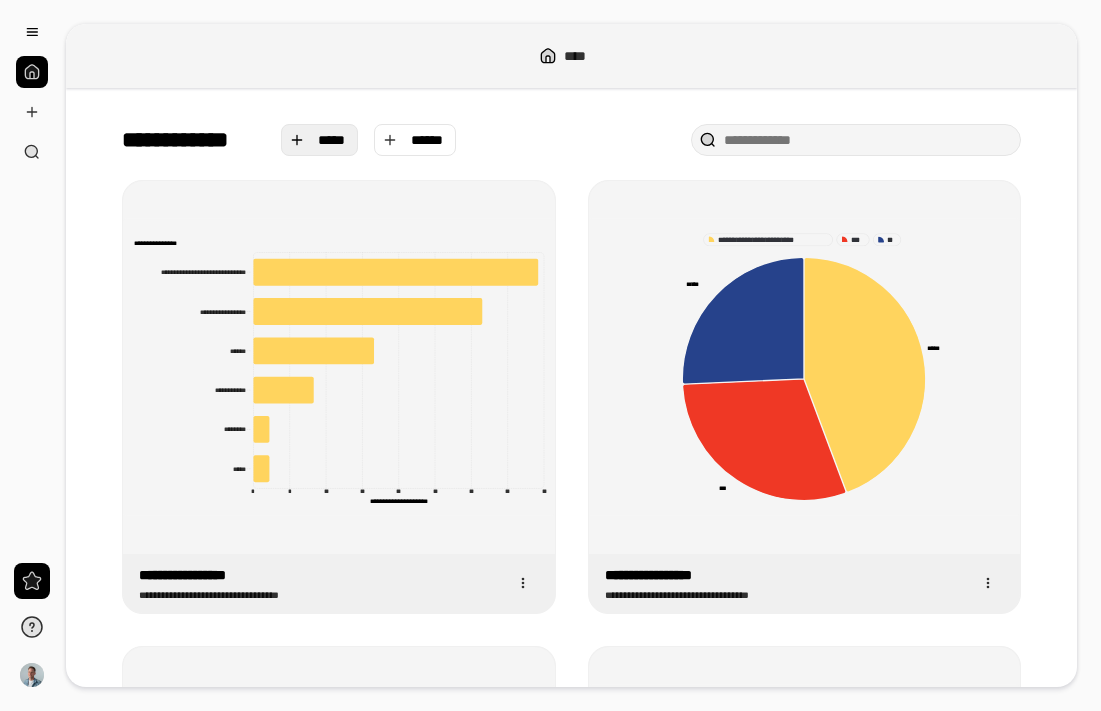 click on "*****" at bounding box center (332, 140) 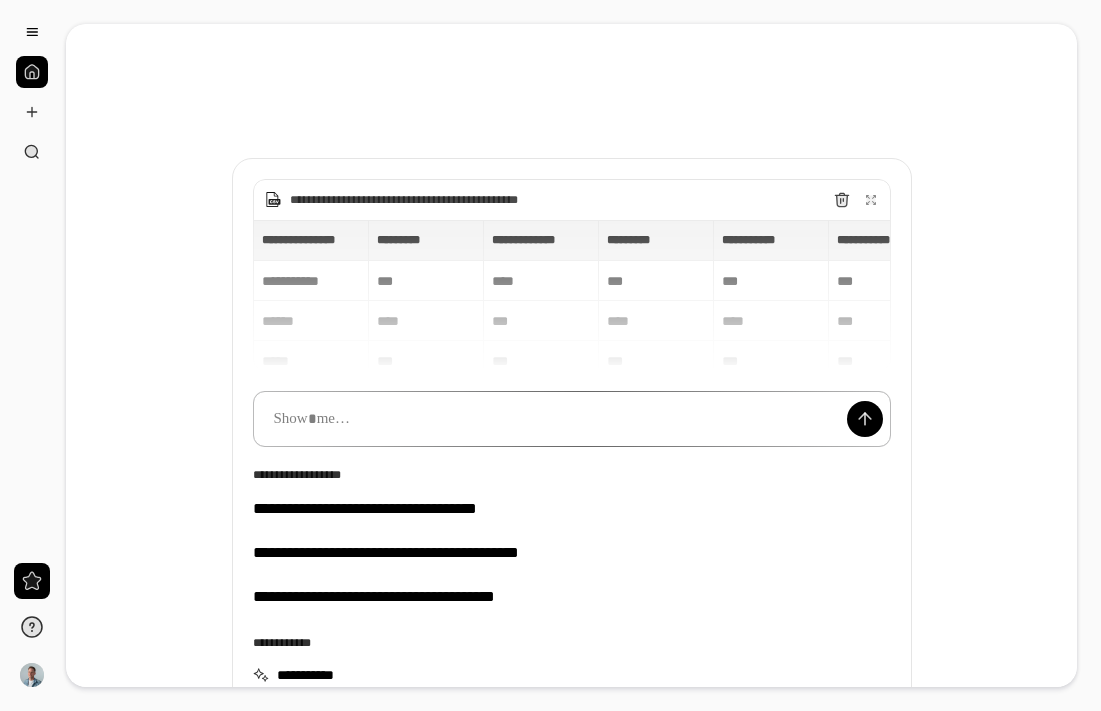 type 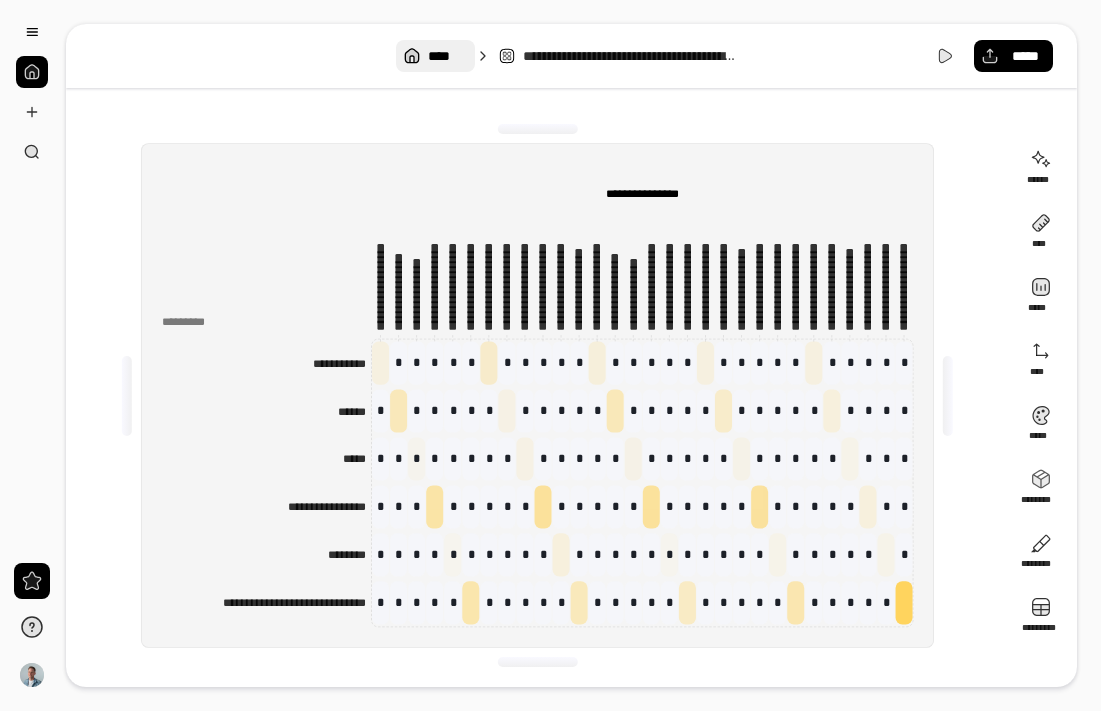 click on "****" at bounding box center (447, 56) 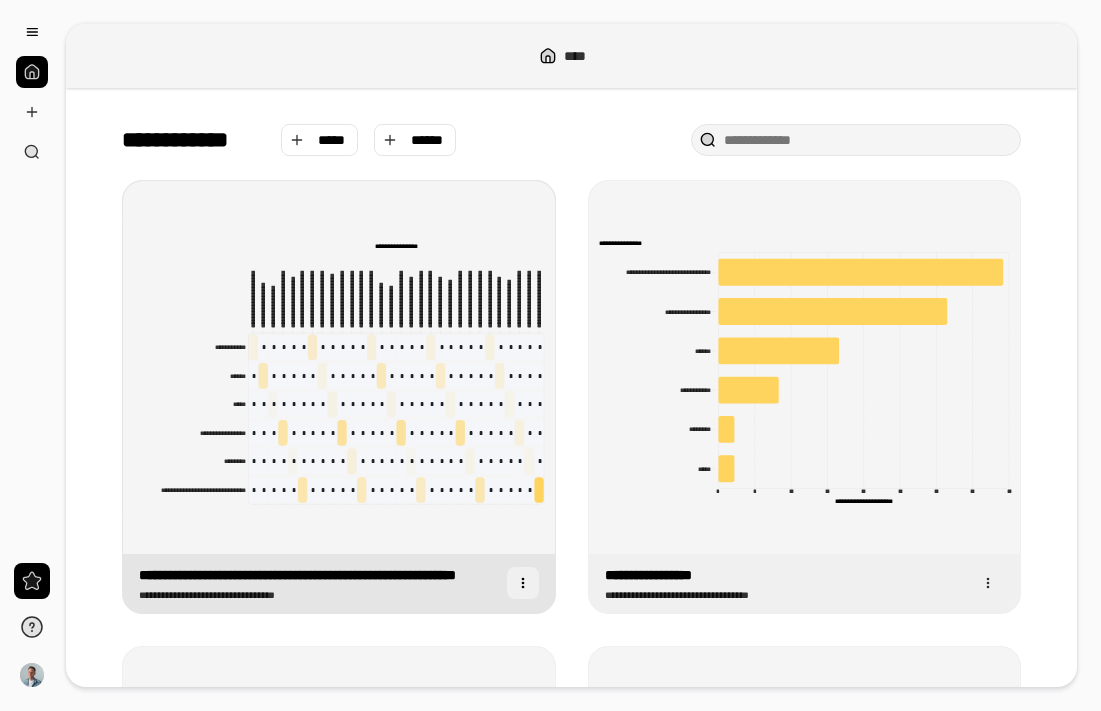 click at bounding box center (523, 583) 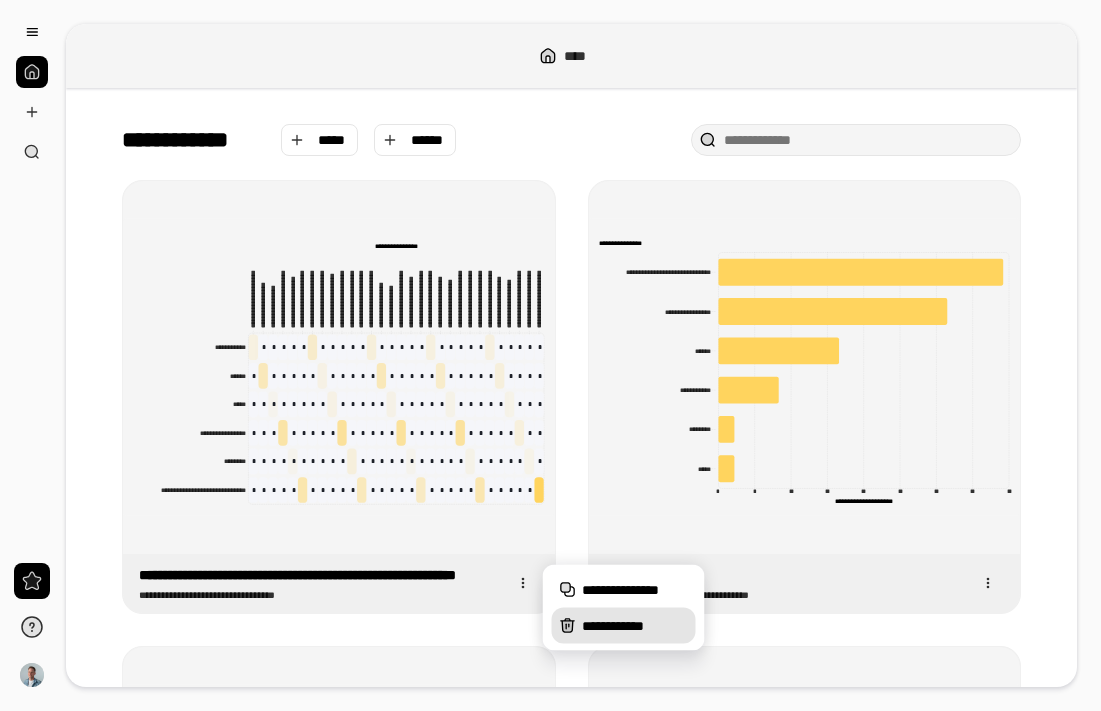 click on "**********" at bounding box center [635, 626] 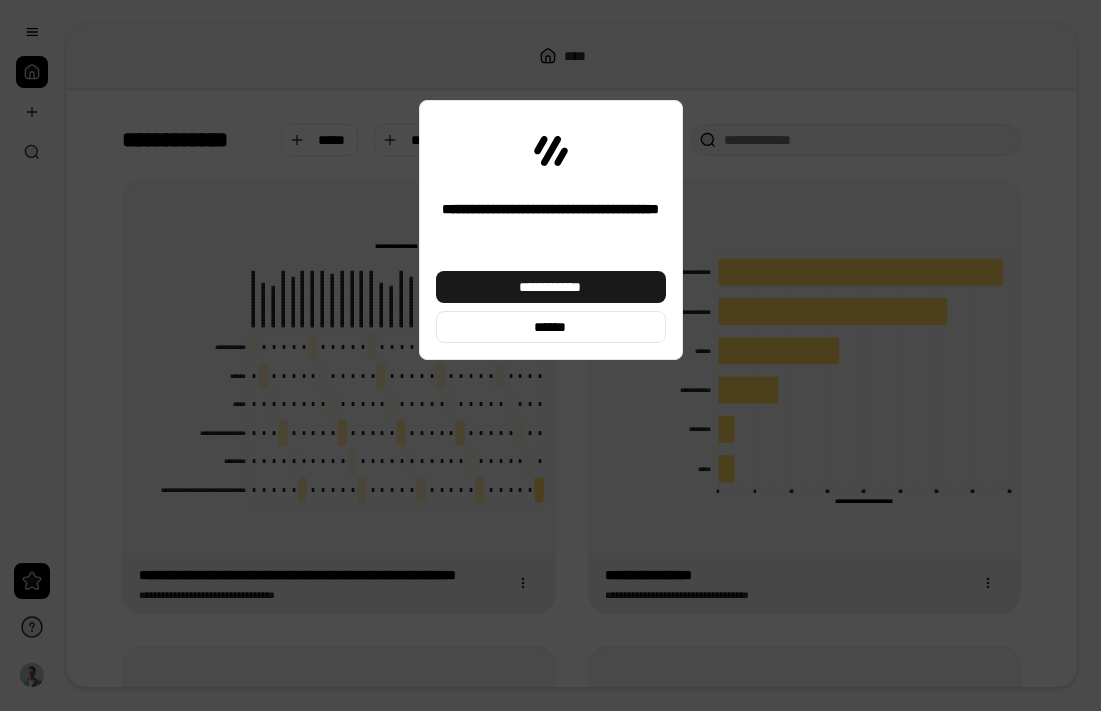click on "**********" at bounding box center (551, 287) 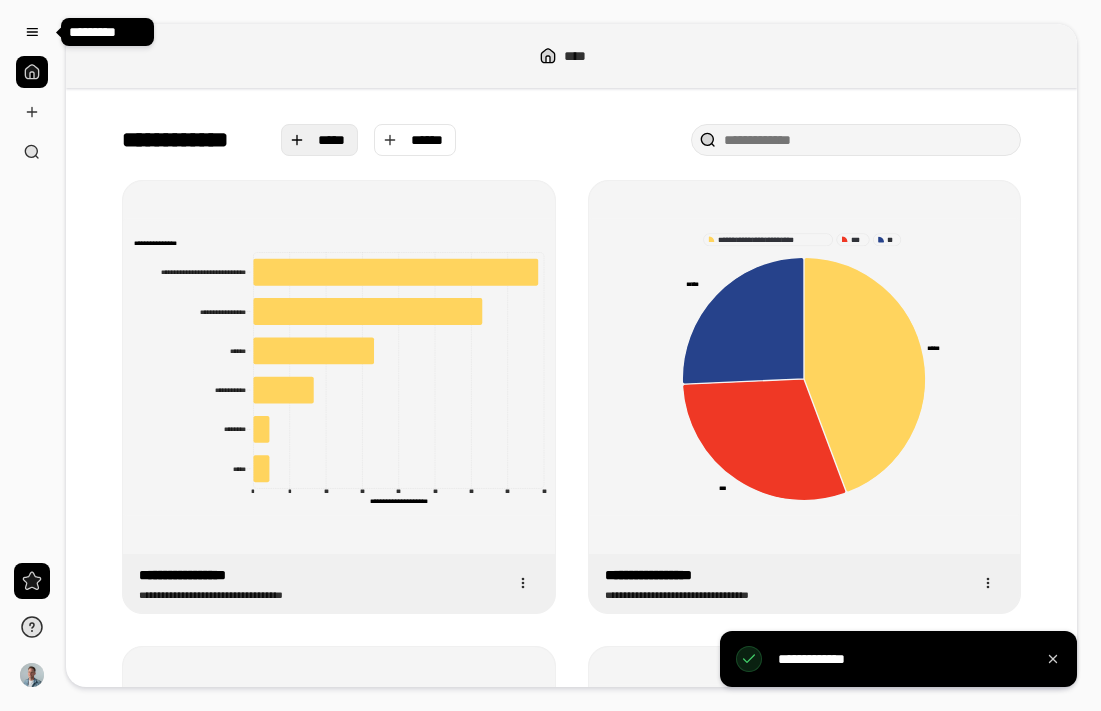click on "*****" at bounding box center [320, 140] 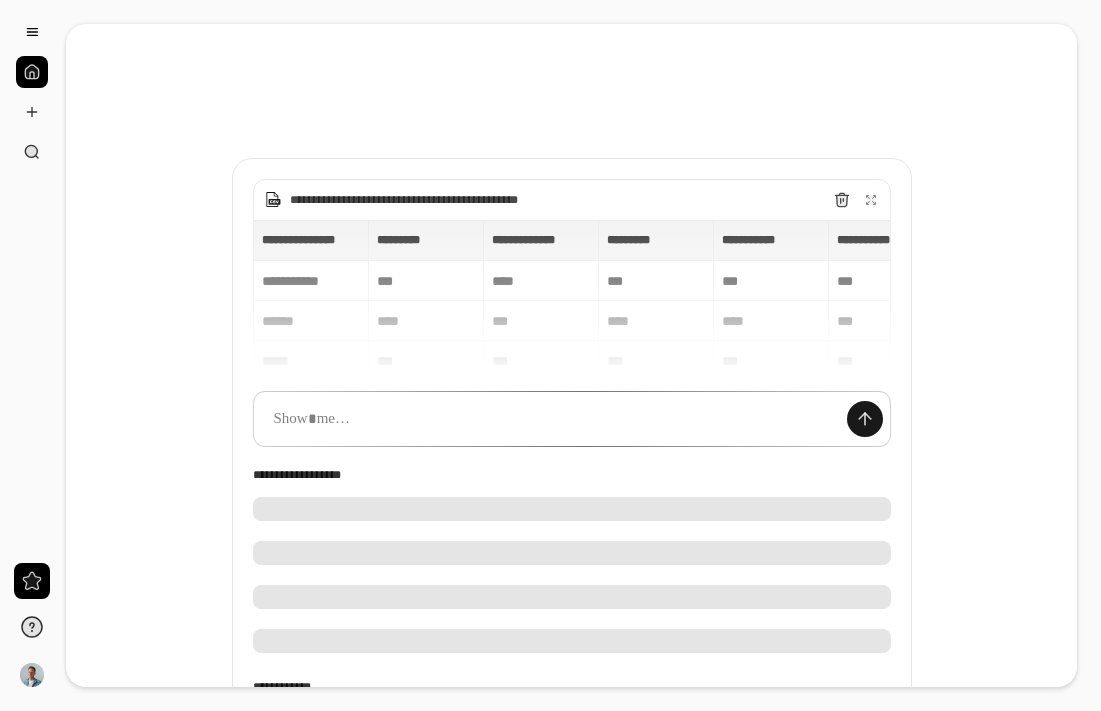 click at bounding box center [865, 419] 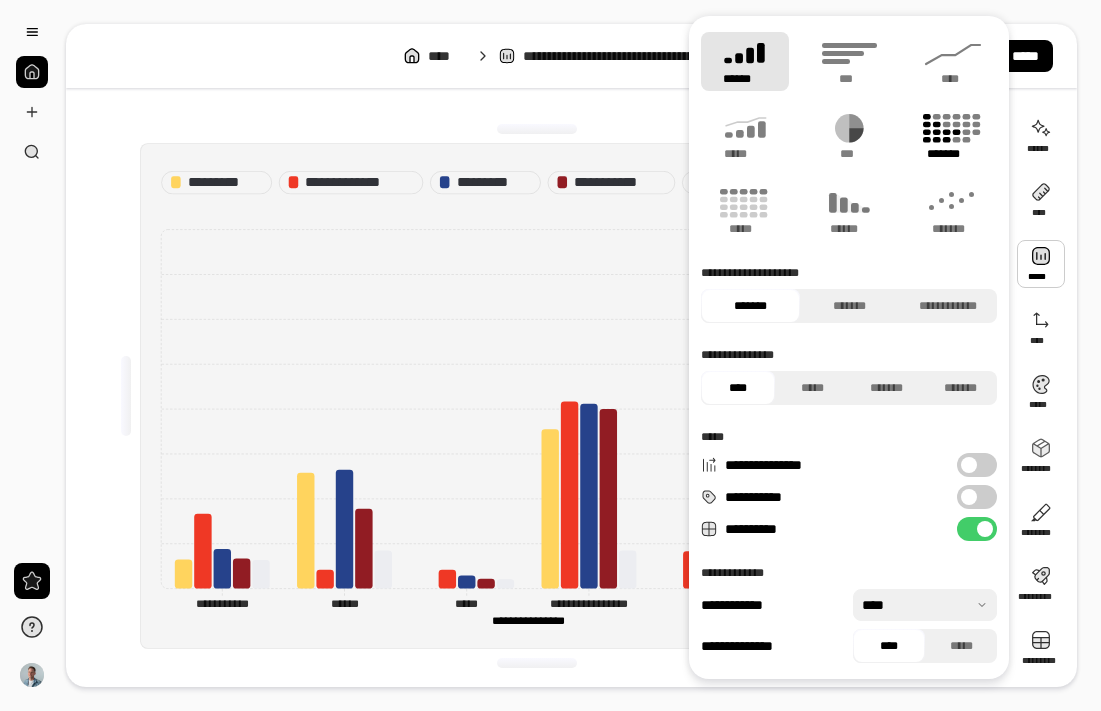 click on "*******" at bounding box center (953, 154) 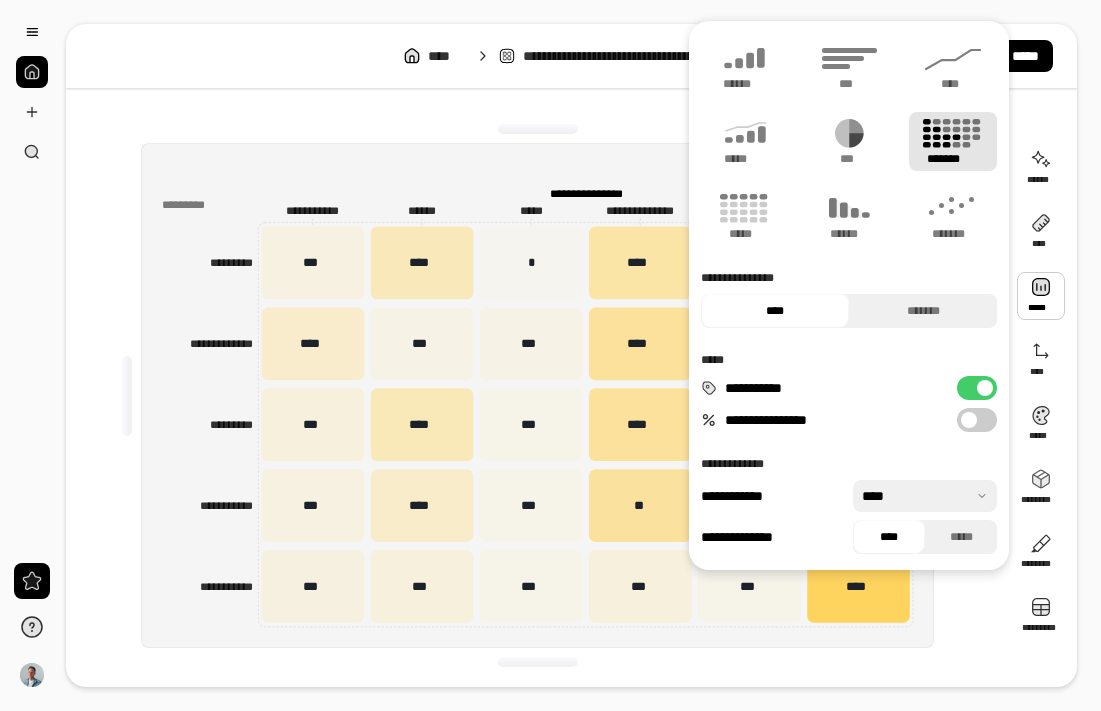 click at bounding box center (537, 129) 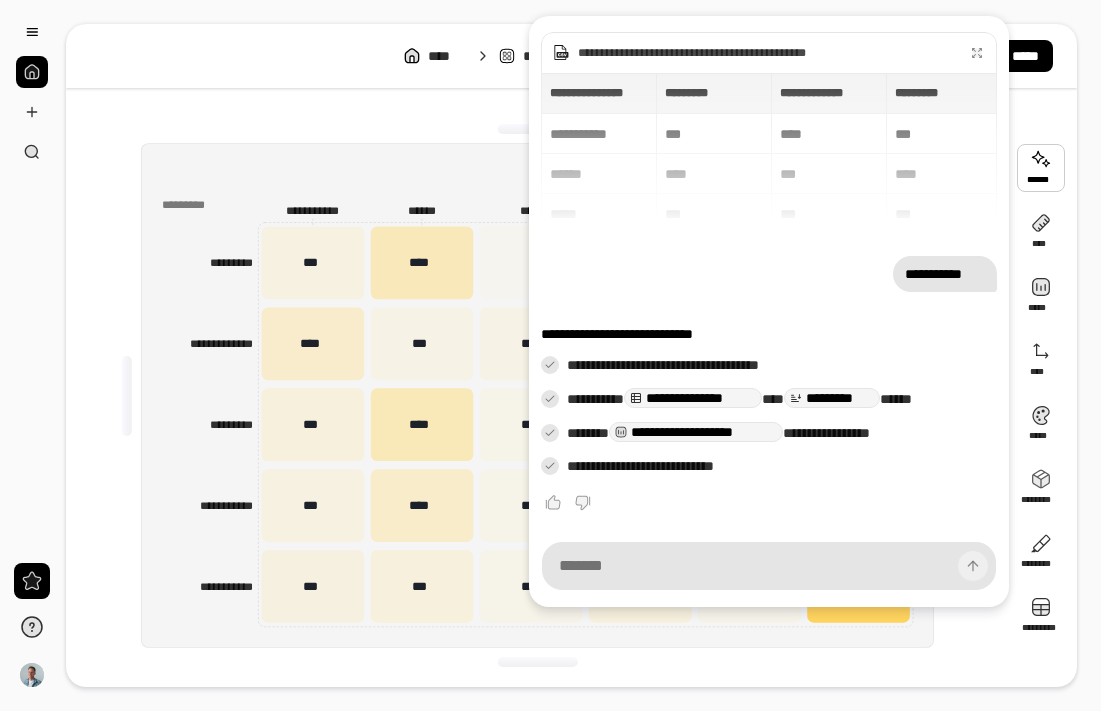 click at bounding box center (1041, 168) 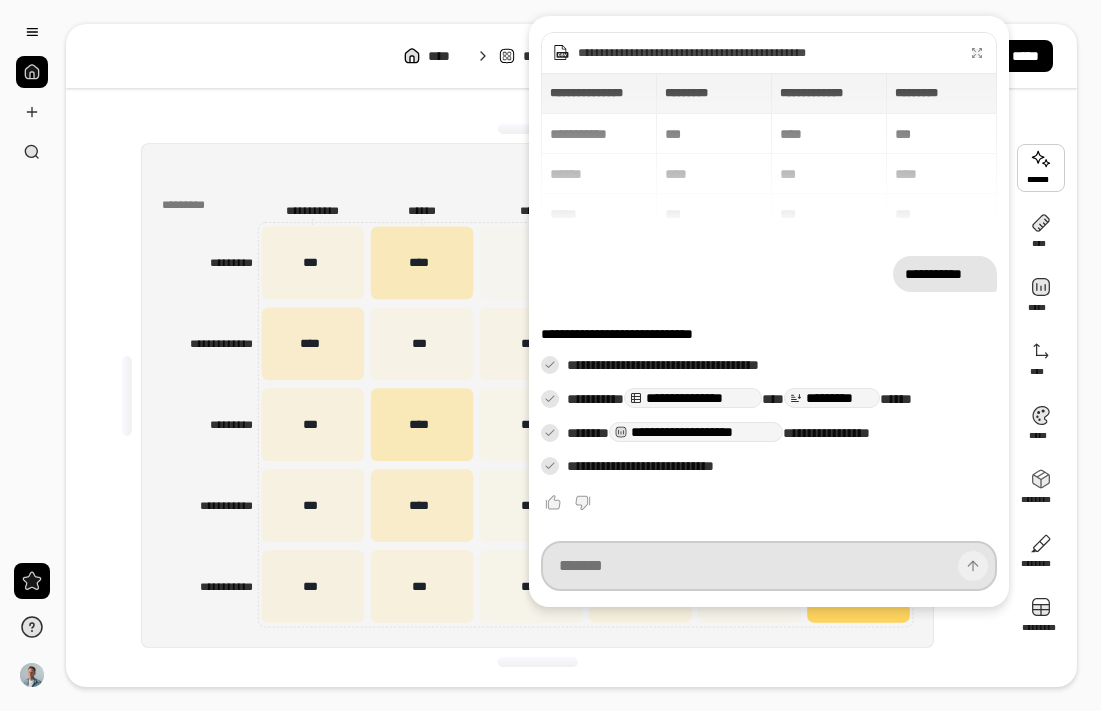 click at bounding box center (769, 566) 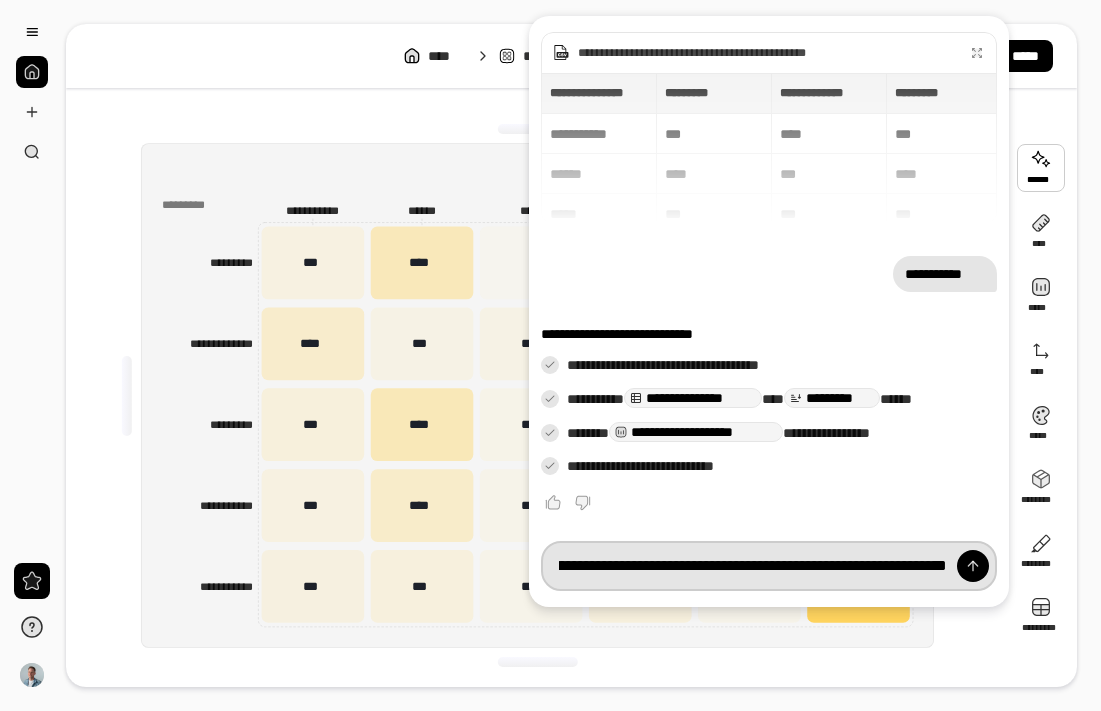 scroll, scrollTop: 0, scrollLeft: 199, axis: horizontal 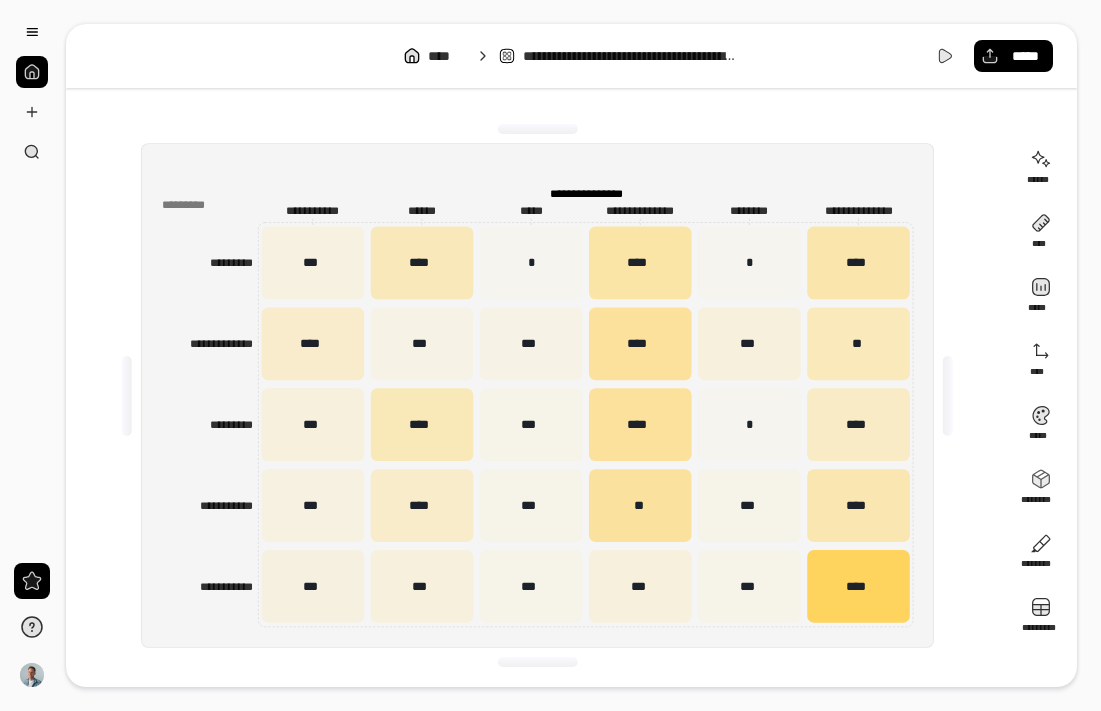 click on "**********" at bounding box center [537, 395] 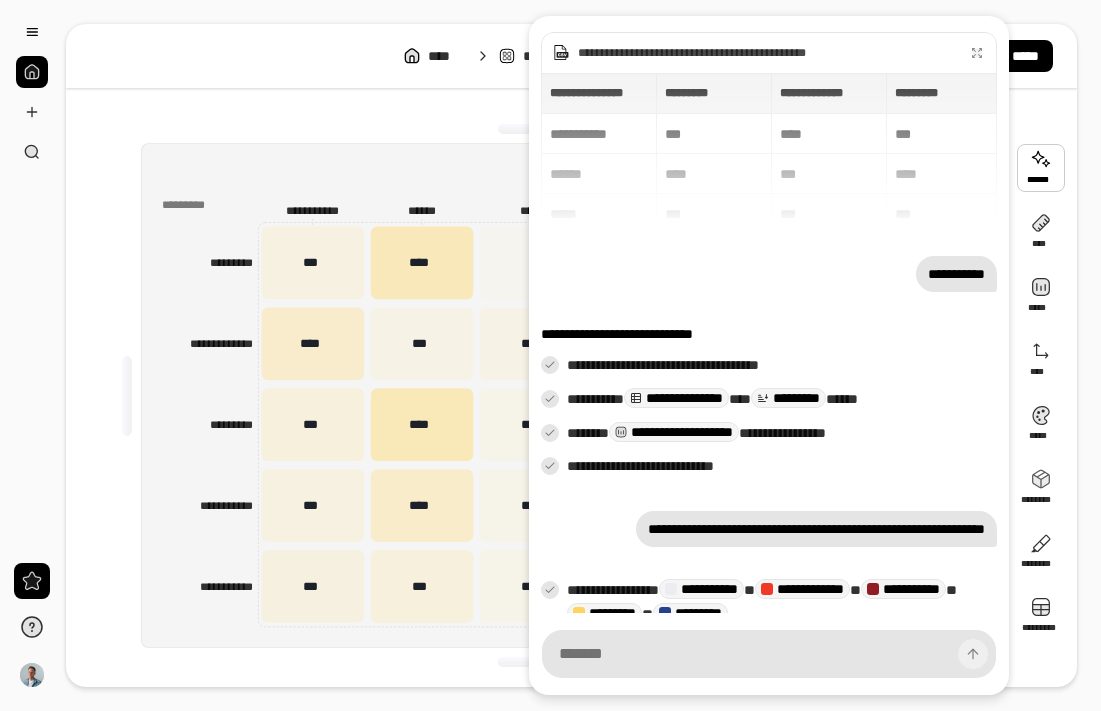 click at bounding box center (1041, 168) 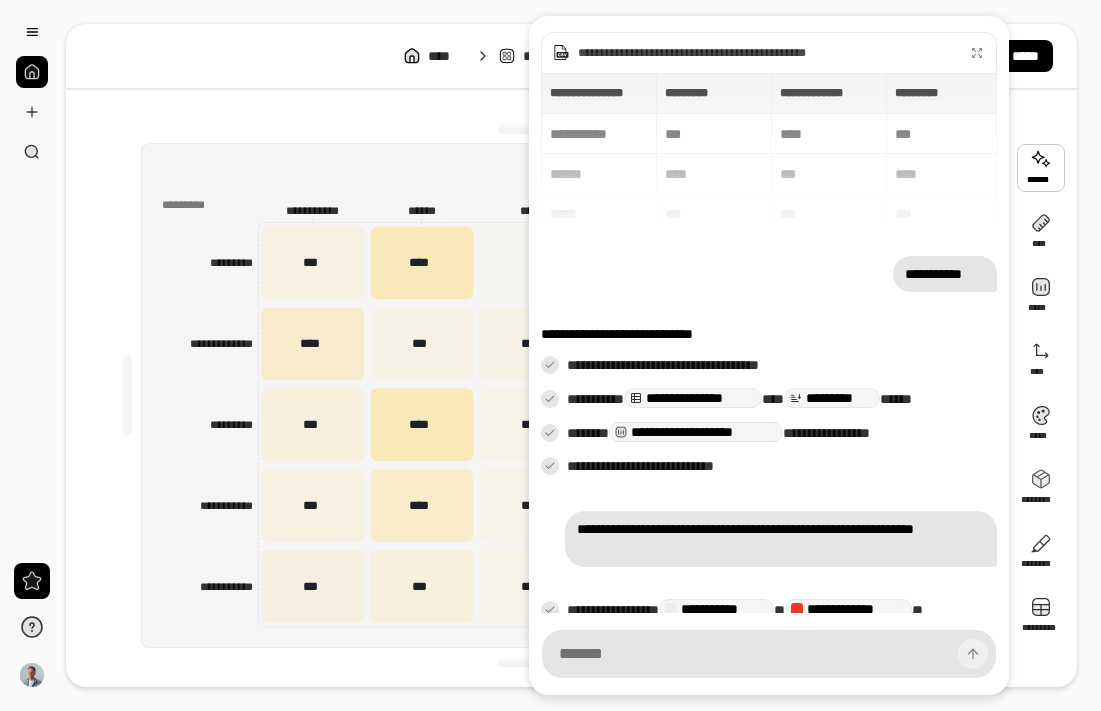 scroll, scrollTop: 79, scrollLeft: 0, axis: vertical 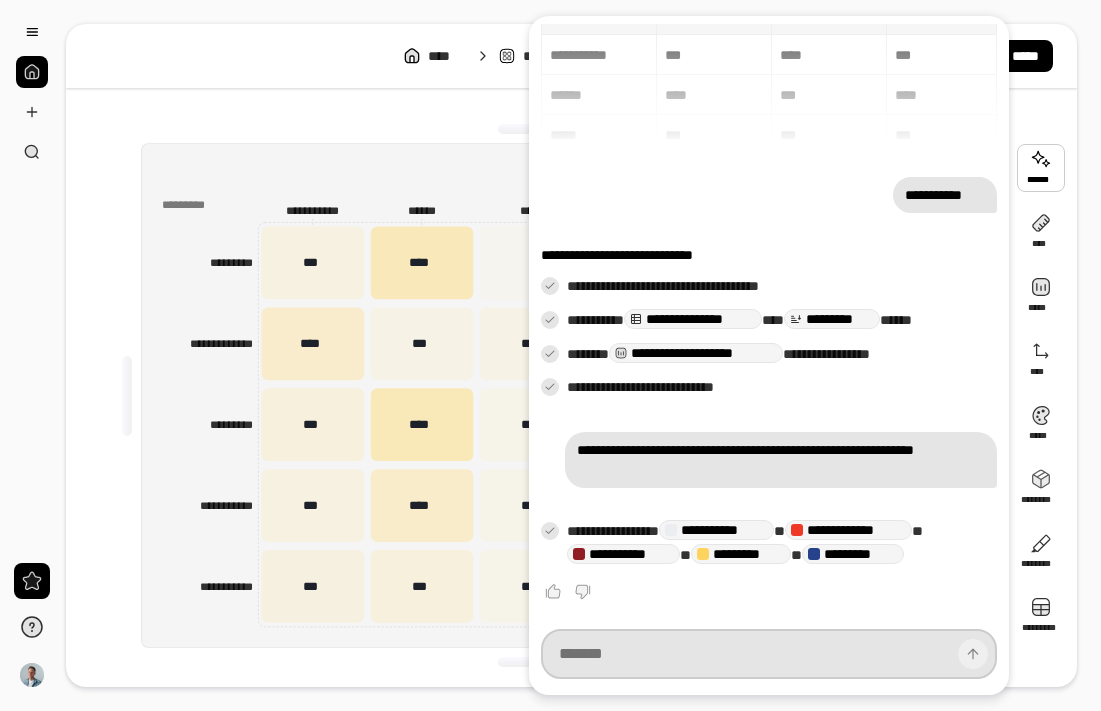 click at bounding box center (769, 654) 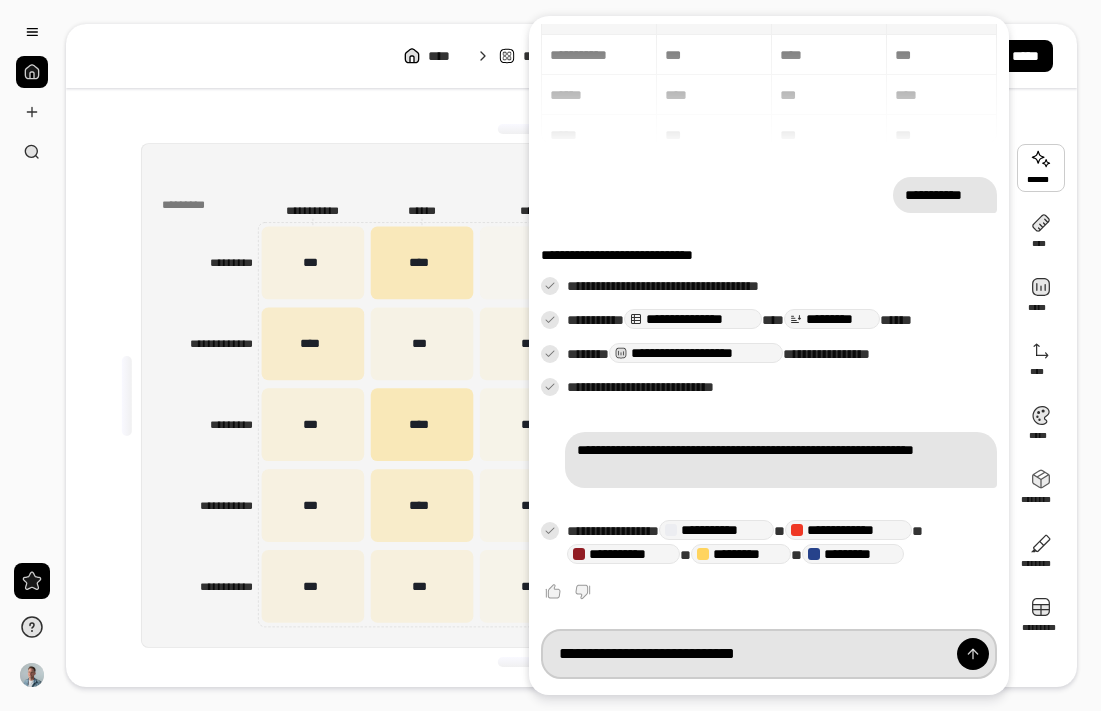 type on "**********" 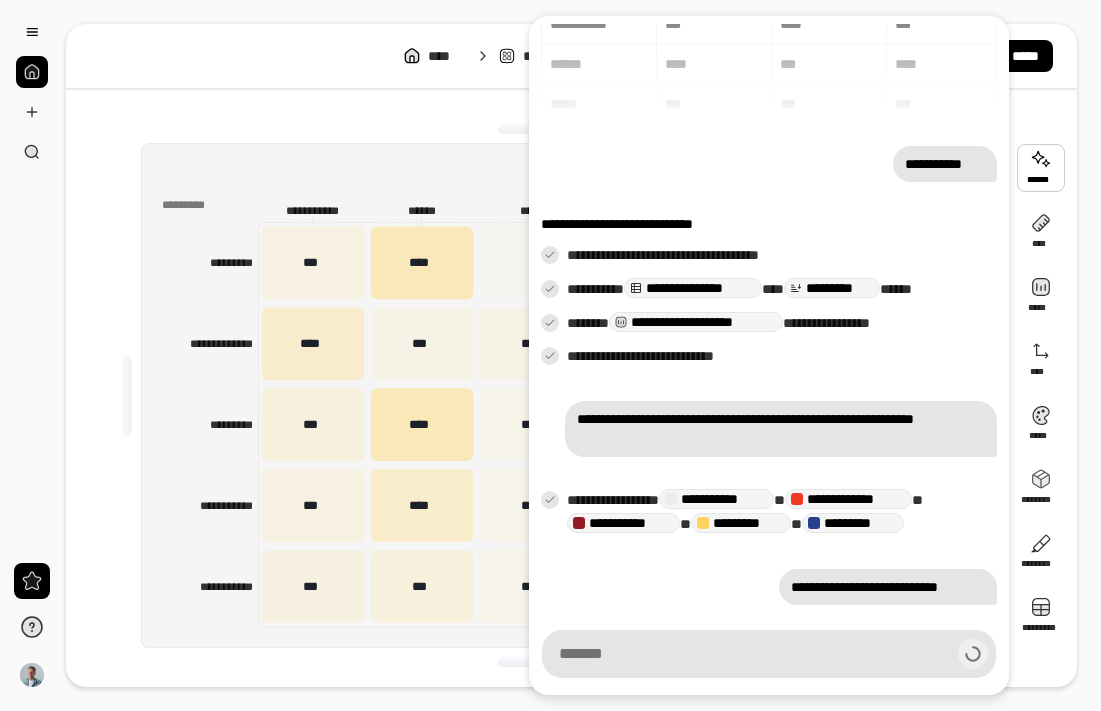scroll, scrollTop: 137, scrollLeft: 0, axis: vertical 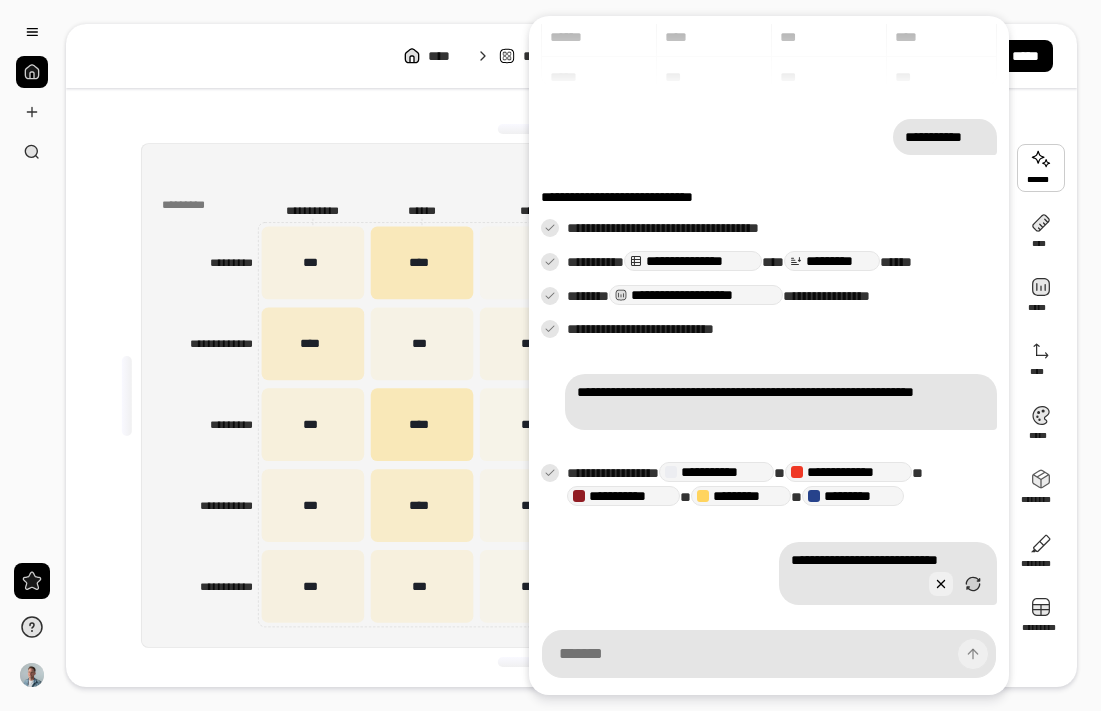 click at bounding box center (941, 584) 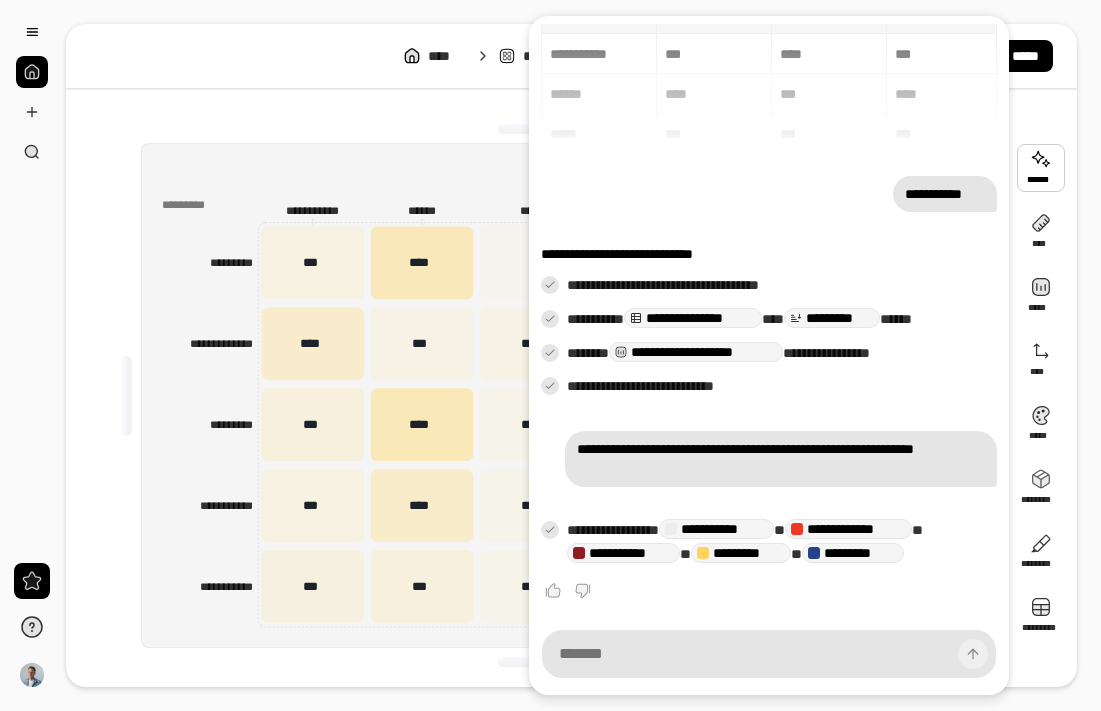 scroll, scrollTop: 79, scrollLeft: 0, axis: vertical 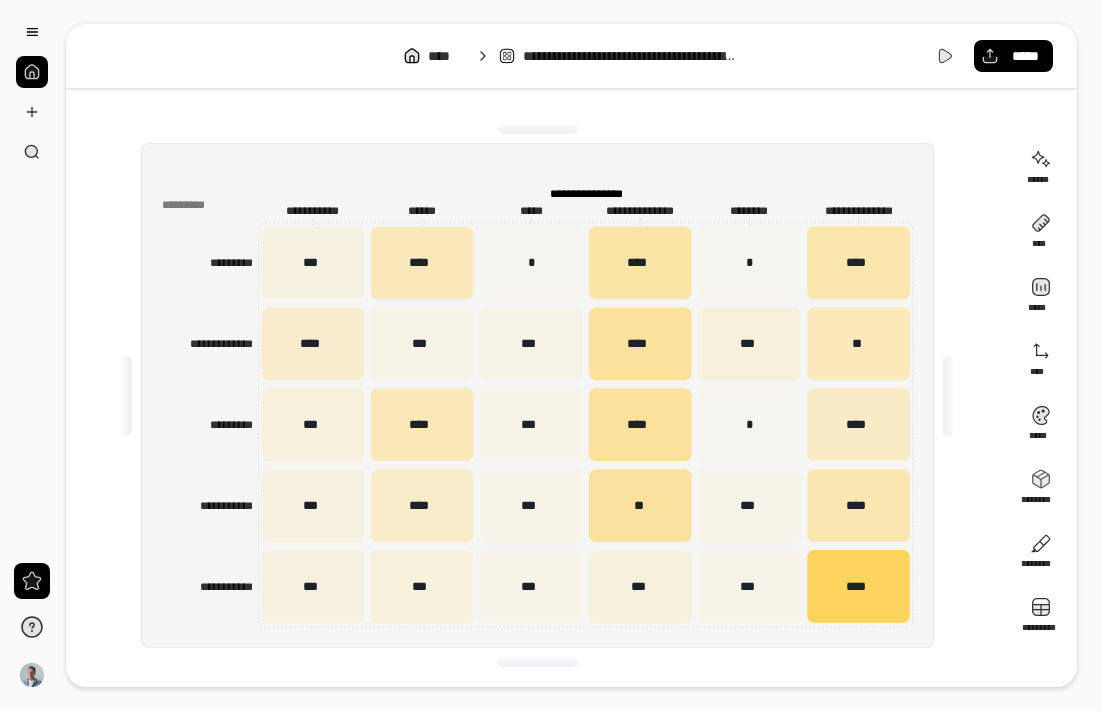 click on "**********" at bounding box center (537, 395) 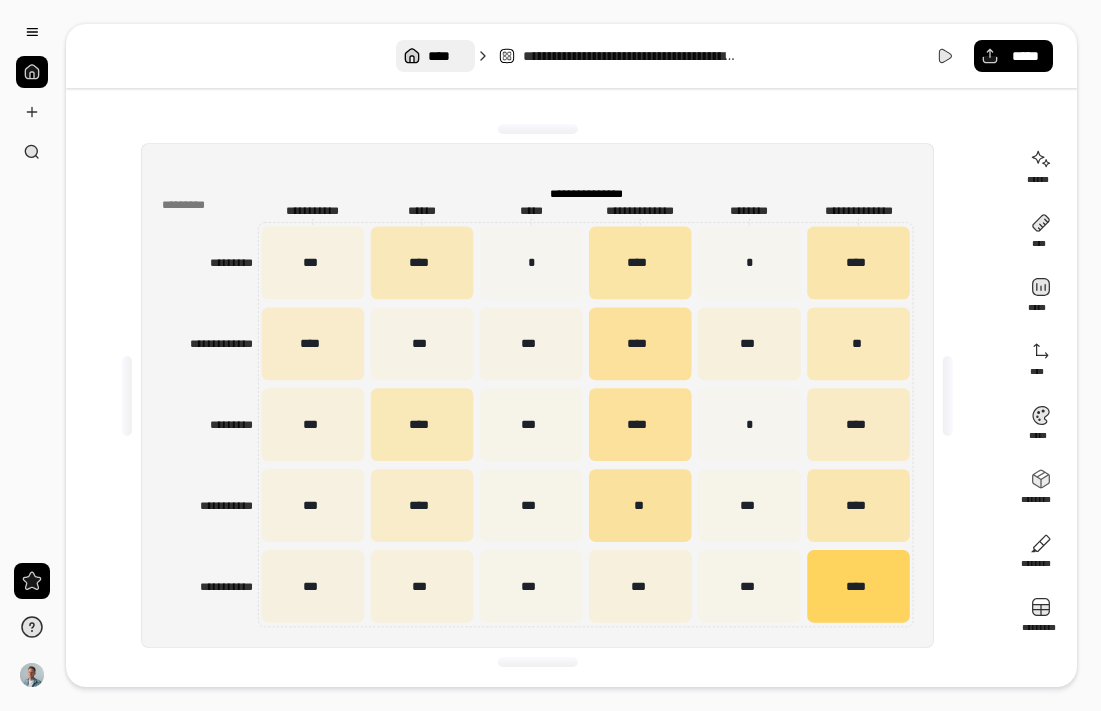 click on "****" at bounding box center [447, 56] 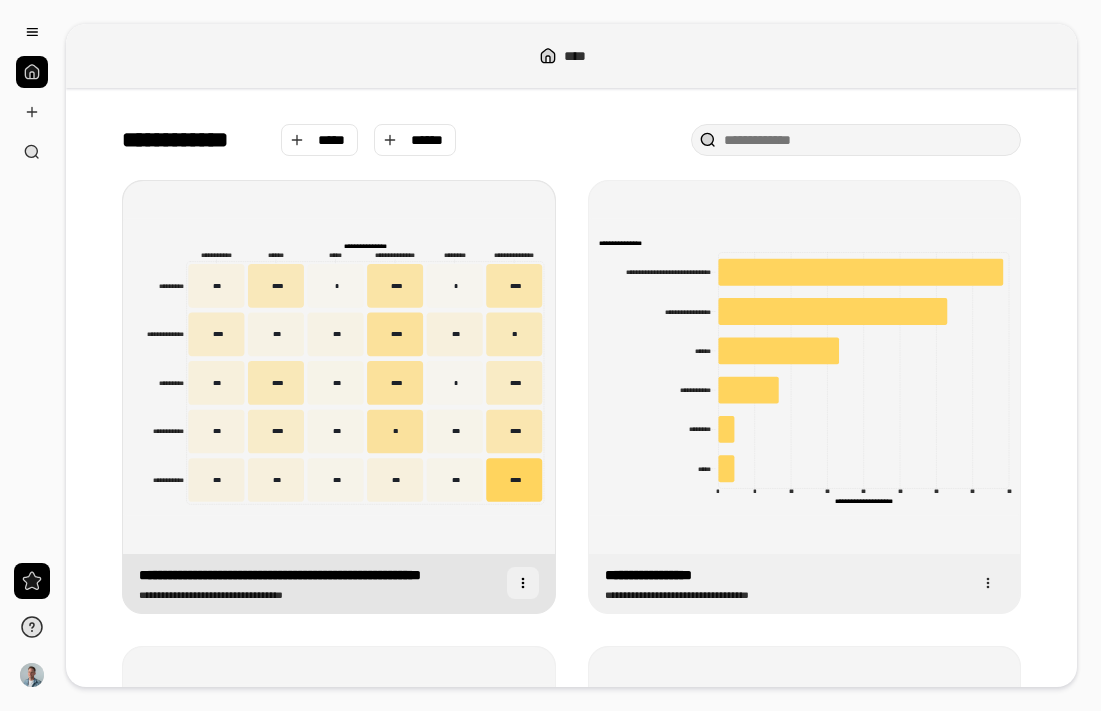 click at bounding box center [523, 583] 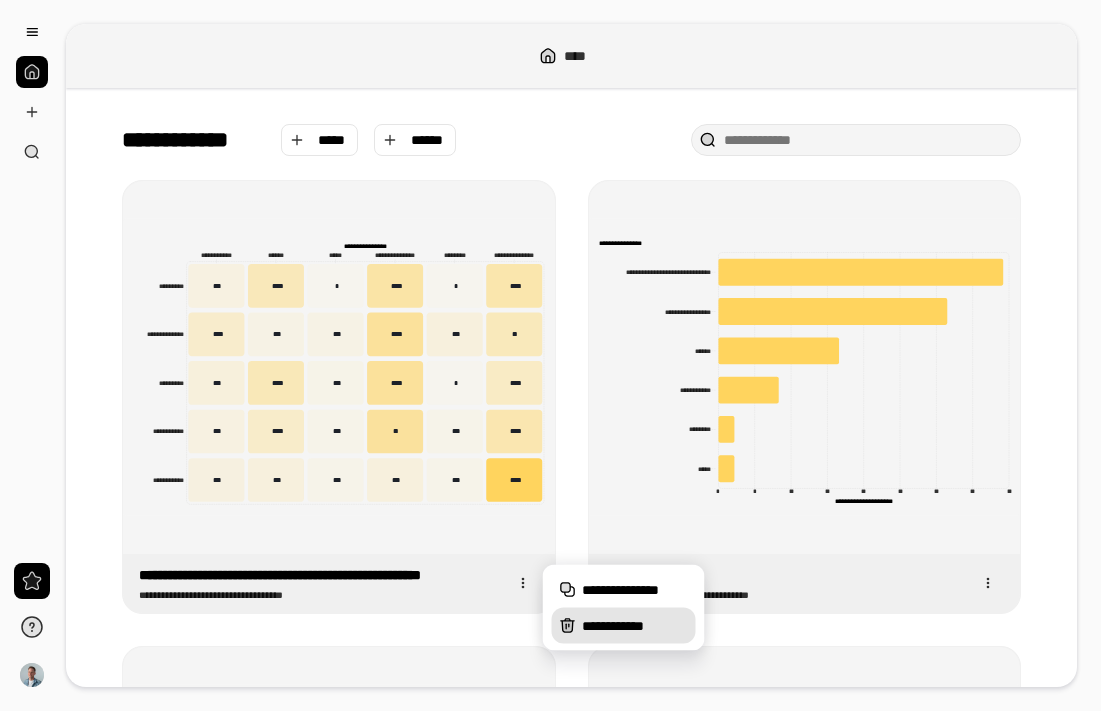 click 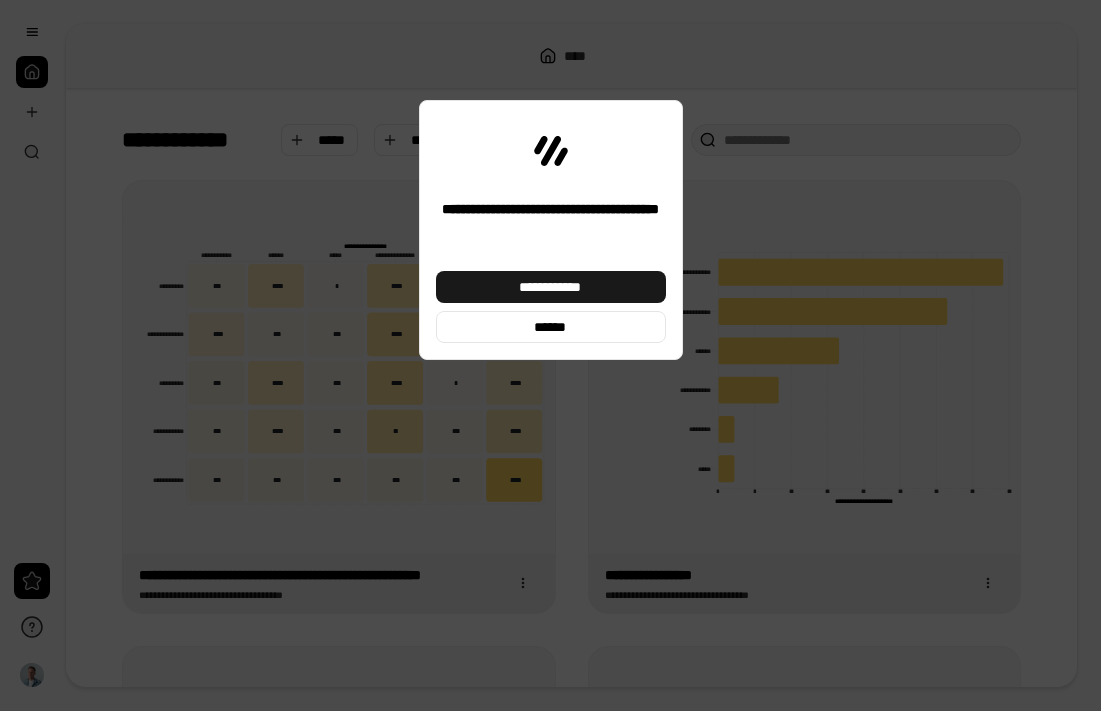 click on "**********" at bounding box center [550, 287] 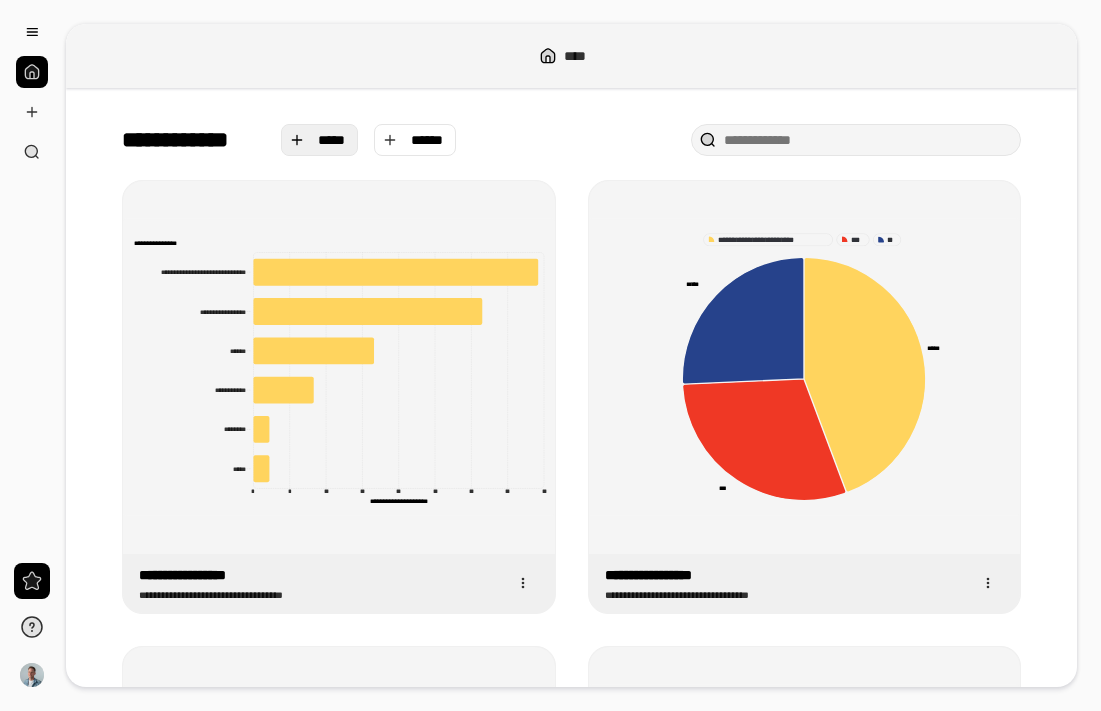 click on "*****" at bounding box center [332, 140] 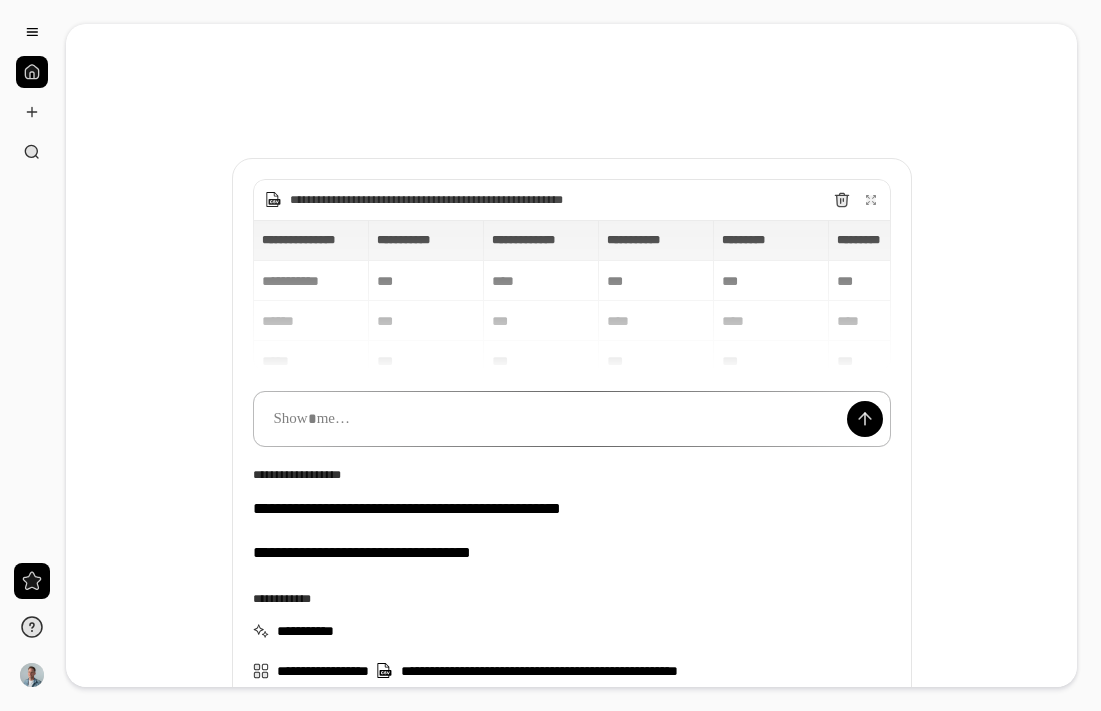 type 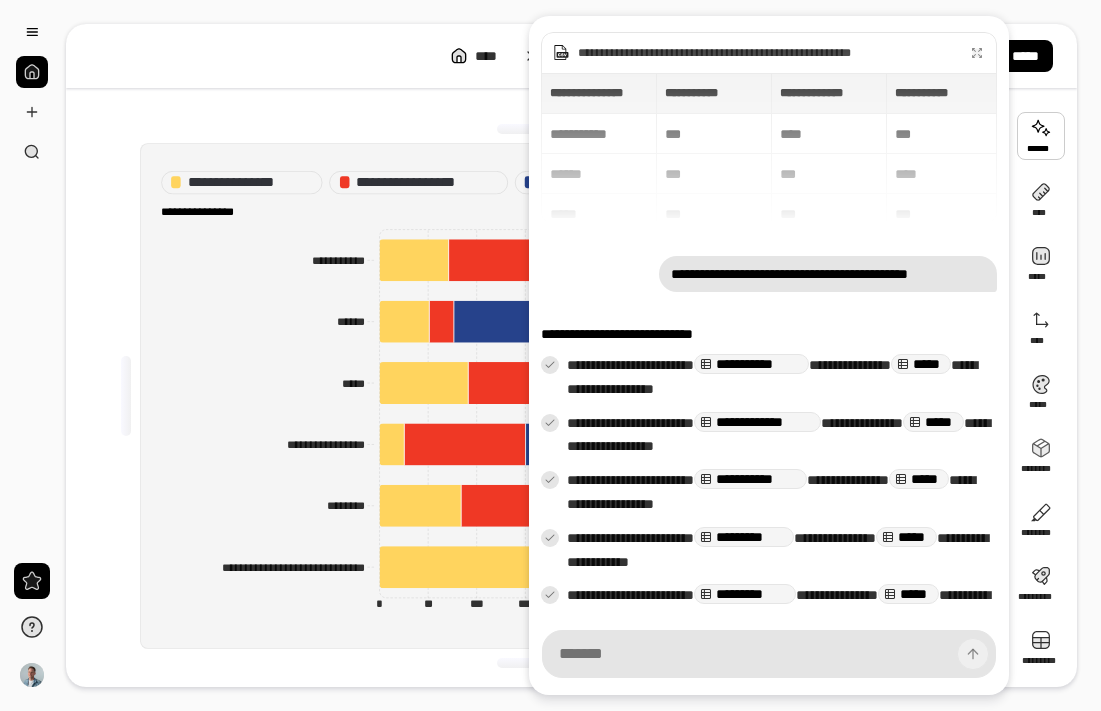scroll, scrollTop: 213, scrollLeft: 0, axis: vertical 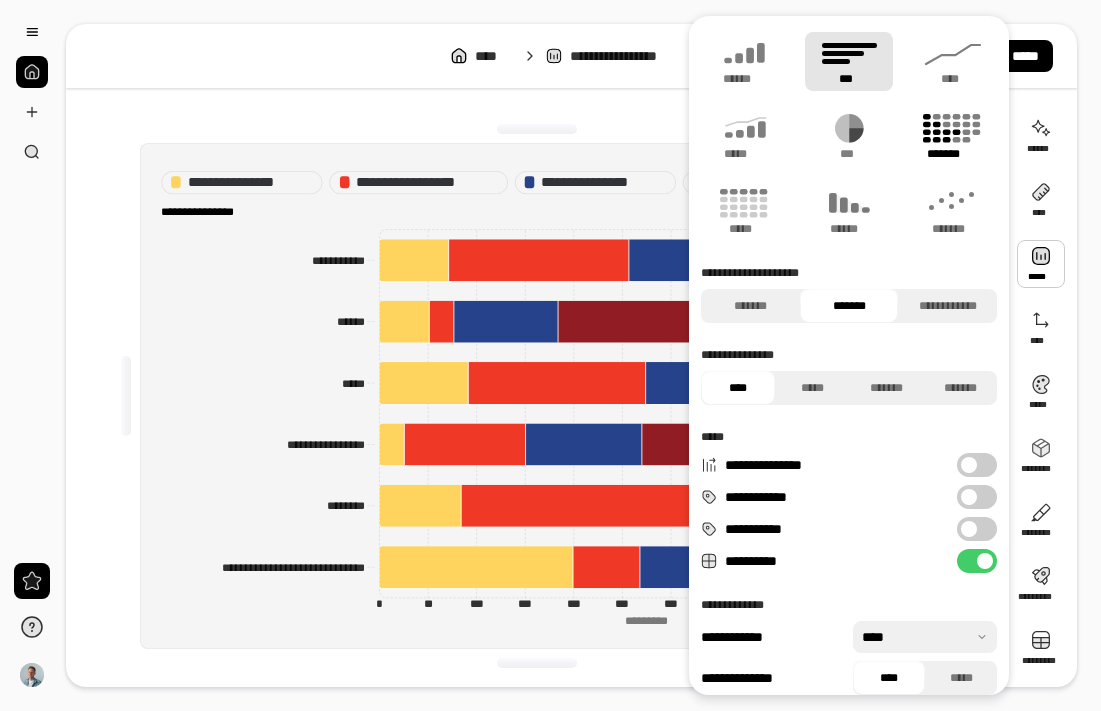 click 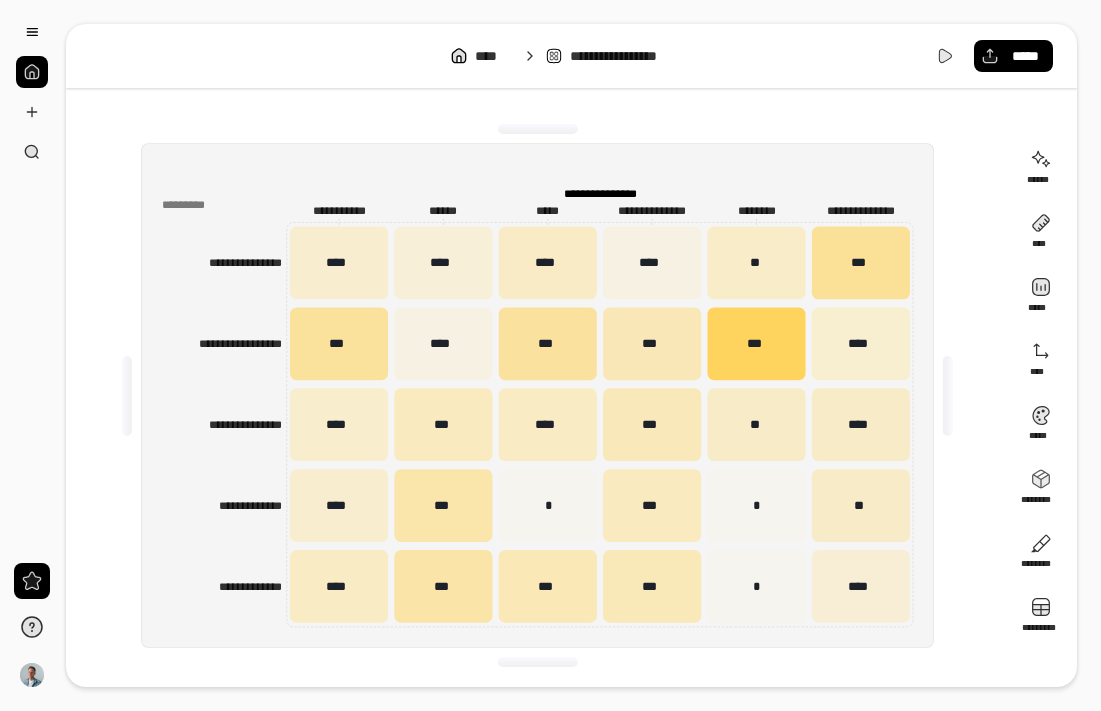 click on "**********" at bounding box center (537, 395) 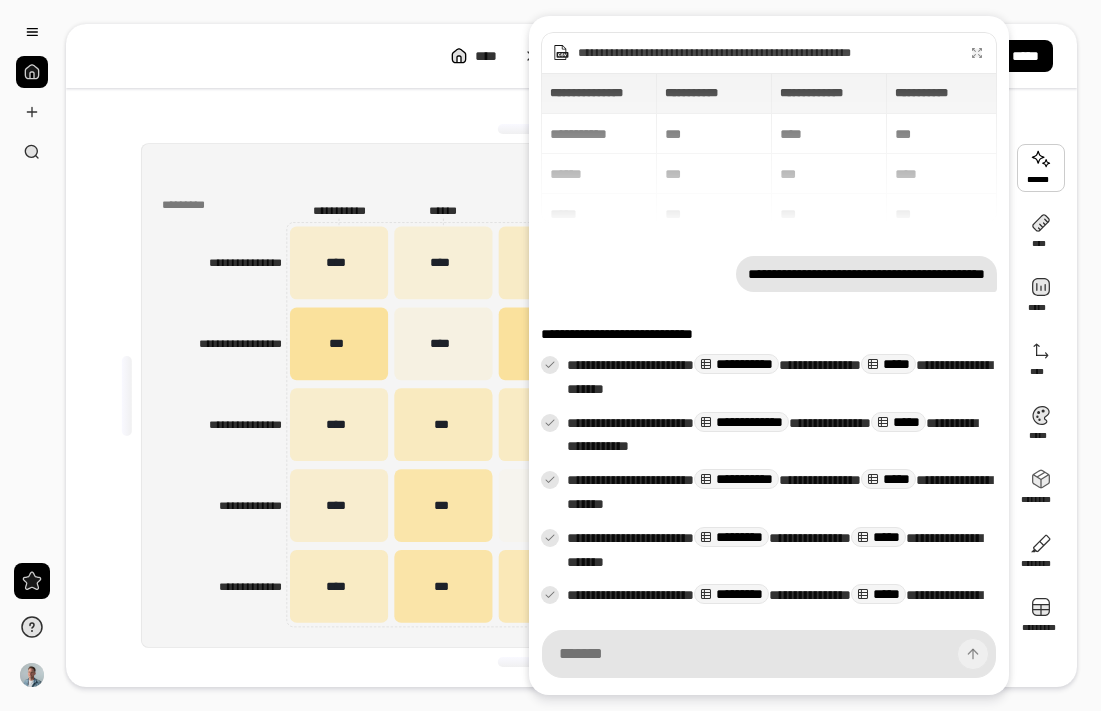 click at bounding box center [1041, 168] 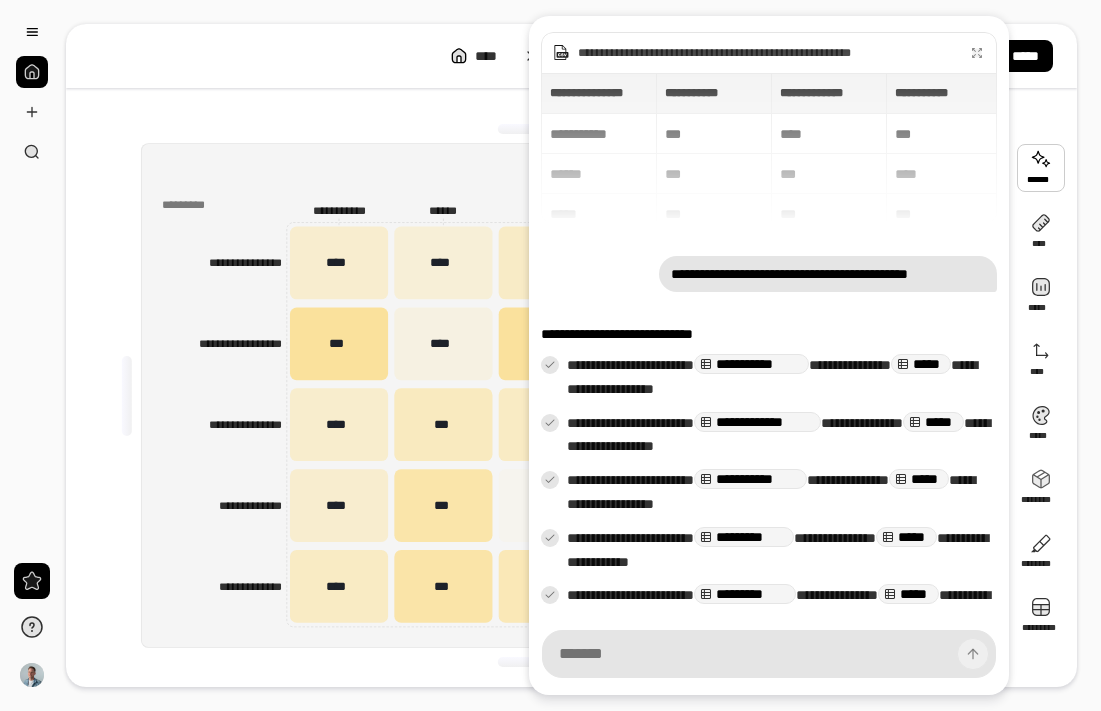 scroll, scrollTop: 213, scrollLeft: 0, axis: vertical 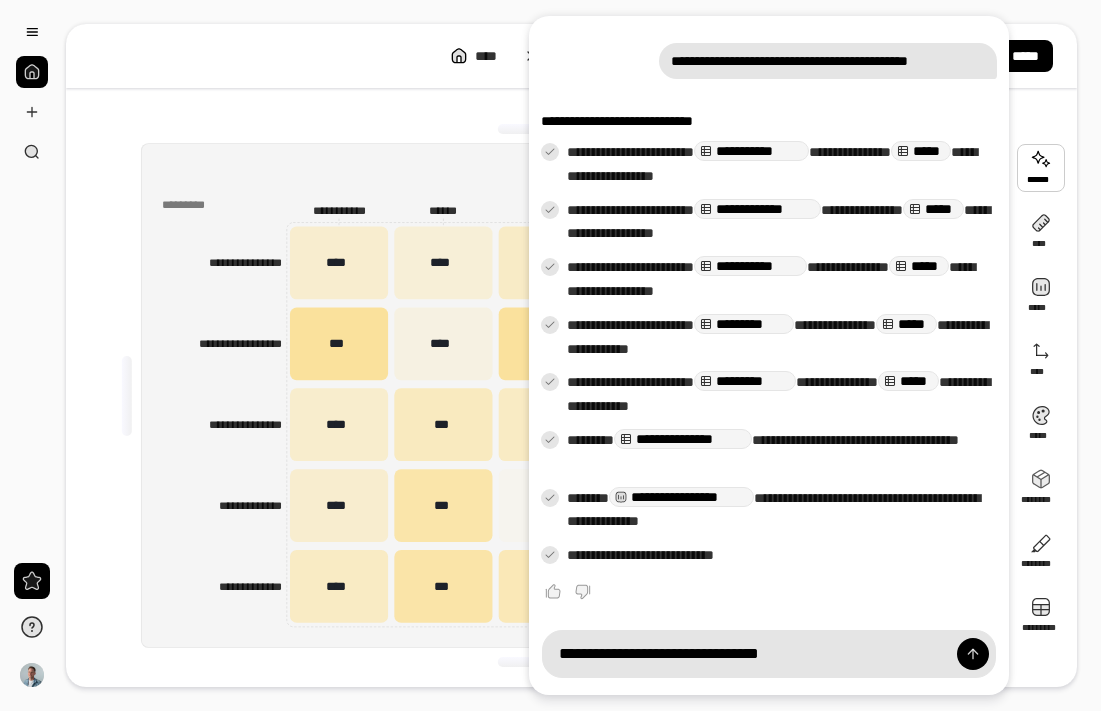 type on "**********" 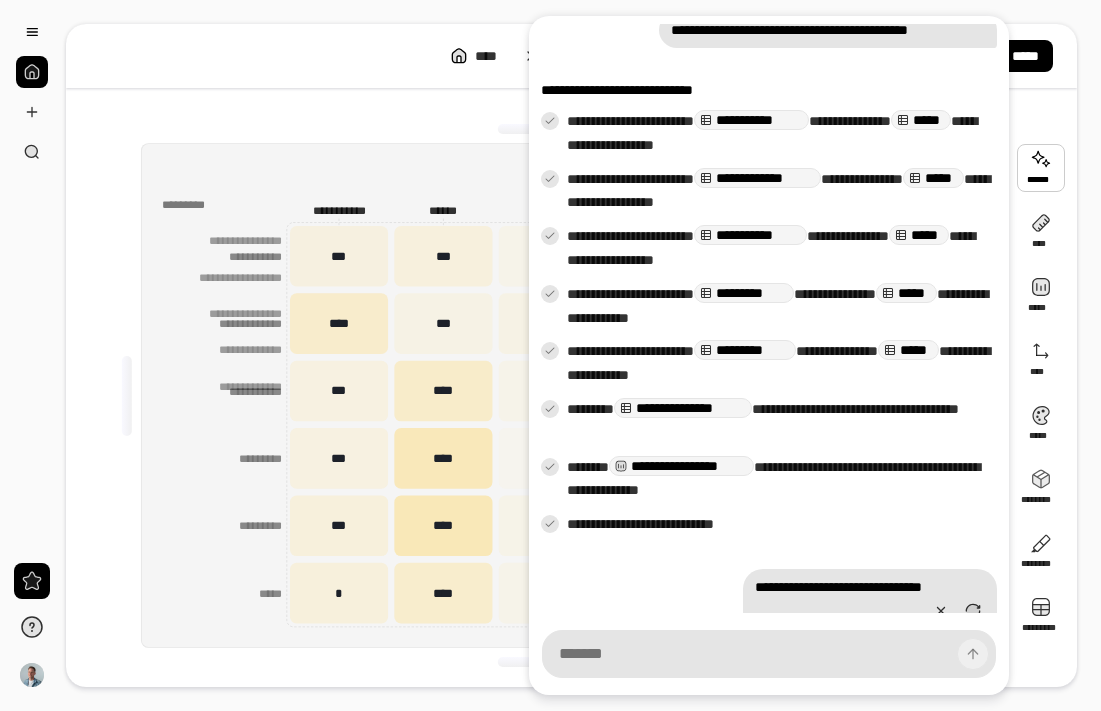 scroll, scrollTop: 271, scrollLeft: 0, axis: vertical 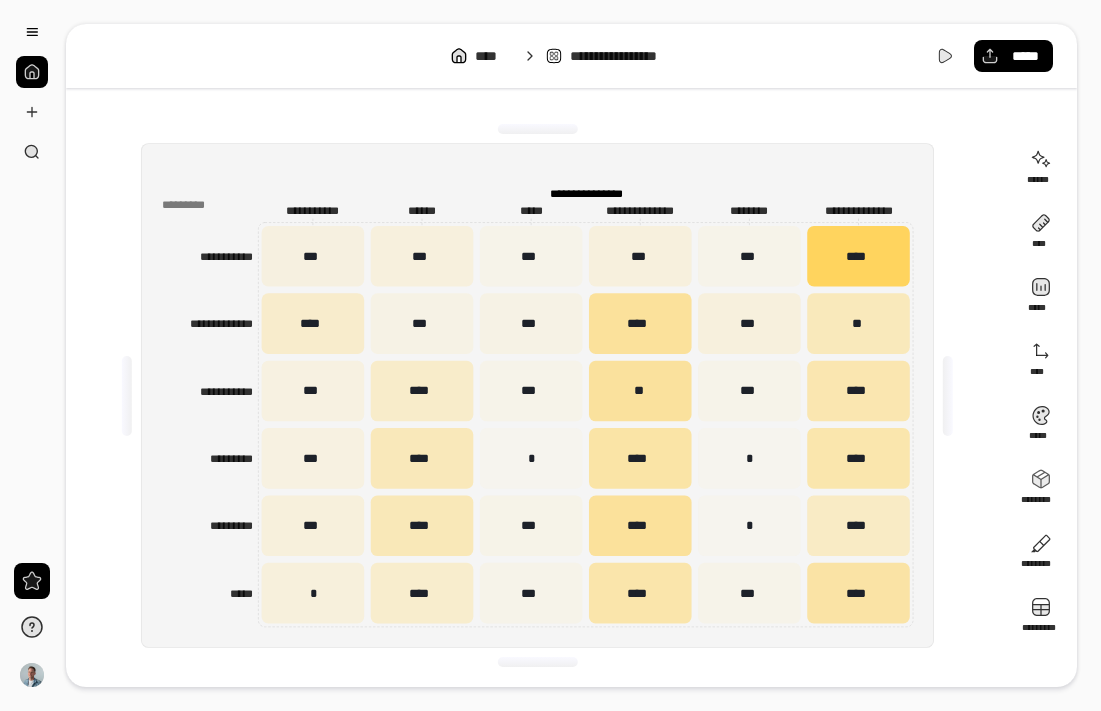 click on "**********" at bounding box center (571, 355) 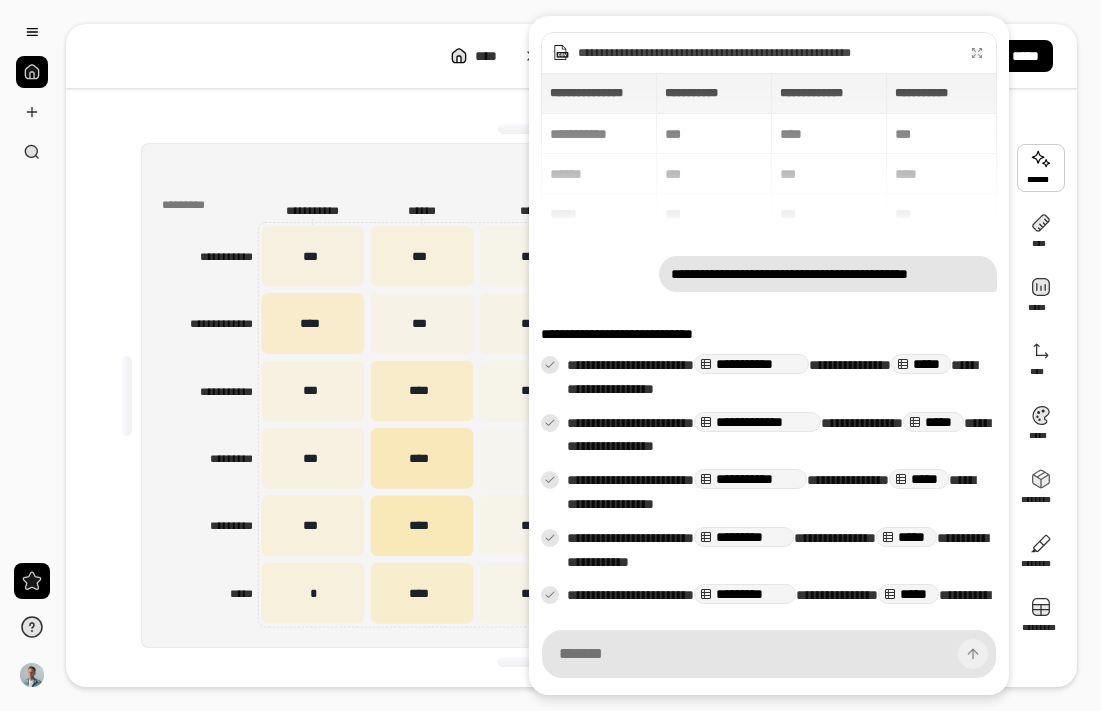 click at bounding box center [1041, 168] 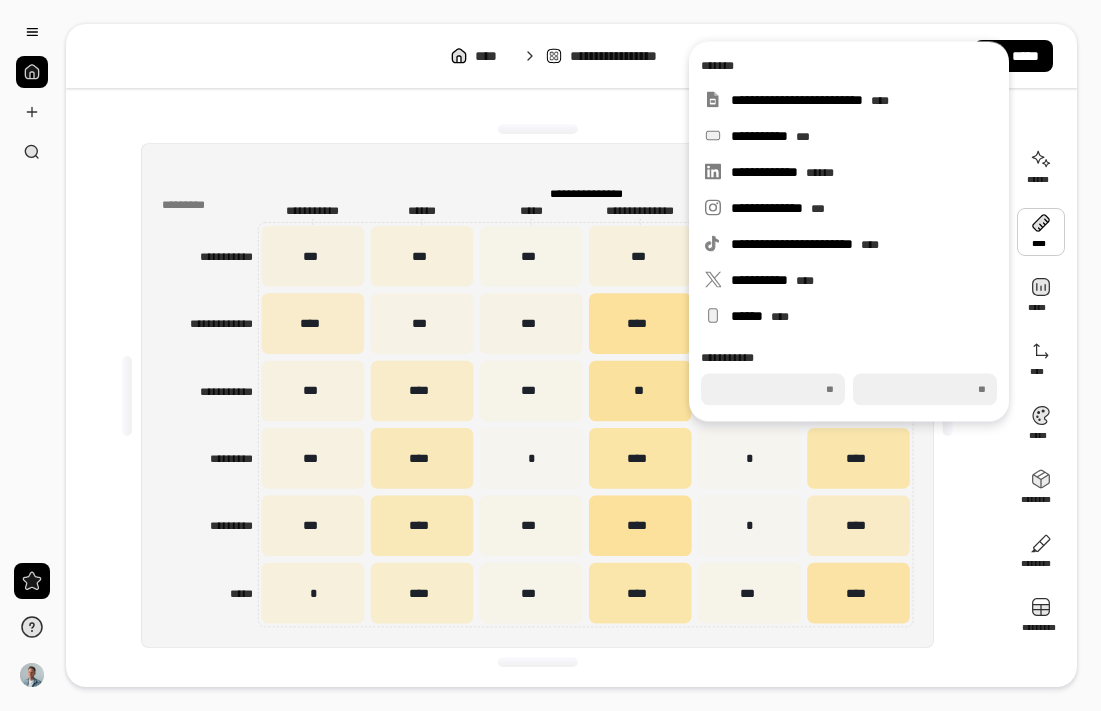 click on "**********" at bounding box center (571, 56) 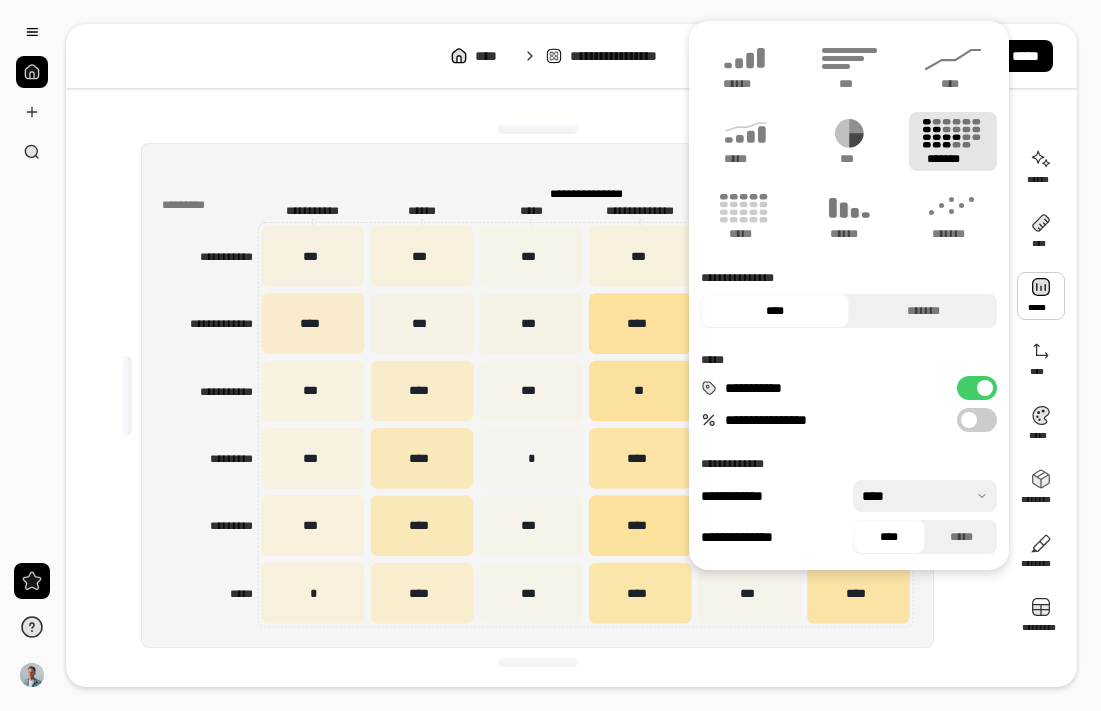 click at bounding box center (969, 420) 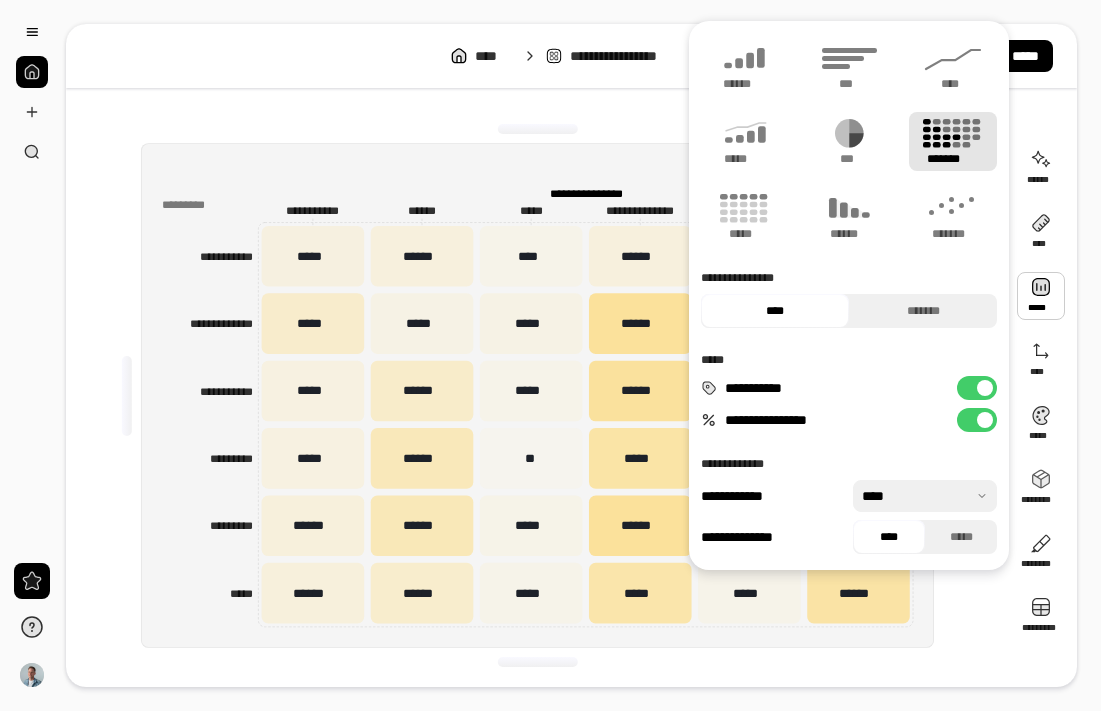 click on "**********" at bounding box center (977, 420) 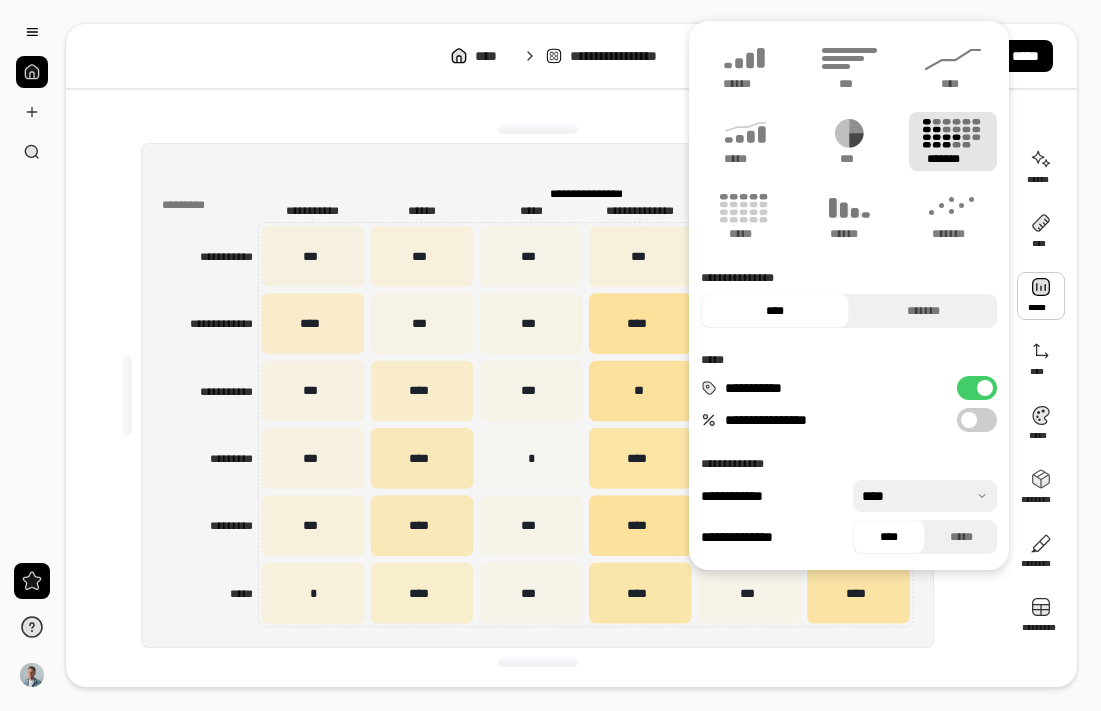 click on "**********" at bounding box center [977, 420] 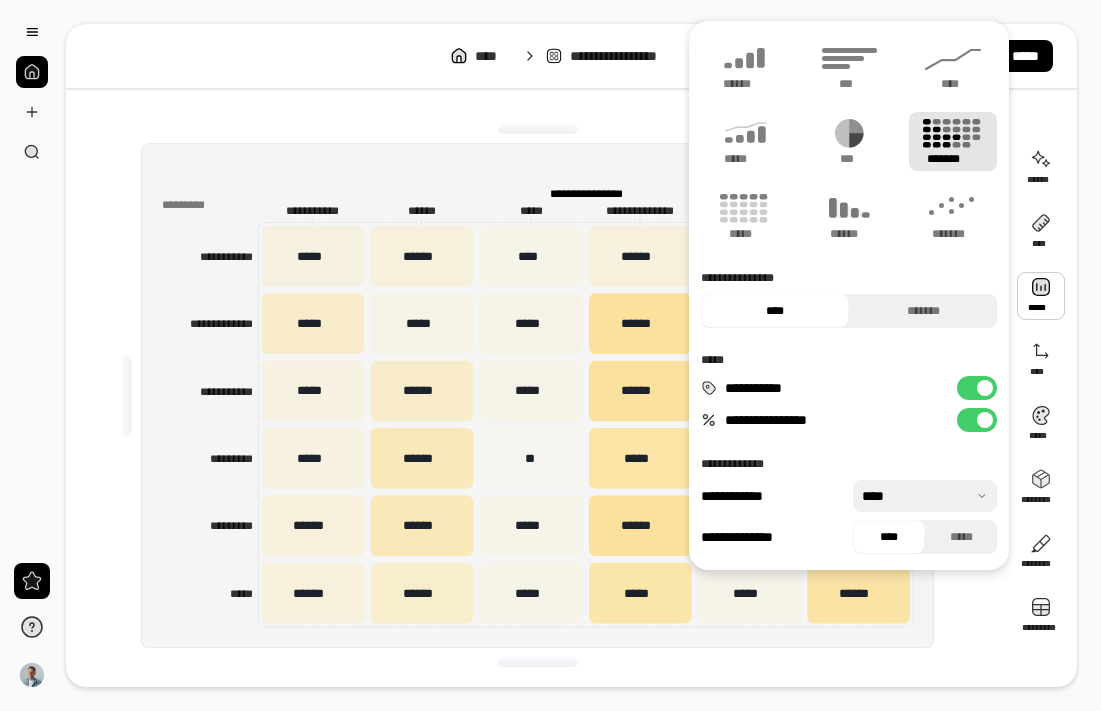 click on "**********" at bounding box center (977, 420) 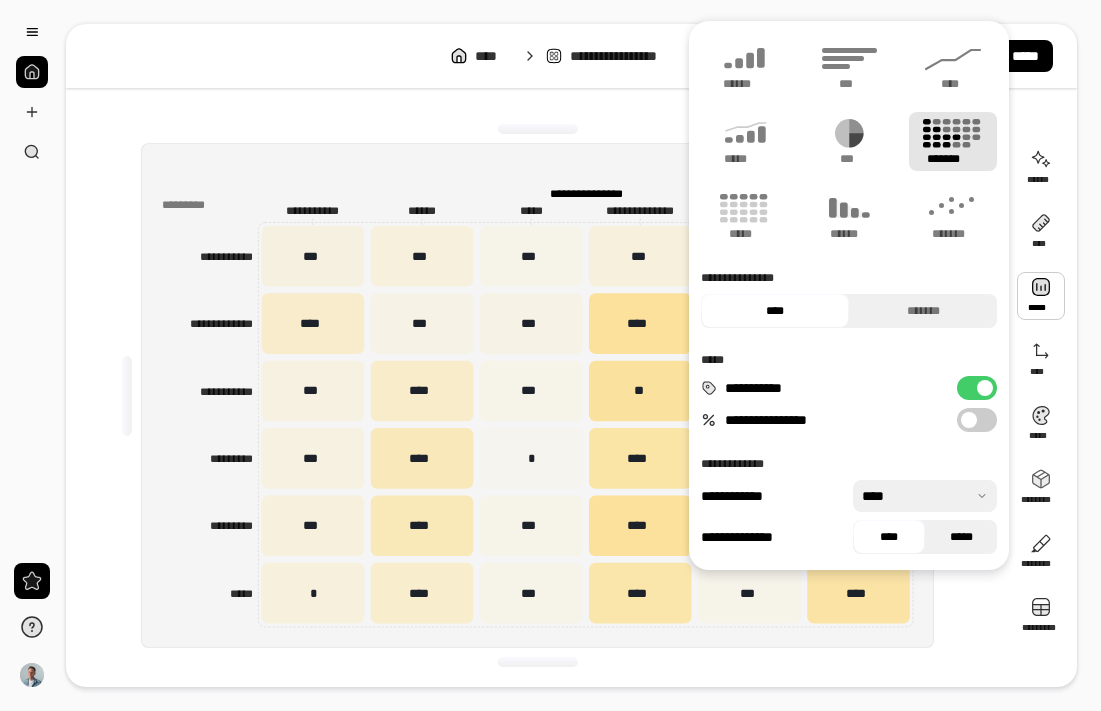 click on "*****" at bounding box center (961, 537) 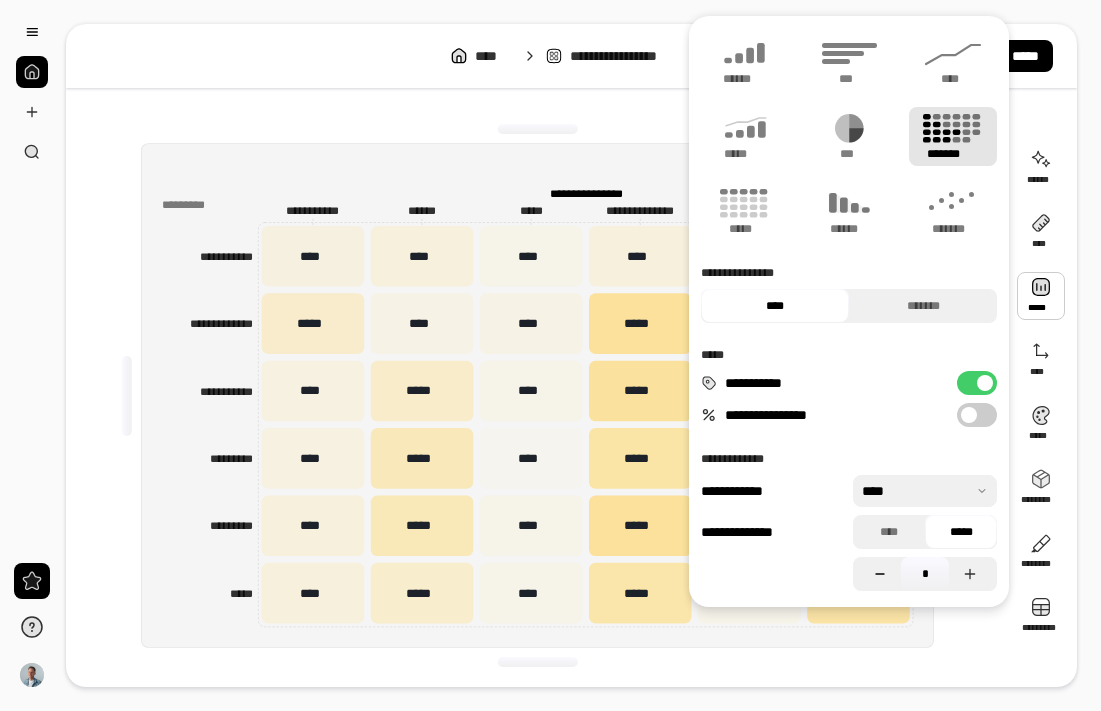 click 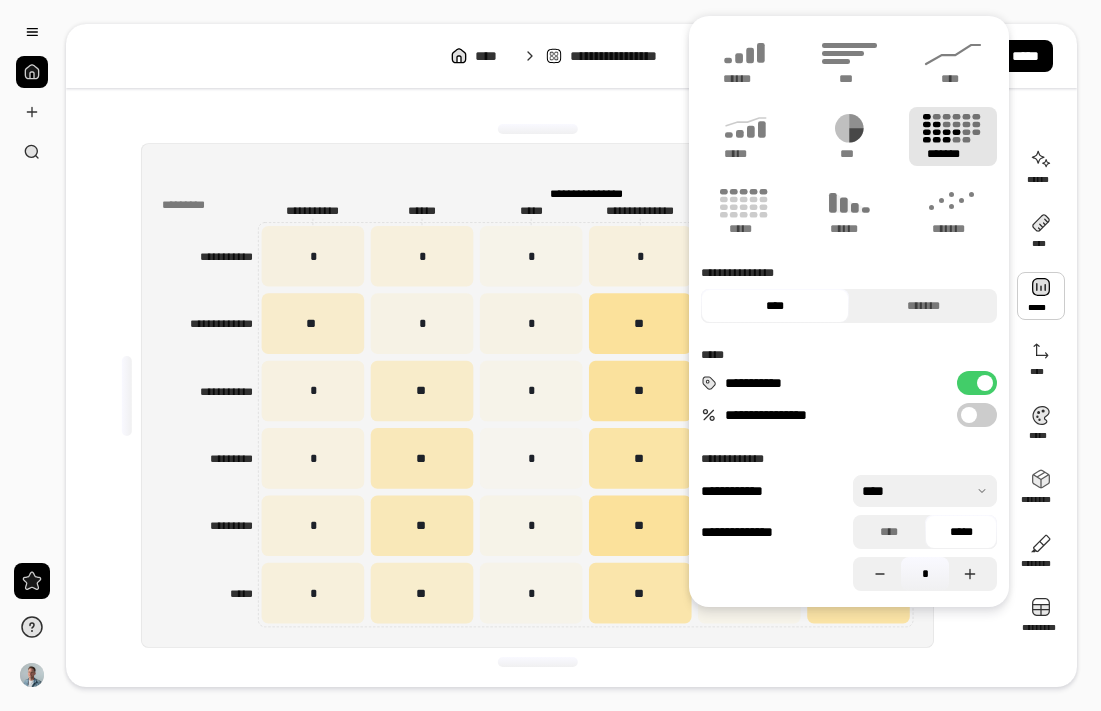 click on "**********" at bounding box center (537, 395) 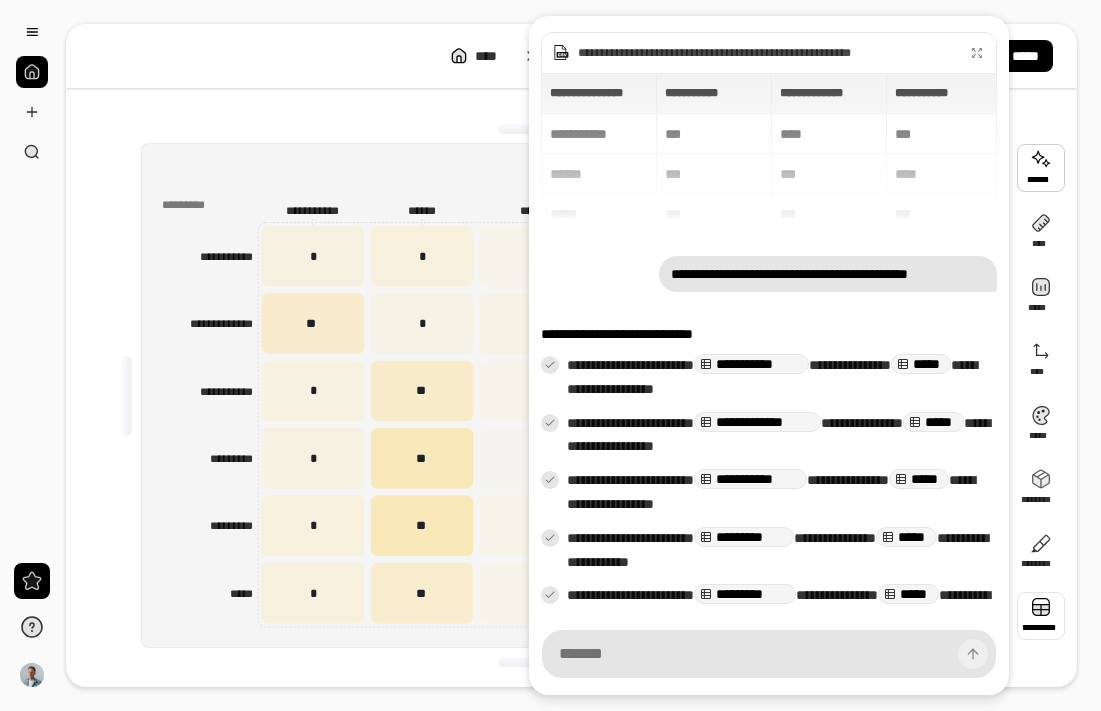 scroll, scrollTop: 244, scrollLeft: 0, axis: vertical 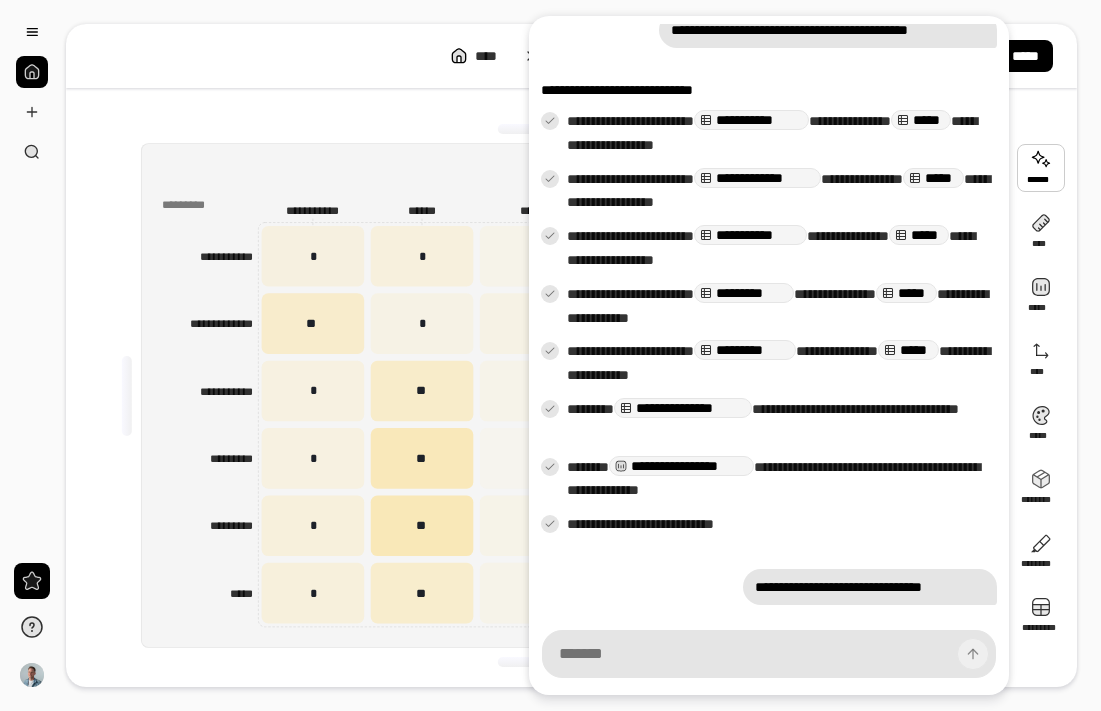 click at bounding box center (1041, 168) 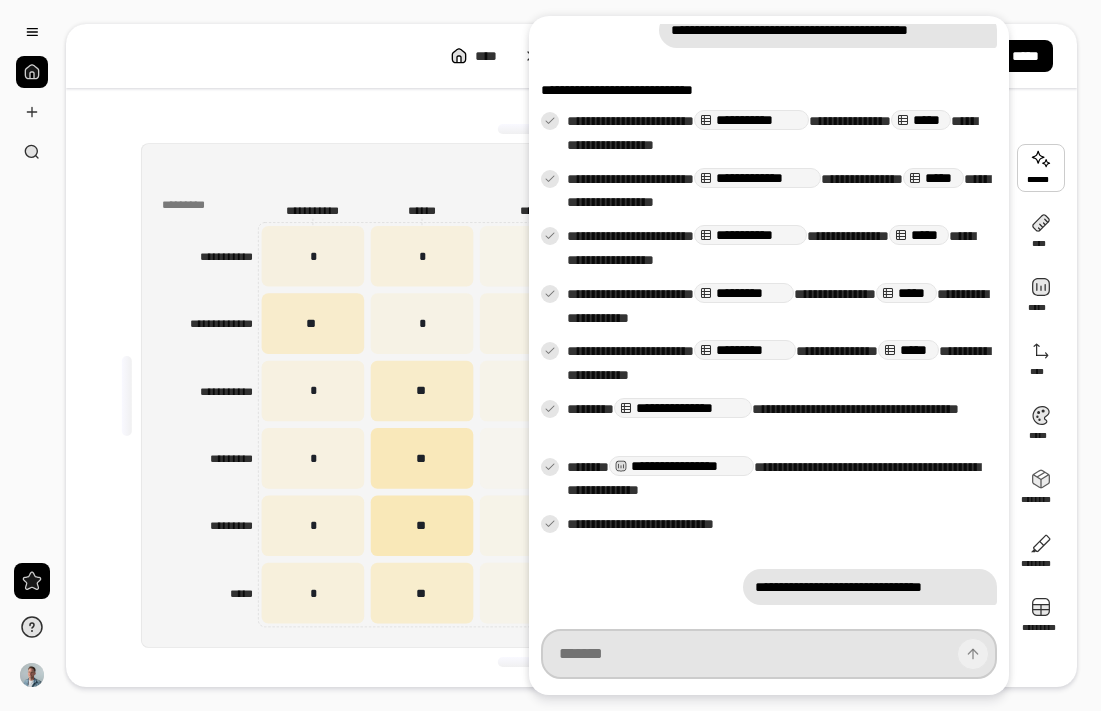 click at bounding box center [769, 654] 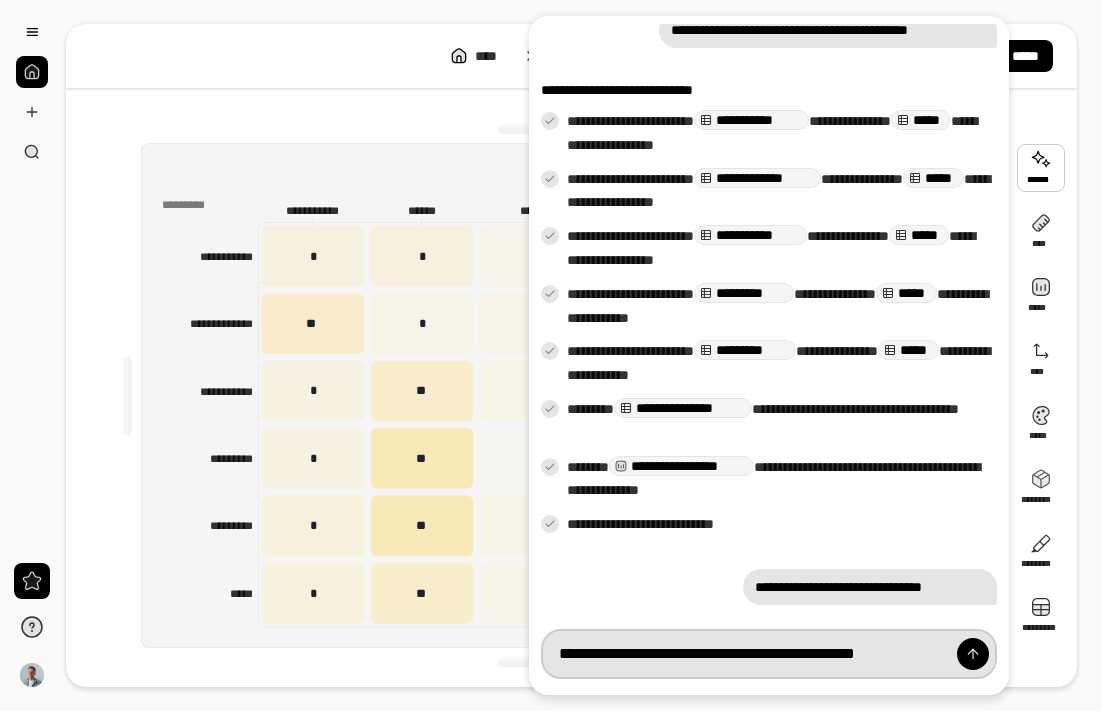 scroll, scrollTop: 0, scrollLeft: 8, axis: horizontal 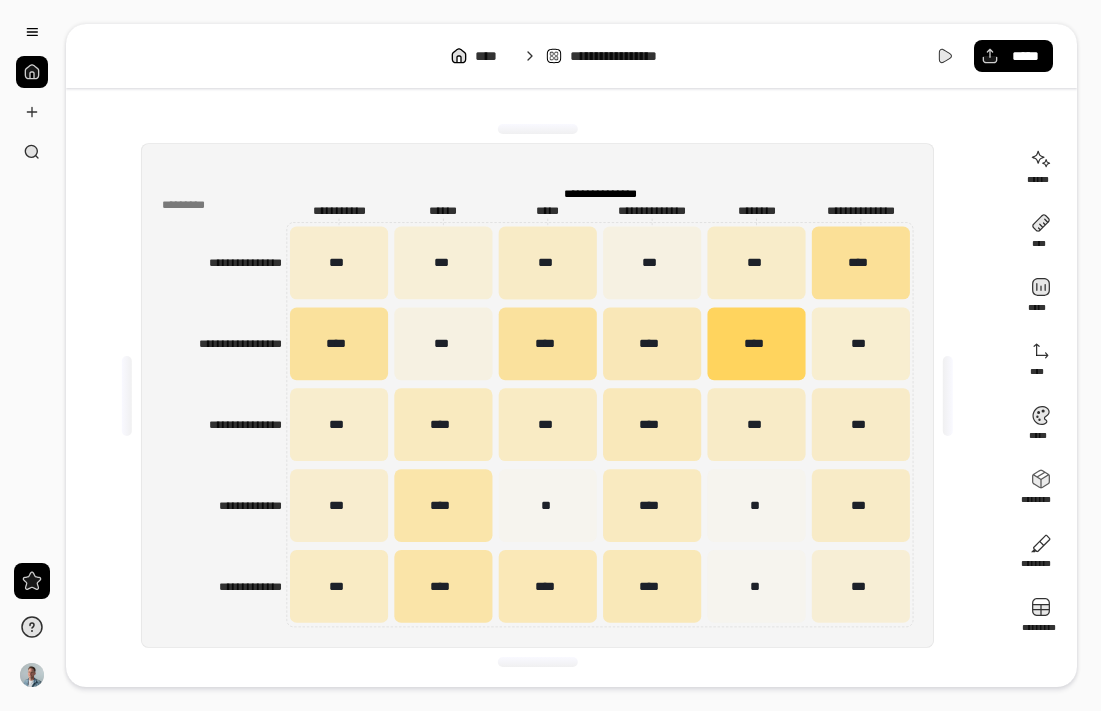 click on "**********" at bounding box center (571, 355) 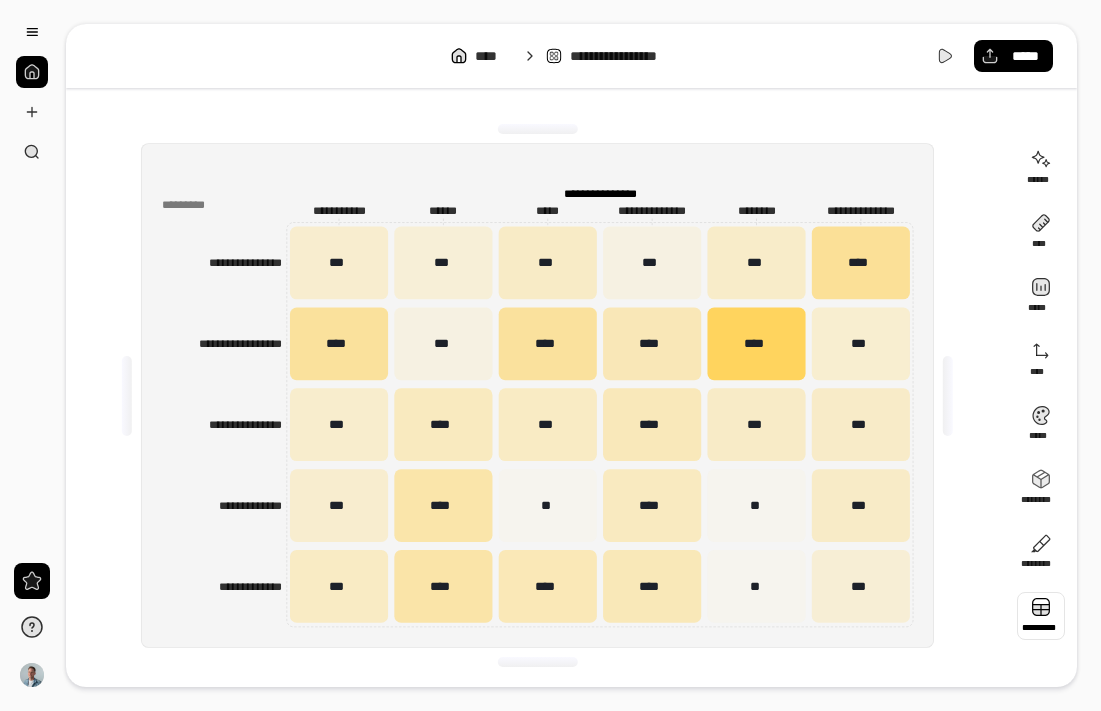 click at bounding box center (1041, 616) 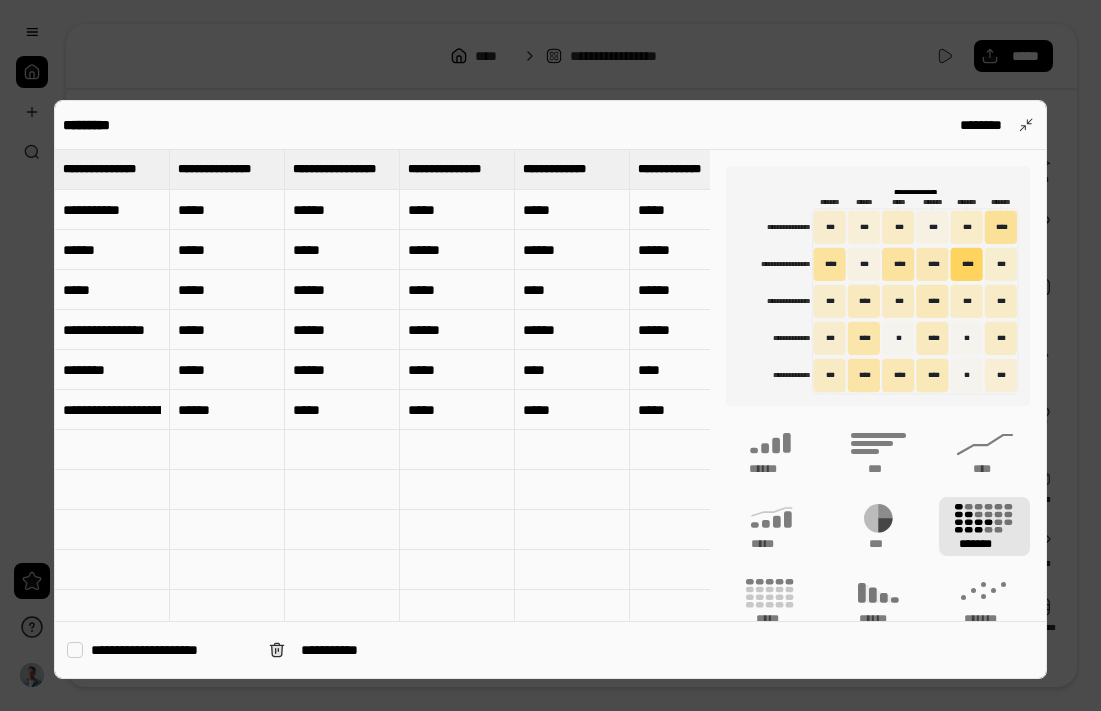click on "*****" at bounding box center [227, 210] 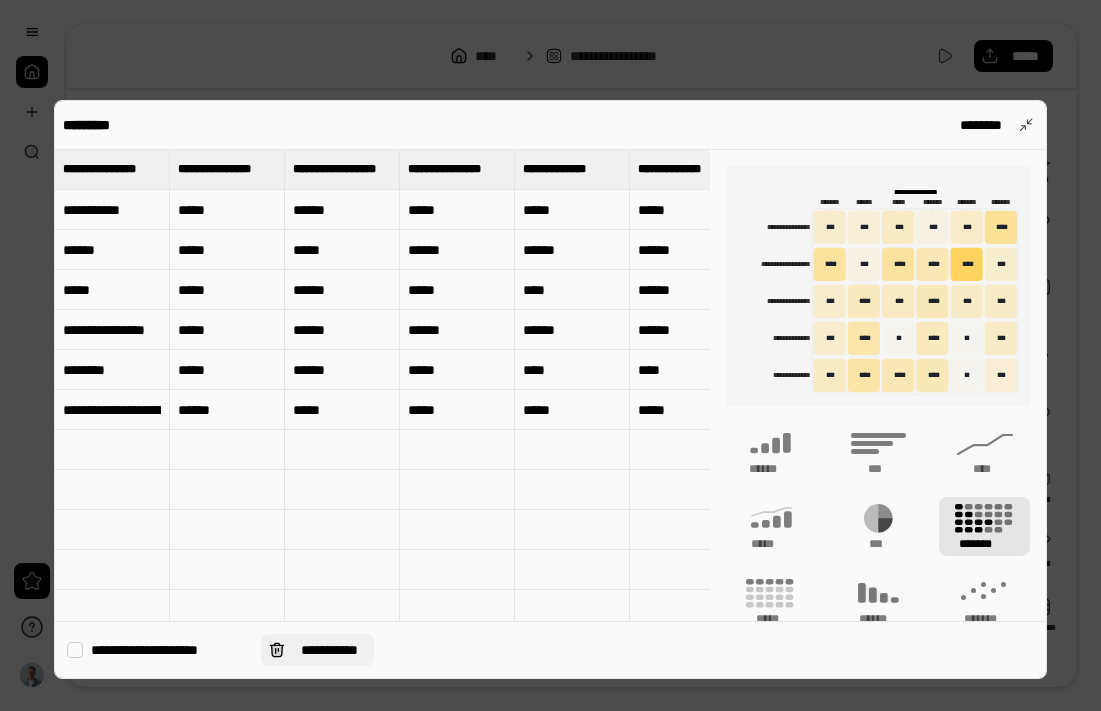 click on "**********" at bounding box center (329, 650) 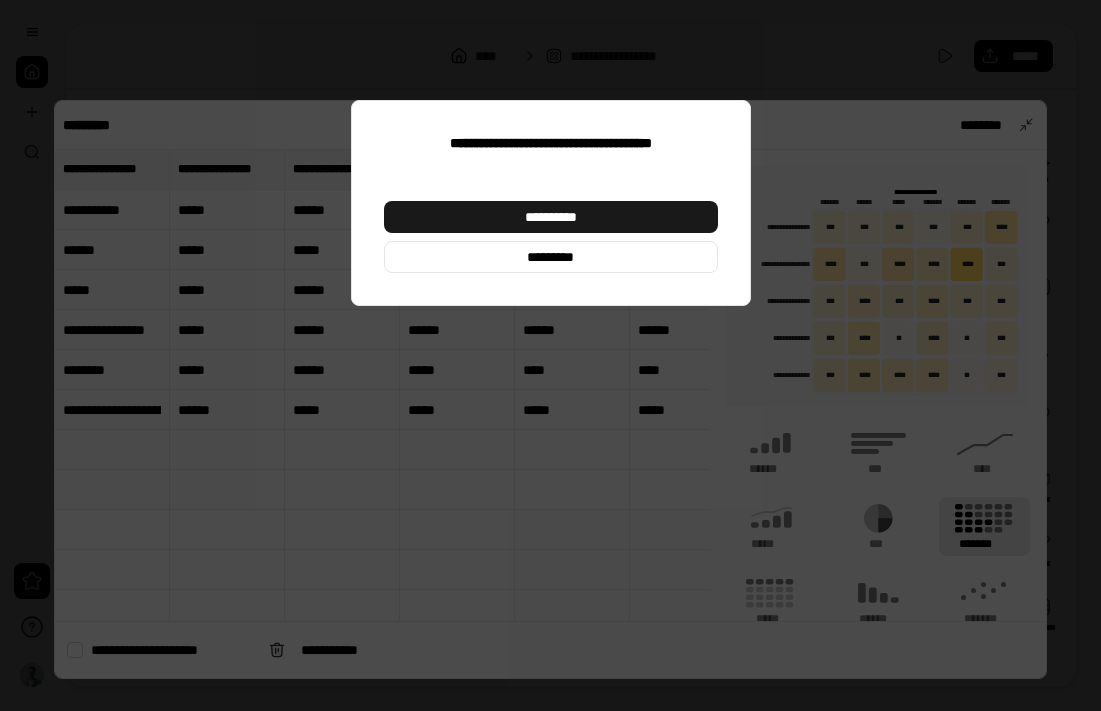 click on "**********" at bounding box center (551, 217) 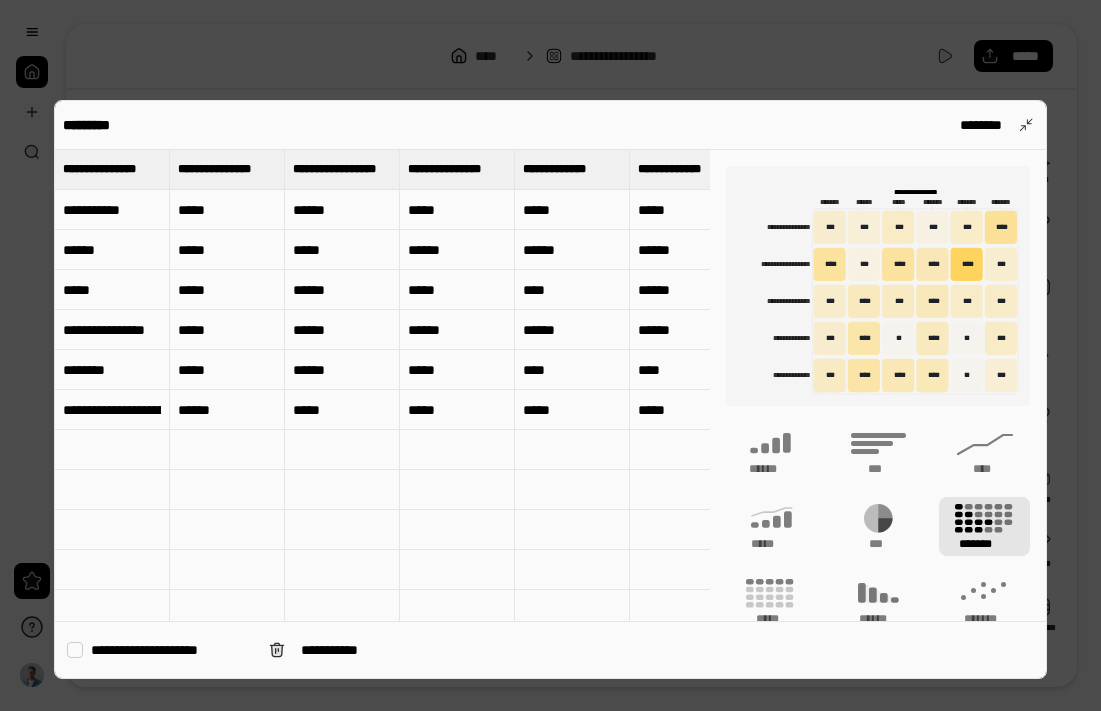 type 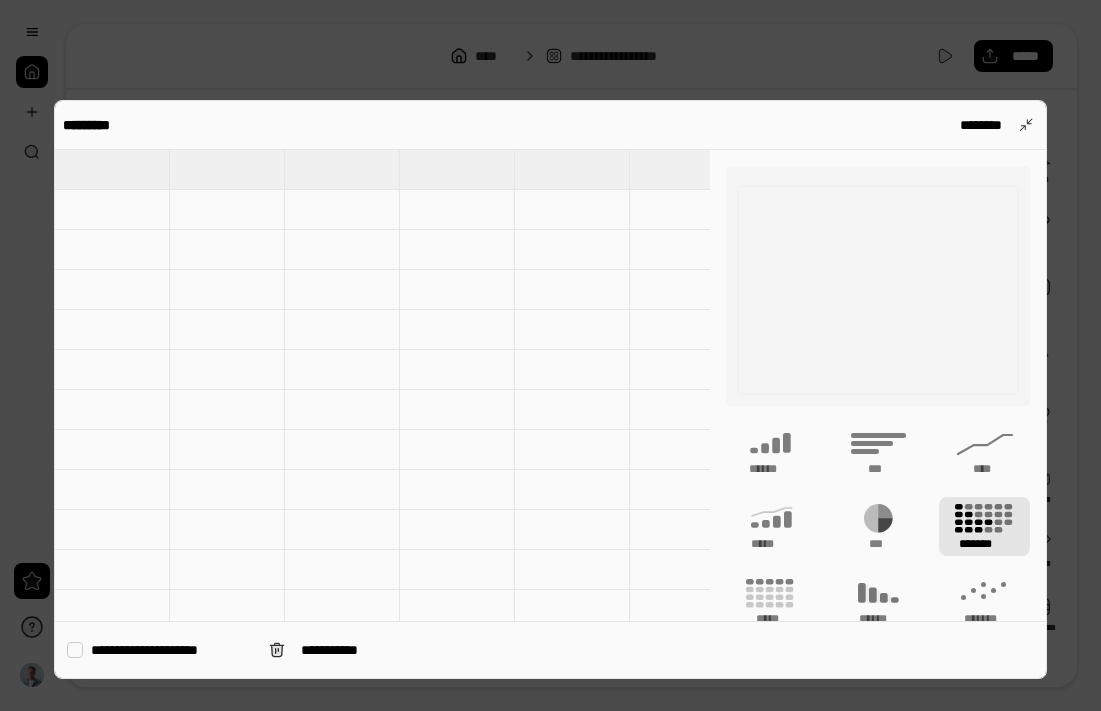 click at bounding box center (550, 355) 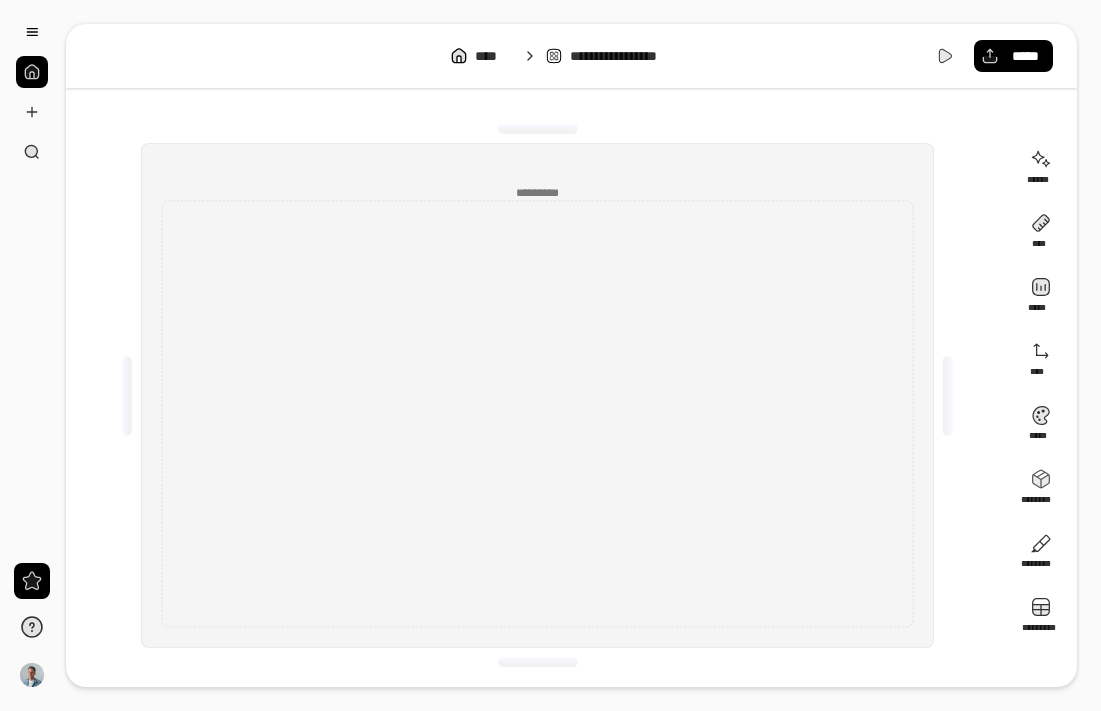 click at bounding box center (550, 355) 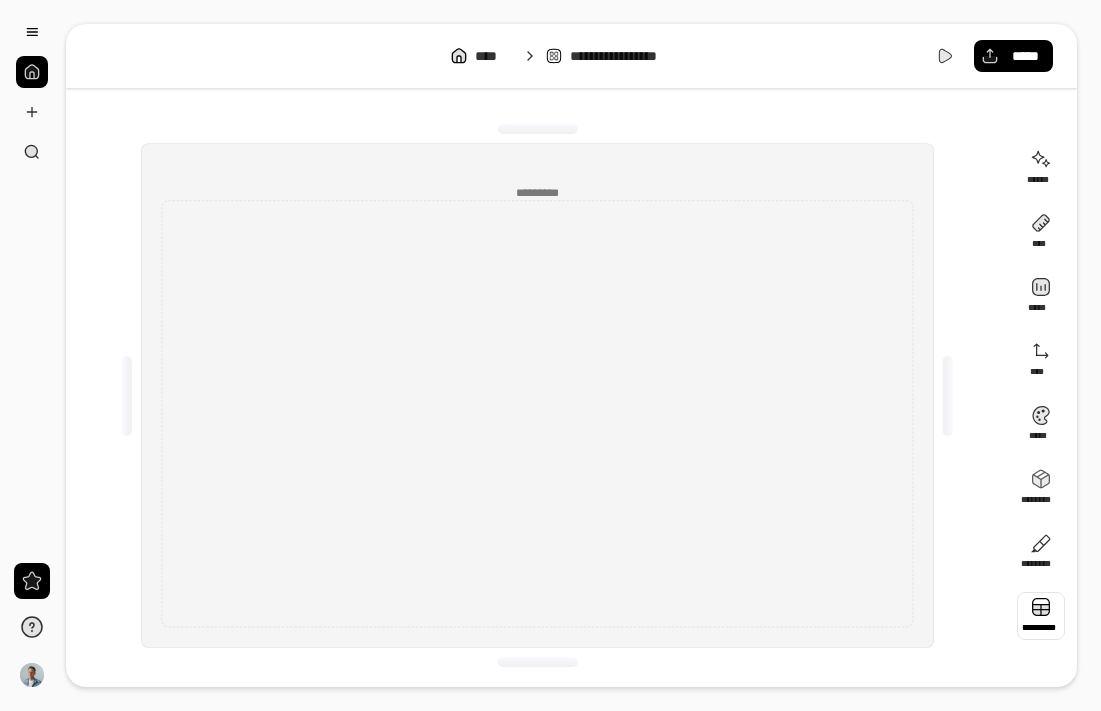 click at bounding box center [1041, 616] 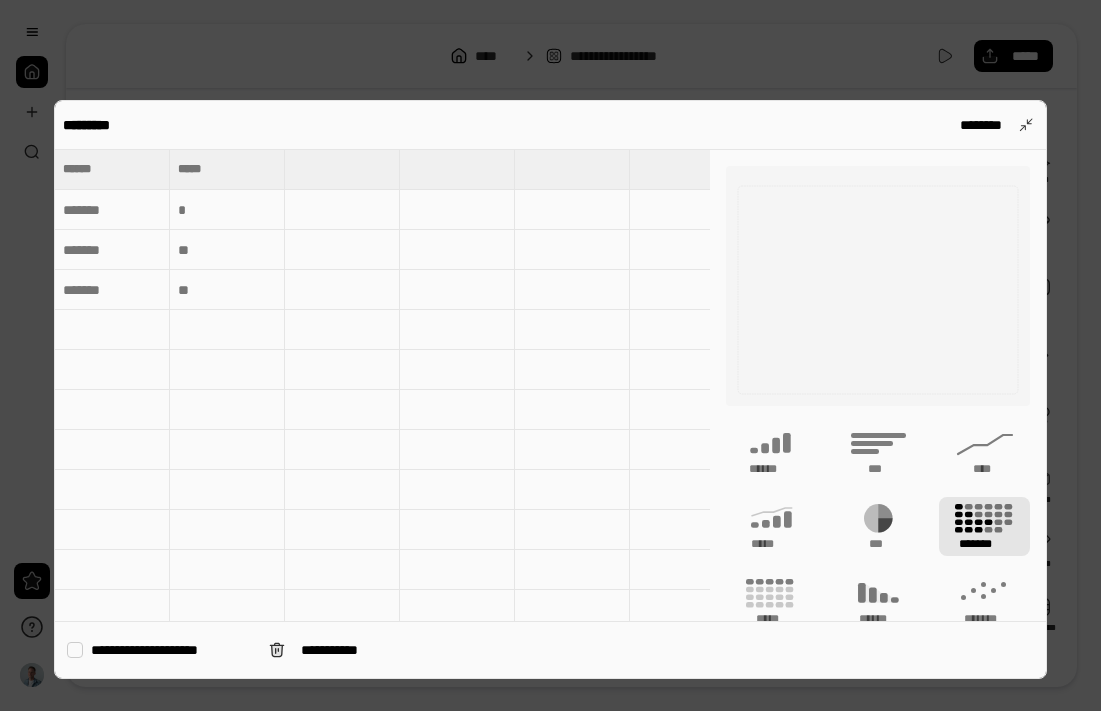 click at bounding box center (112, 169) 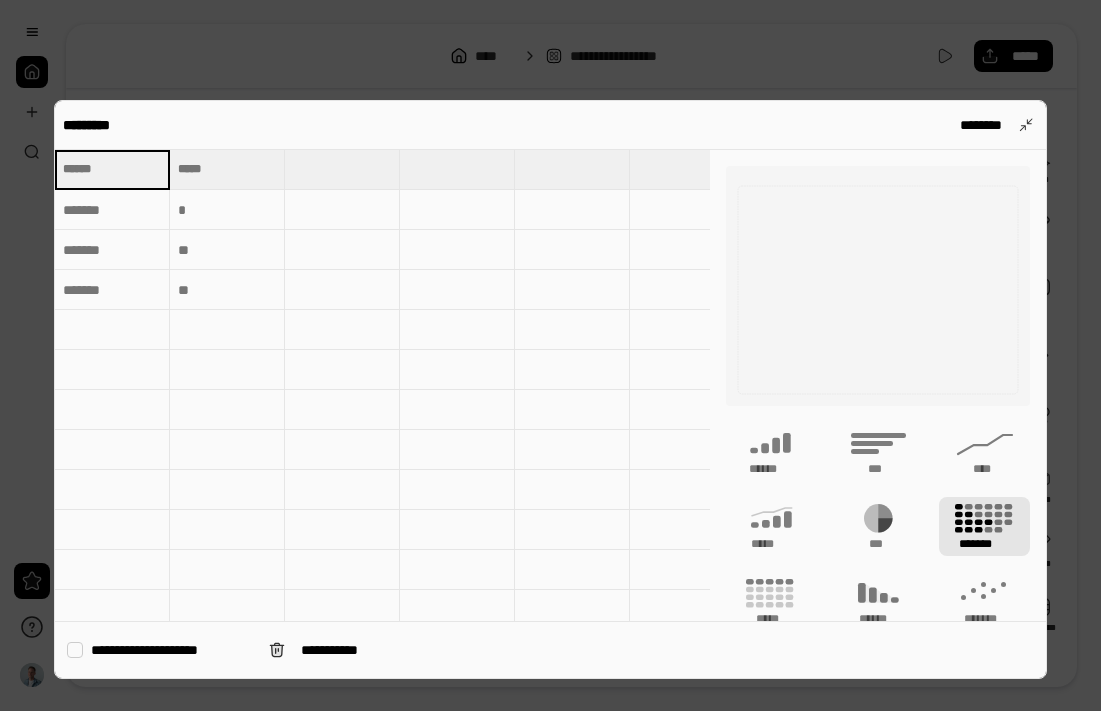 type on "**********" 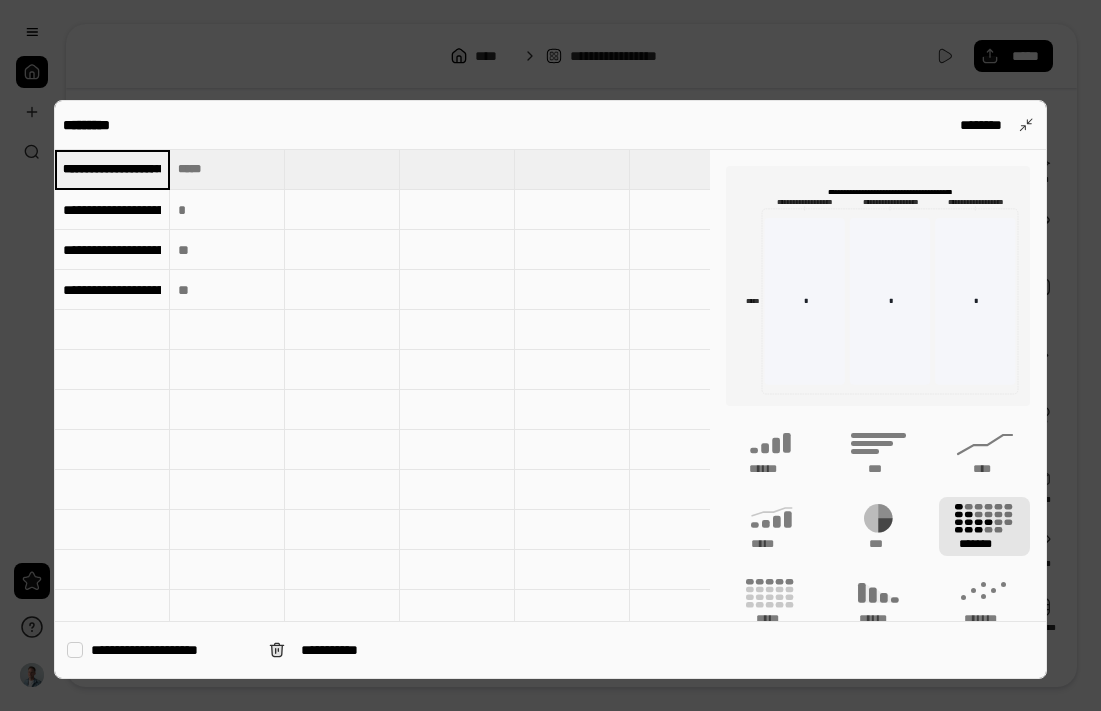 click at bounding box center [550, 355] 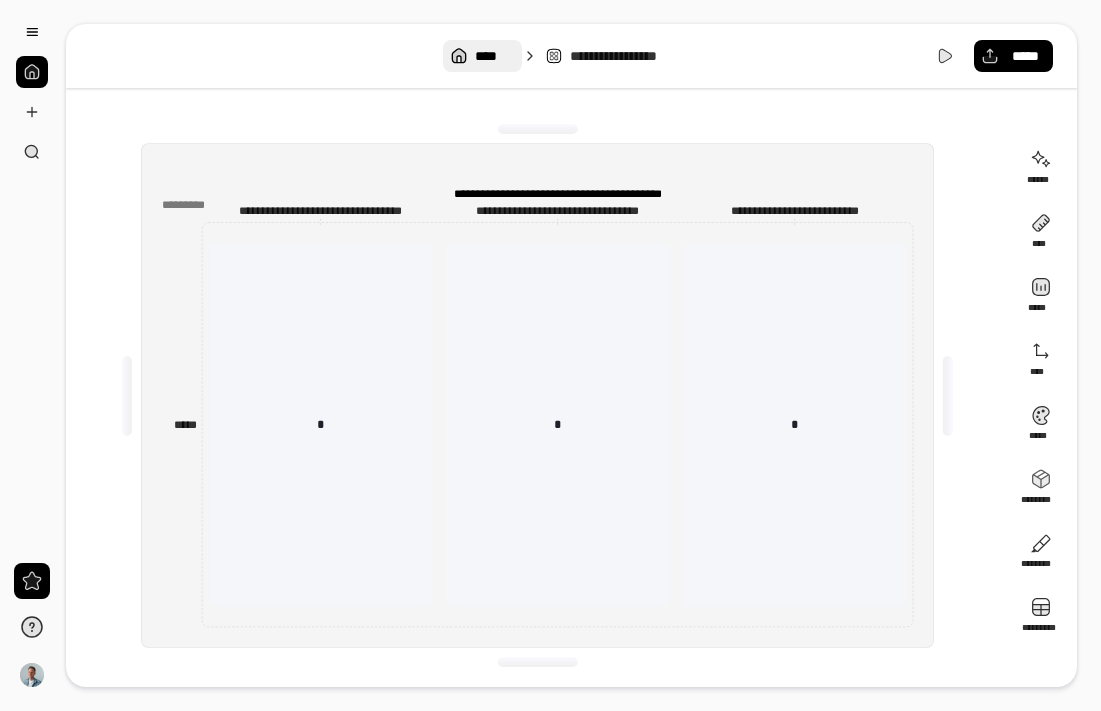 click on "****" at bounding box center (482, 56) 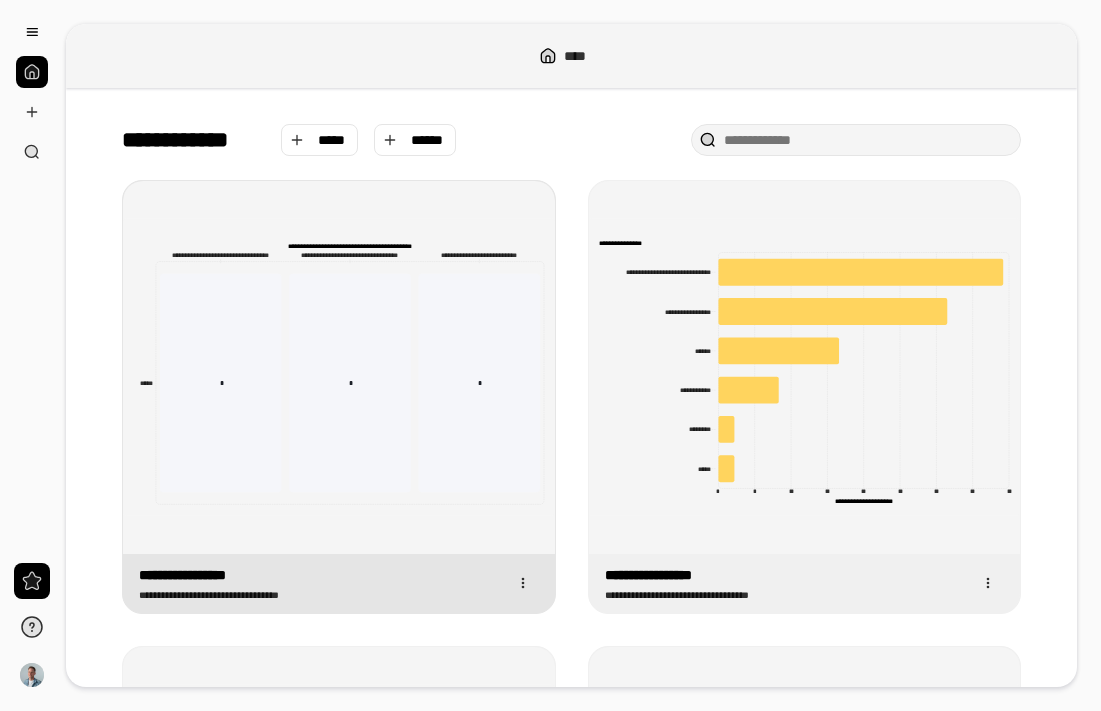 click on "**********" at bounding box center (339, 583) 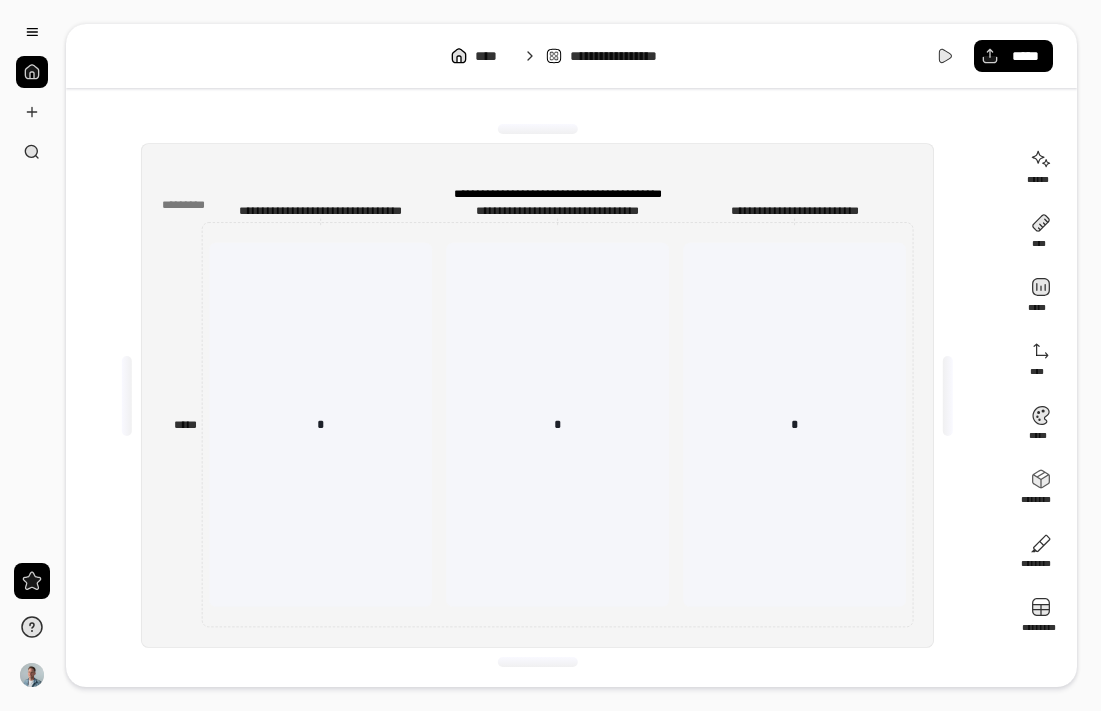 click on "**********" at bounding box center (571, 56) 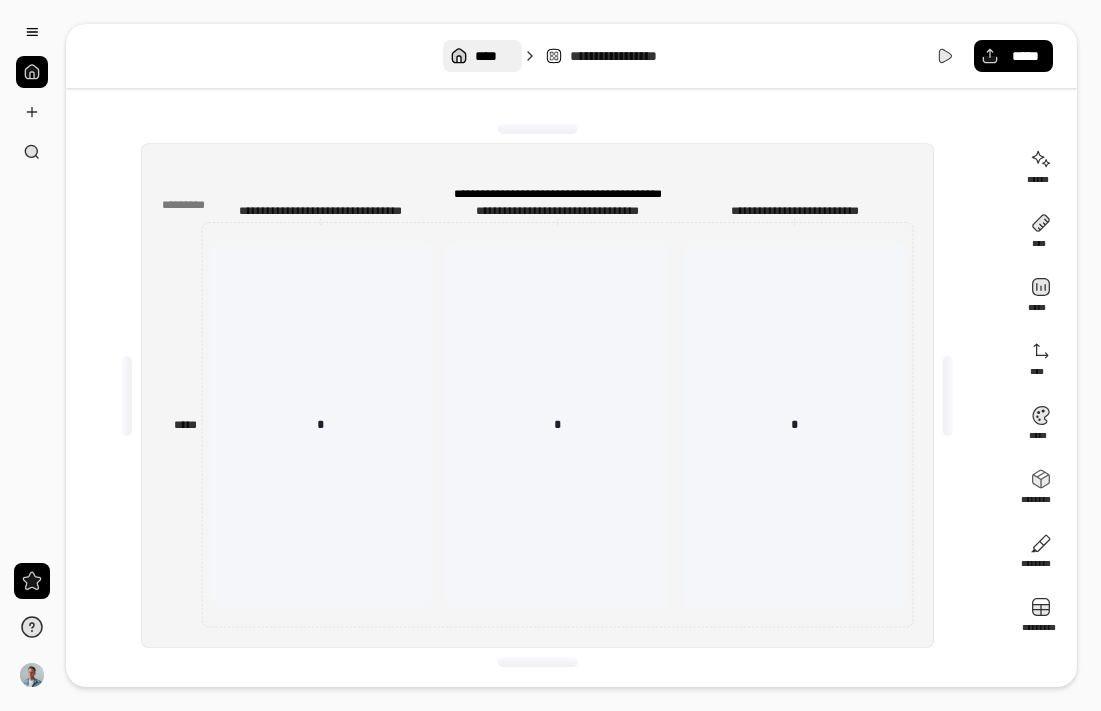 click on "****" at bounding box center [482, 56] 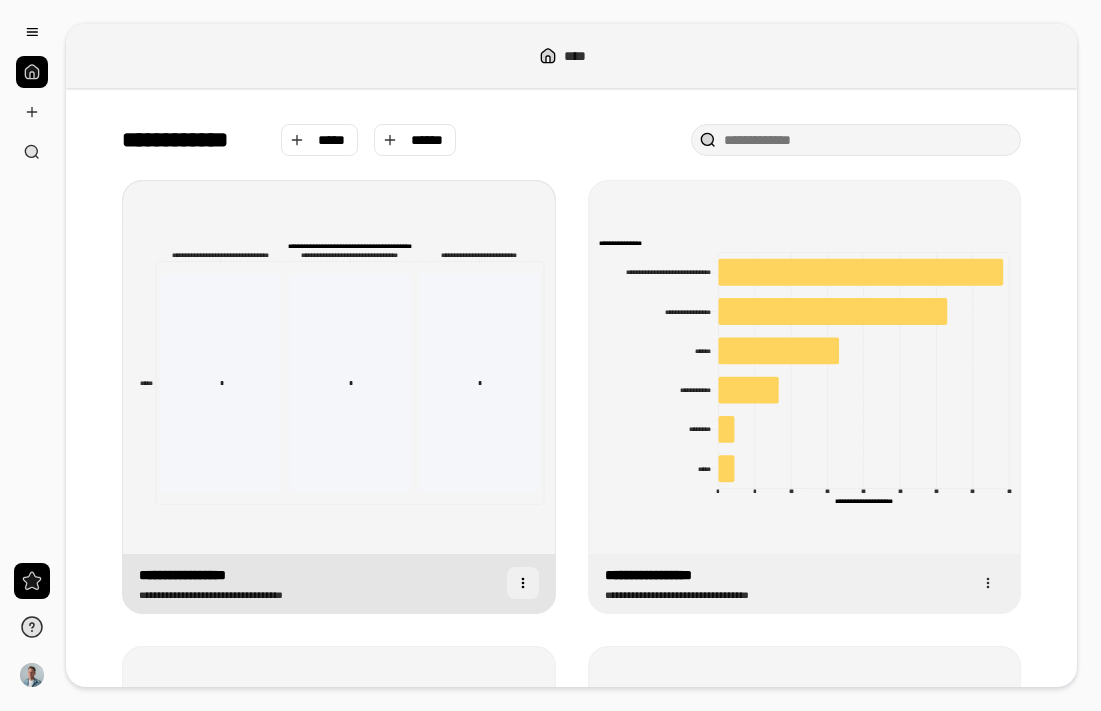 click at bounding box center [523, 583] 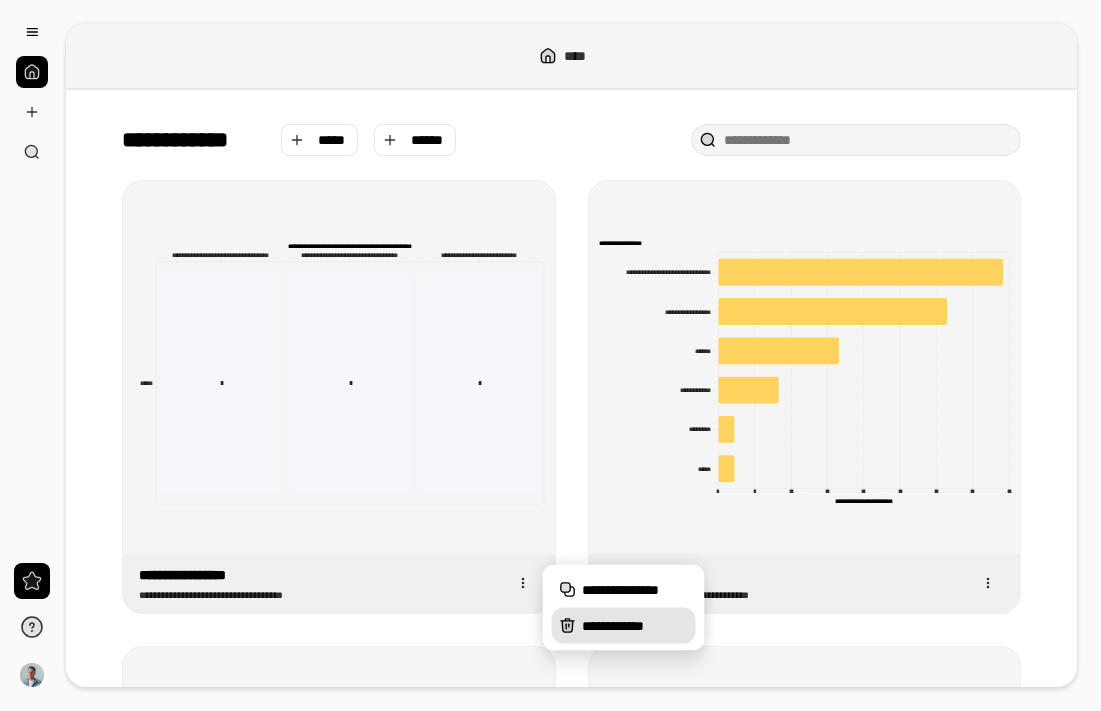 click 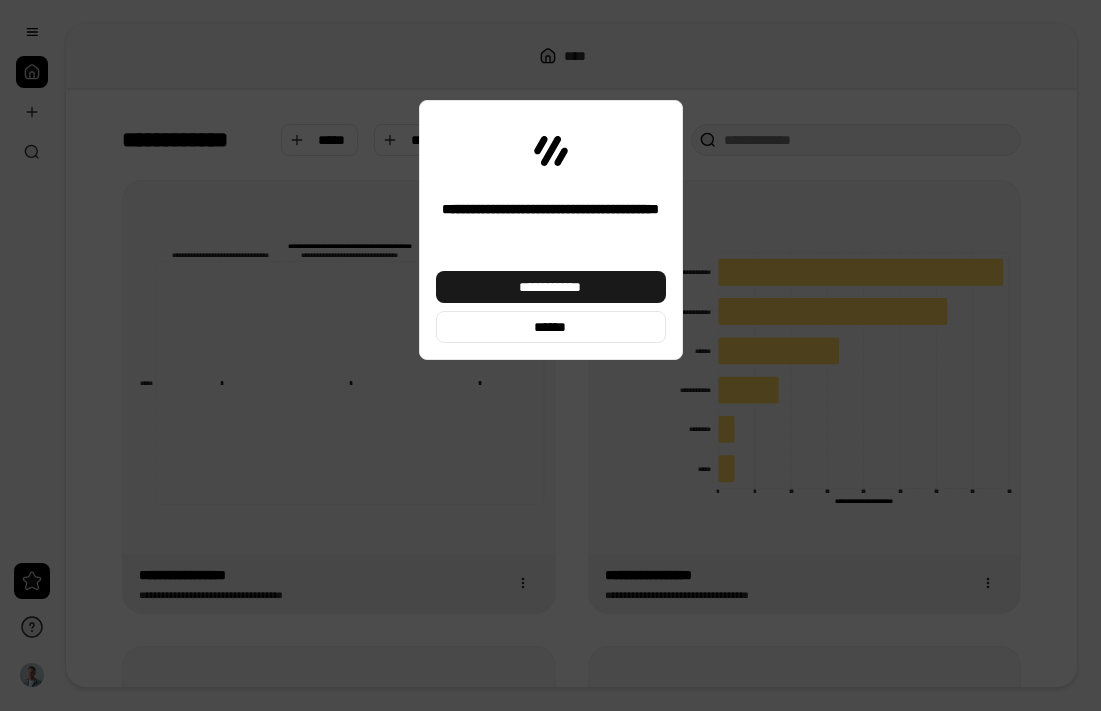 click on "**********" at bounding box center [551, 287] 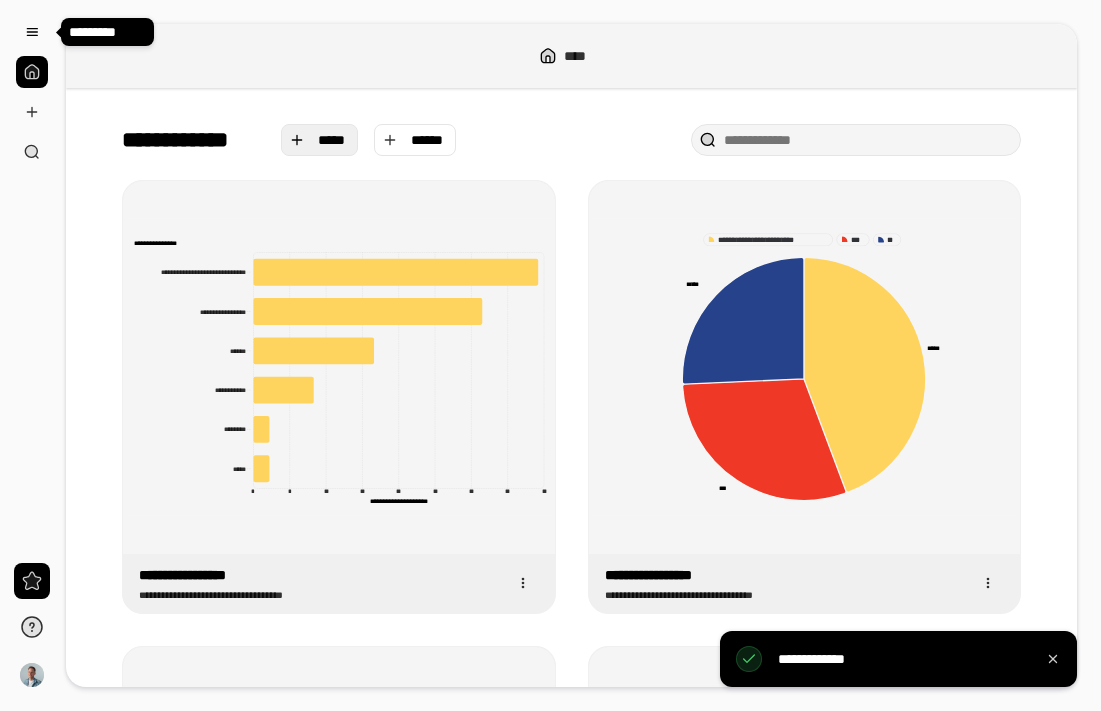 click on "*****" at bounding box center (320, 140) 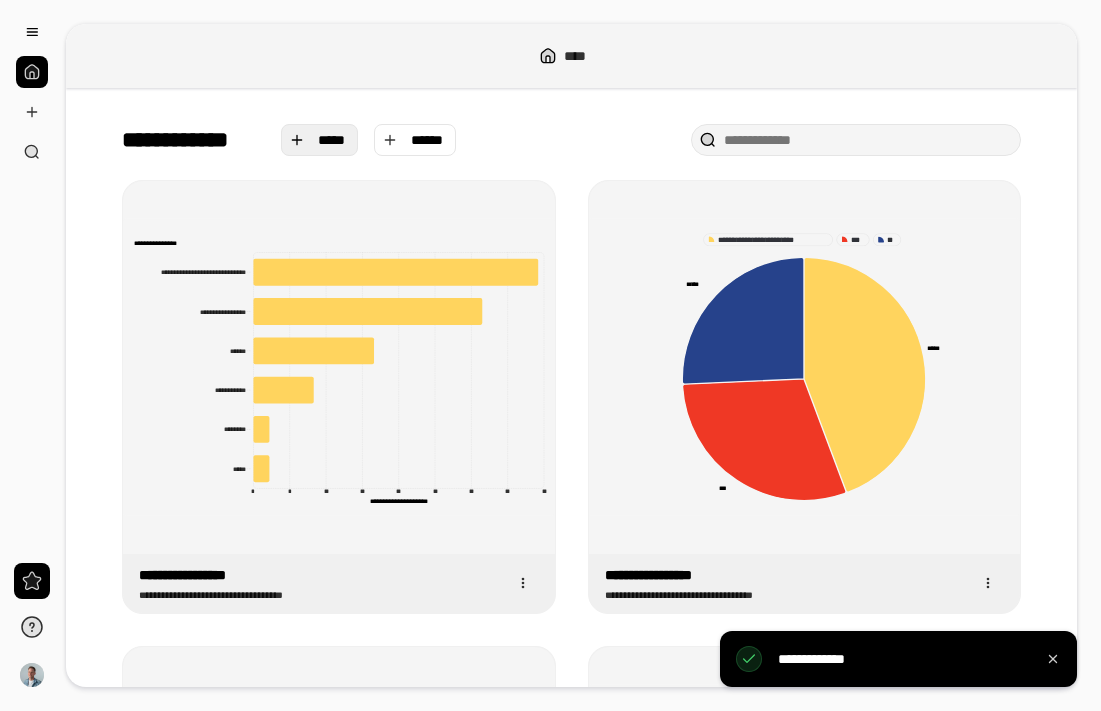 click on "*****" at bounding box center (332, 140) 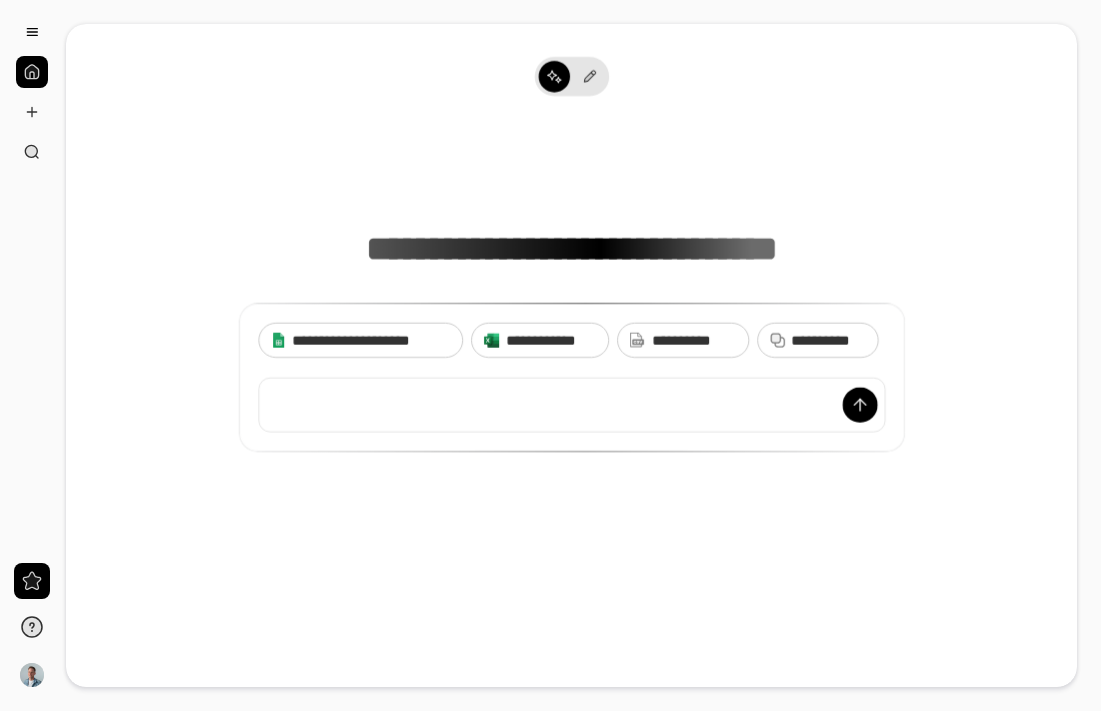 click on "**********" at bounding box center [571, 351] 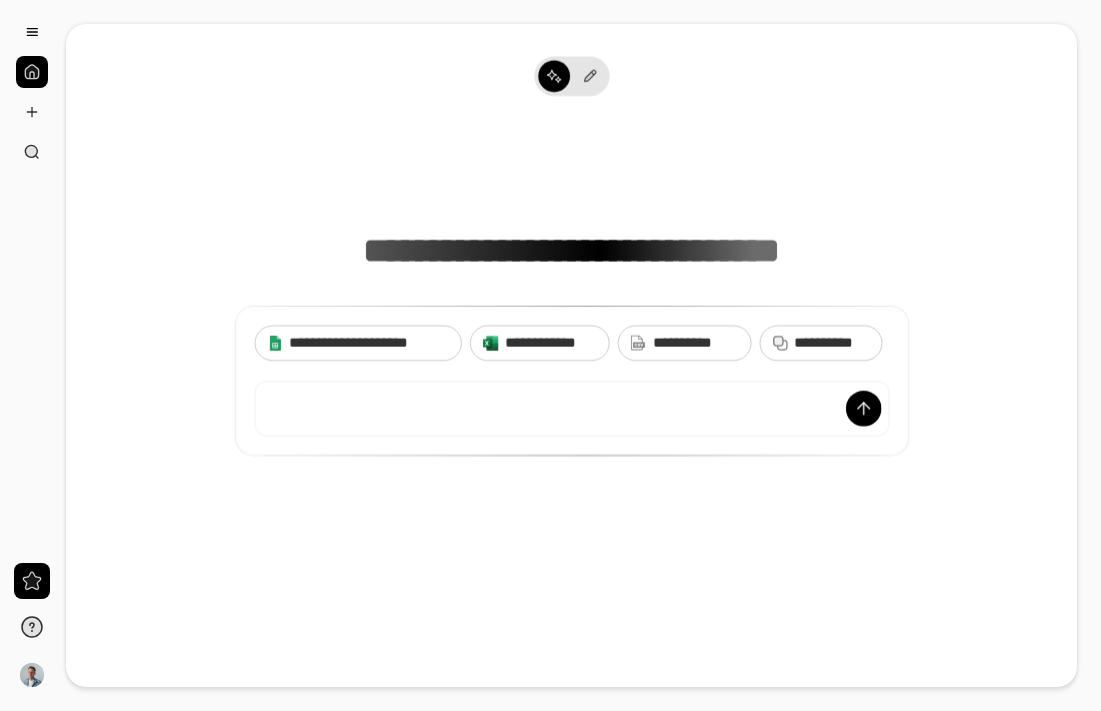 scroll, scrollTop: 15, scrollLeft: 0, axis: vertical 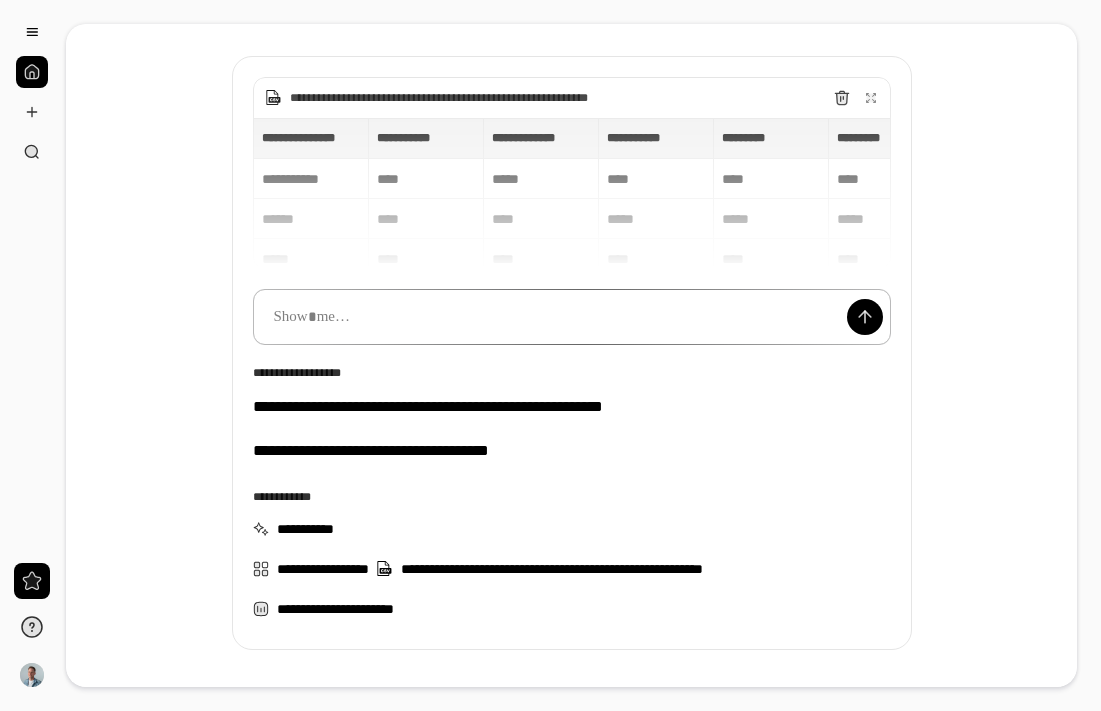 click at bounding box center (572, 317) 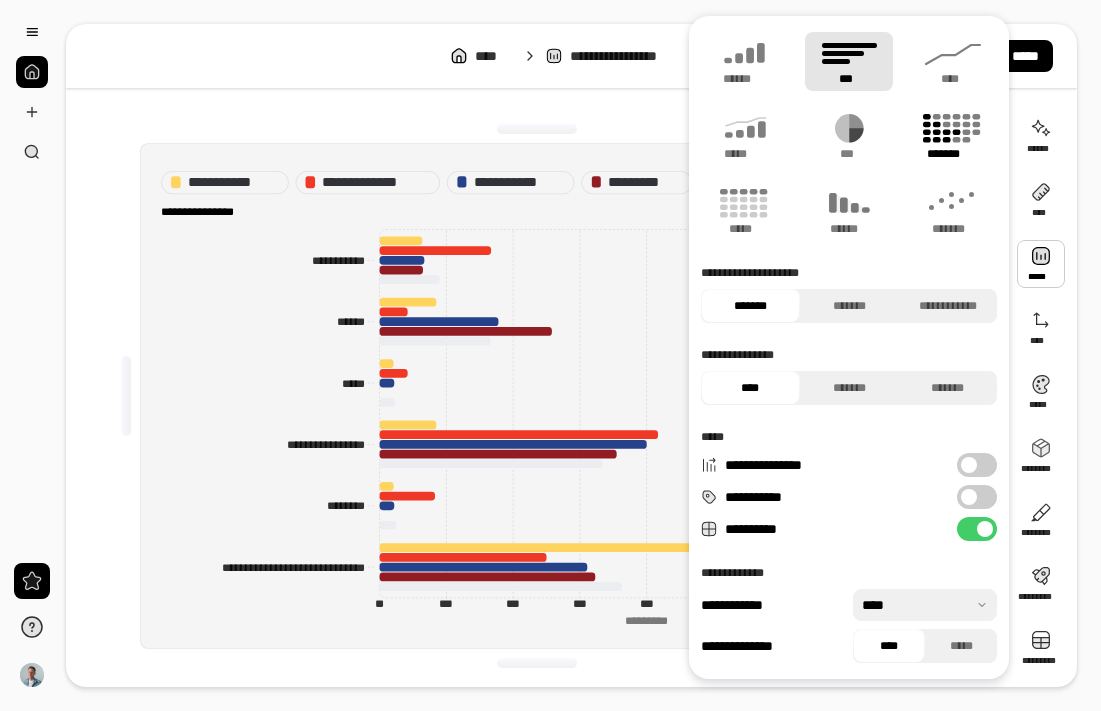 click 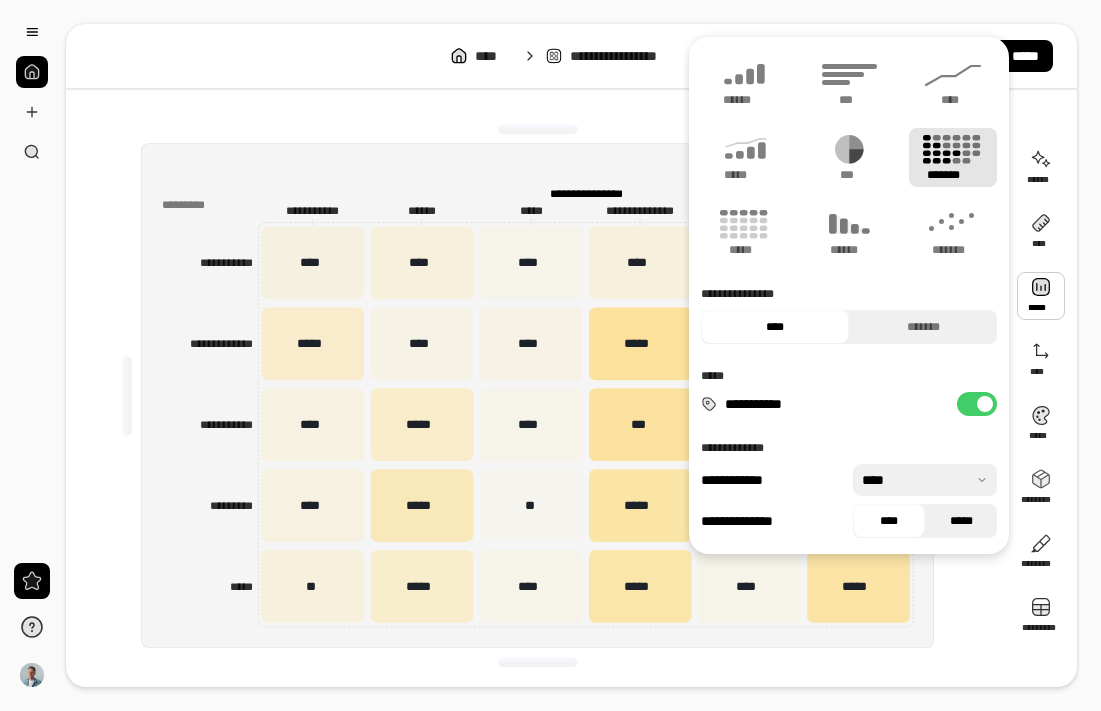 click on "*****" at bounding box center [961, 521] 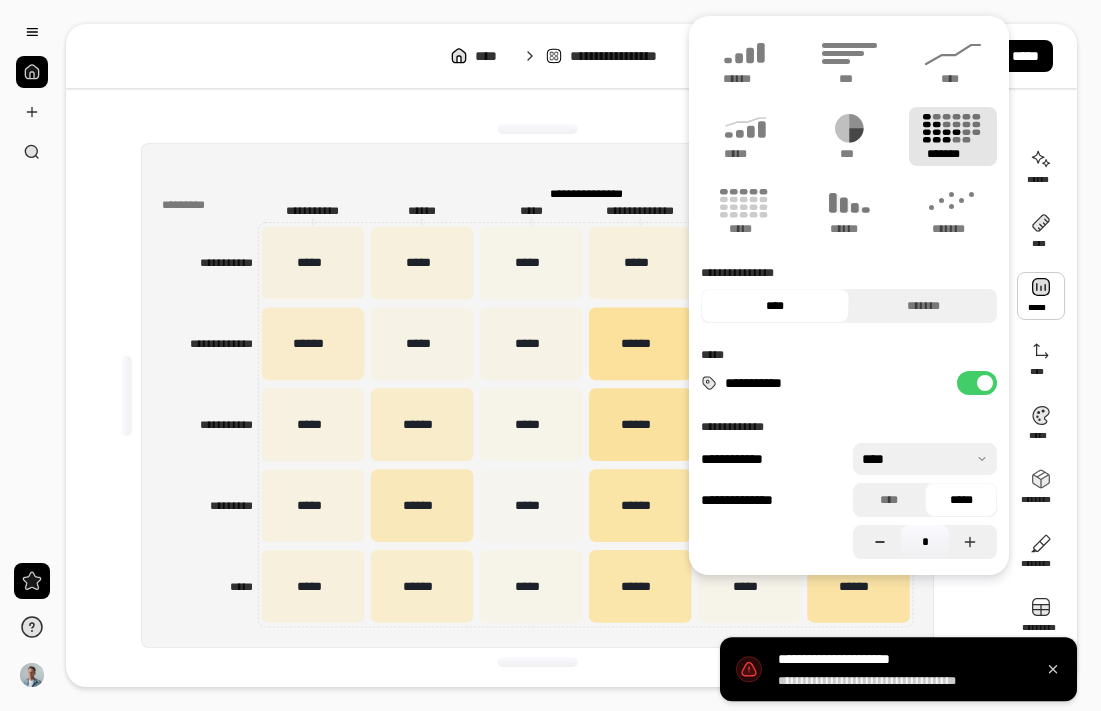 click 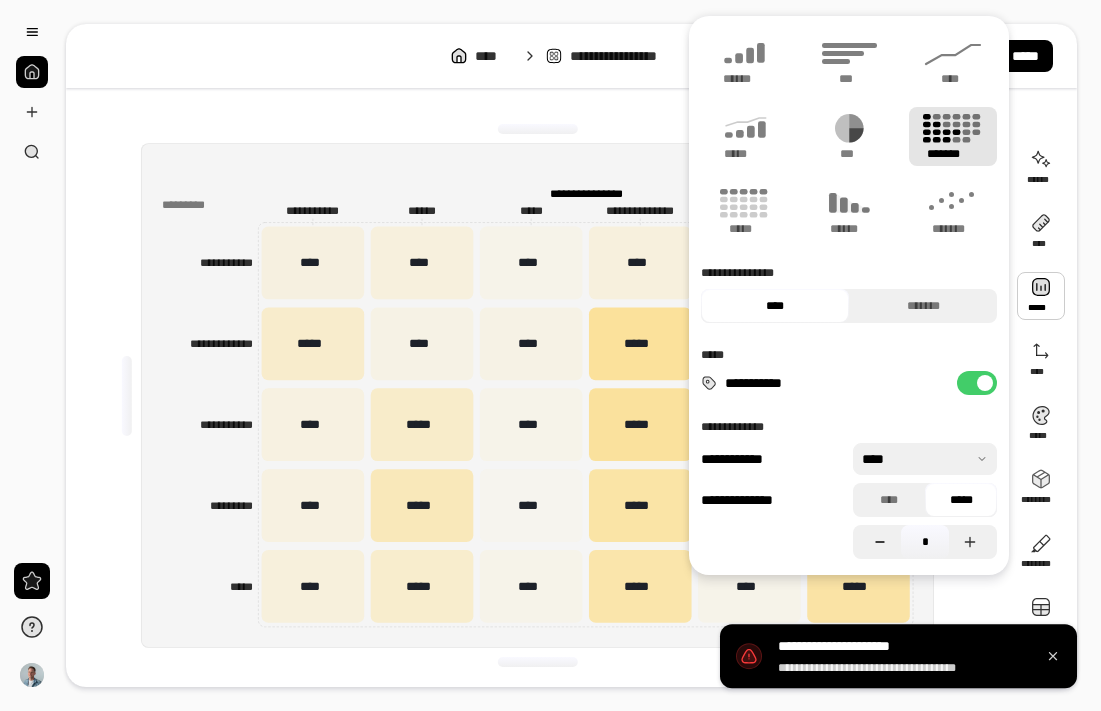 click 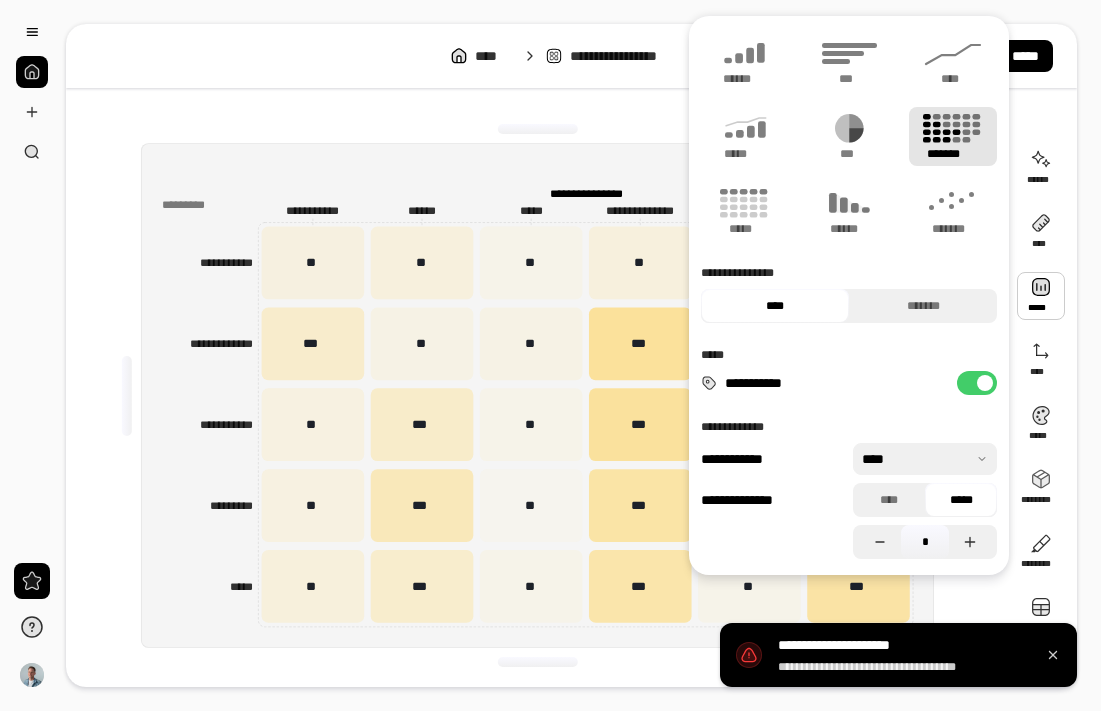 click at bounding box center (537, 129) 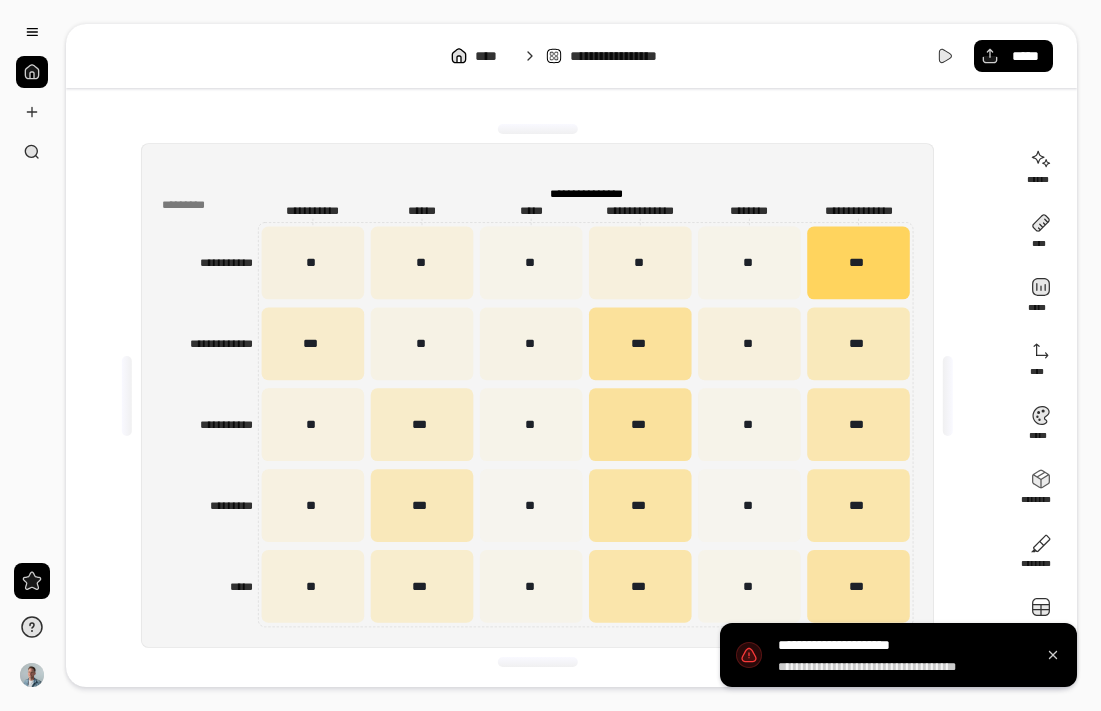 click on "**********" at bounding box center (537, 395) 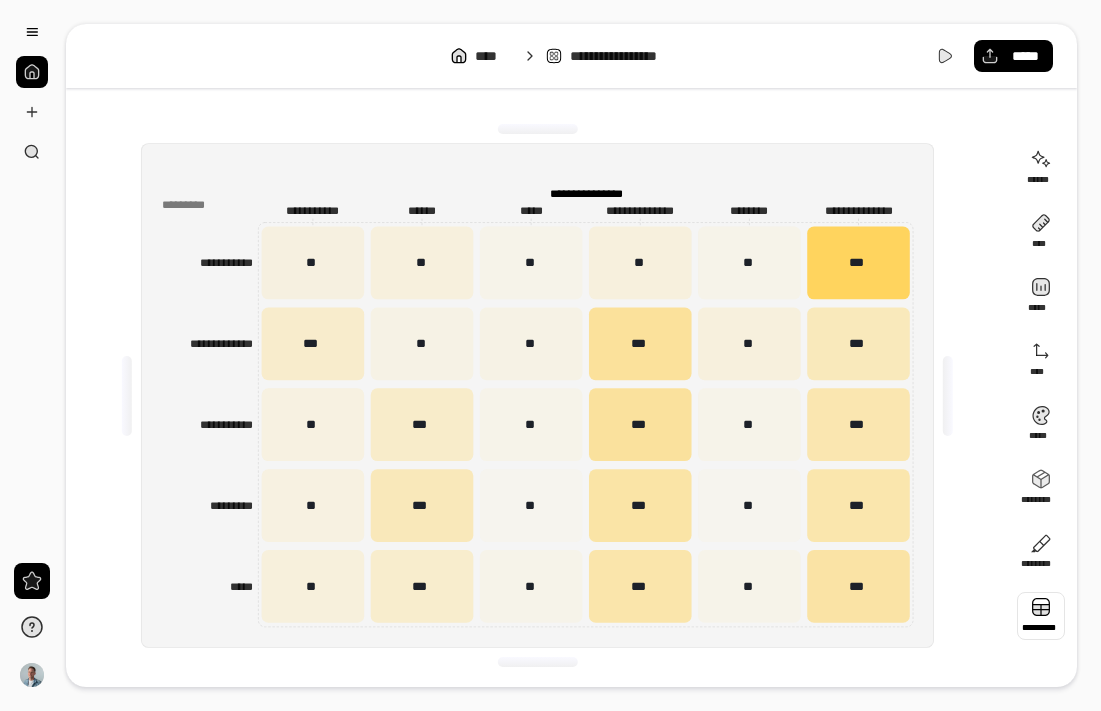 click at bounding box center [1041, 616] 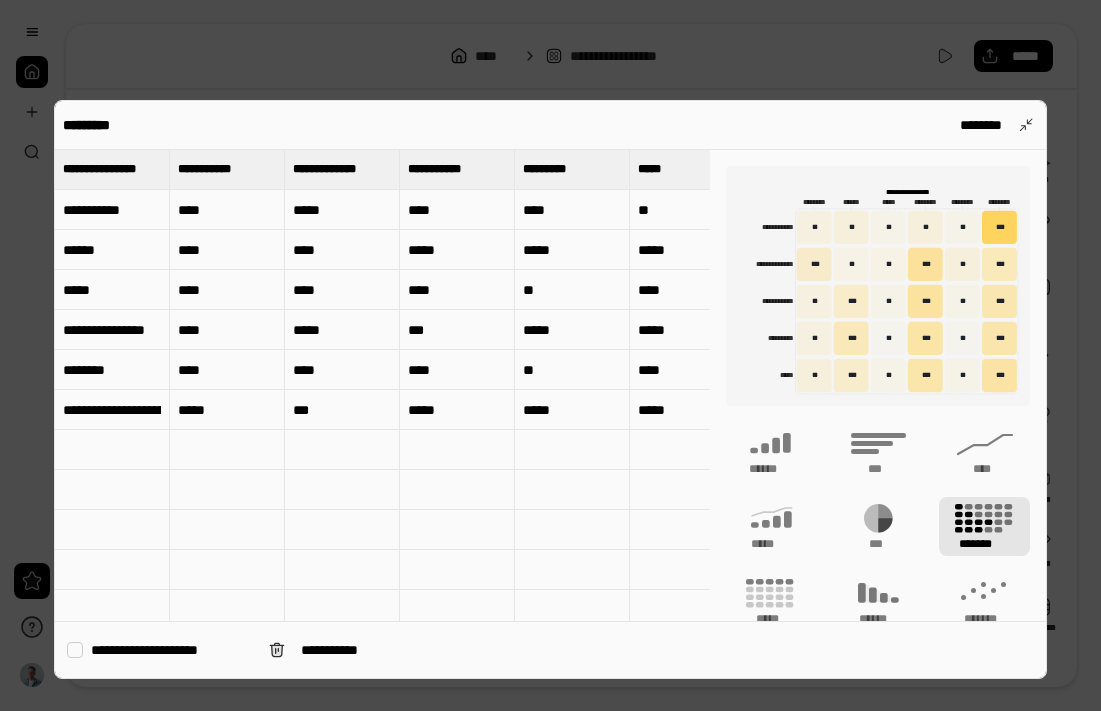 click on "*********" at bounding box center [554, 169] 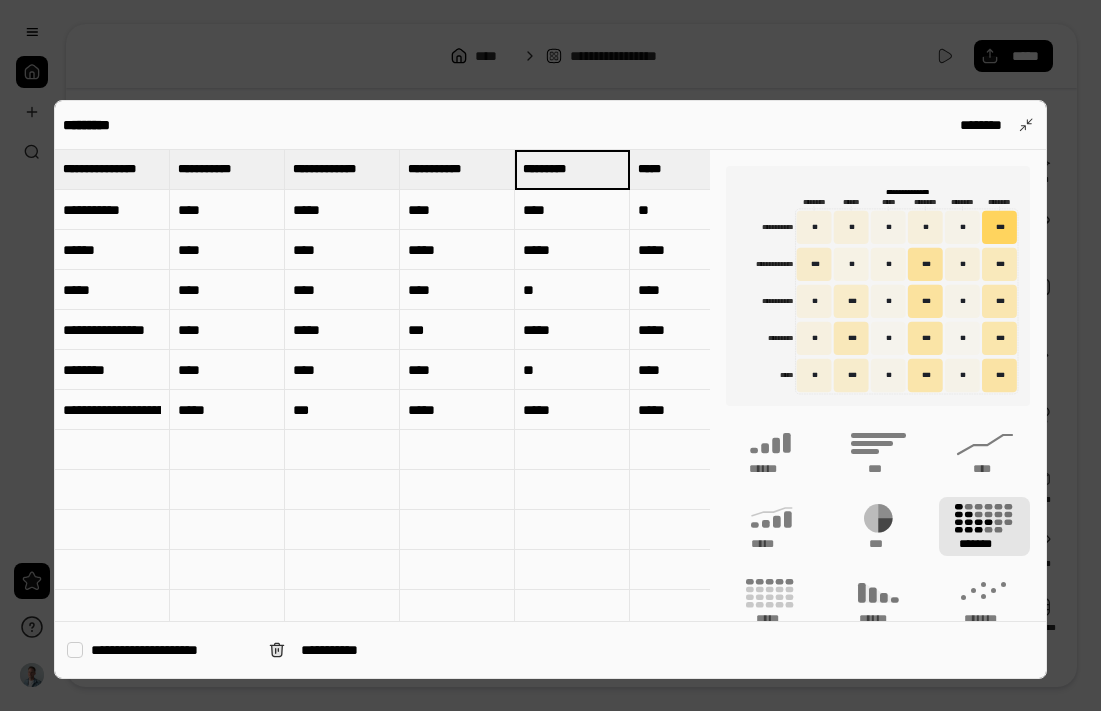 click on "*****" at bounding box center (687, 169) 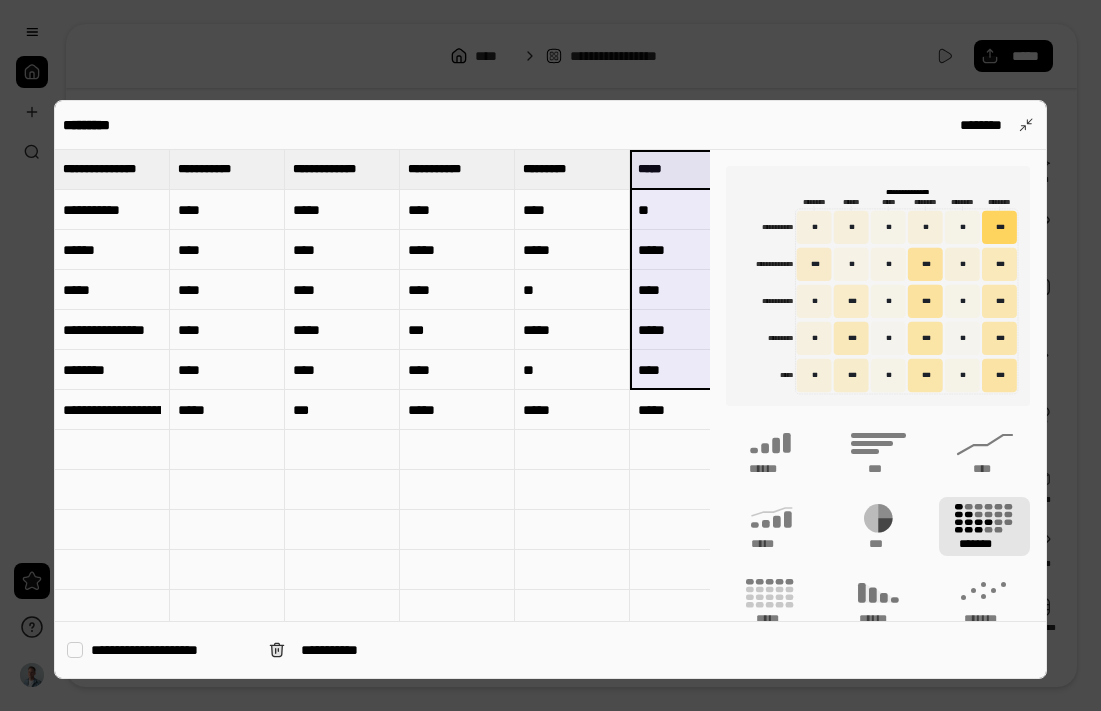 drag, startPoint x: 664, startPoint y: 175, endPoint x: 665, endPoint y: 392, distance: 217.0023 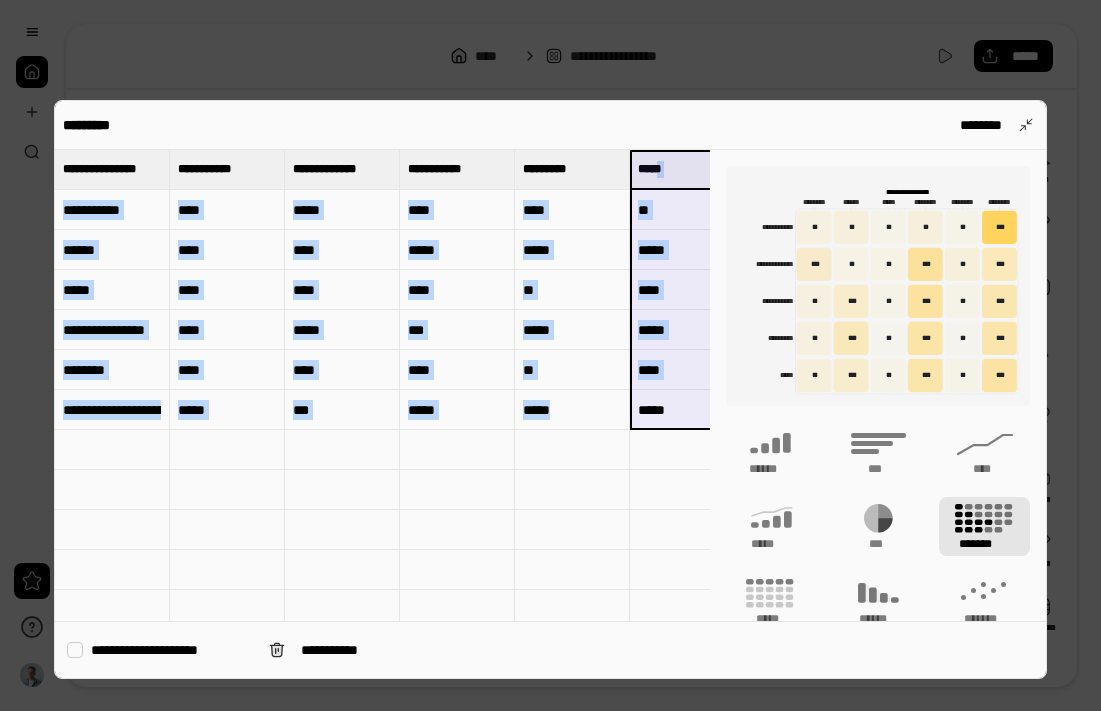type 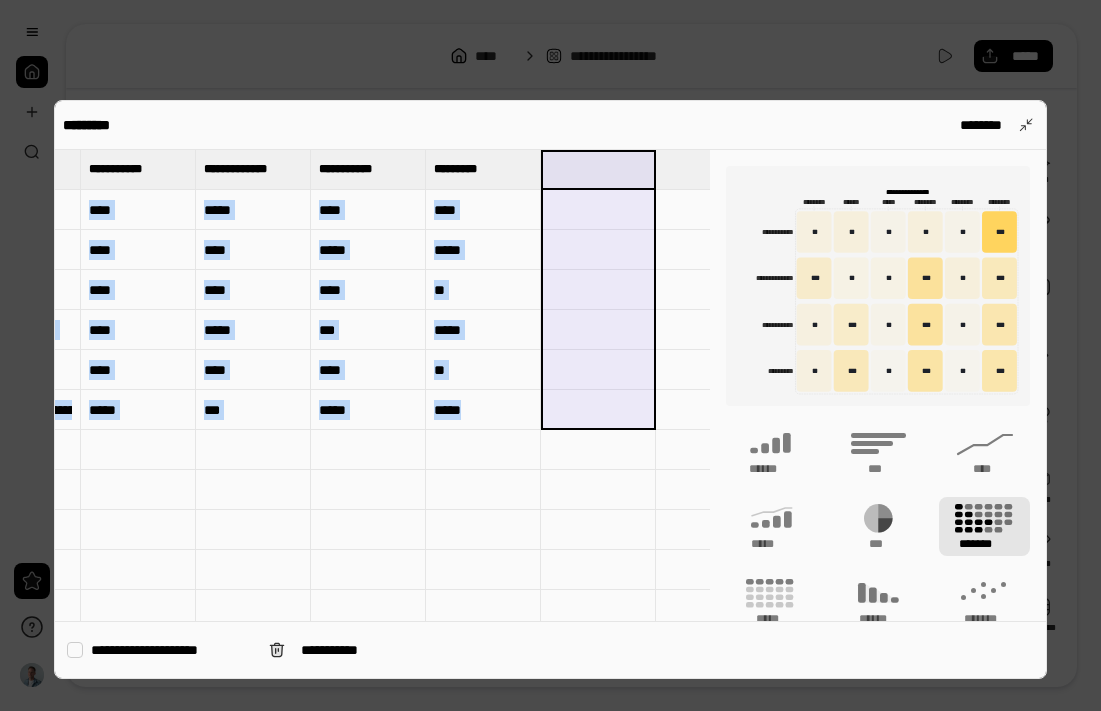 scroll, scrollTop: 0, scrollLeft: 95, axis: horizontal 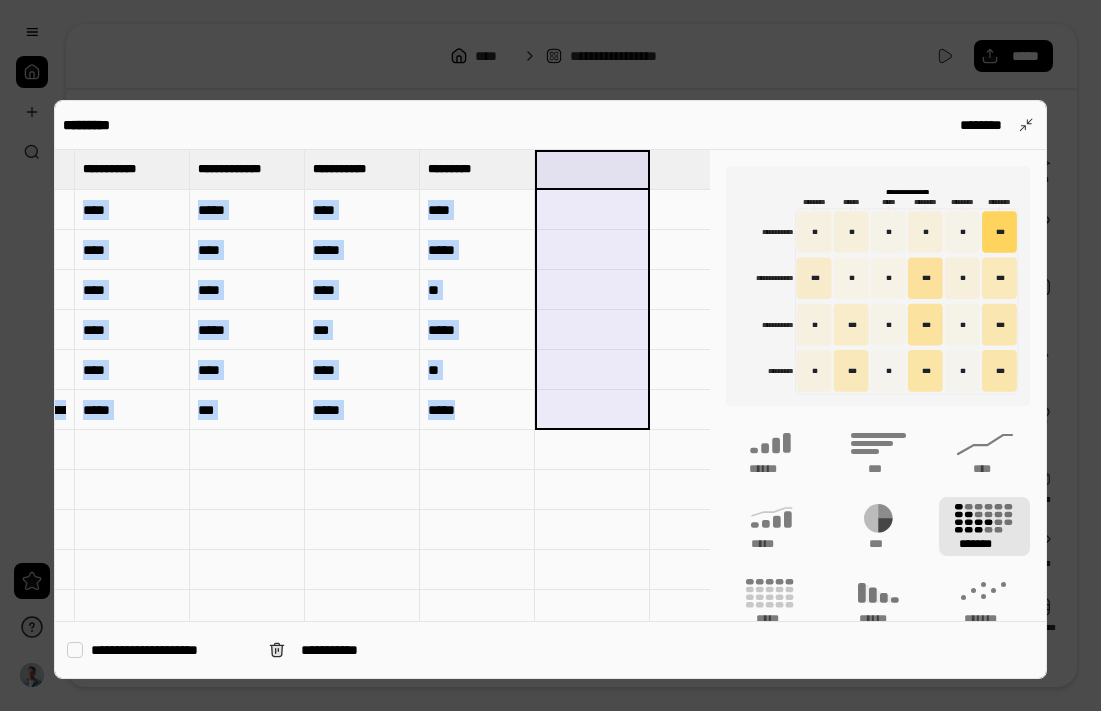click at bounding box center (707, 169) 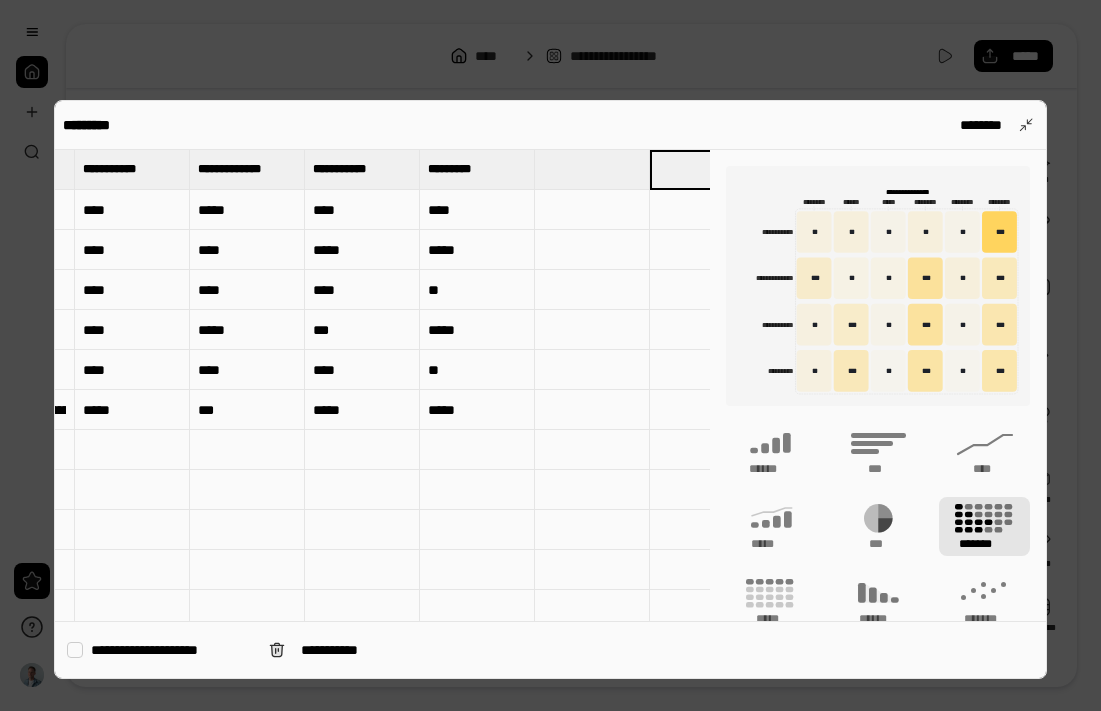 type on "*****" 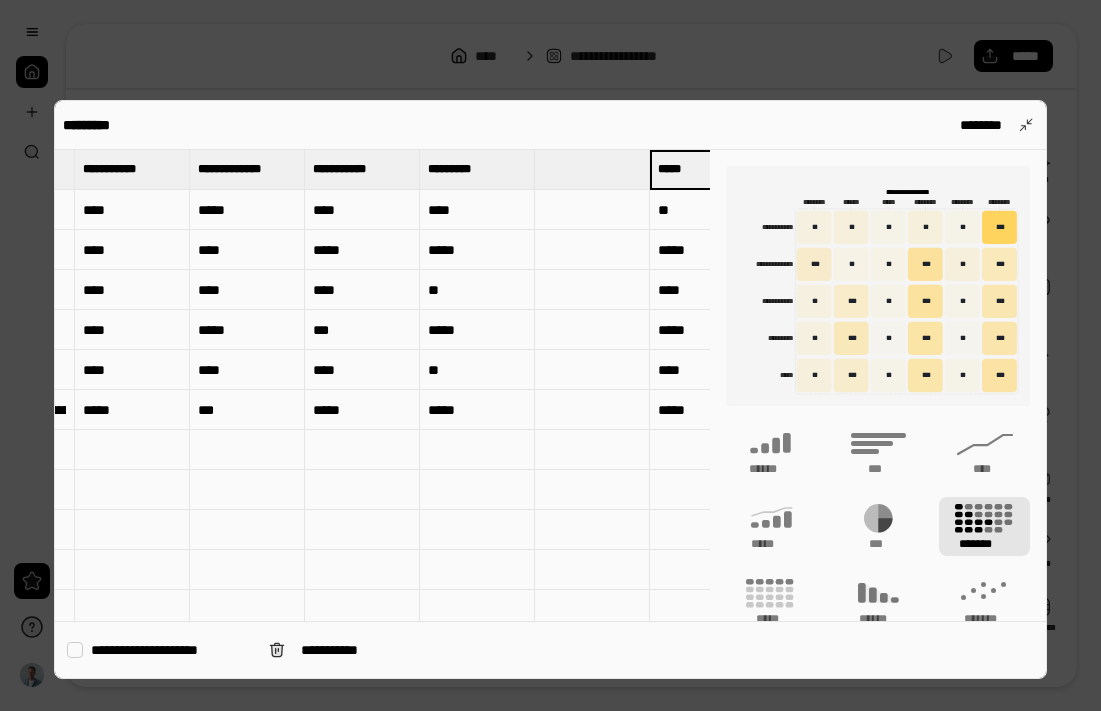 click at bounding box center (592, 169) 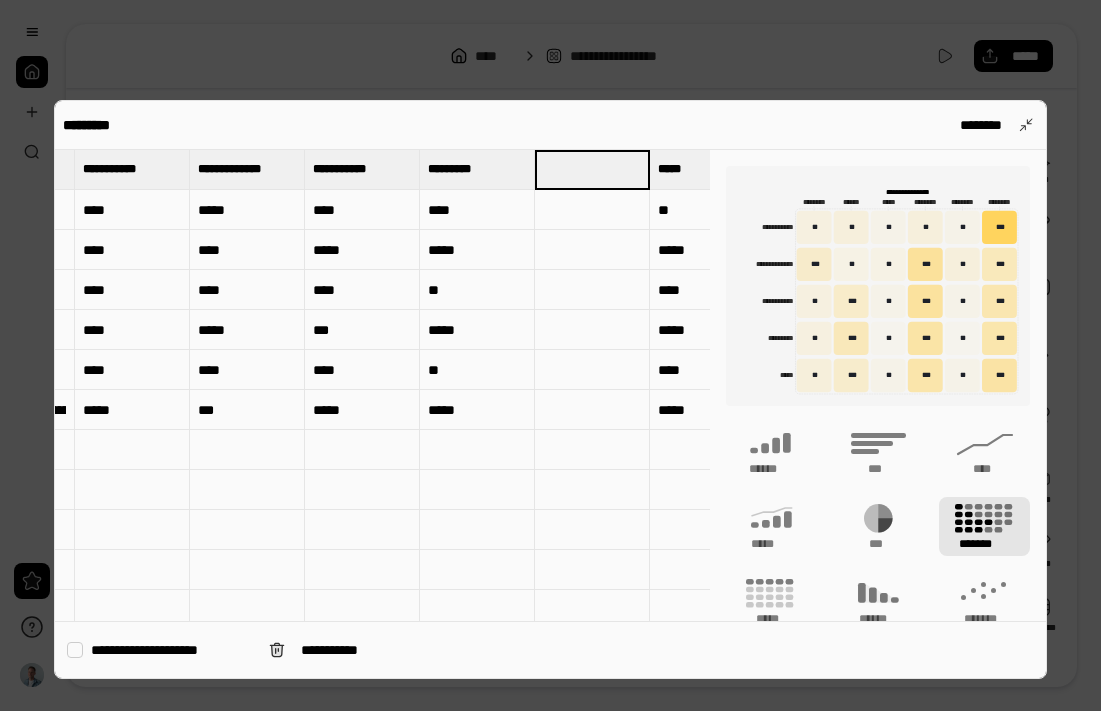 click at bounding box center (592, 210) 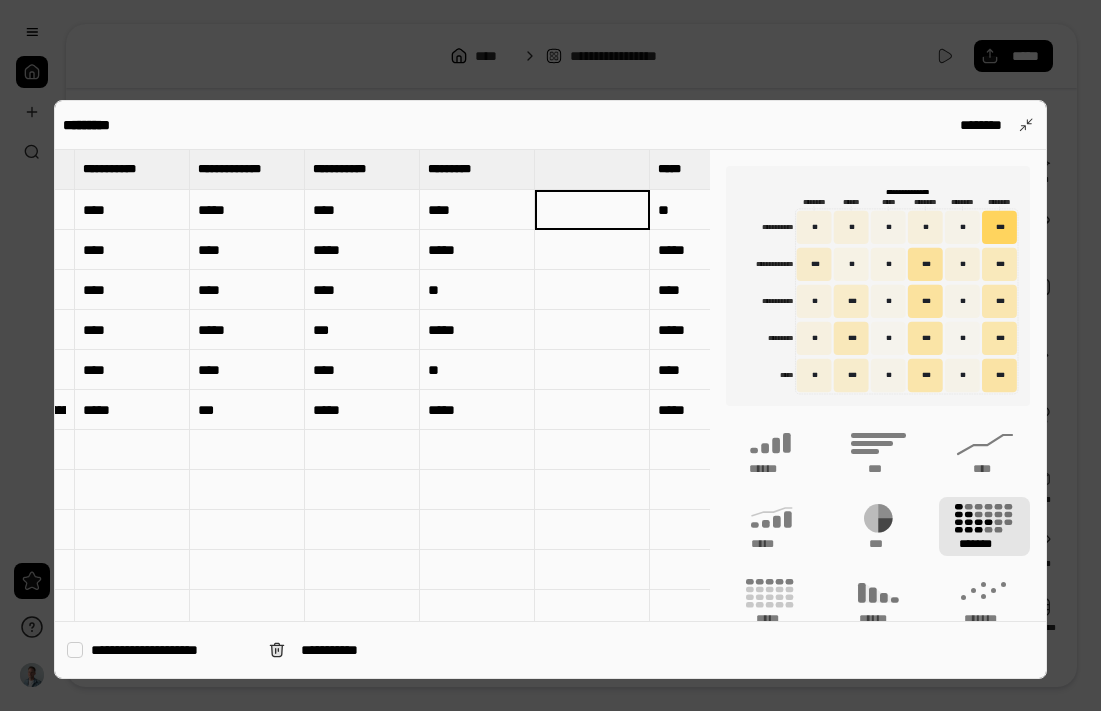 click at bounding box center (592, 169) 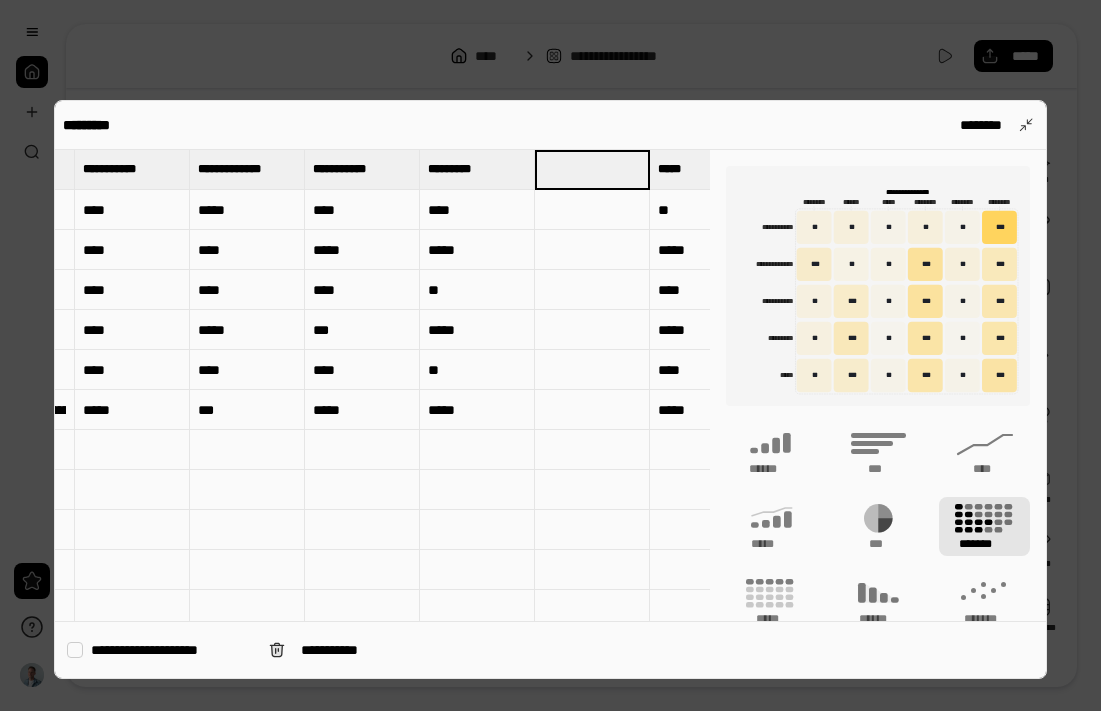 click on "*********" at bounding box center [459, 169] 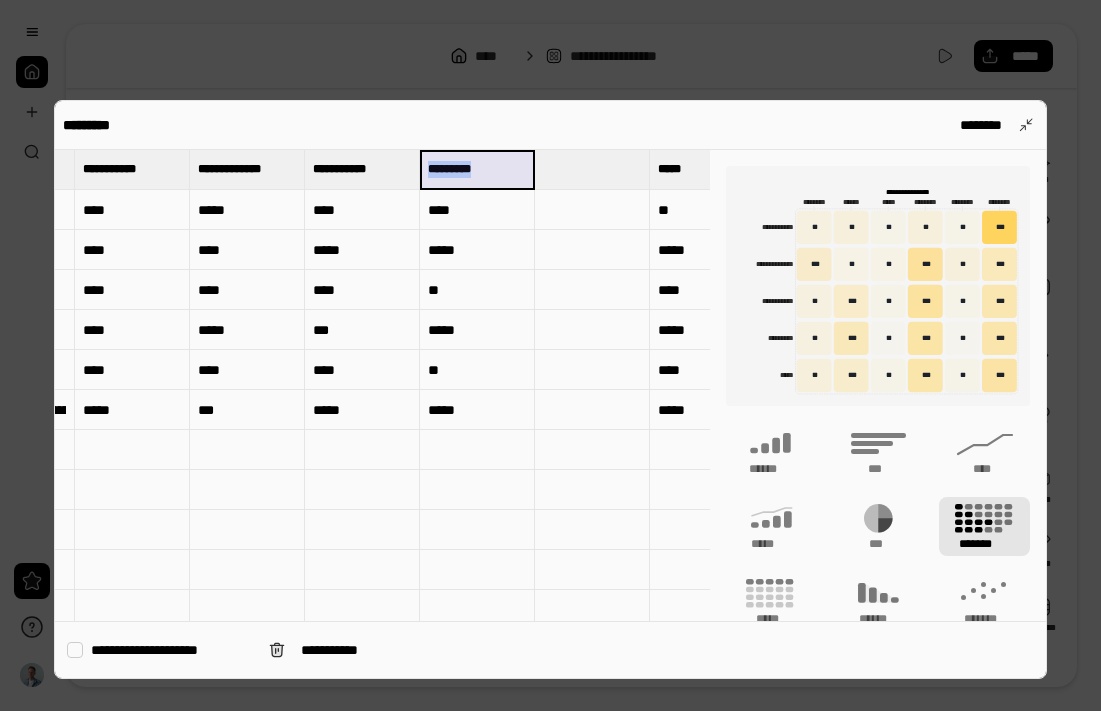 drag, startPoint x: 508, startPoint y: 171, endPoint x: 421, endPoint y: 172, distance: 87.005745 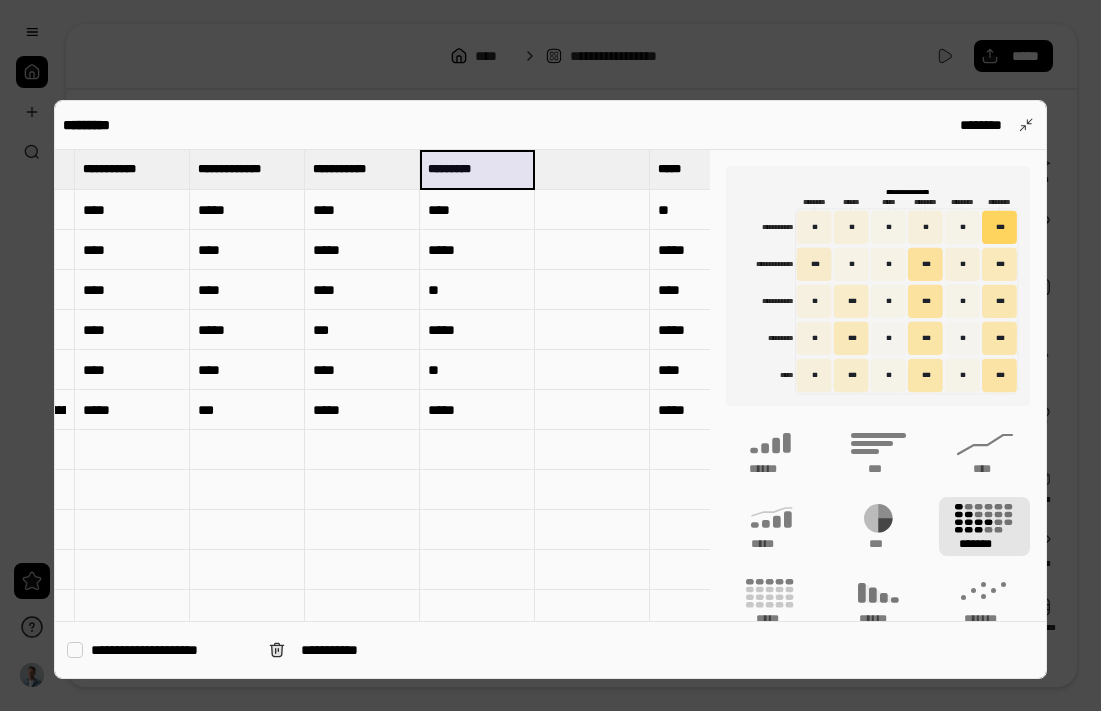 click at bounding box center [592, 169] 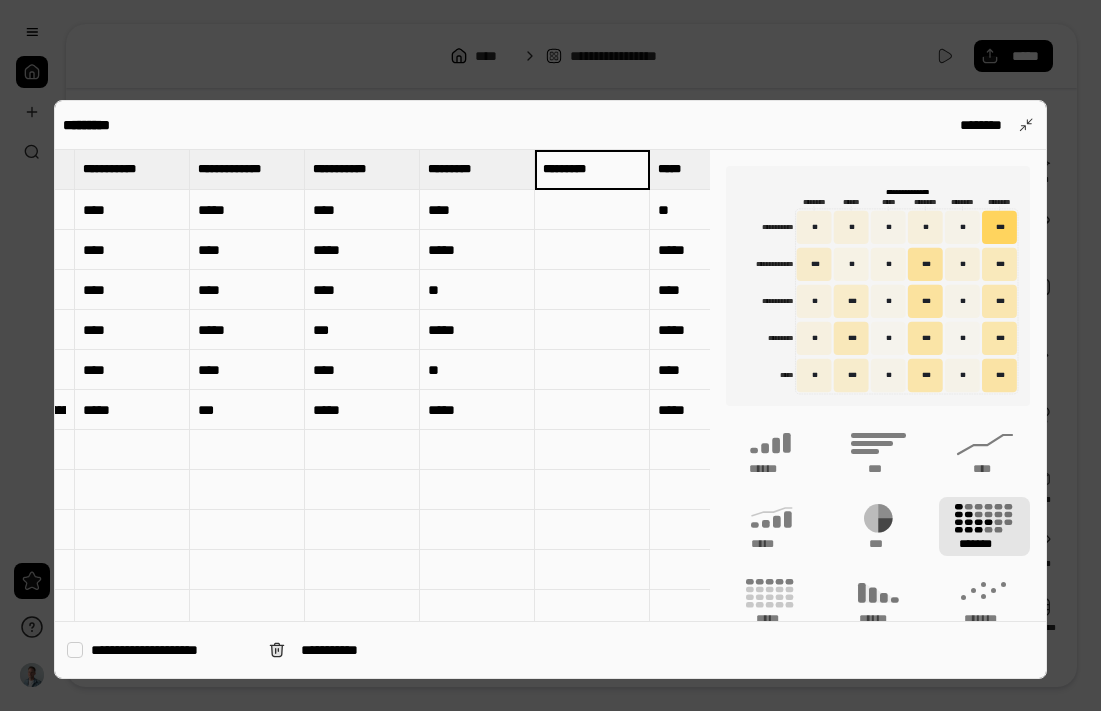 click on "*********" at bounding box center [592, 169] 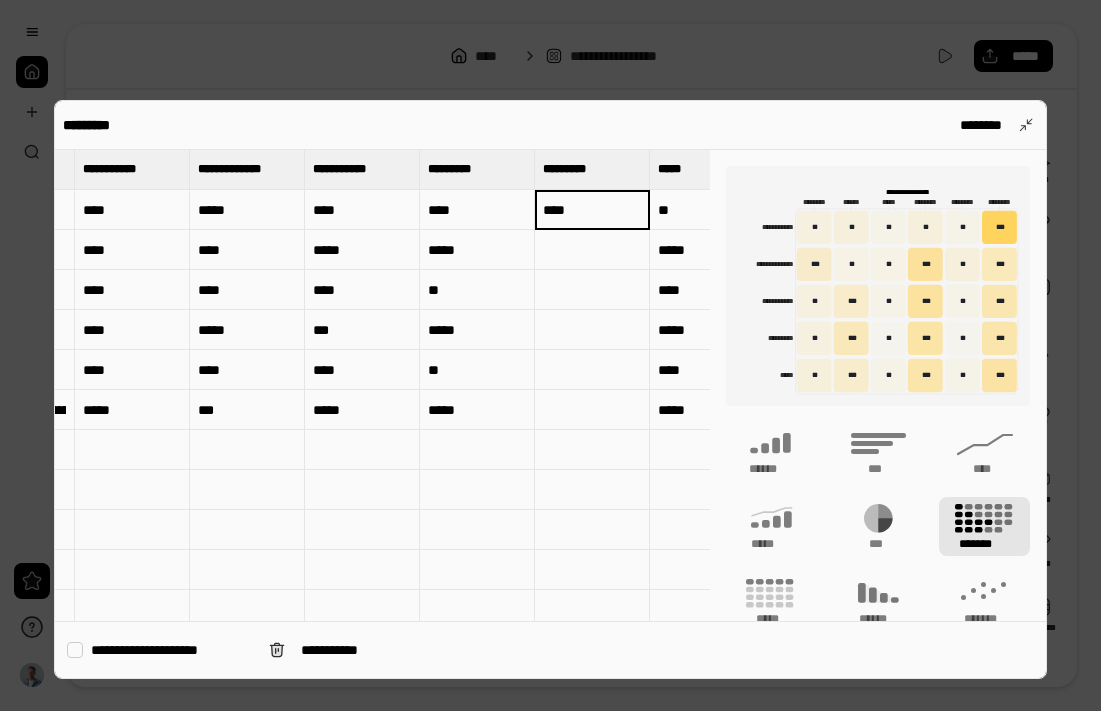 type on "****" 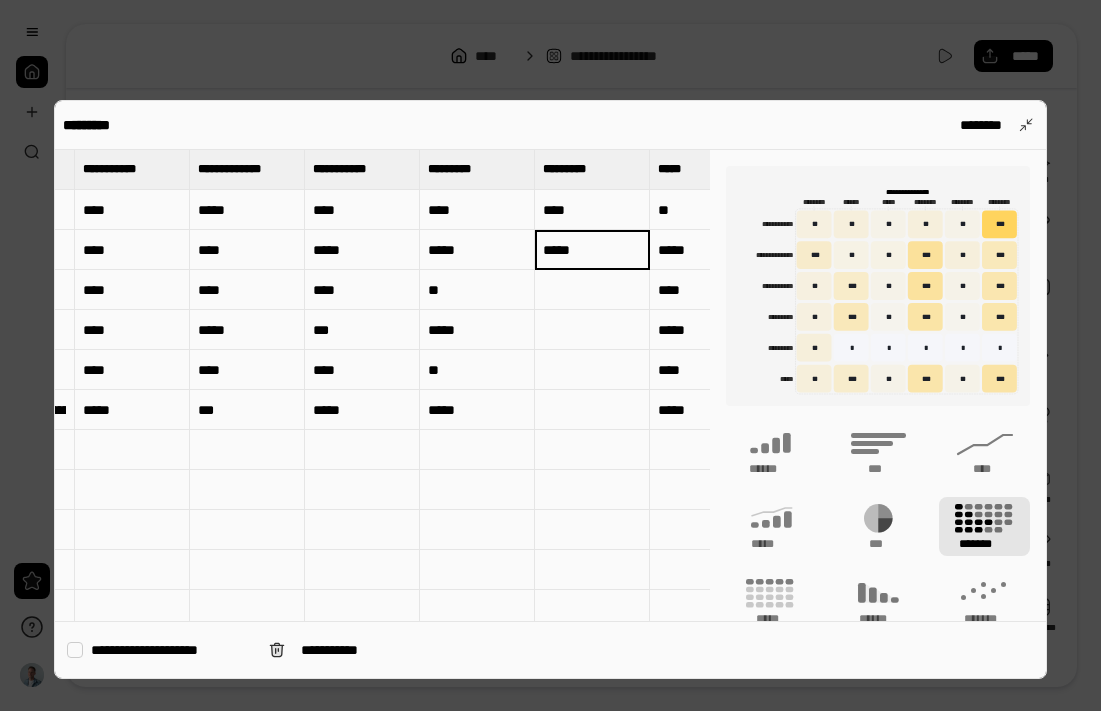 type on "*****" 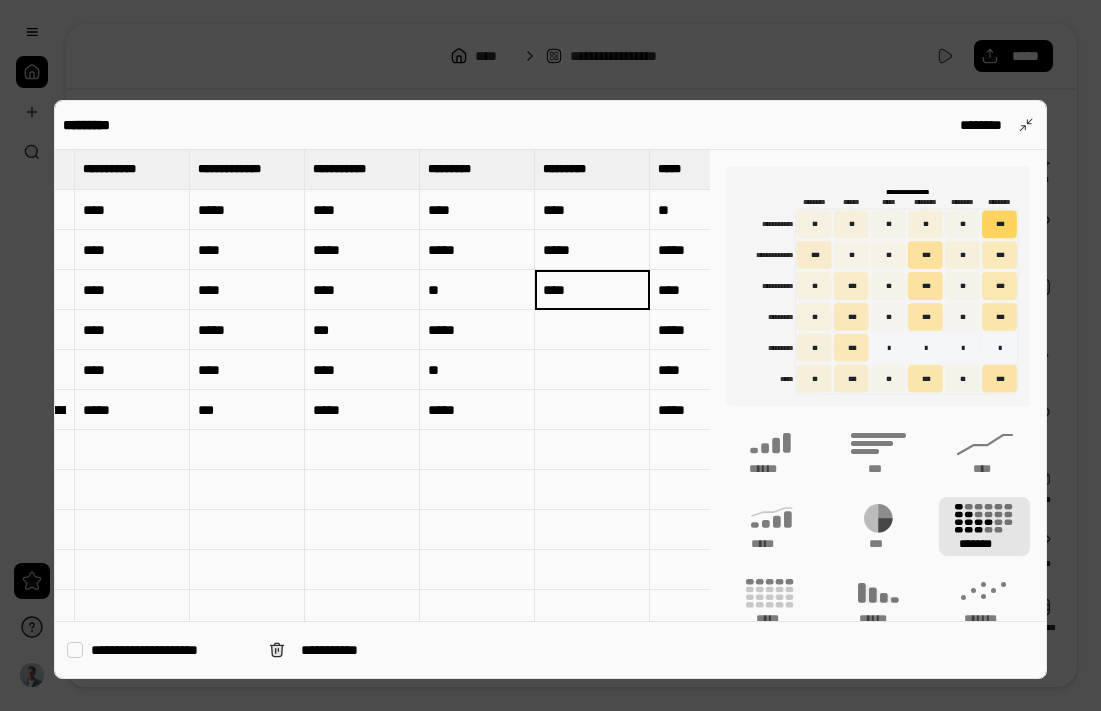 type on "****" 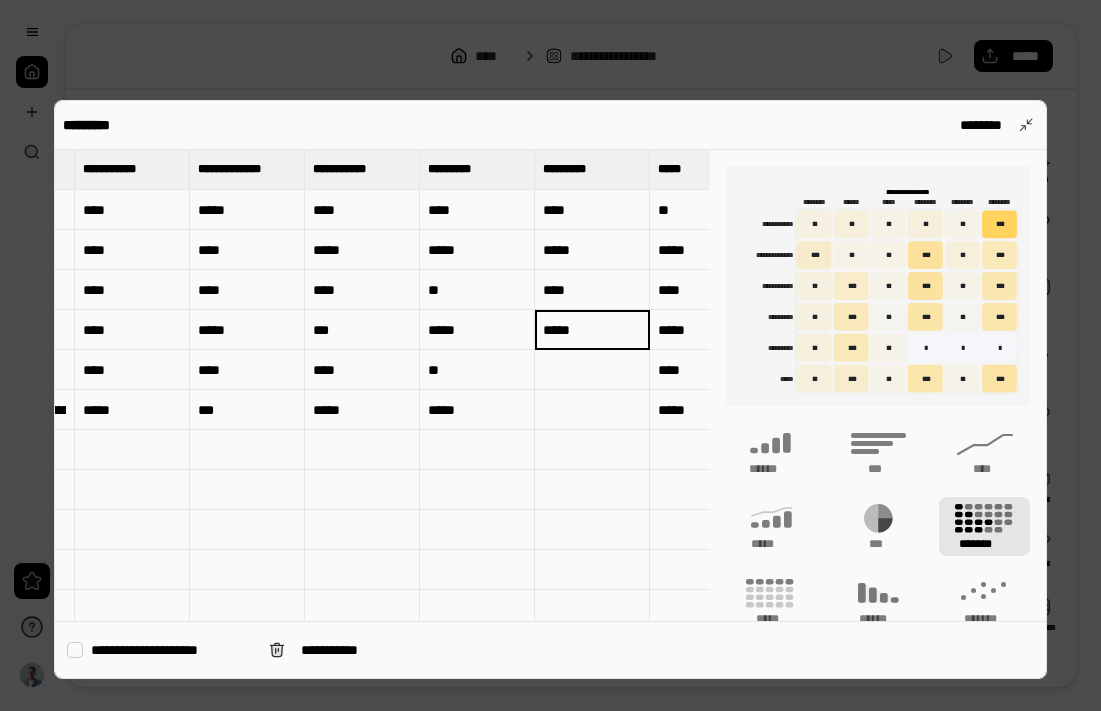 type on "*****" 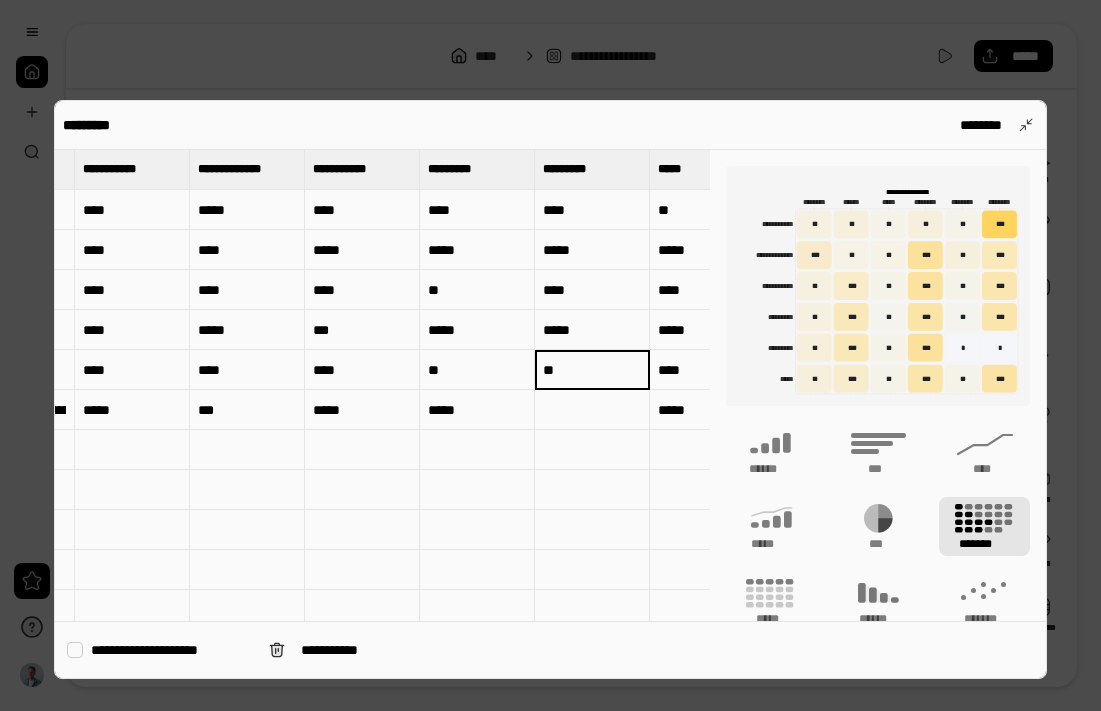 type on "**" 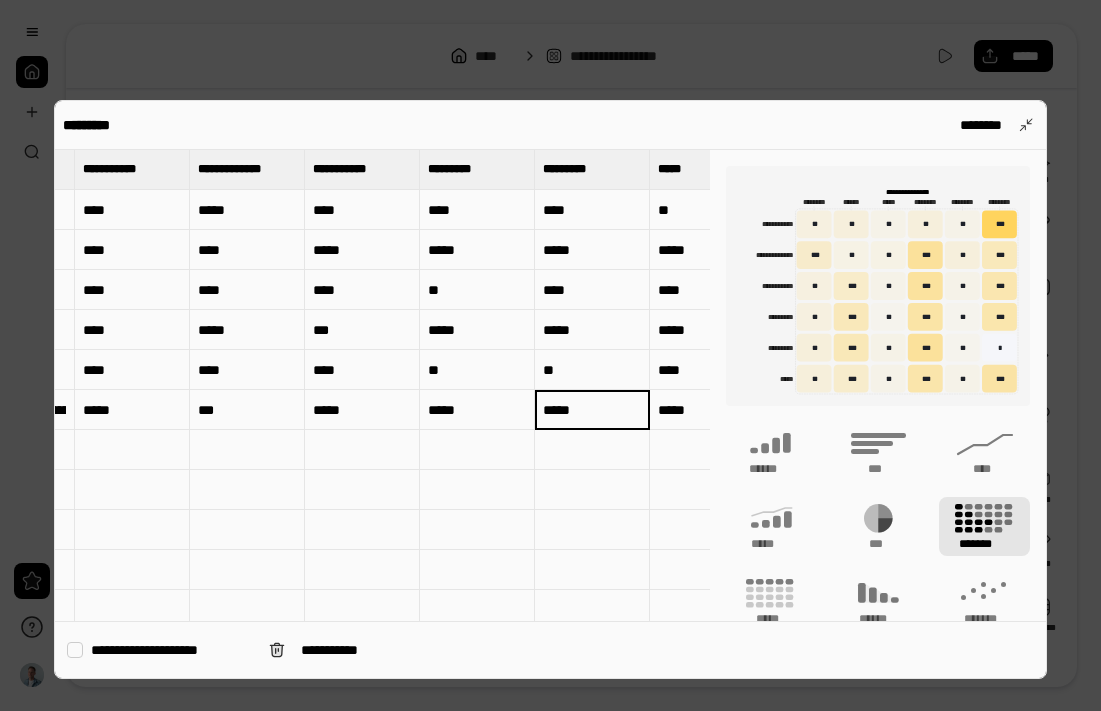type on "*****" 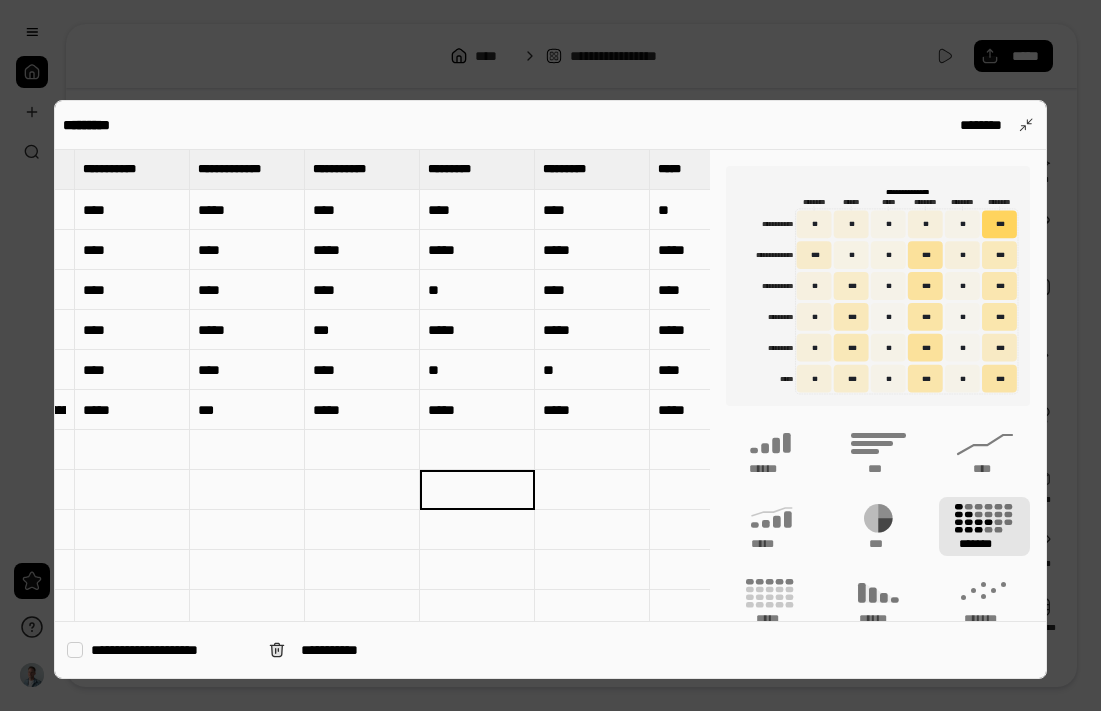 click at bounding box center [550, 355] 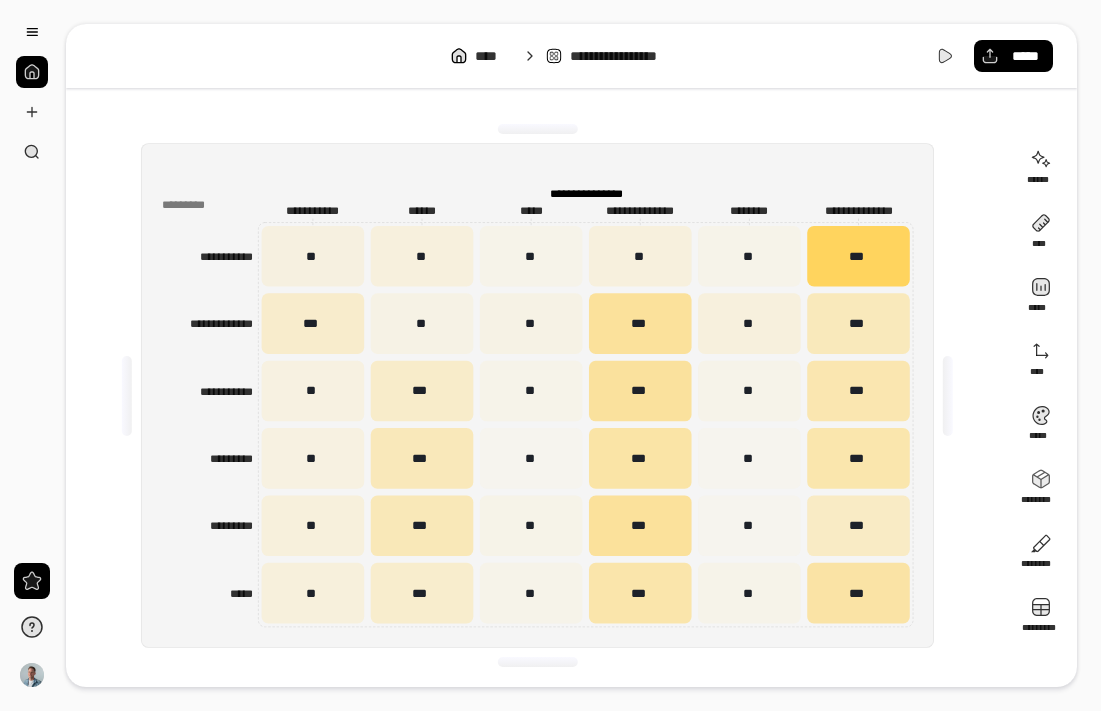 click on "***** *****" 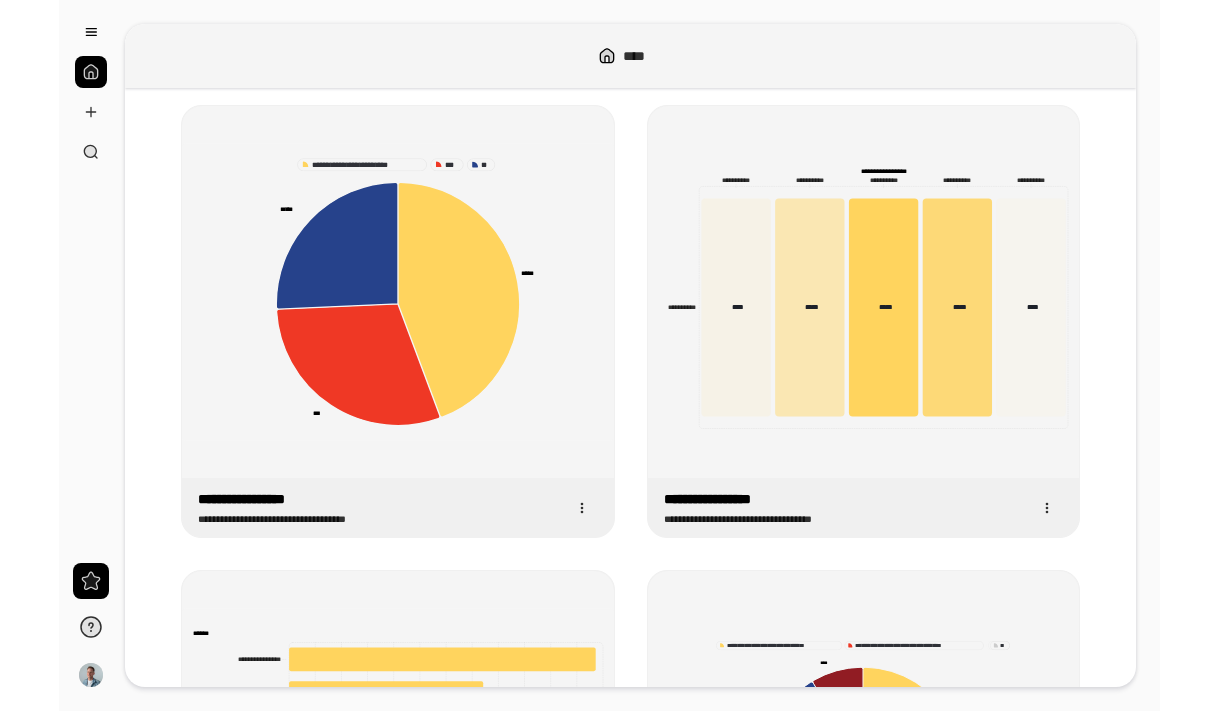 scroll, scrollTop: 535, scrollLeft: 0, axis: vertical 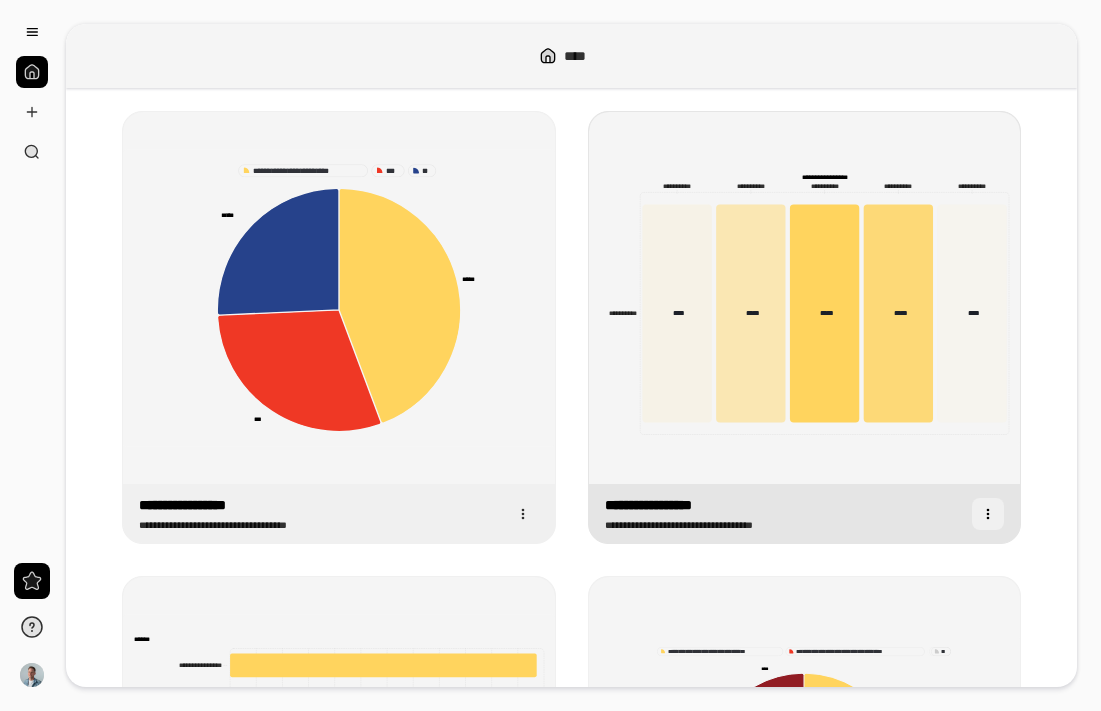 click at bounding box center (988, 514) 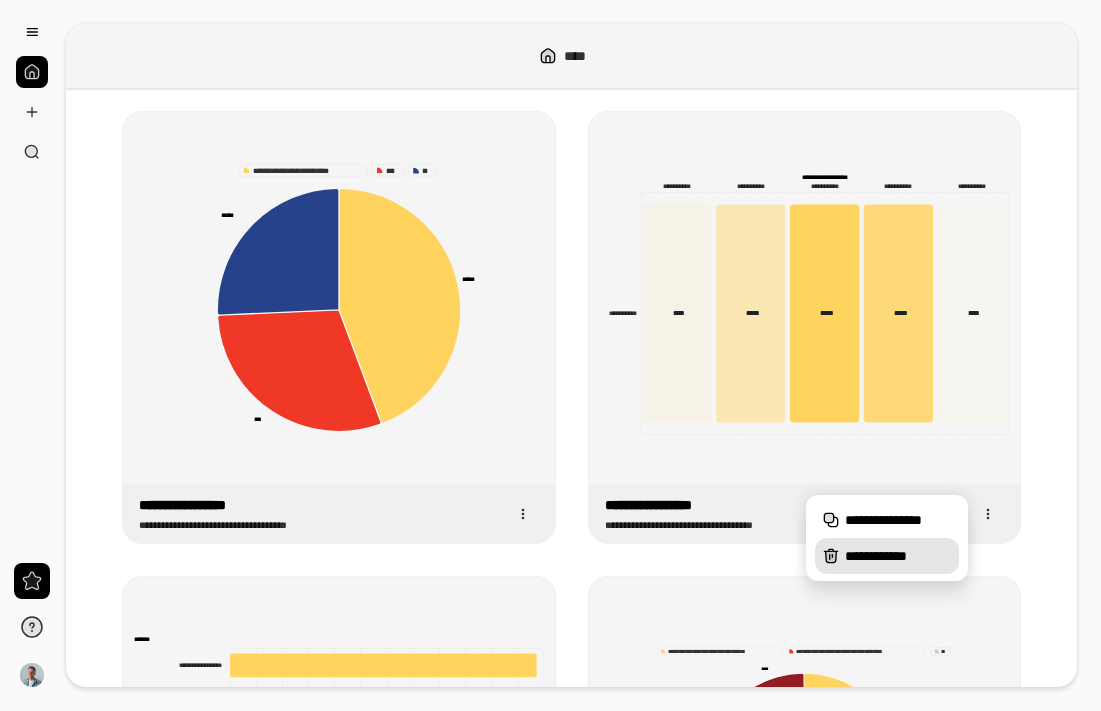 click on "**********" at bounding box center (898, 556) 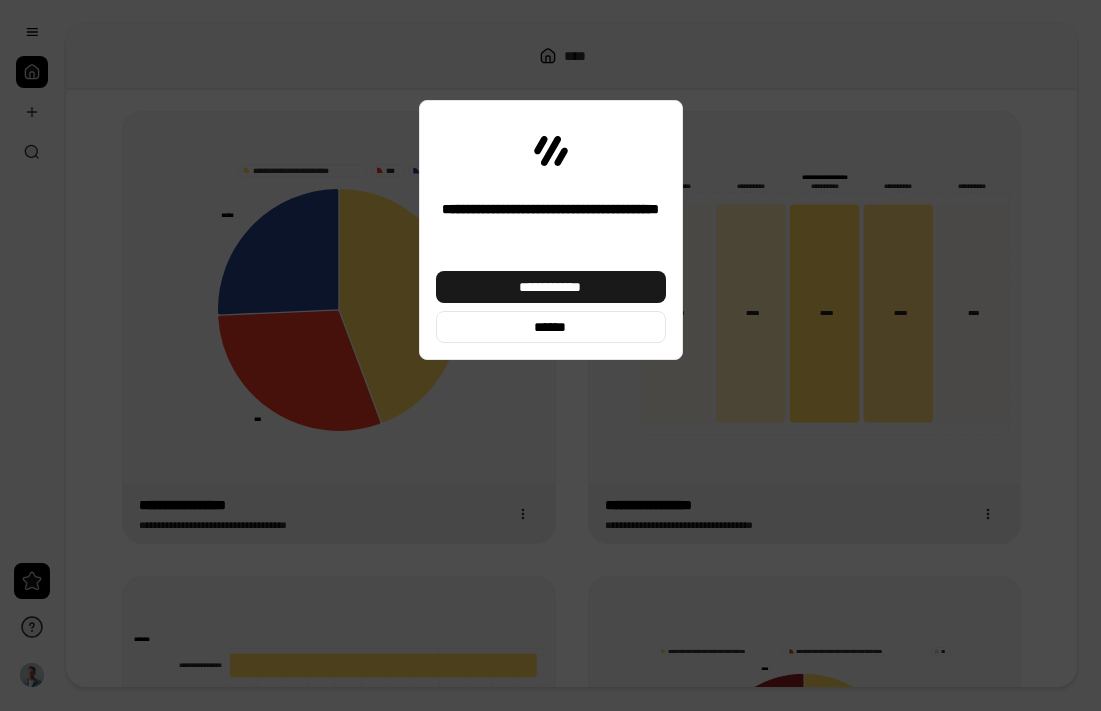 click on "**********" at bounding box center (551, 287) 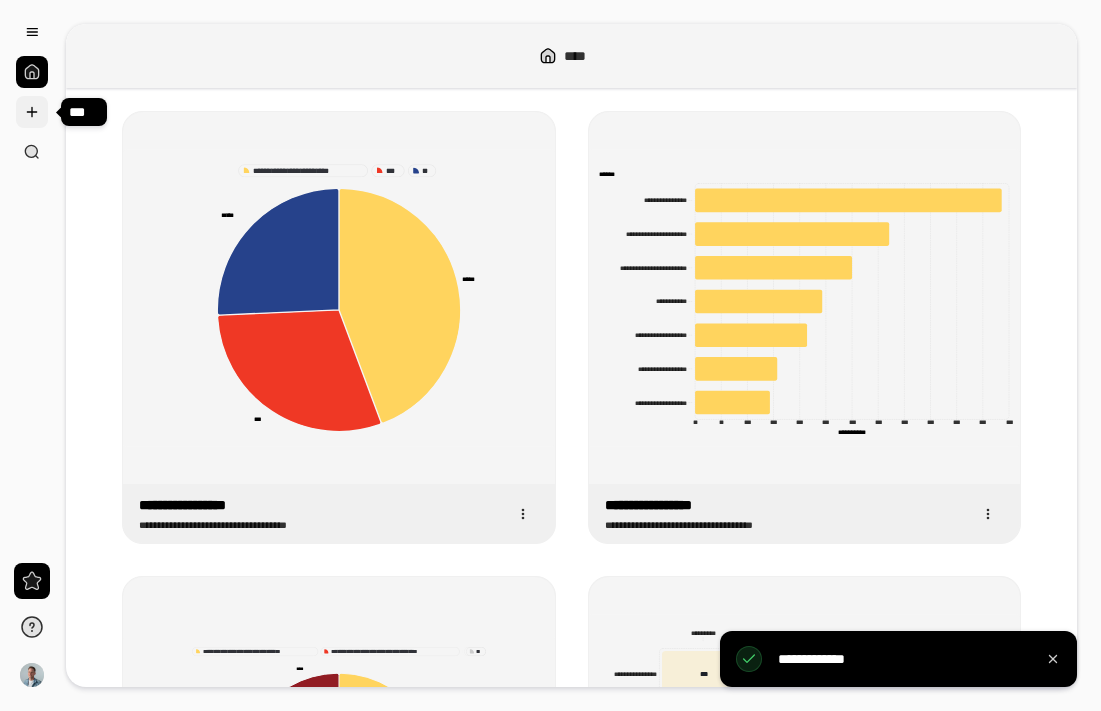 click at bounding box center (32, 112) 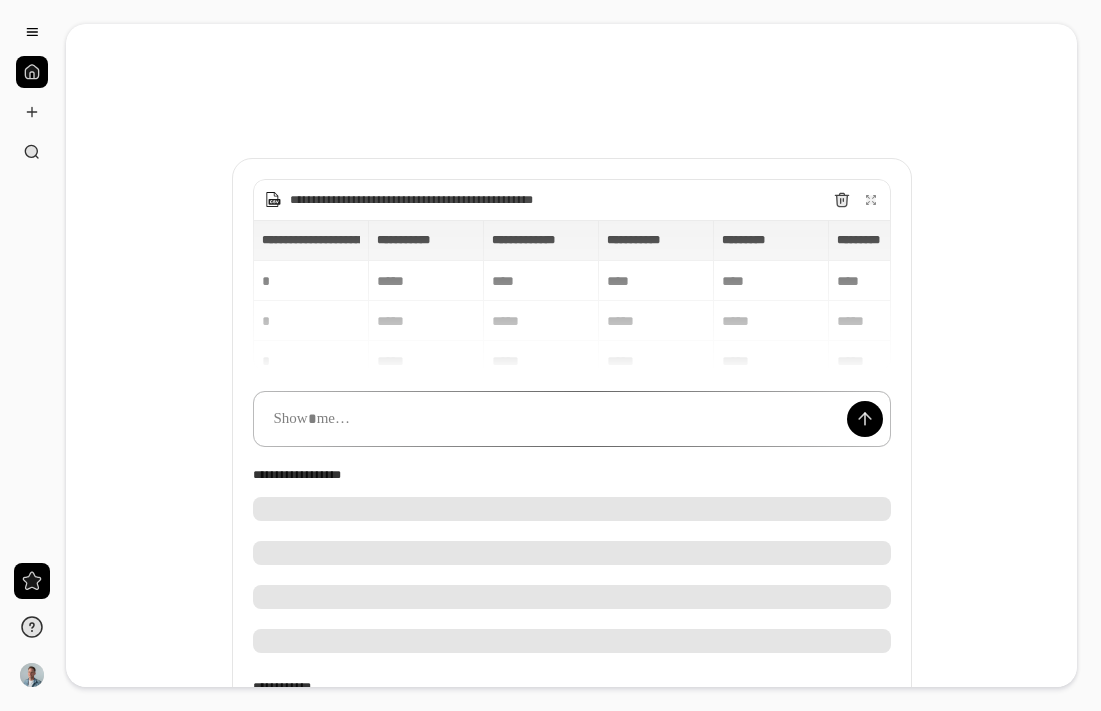 type 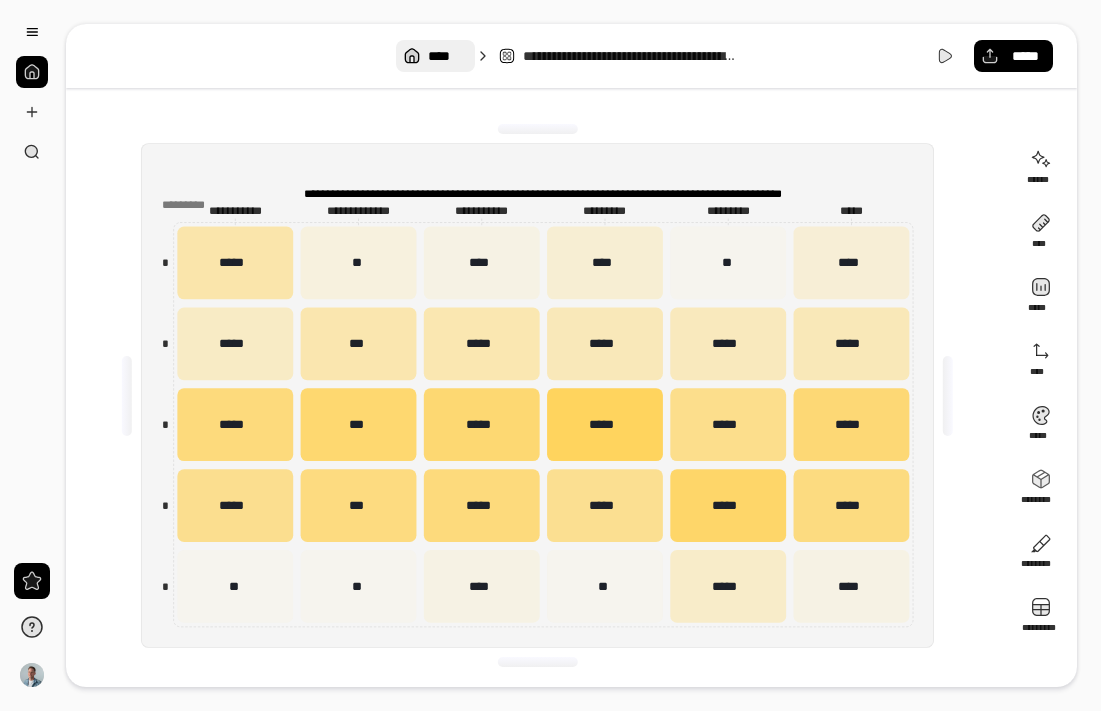 click on "****" at bounding box center [435, 56] 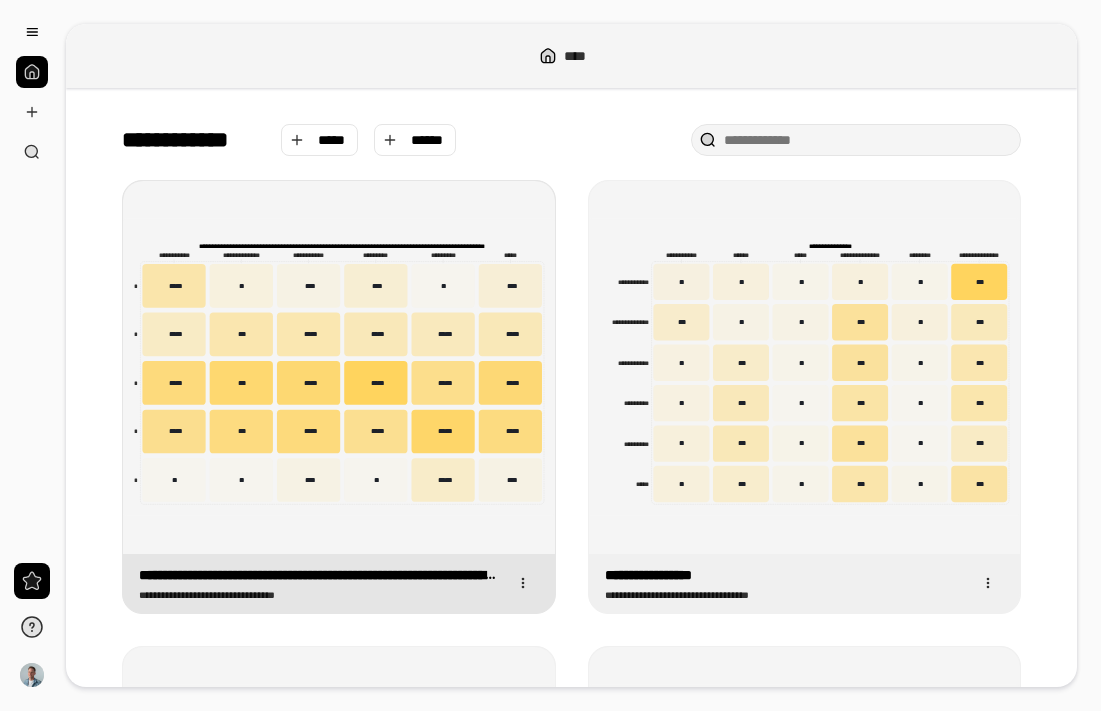 click on "**********" at bounding box center (339, 367) 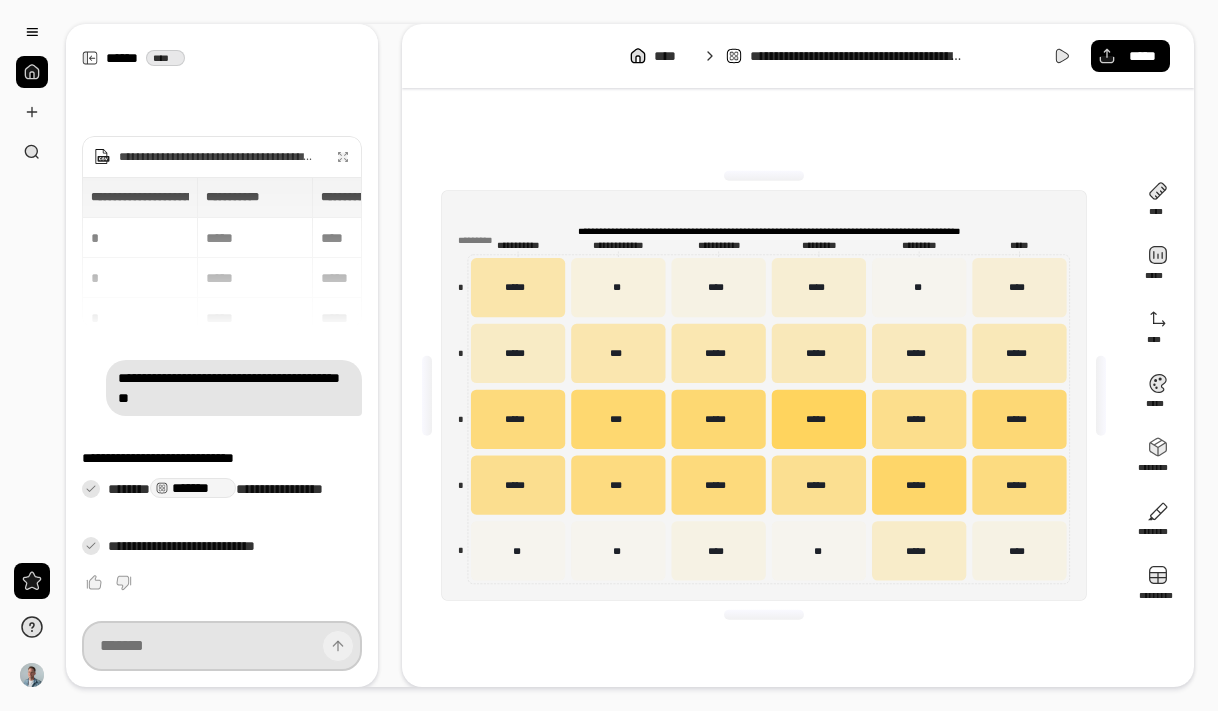 click at bounding box center [222, 646] 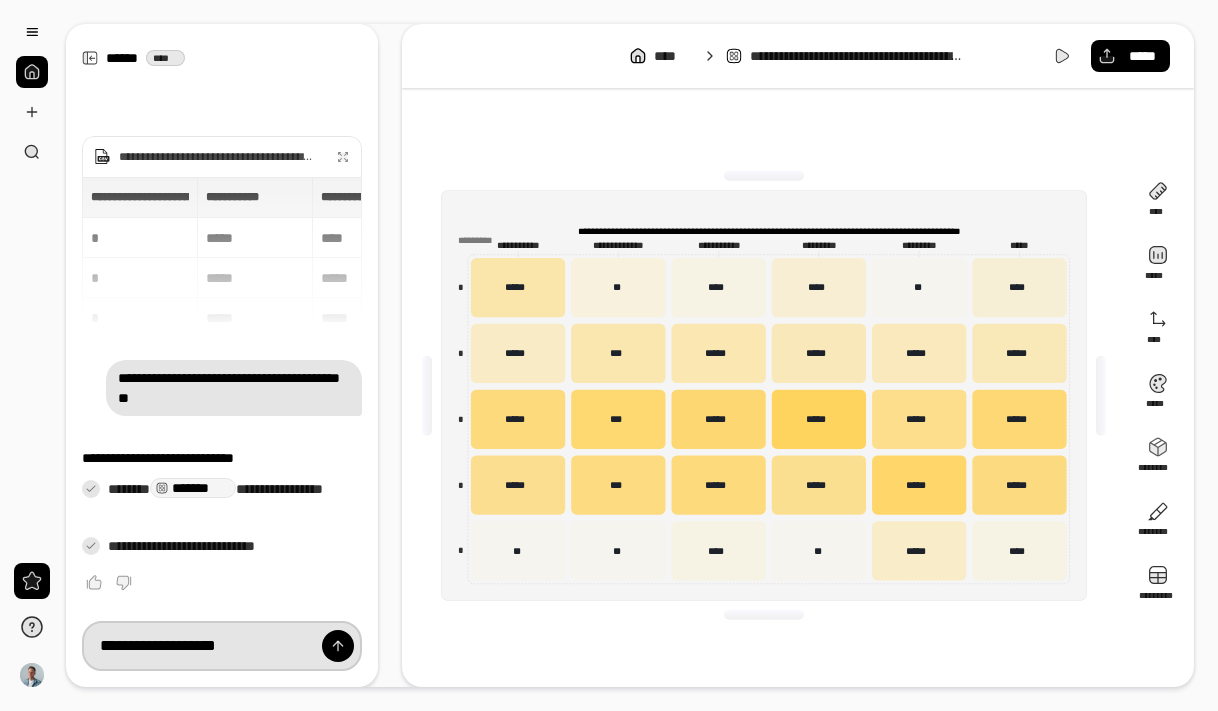 type on "**********" 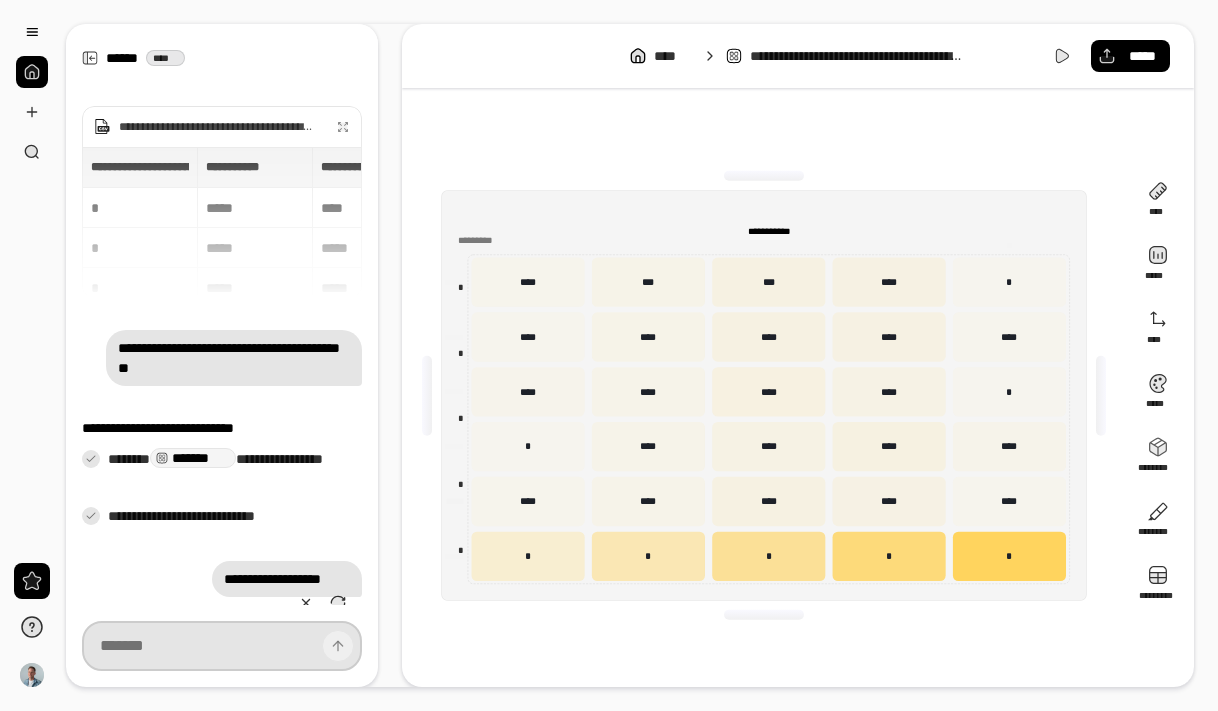type on "**********" 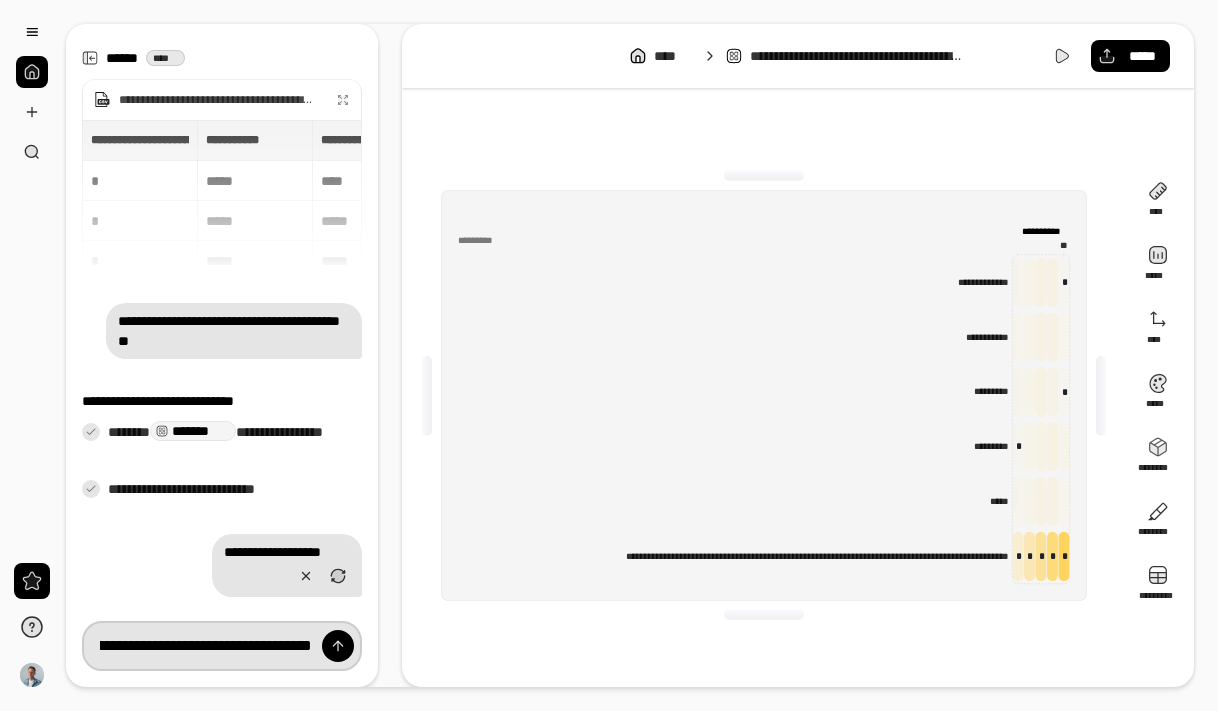 scroll, scrollTop: 0, scrollLeft: 180, axis: horizontal 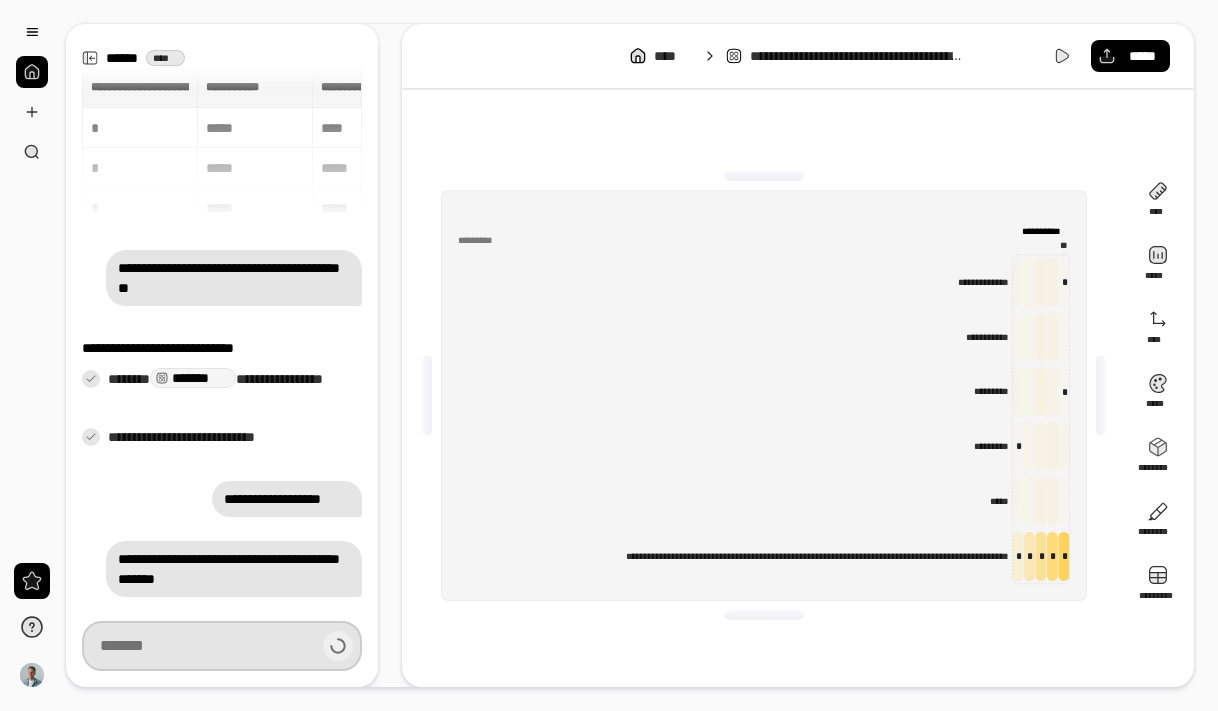 type on "**********" 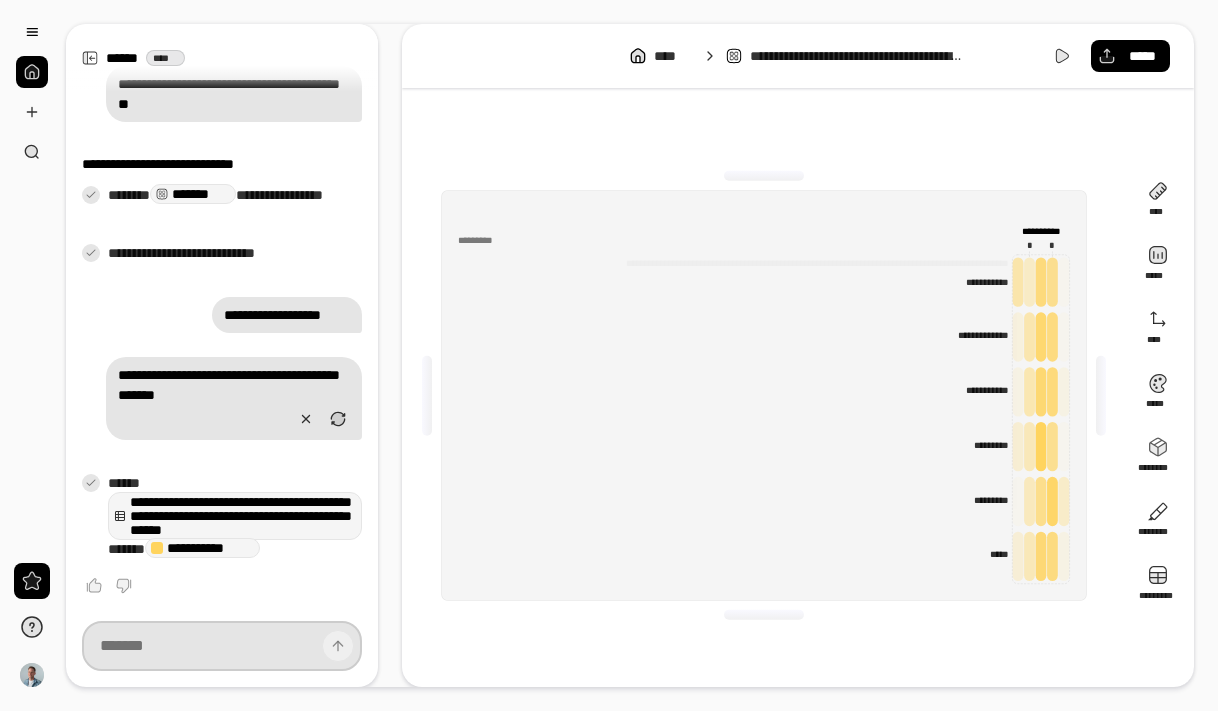 scroll, scrollTop: 200, scrollLeft: 0, axis: vertical 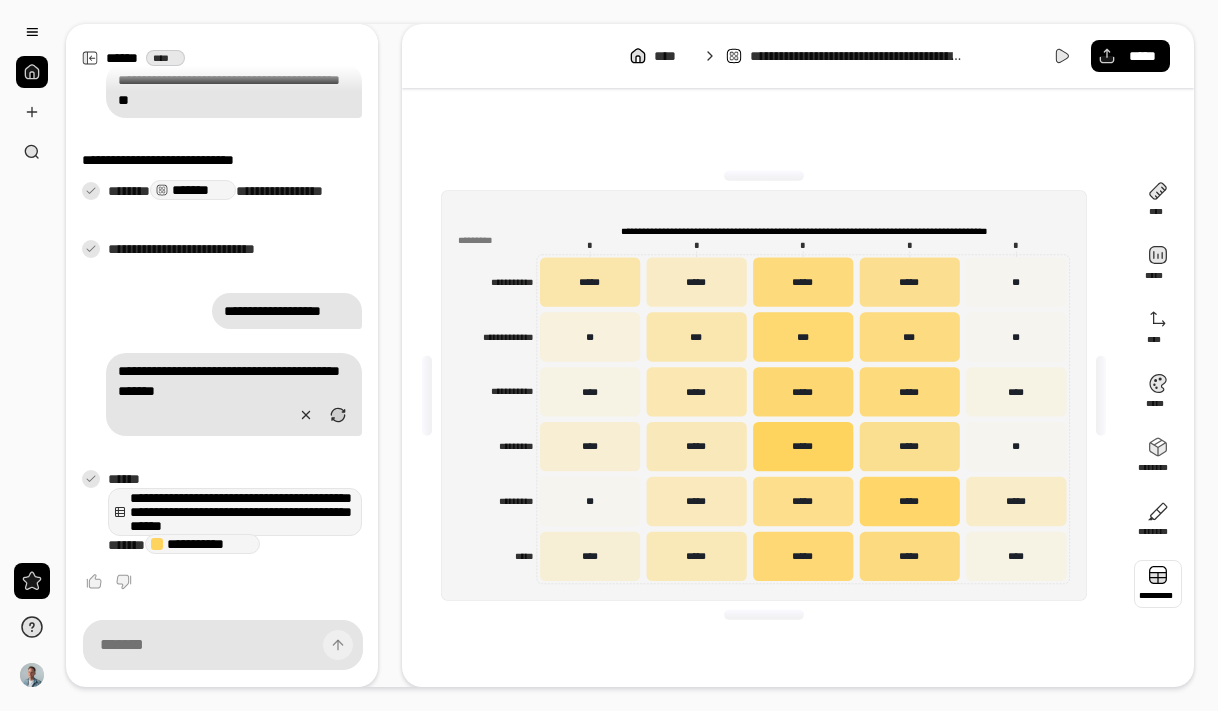click at bounding box center (1158, 584) 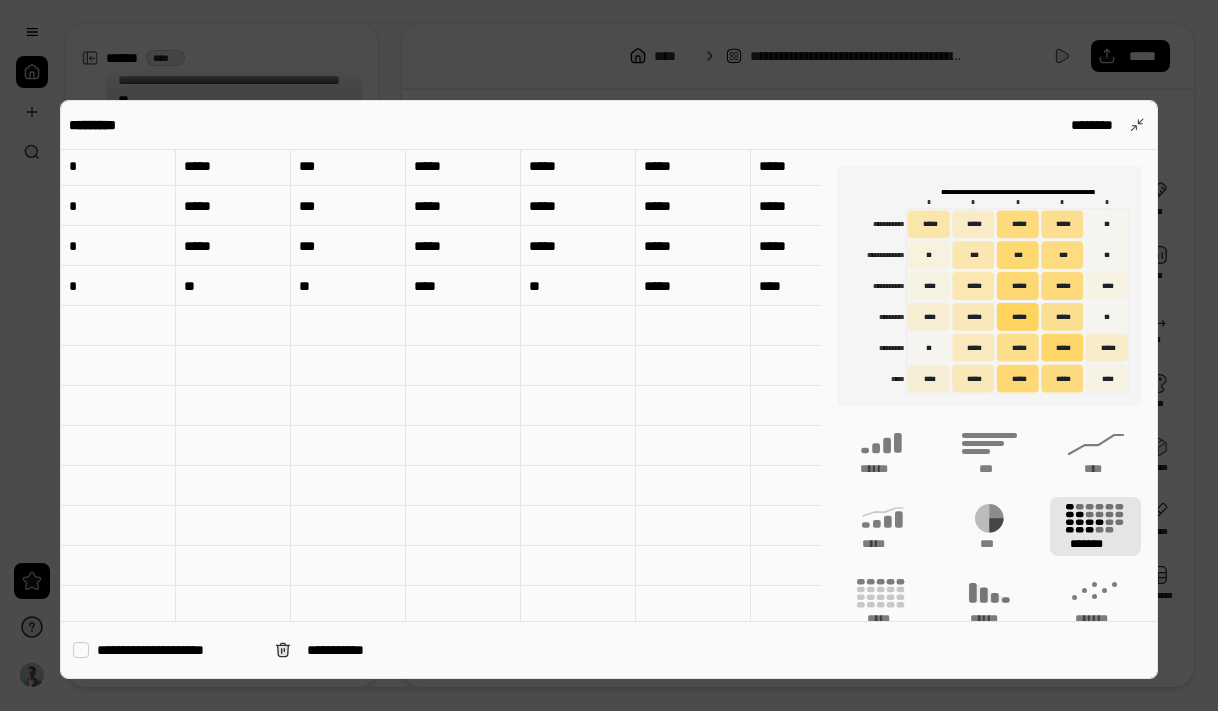 scroll, scrollTop: 0, scrollLeft: 0, axis: both 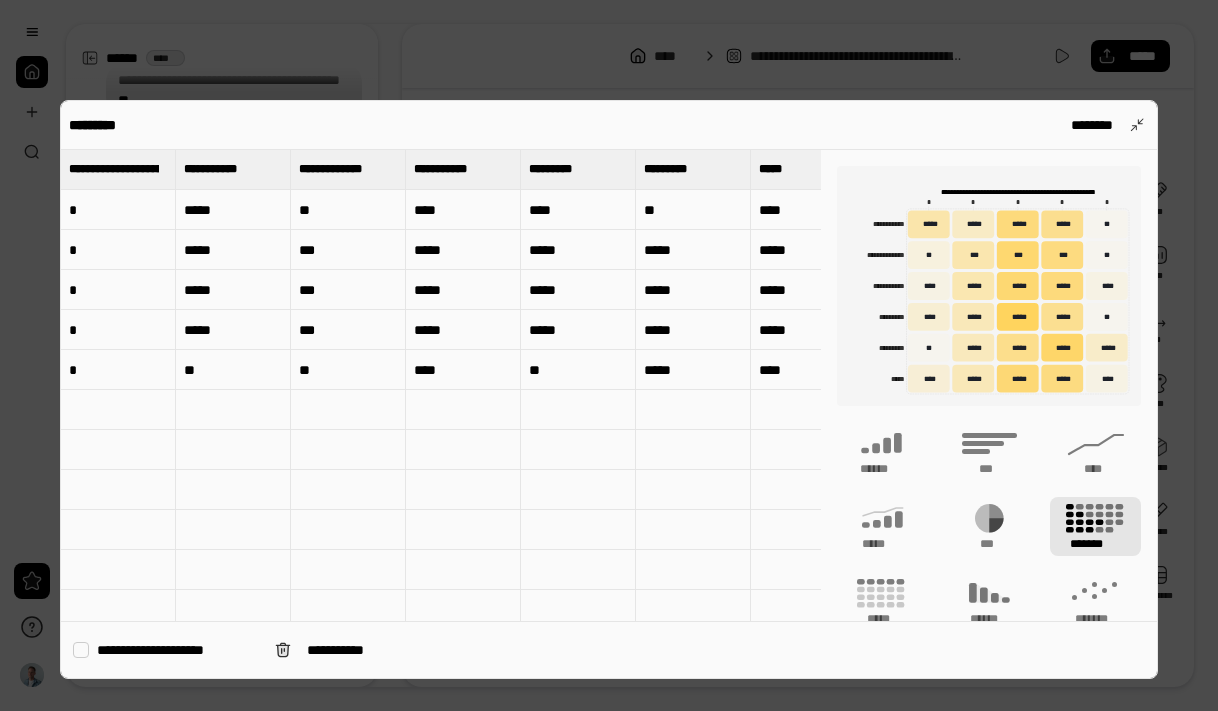click at bounding box center (609, 355) 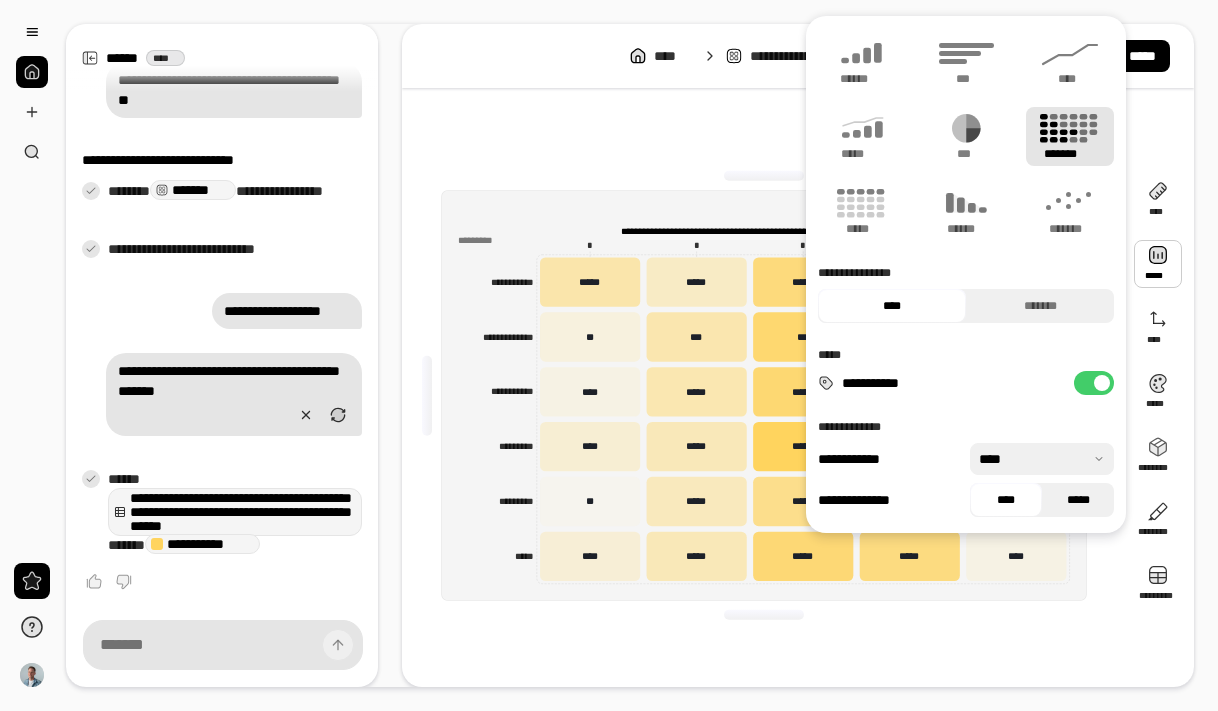 click on "*****" at bounding box center (1078, 500) 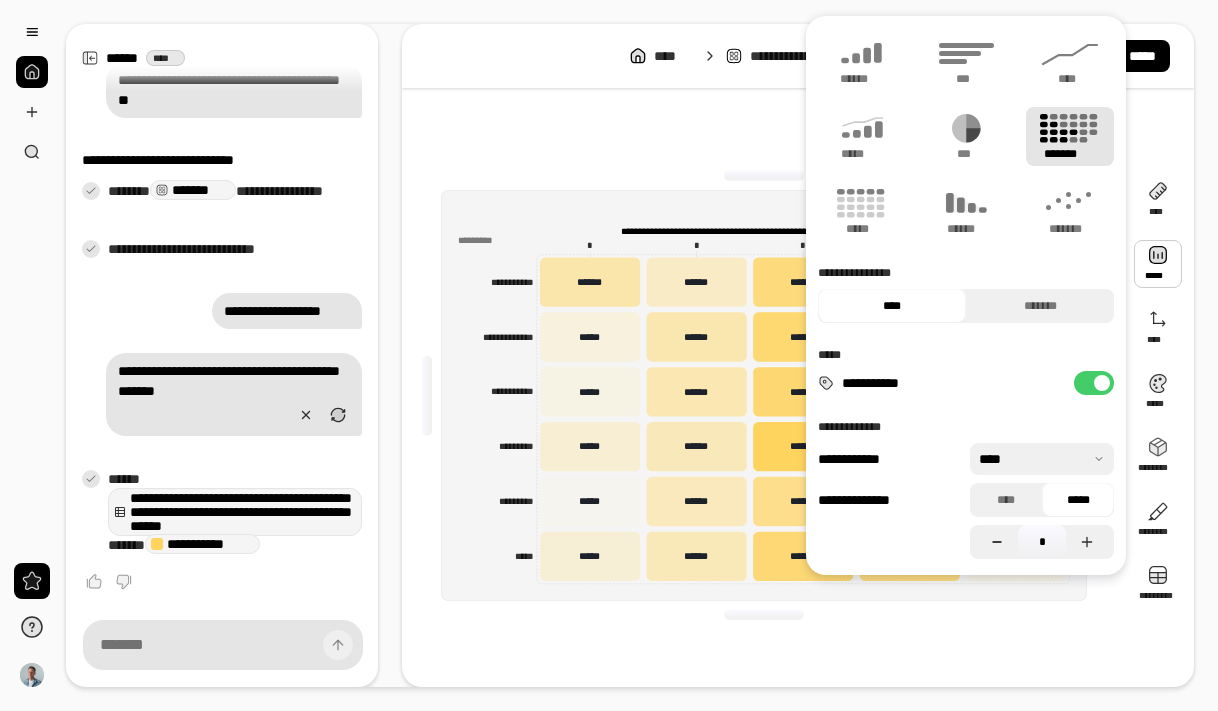 click 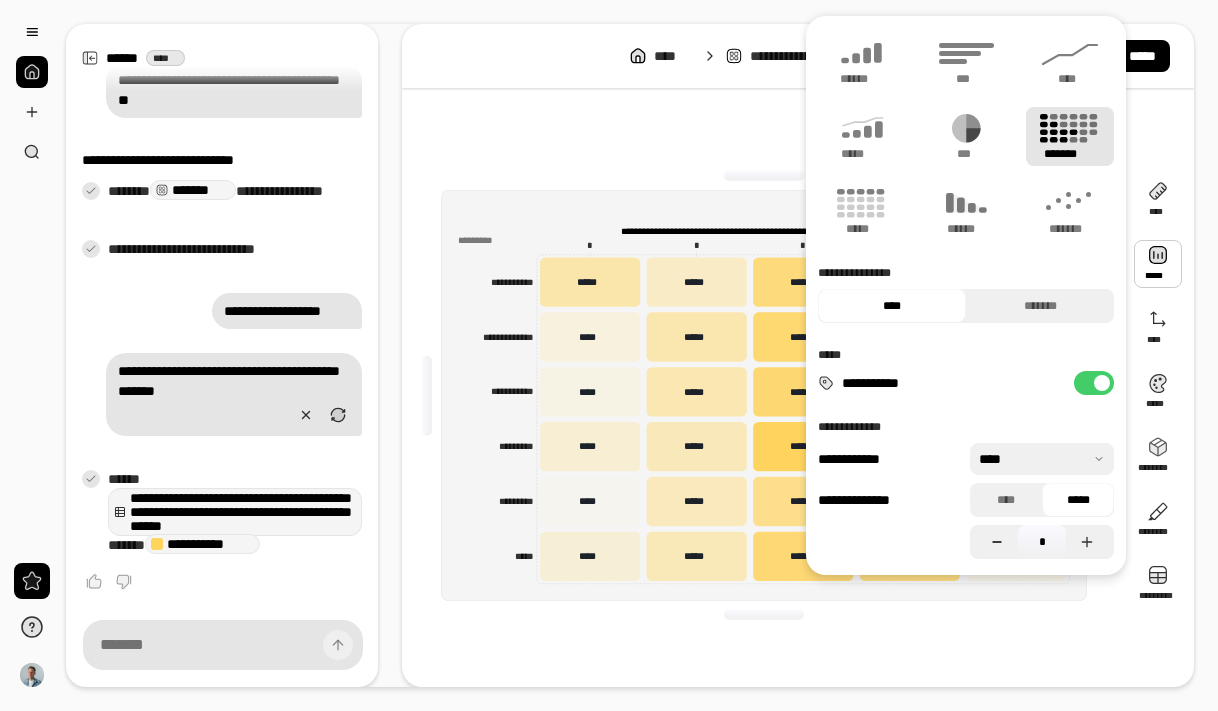 click 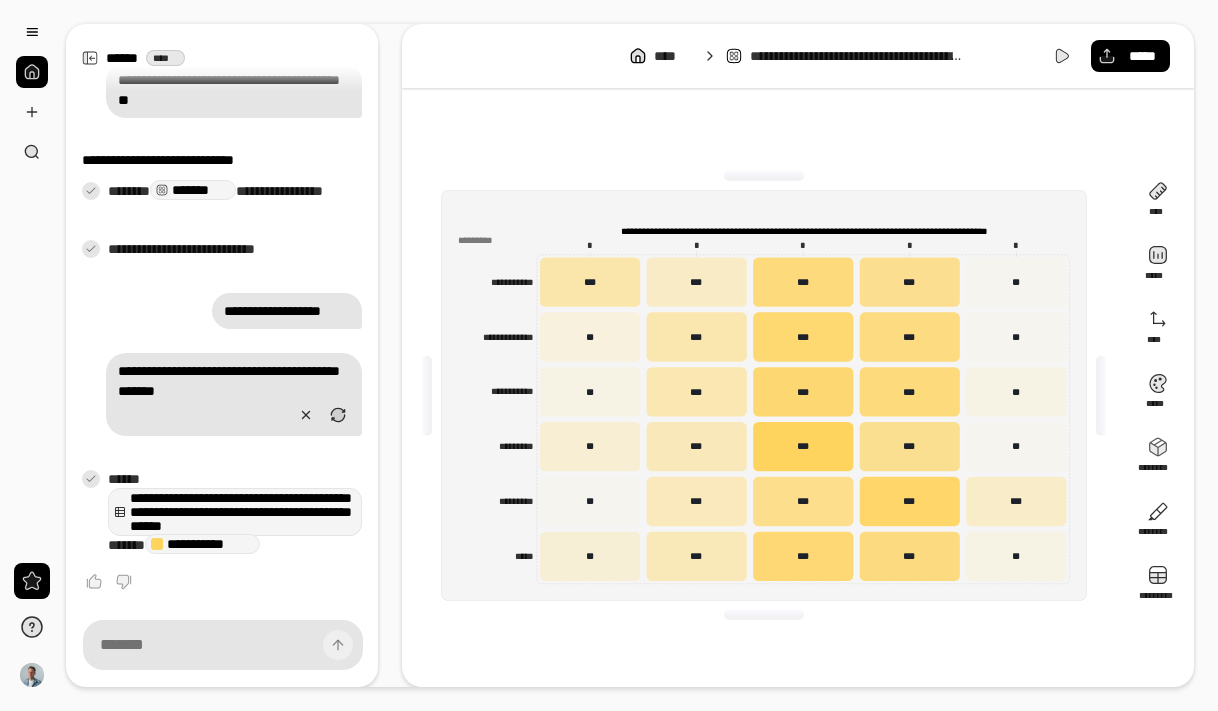 click on "[FIRST] [LAST] [STREET] [CITY] [STATE] [ZIP] [COUNTRY] [EMAIL] [PHONE] [DOB] [GENDER] [NATIONALITY] [PASSPORT_NUMBER] [DRIVER_LICENSE] [CREDIT_CARD] [ACCOUNT_NUMBER] [USERNAME] [PASSWORD] [AGE] [OCCUPATION] [COMPANY] [JOB_TITLE] [SALARY] [ADDRESS_LINE_1] [ADDRESS_LINE_2] [CITY] [STATE] [ZIP_CODE] [COUNTRY]" at bounding box center (764, 395) 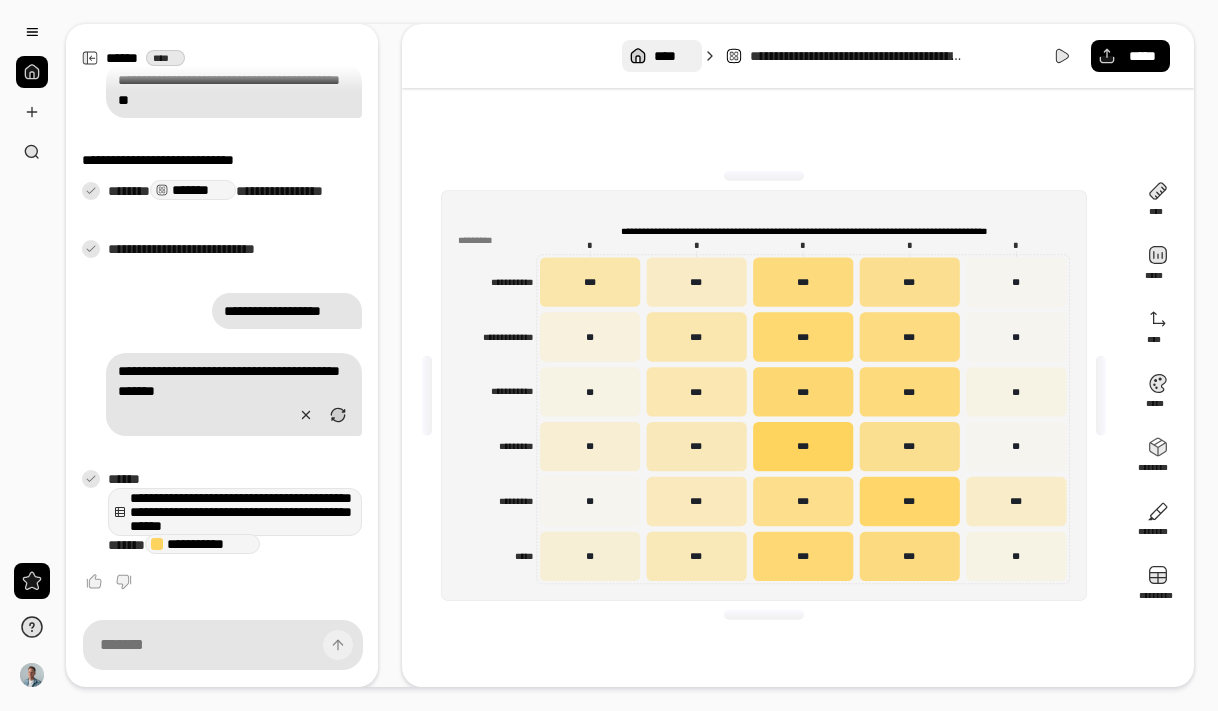 click on "****" at bounding box center (661, 56) 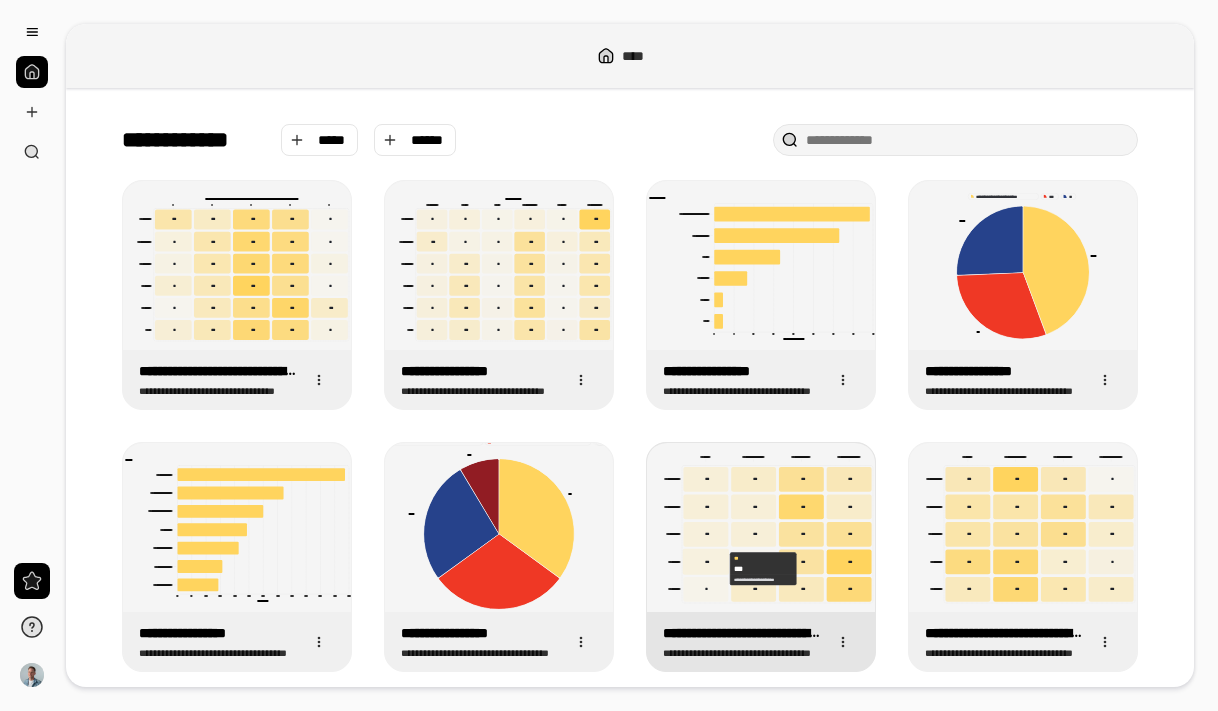 click 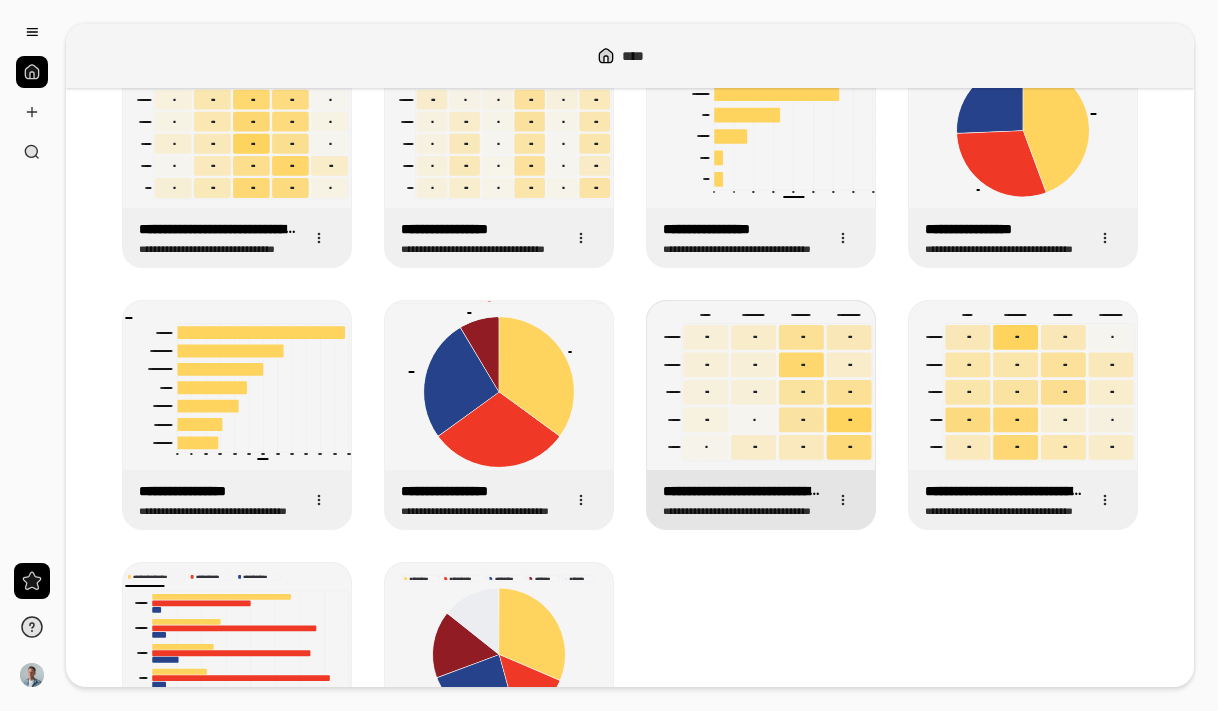 scroll, scrollTop: 166, scrollLeft: 0, axis: vertical 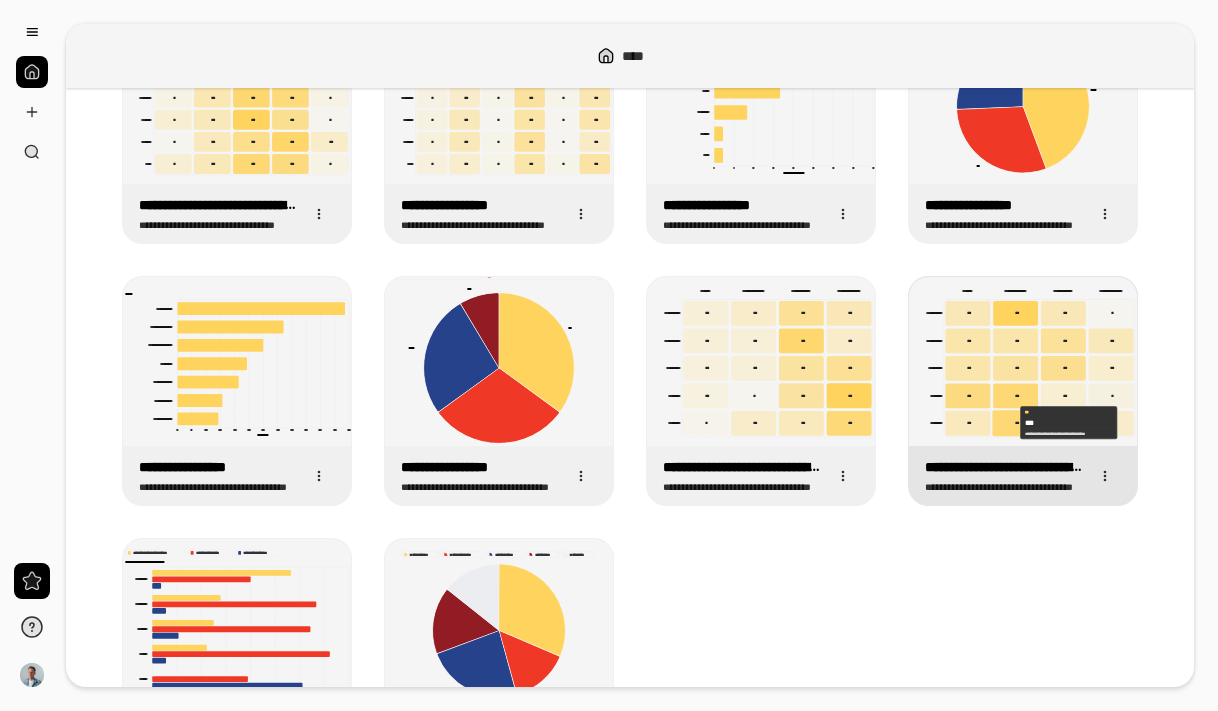 click 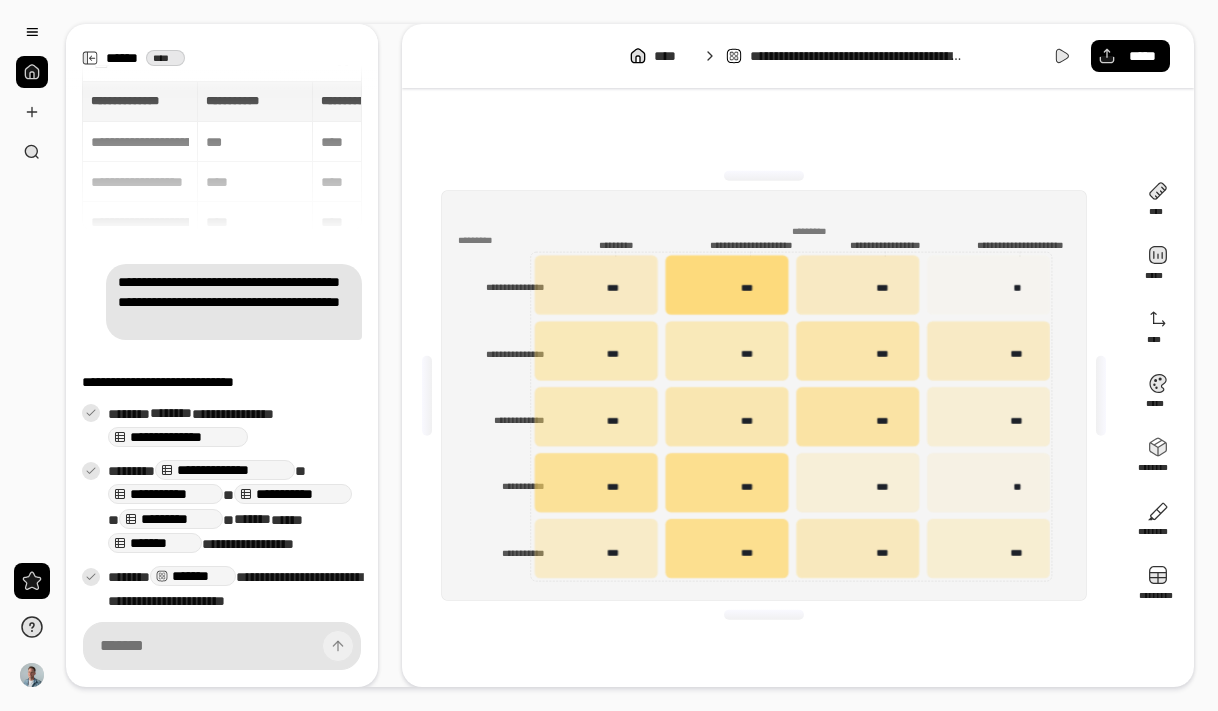 scroll, scrollTop: 2218, scrollLeft: 0, axis: vertical 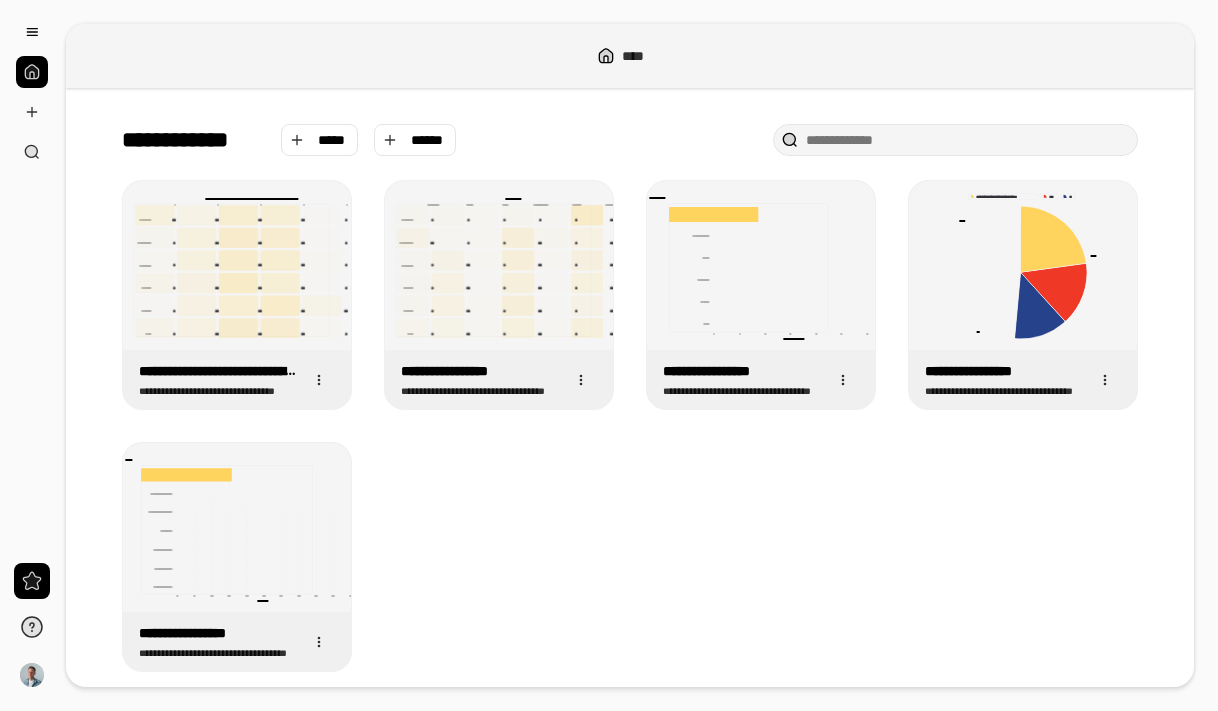 click at bounding box center (32, 72) 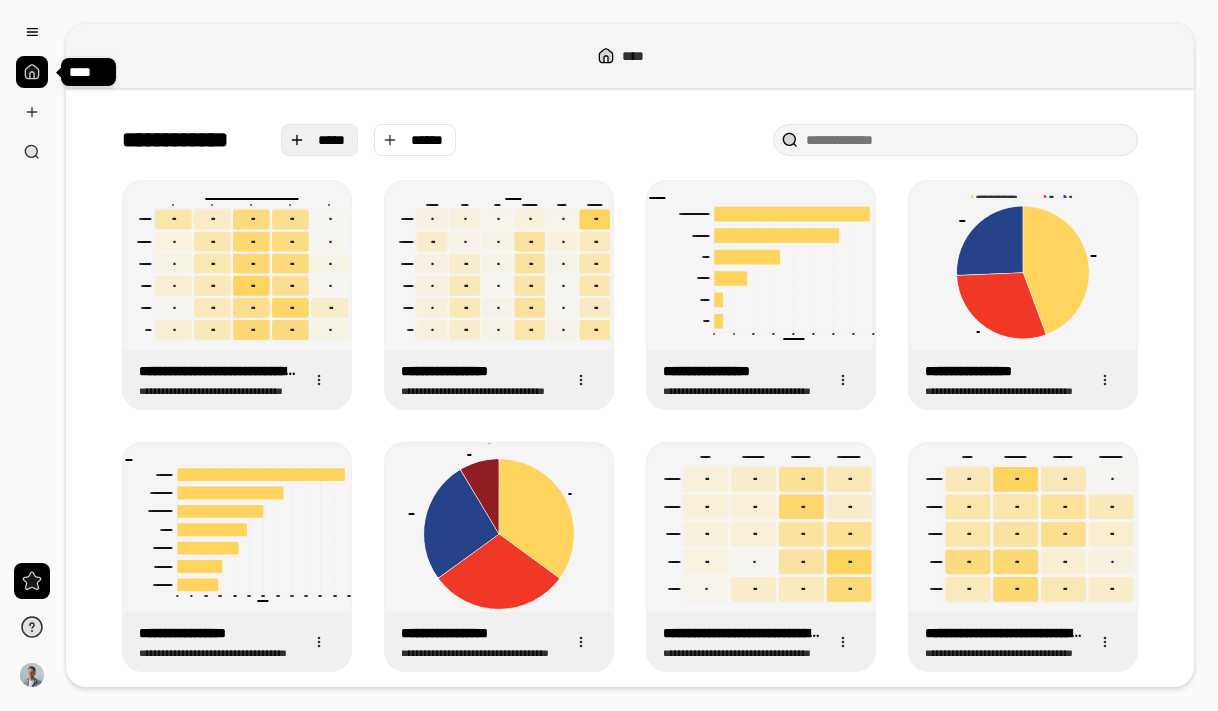 click on "*****" at bounding box center [332, 140] 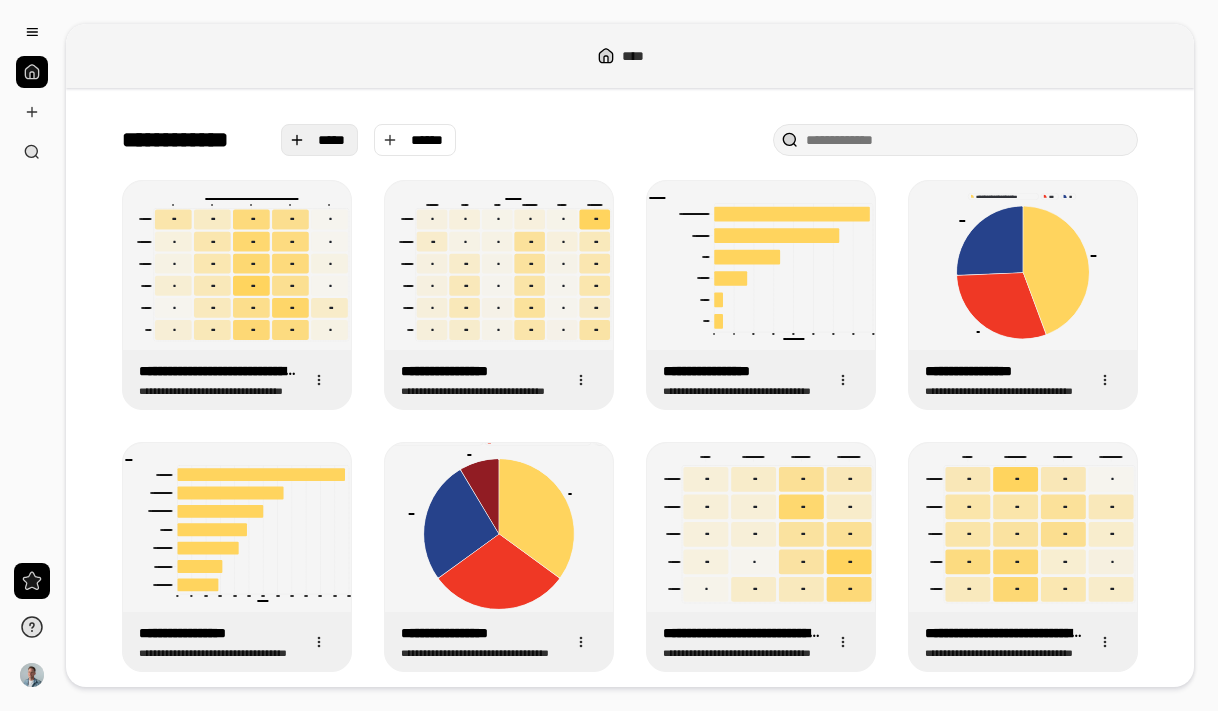 click on "*****" at bounding box center (332, 140) 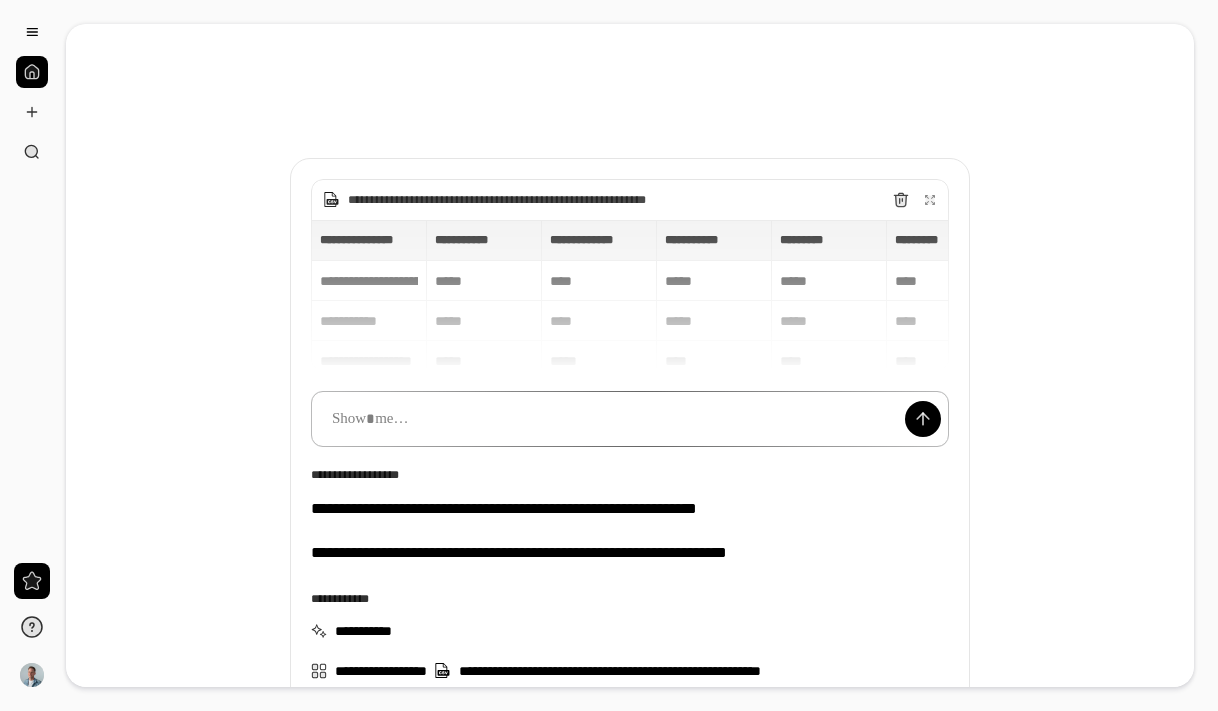 click at bounding box center (630, 419) 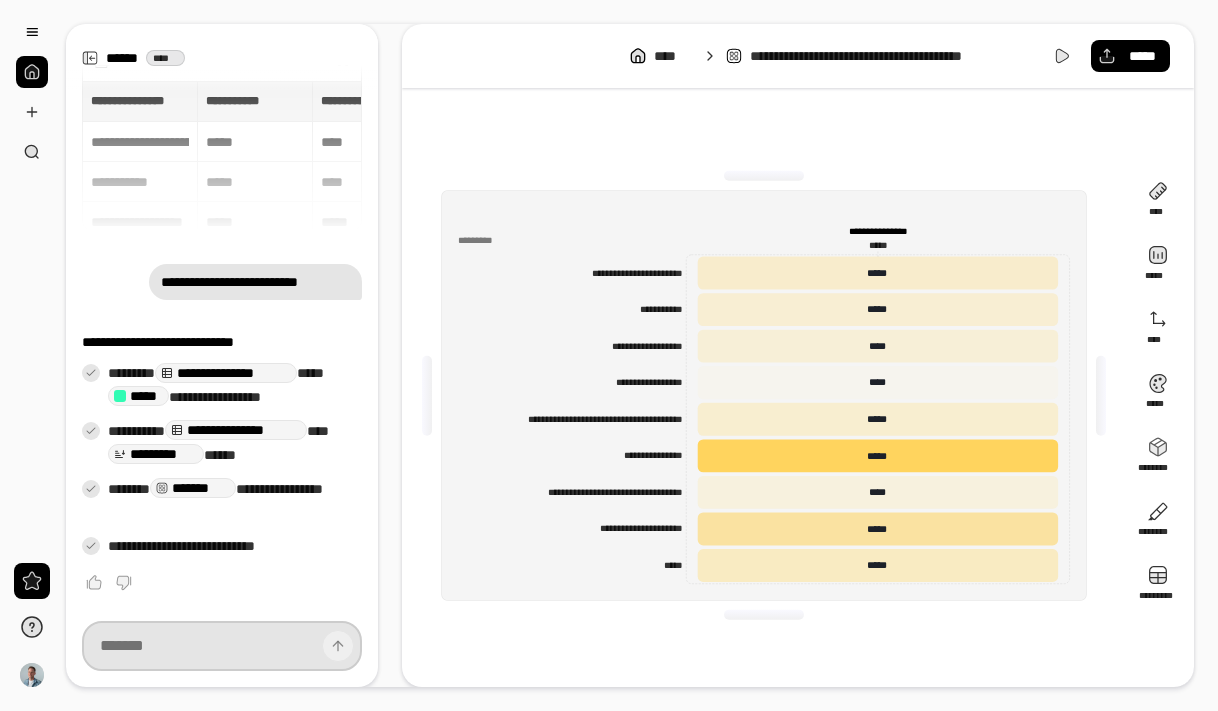 click at bounding box center [222, 646] 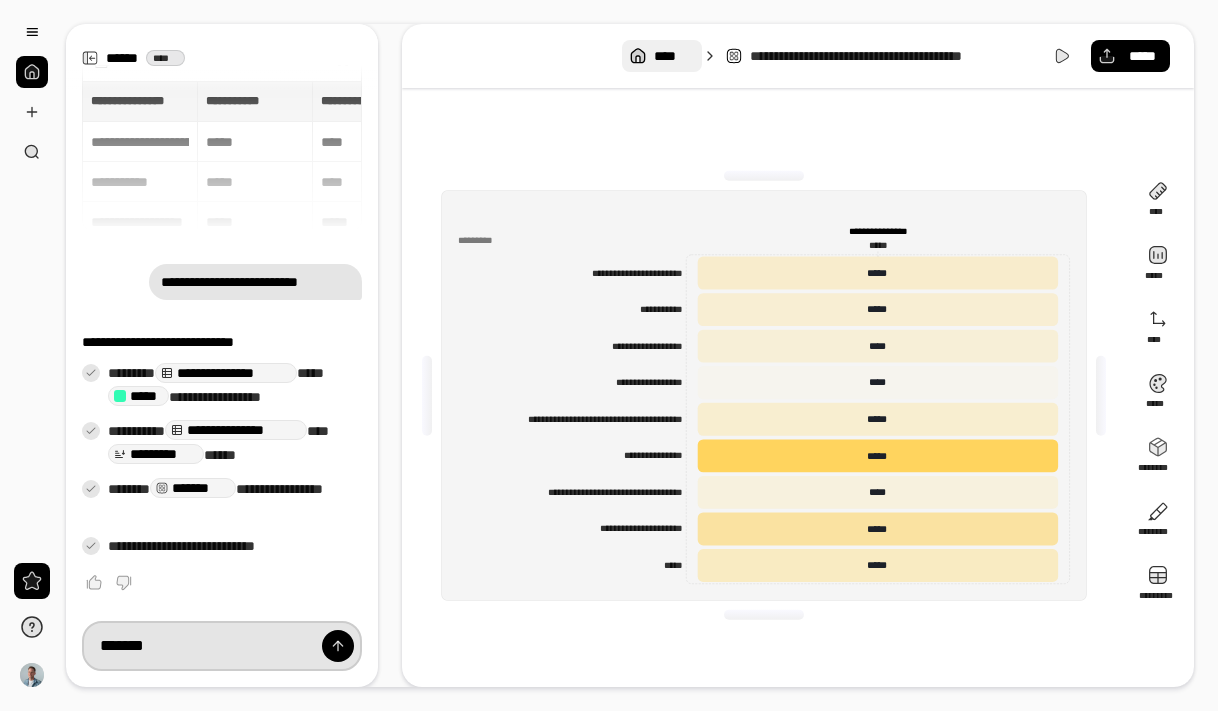 type on "*******" 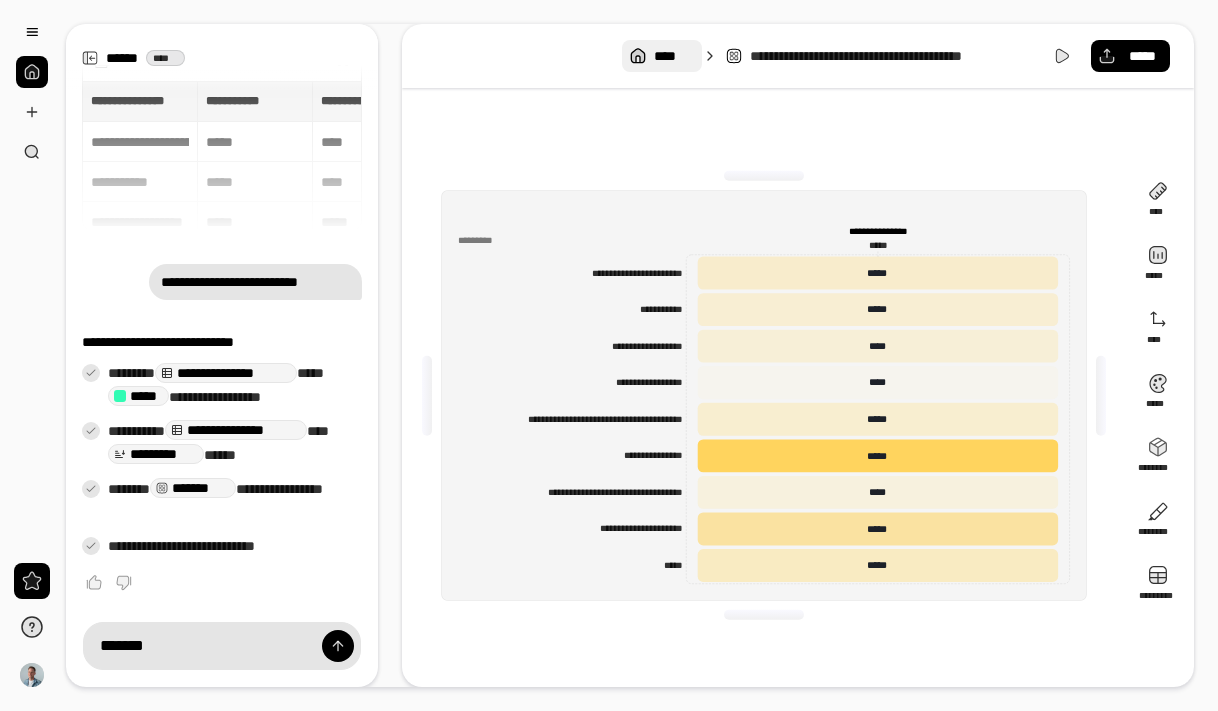 click on "****" at bounding box center [673, 56] 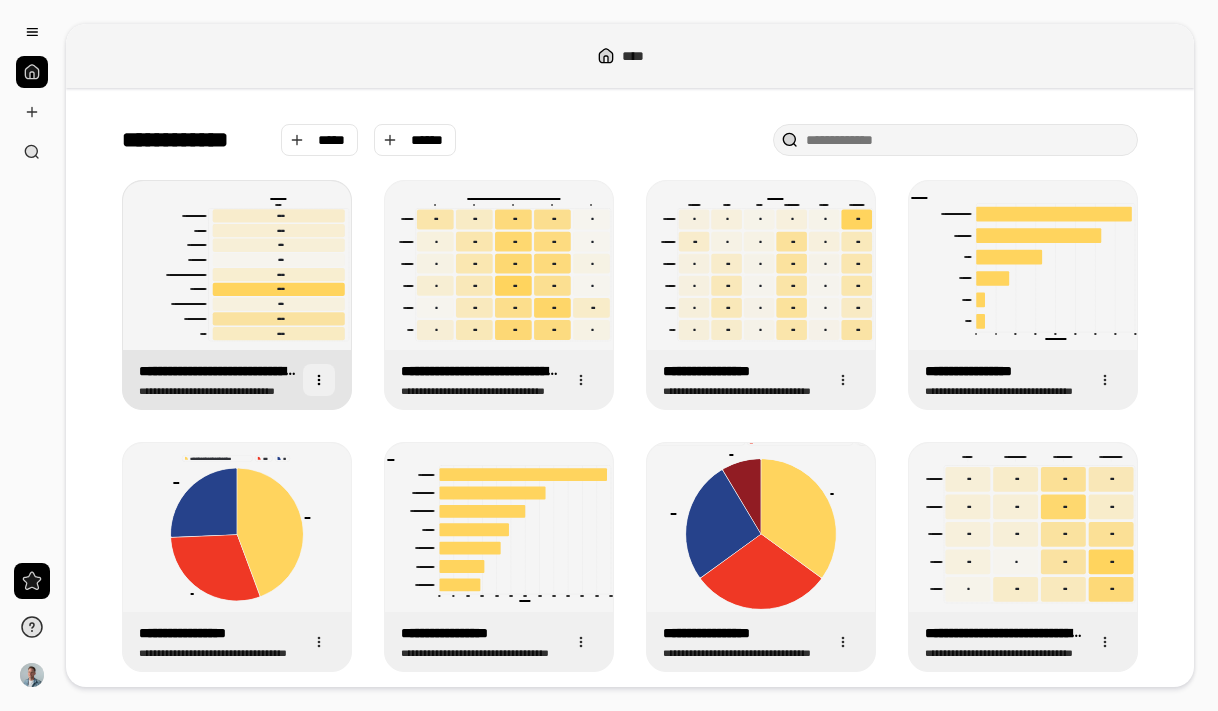 click at bounding box center (319, 380) 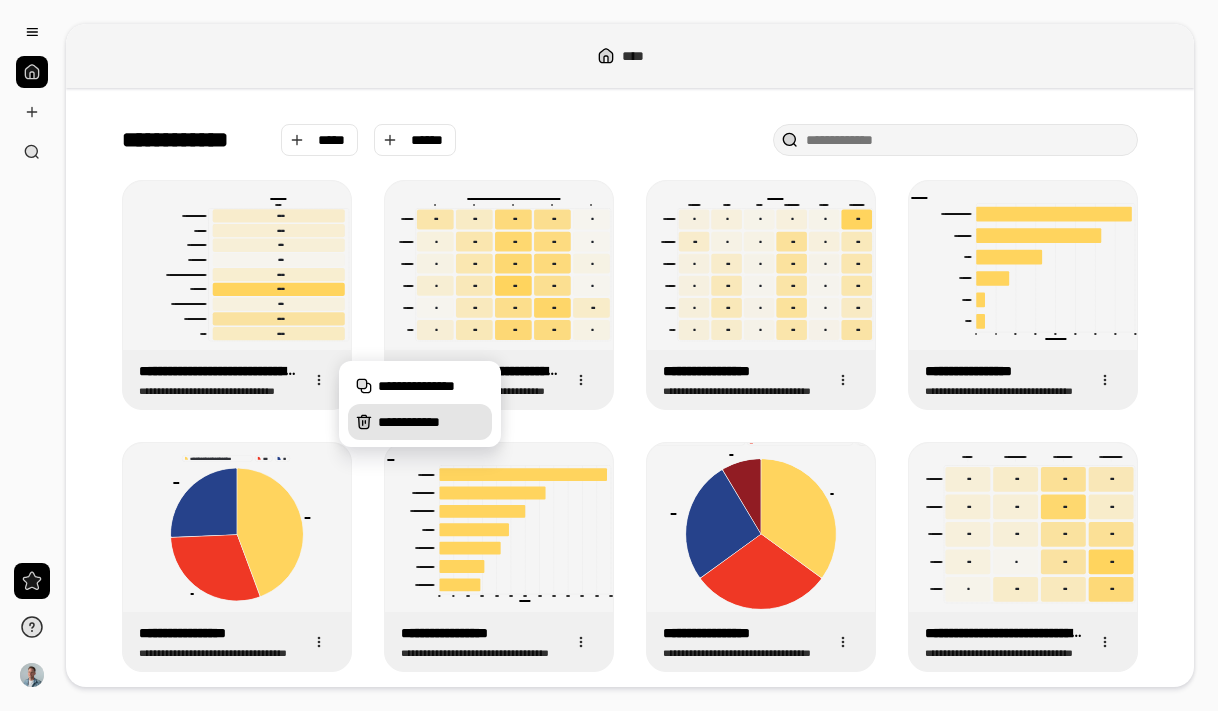 click on "**********" at bounding box center (420, 422) 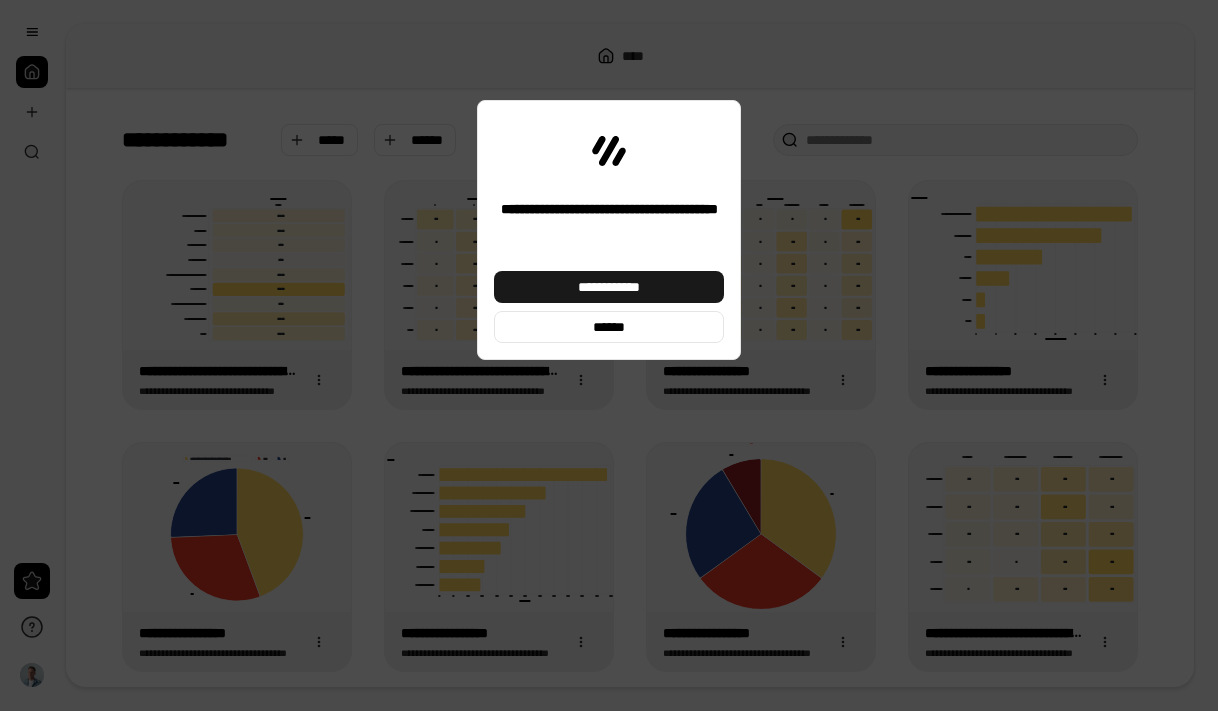 click on "**********" at bounding box center [609, 287] 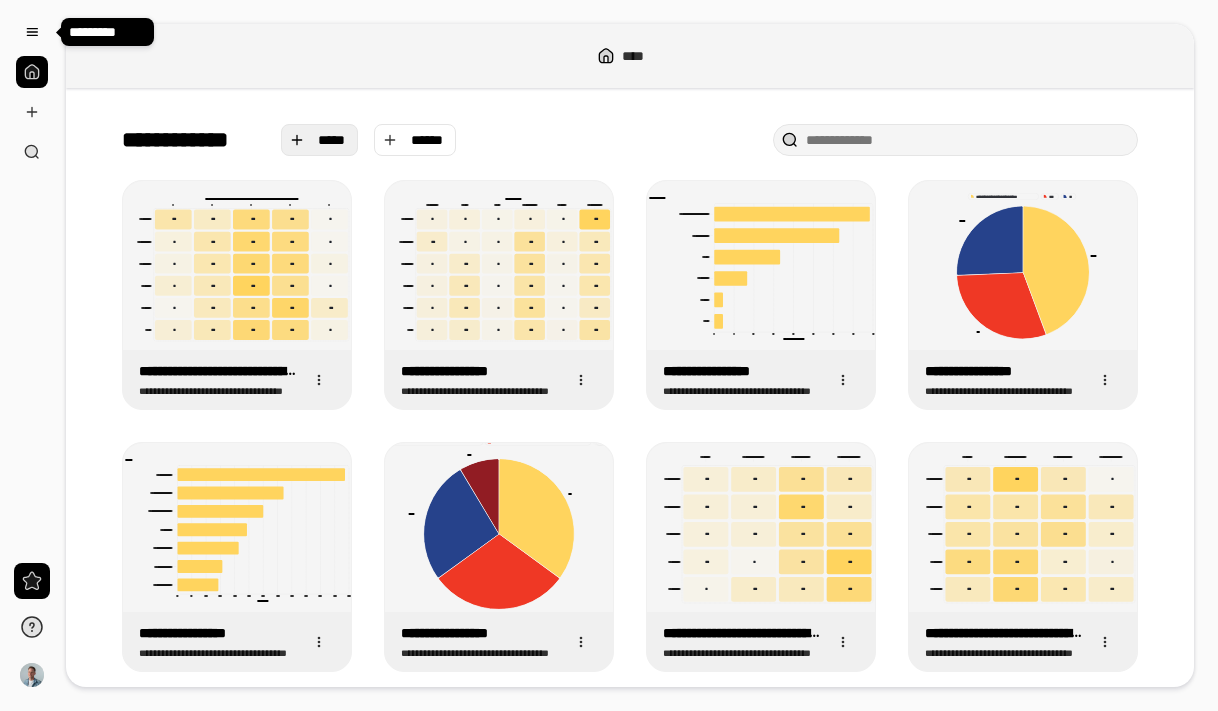click on "*****" at bounding box center (332, 140) 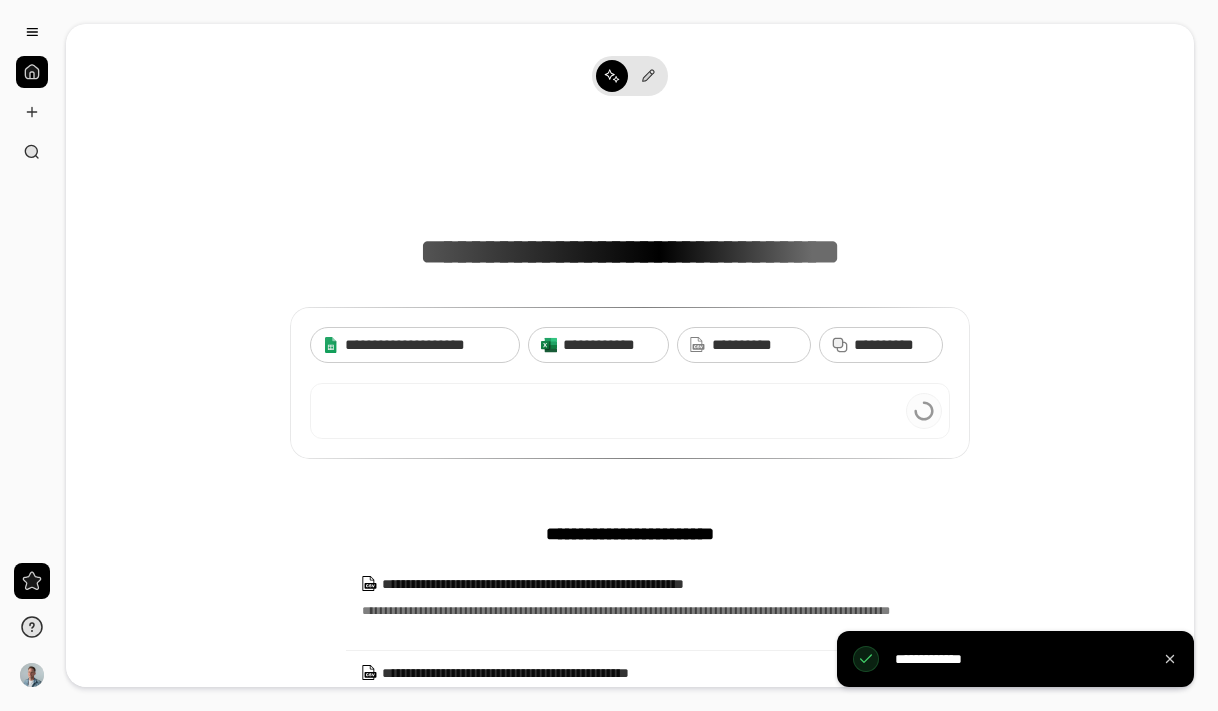 scroll, scrollTop: 0, scrollLeft: 0, axis: both 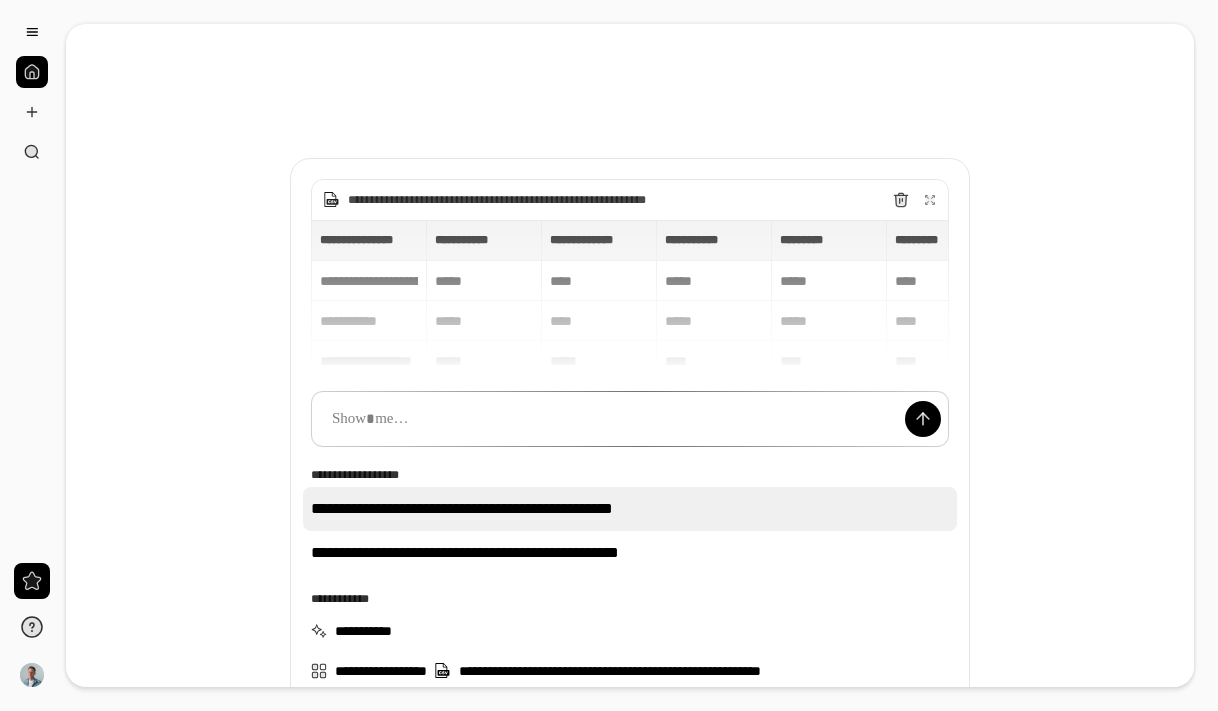 click on "**********" at bounding box center (630, 509) 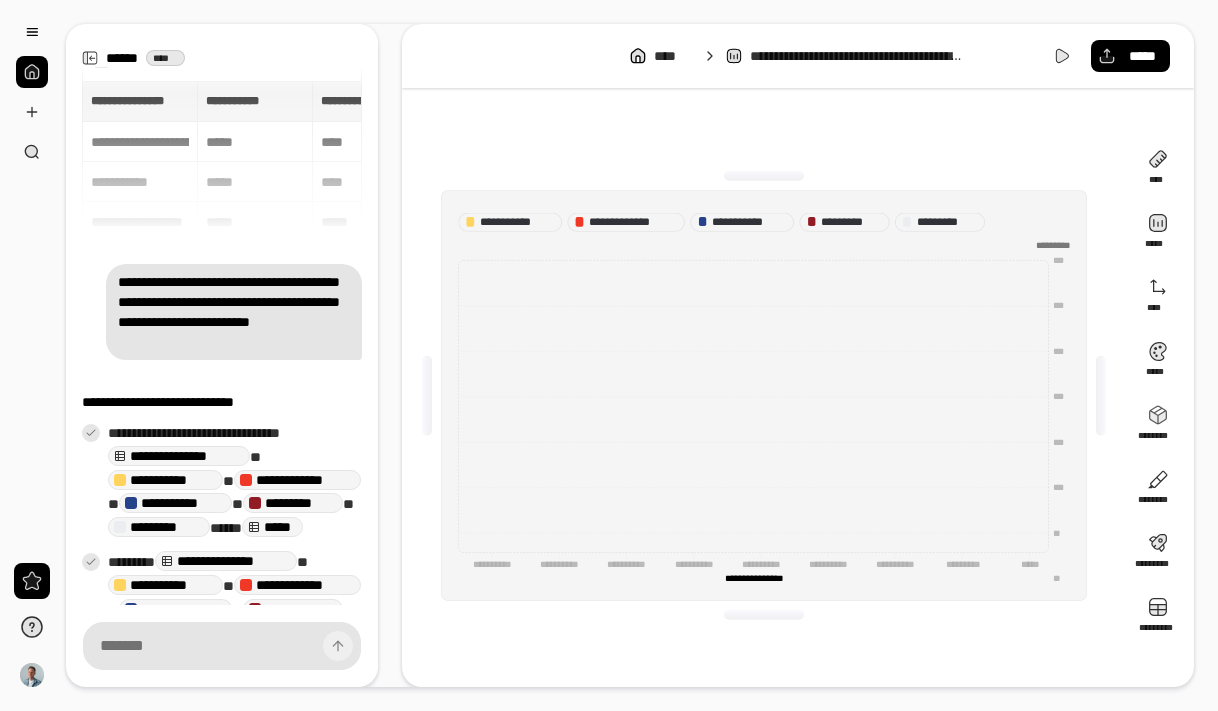 scroll, scrollTop: 177, scrollLeft: 0, axis: vertical 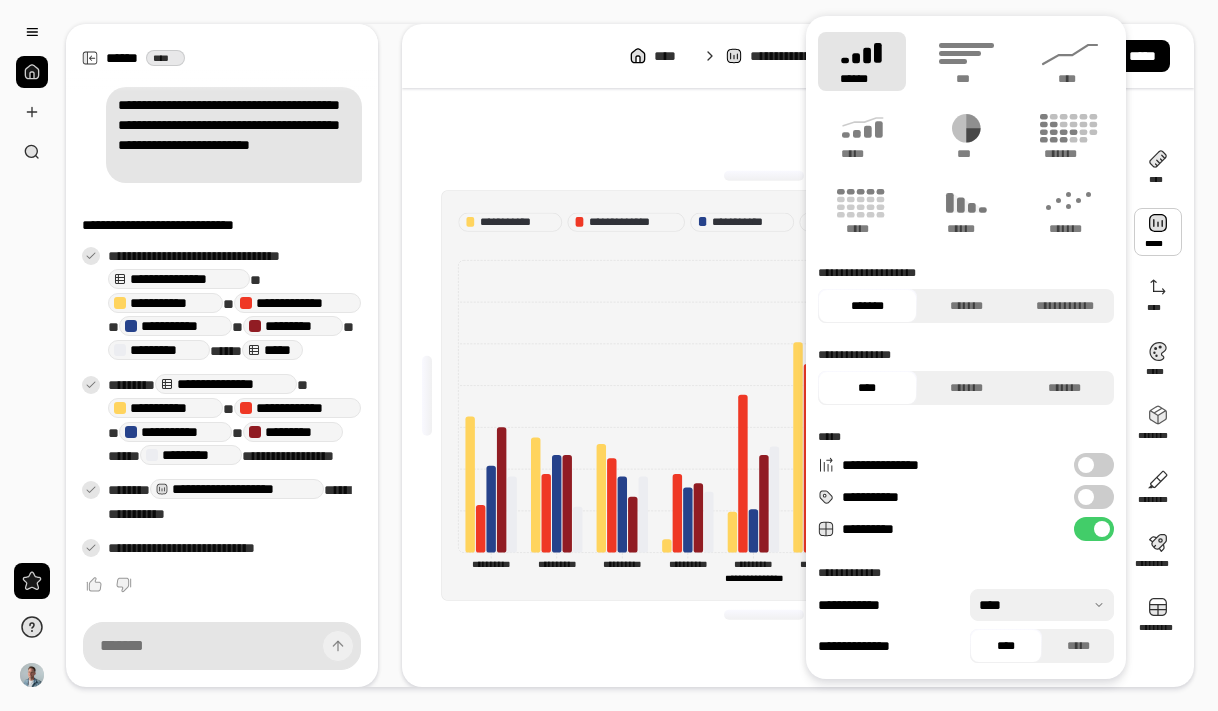 click at bounding box center [1158, 232] 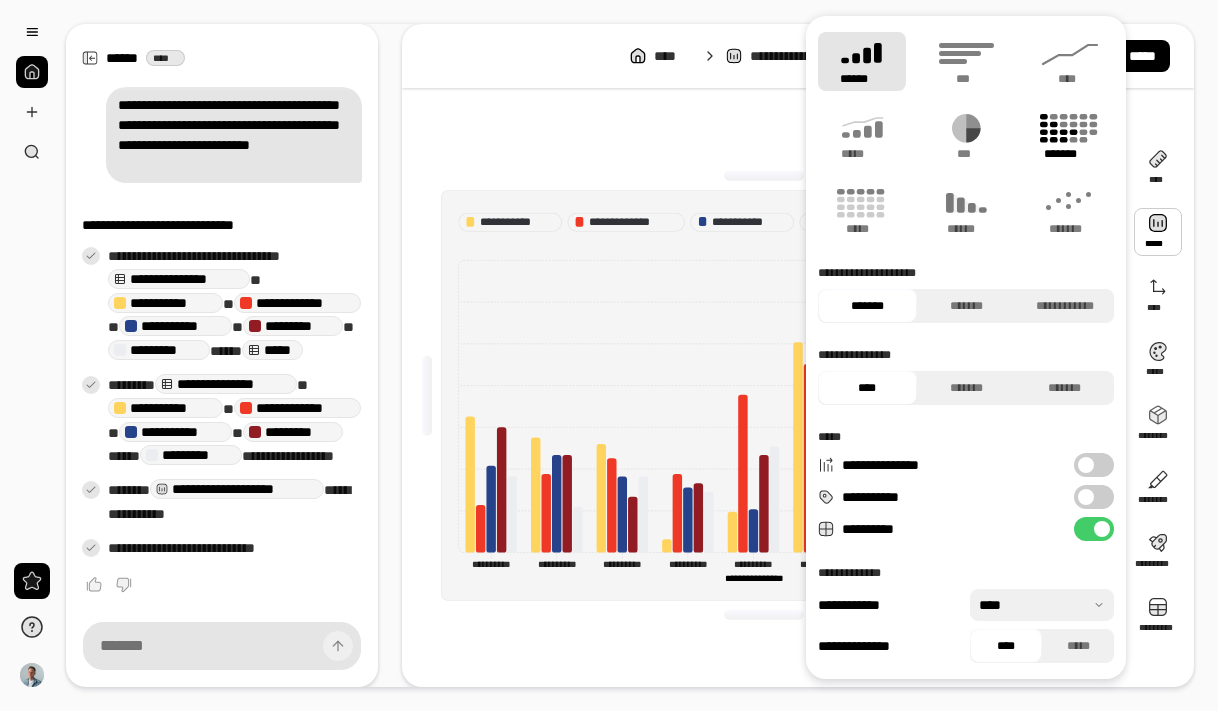click 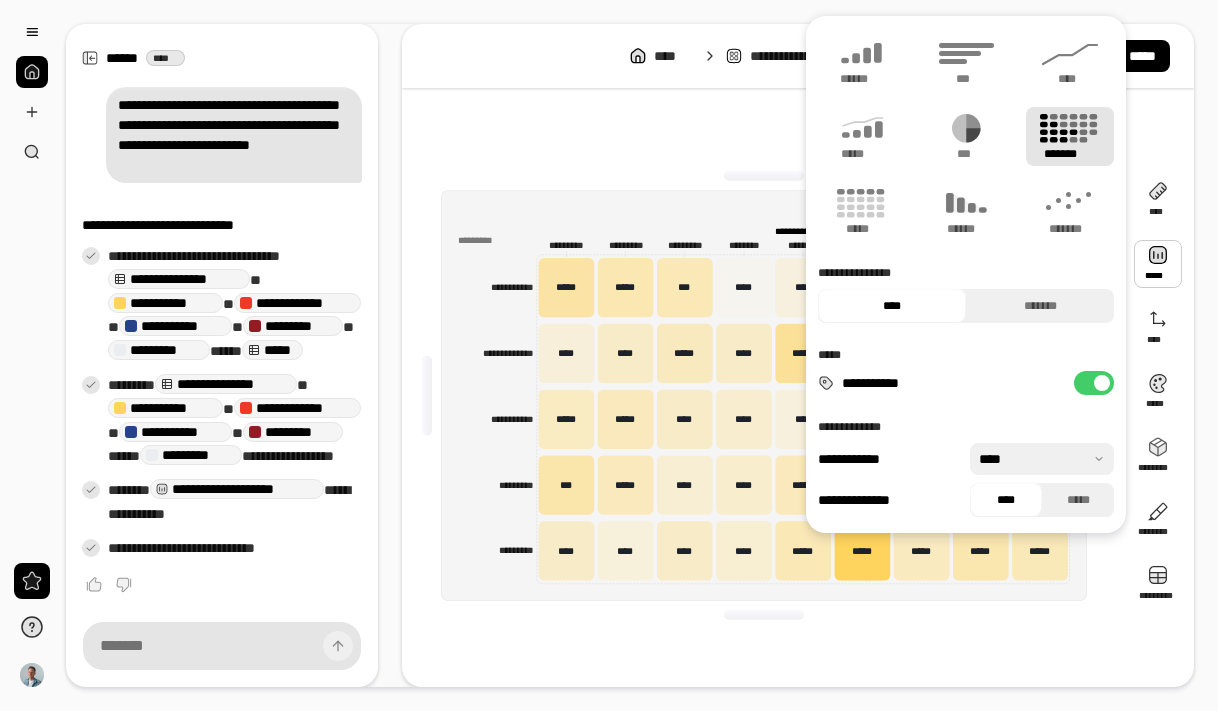 click at bounding box center [764, 176] 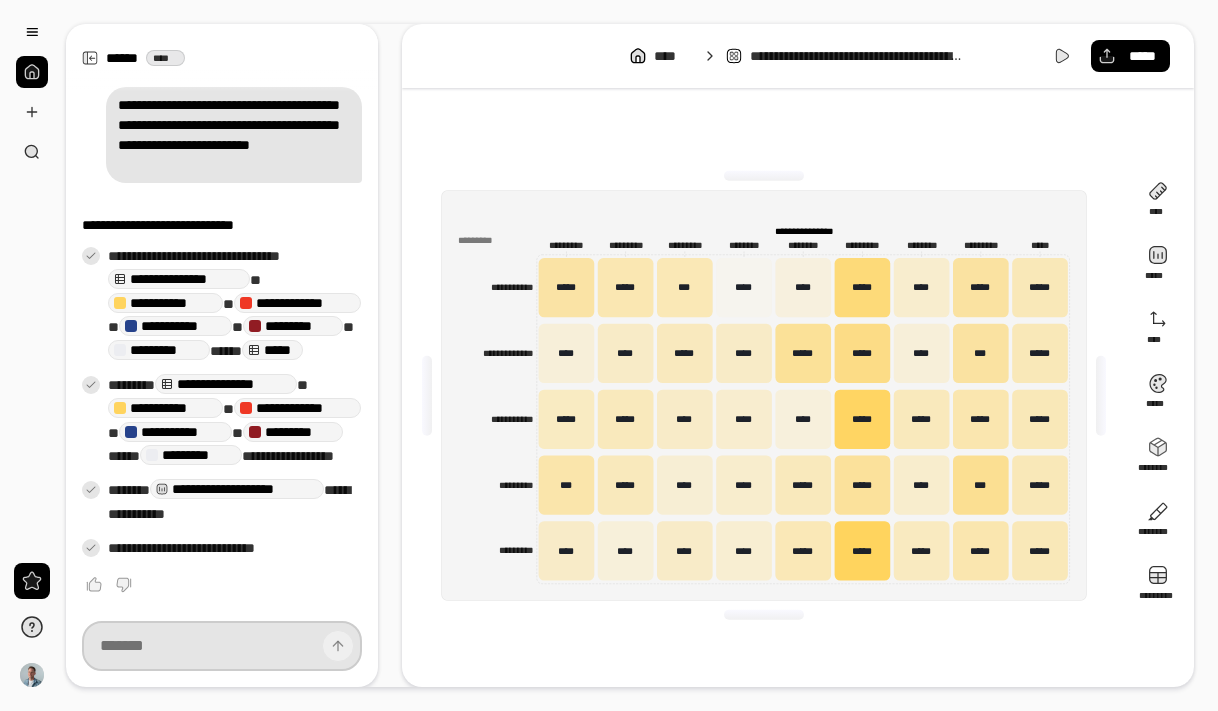 click at bounding box center [222, 646] 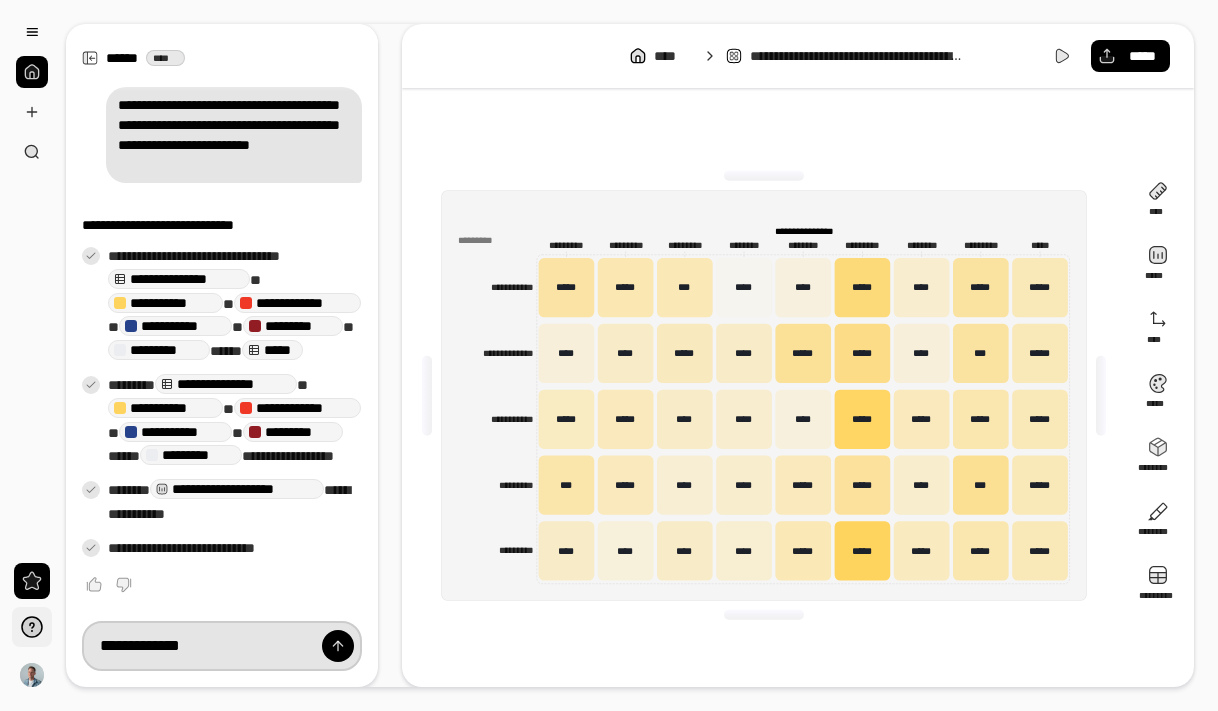 drag, startPoint x: 236, startPoint y: 640, endPoint x: 23, endPoint y: 625, distance: 213.52751 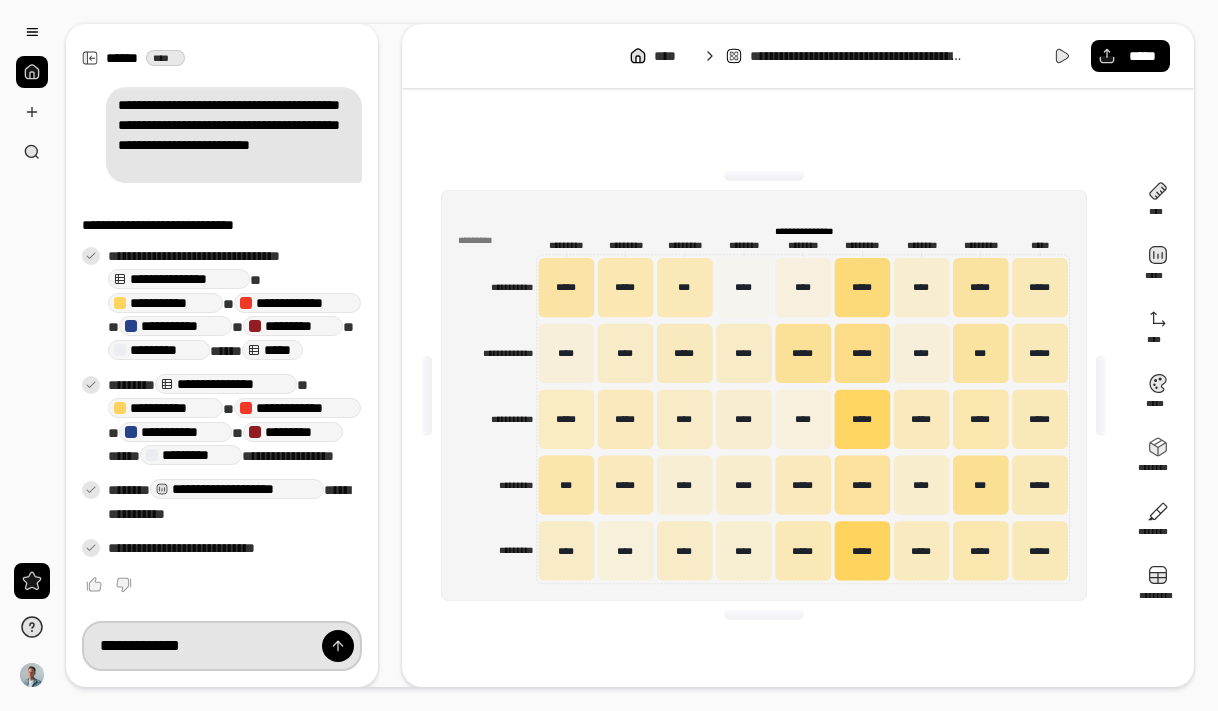 type on "**********" 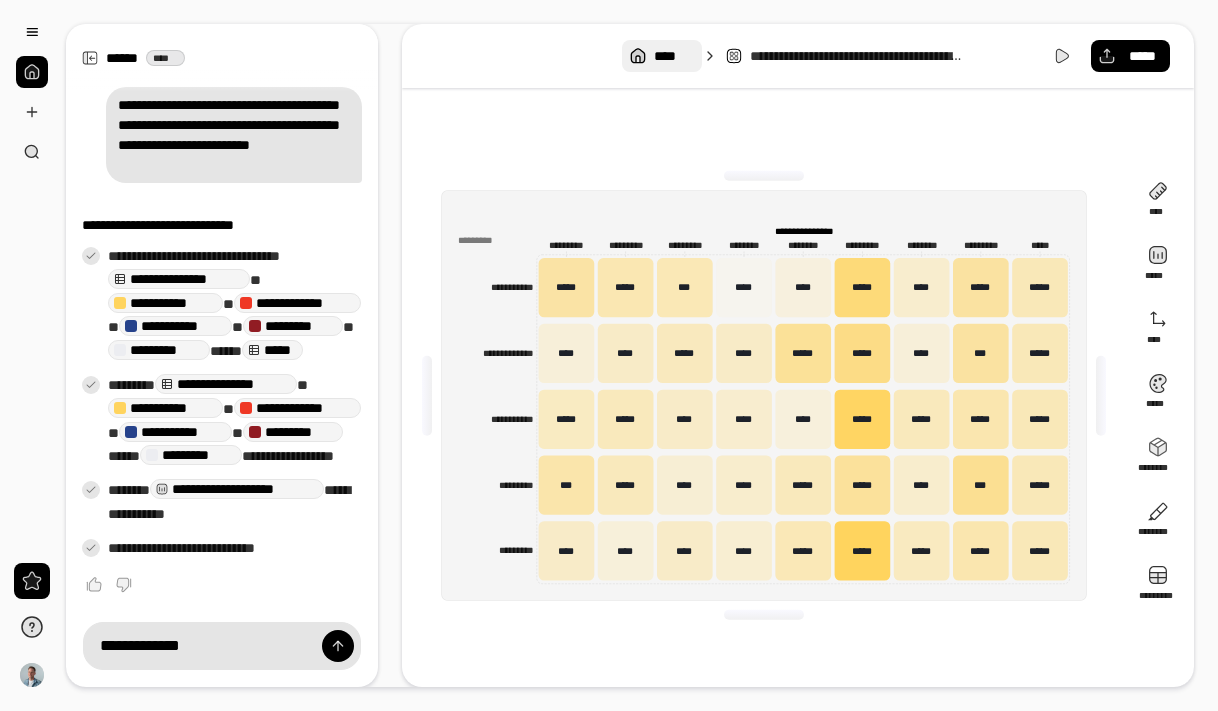 click on "****" at bounding box center [673, 56] 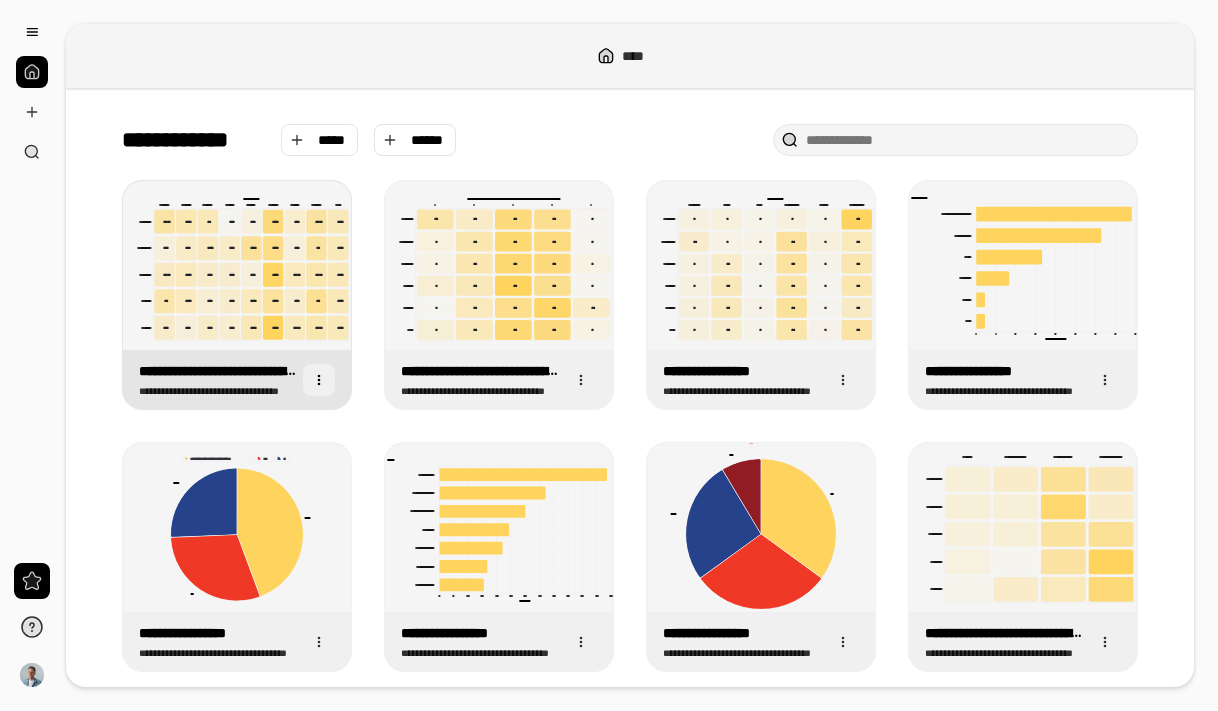click at bounding box center (319, 380) 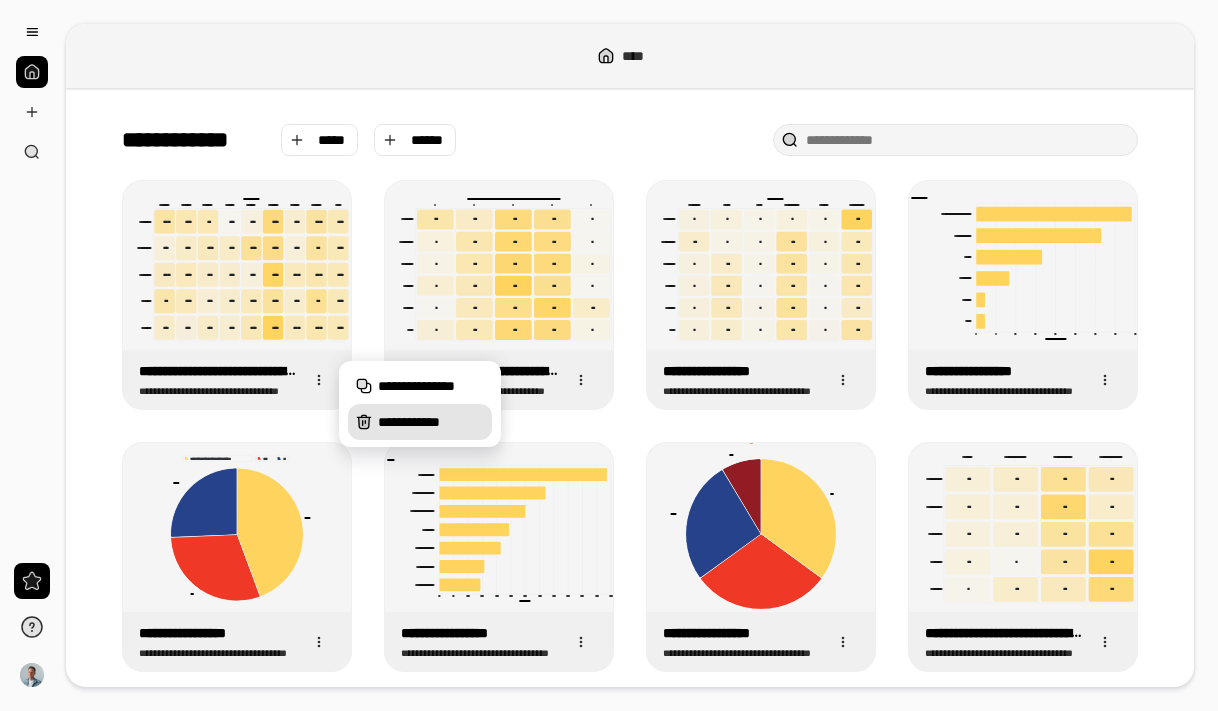 click 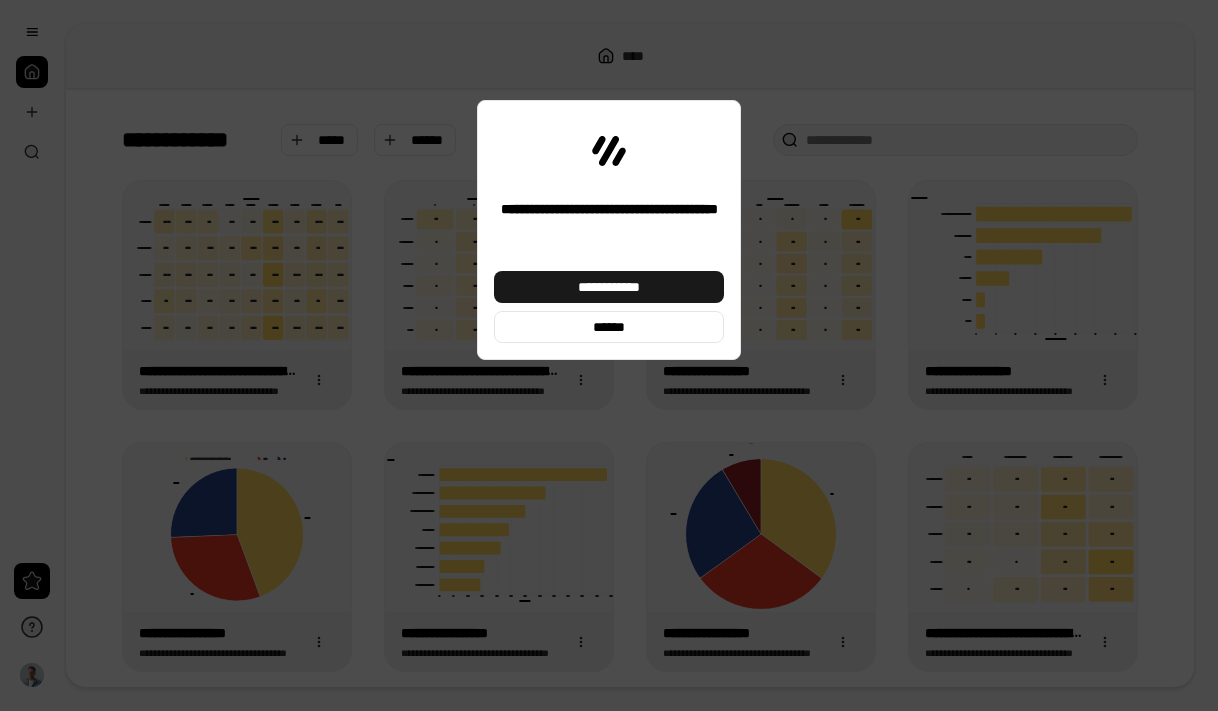 click on "**********" at bounding box center (609, 287) 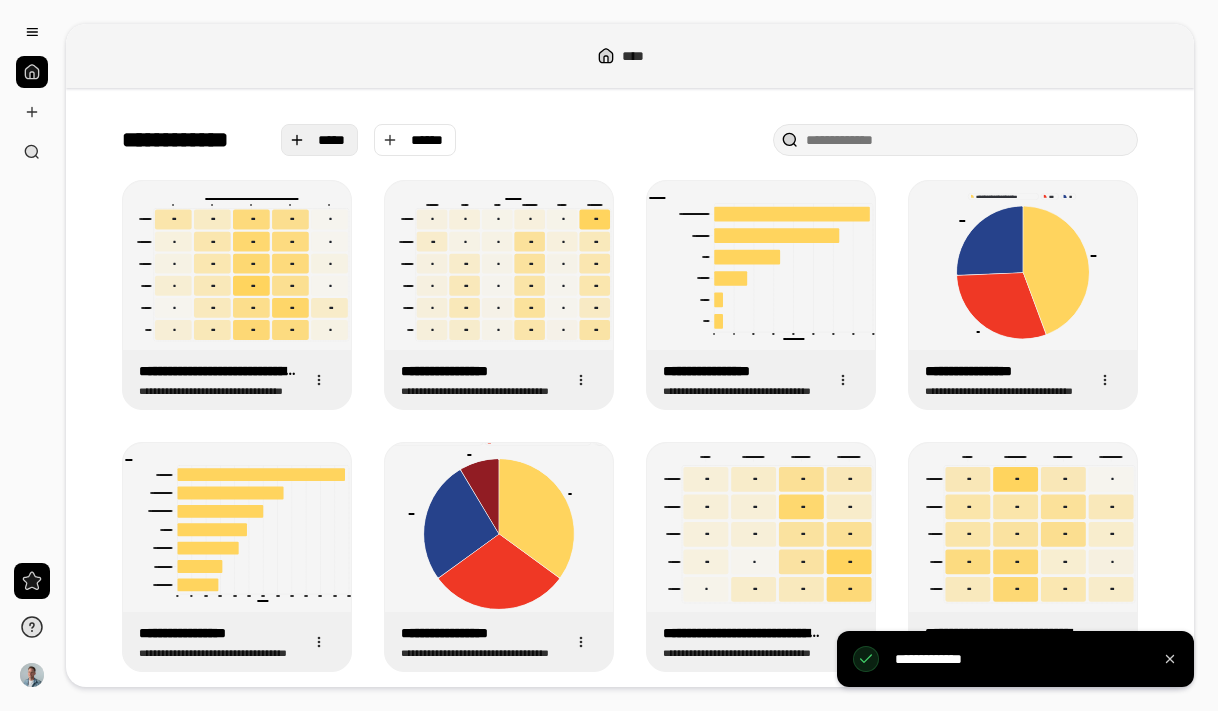 click on "*****" at bounding box center (332, 140) 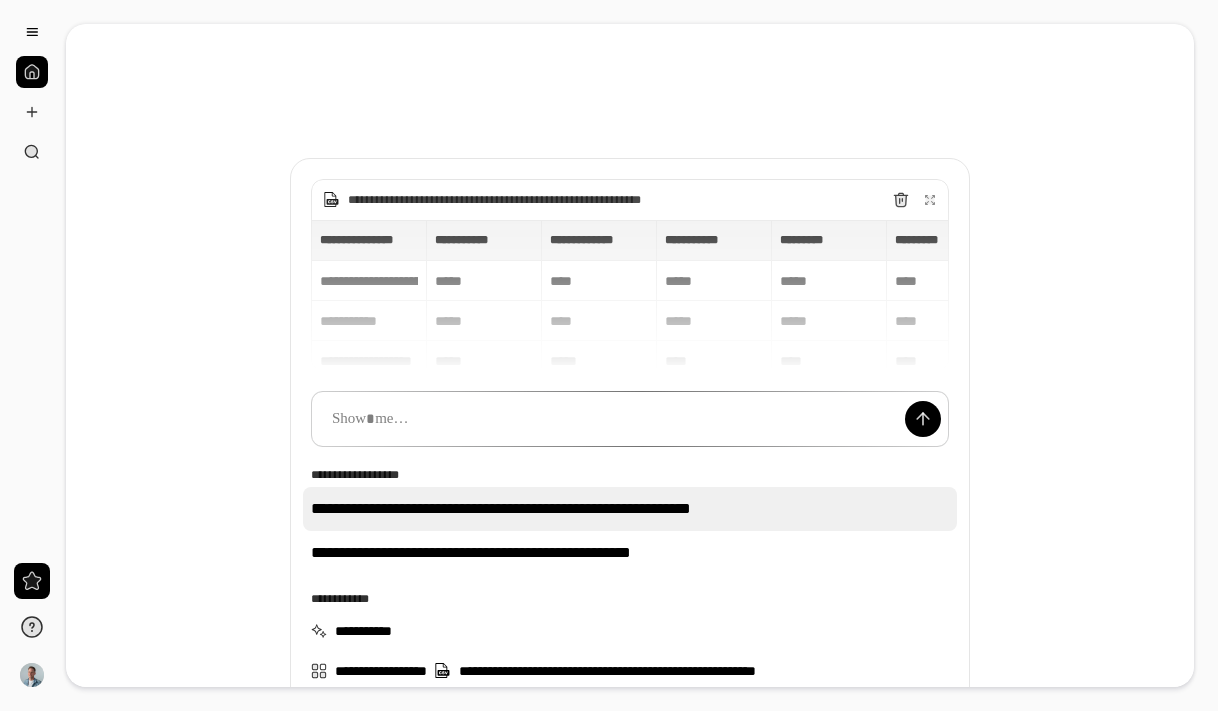 drag, startPoint x: 922, startPoint y: 431, endPoint x: 758, endPoint y: 510, distance: 182.0357 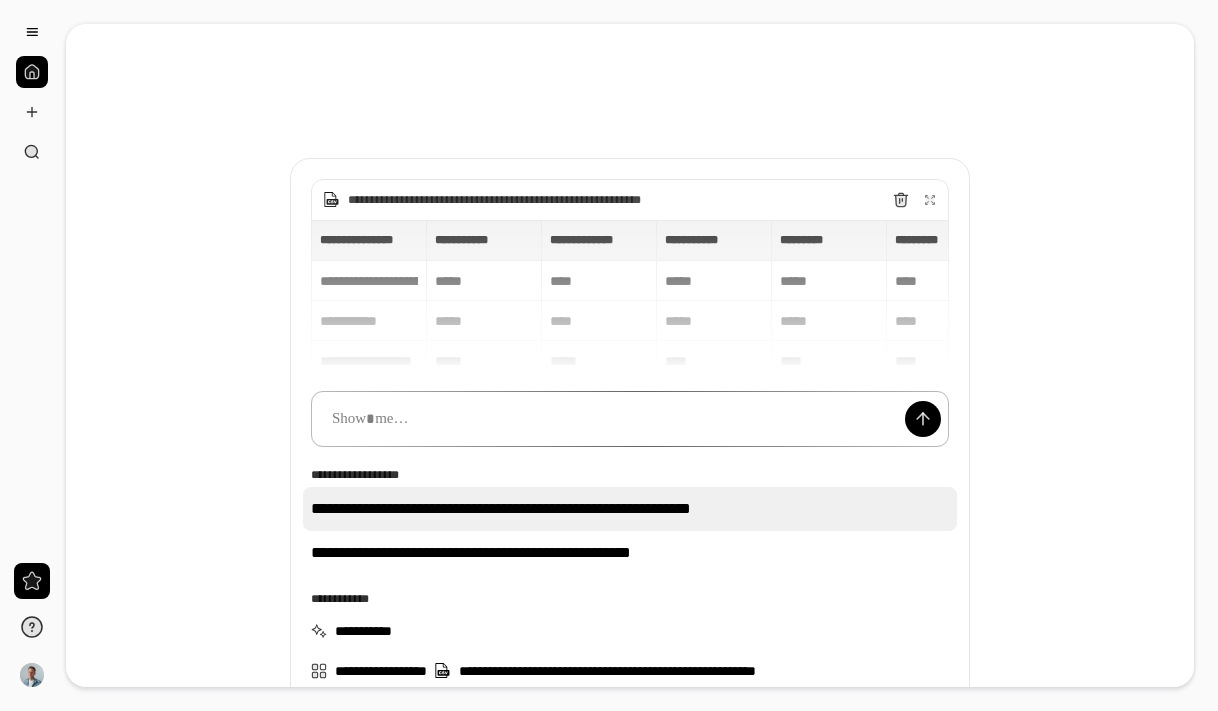 scroll, scrollTop: 15, scrollLeft: 0, axis: vertical 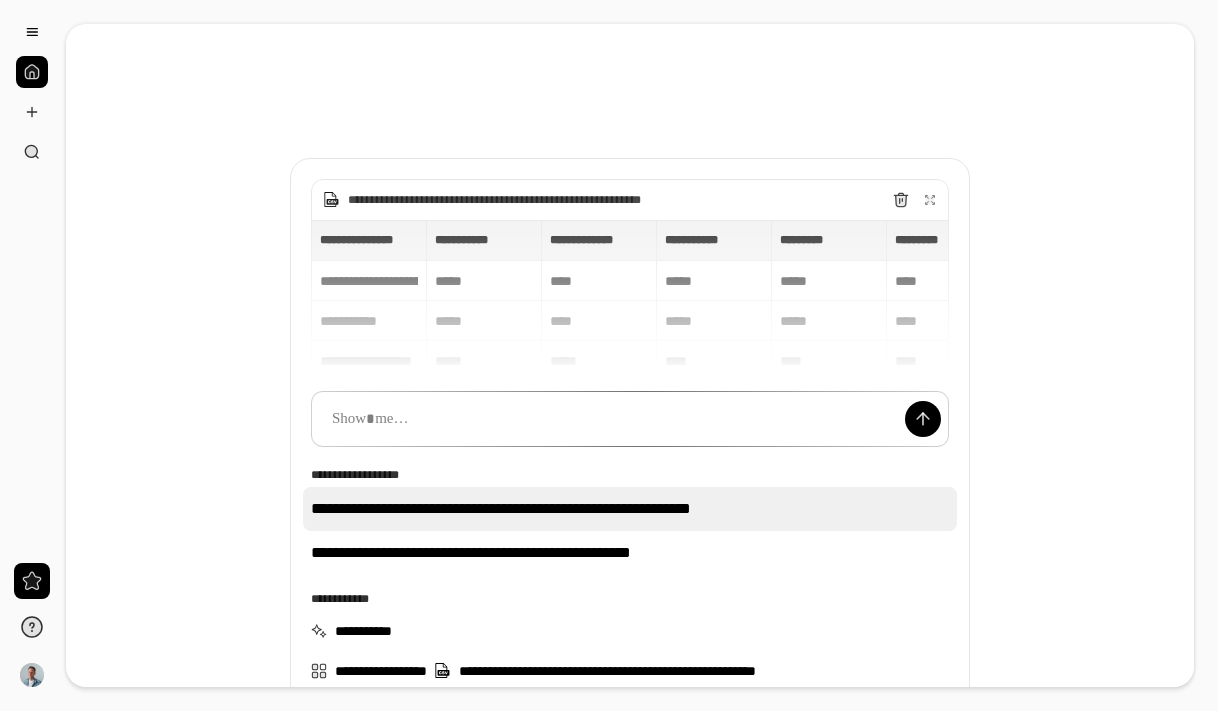 click on "**********" at bounding box center (630, 509) 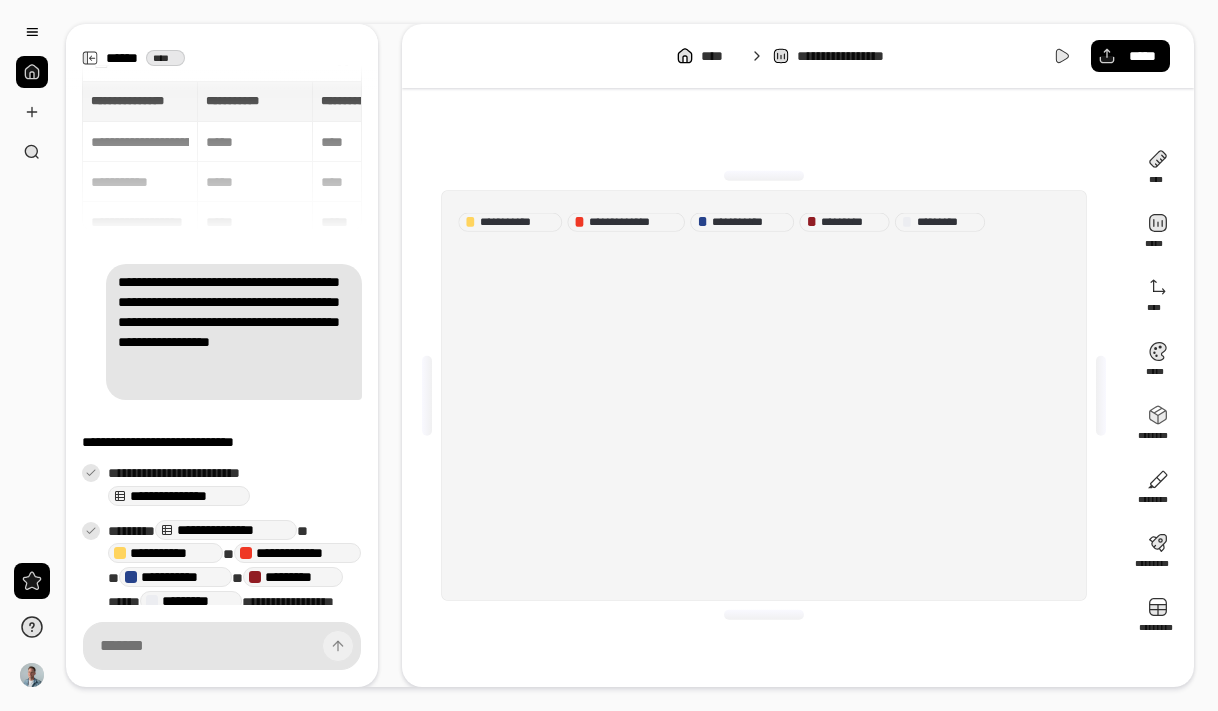 scroll, scrollTop: 146, scrollLeft: 0, axis: vertical 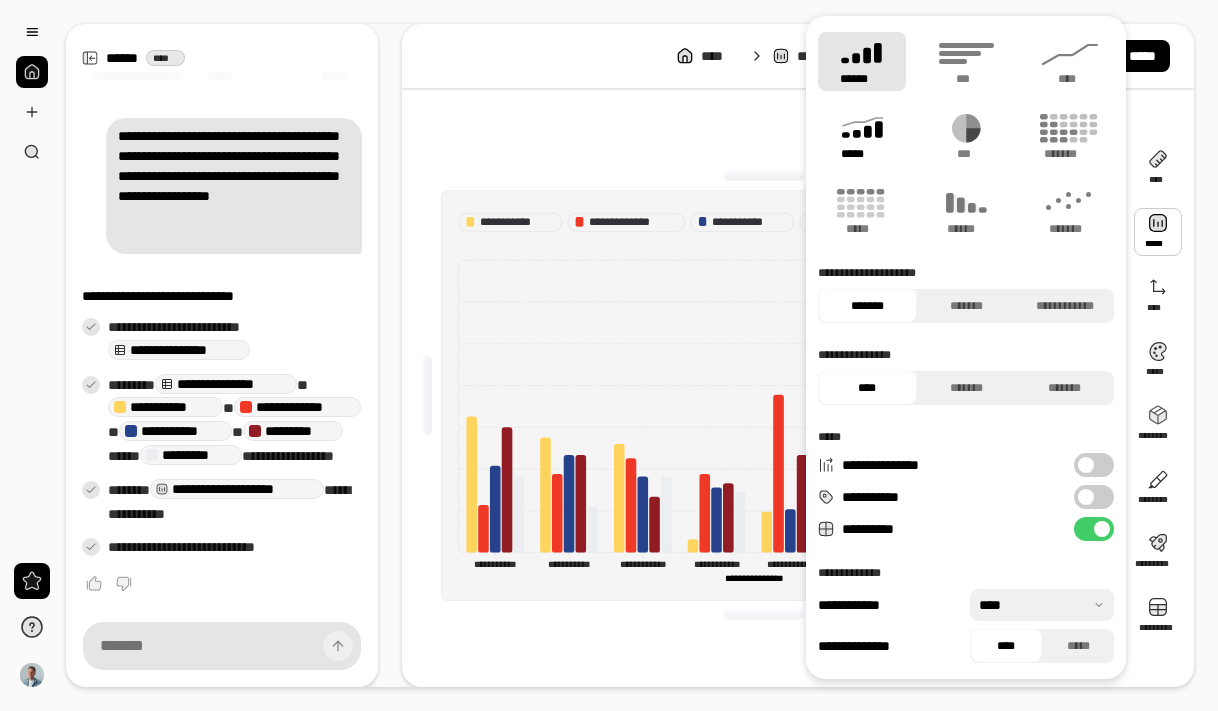 click 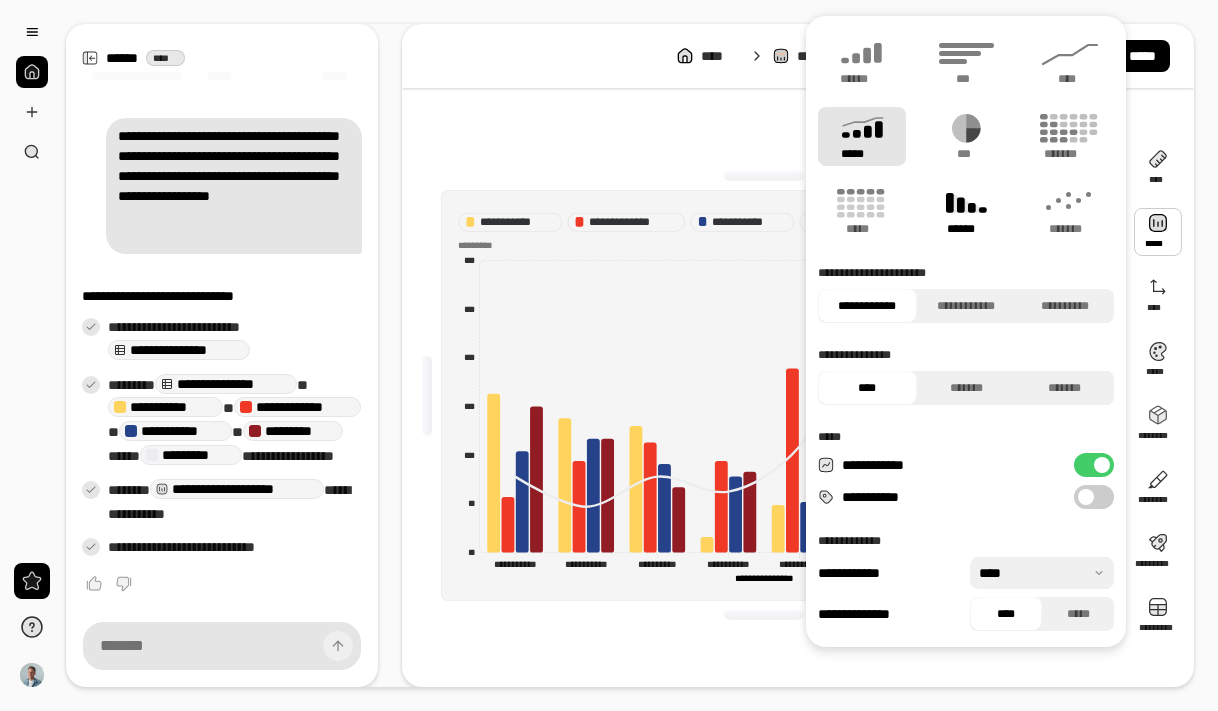 click on "******" at bounding box center (966, 229) 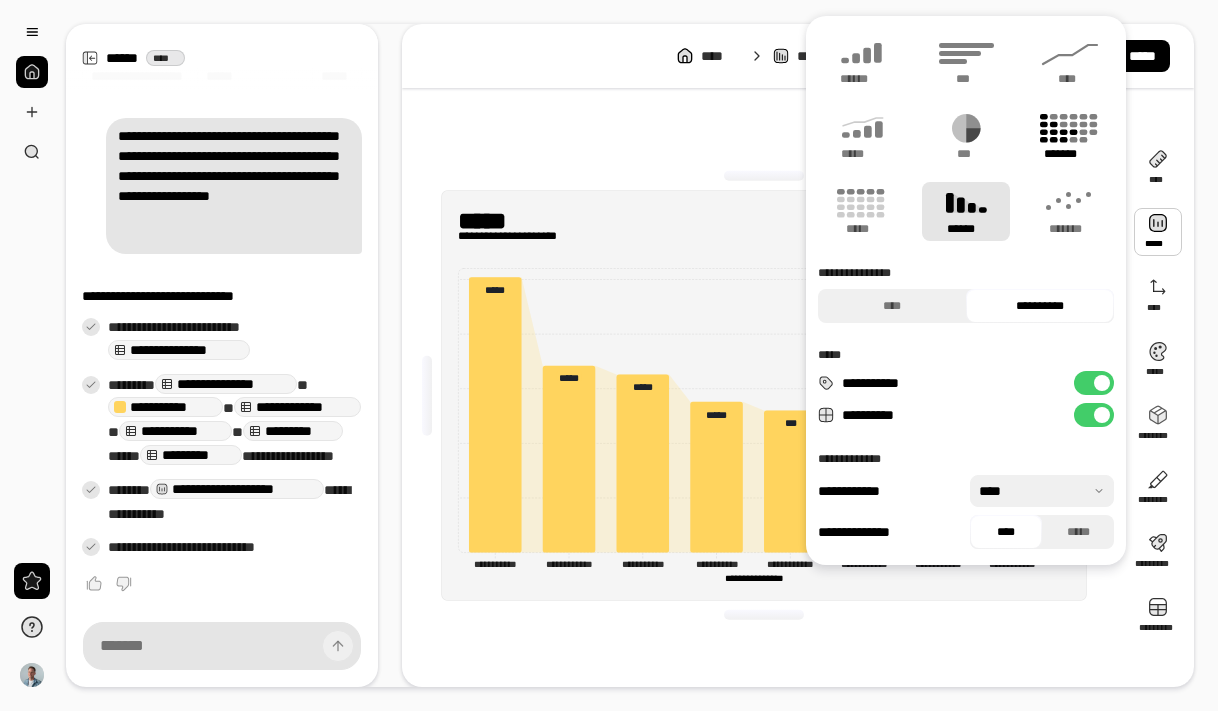 click 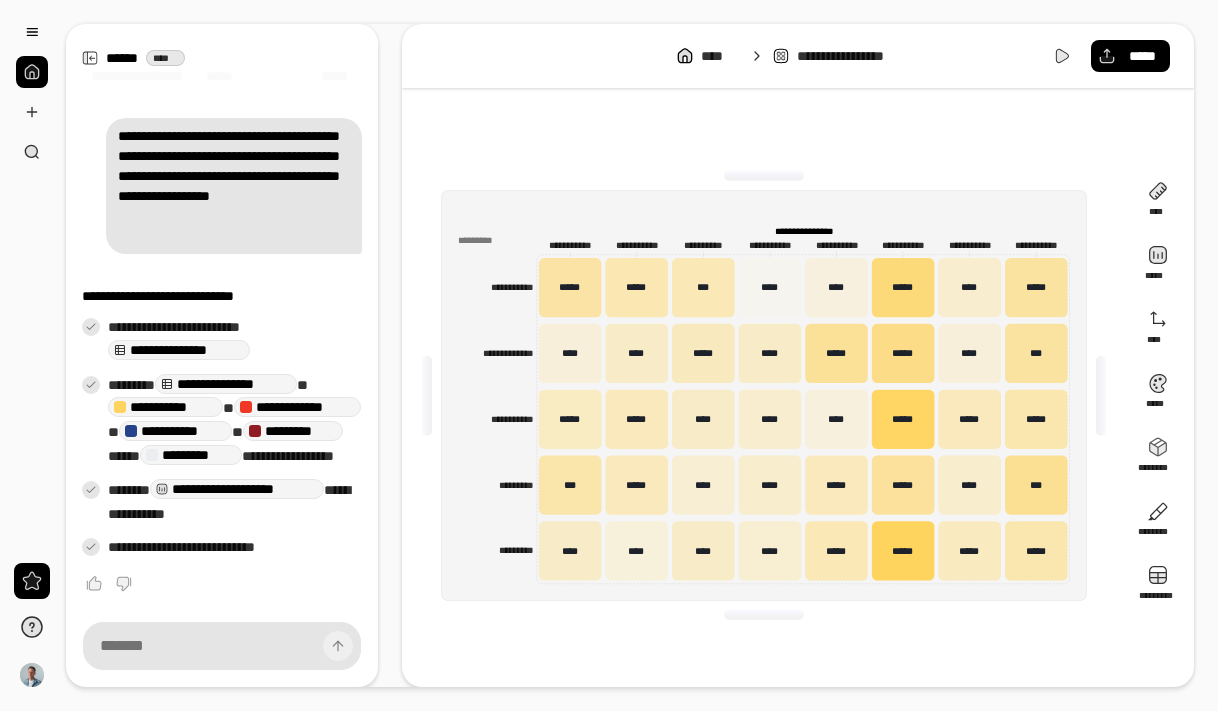click on "**********" at bounding box center [764, 395] 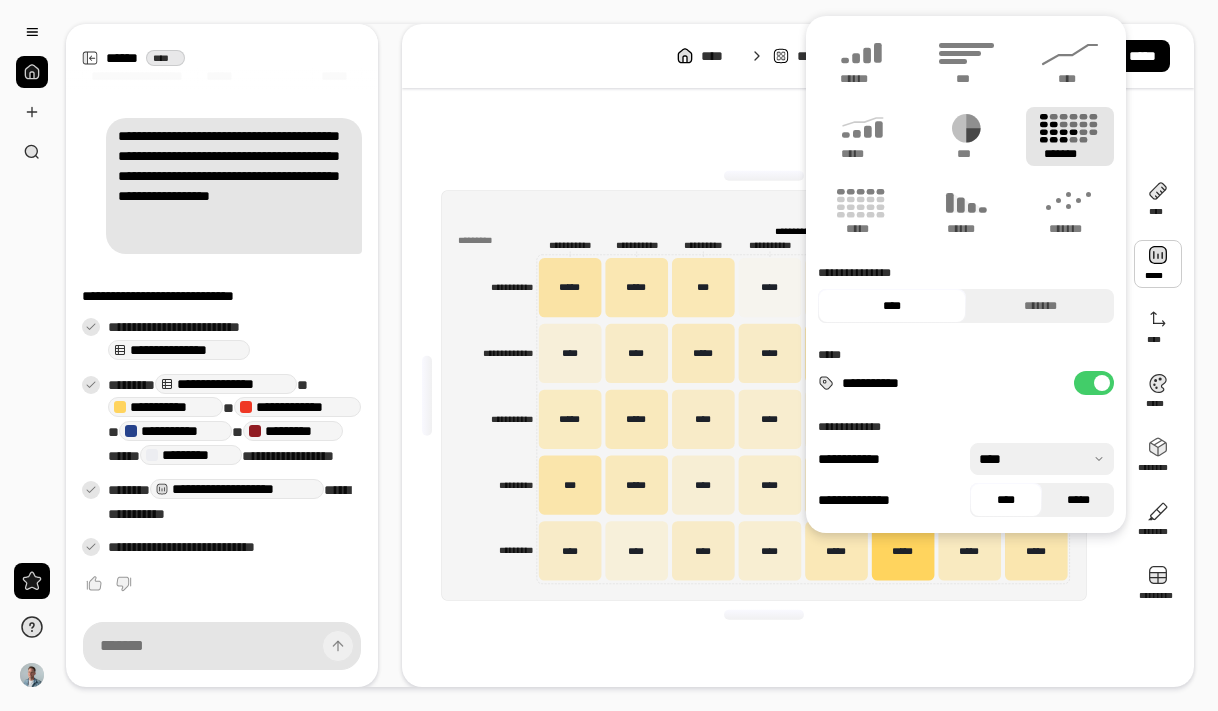 click on "*****" at bounding box center [1078, 500] 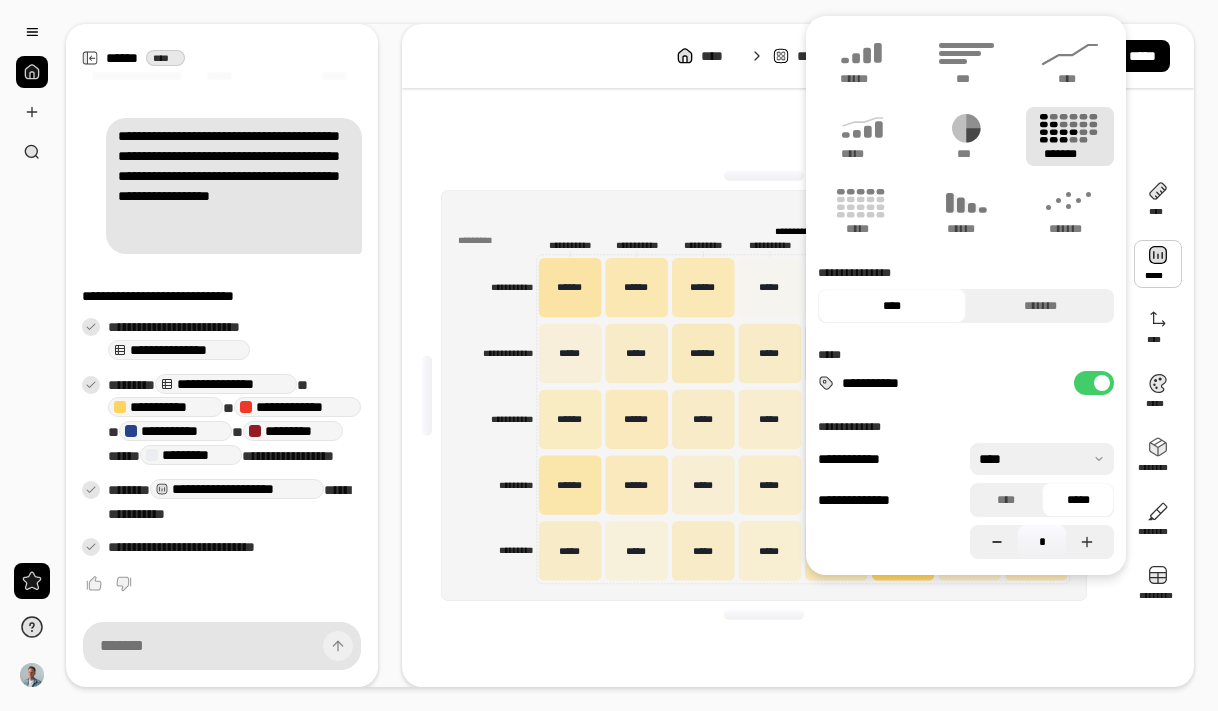 click 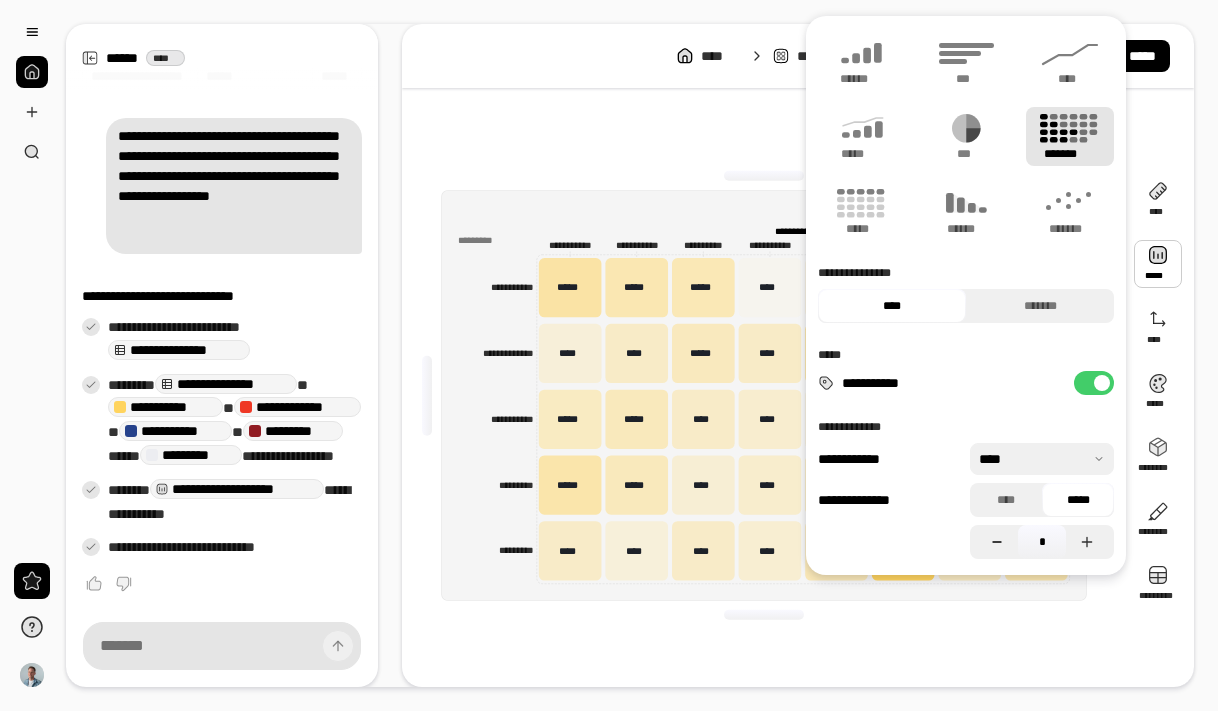 click 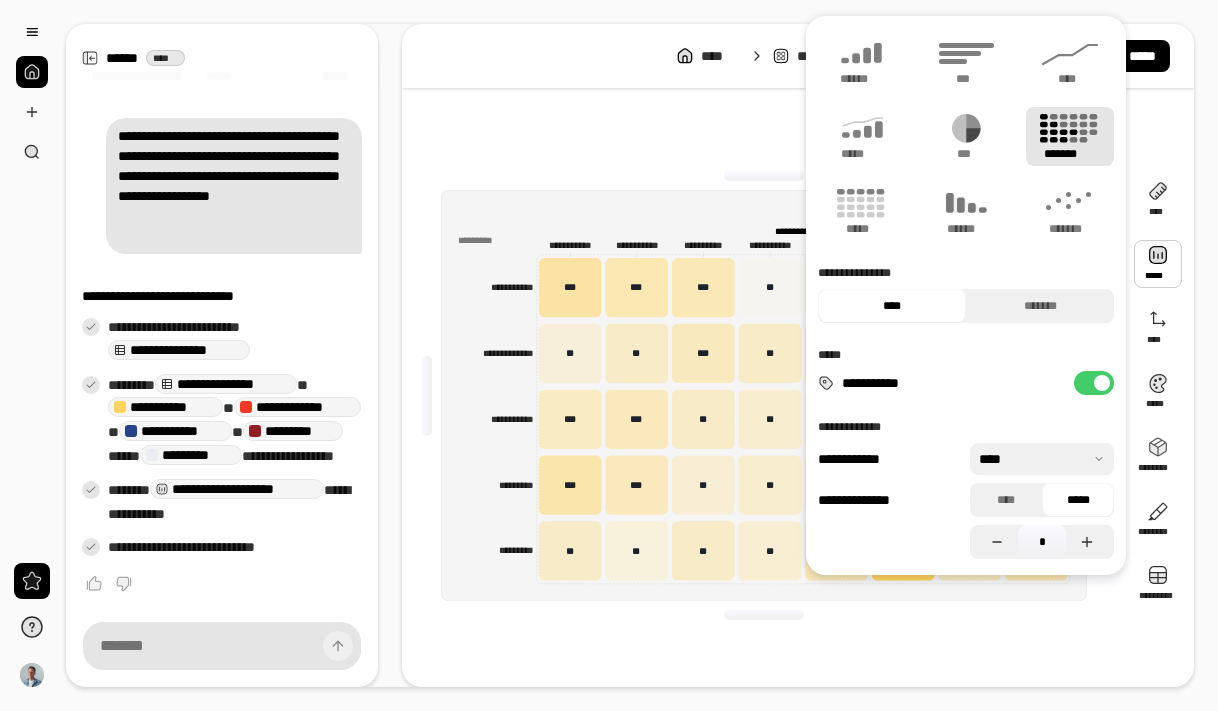 click on "**********" at bounding box center [764, 395] 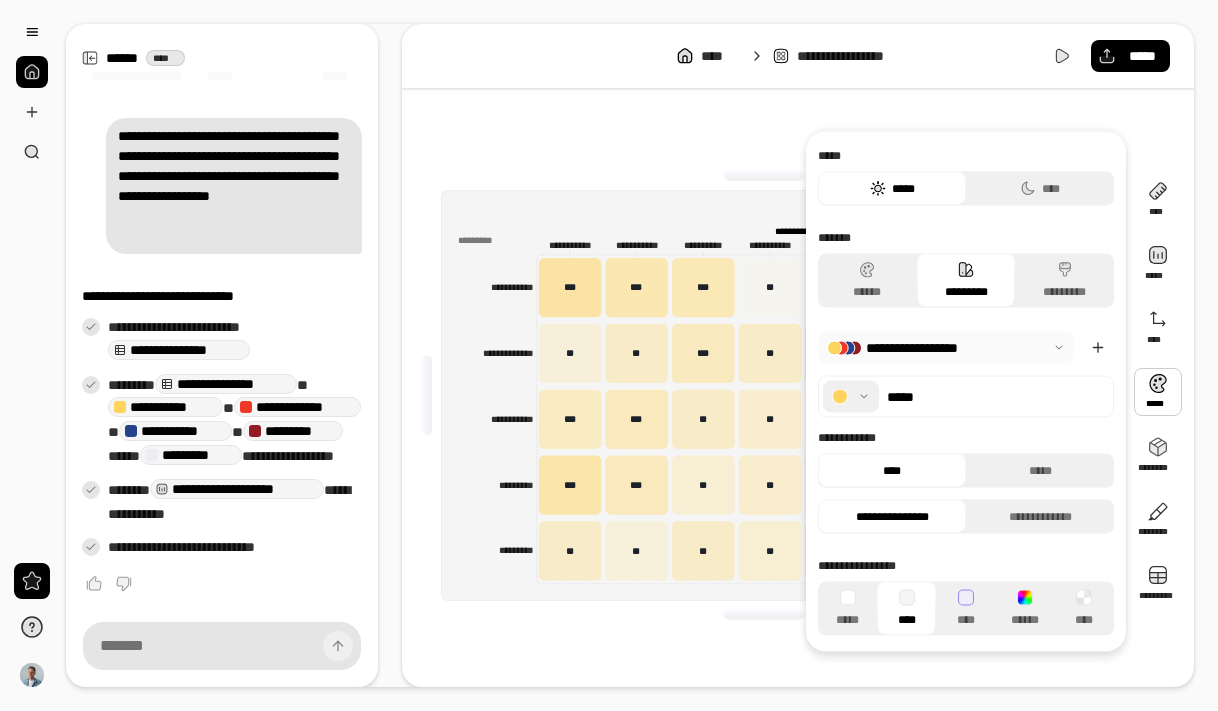 click on "**********" at bounding box center (764, 395) 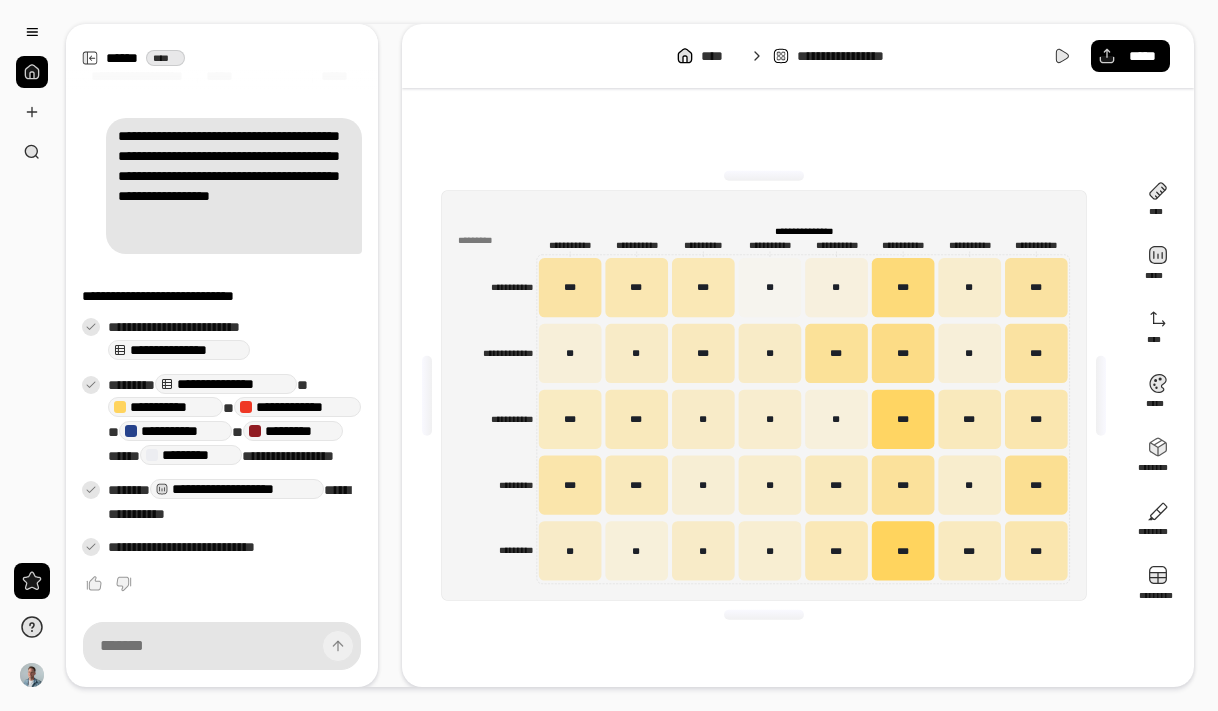 click on "**********" 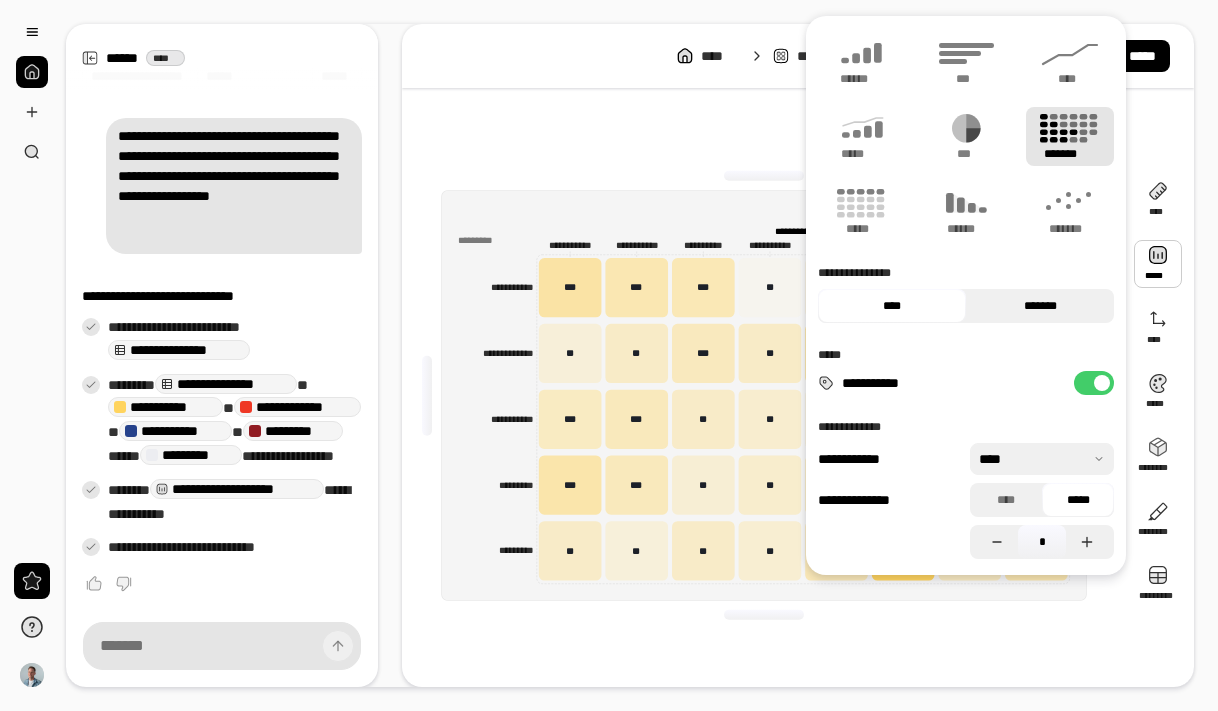 click on "*******" at bounding box center [1040, 306] 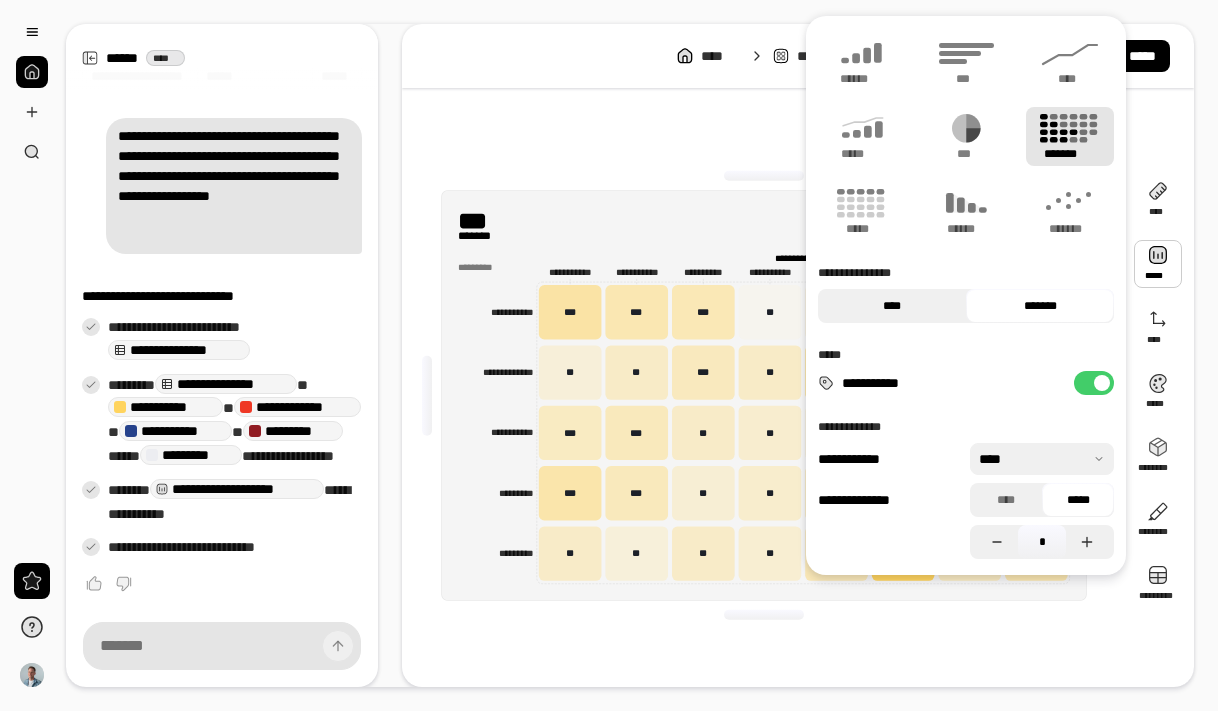 click on "****" at bounding box center [892, 306] 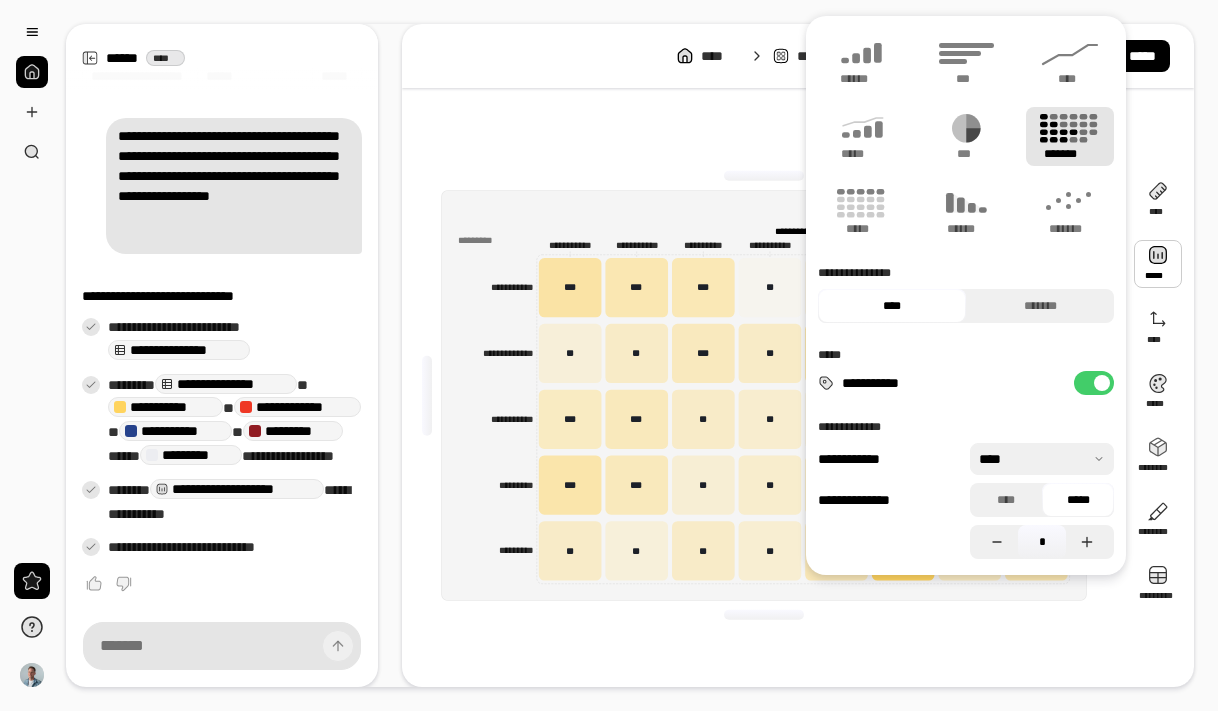 click at bounding box center (1102, 383) 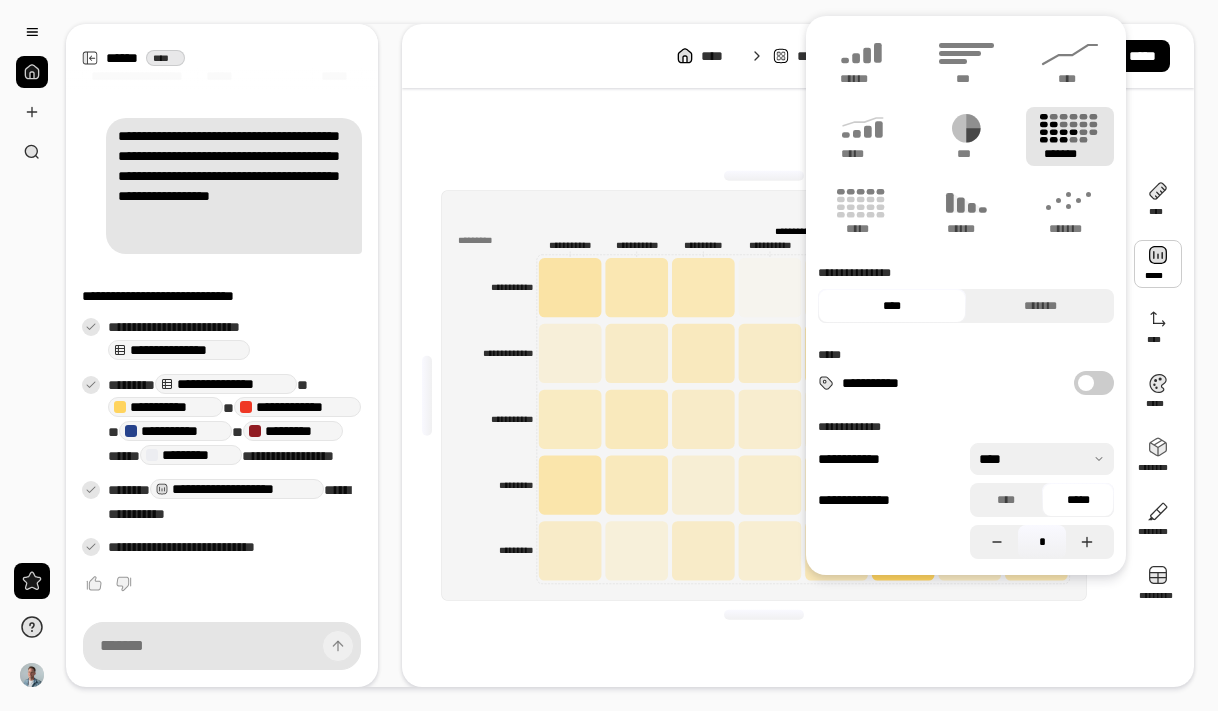 click on "**********" at bounding box center (1094, 383) 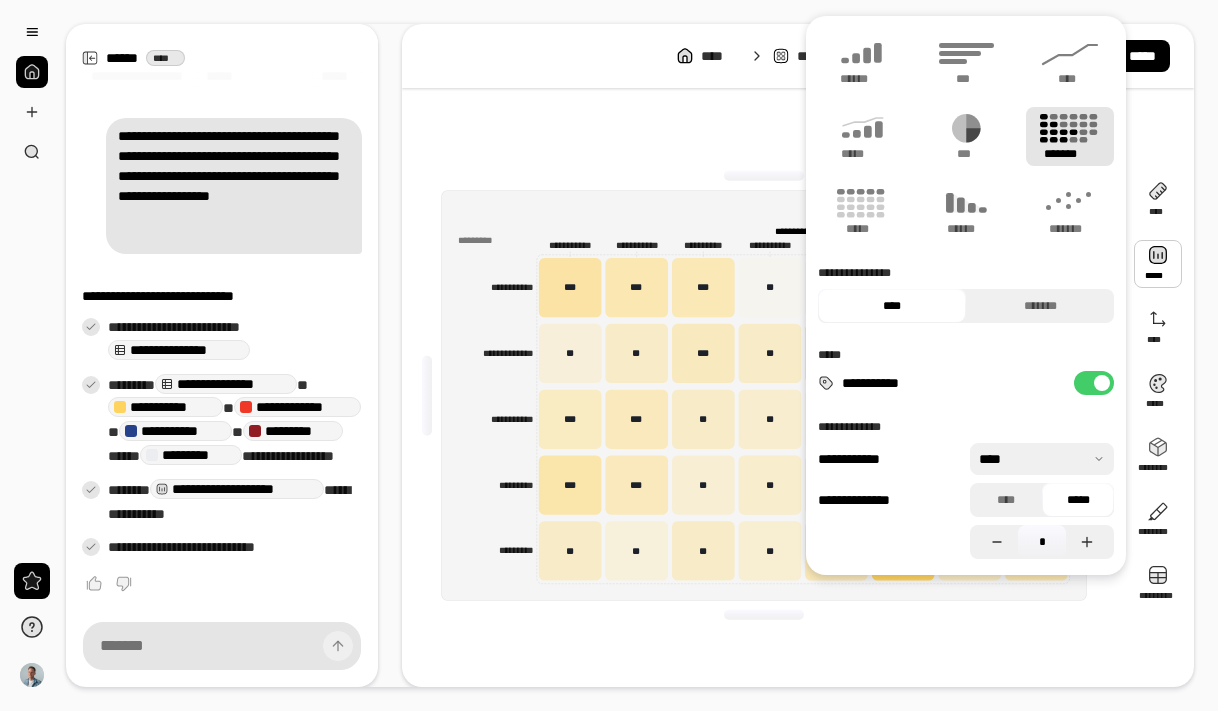 click on "**********" at bounding box center (1094, 383) 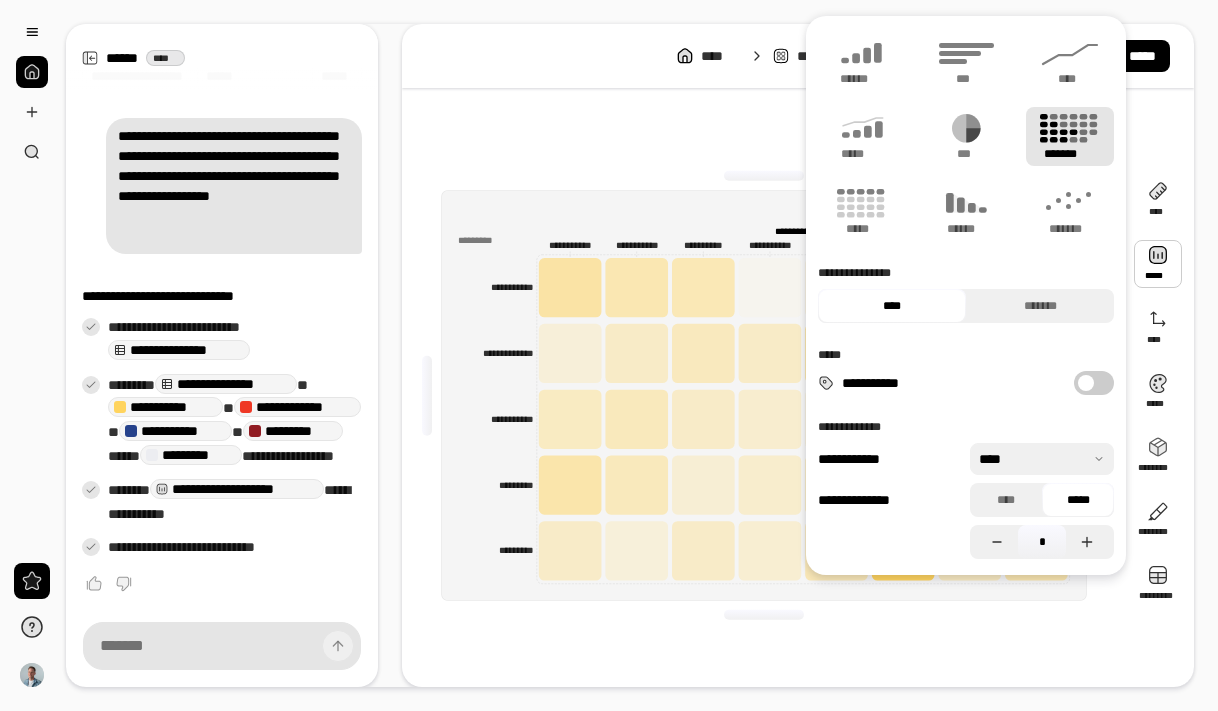 click on "**********" at bounding box center [1094, 383] 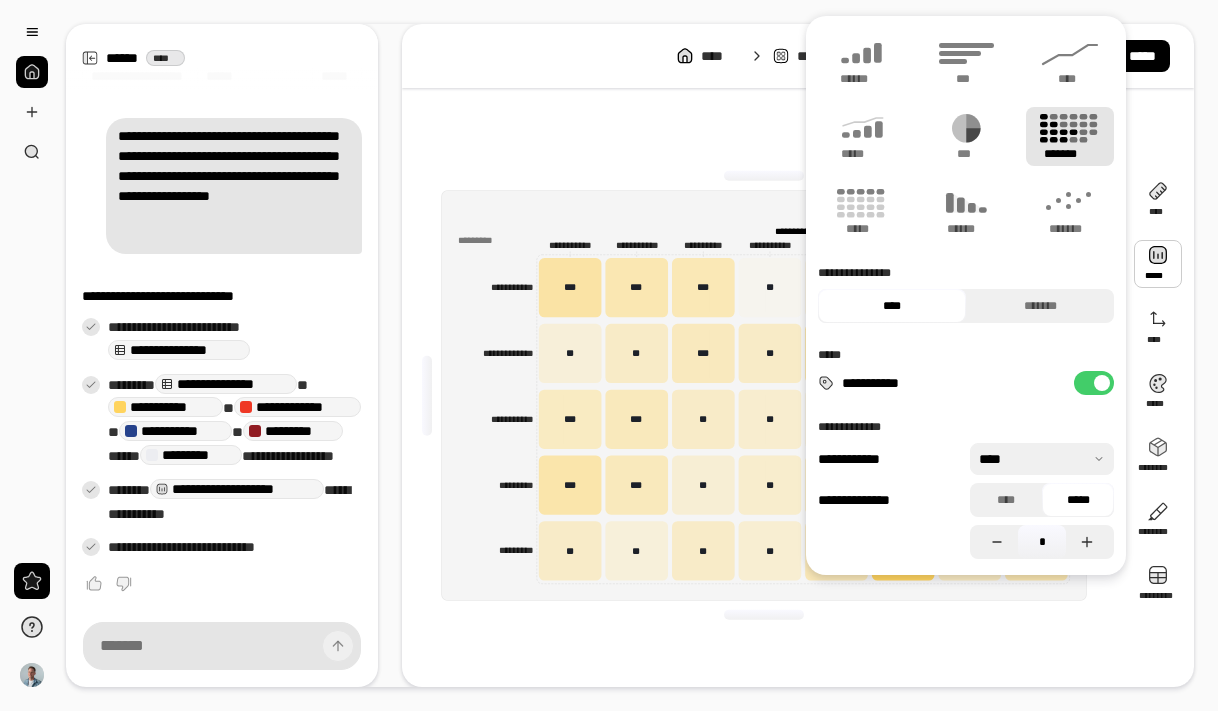 click at bounding box center [1042, 459] 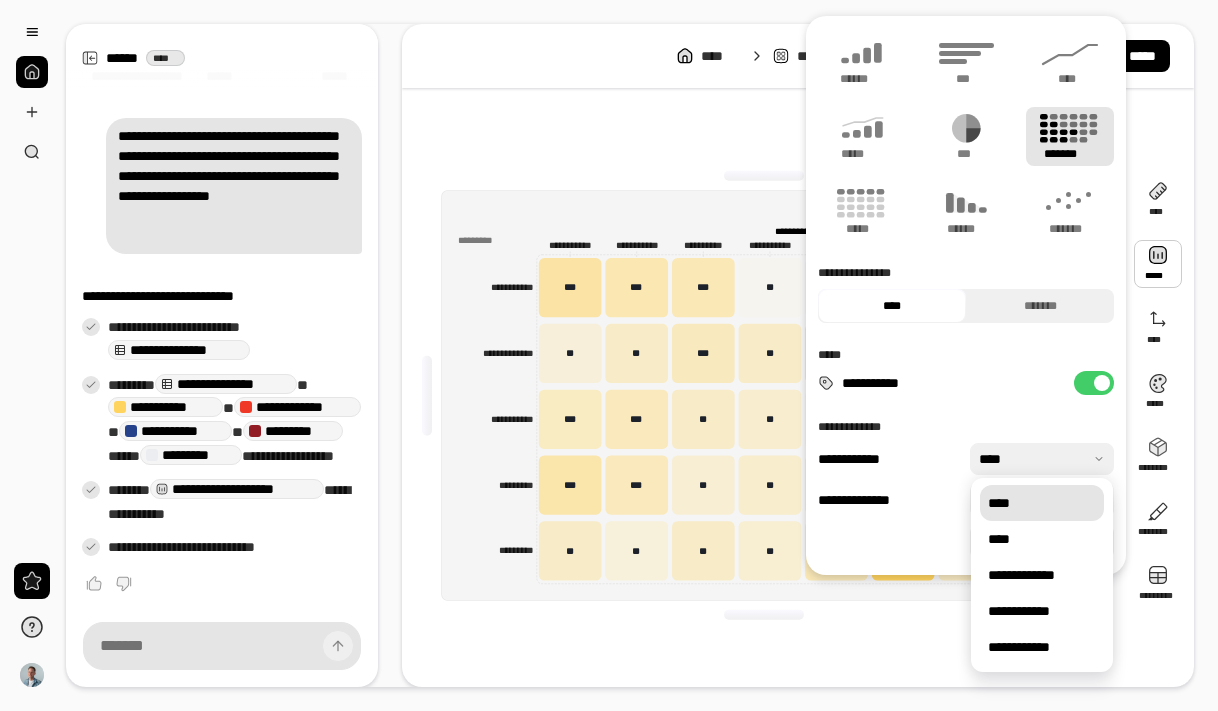 click at bounding box center [1042, 459] 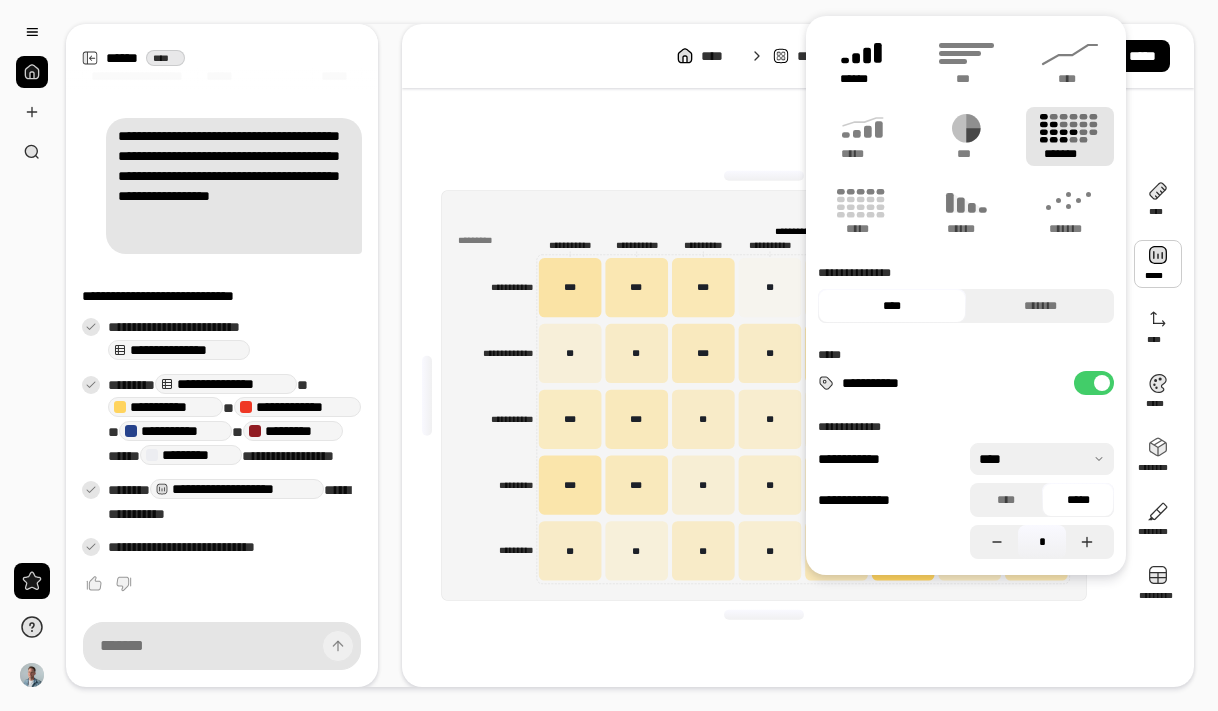 click 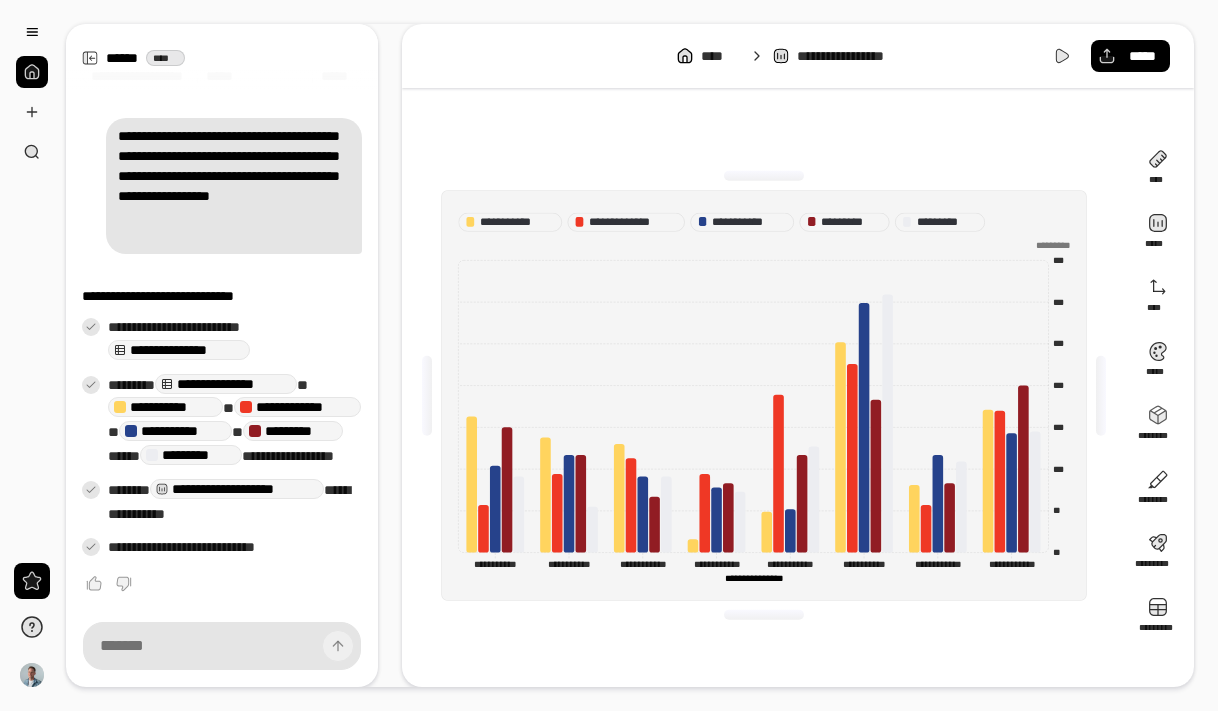 click on "**********" at bounding box center (798, 56) 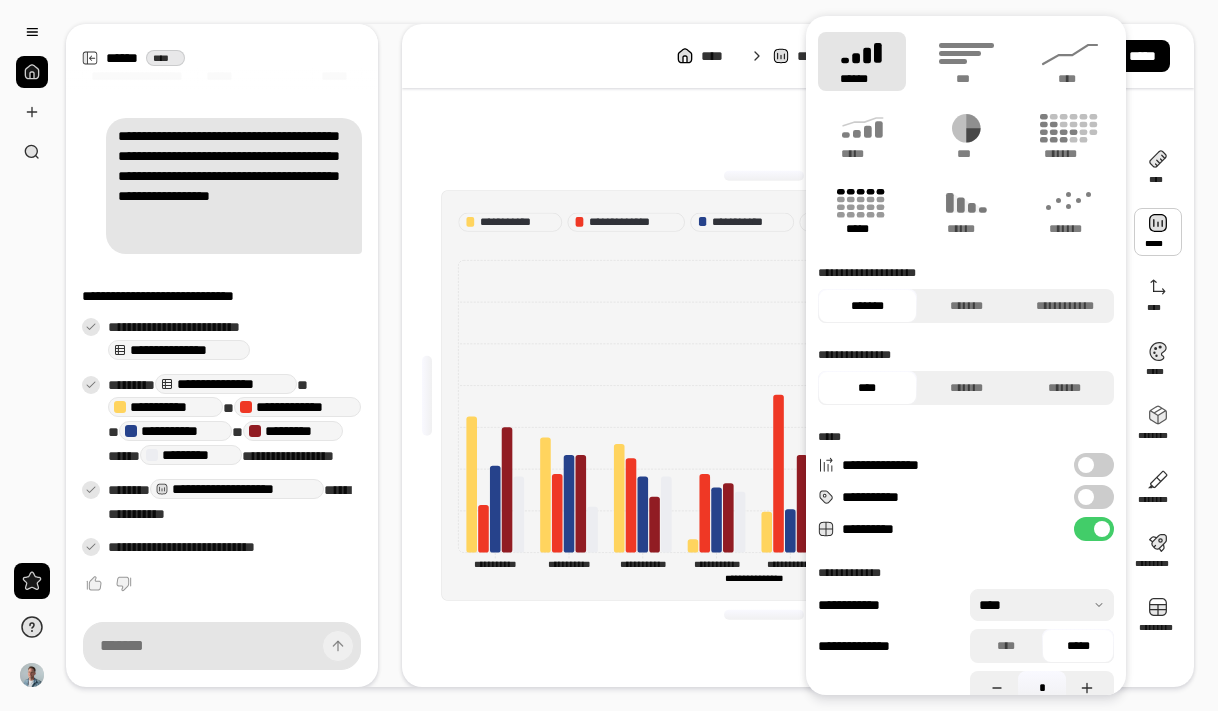 click on "*****" at bounding box center (861, 229) 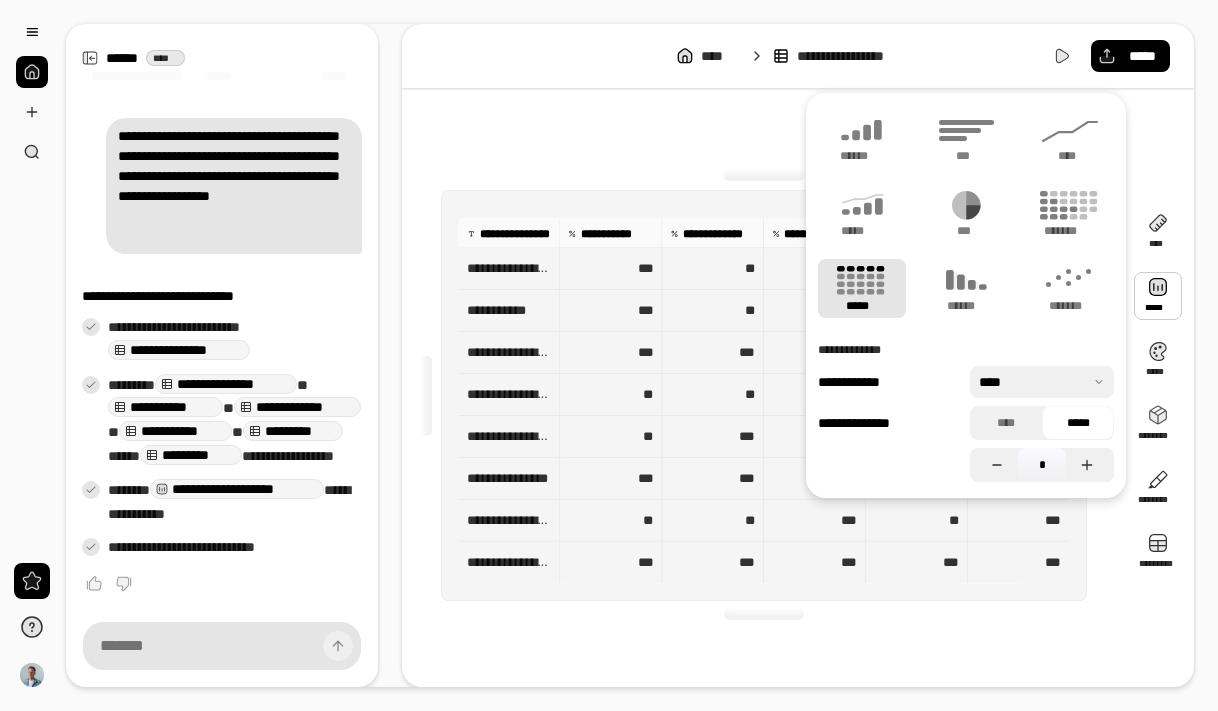click on "**********" at bounding box center [764, 395] 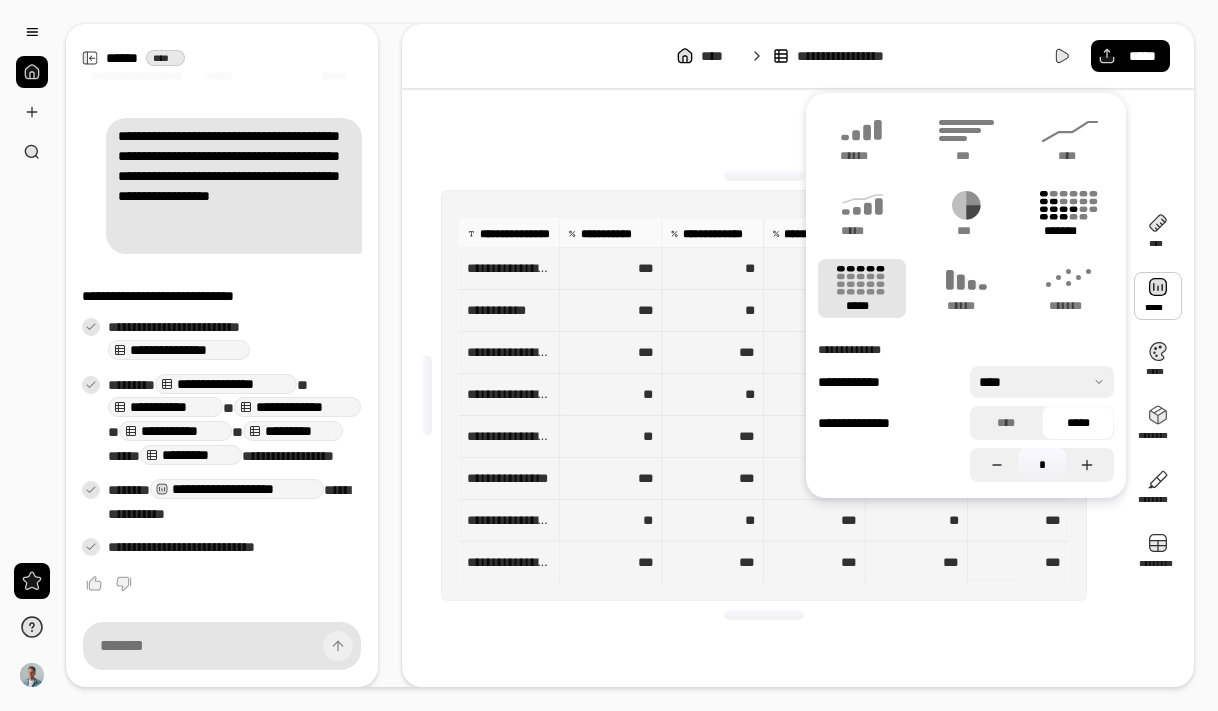 click 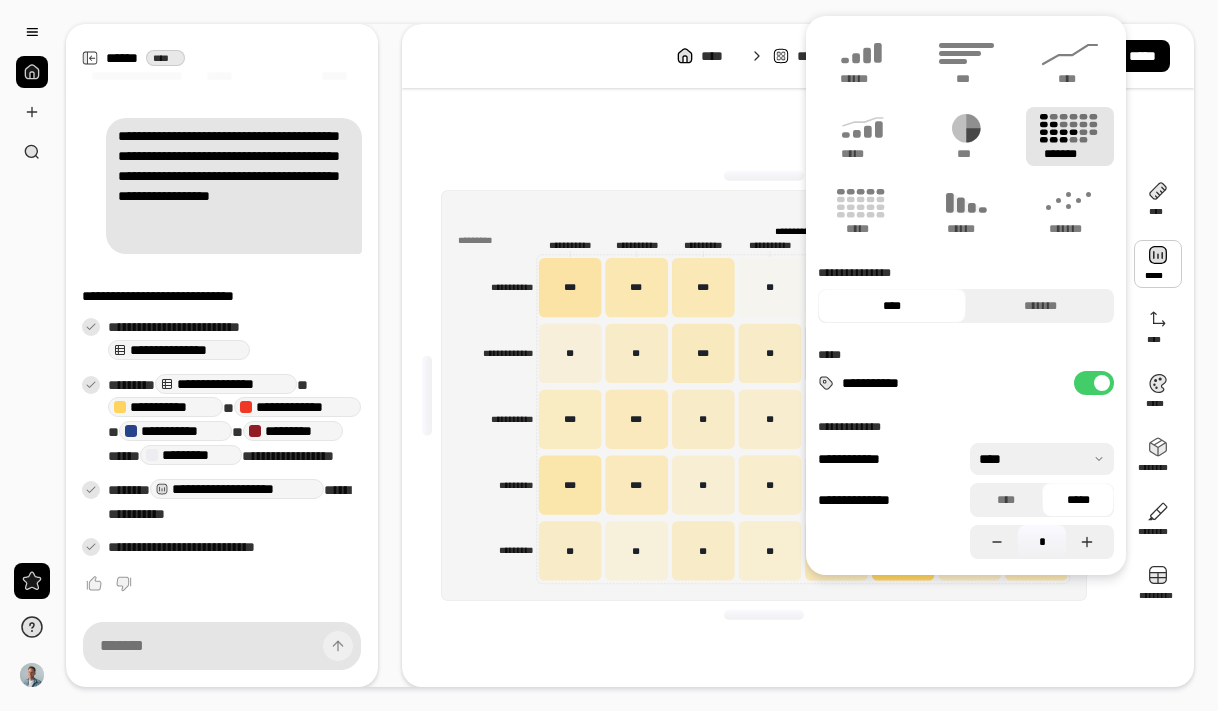 click on "**********" at bounding box center (764, 395) 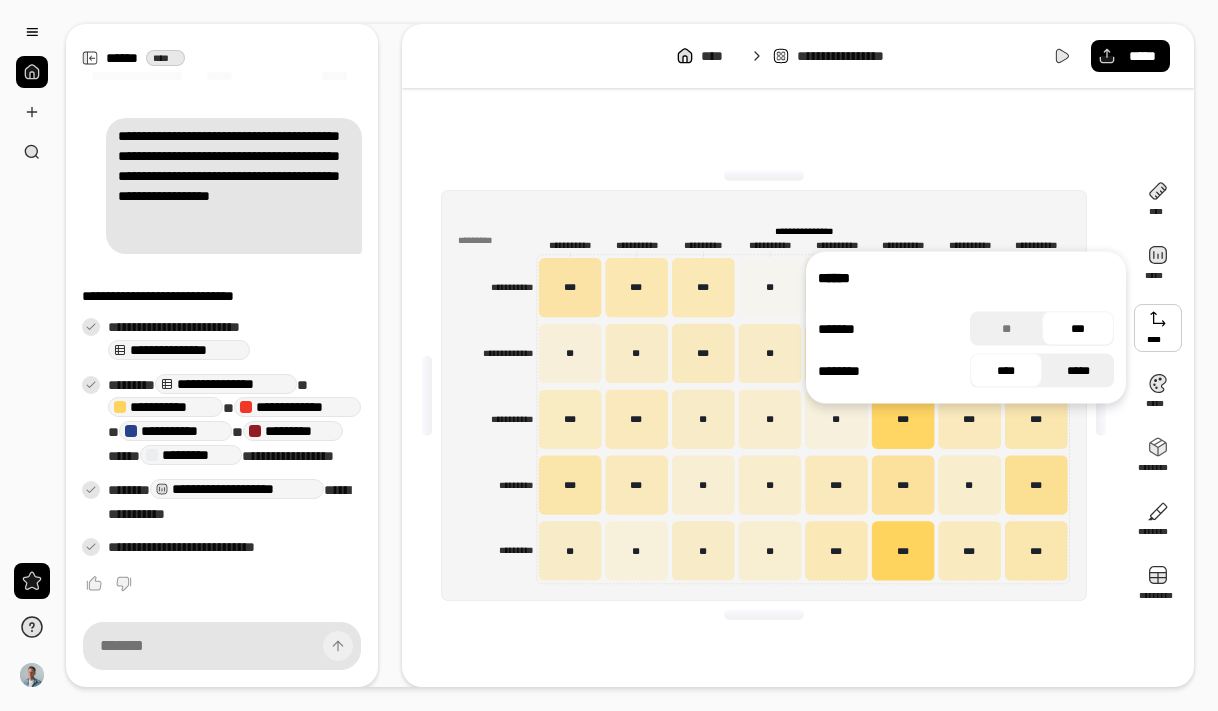 click on "*****" at bounding box center [1078, 371] 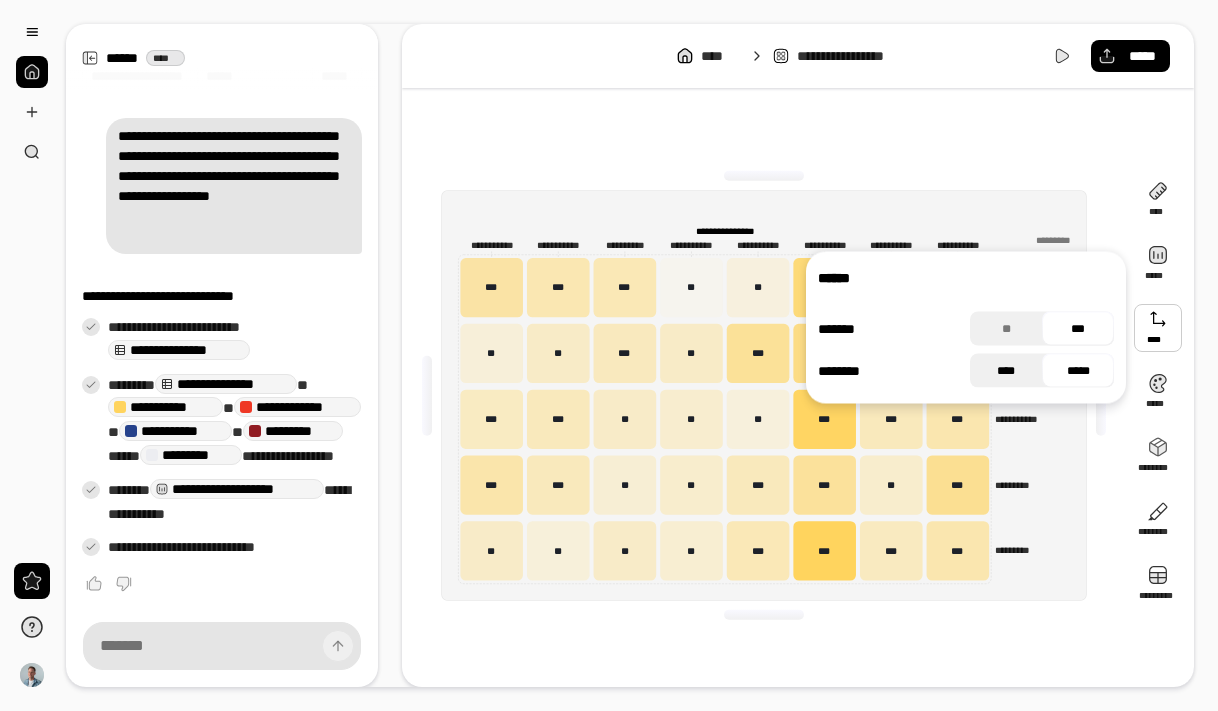 click on "****" at bounding box center [1006, 371] 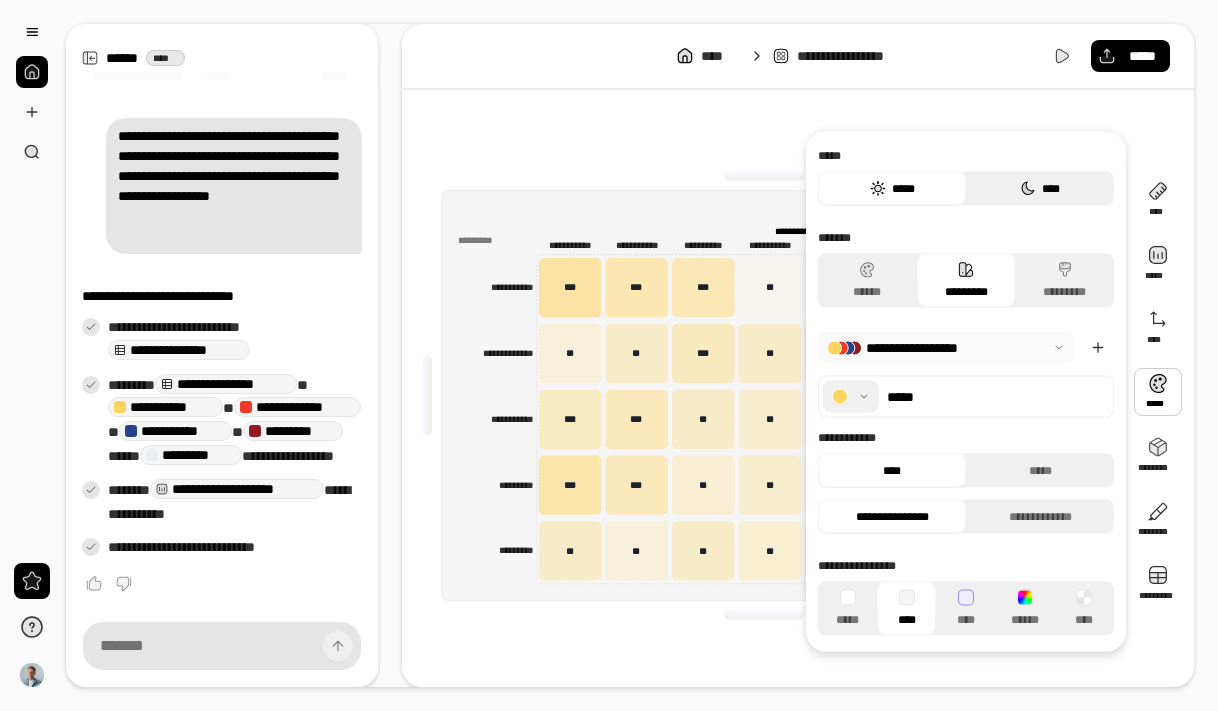 click on "****" at bounding box center [1040, 189] 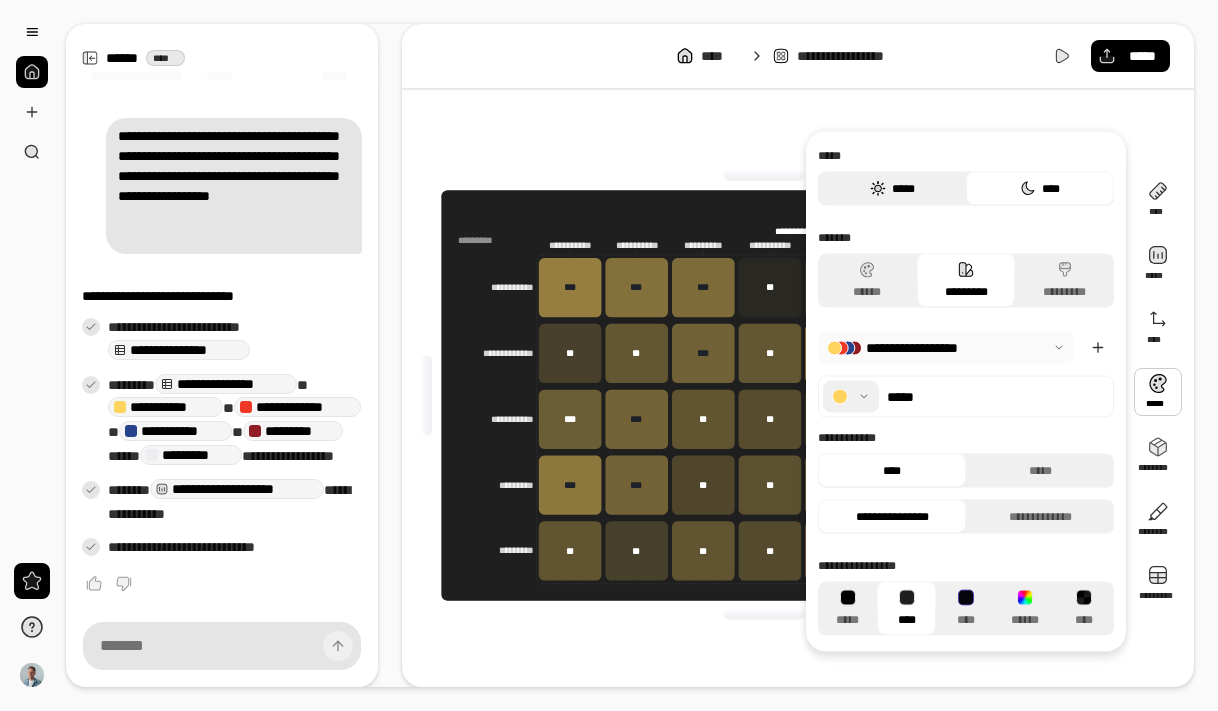 click on "*****" at bounding box center [892, 189] 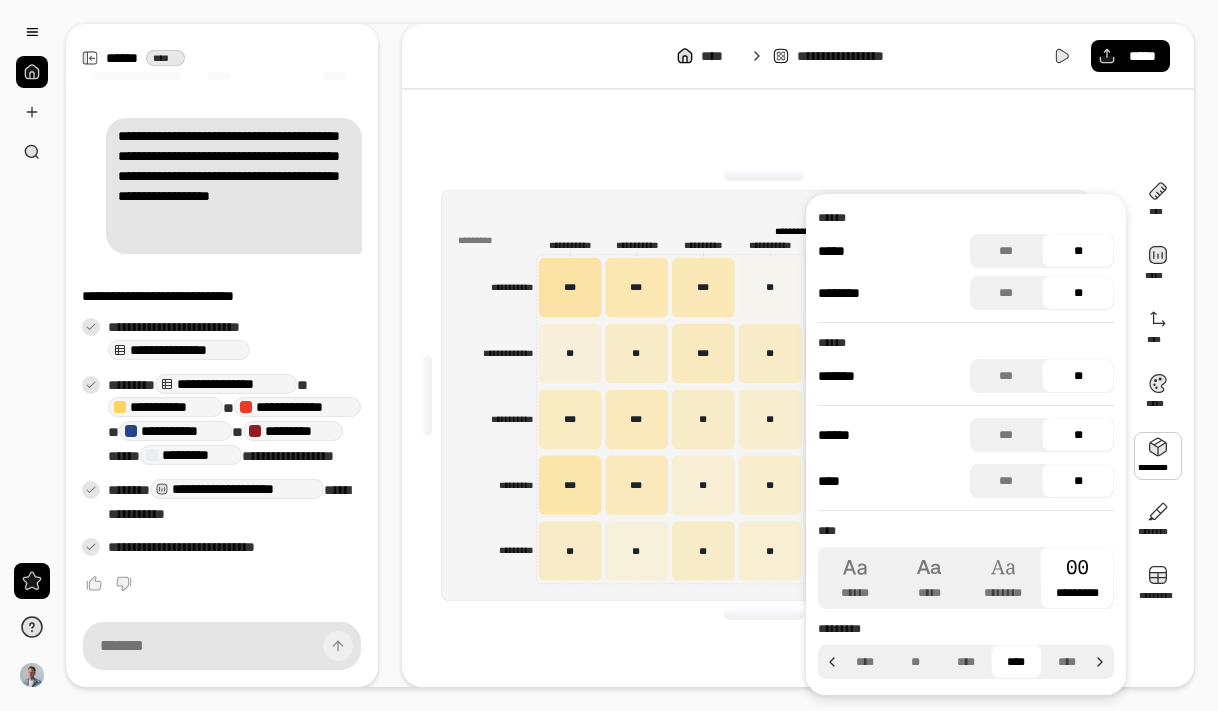 click at bounding box center (1158, 456) 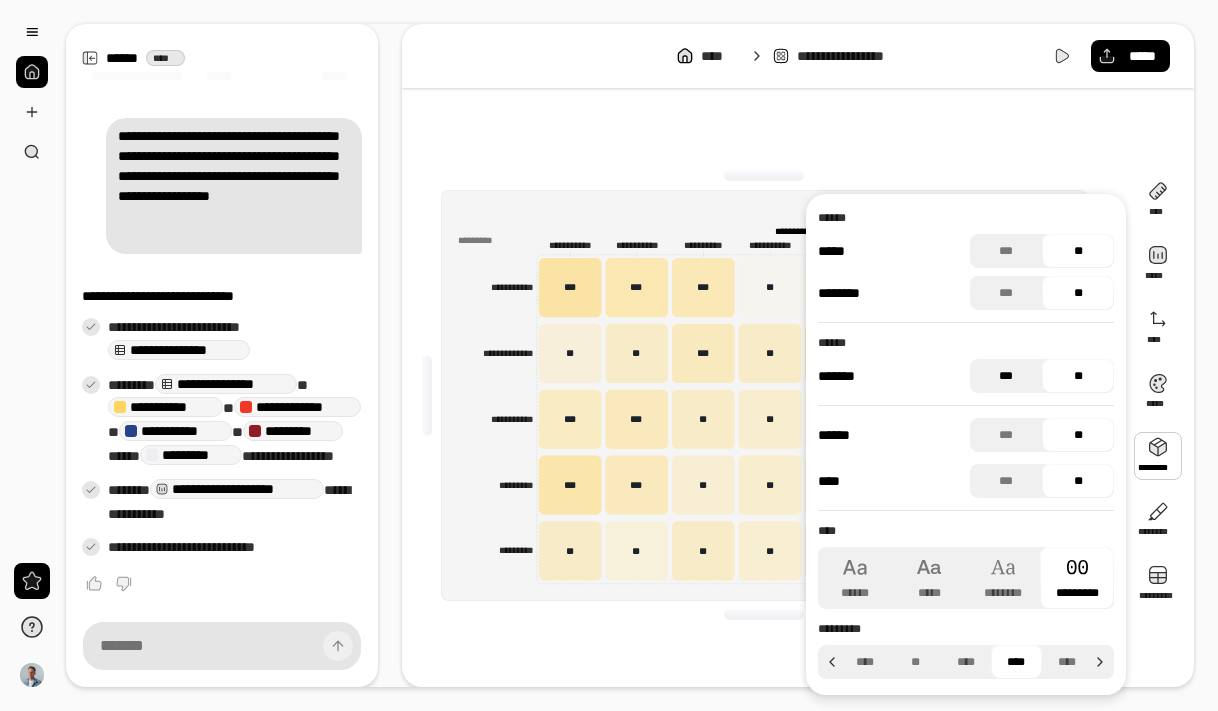 click on "***" at bounding box center (1006, 376) 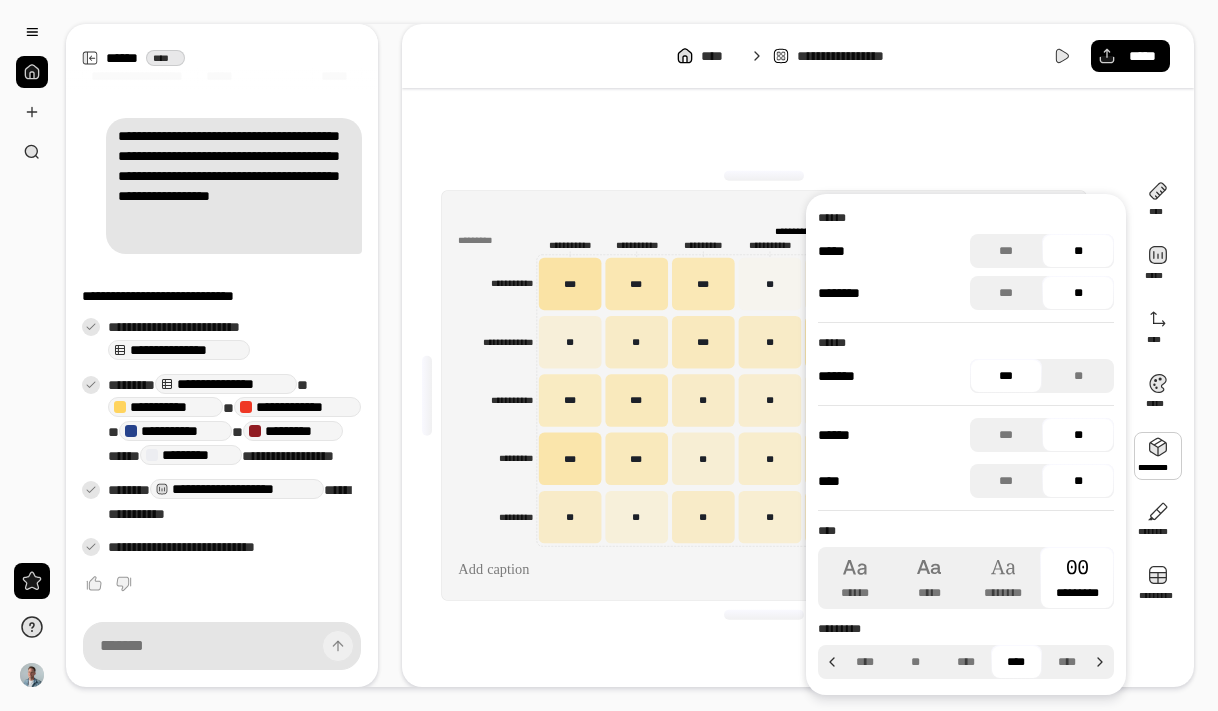 click on "***" at bounding box center (1006, 376) 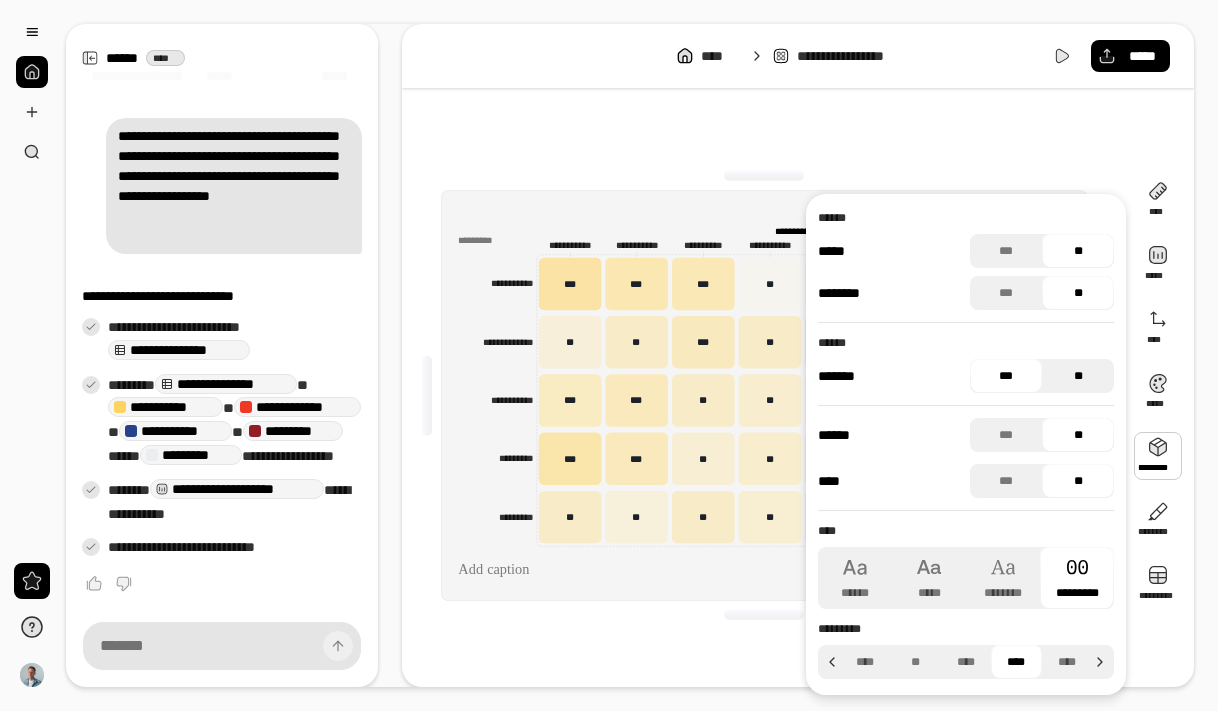 click on "**" at bounding box center [1078, 376] 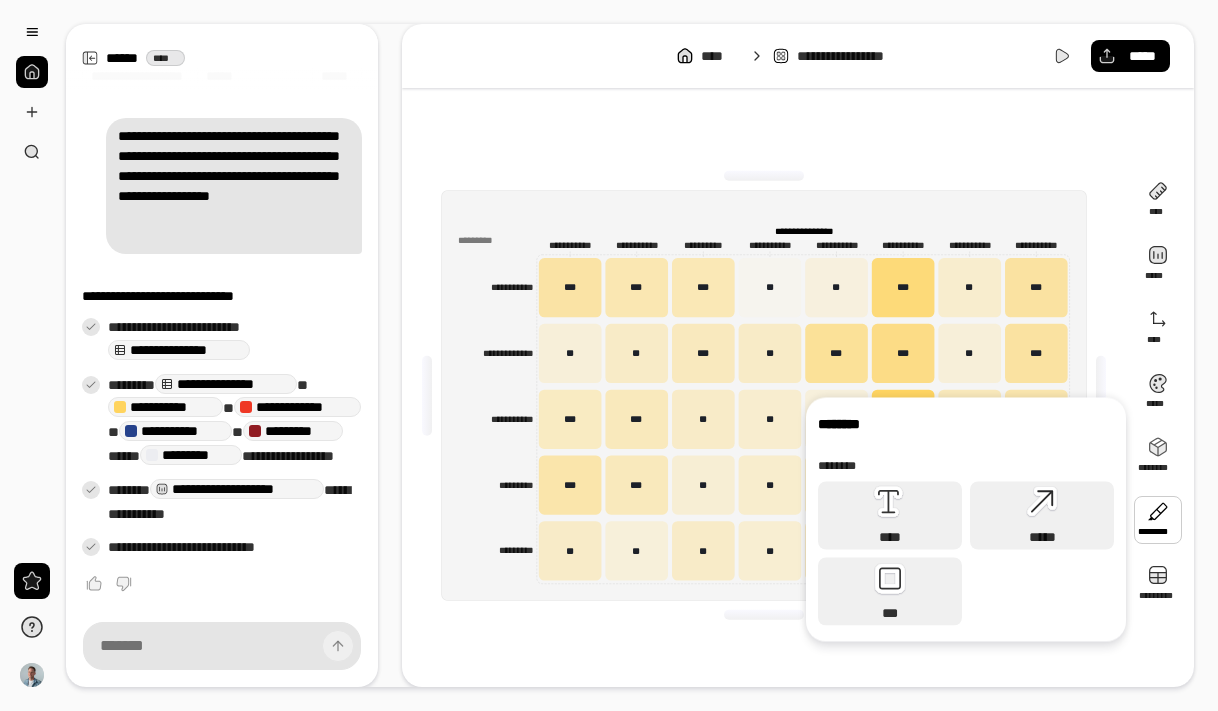 click at bounding box center [1158, 520] 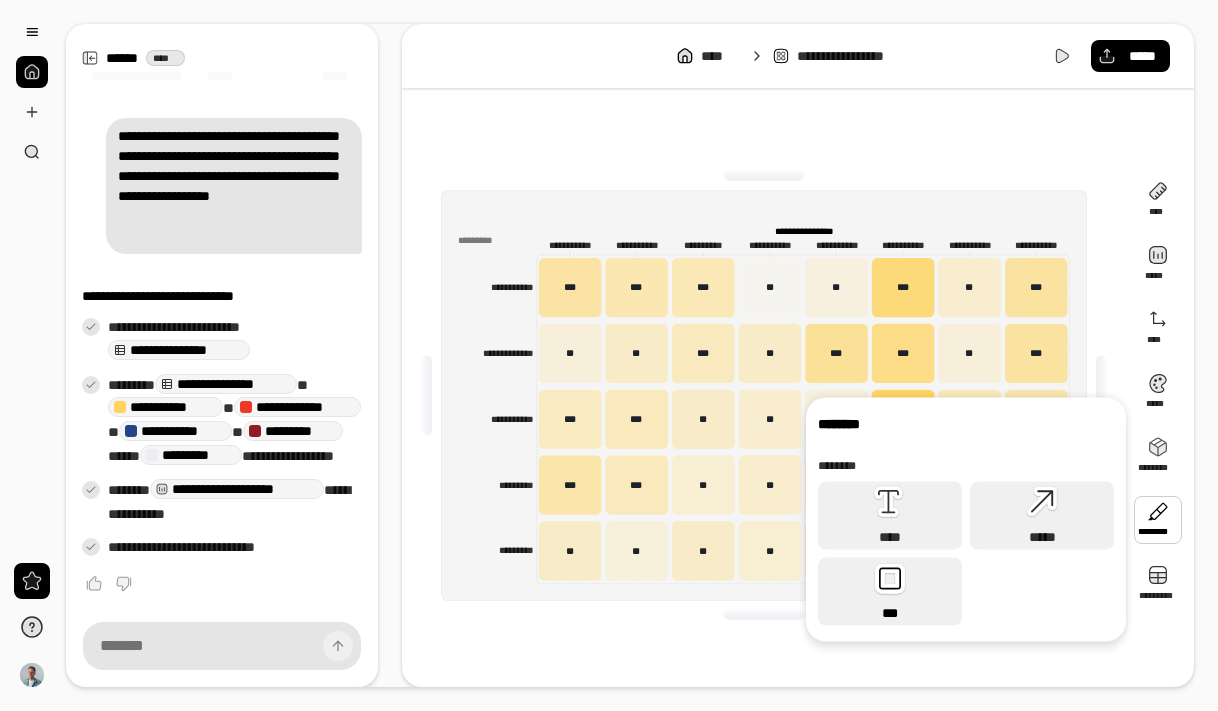 click on "***" at bounding box center (890, 592) 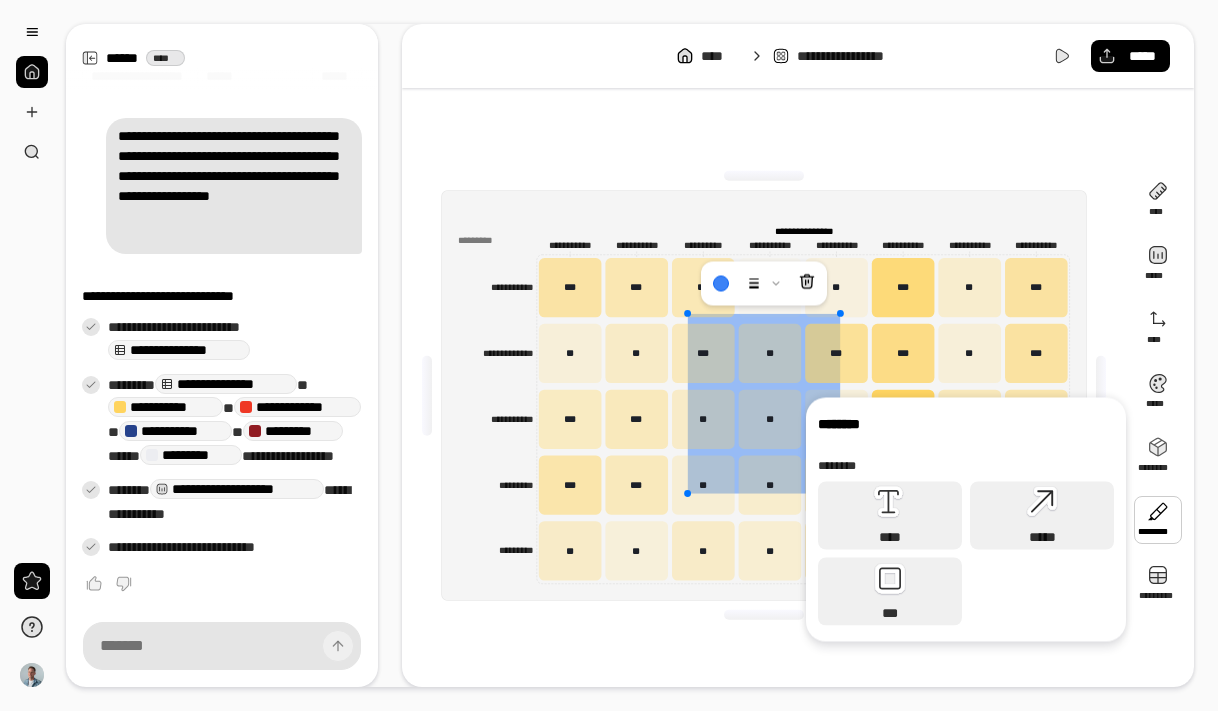 click at bounding box center (764, 404) 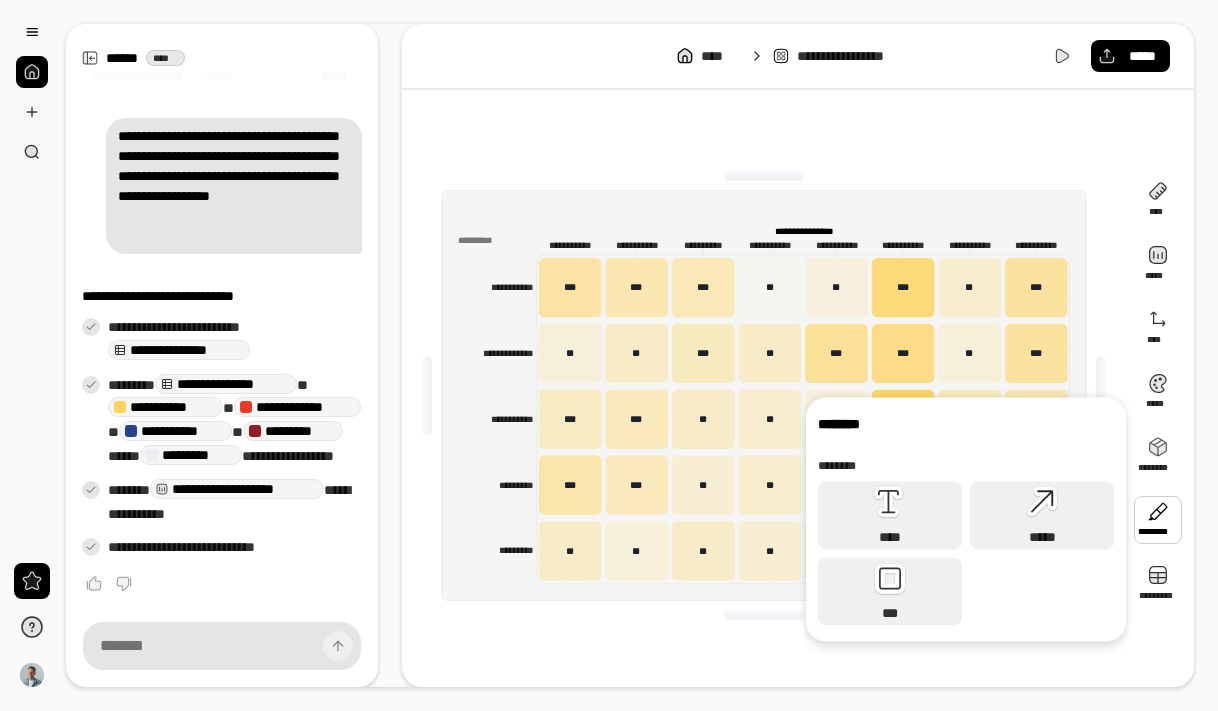 click on "**********" at bounding box center (764, 395) 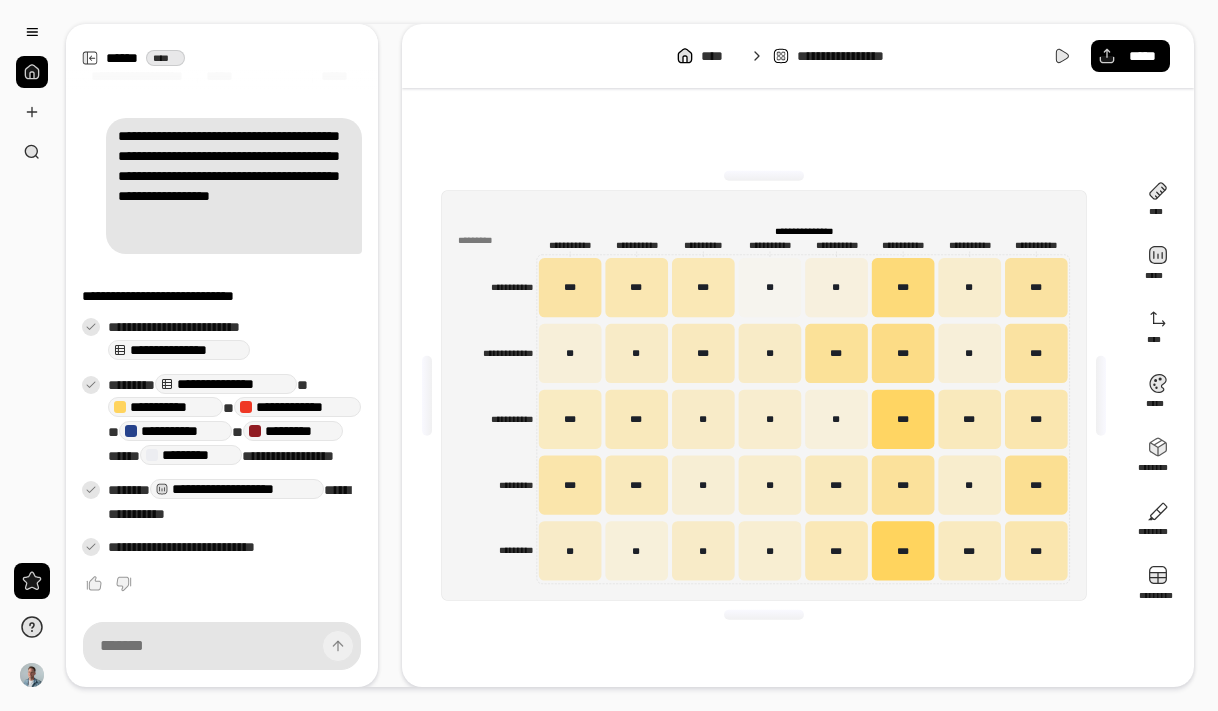 click on "**********" at bounding box center [803, 230] 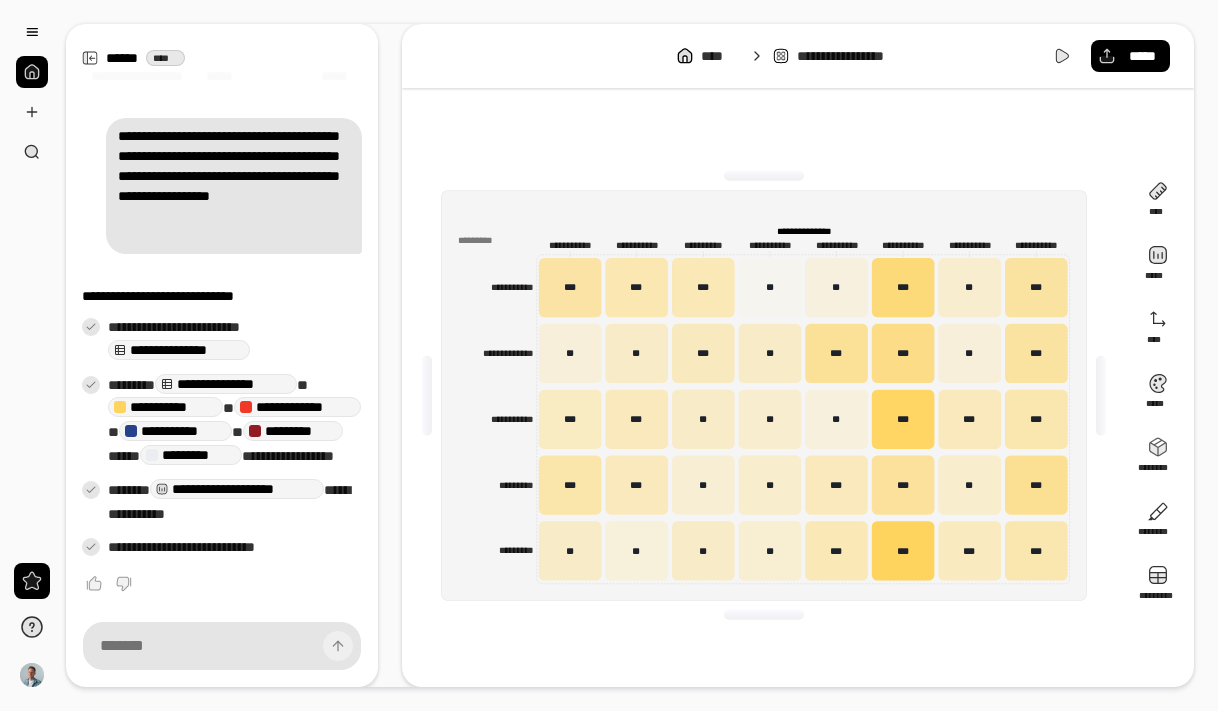 drag, startPoint x: 844, startPoint y: 228, endPoint x: 733, endPoint y: 228, distance: 111 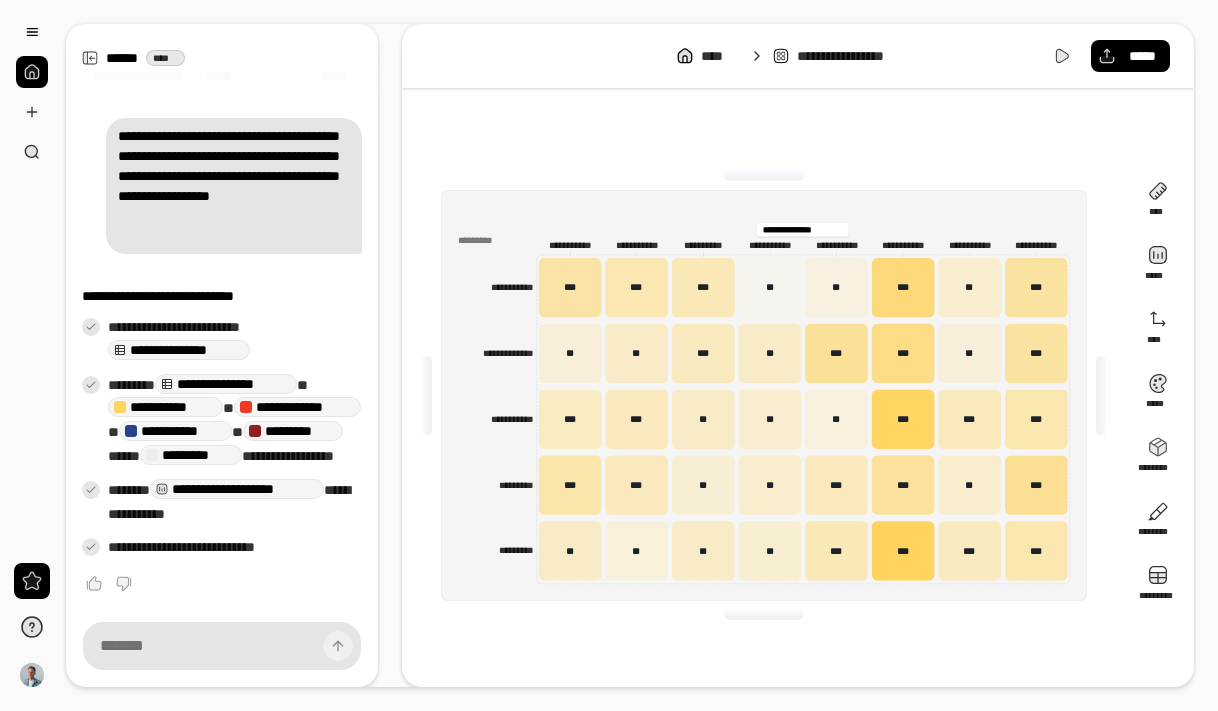 drag, startPoint x: 767, startPoint y: 231, endPoint x: 842, endPoint y: 226, distance: 75.16648 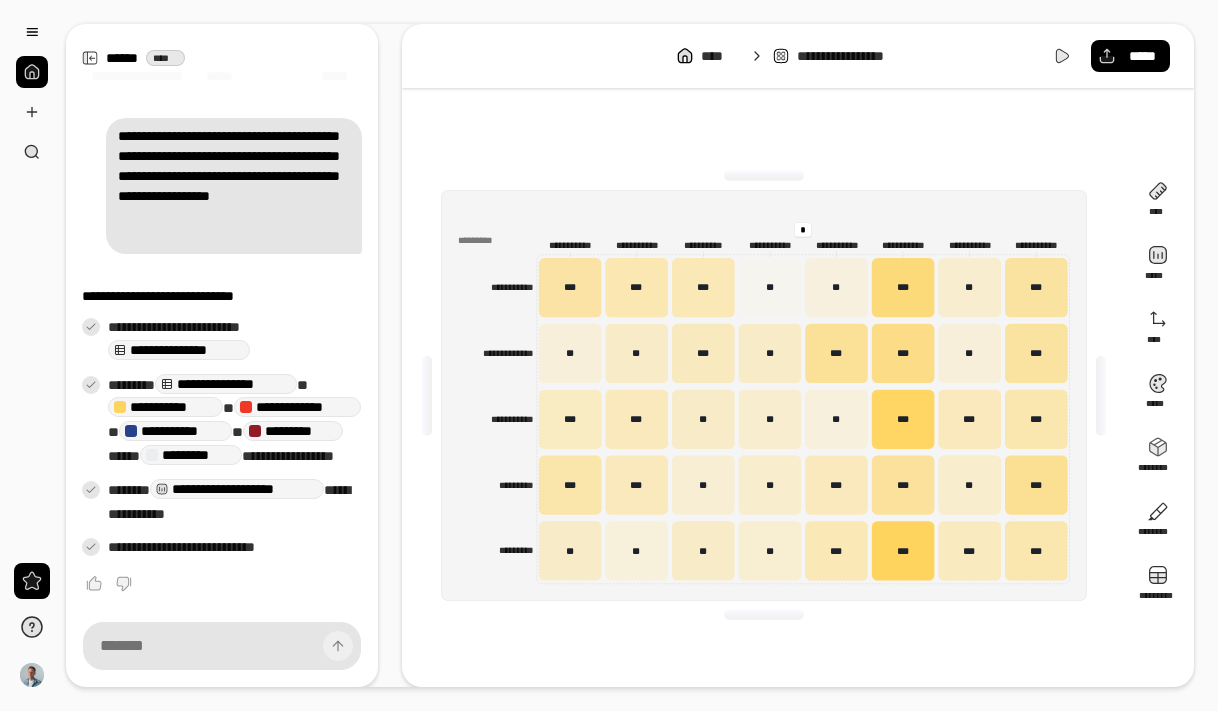 scroll, scrollTop: 0, scrollLeft: 0, axis: both 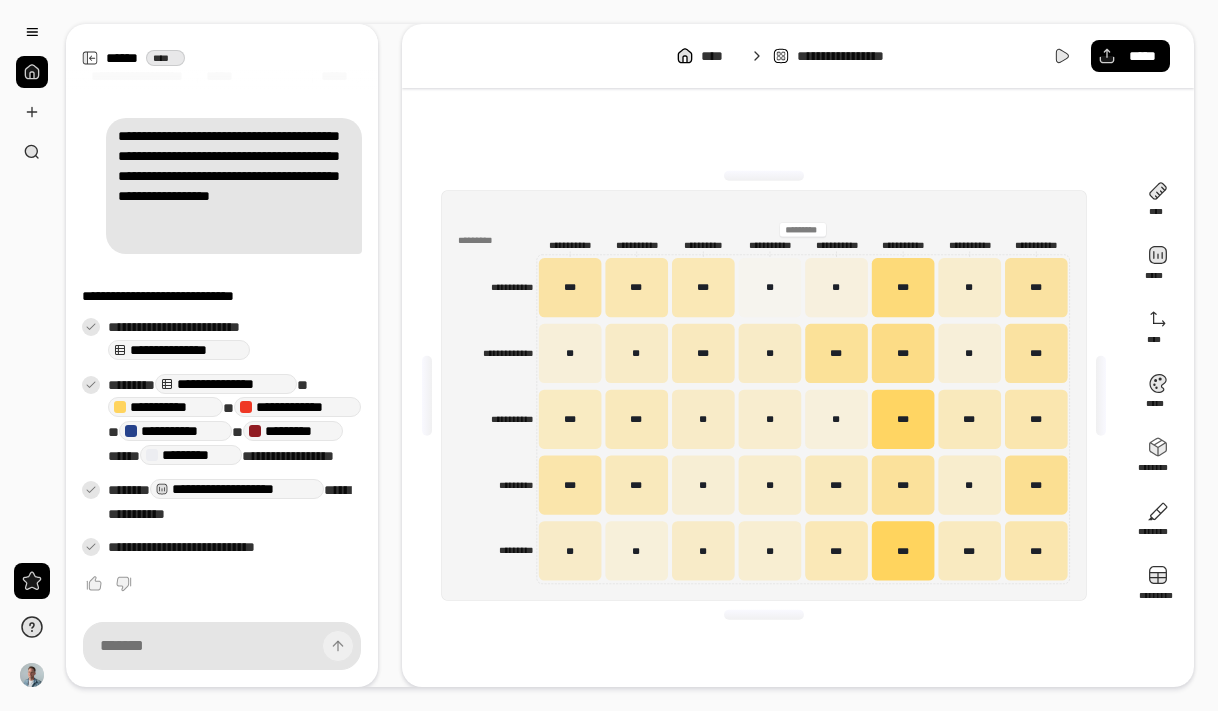 type 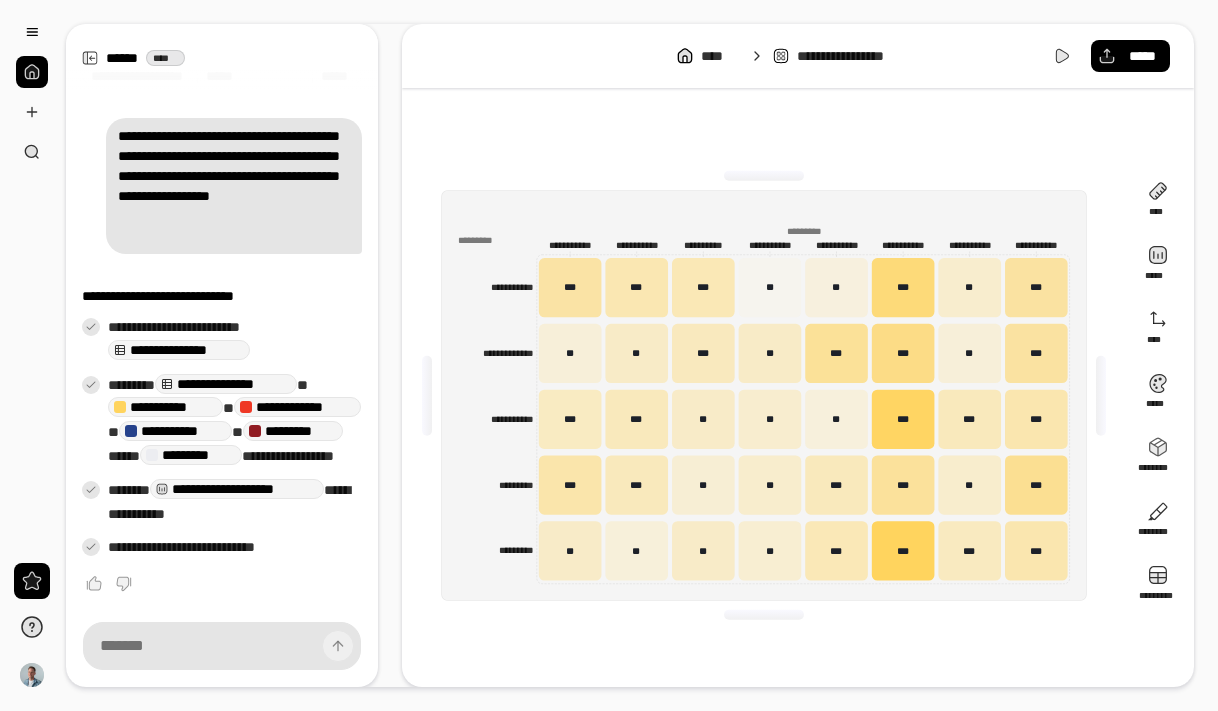 click on "**********" 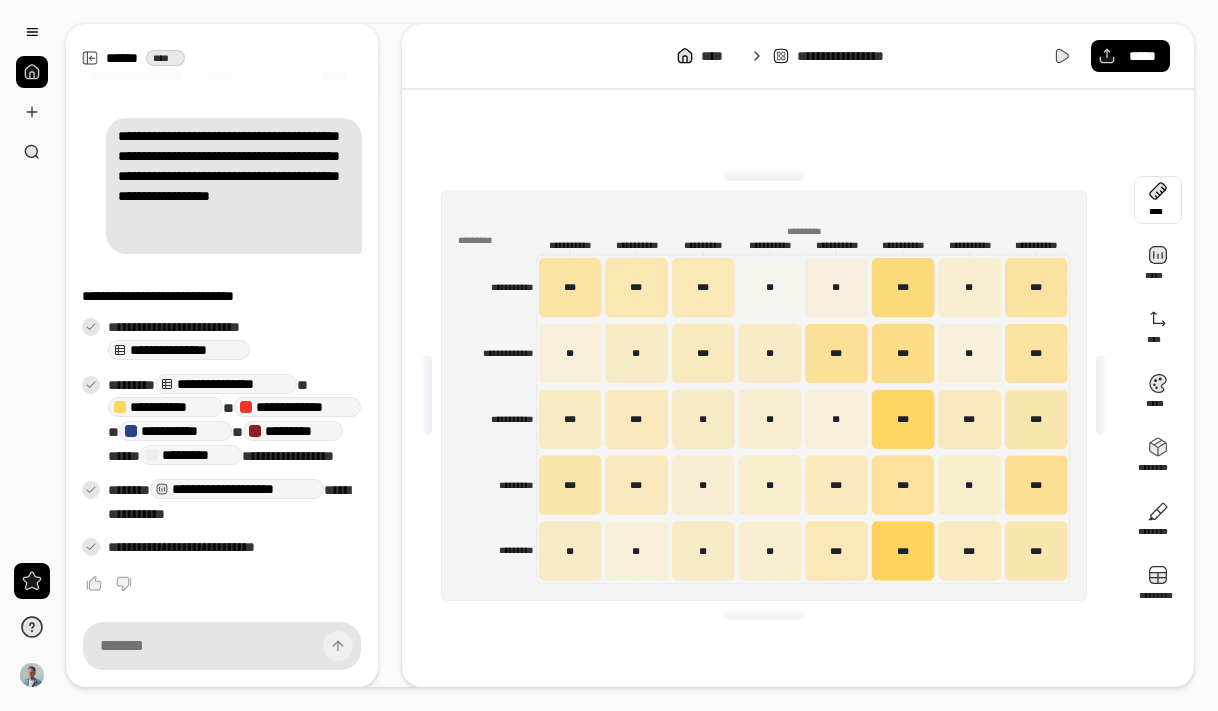 click at bounding box center (1158, 200) 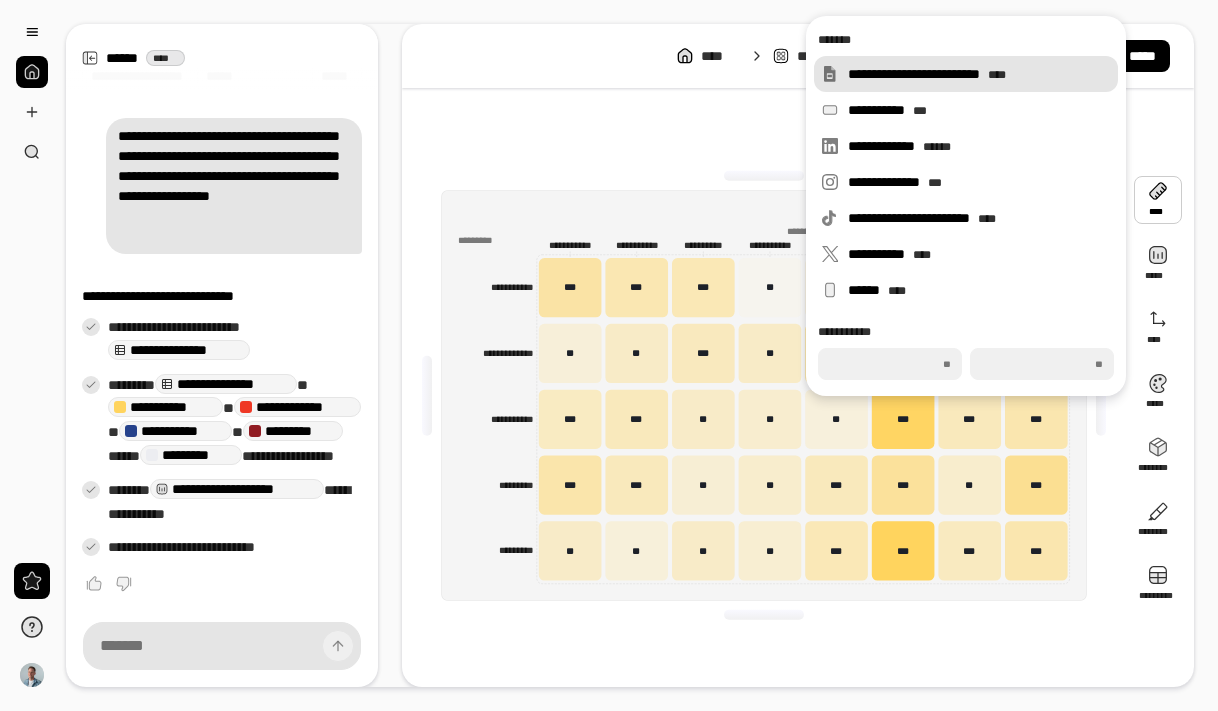 click on "**********" at bounding box center [979, 74] 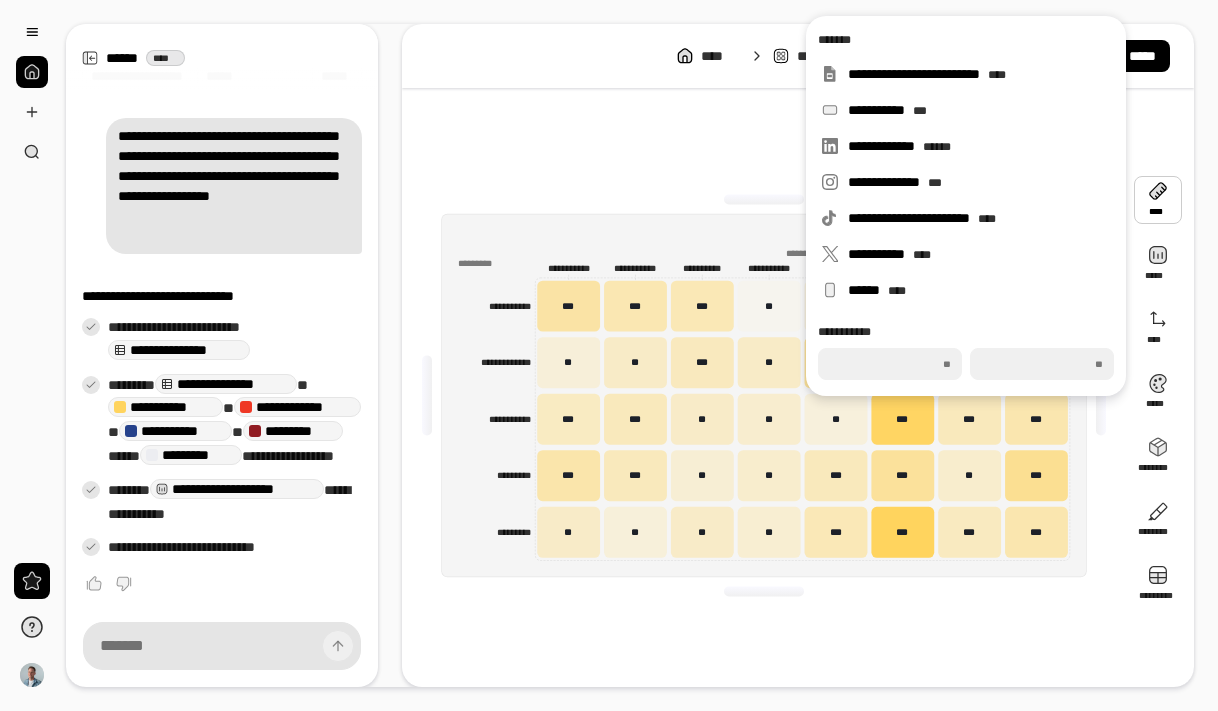 click on "**********" at bounding box center (764, 395) 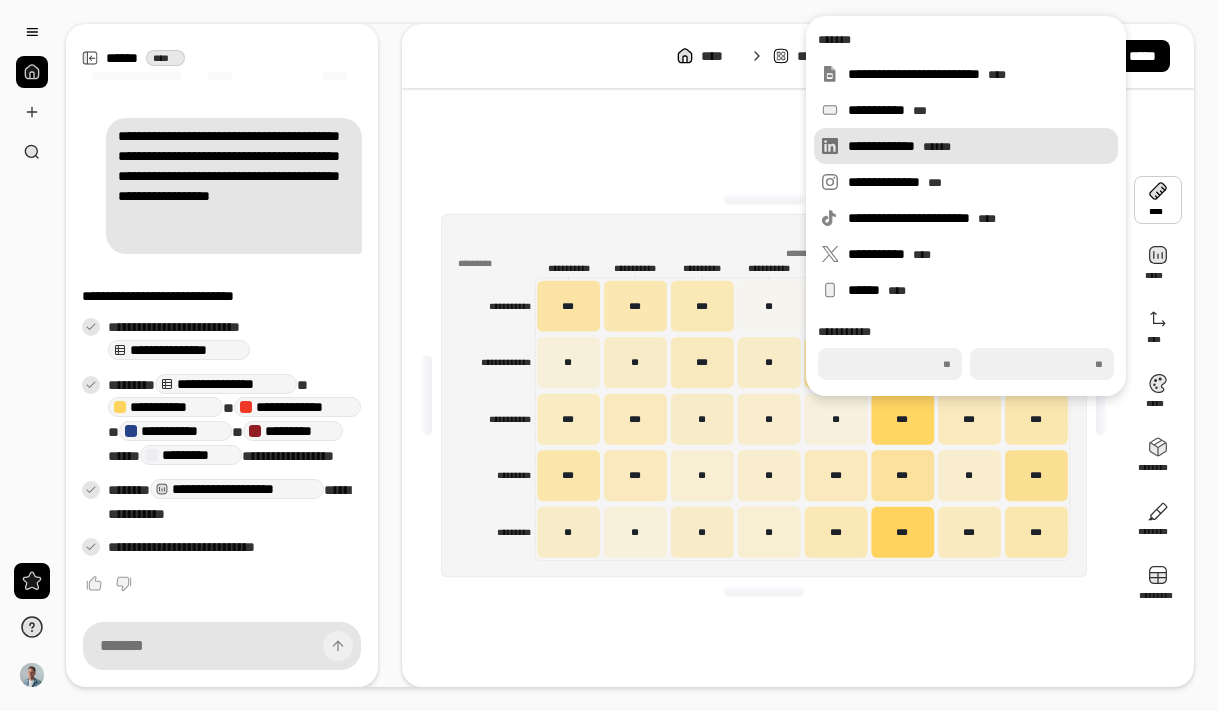 click on "**********" at bounding box center [979, 146] 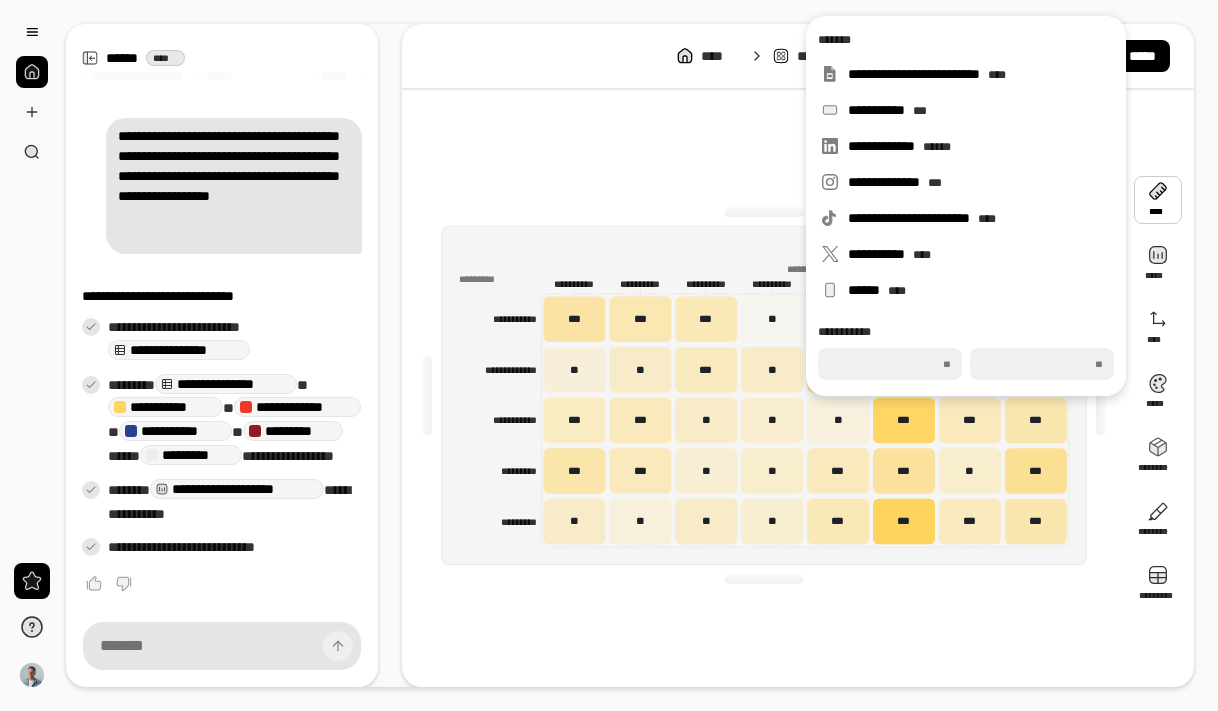click on "**********" at bounding box center (764, 395) 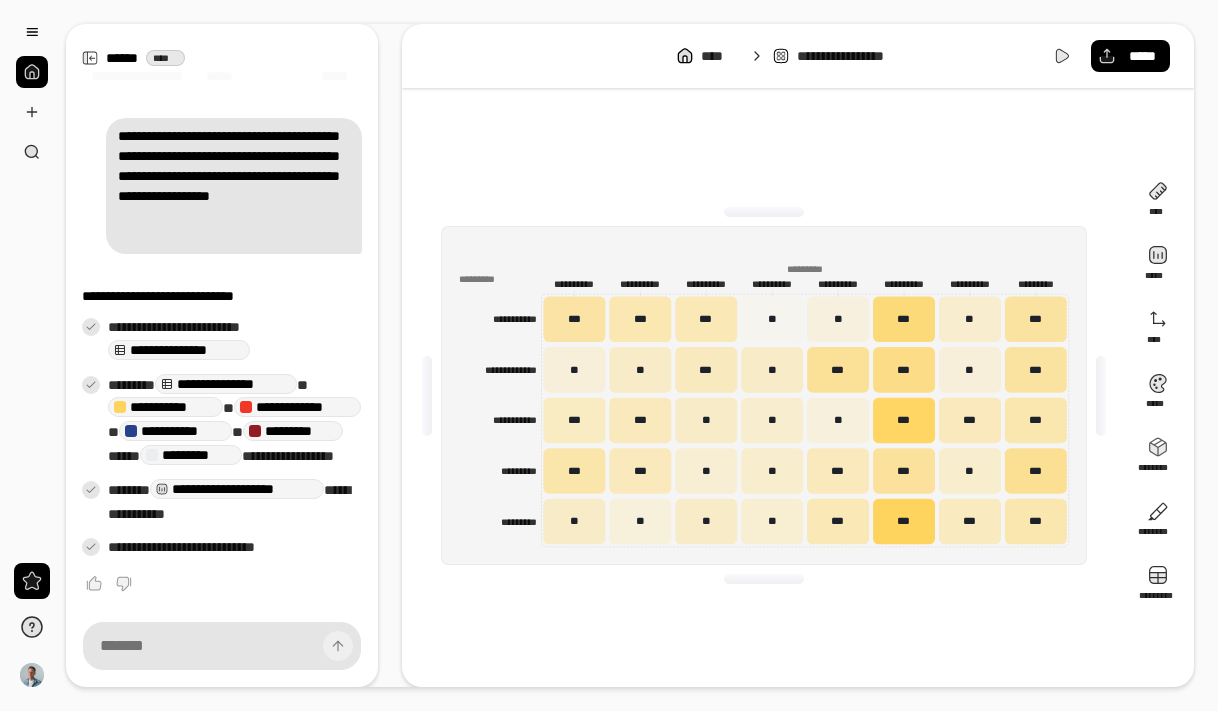 click on "**********" at bounding box center [764, 395] 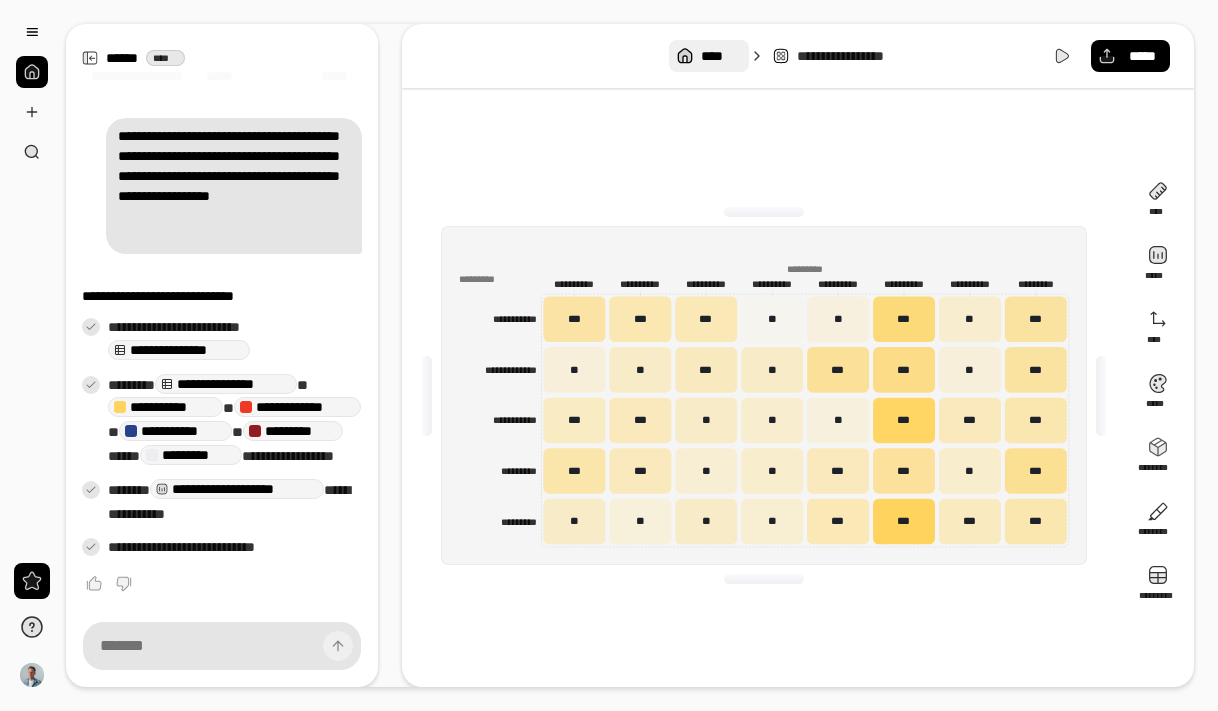 click on "****" at bounding box center [708, 56] 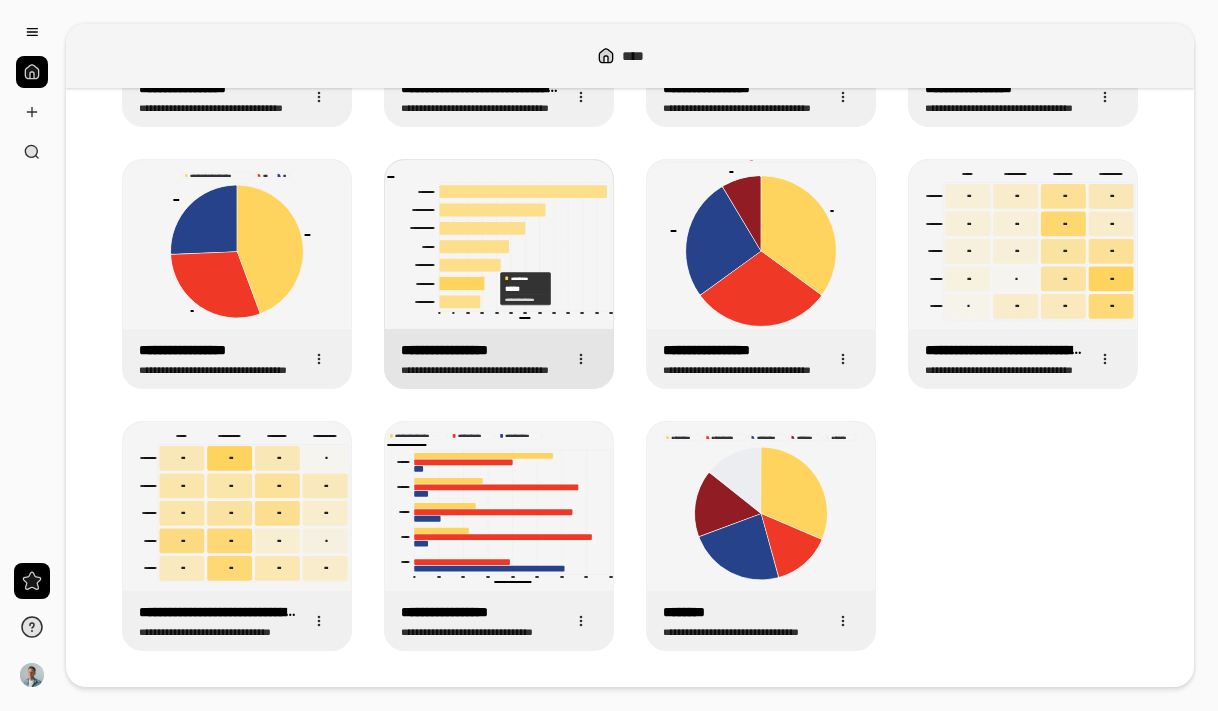 scroll, scrollTop: 0, scrollLeft: 0, axis: both 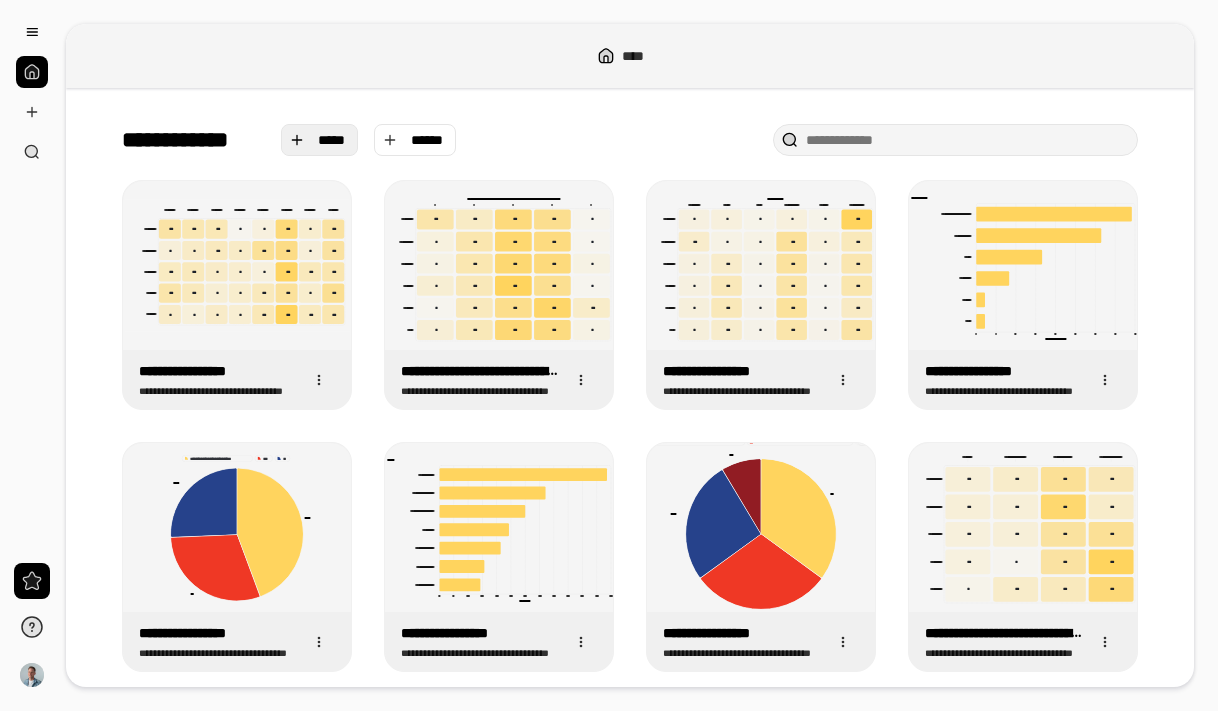 click on "*****" at bounding box center [332, 140] 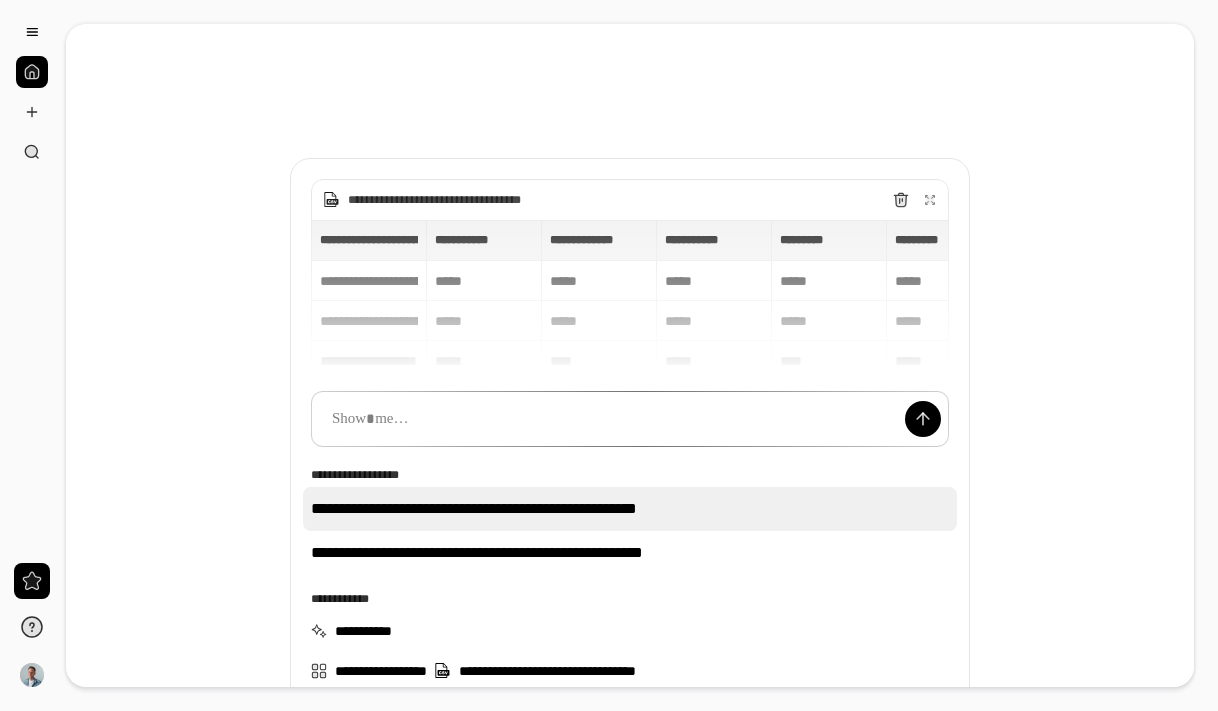 click on "**********" at bounding box center [630, 509] 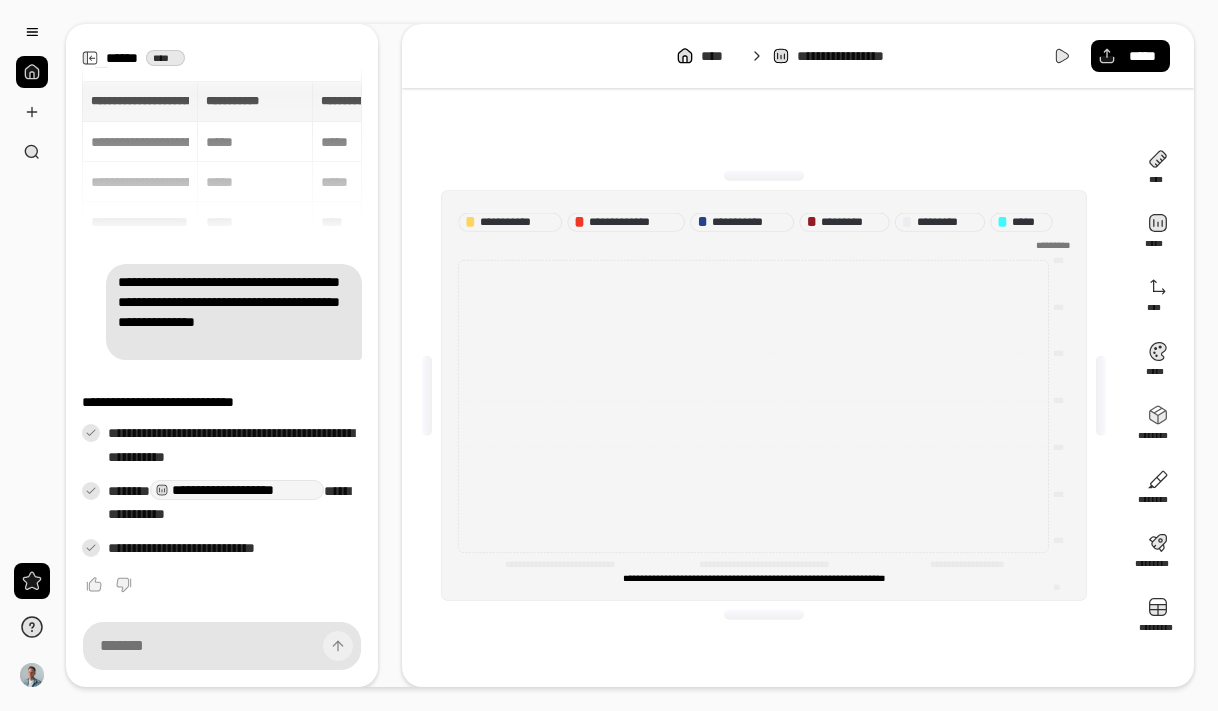 scroll, scrollTop: 1, scrollLeft: 0, axis: vertical 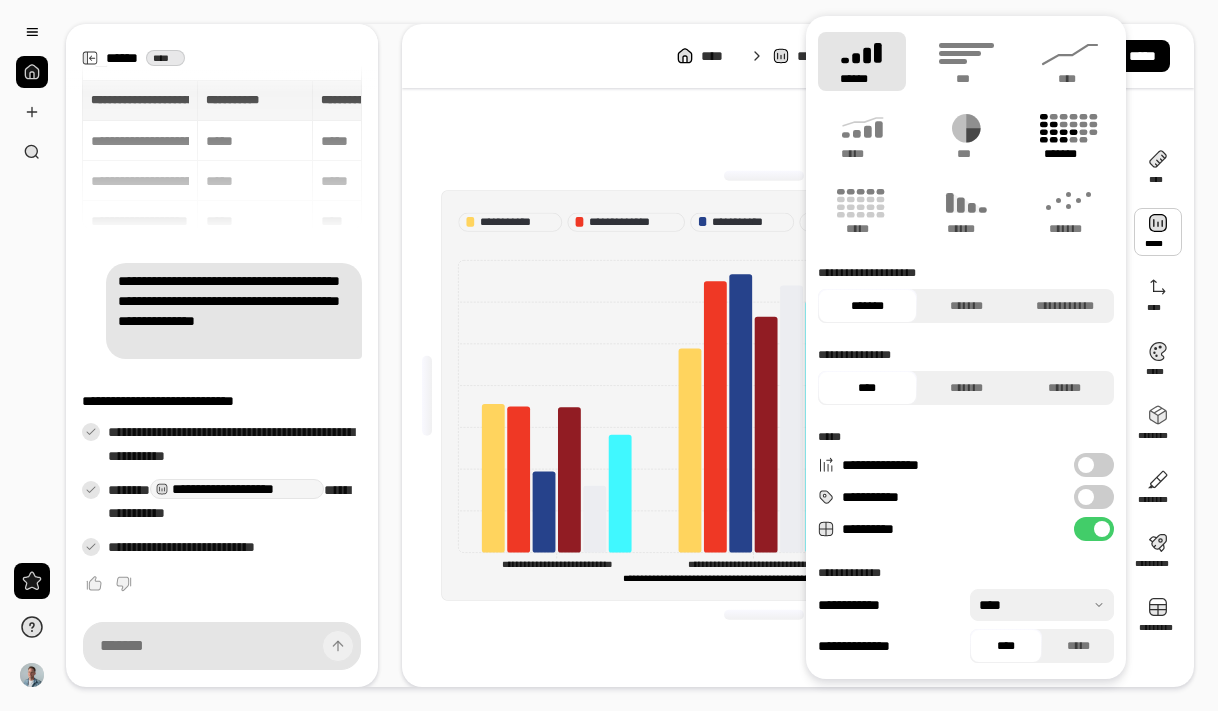 click on "*******" at bounding box center [1070, 136] 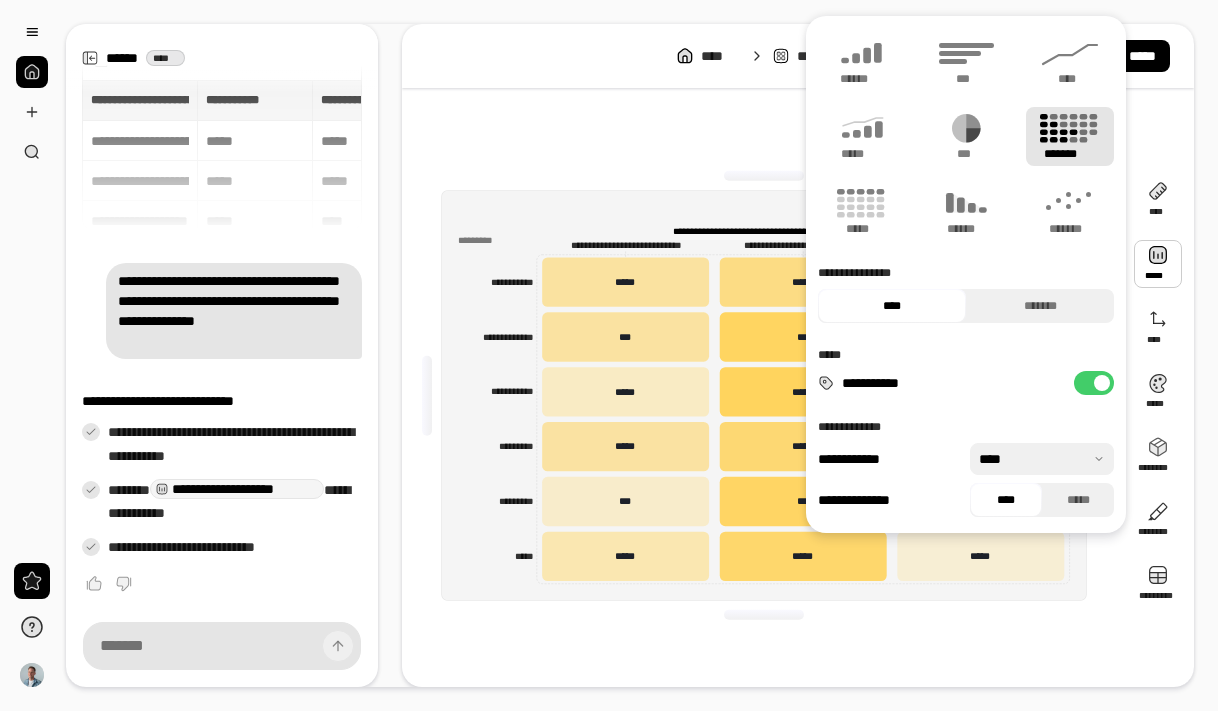 click on "**********" at bounding box center (764, 395) 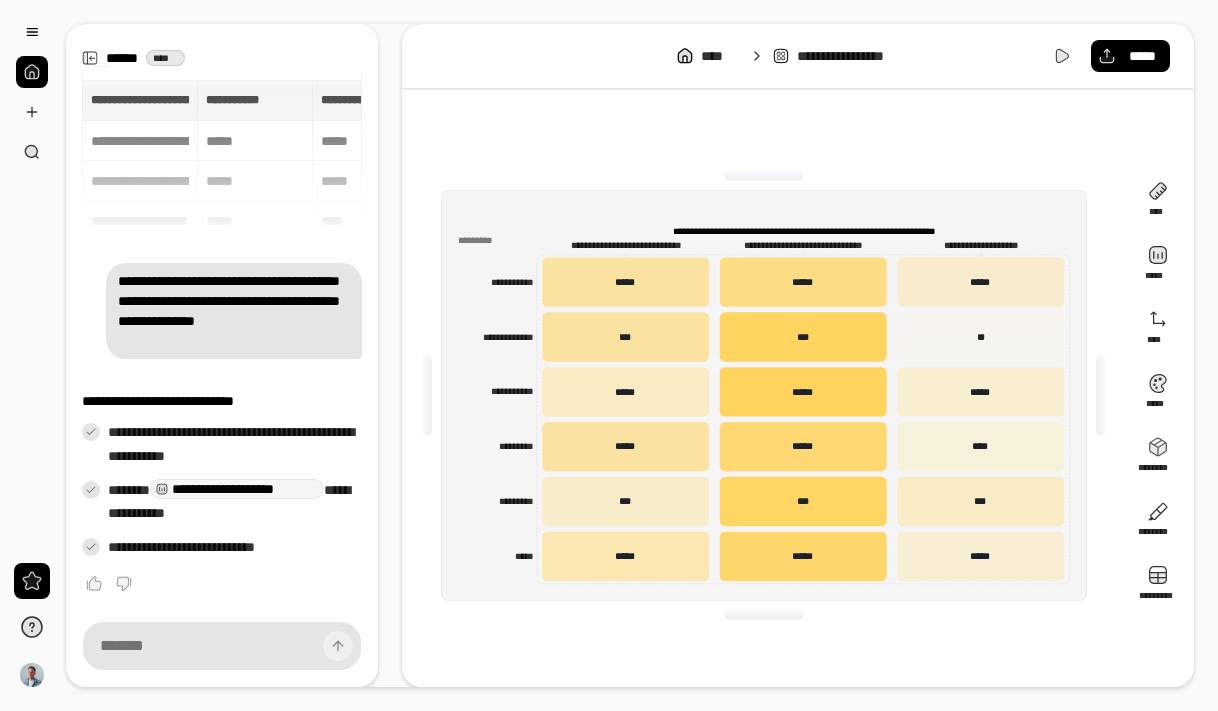 click on "**********" 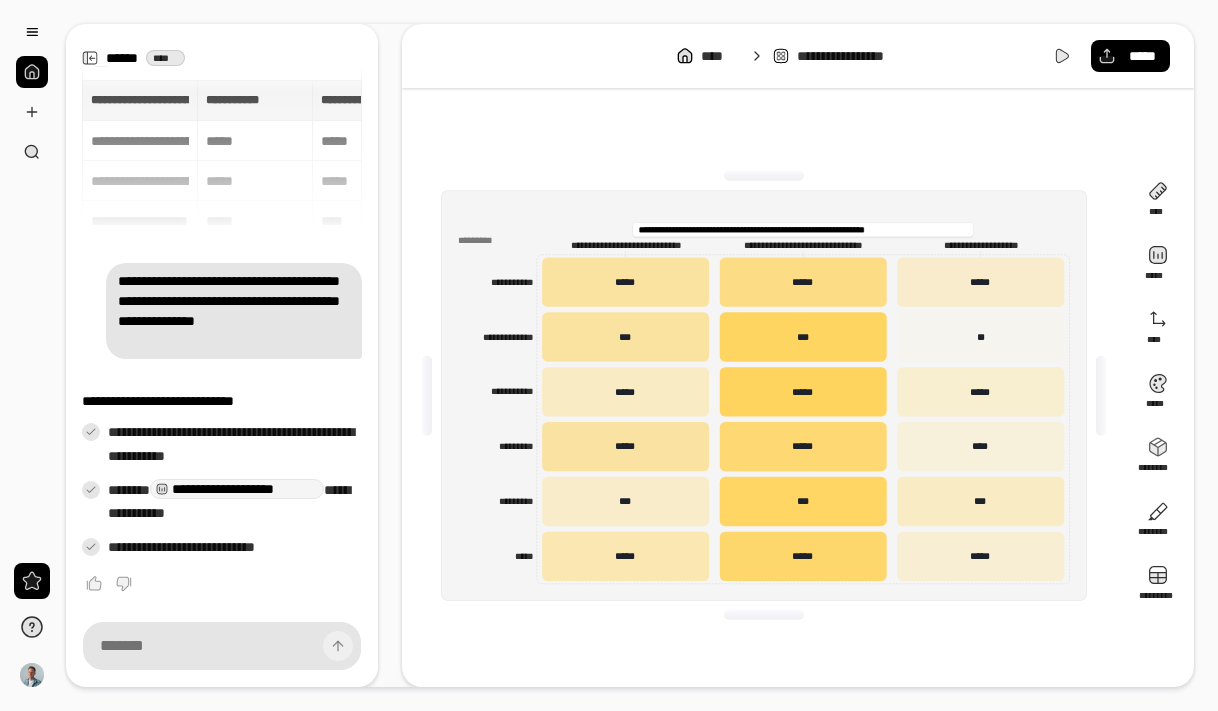 drag, startPoint x: 960, startPoint y: 232, endPoint x: 731, endPoint y: 232, distance: 229 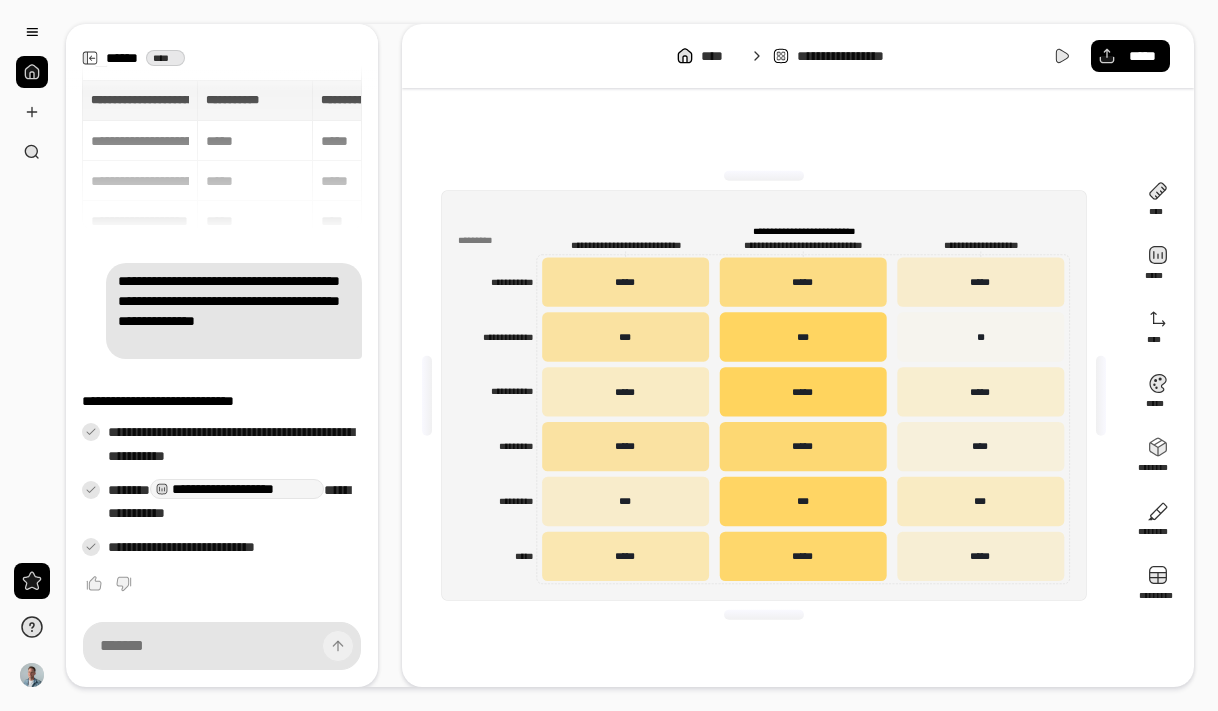 drag, startPoint x: 727, startPoint y: 229, endPoint x: 966, endPoint y: 224, distance: 239.05229 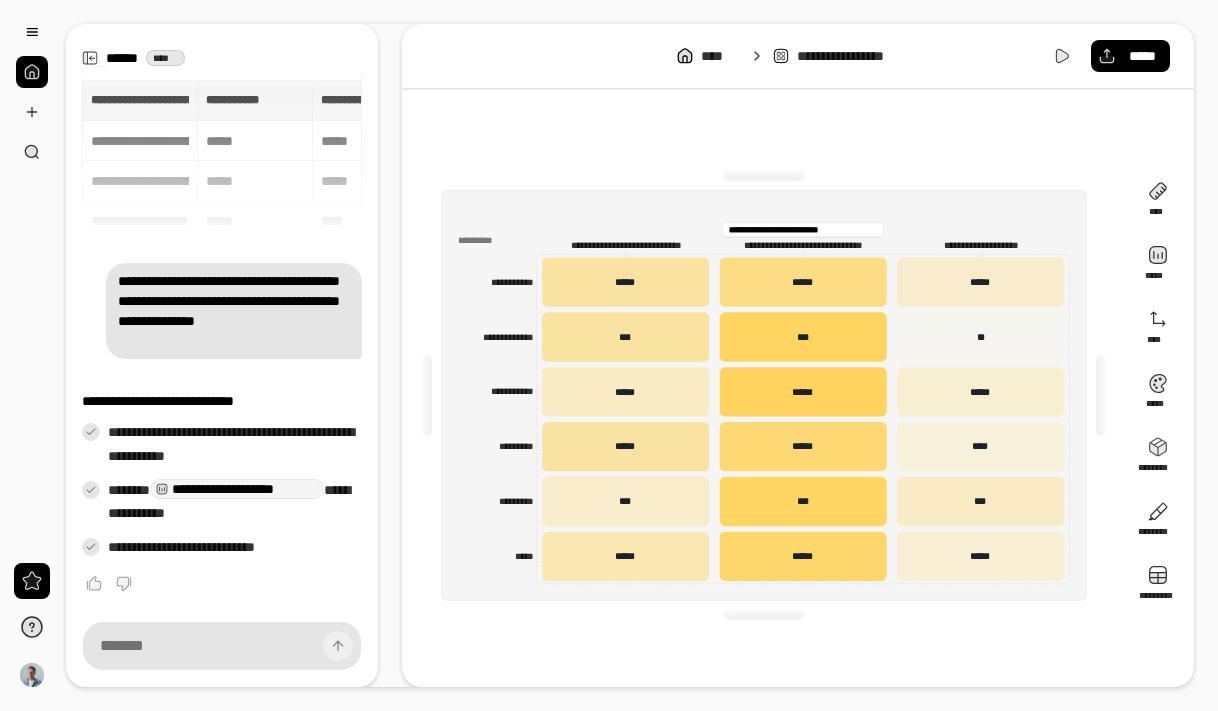click on "**********" at bounding box center (803, 230) 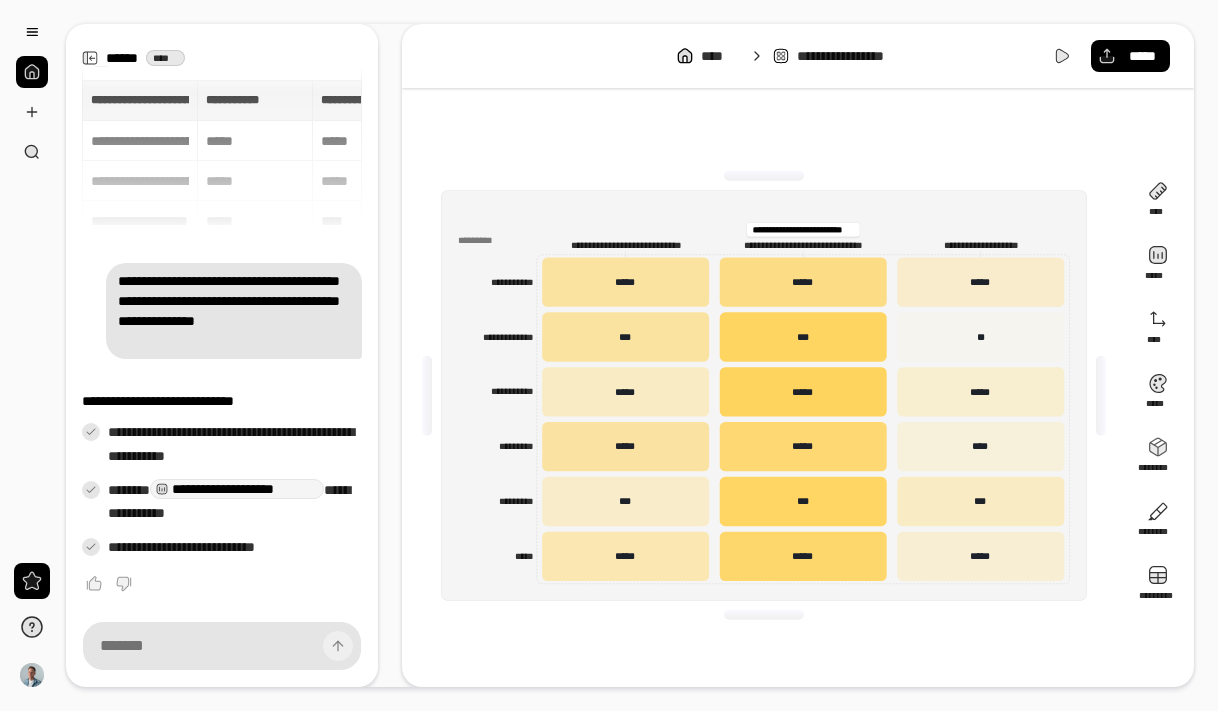 drag, startPoint x: 876, startPoint y: 233, endPoint x: 711, endPoint y: 251, distance: 165.97891 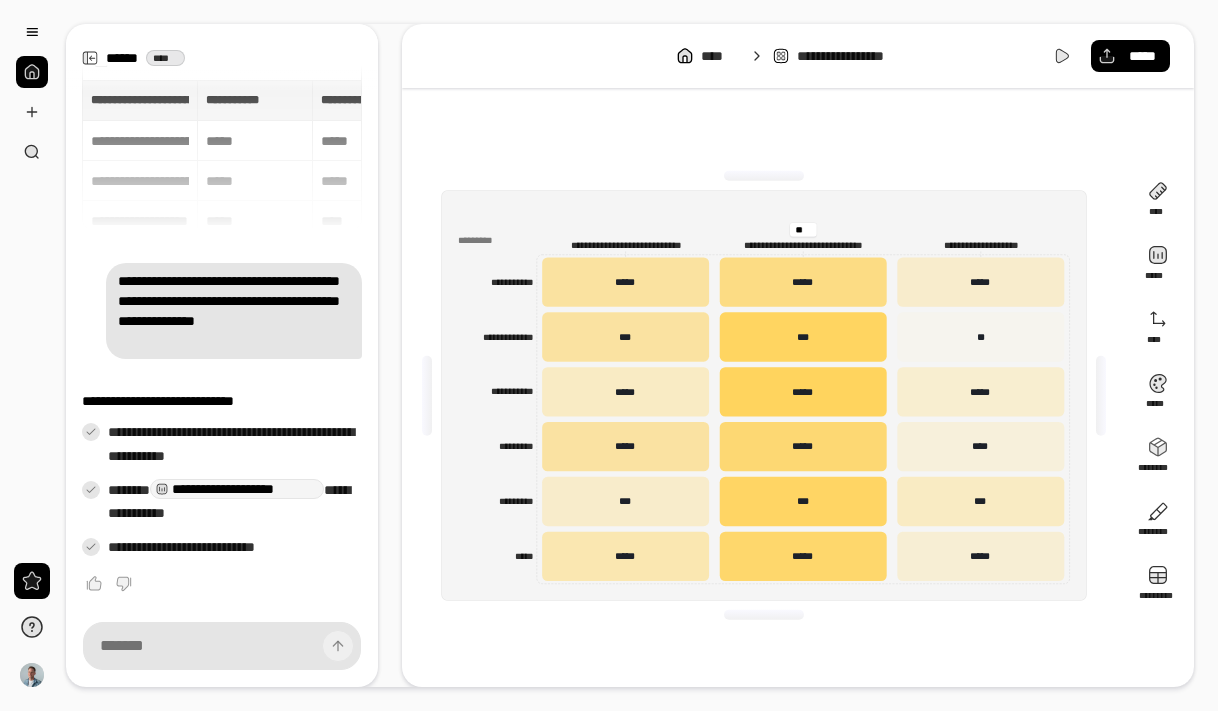 type on "*" 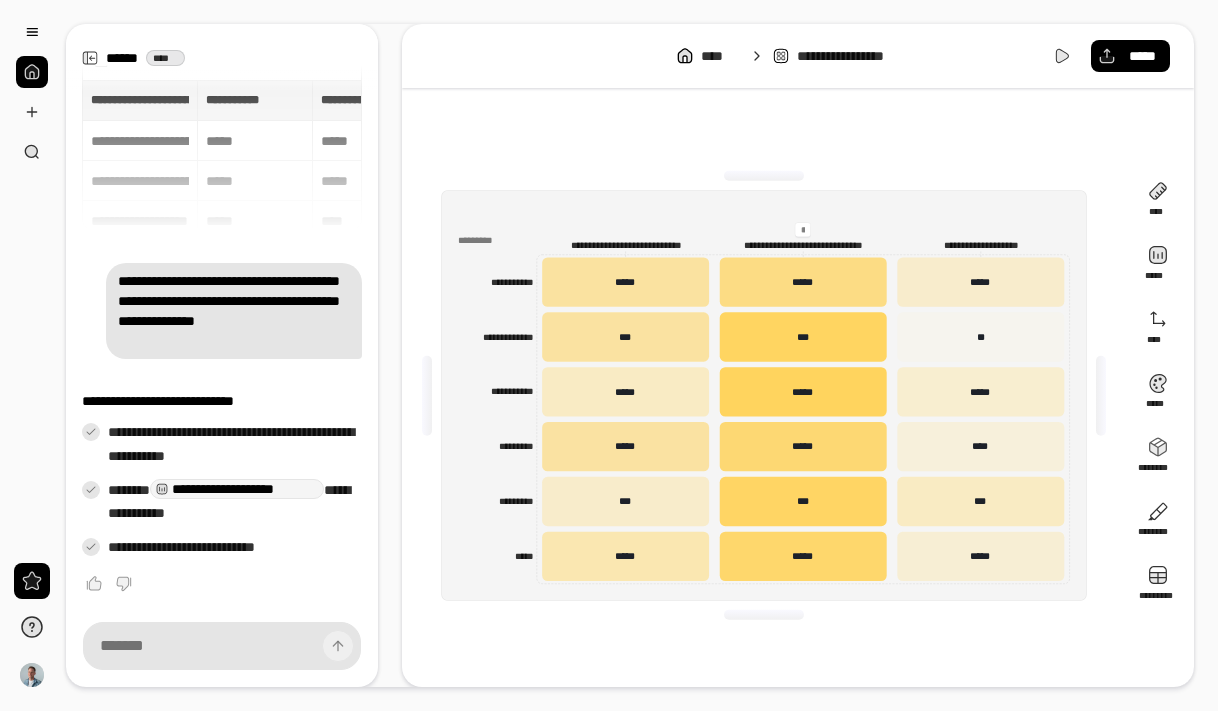 scroll, scrollTop: 0, scrollLeft: 0, axis: both 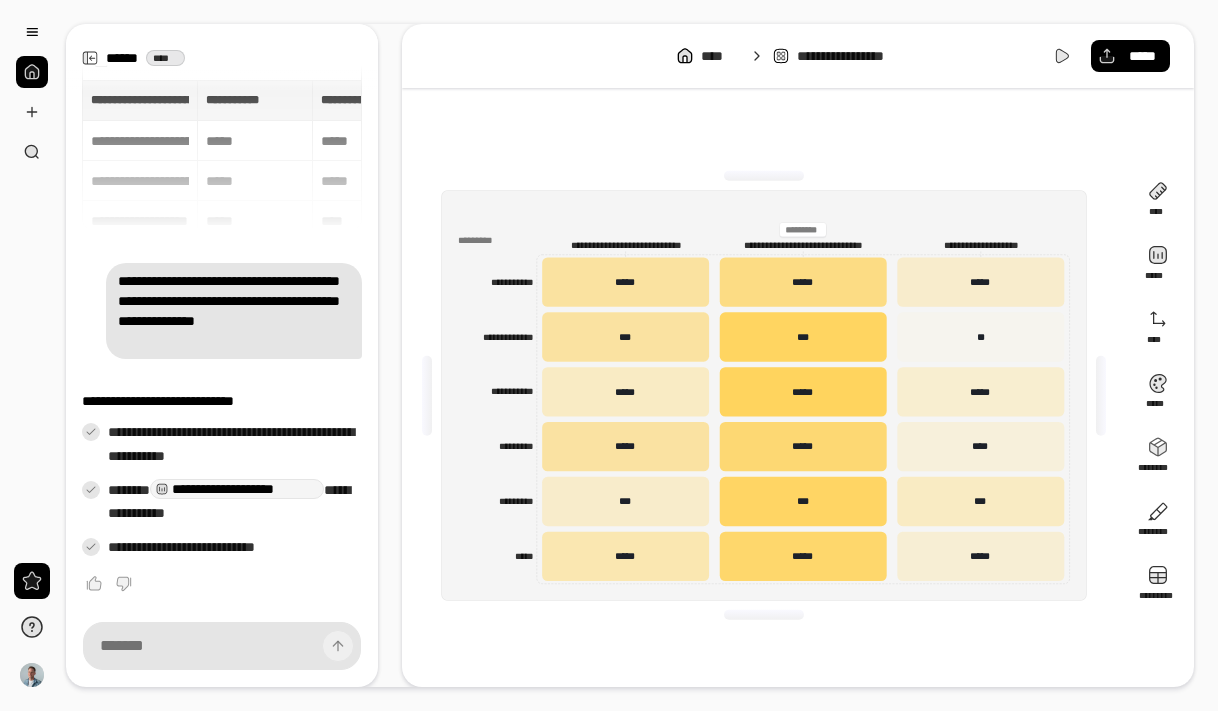 type 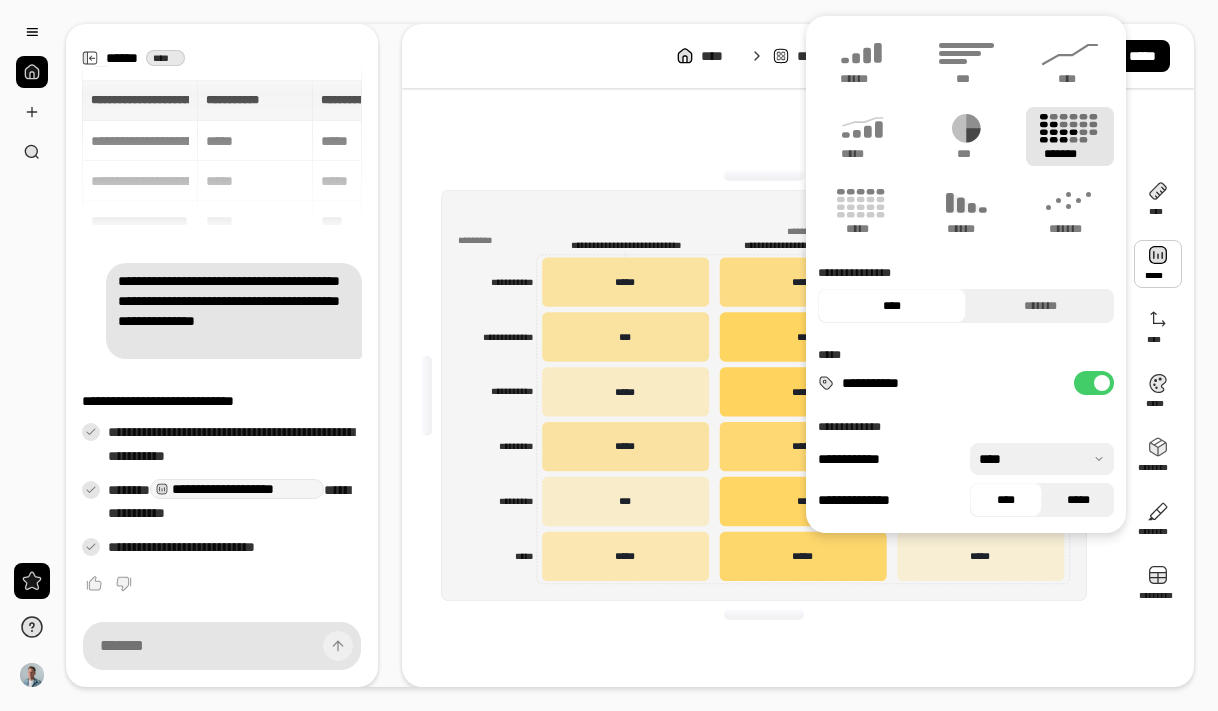 click on "*****" at bounding box center [1078, 500] 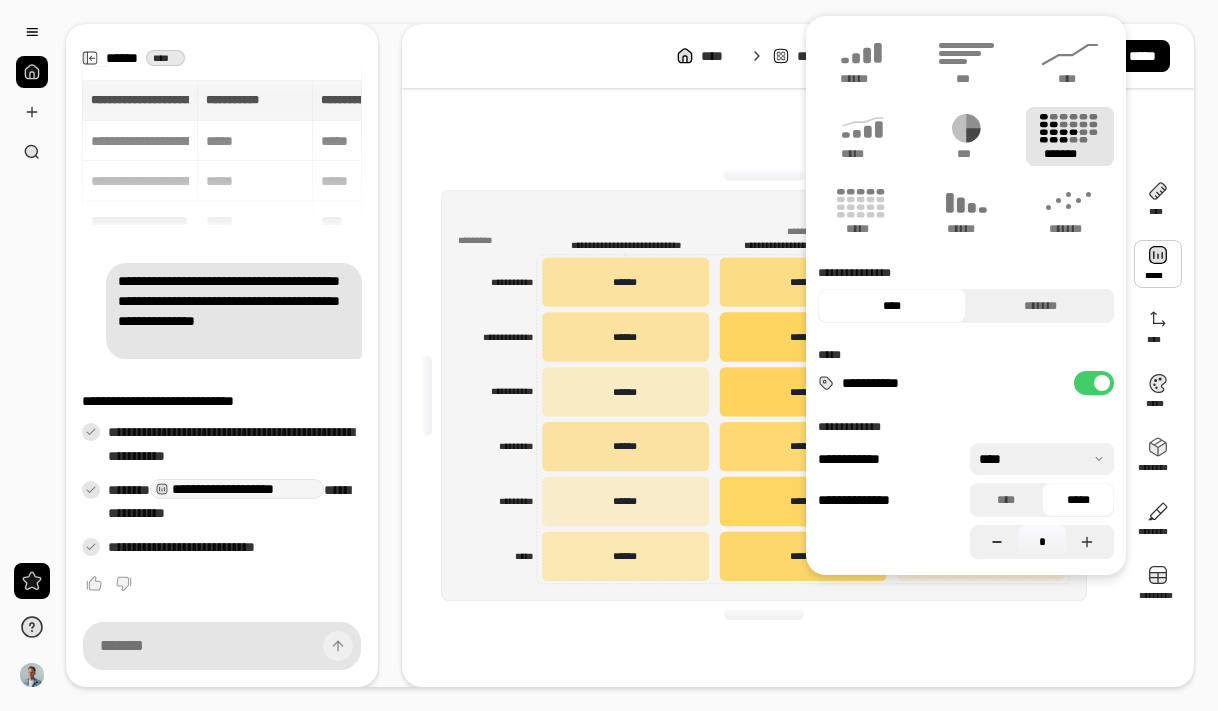 click 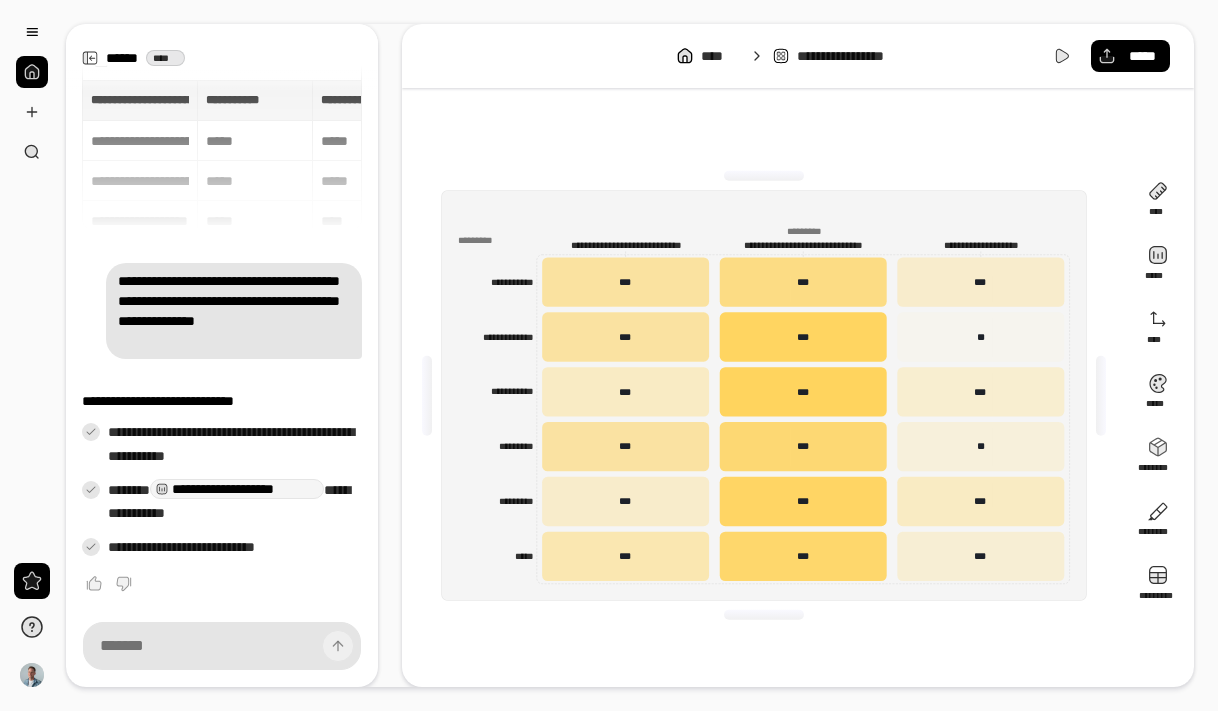 click on "**********" at bounding box center [764, 395] 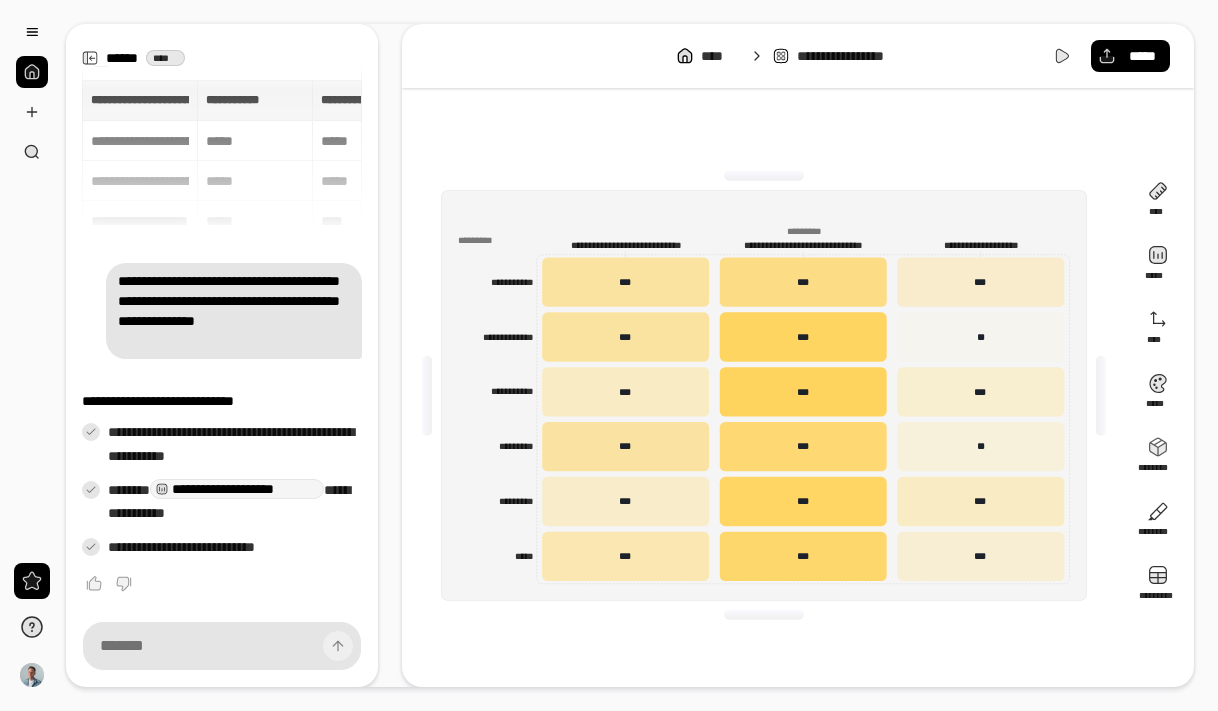 click on "**********" at bounding box center (764, 395) 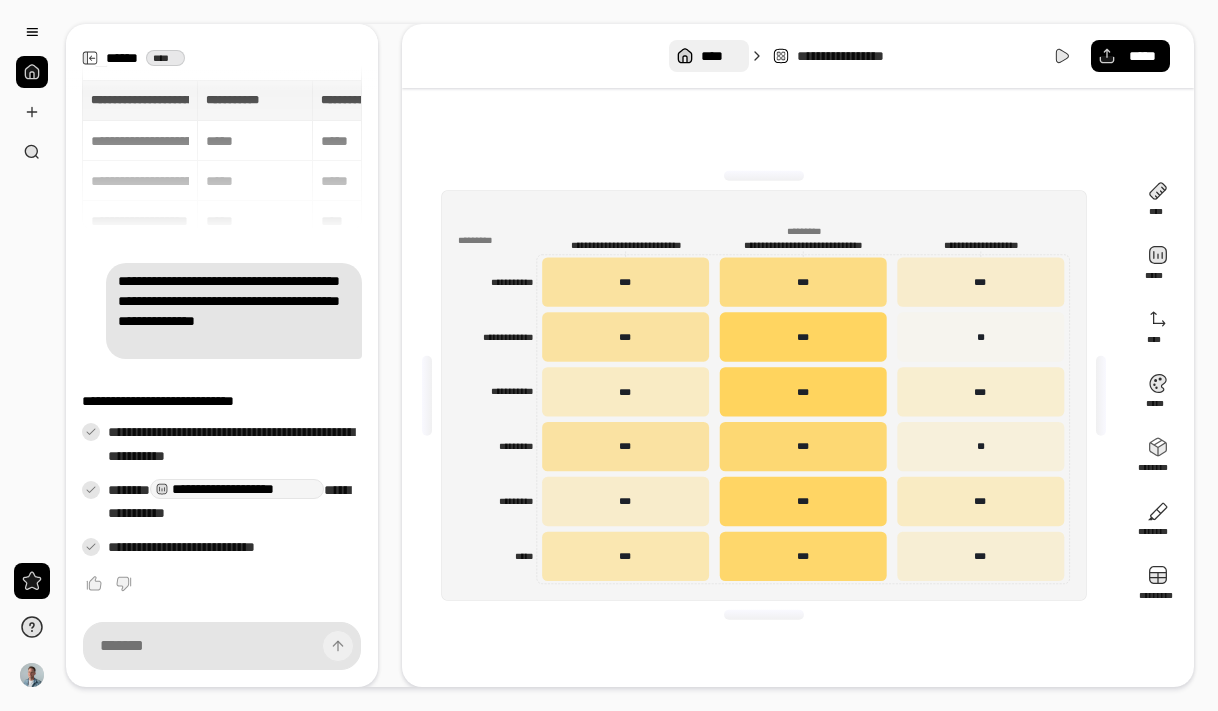 click 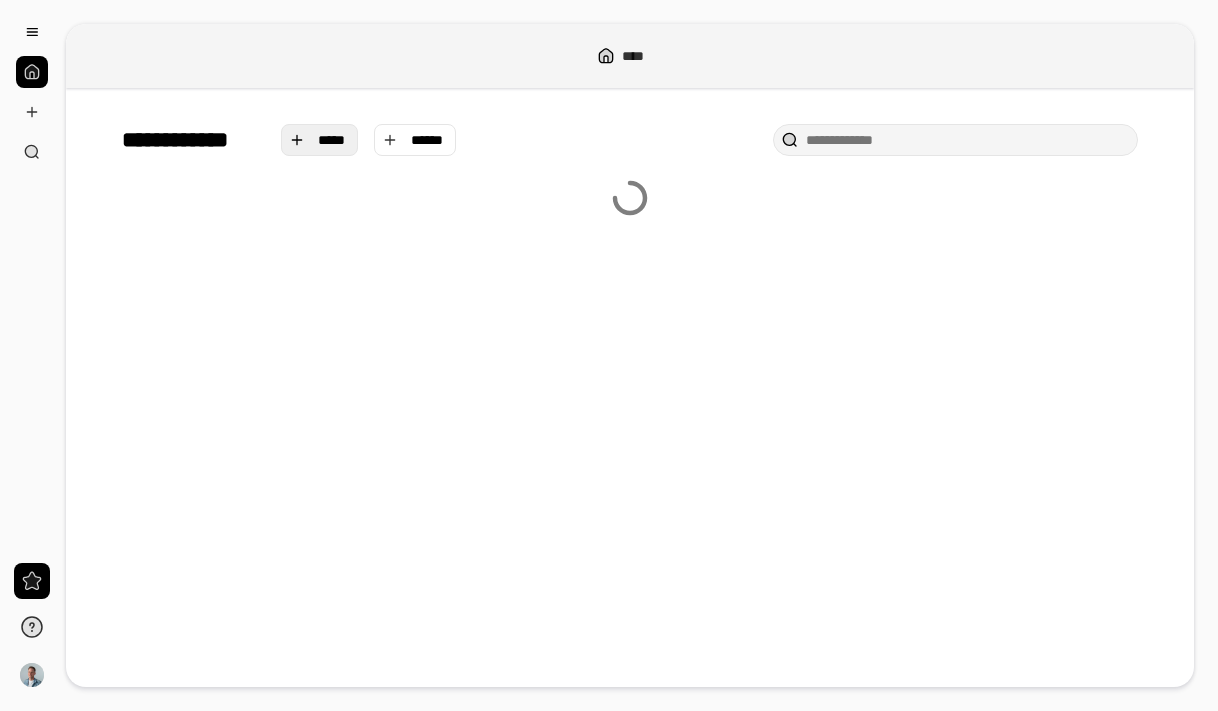 click on "*****" at bounding box center (332, 140) 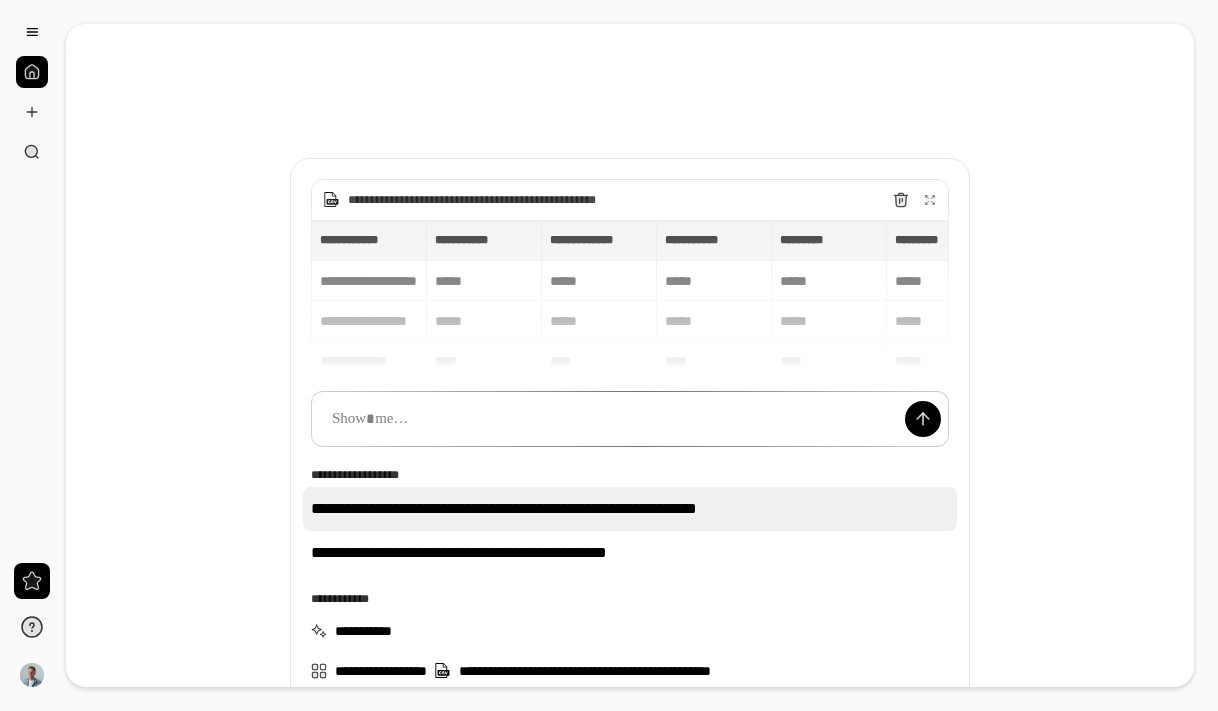 click on "**********" at bounding box center [630, 509] 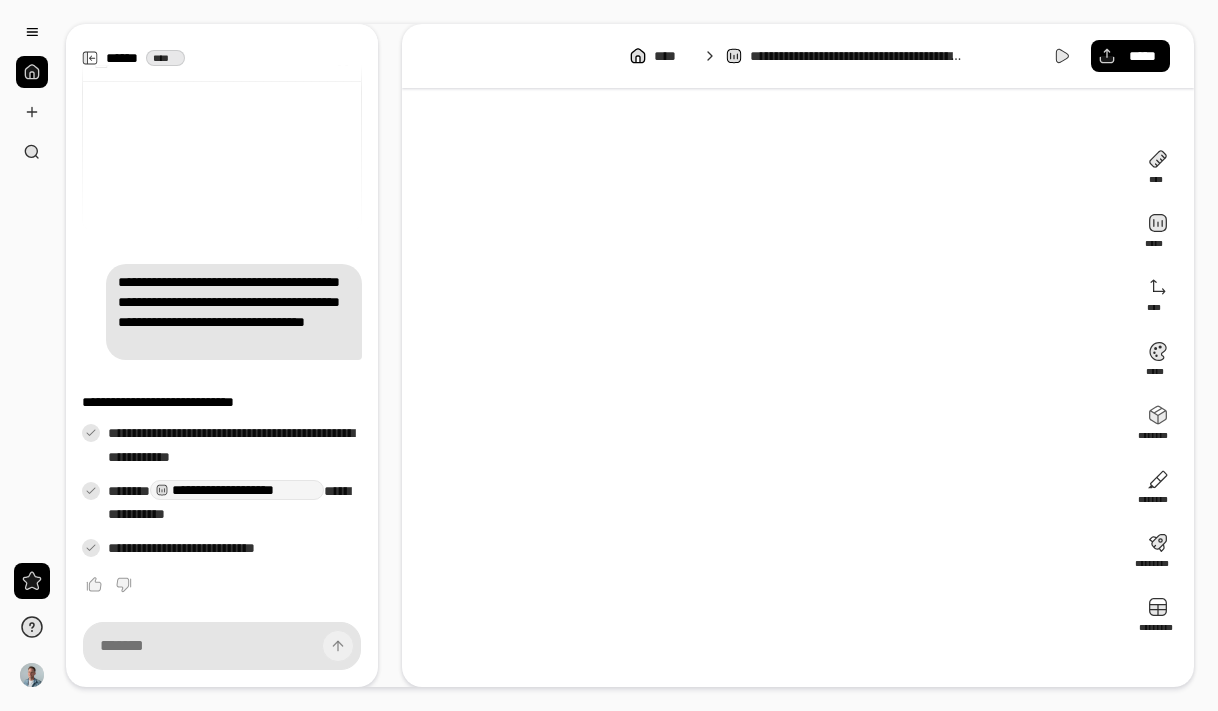 scroll, scrollTop: 1, scrollLeft: 0, axis: vertical 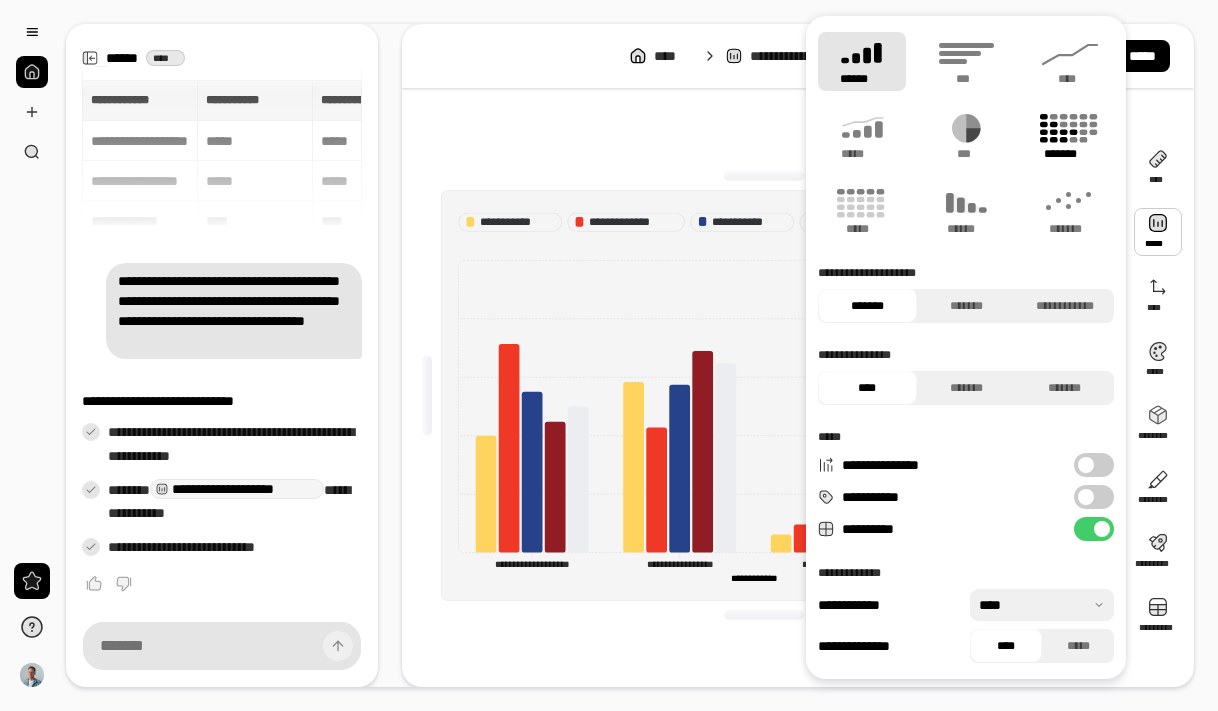 click 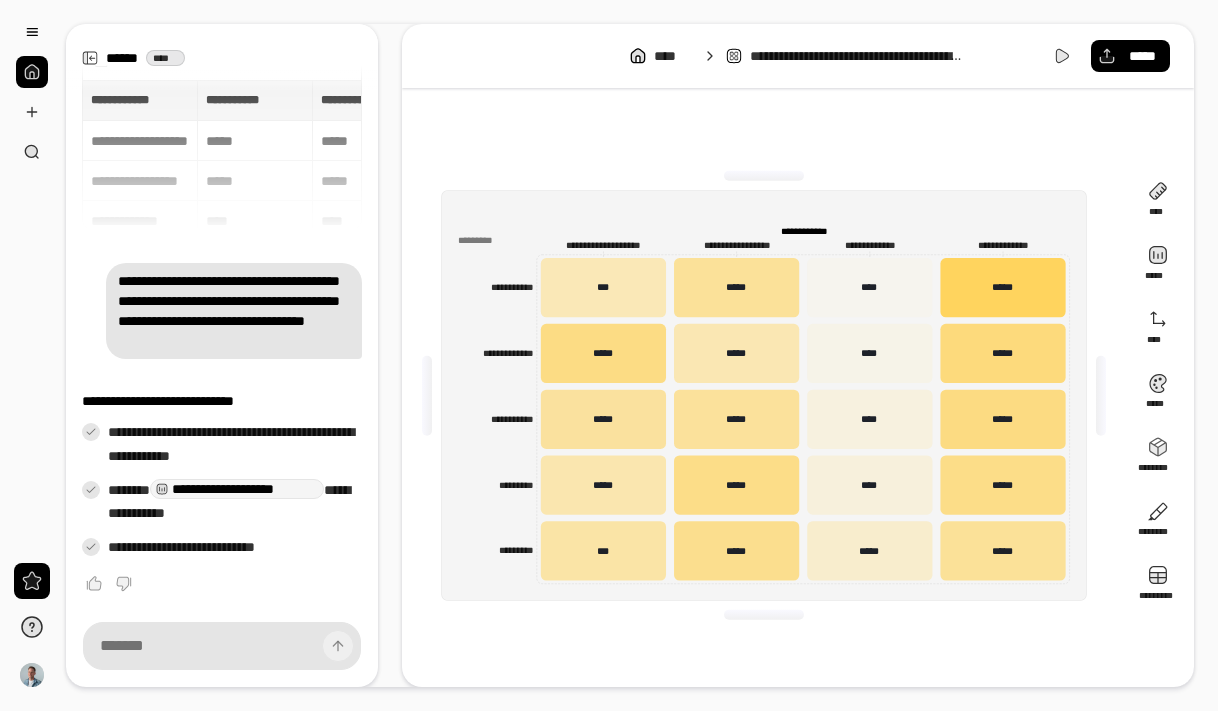 click on "**********" at bounding box center (764, 395) 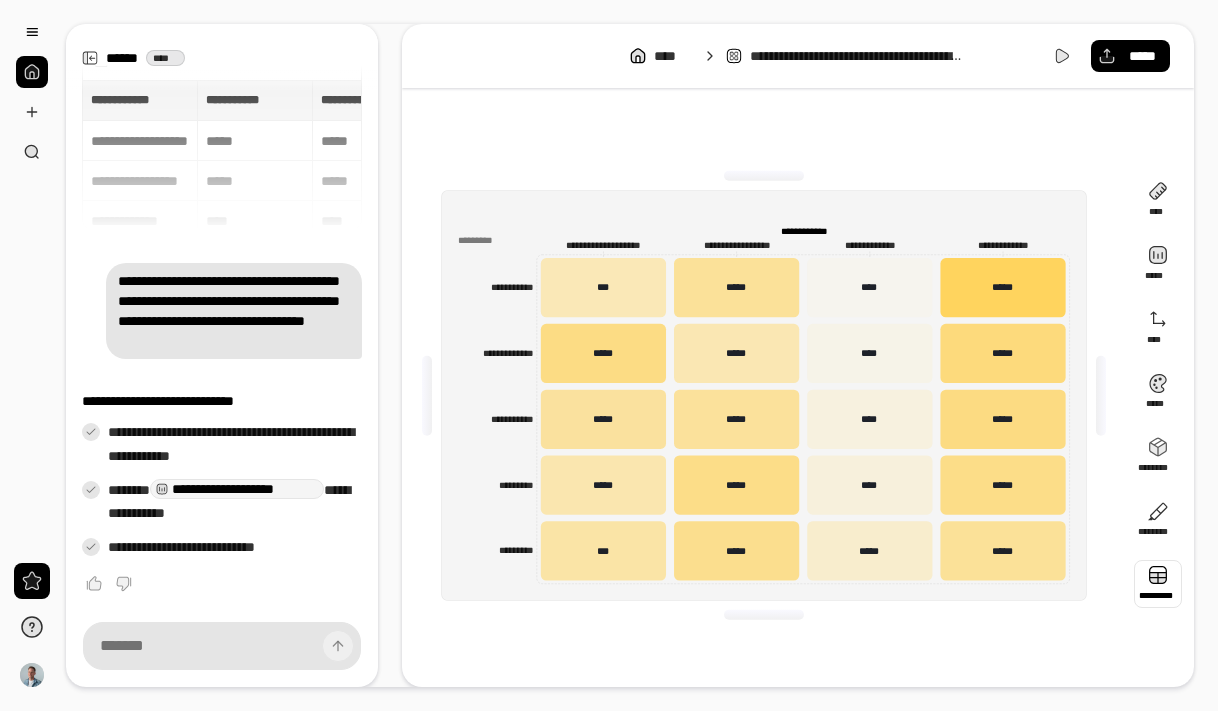 click at bounding box center [1158, 584] 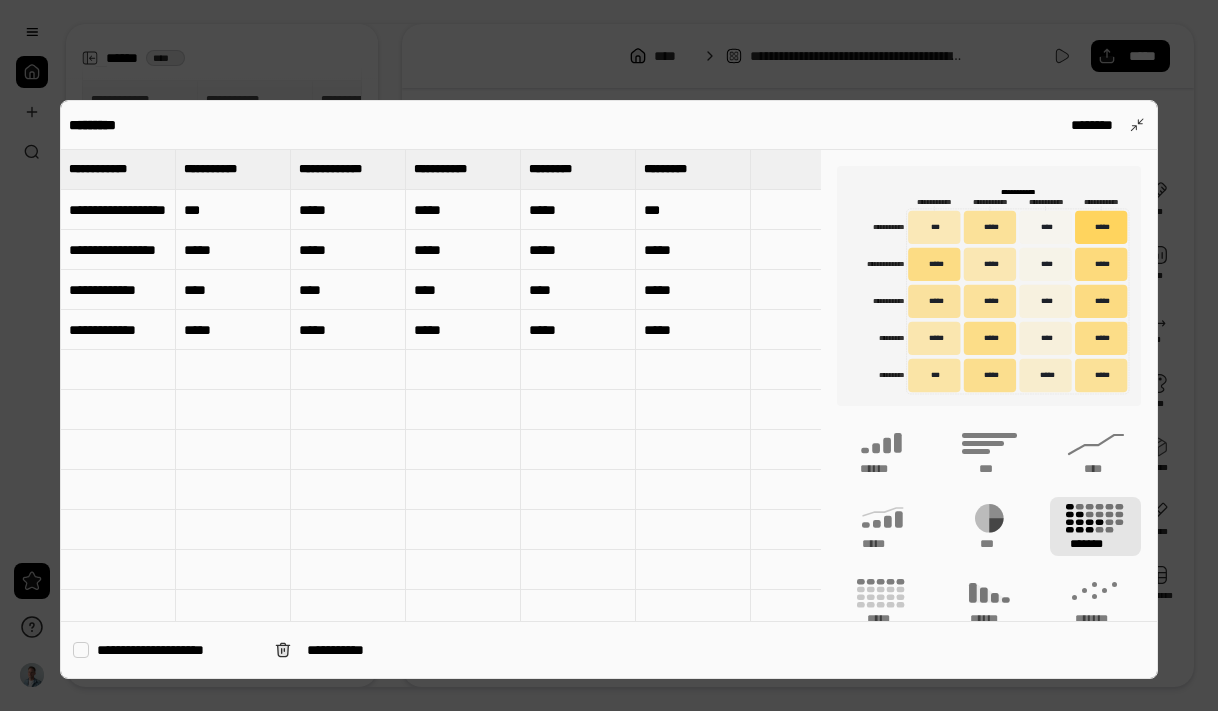 click on "**********" at bounding box center (609, 649) 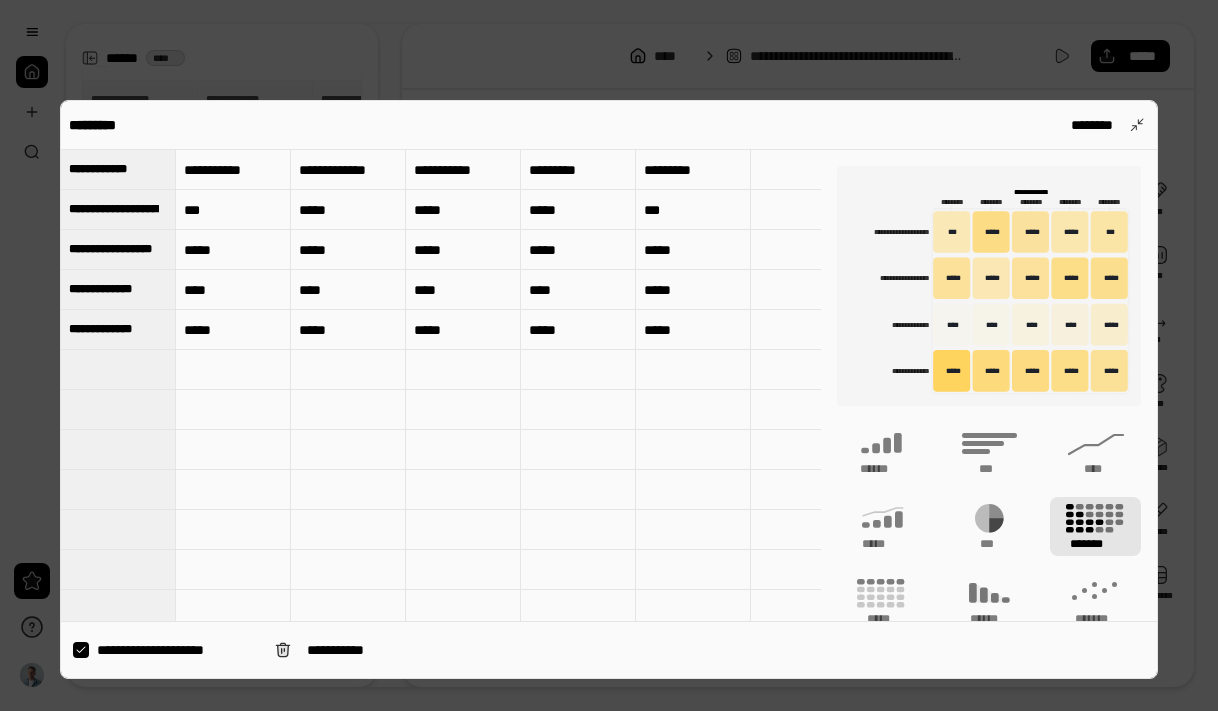 click at bounding box center [609, 355] 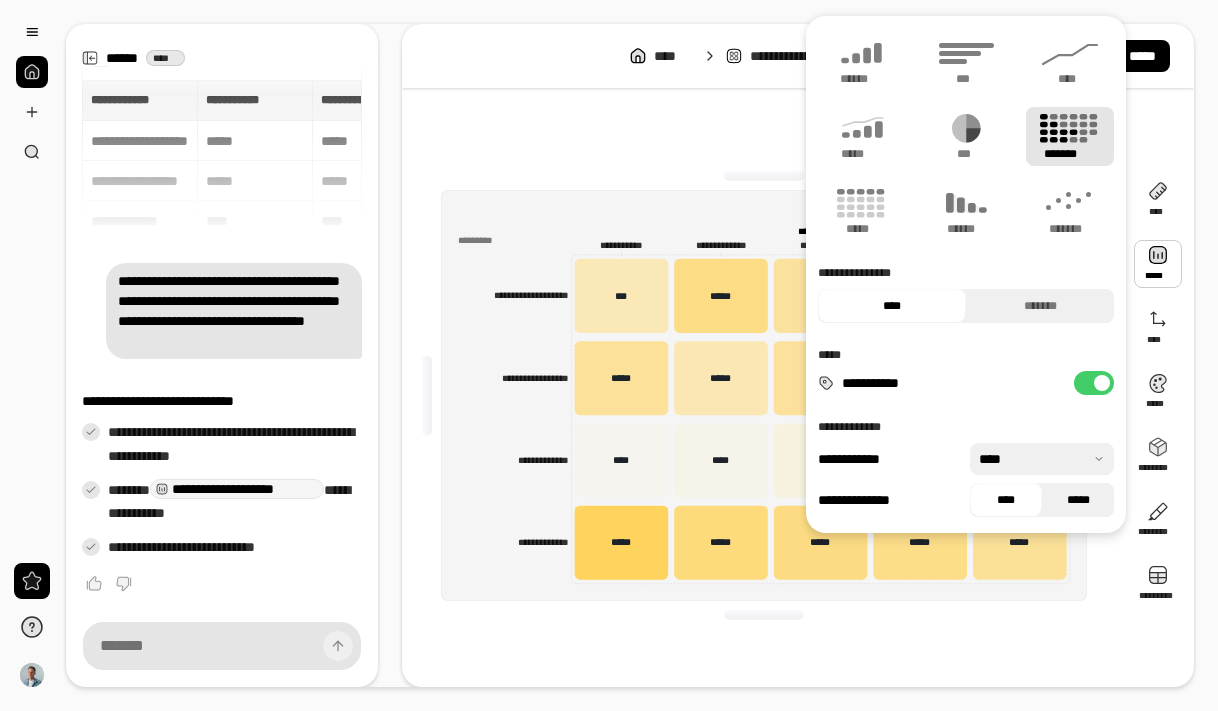click on "*****" at bounding box center [1078, 500] 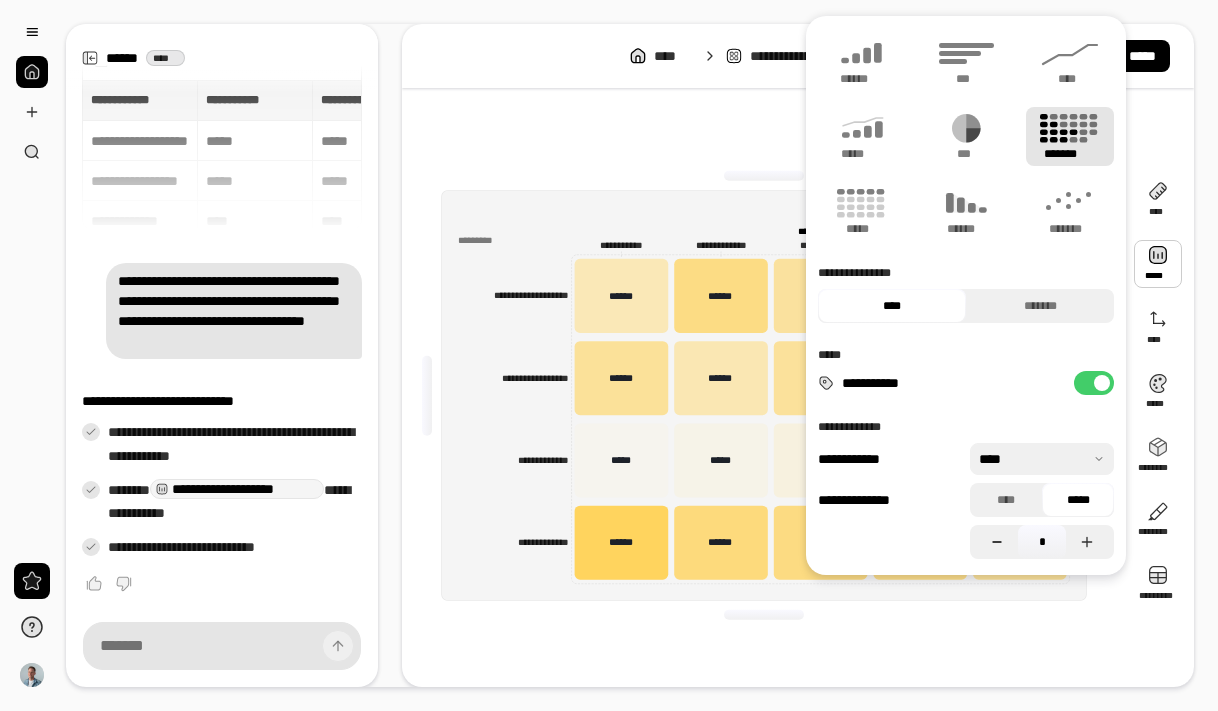 click 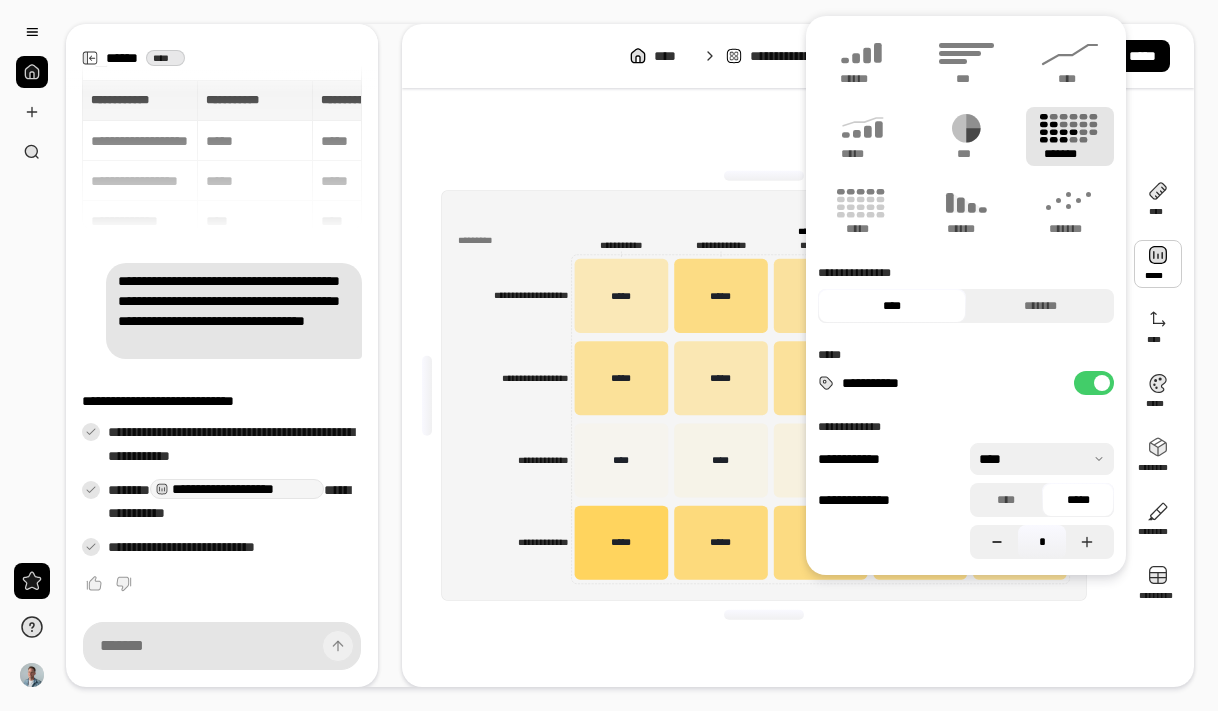 click 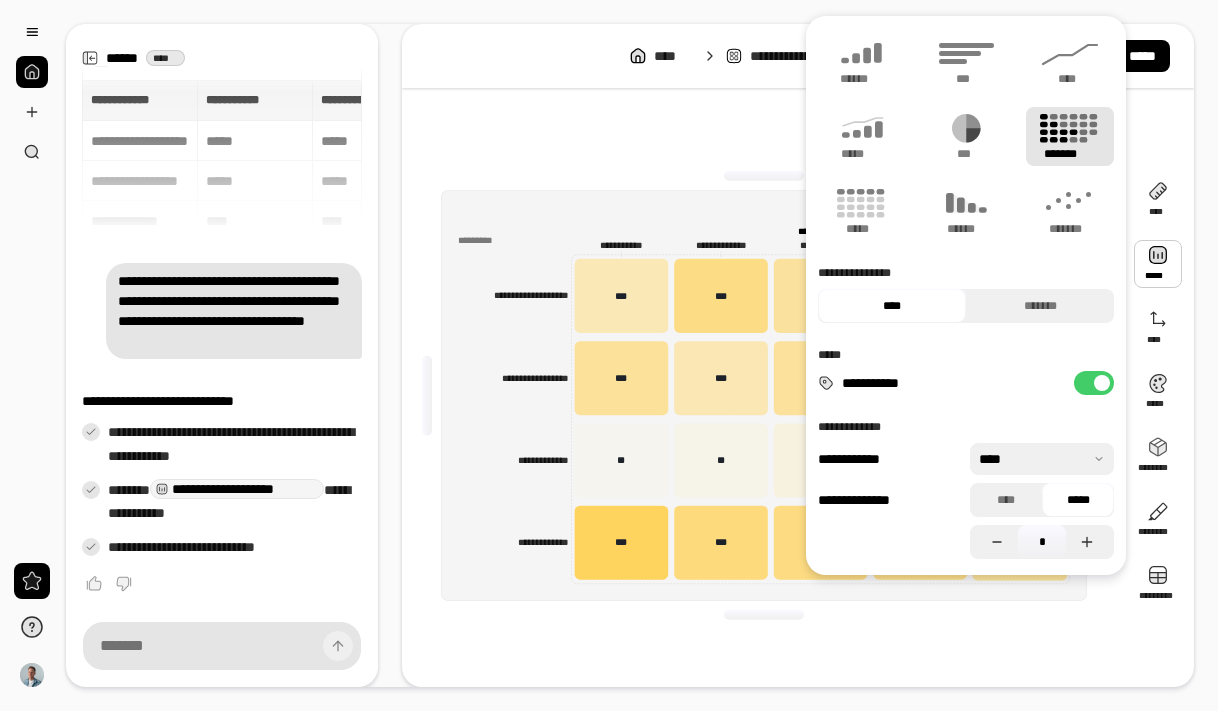 click on "**********" at bounding box center [764, 395] 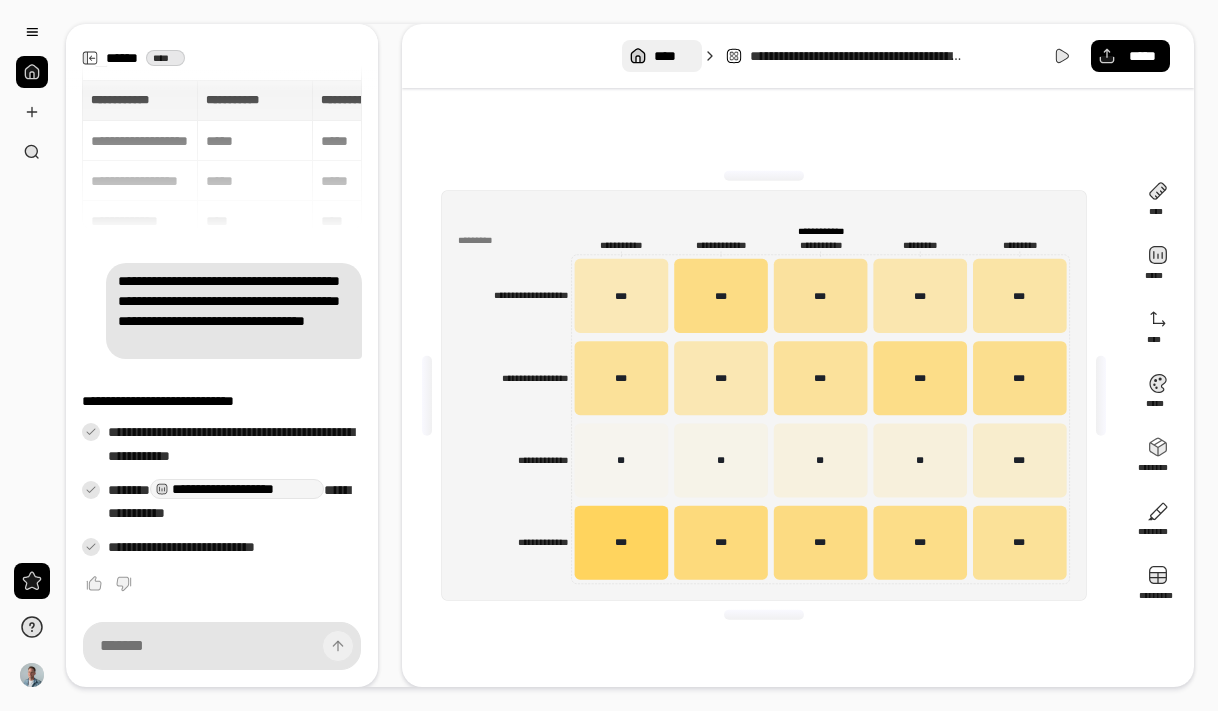 click on "****" at bounding box center (661, 56) 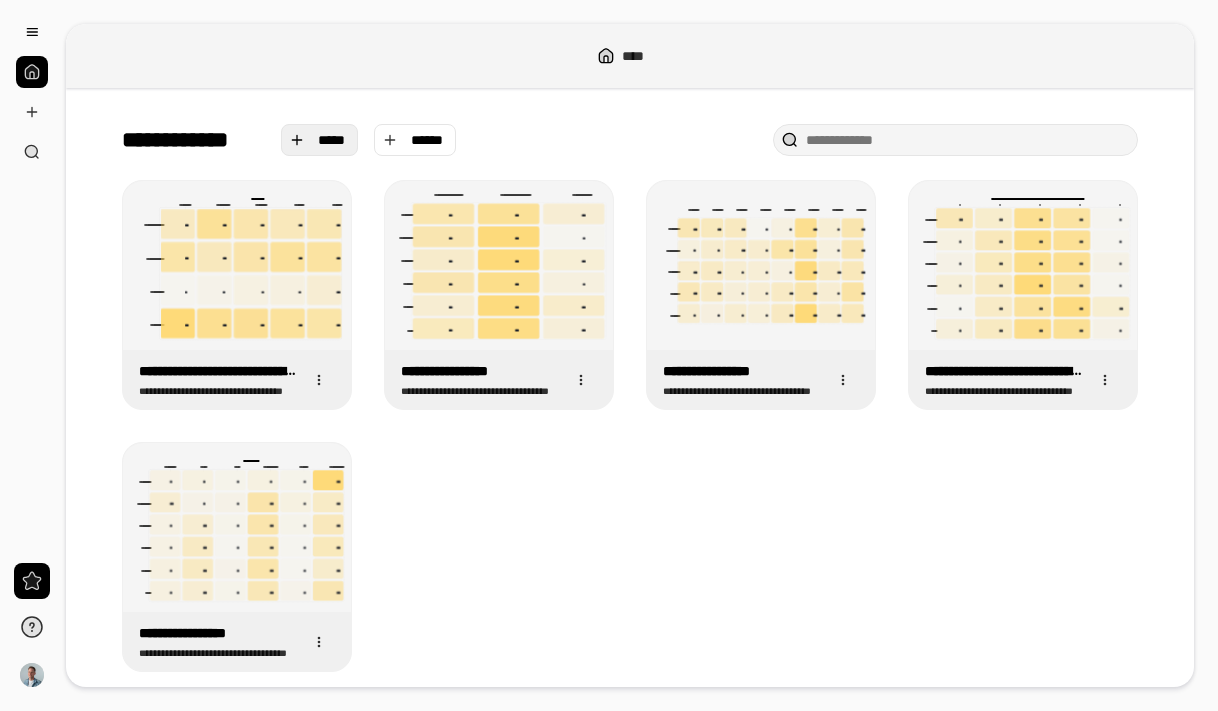 click on "*****" at bounding box center (332, 140) 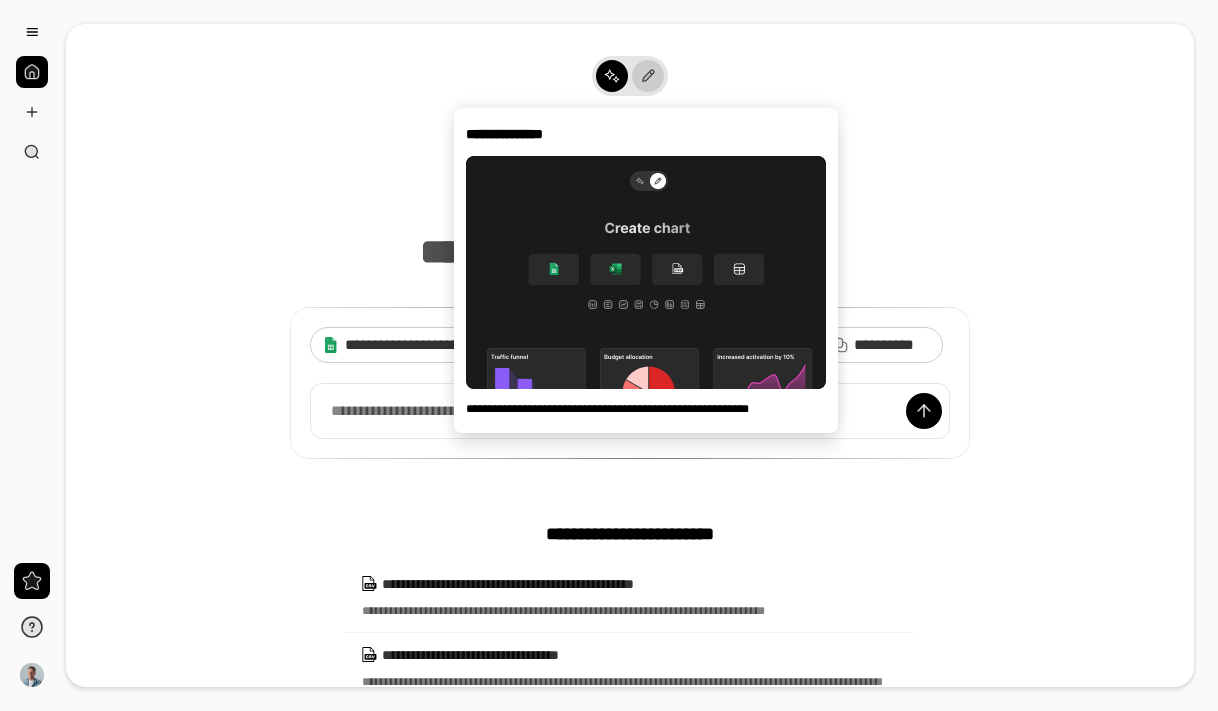 click 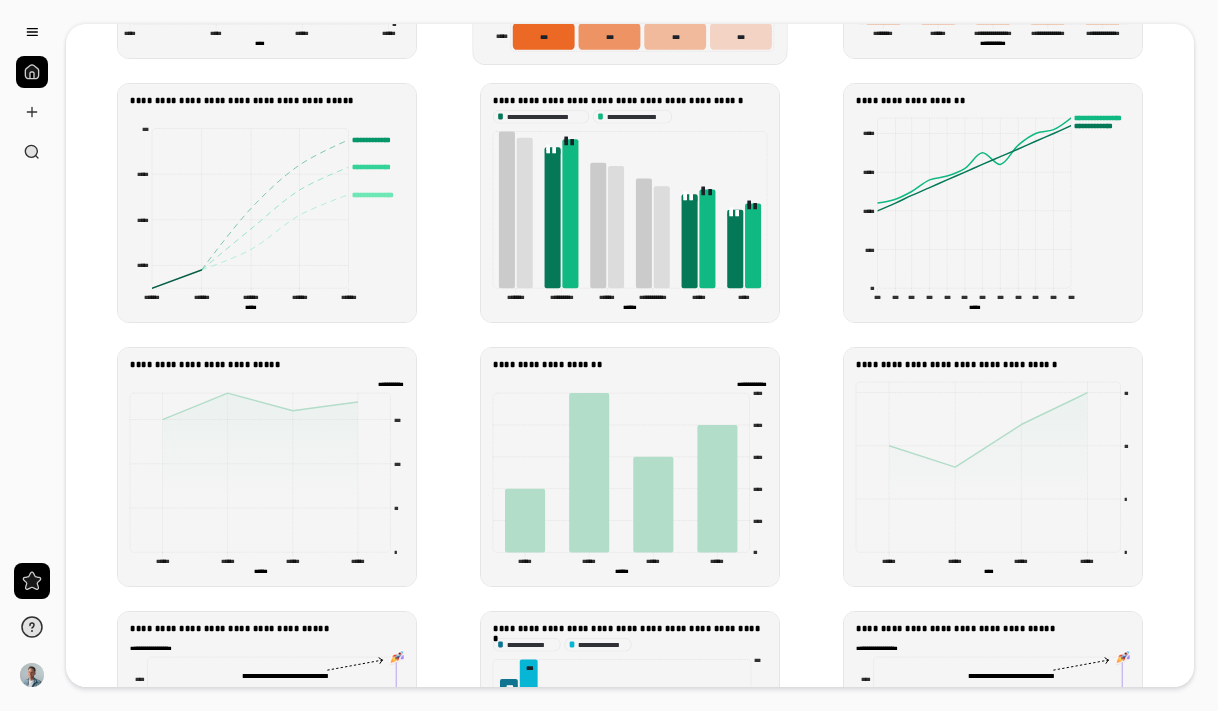 scroll, scrollTop: 1570, scrollLeft: 0, axis: vertical 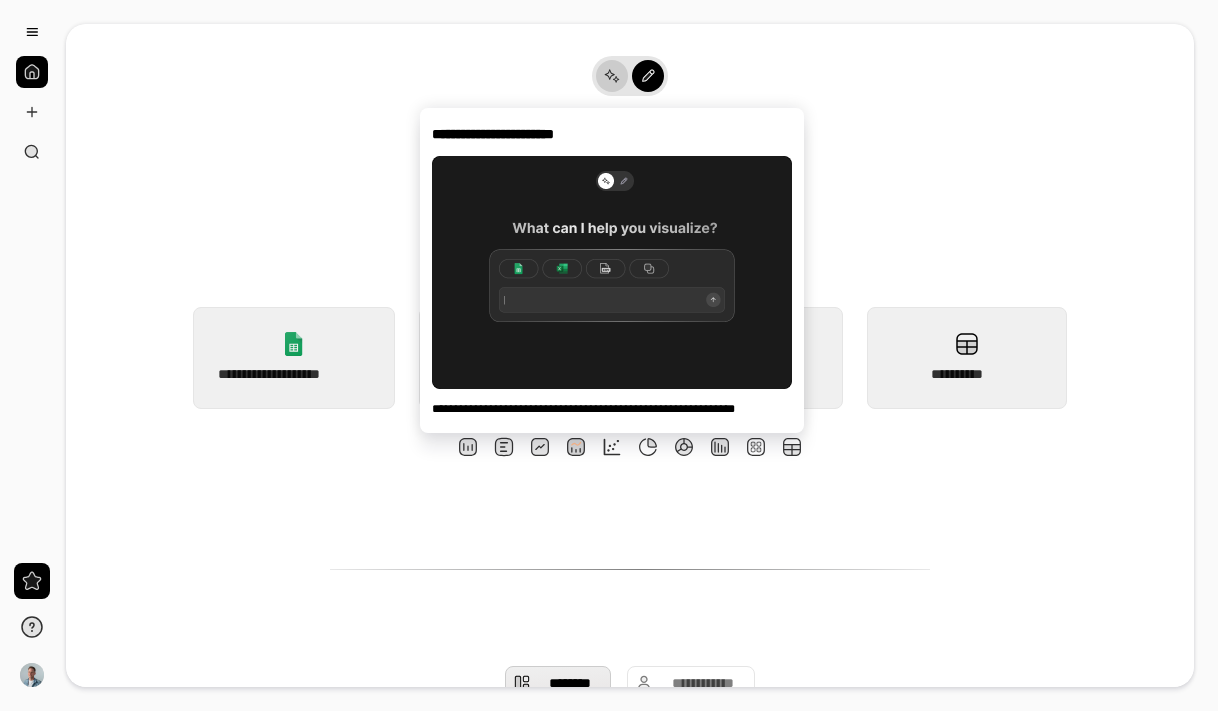 click 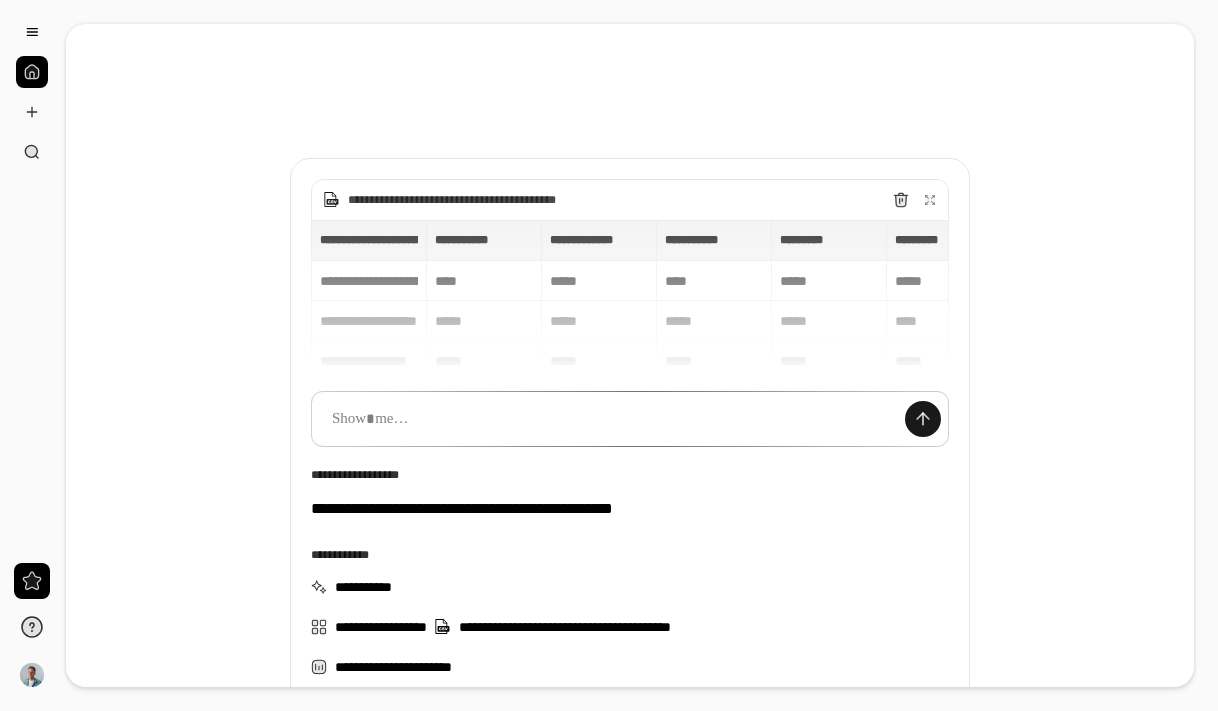 click at bounding box center (923, 419) 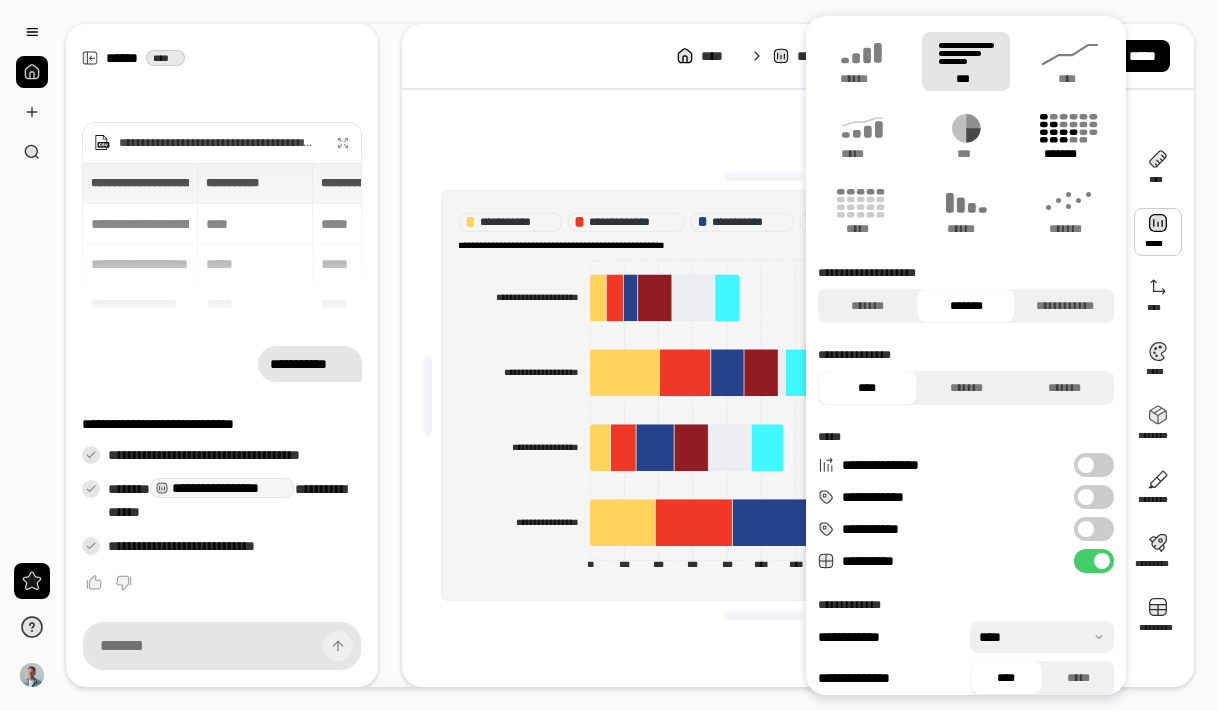 click on "*******" at bounding box center [1070, 154] 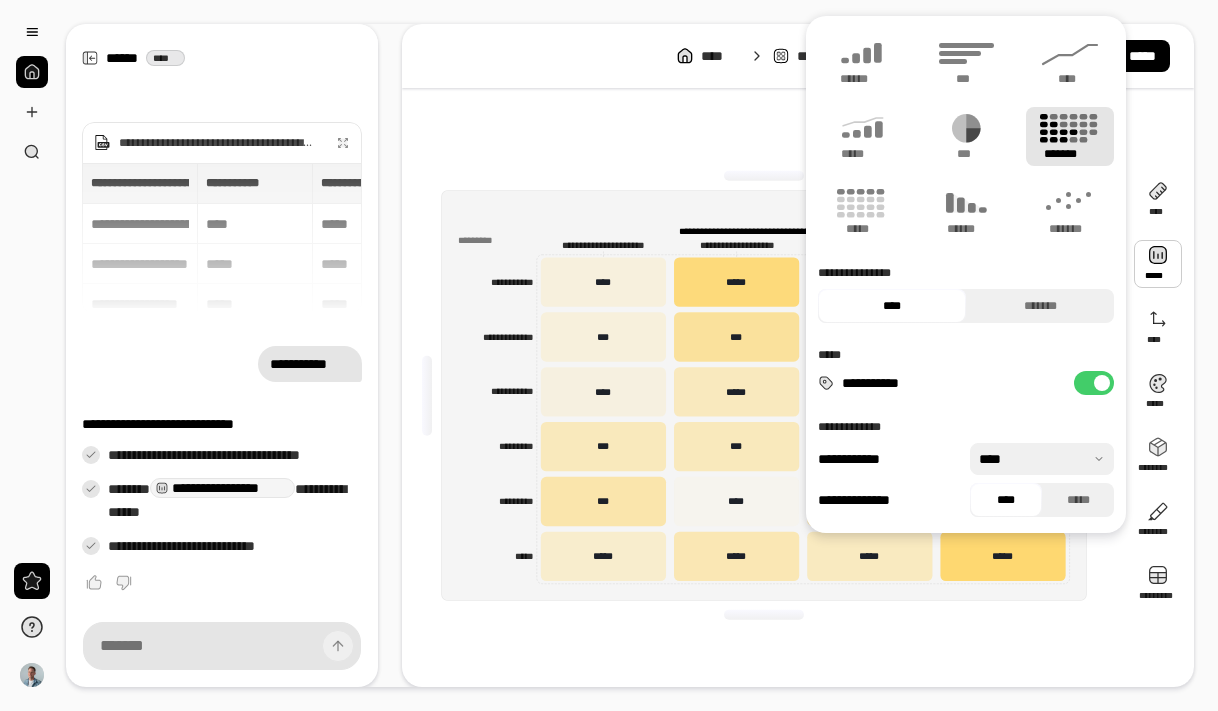 click on "**********" at bounding box center (764, 395) 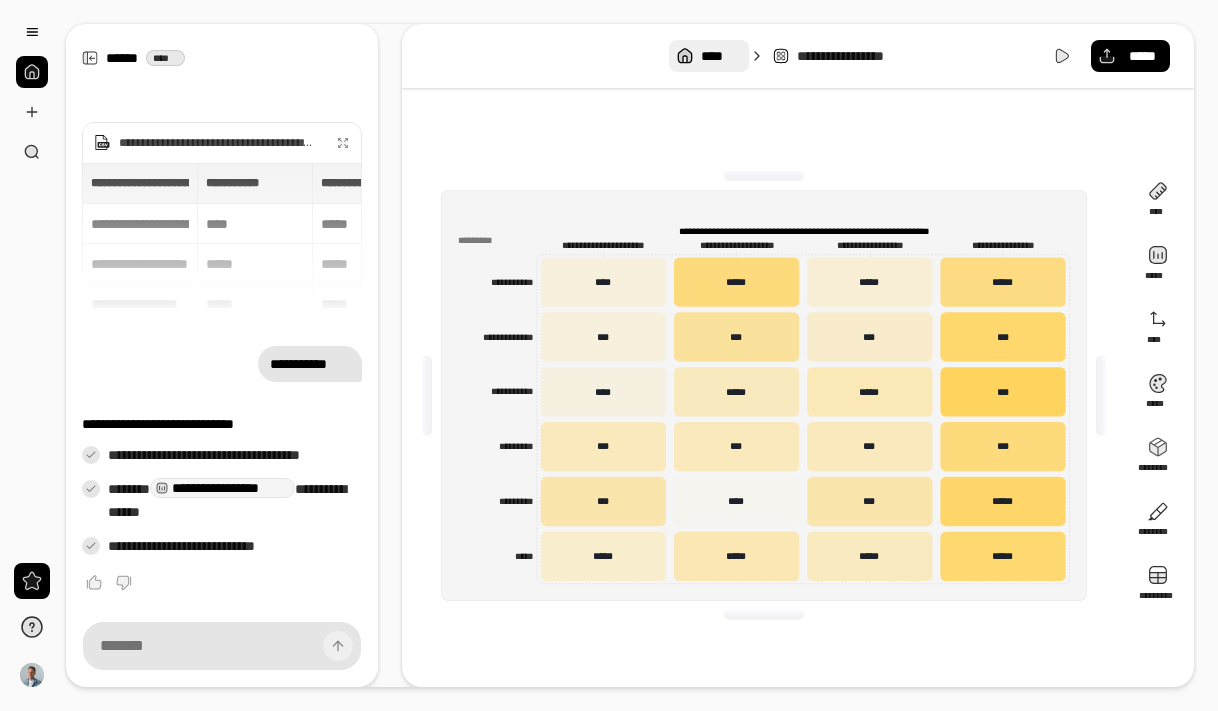 click on "****" at bounding box center [720, 56] 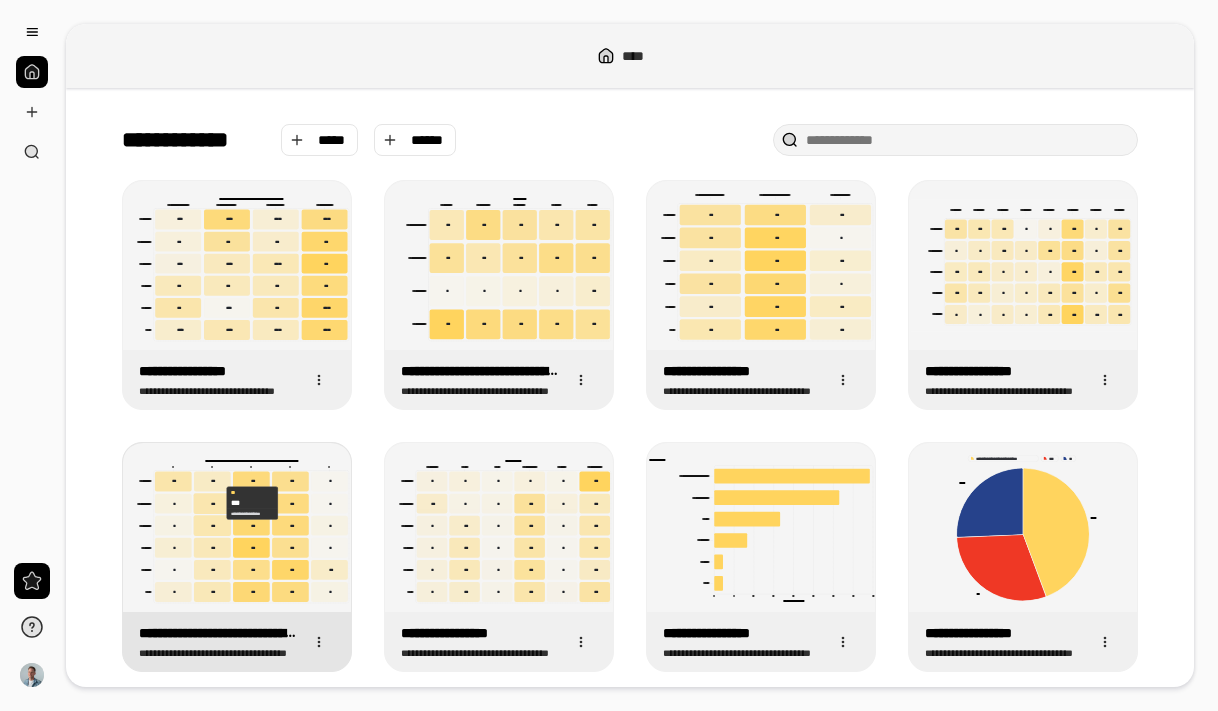 click 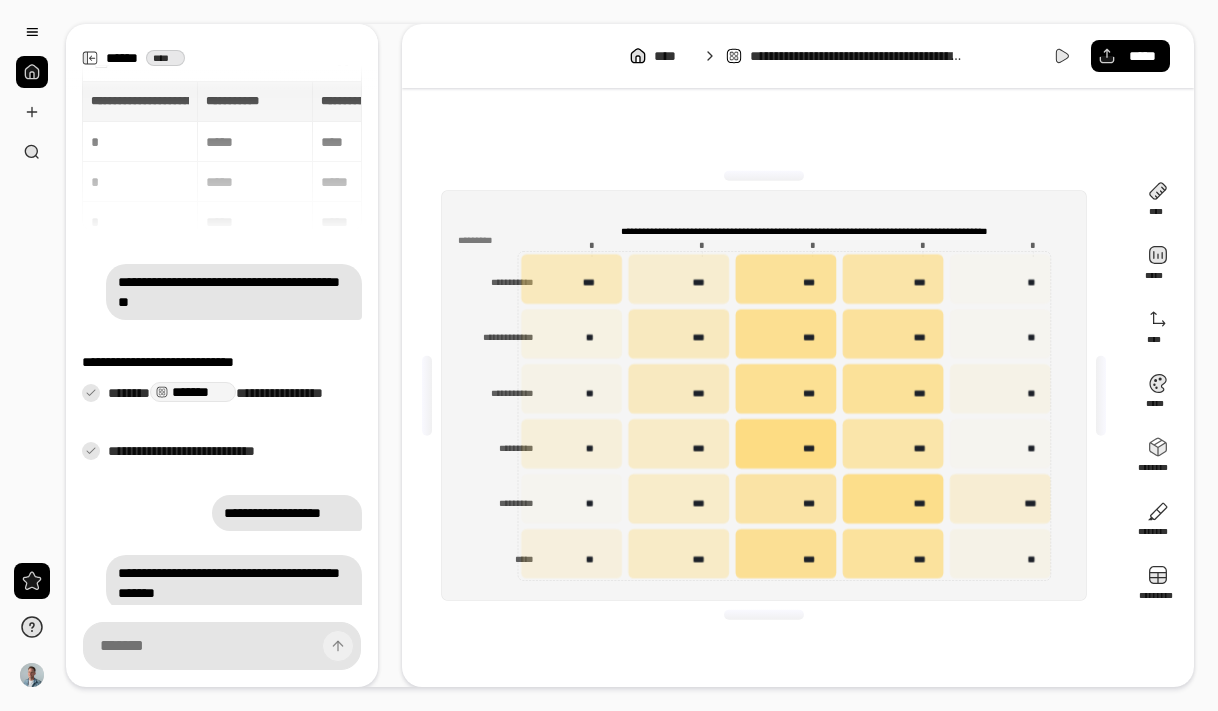 scroll, scrollTop: 173, scrollLeft: 0, axis: vertical 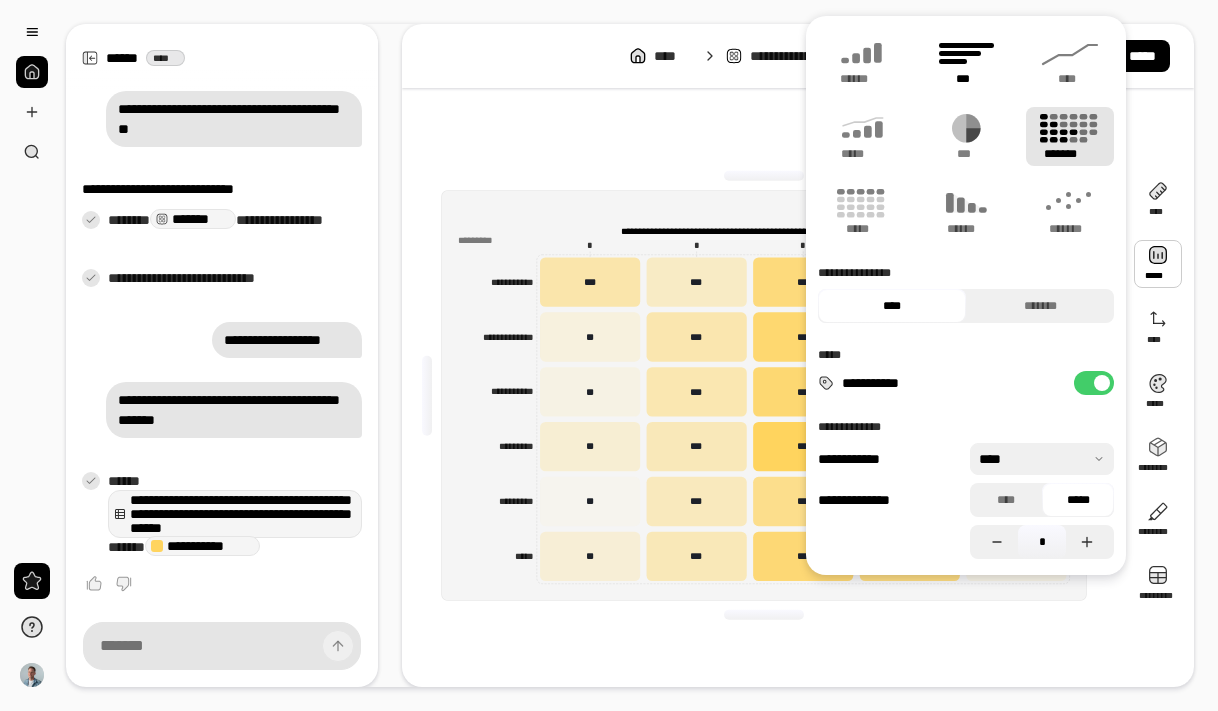 click on "***" at bounding box center [966, 61] 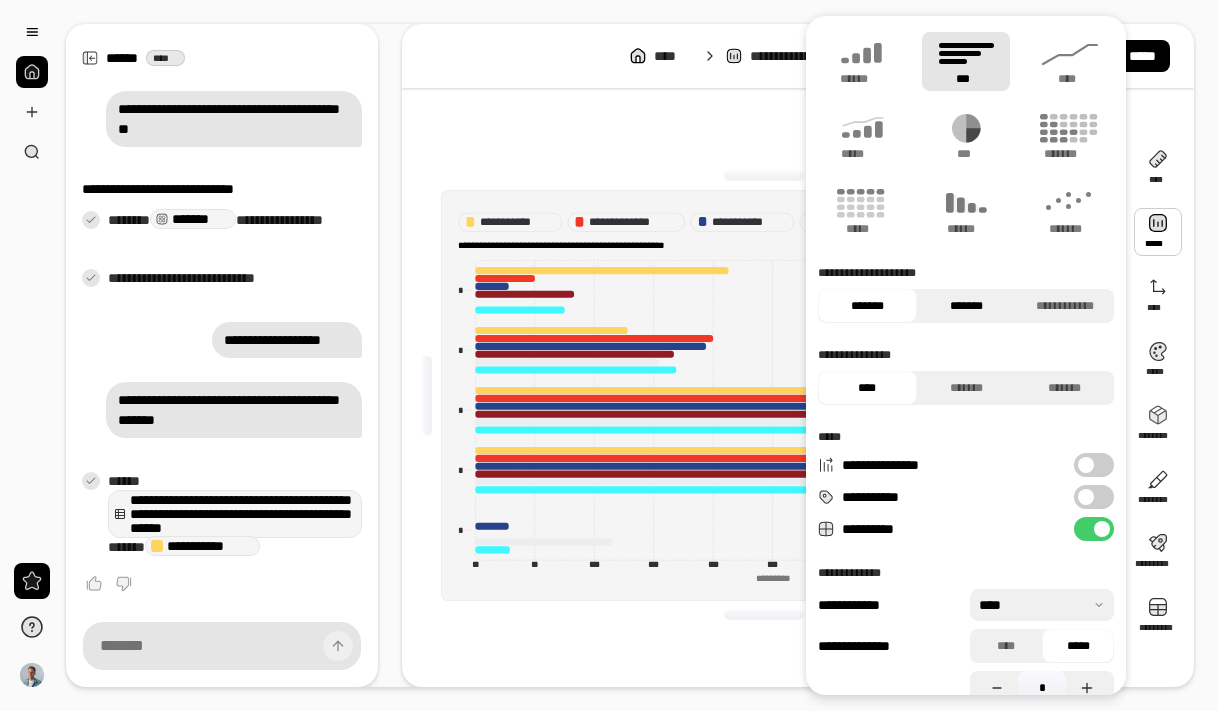 click on "*******" at bounding box center [966, 306] 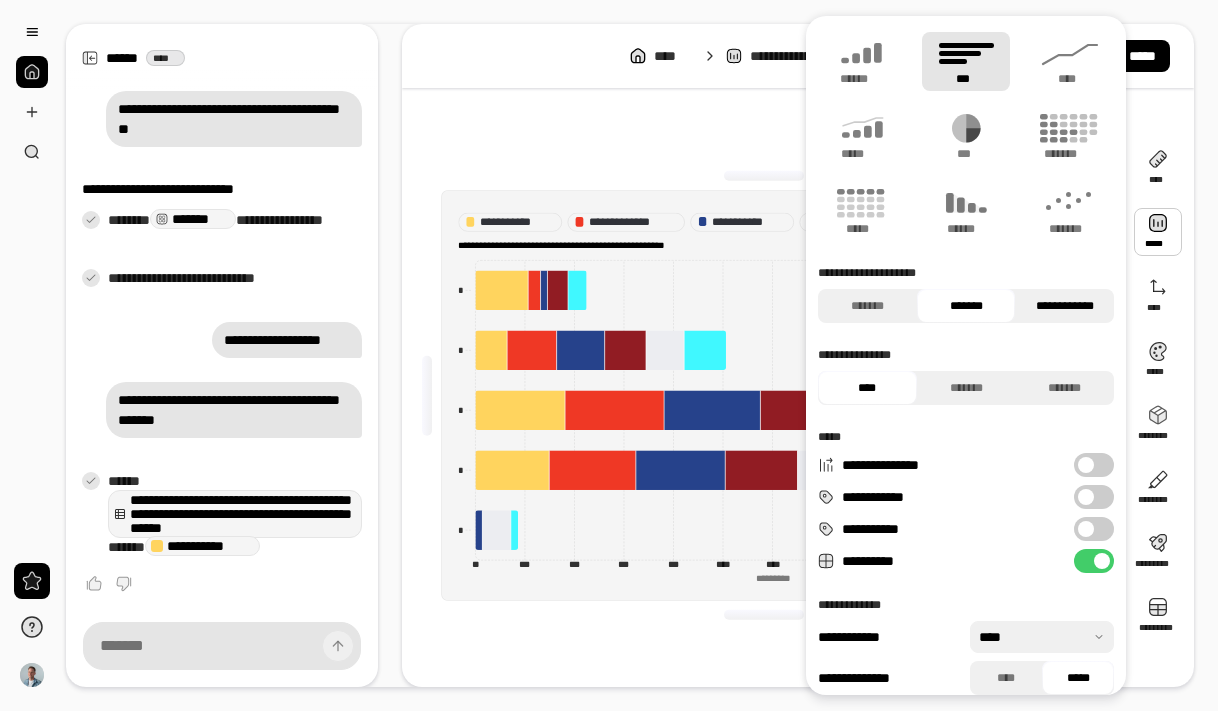 click on "**********" at bounding box center [1064, 306] 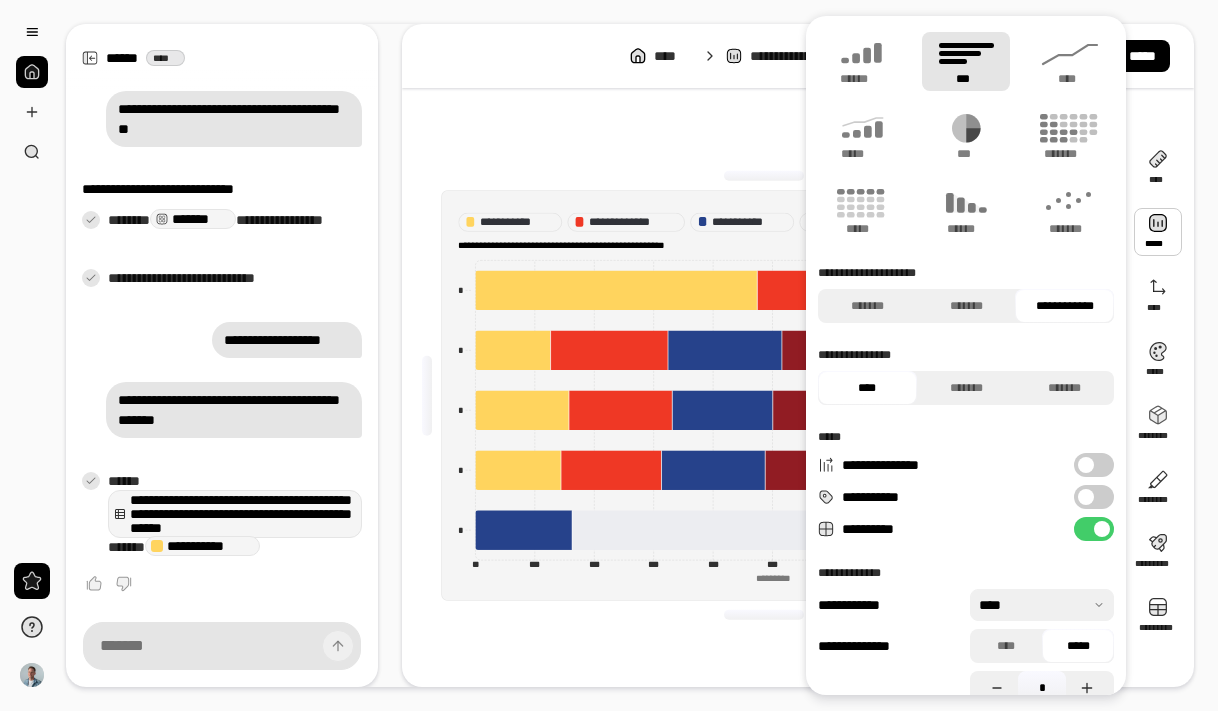 click on "**********" at bounding box center [764, 395] 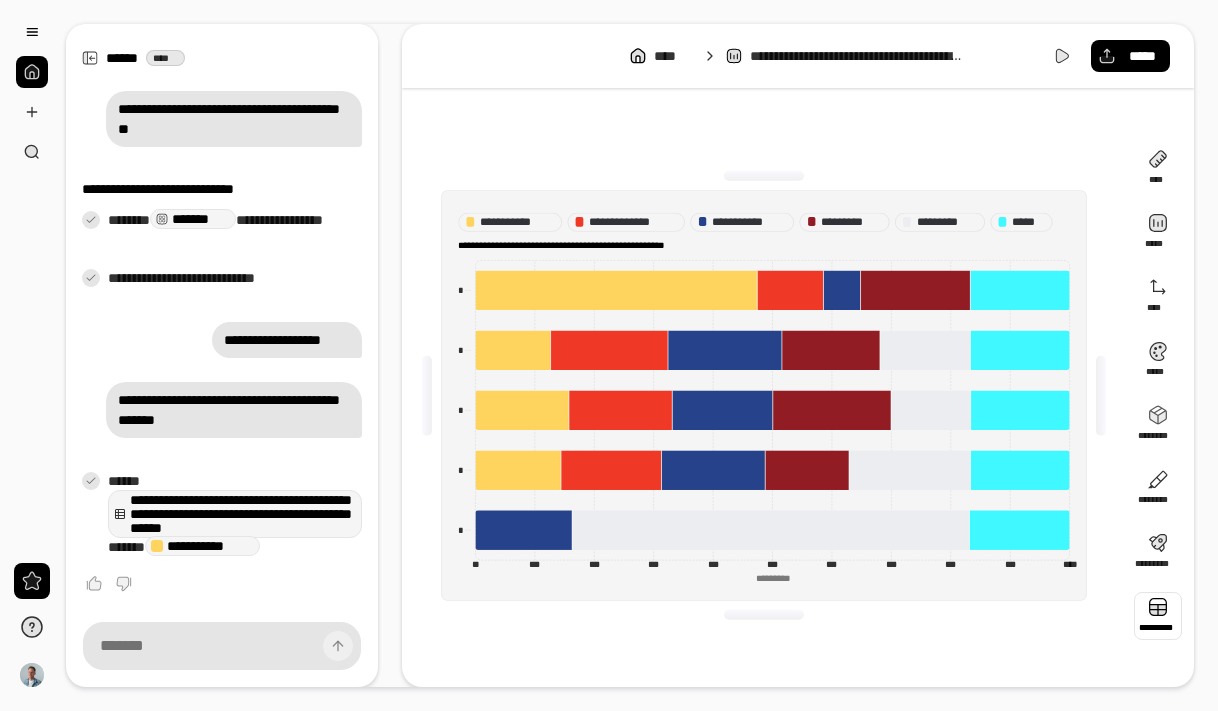 click at bounding box center [1158, 616] 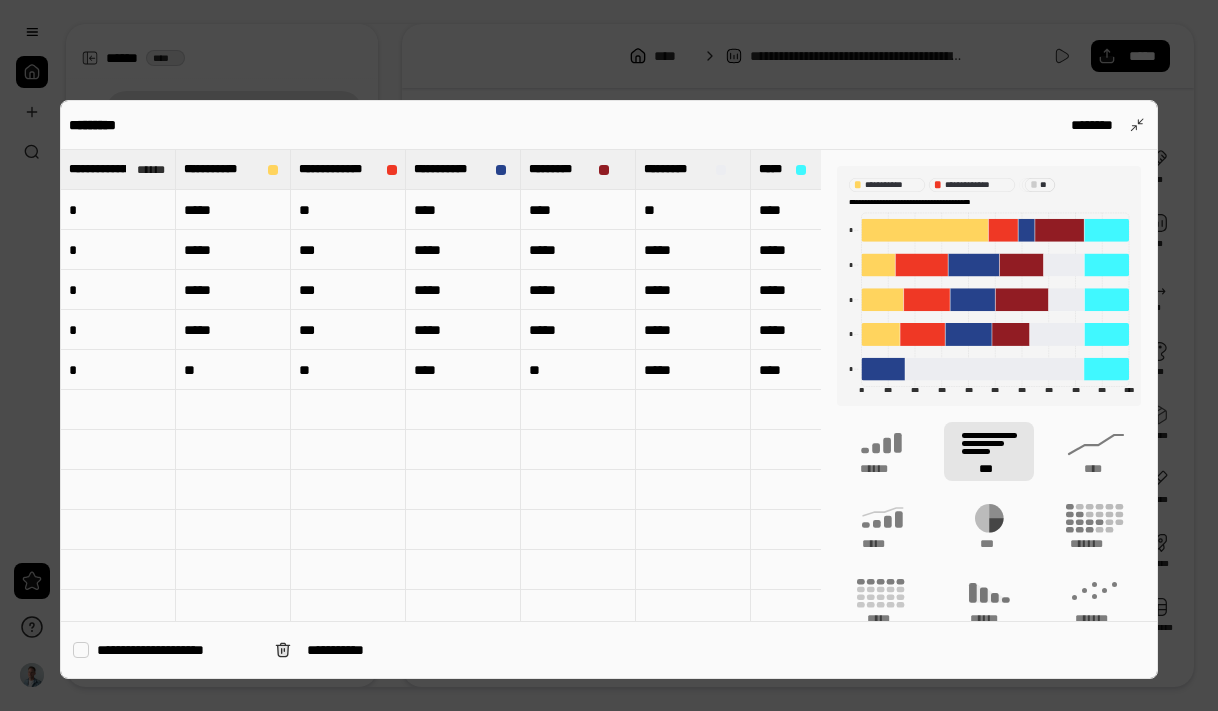 click on "**********" at bounding box center [178, 650] 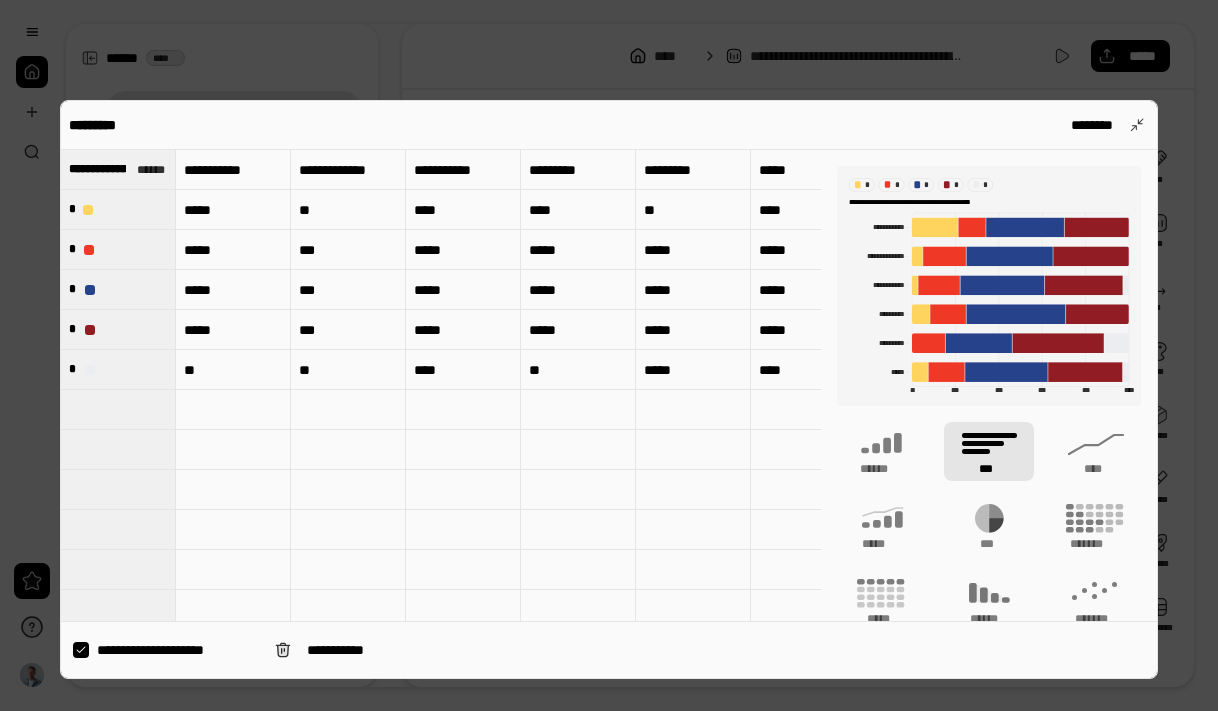 click at bounding box center [609, 355] 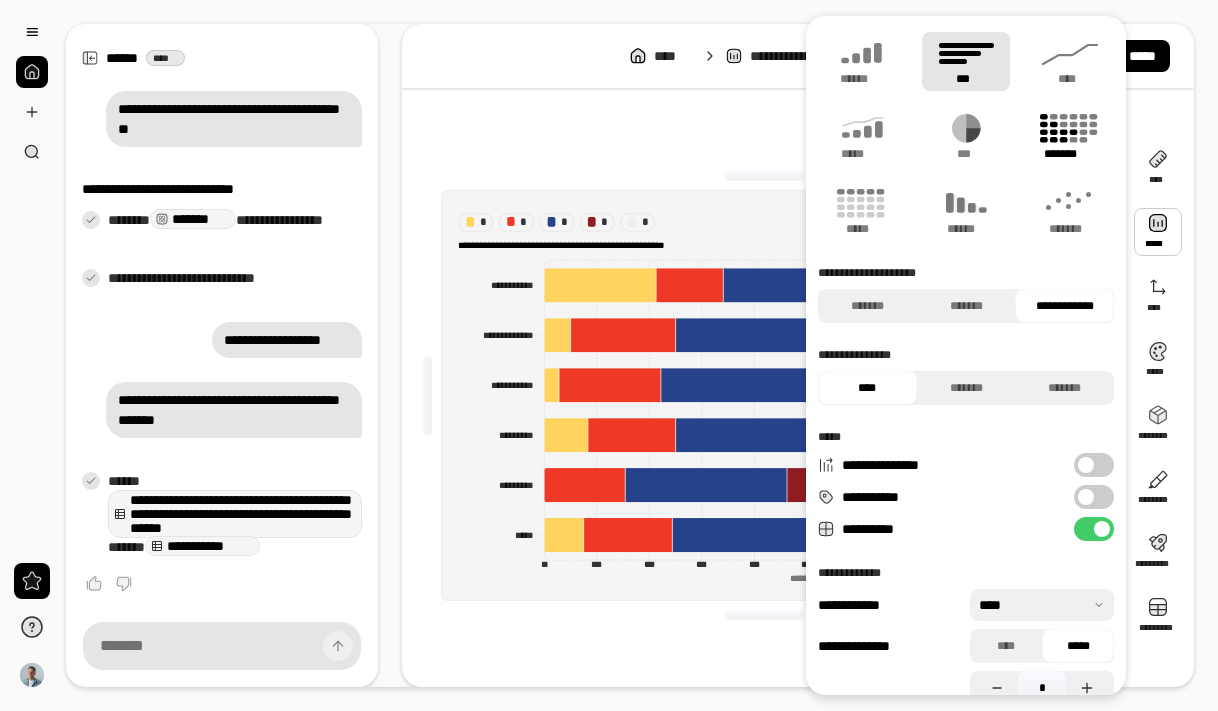 click on "*******" at bounding box center [1070, 154] 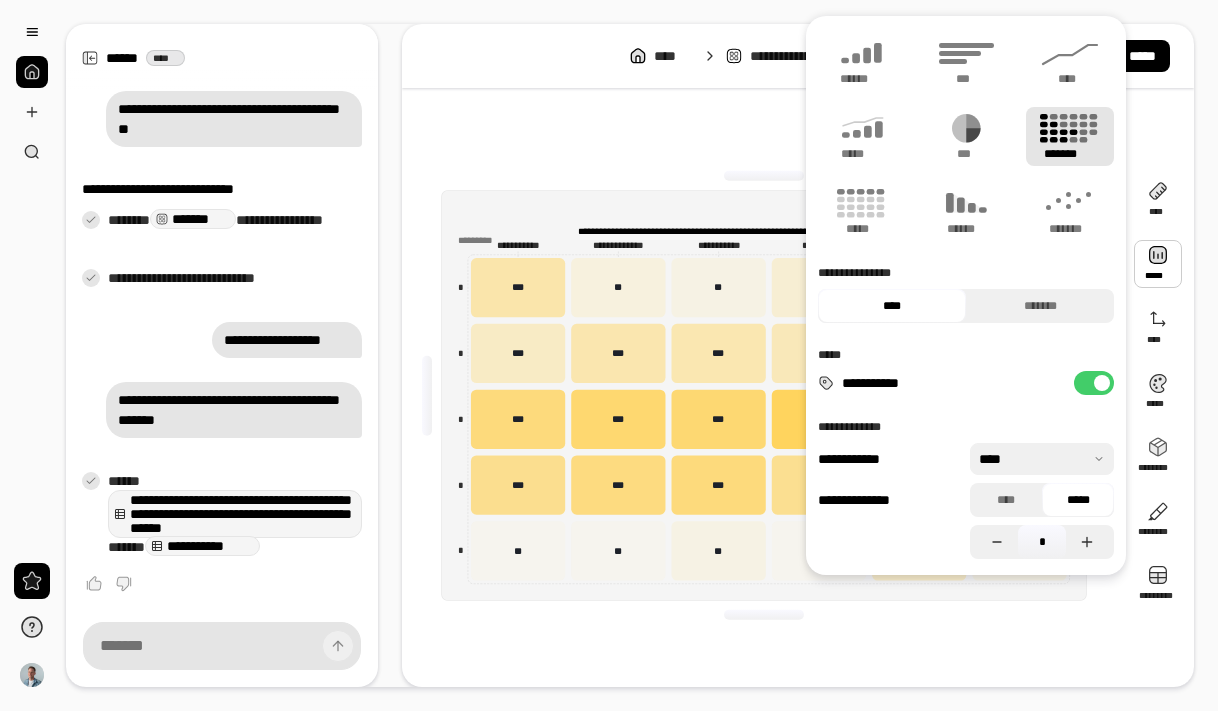 click on "**********" at bounding box center (764, 395) 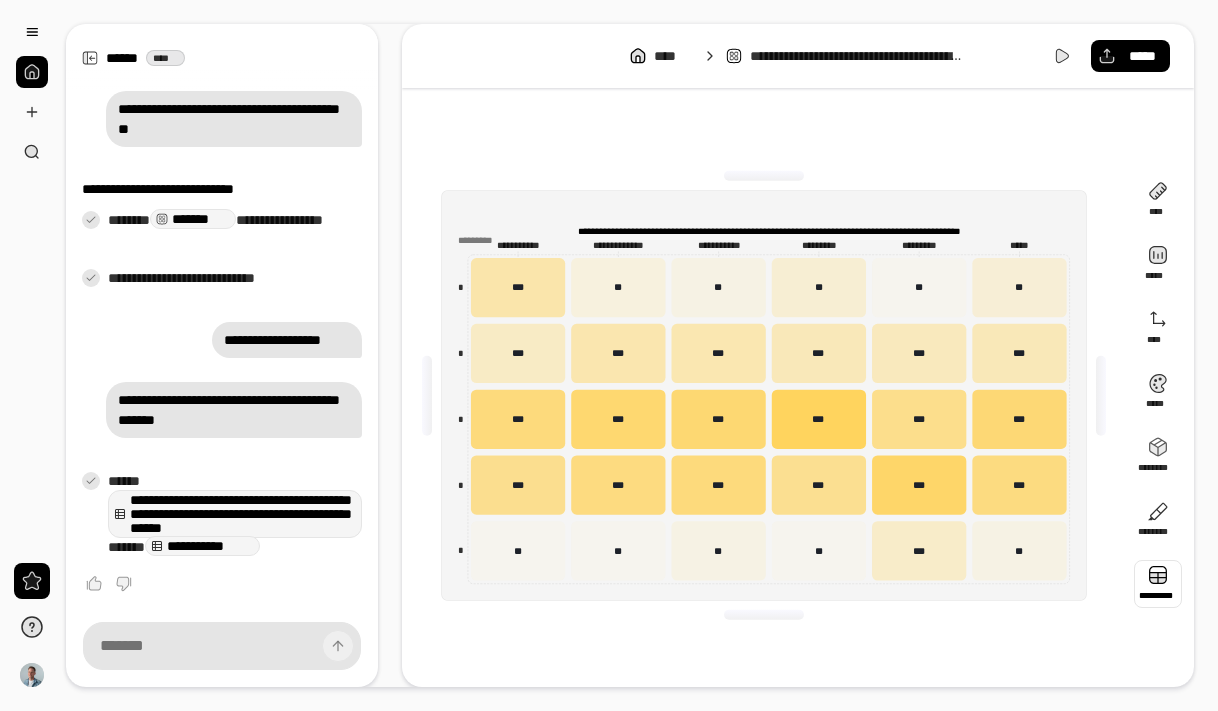 click at bounding box center (1158, 584) 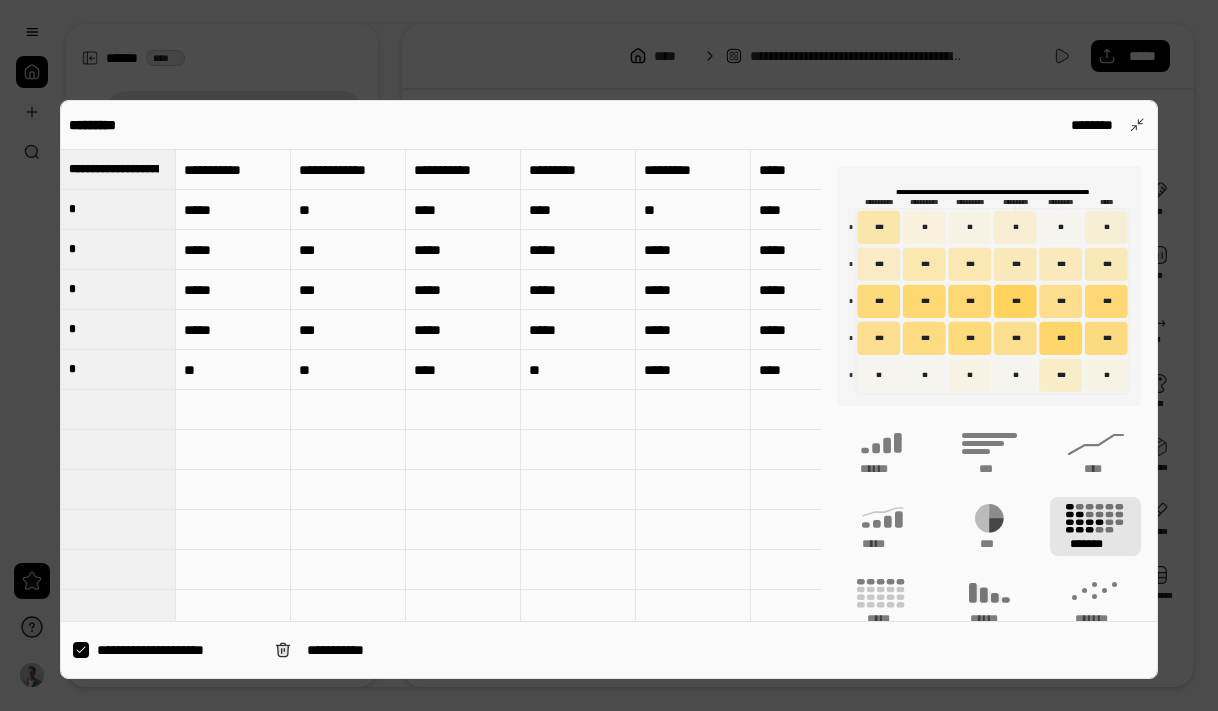 click on "**********" at bounding box center (178, 650) 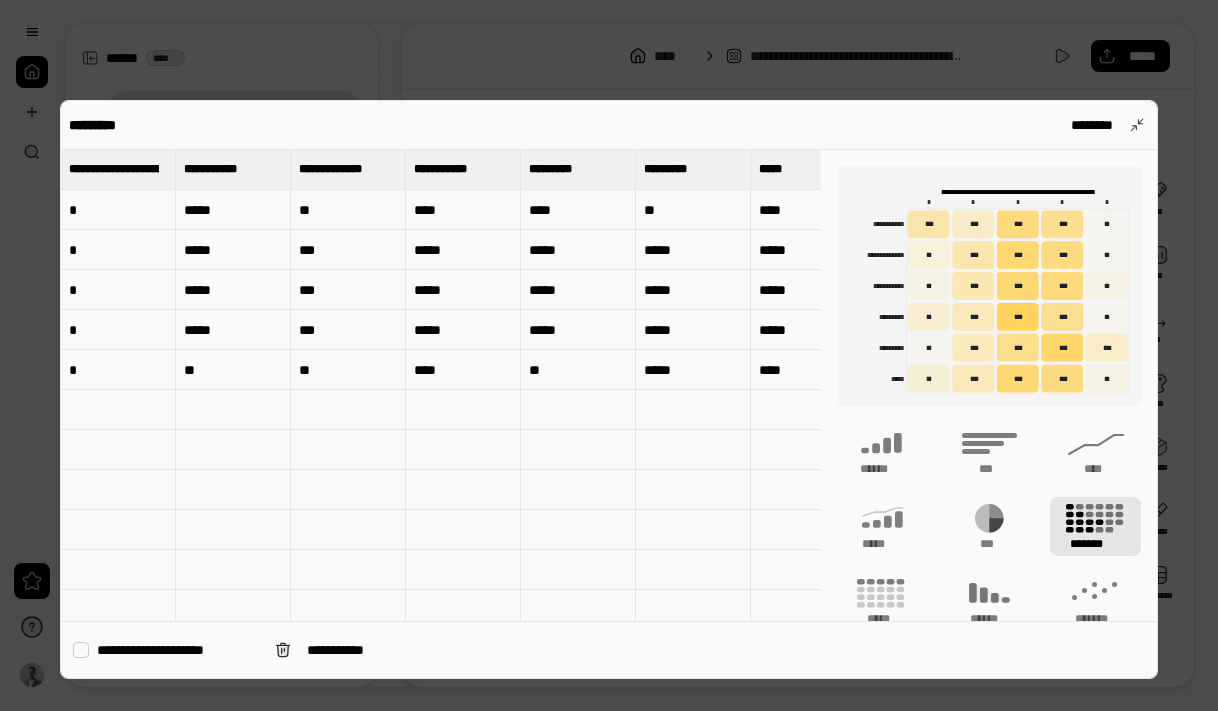 click at bounding box center [609, 355] 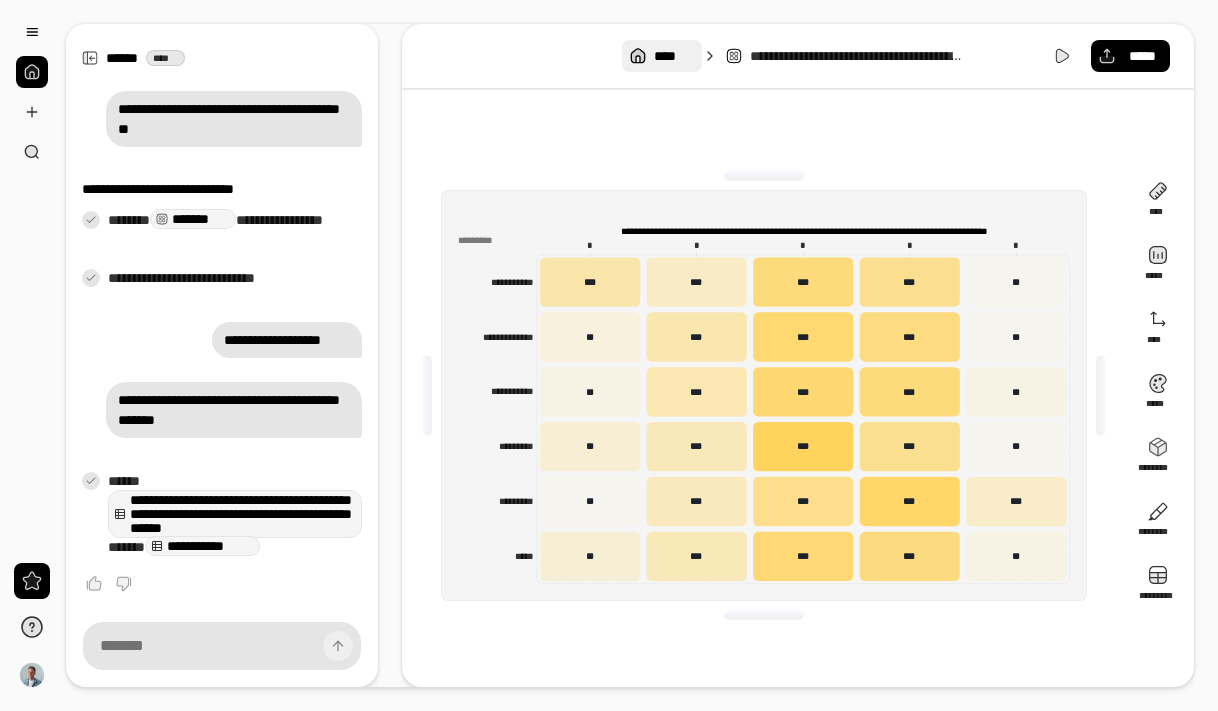 click on "****" at bounding box center [673, 56] 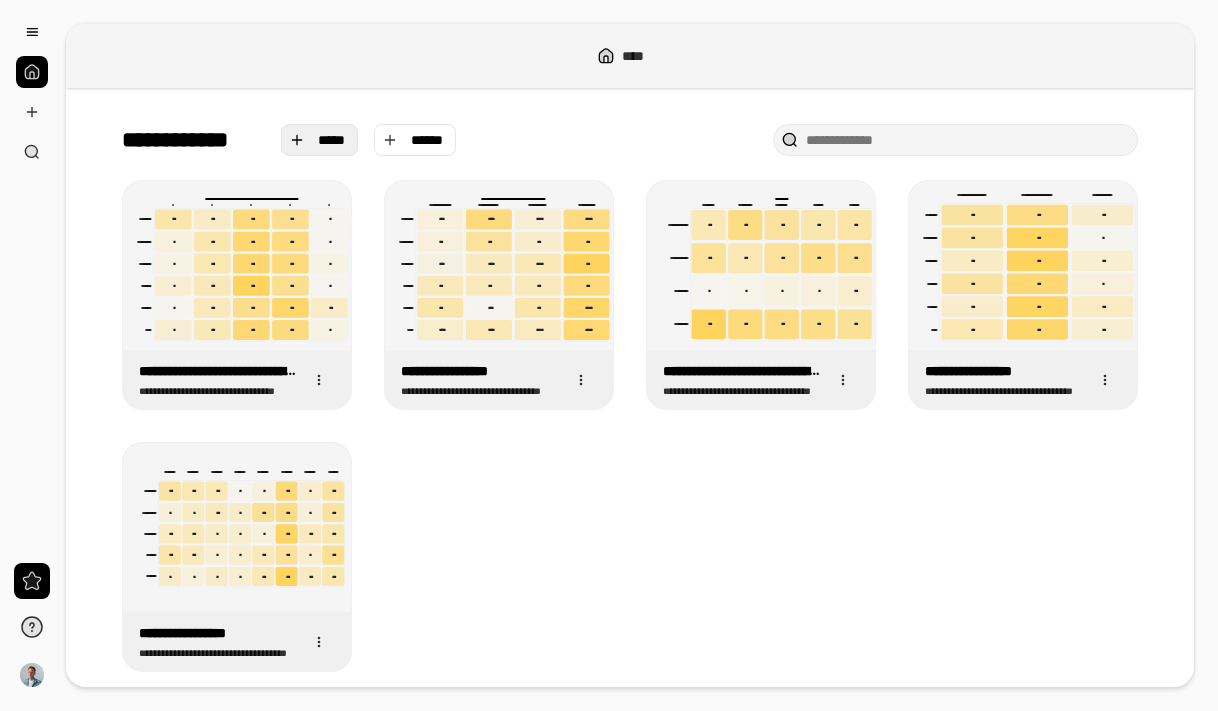 click on "*****" at bounding box center (332, 140) 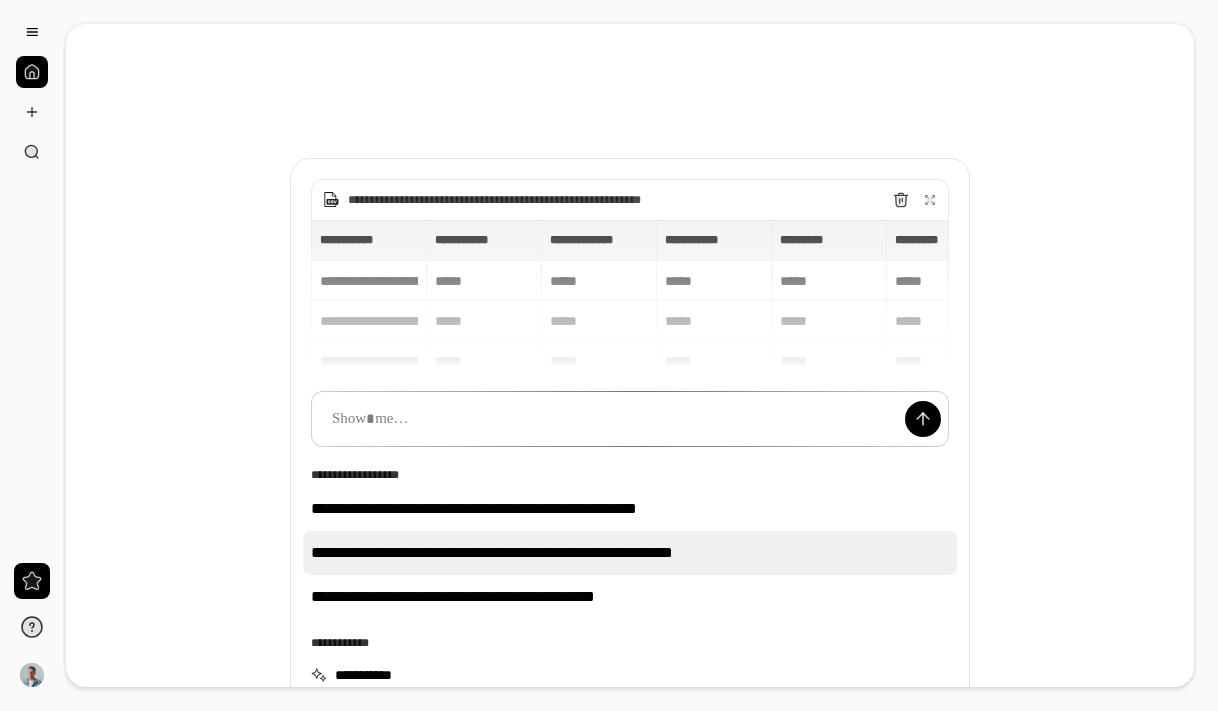 click on "**********" at bounding box center [630, 553] 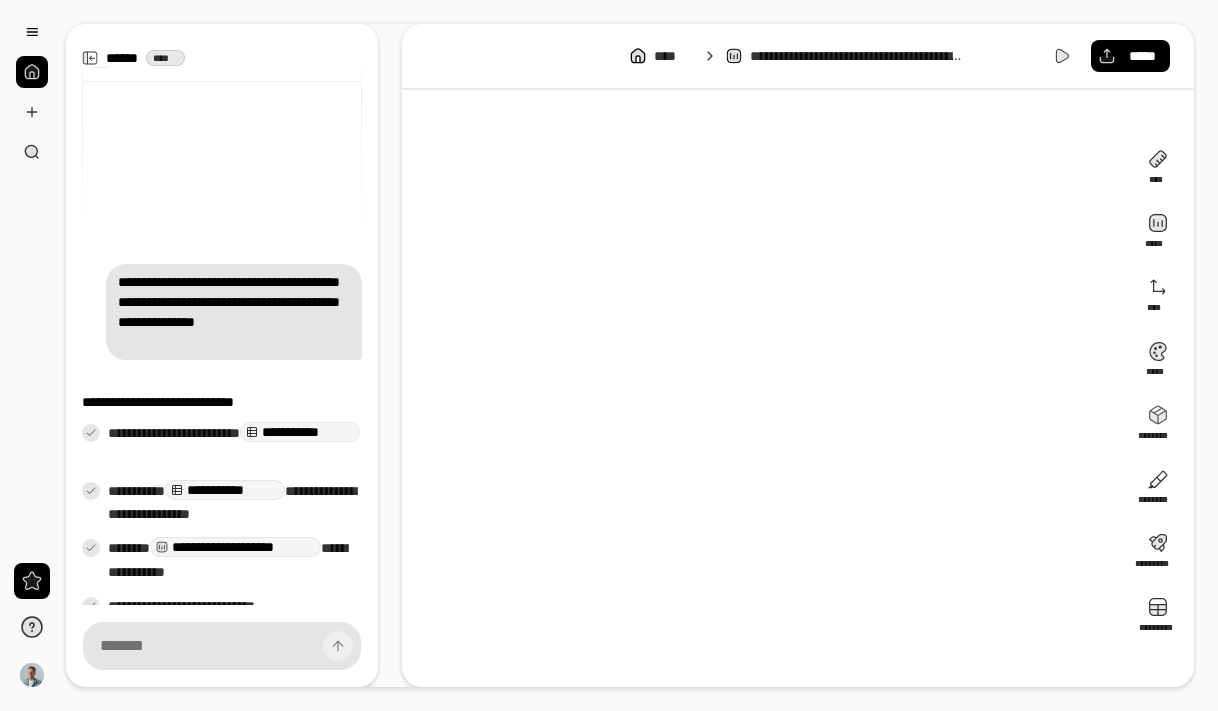 scroll, scrollTop: 58, scrollLeft: 0, axis: vertical 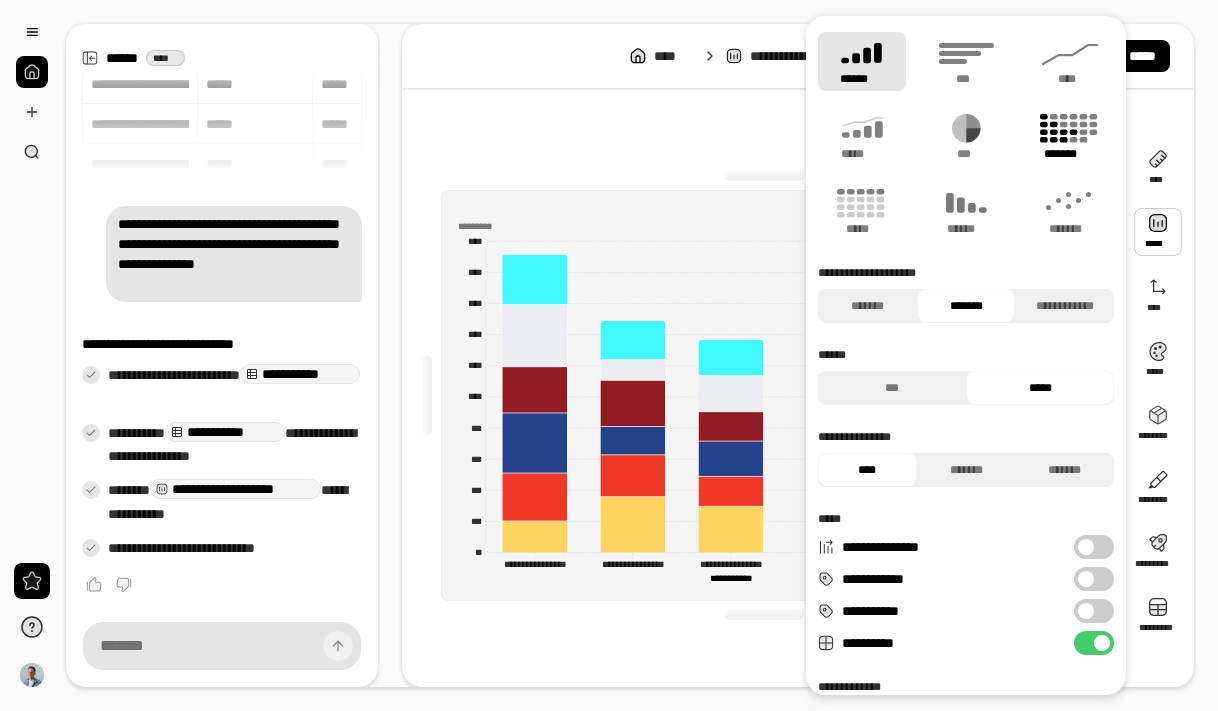 click on "*******" at bounding box center [1070, 154] 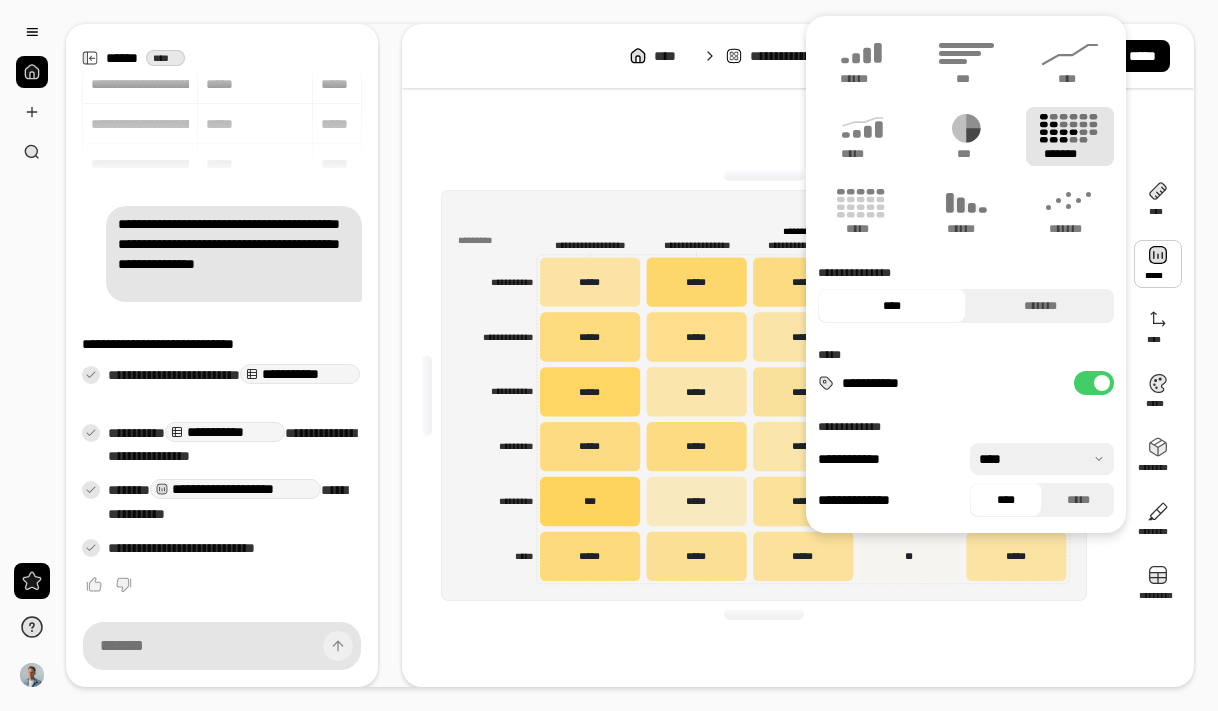 click on "**********" at bounding box center [764, 395] 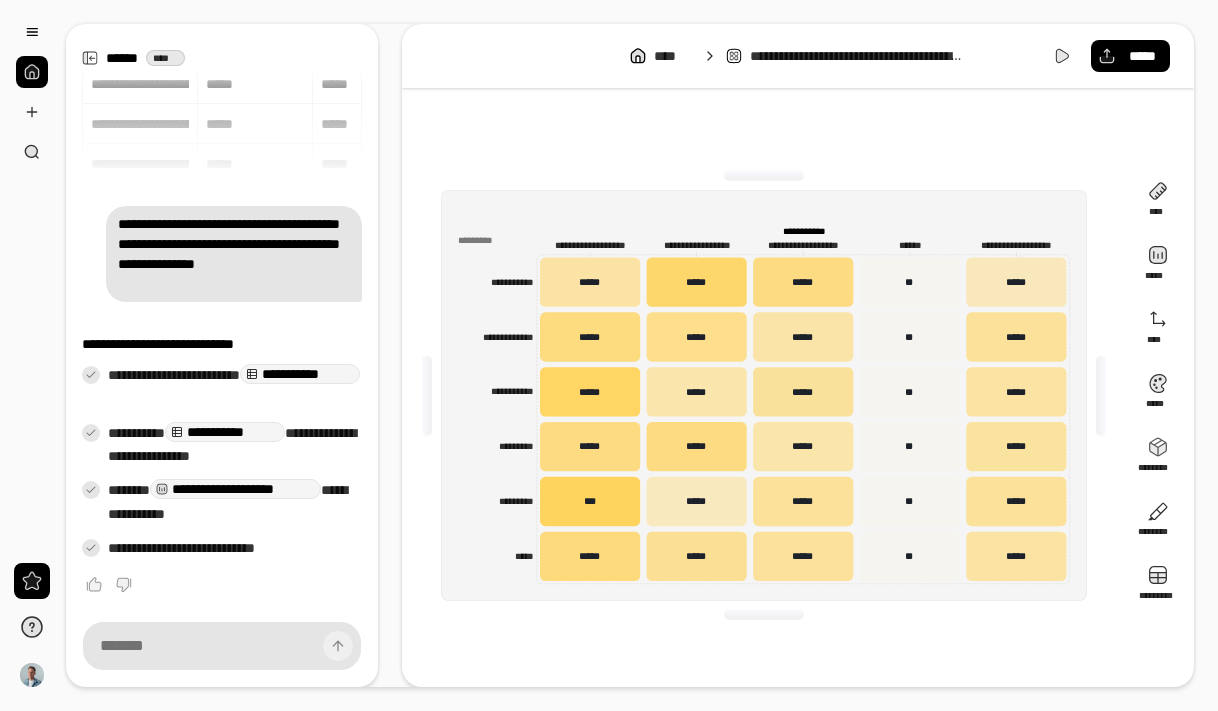 click at bounding box center [764, 615] 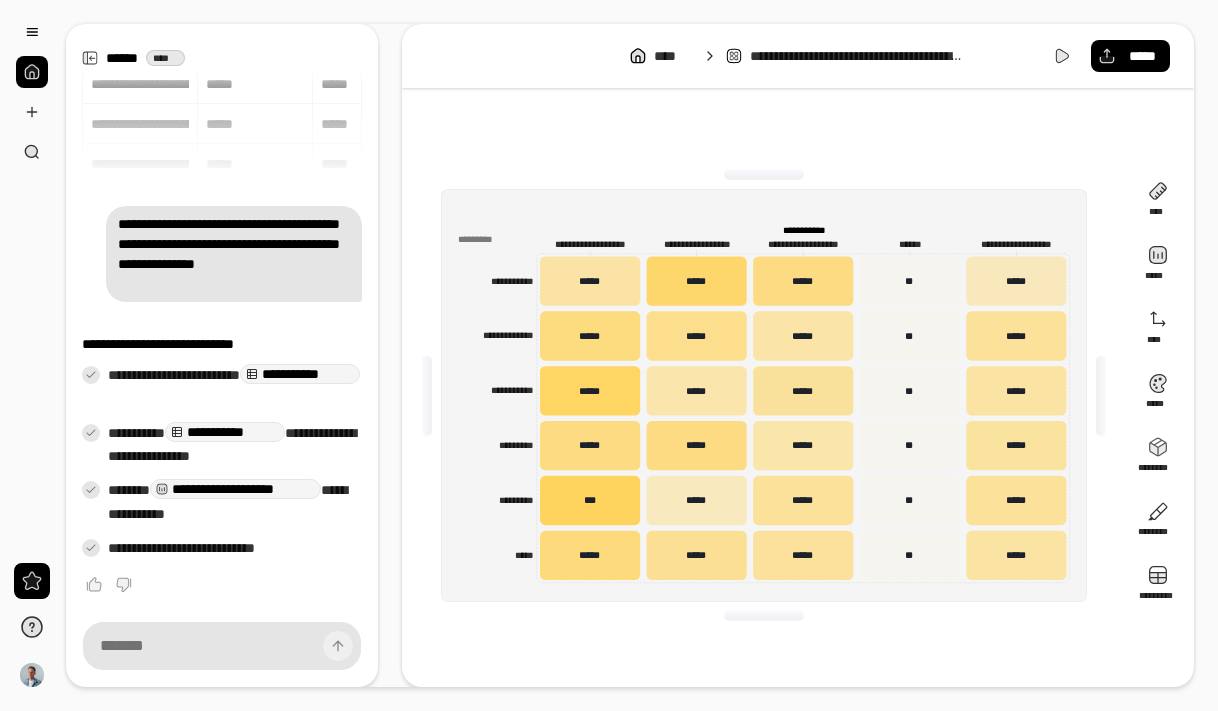 click at bounding box center [764, 616] 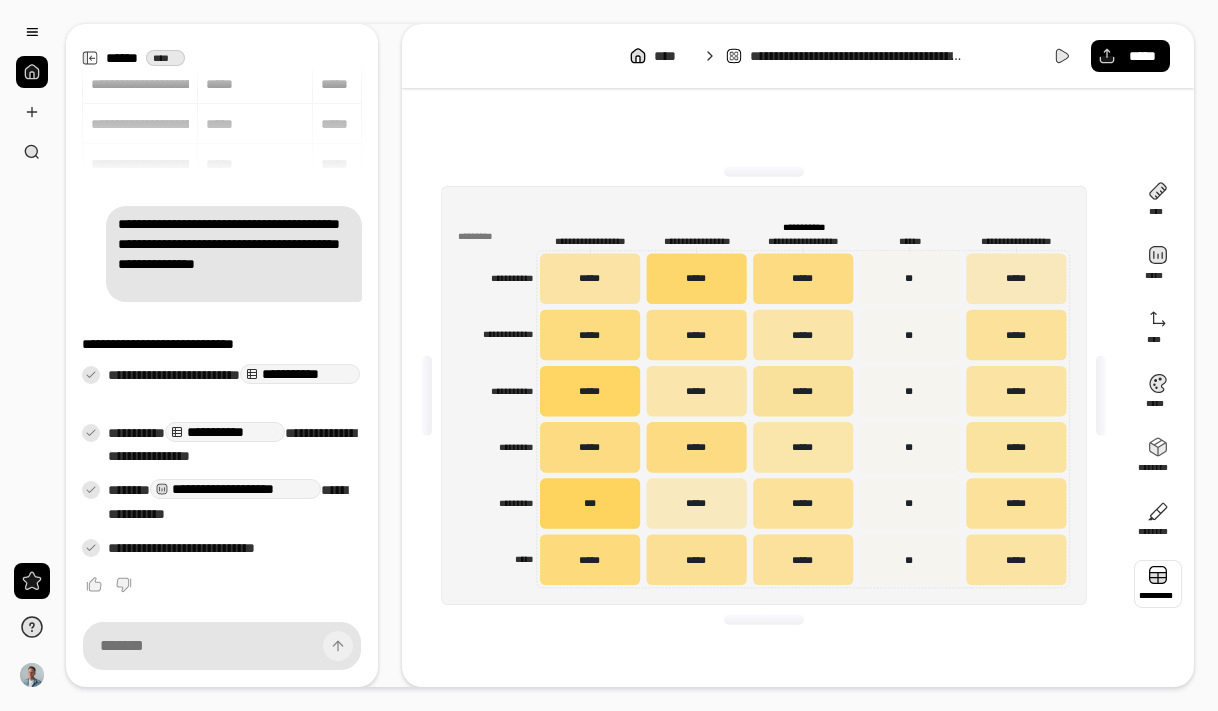click at bounding box center (1158, 584) 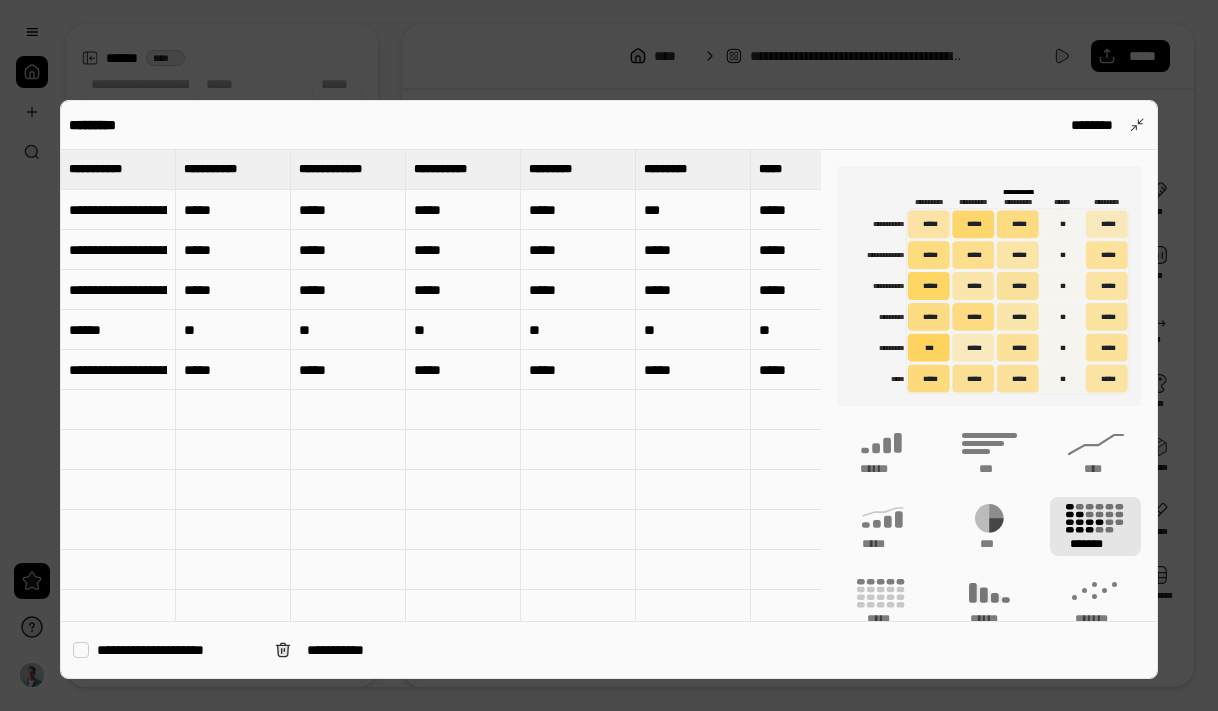 click on "**********" at bounding box center [109, 169] 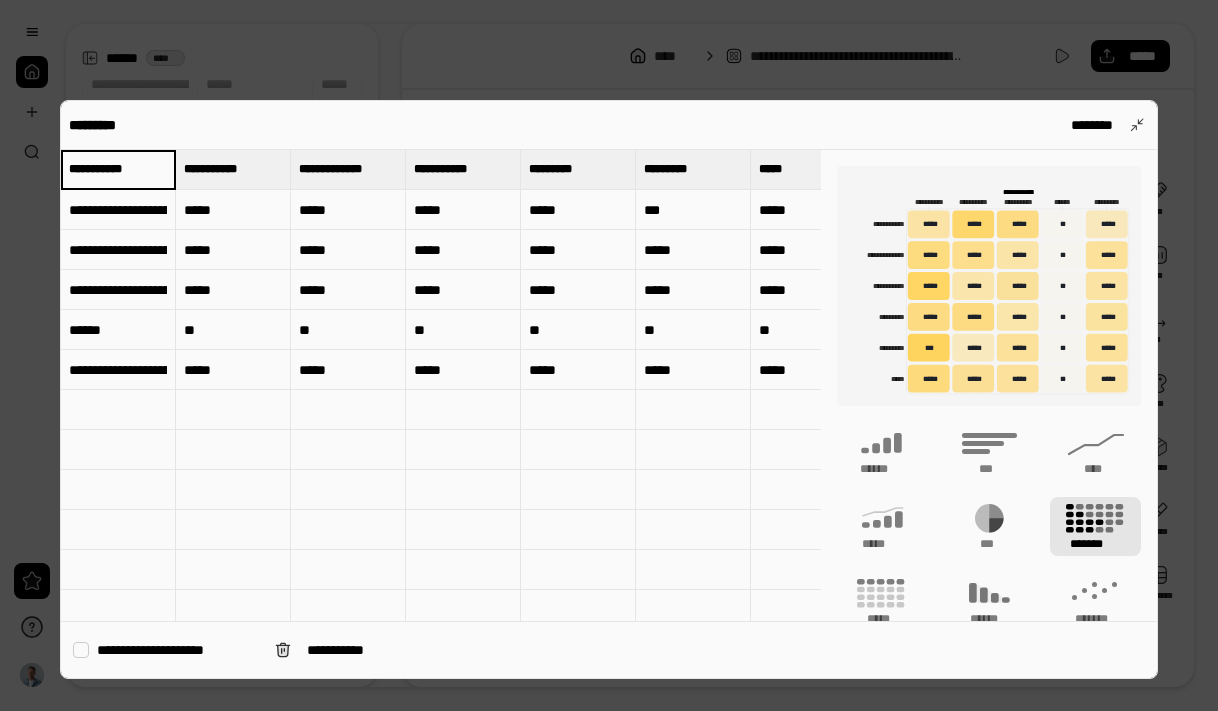 click at bounding box center (609, 355) 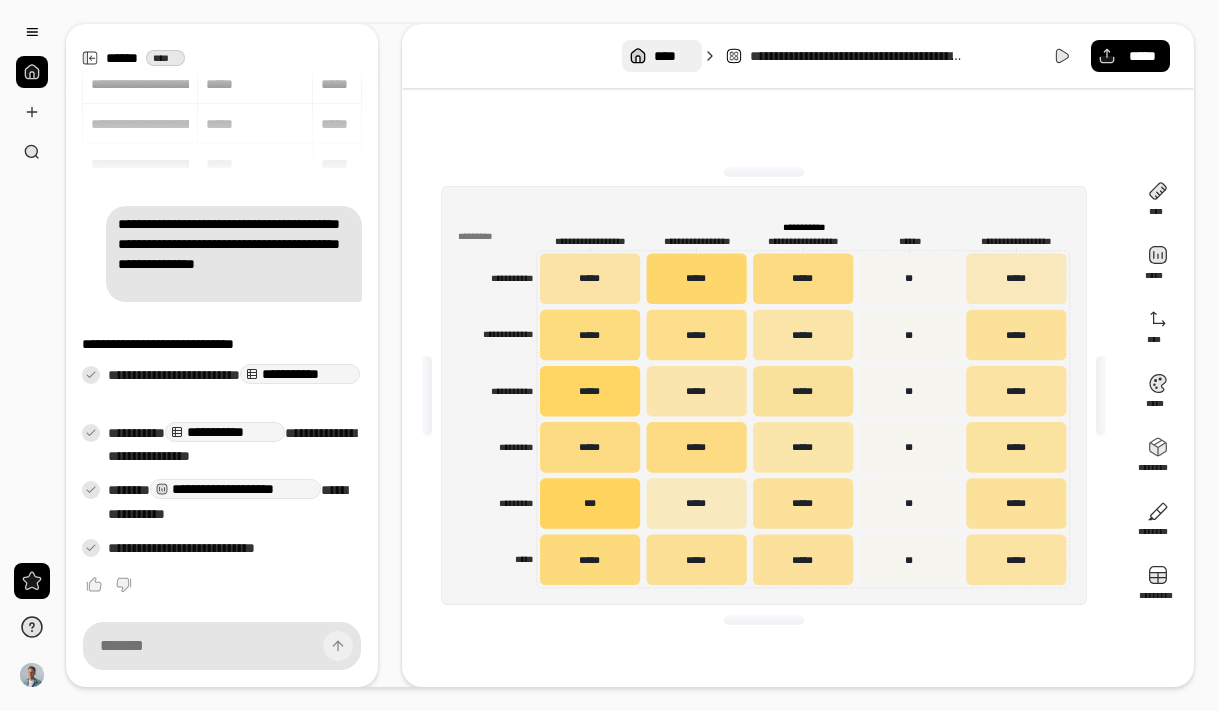click 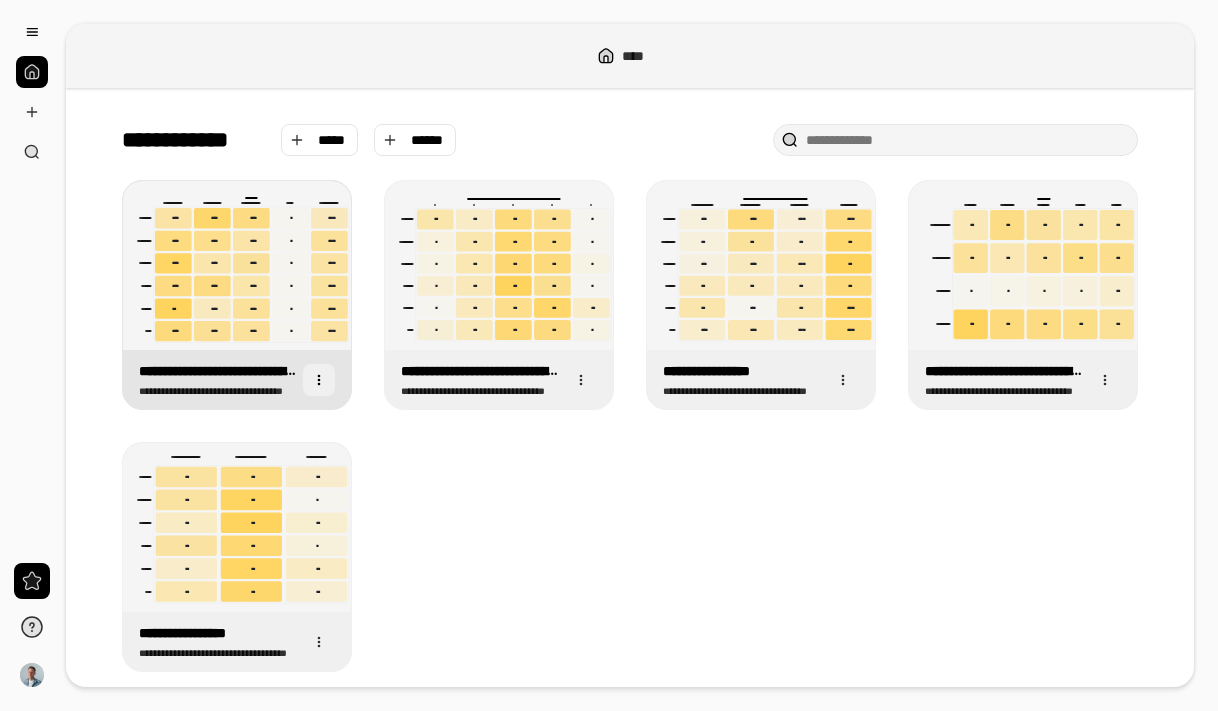 click at bounding box center (319, 380) 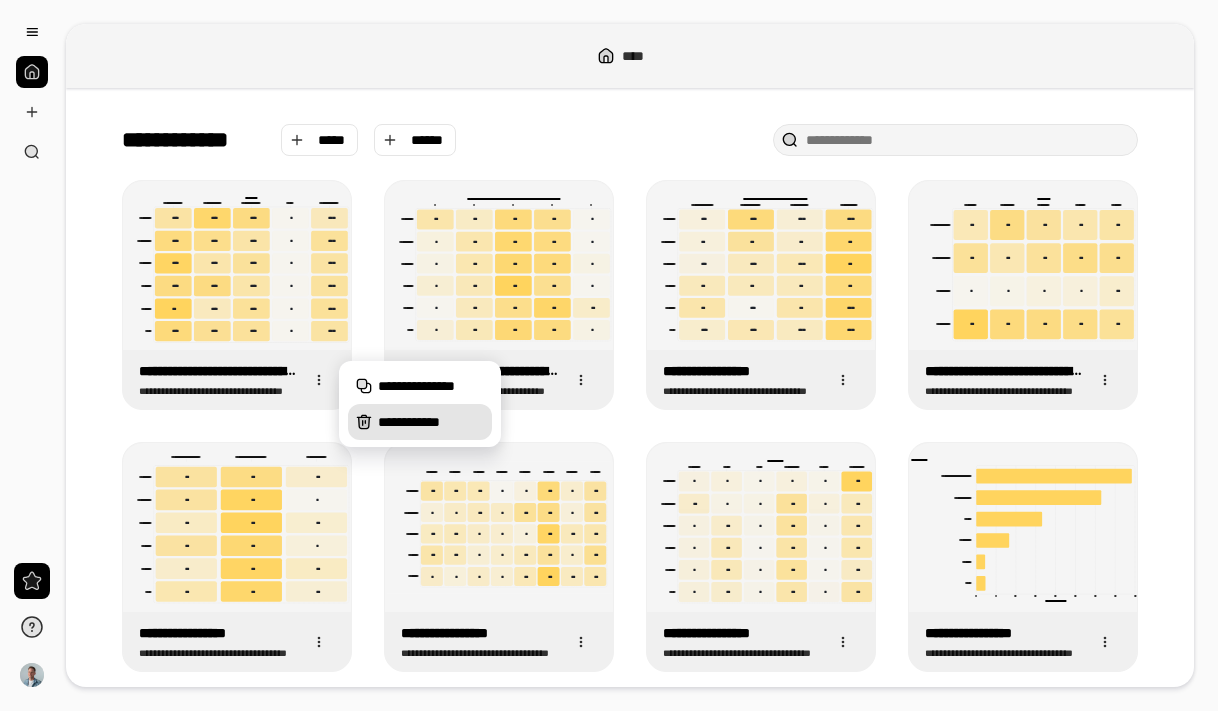 click on "**********" at bounding box center [431, 422] 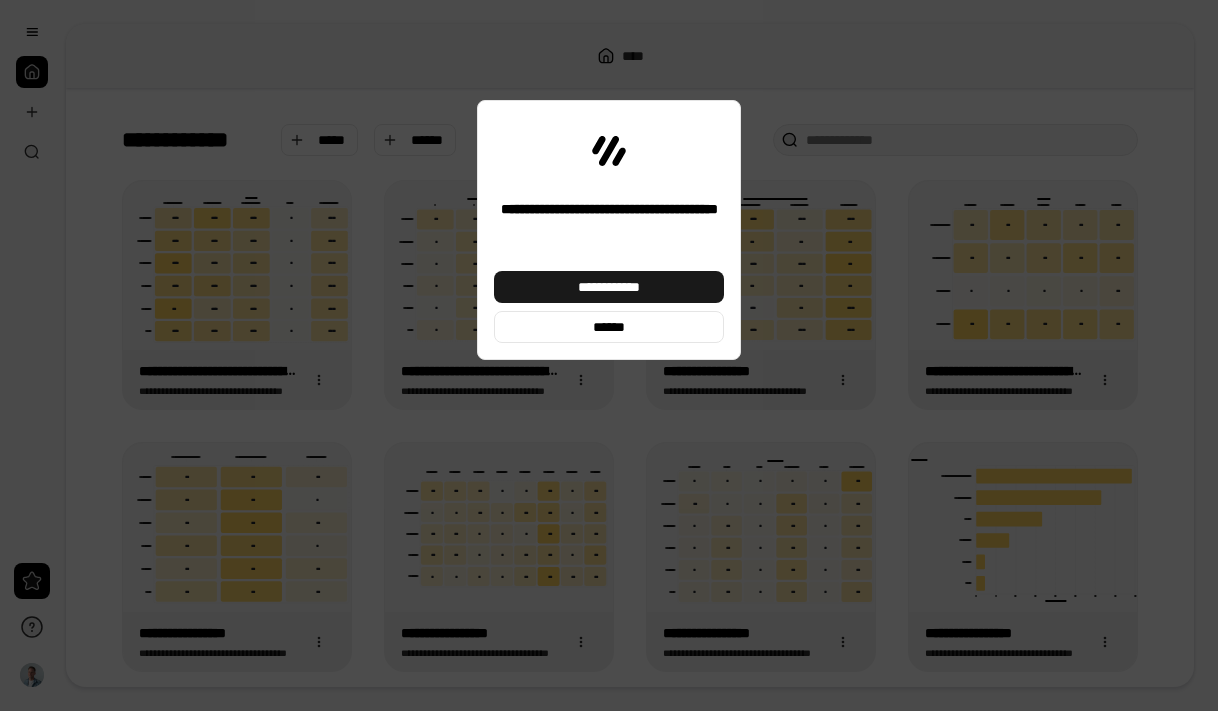 click on "**********" at bounding box center [609, 287] 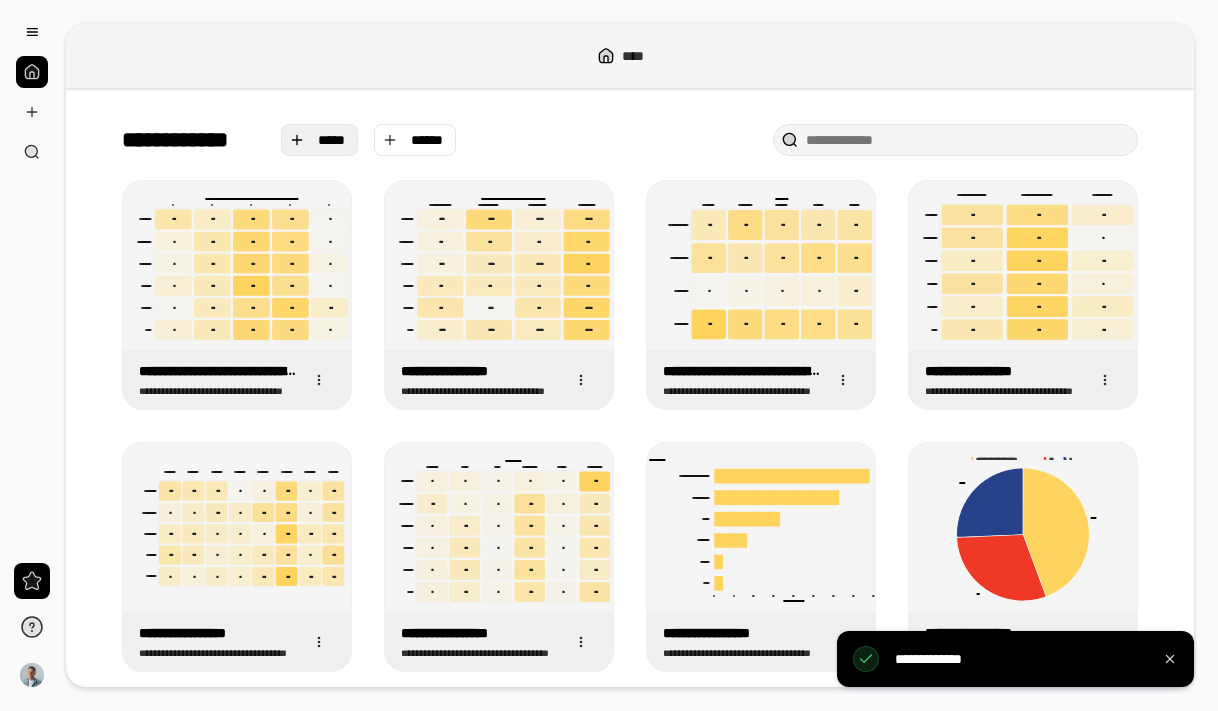 click on "*****" at bounding box center [320, 140] 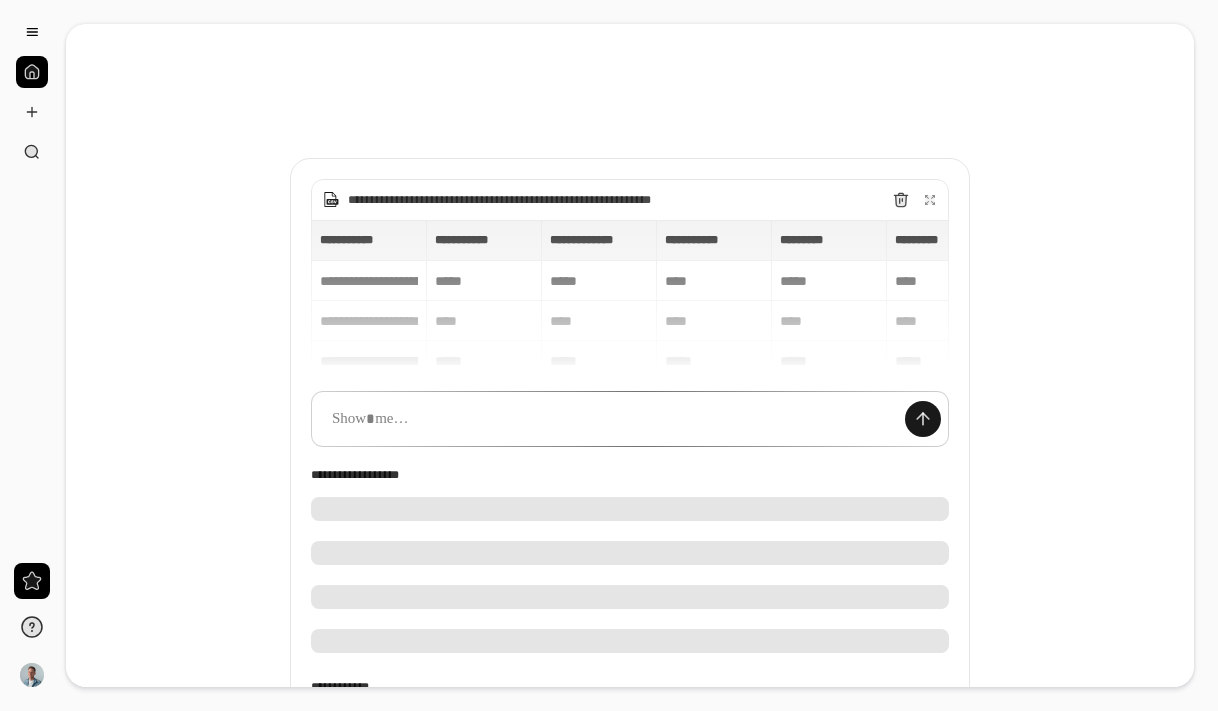 click at bounding box center (923, 419) 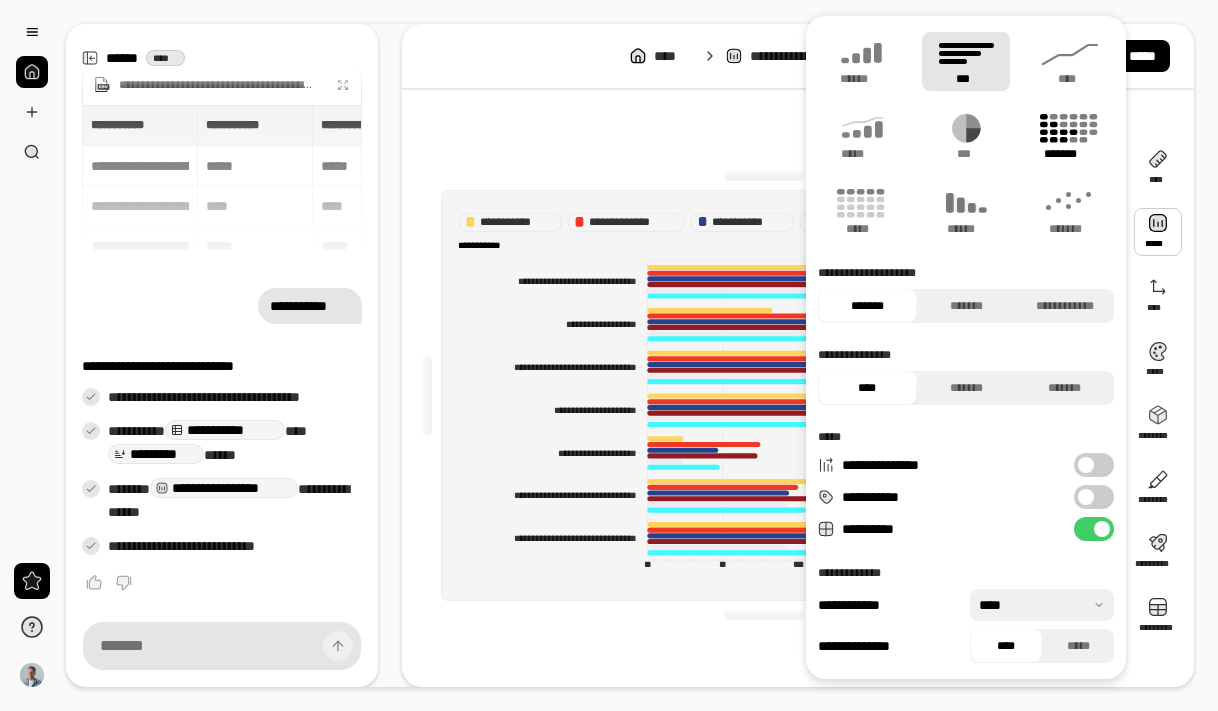 click 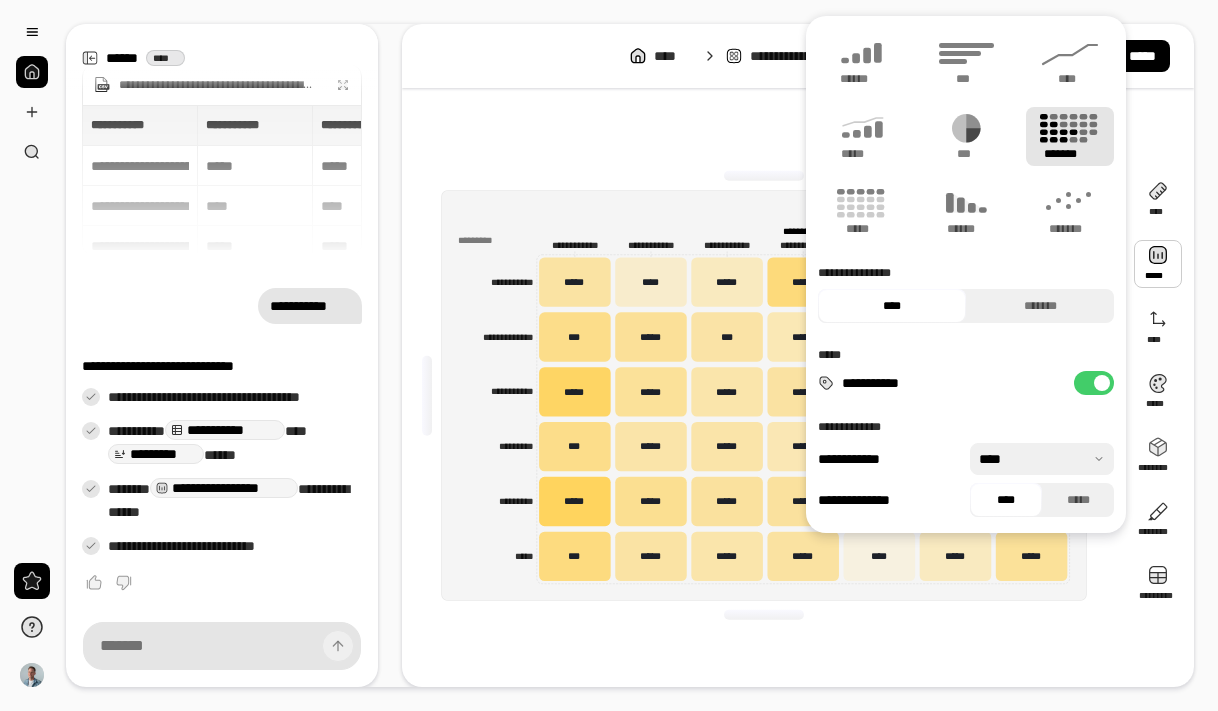 click at bounding box center [764, 176] 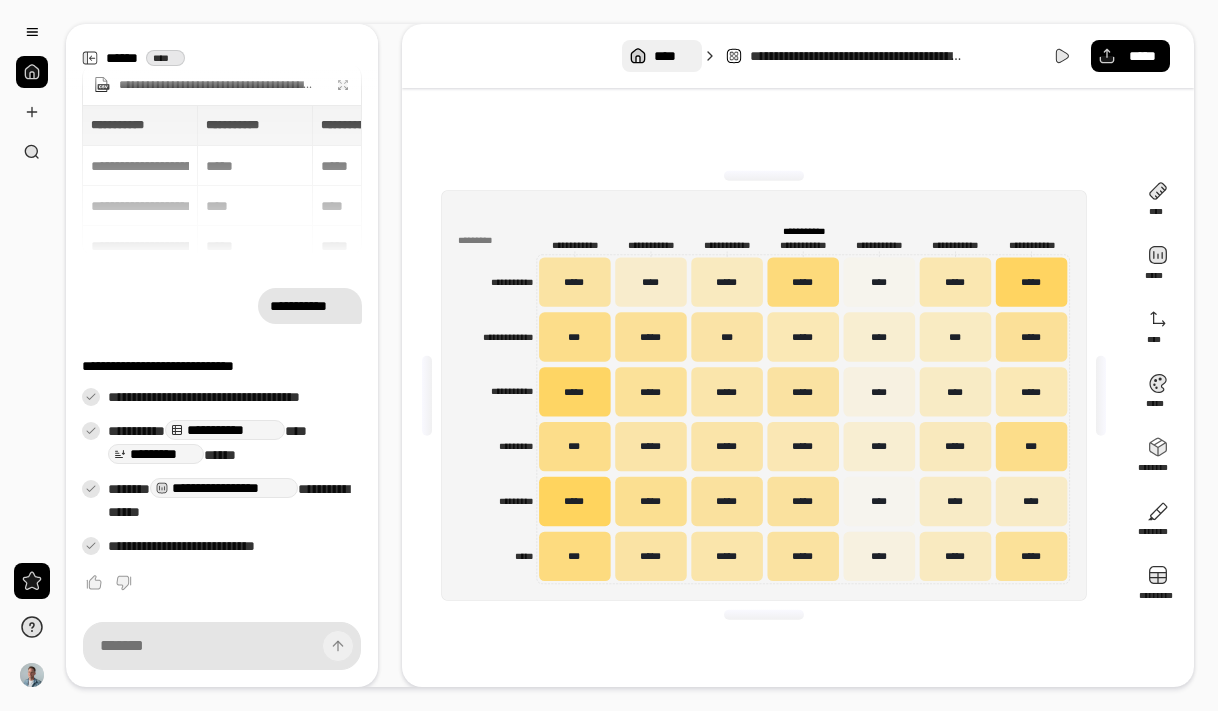 click on "****" at bounding box center (673, 56) 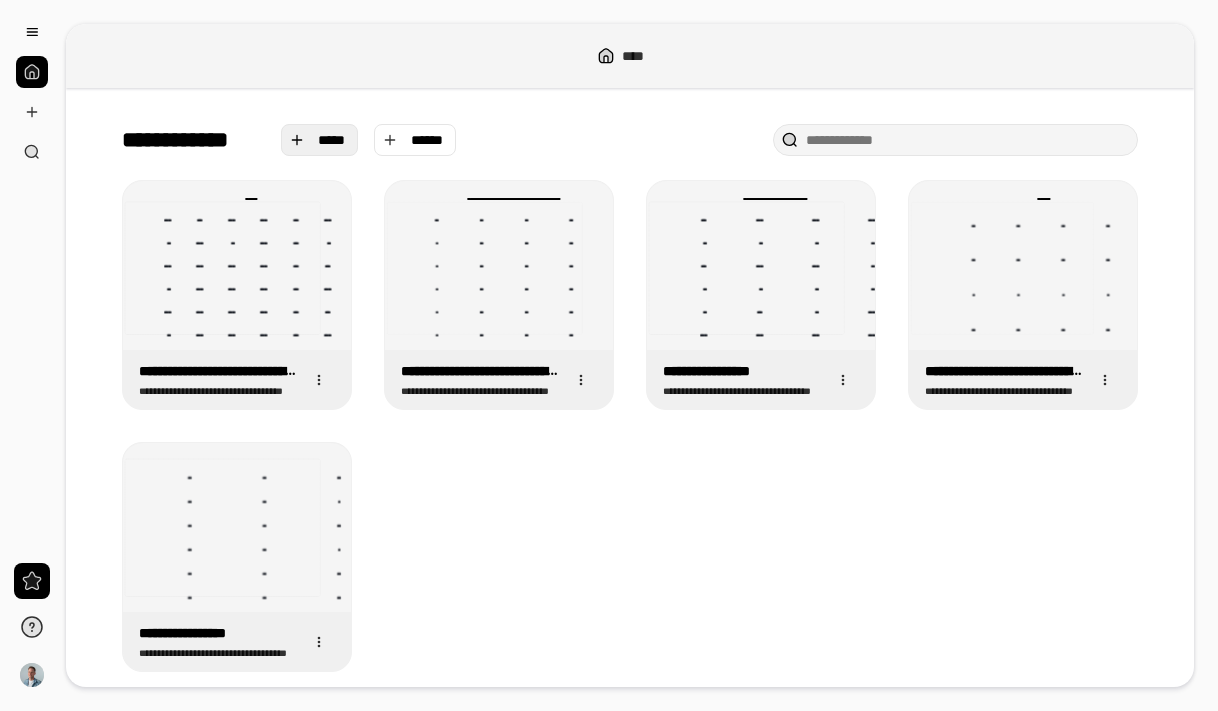 click on "*****" at bounding box center (332, 140) 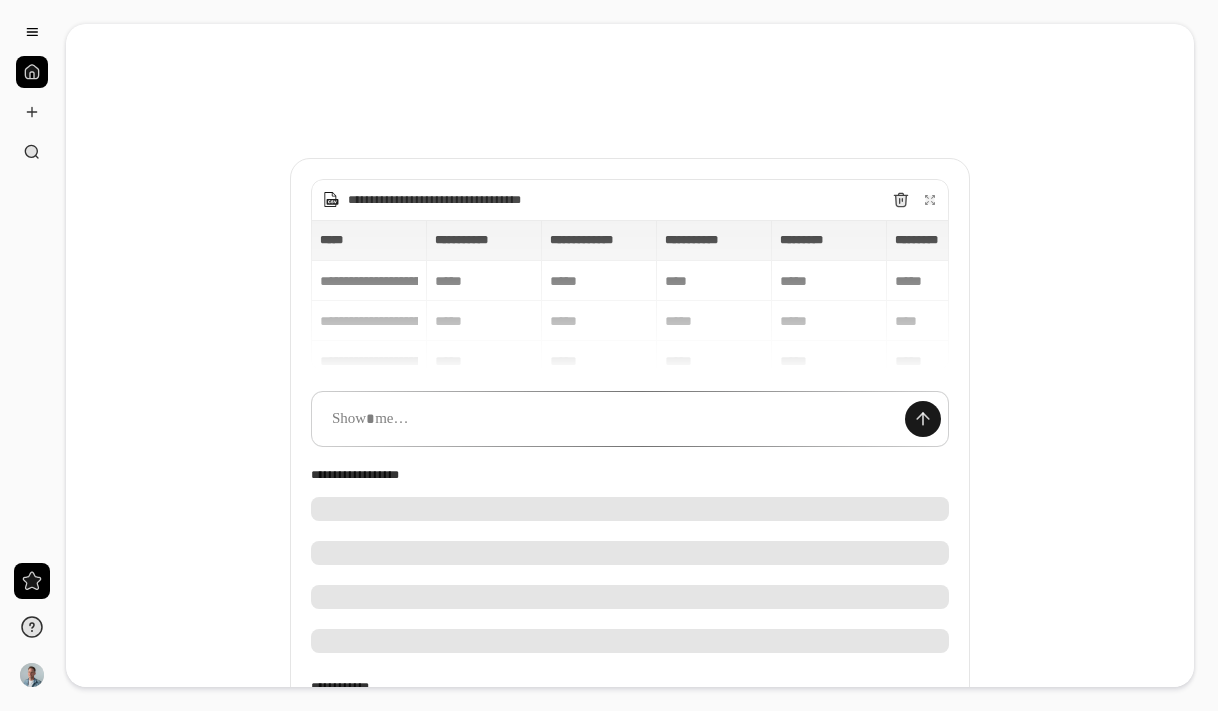 click at bounding box center (923, 419) 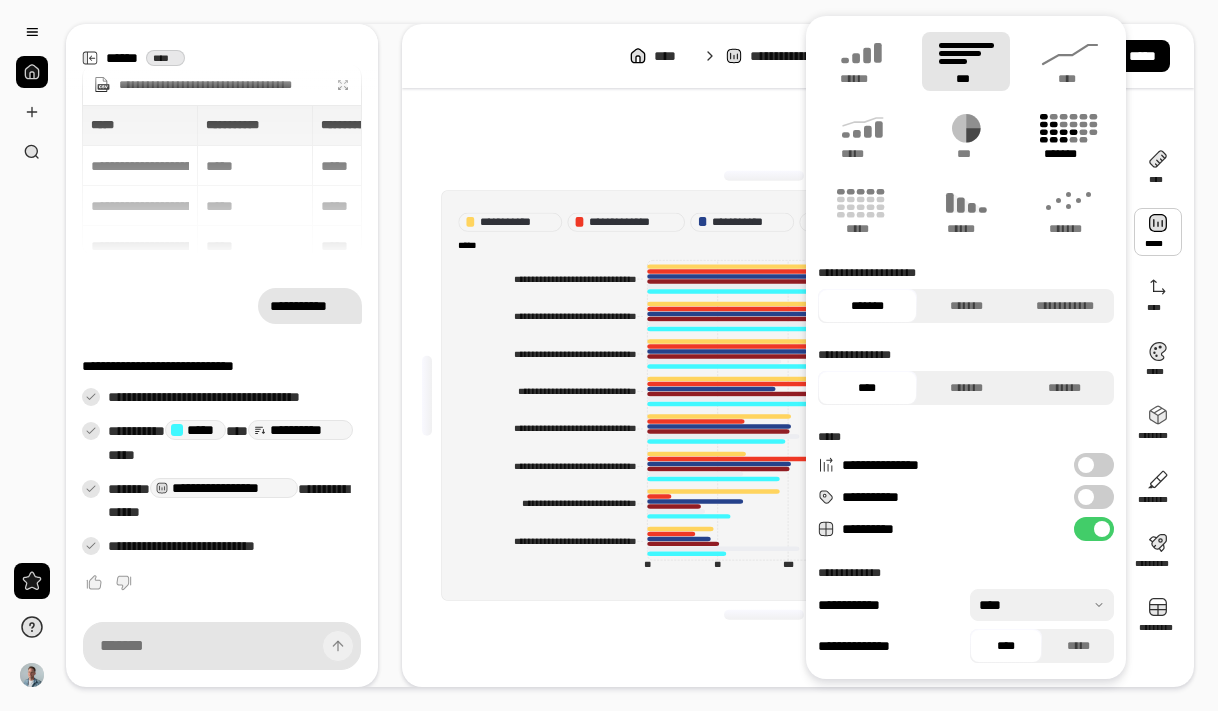 click 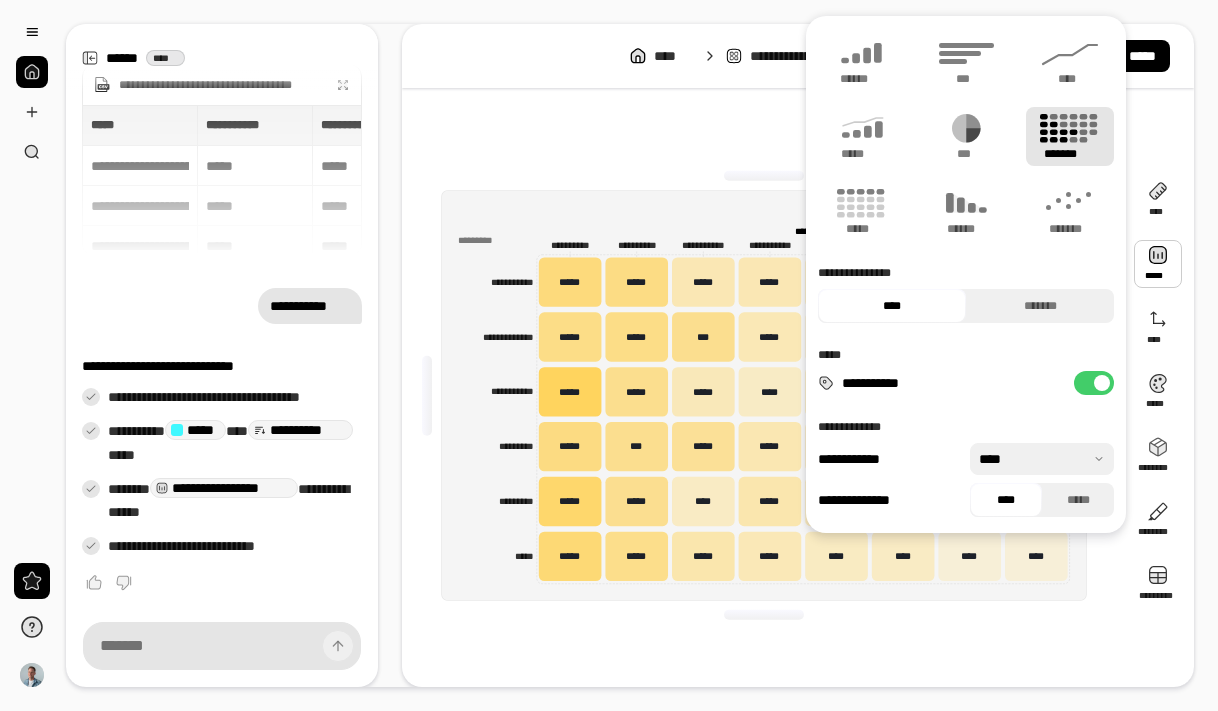 click on "**********" at bounding box center (764, 395) 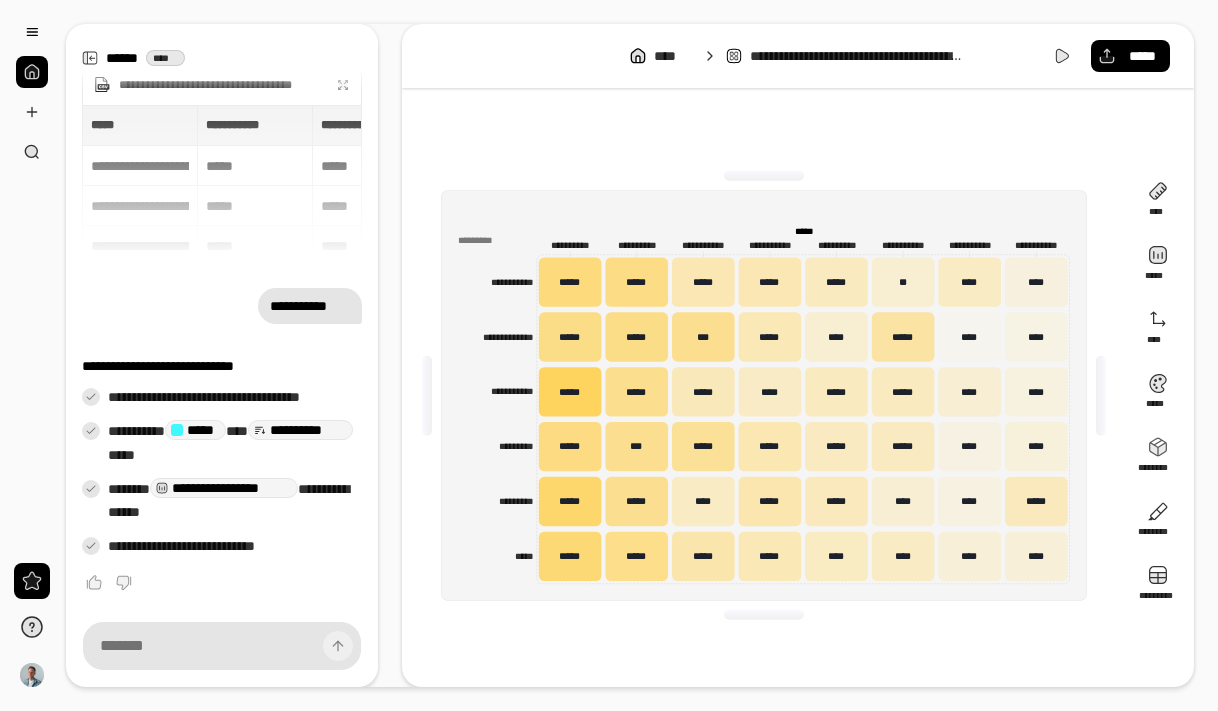 click on "**********" 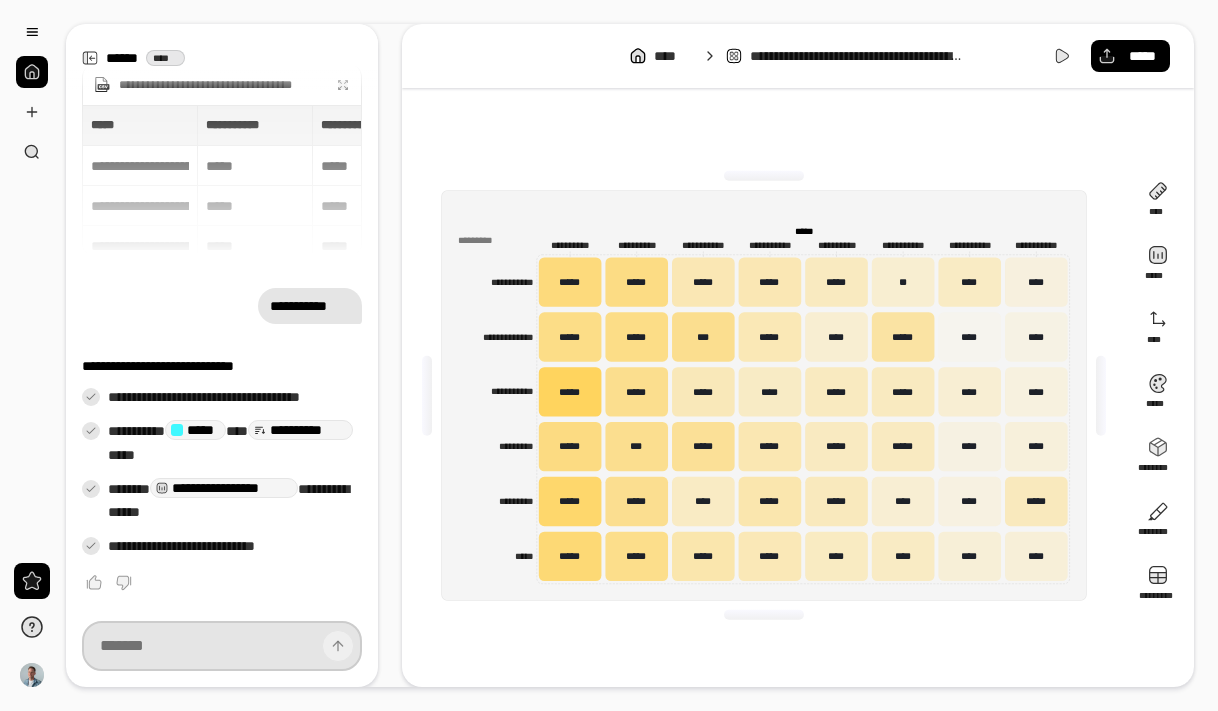 click at bounding box center (222, 646) 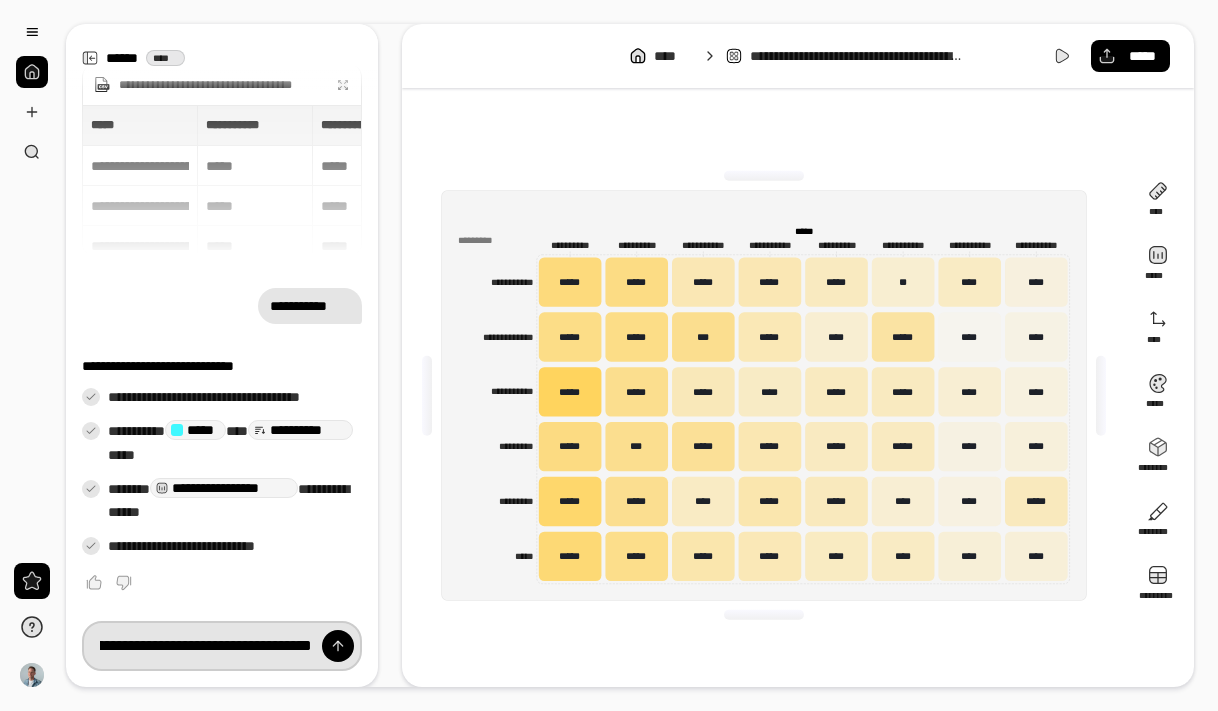 scroll, scrollTop: 0, scrollLeft: 215, axis: horizontal 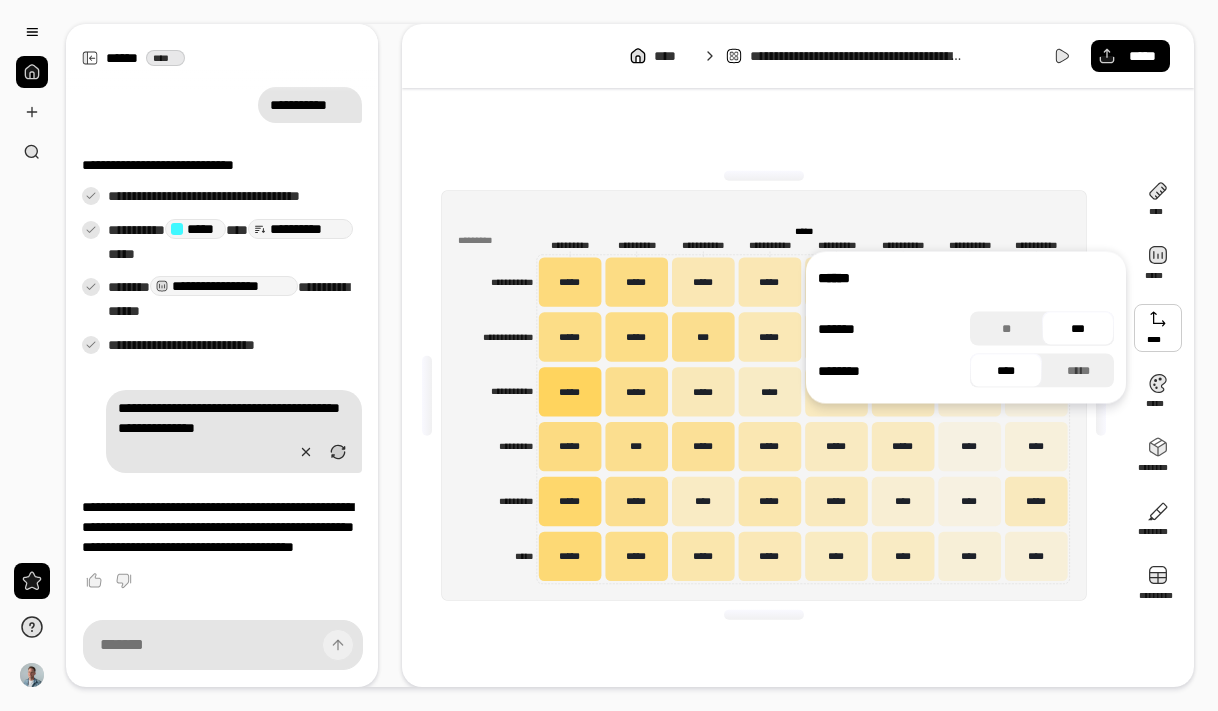 click on "**********" at bounding box center (764, 395) 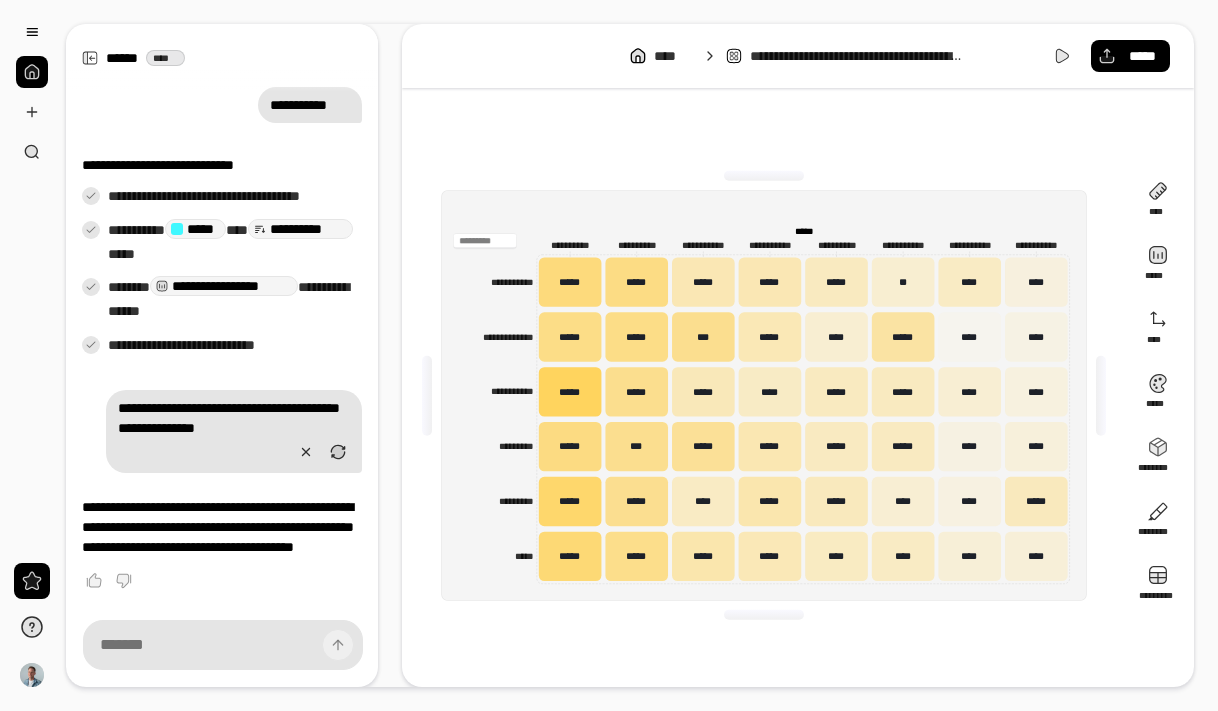 click on "*********" at bounding box center [764, 241] 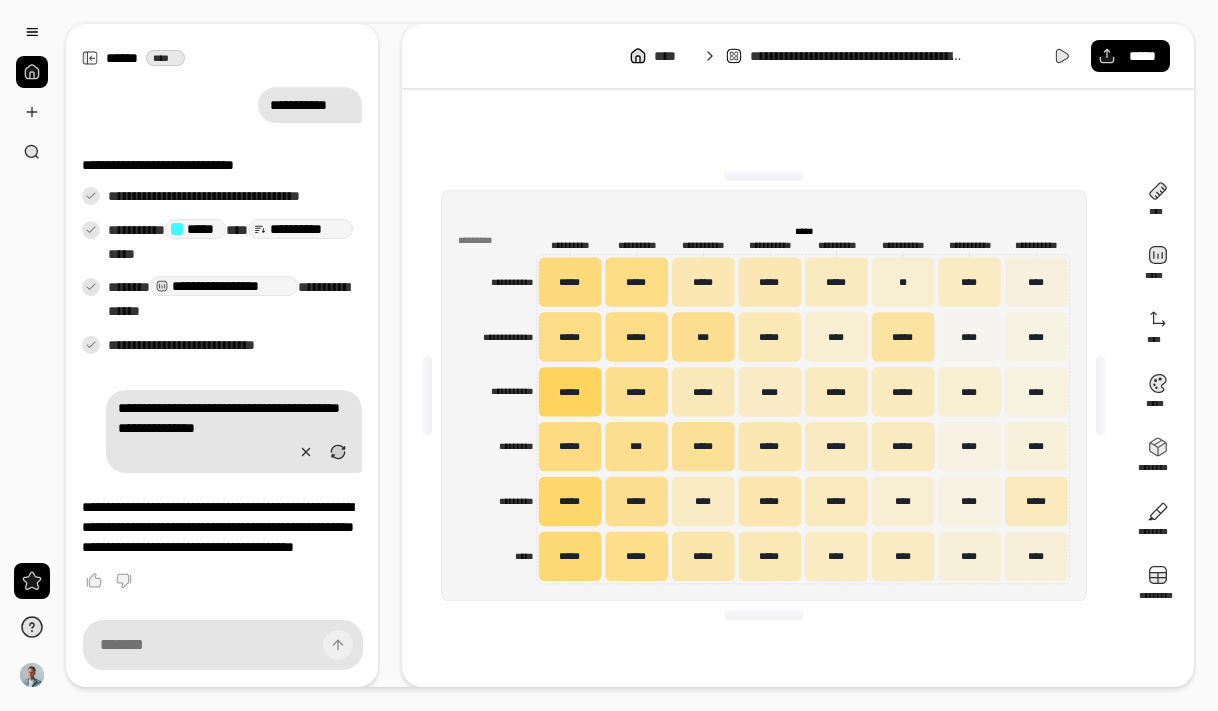 click on "*********" at bounding box center (764, 241) 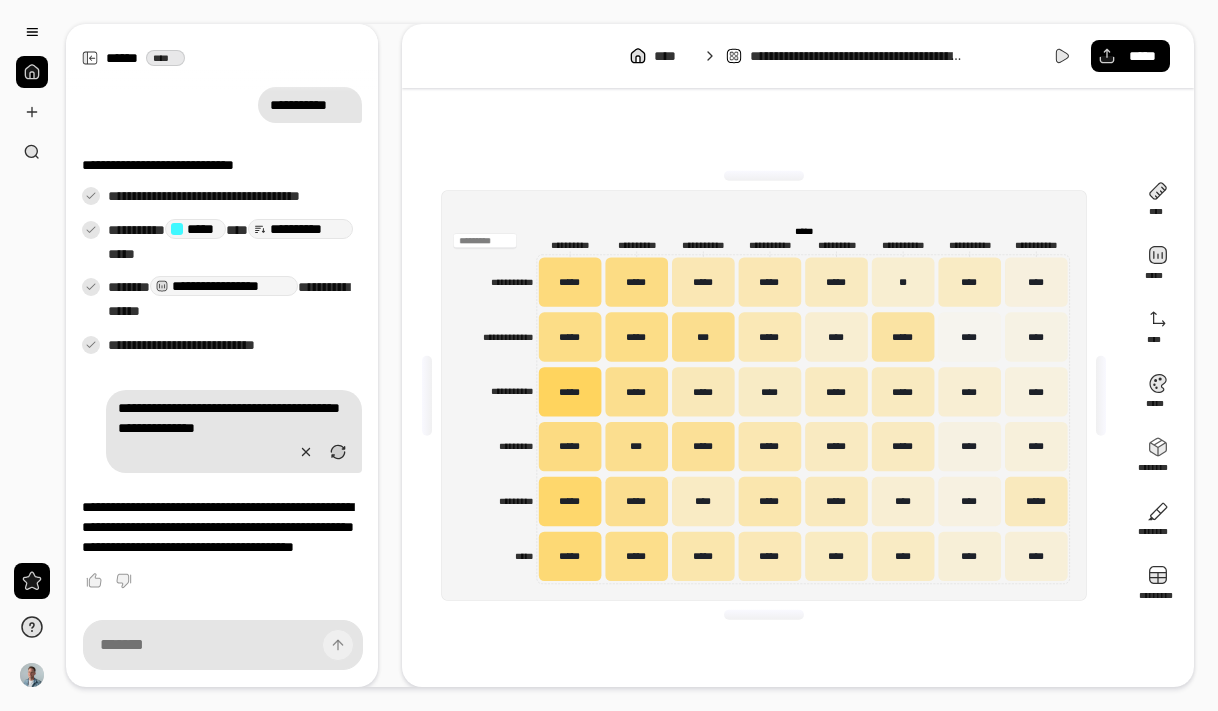 click on "*********" at bounding box center [764, 241] 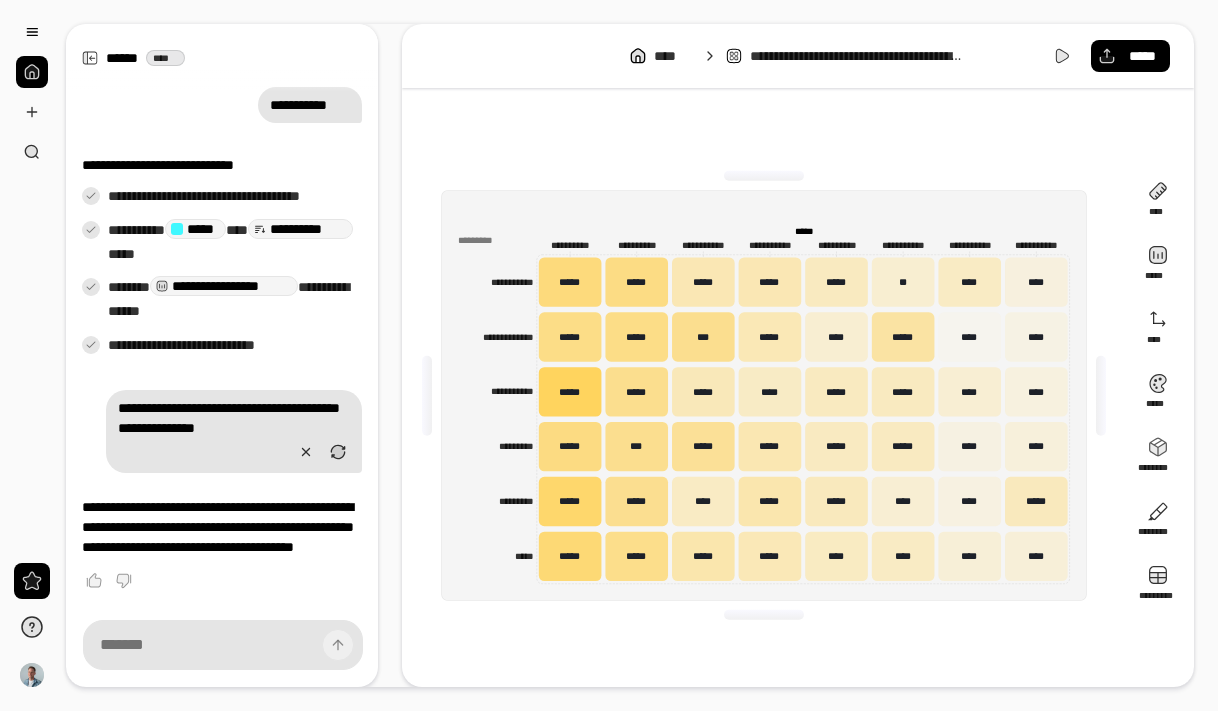 drag, startPoint x: 546, startPoint y: 244, endPoint x: 621, endPoint y: 238, distance: 75.23962 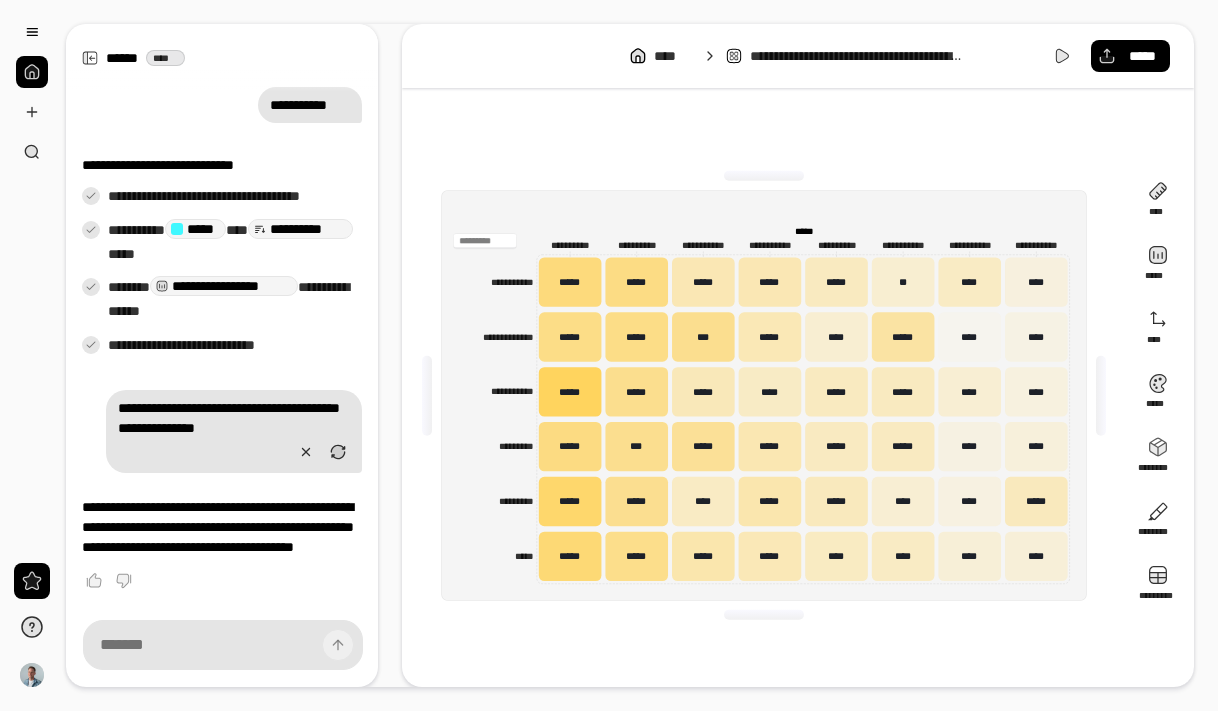 click on "*********" at bounding box center [764, 241] 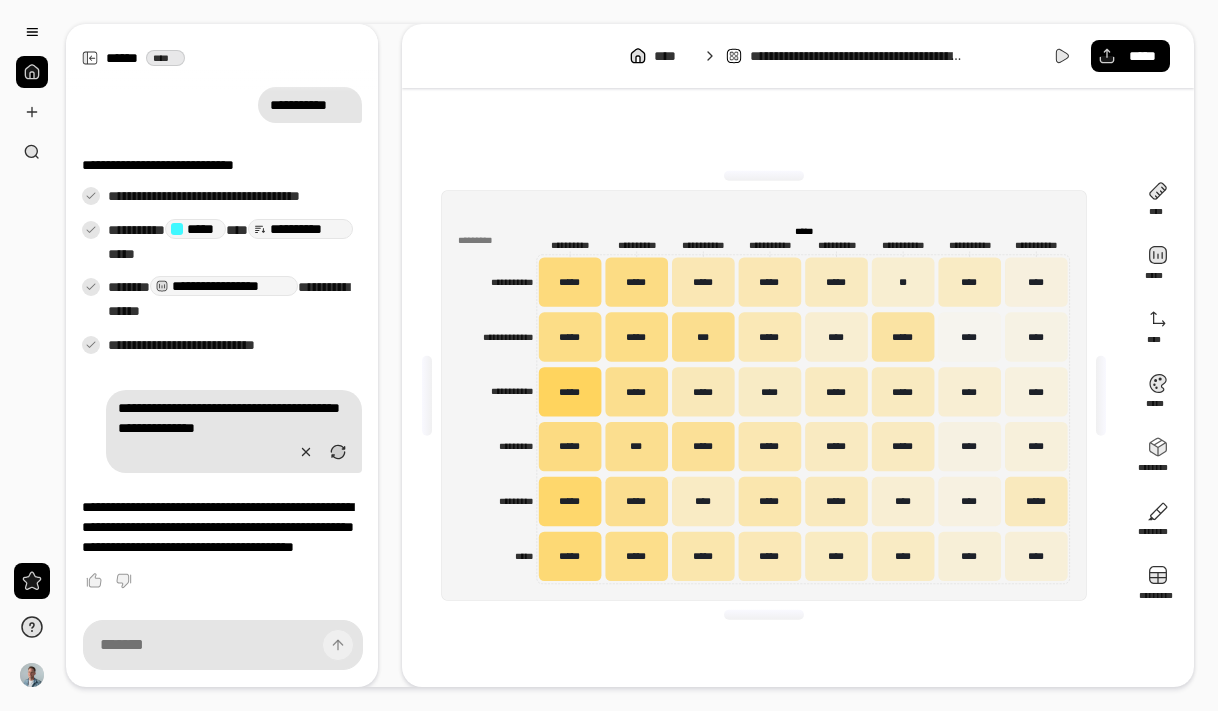 click on "*********" at bounding box center (764, 241) 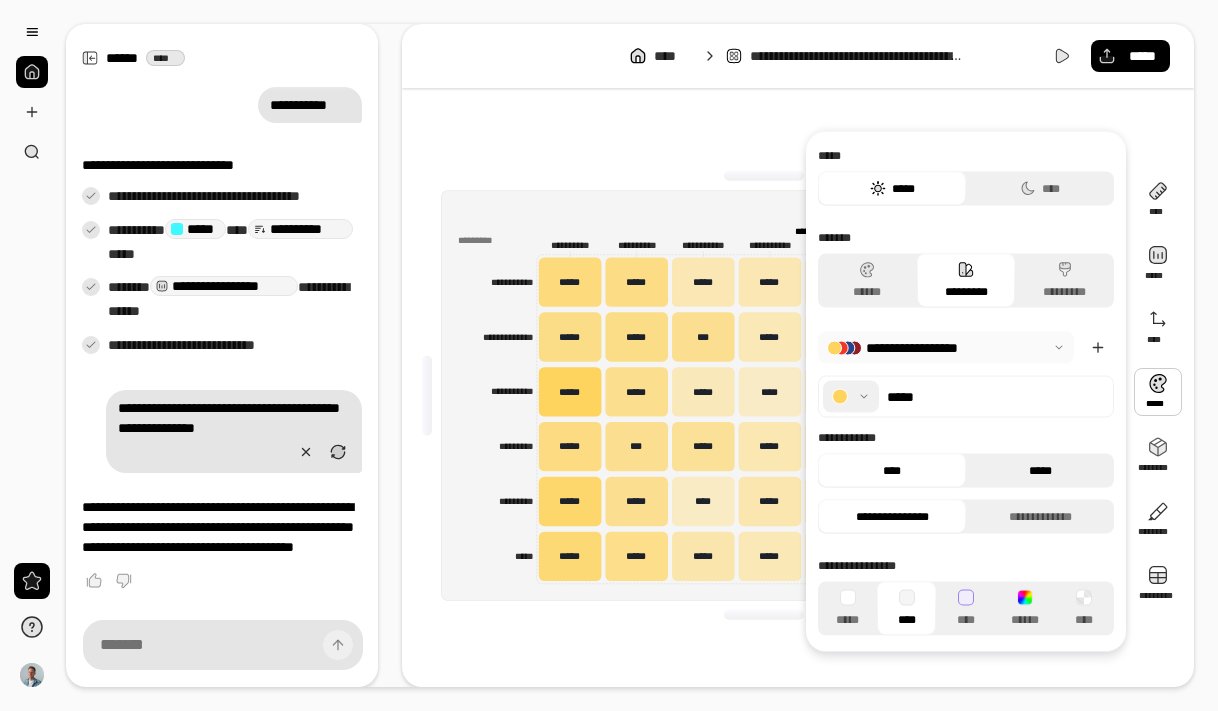 click on "*****" at bounding box center (1040, 471) 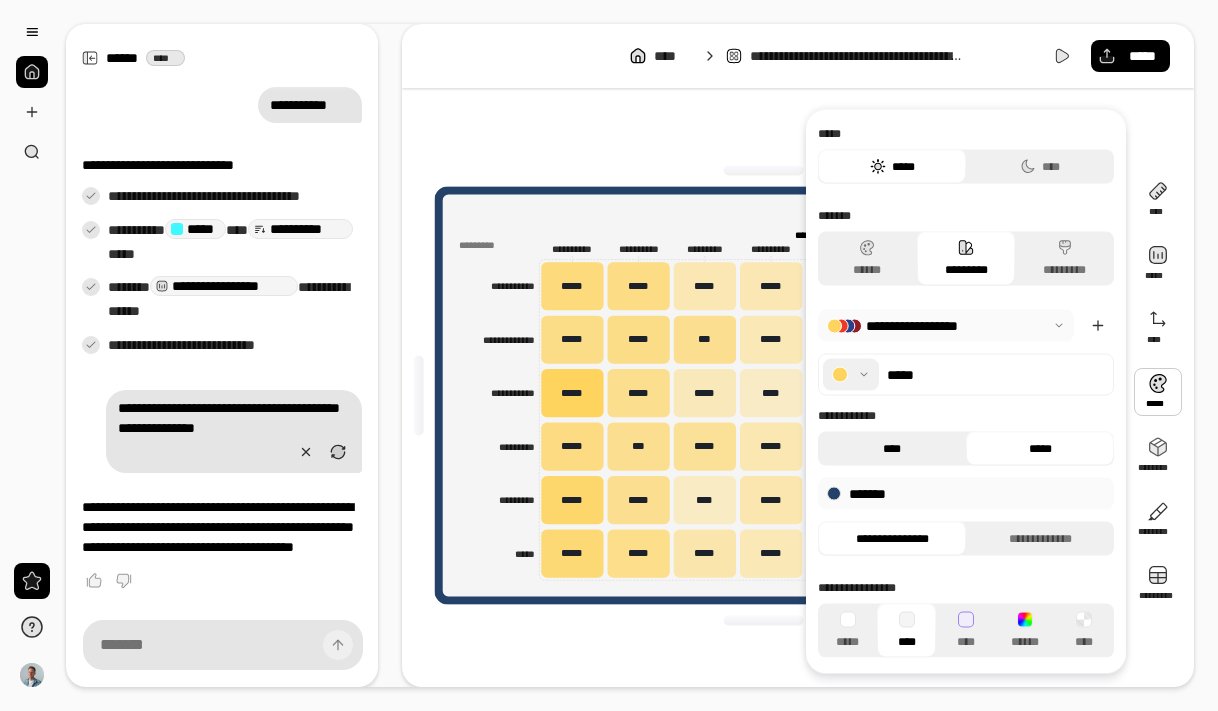 click on "****" at bounding box center (892, 449) 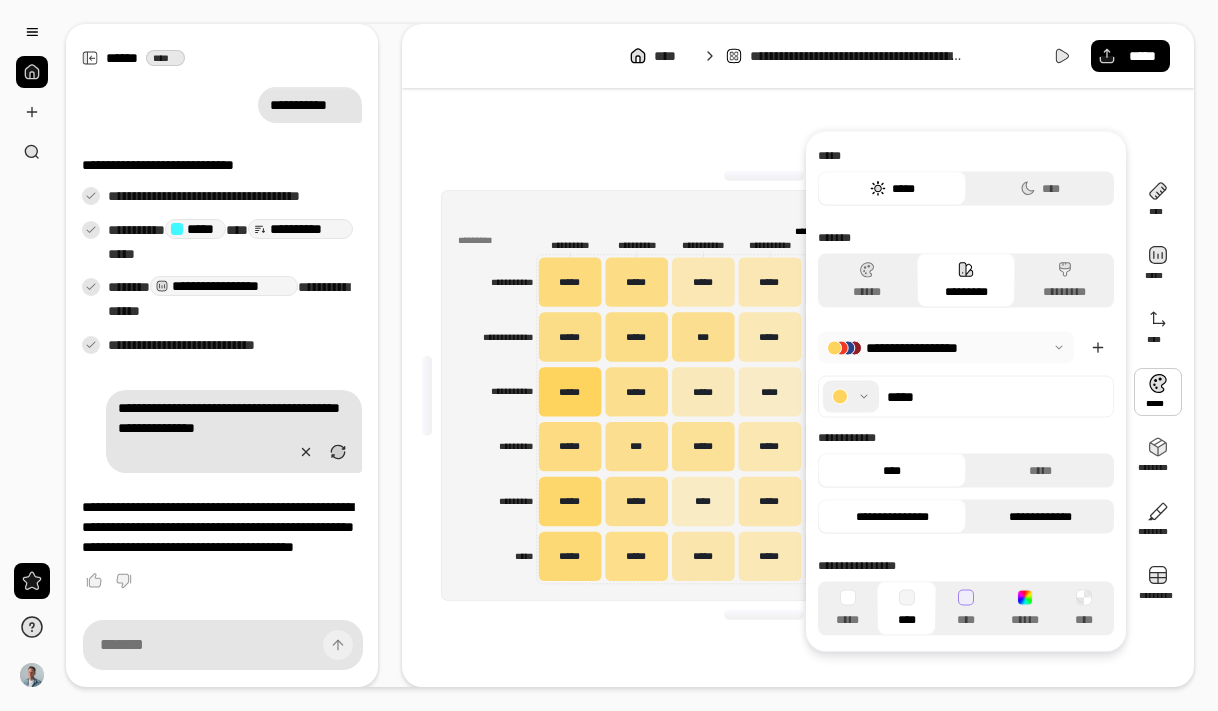 click on "**********" at bounding box center (1040, 517) 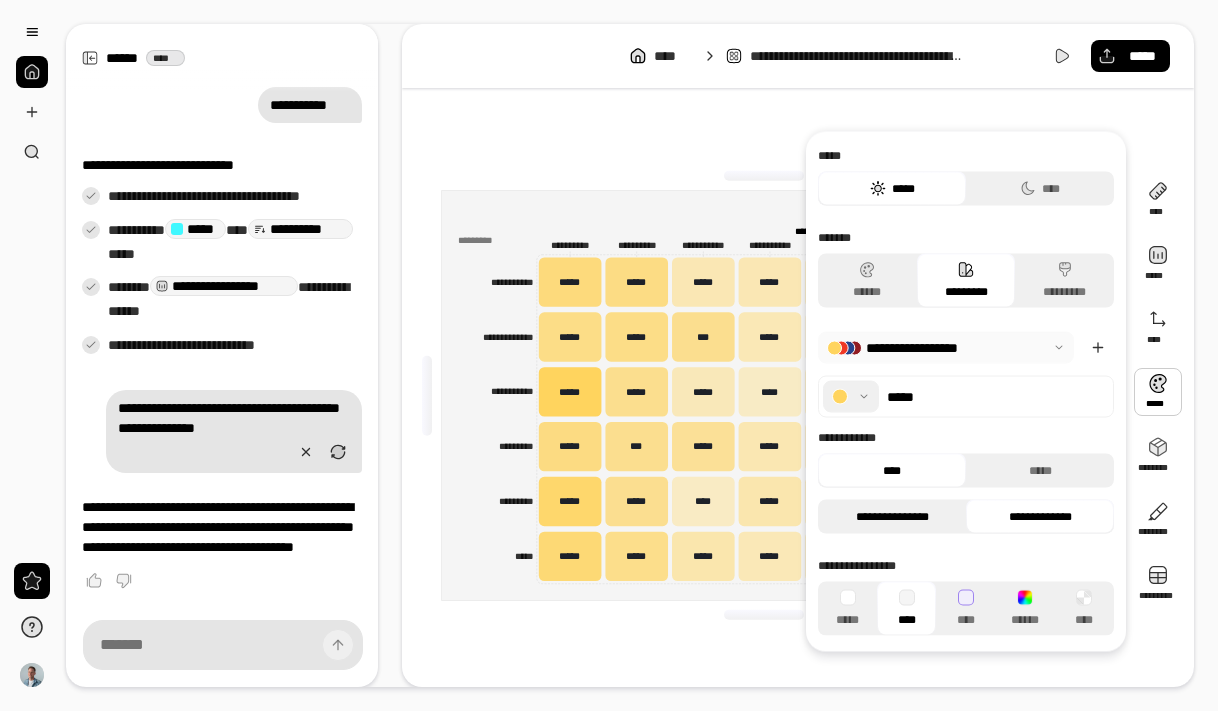 click on "**********" at bounding box center [892, 517] 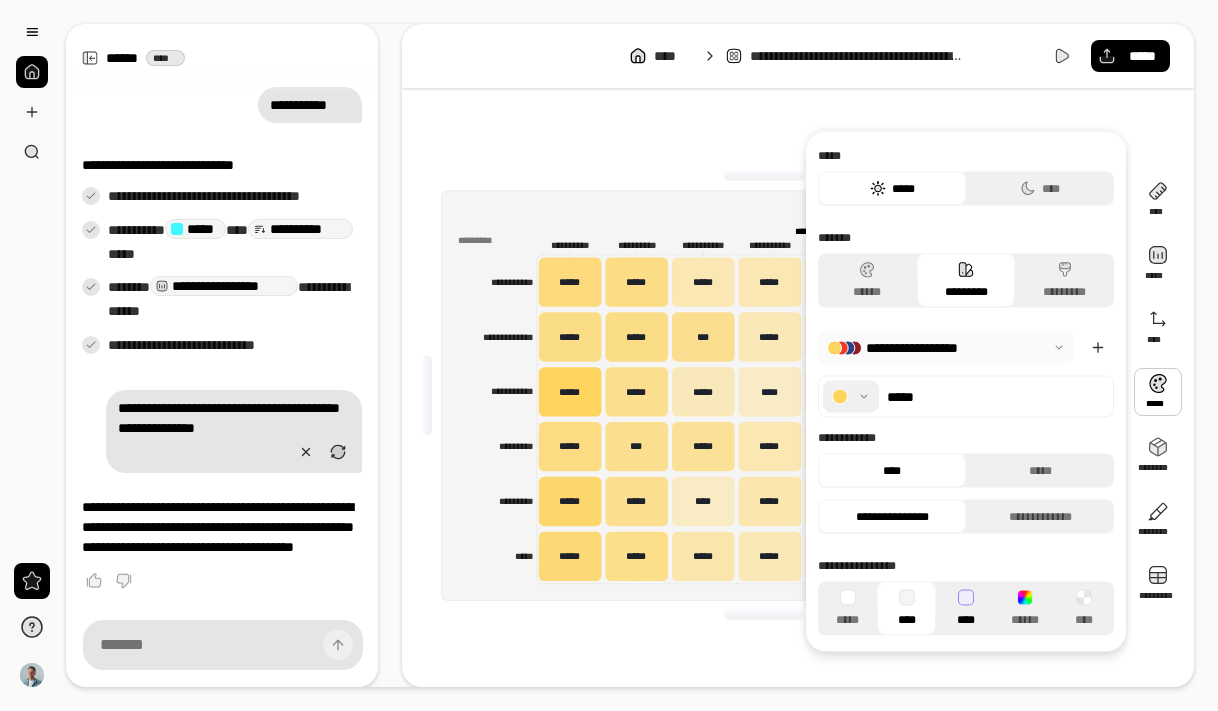 click on "****" at bounding box center (965, 609) 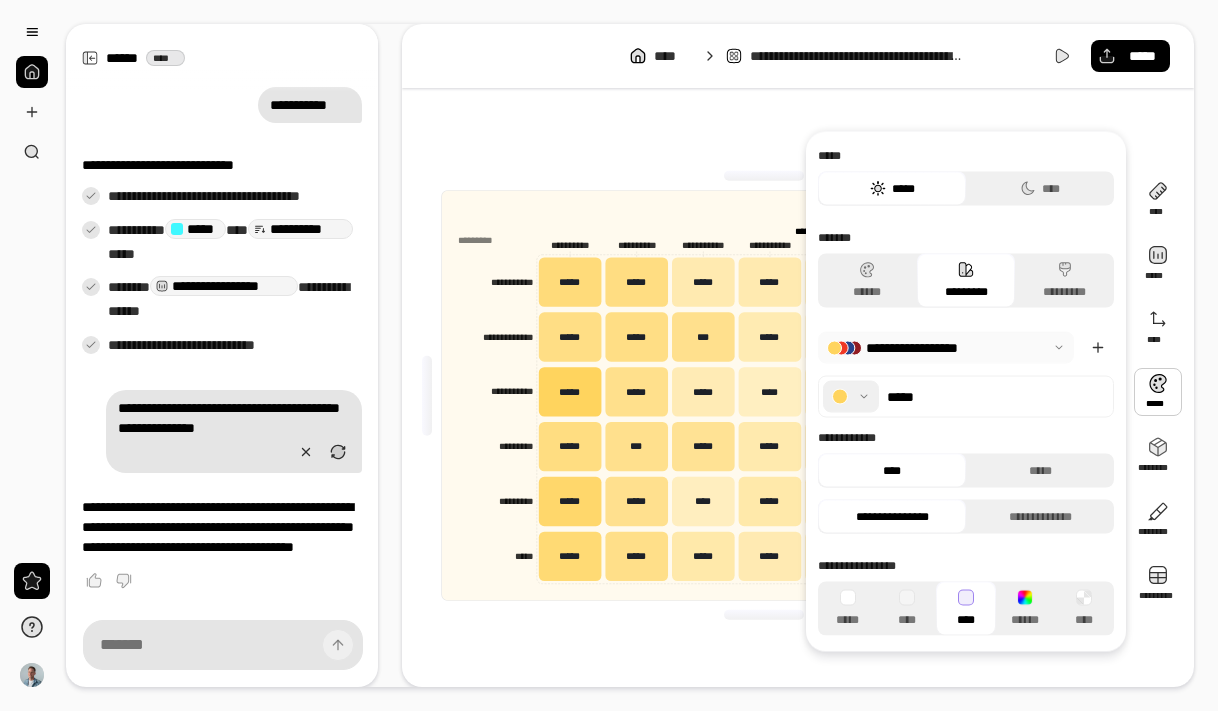 click on "****" at bounding box center (965, 609) 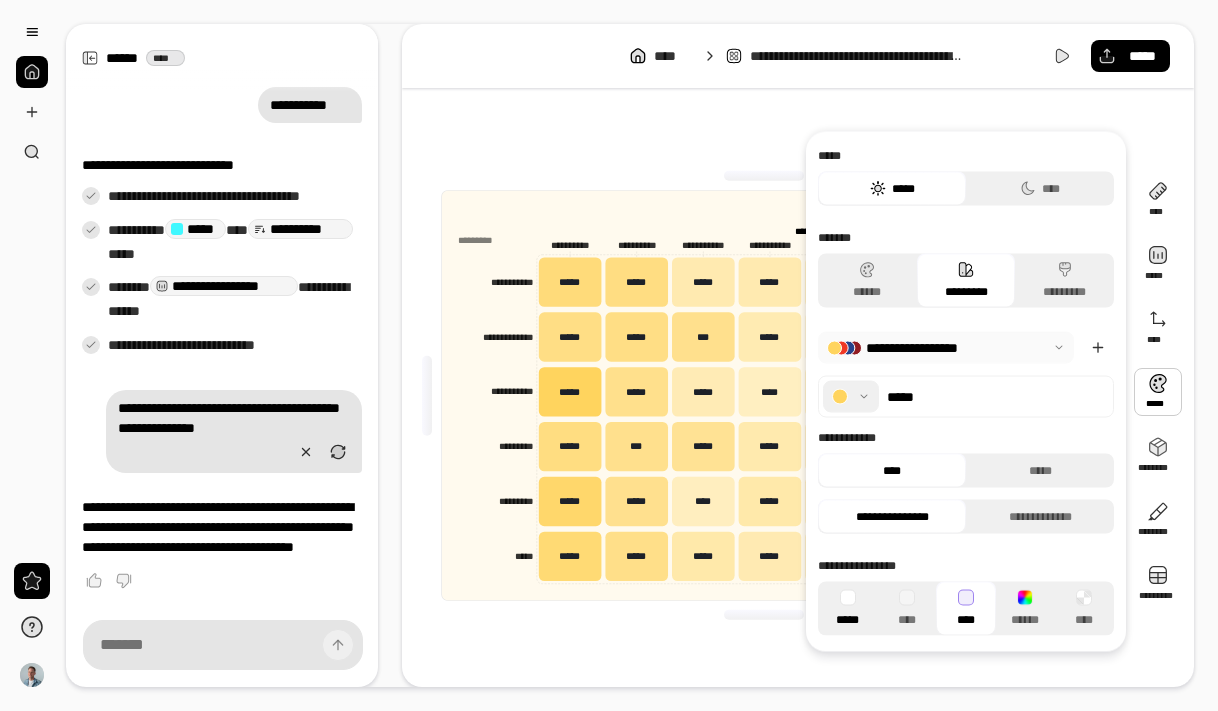 click on "*****" at bounding box center (847, 609) 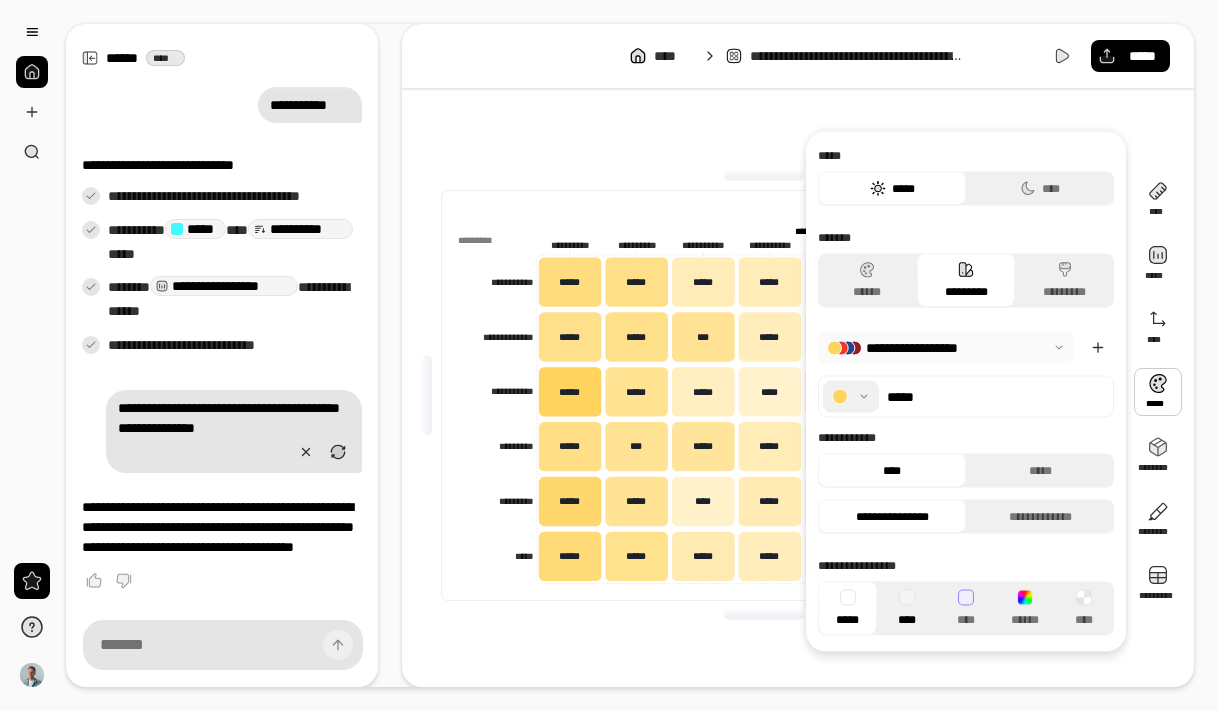 click on "****" at bounding box center (906, 609) 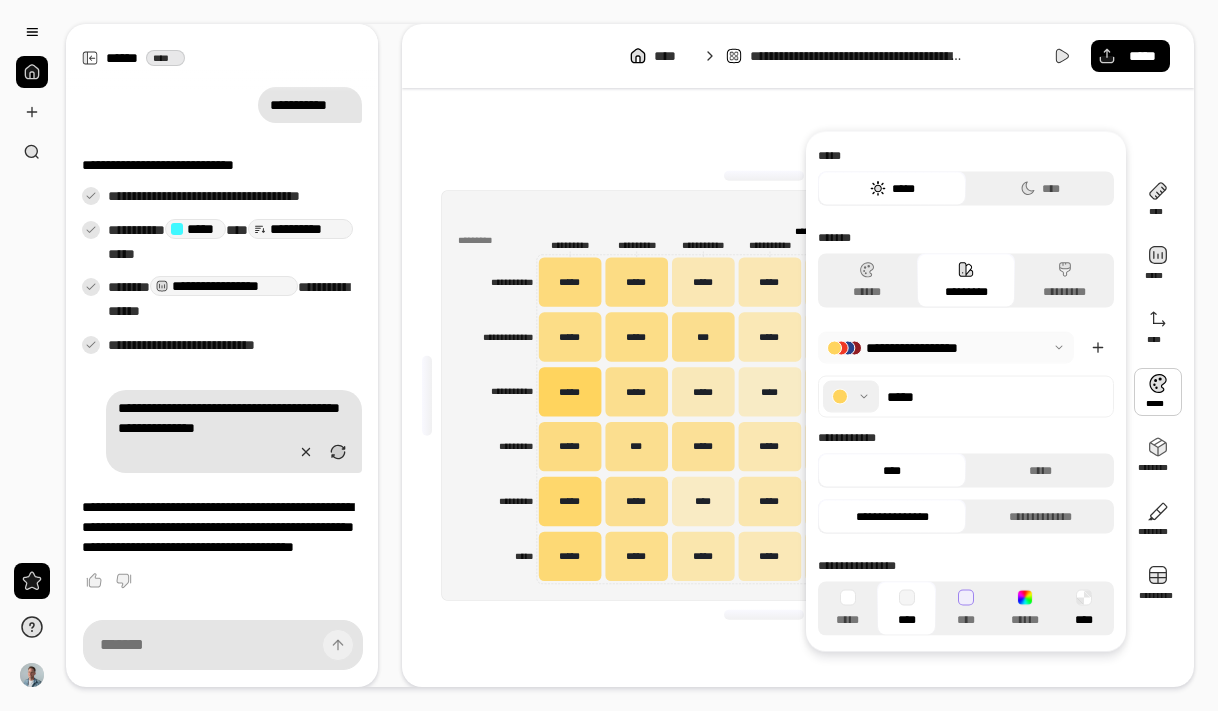 click on "****" at bounding box center [1084, 609] 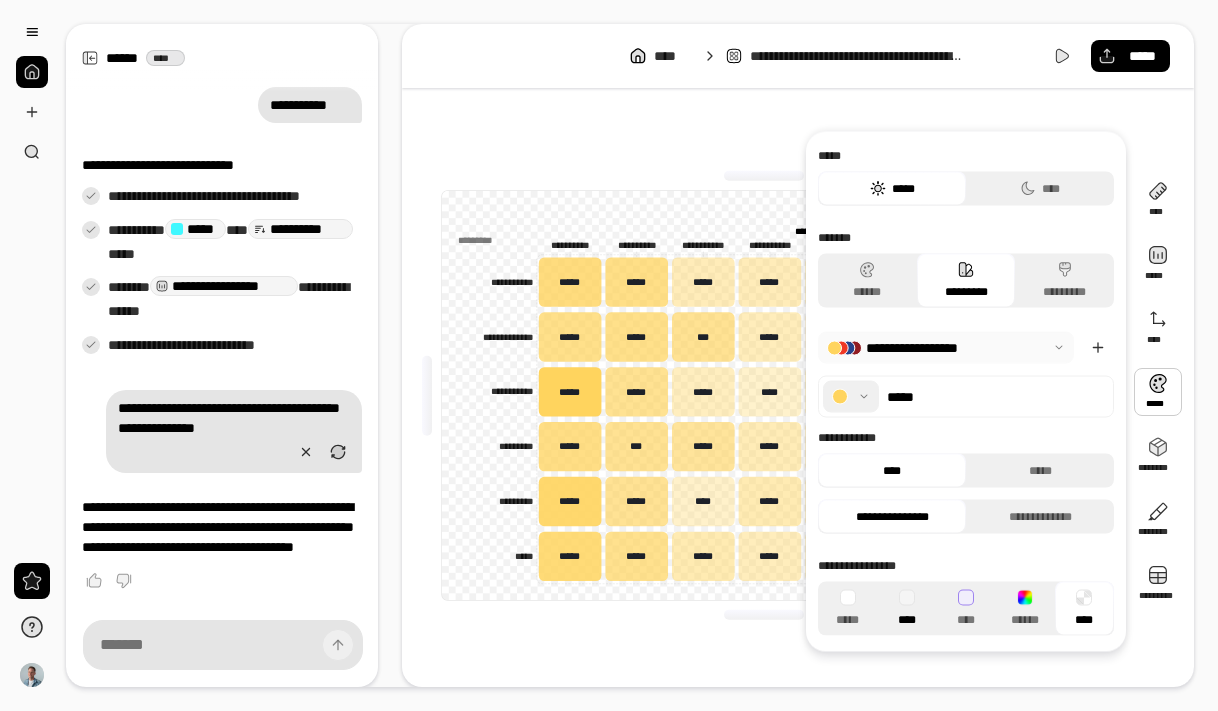 click at bounding box center [907, 598] 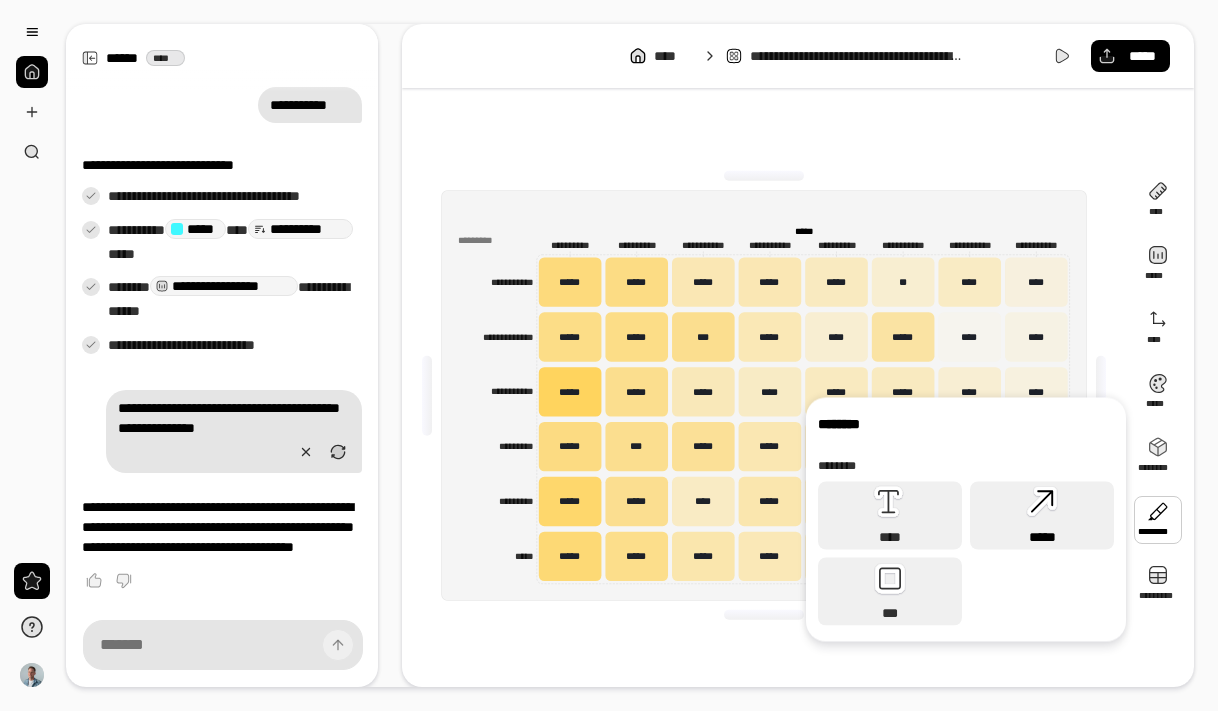 click on "*****" at bounding box center [1042, 516] 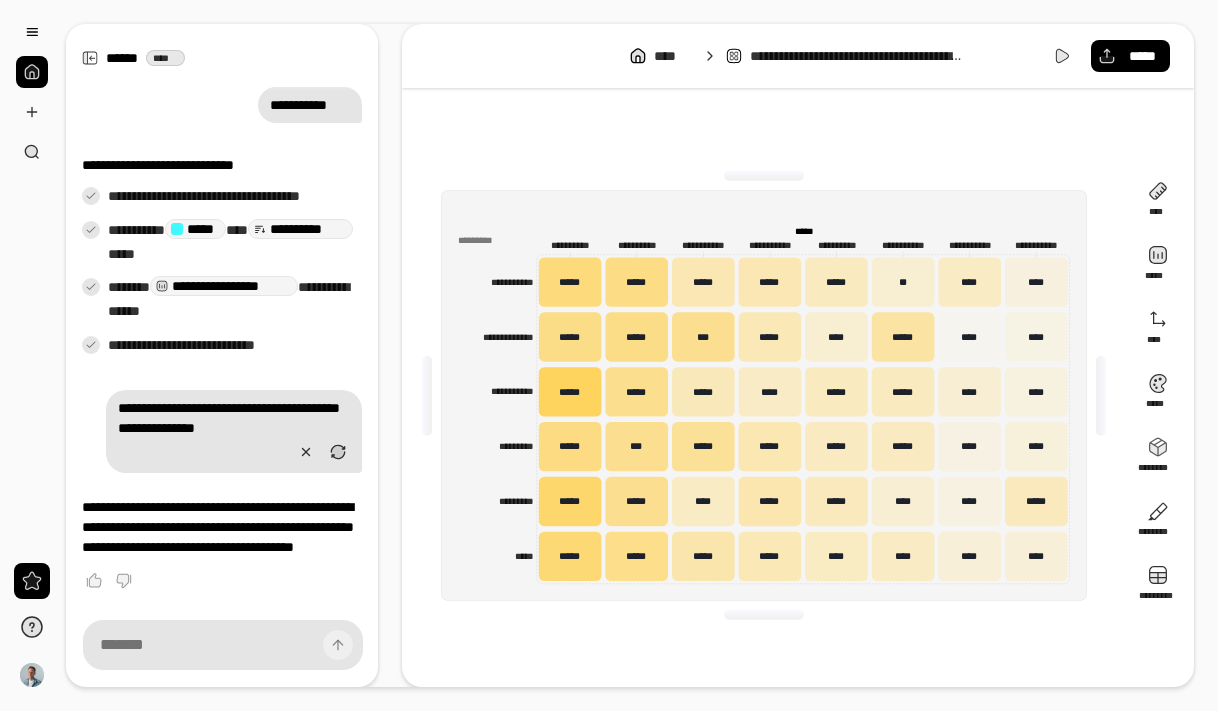 click on "**********" at bounding box center [764, 395] 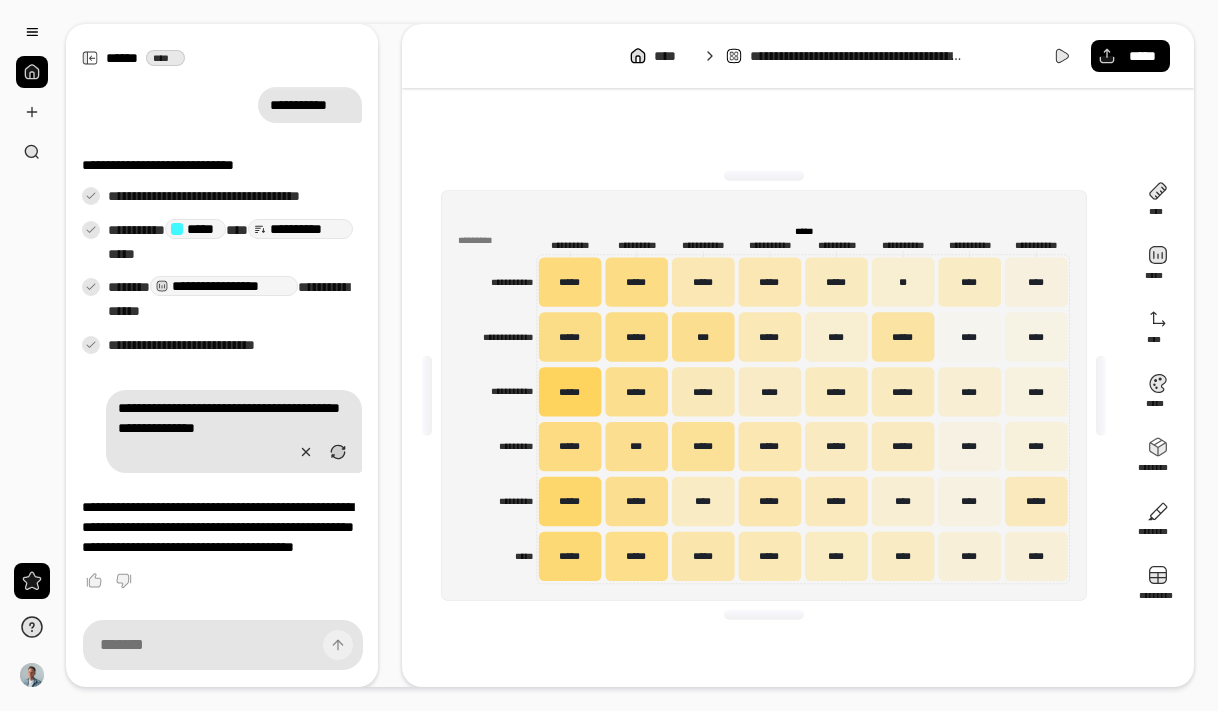 click on "**********" 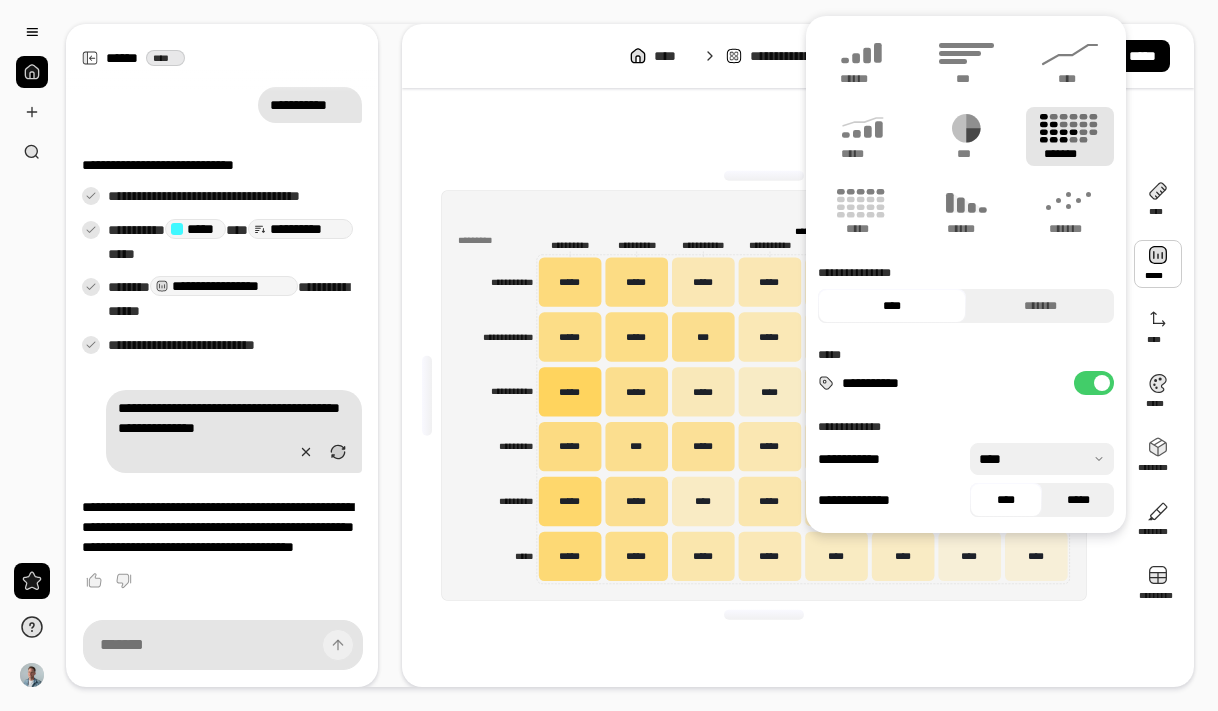 click on "*****" at bounding box center [1078, 500] 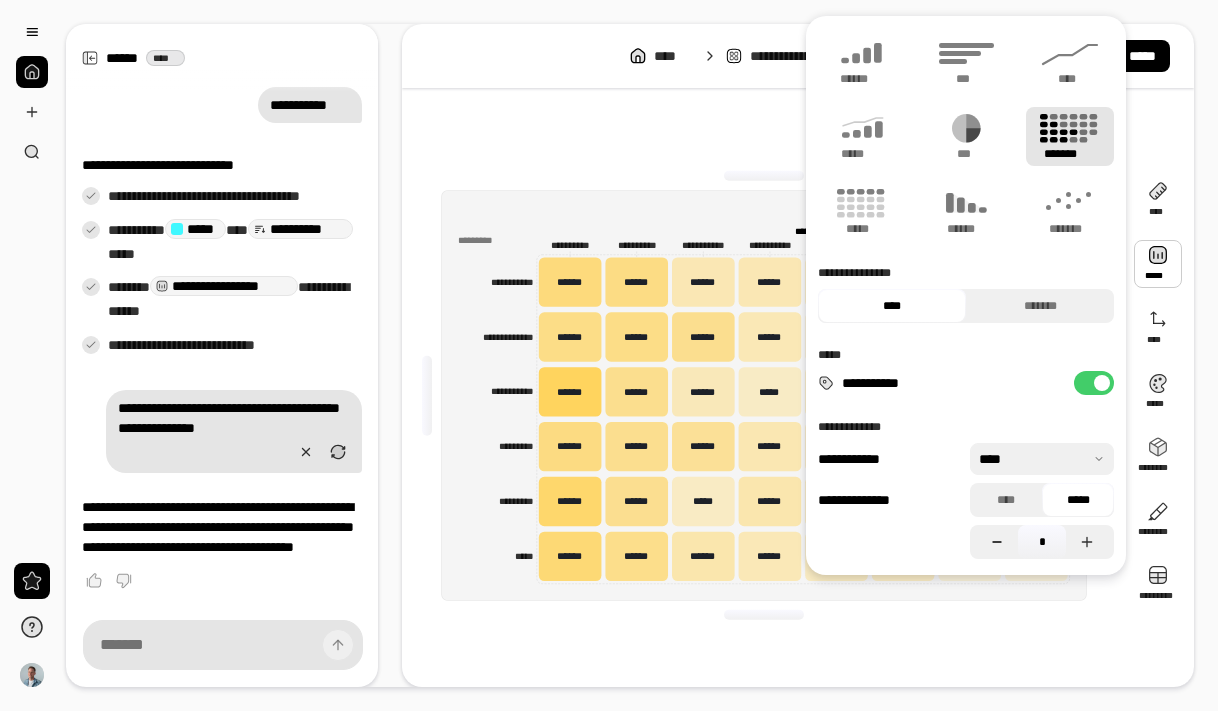 click 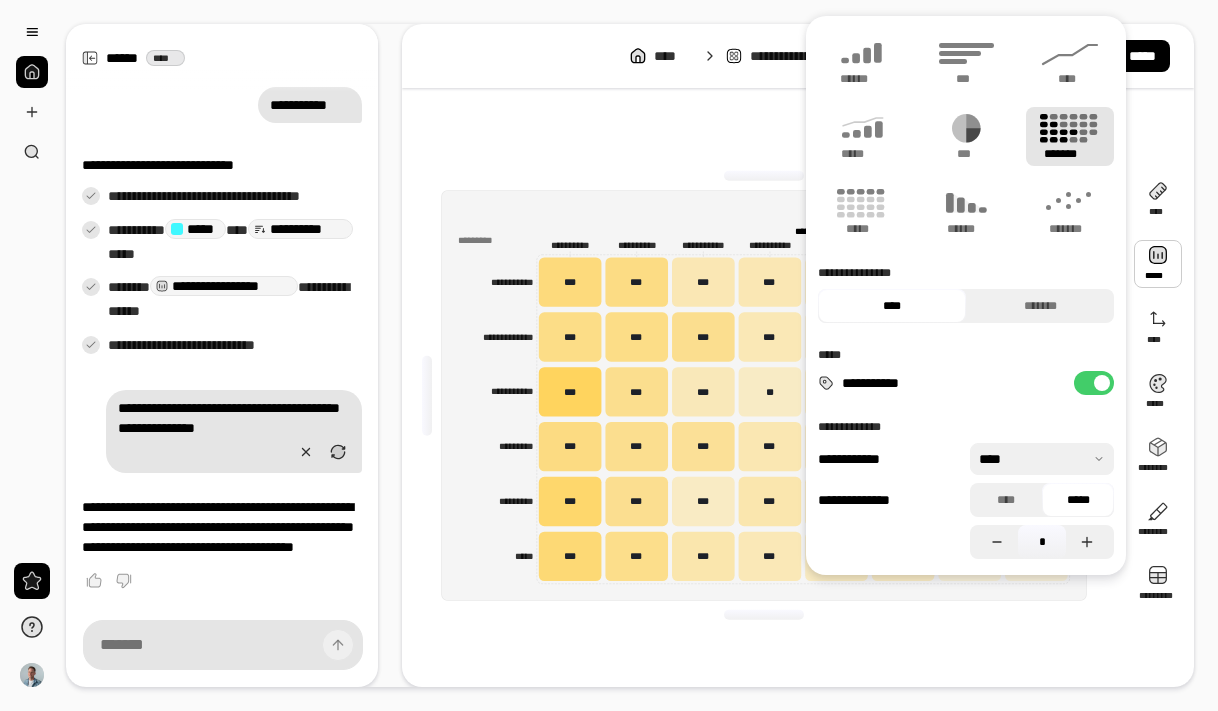 click at bounding box center [764, 615] 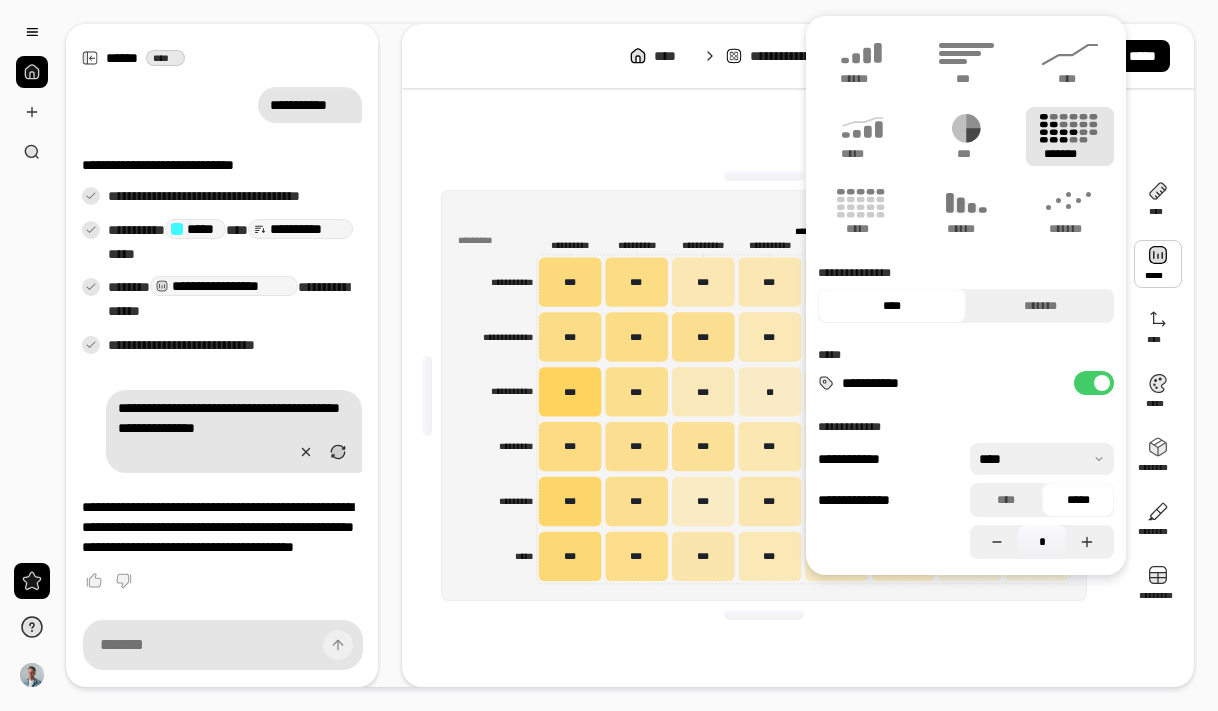 click at bounding box center [764, 615] 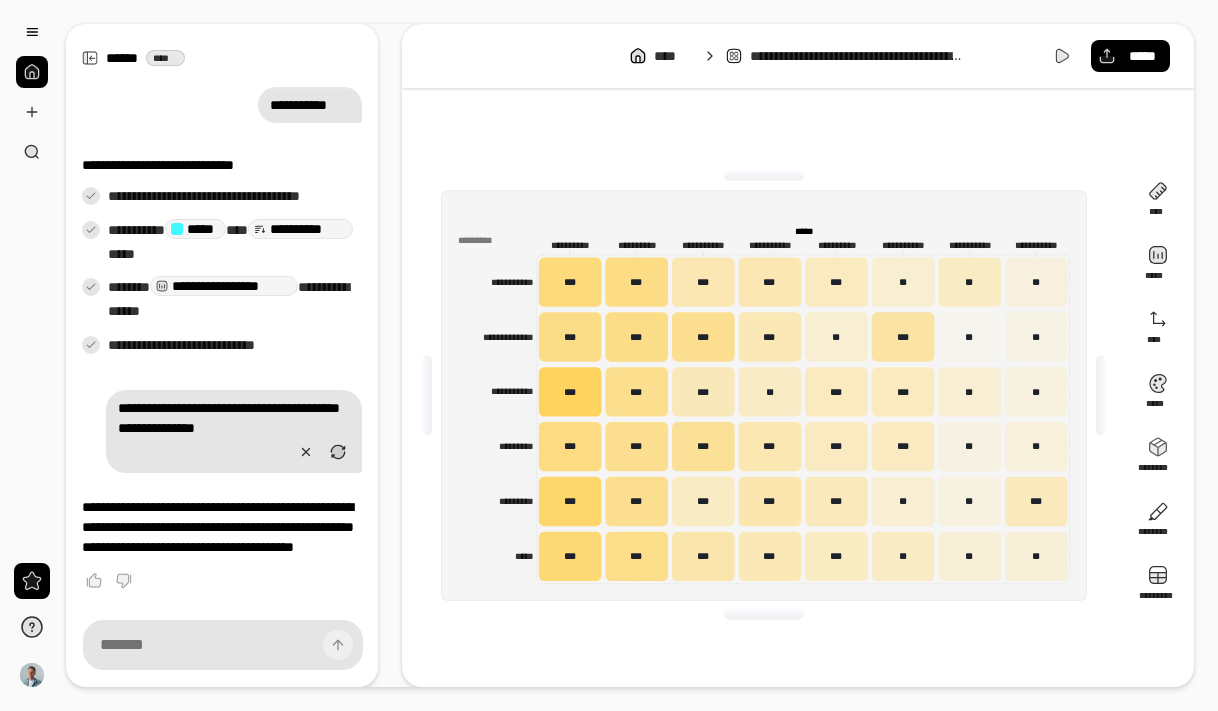 click on "**********" at bounding box center (764, 395) 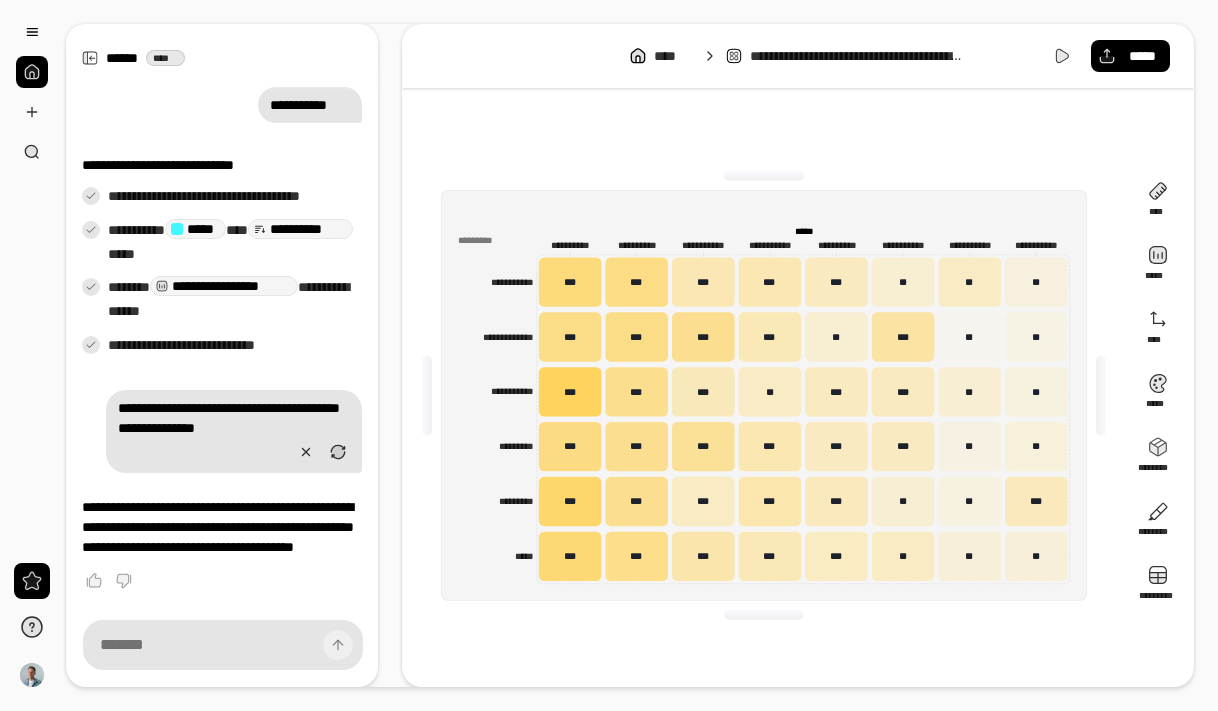 click on "**********" at bounding box center (763, 395) 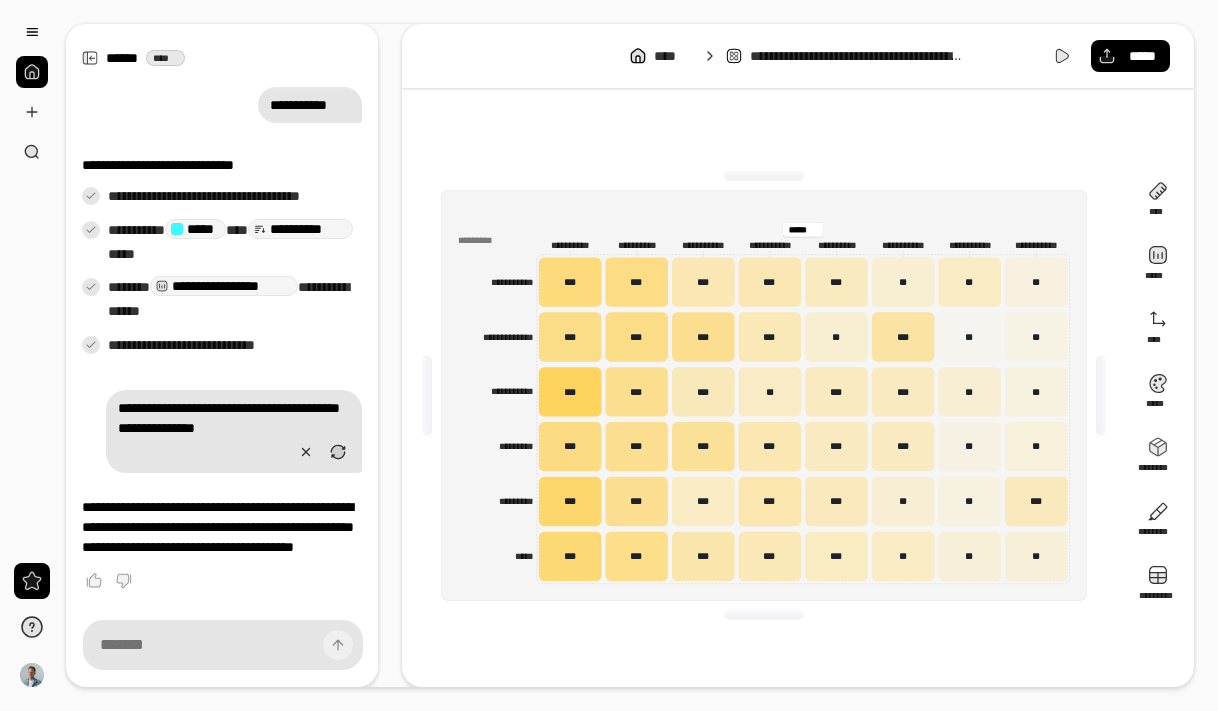 type on "****" 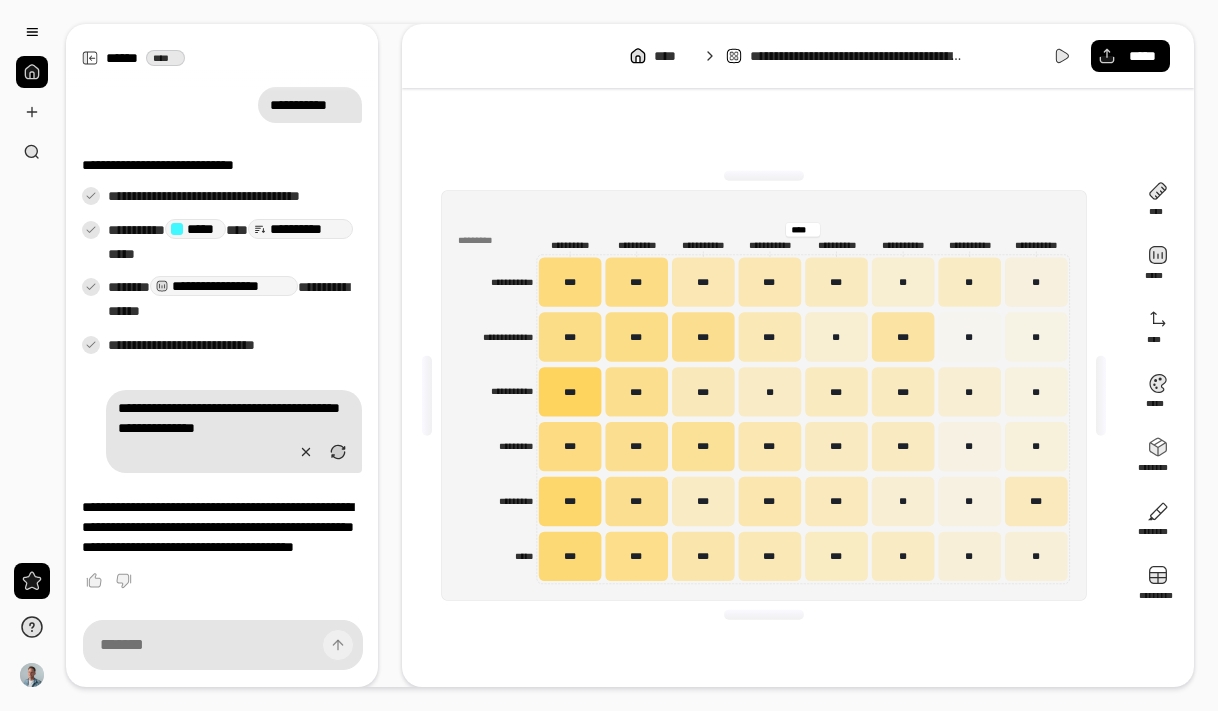 click on "****" at bounding box center (802, 230) 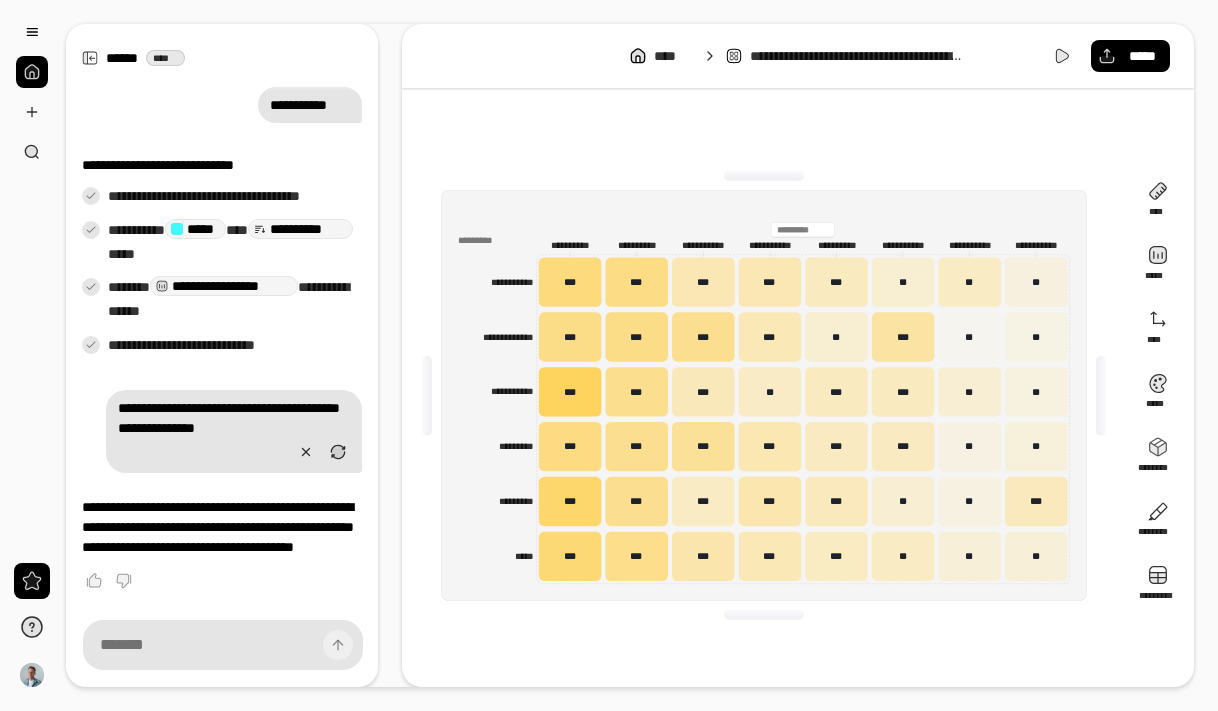 type 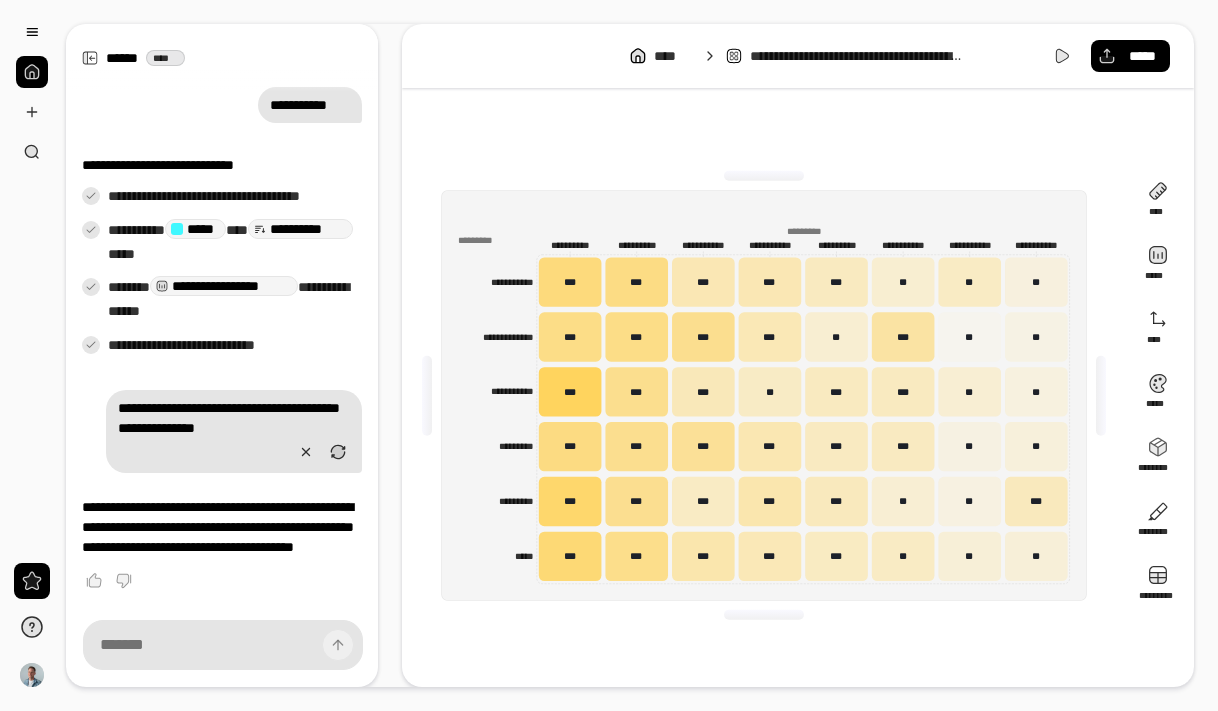 click on "**********" at bounding box center [798, 56] 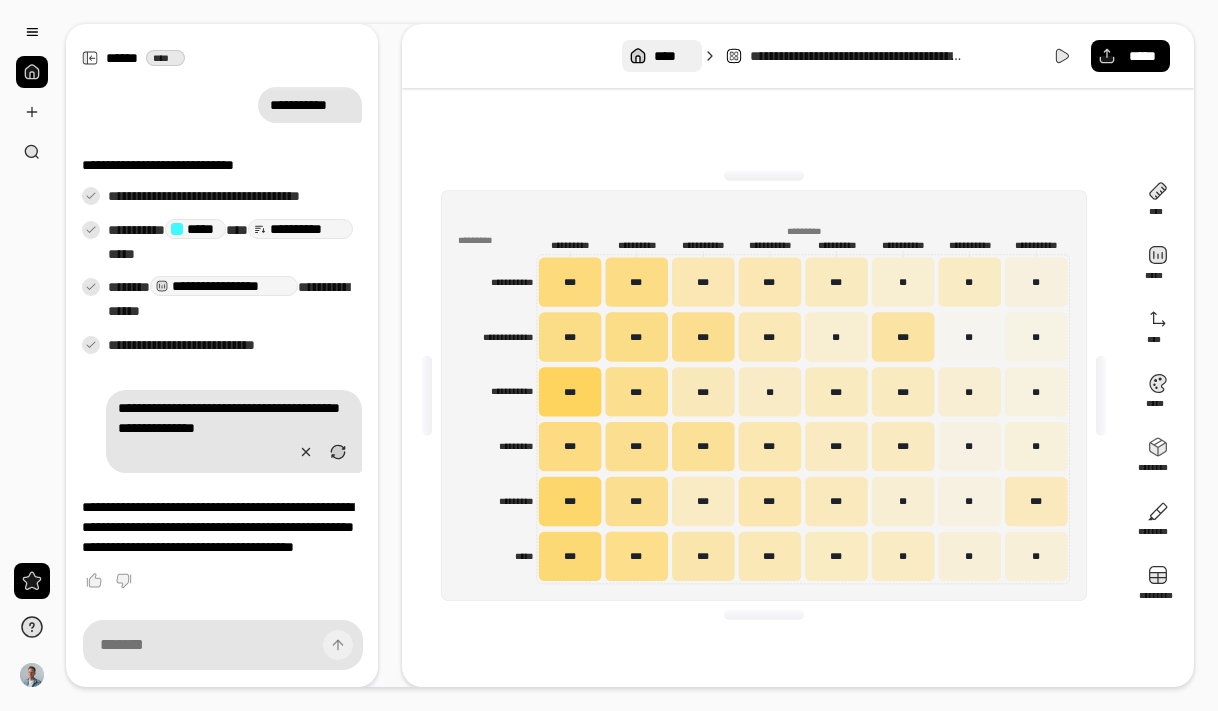 click on "**********" at bounding box center [798, 56] 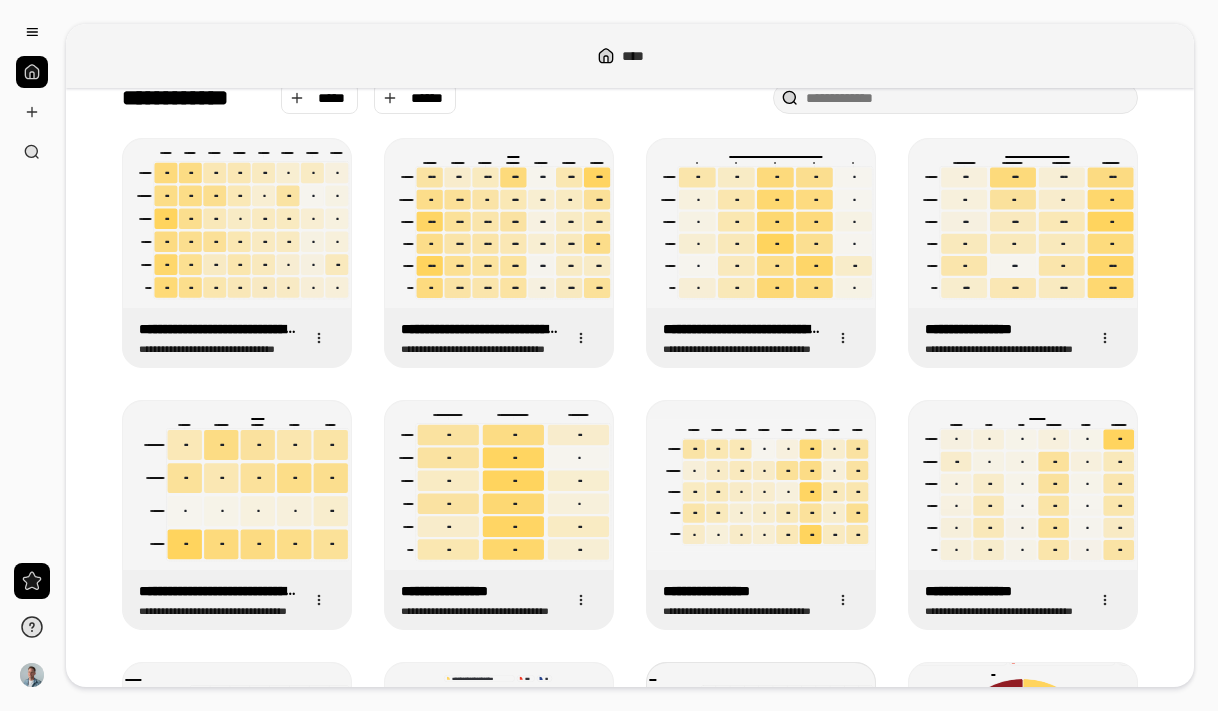 scroll, scrollTop: 0, scrollLeft: 0, axis: both 